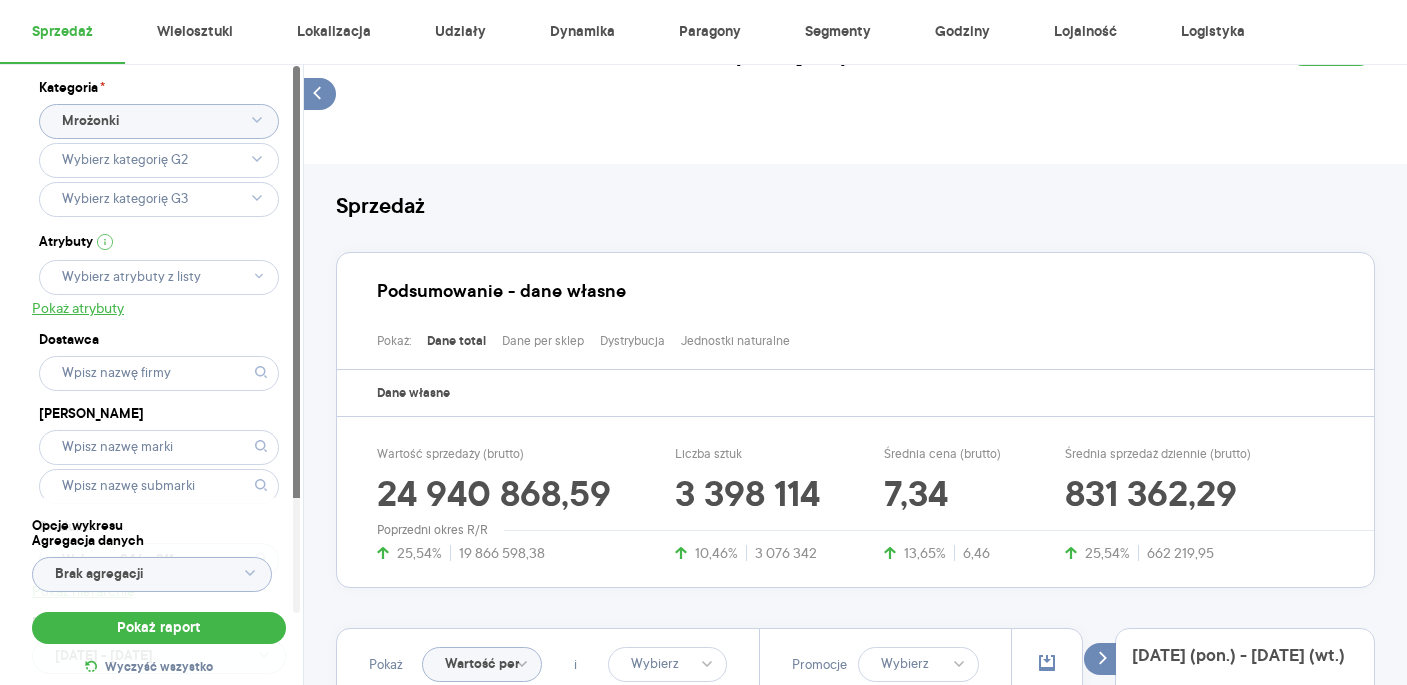 select on "DESC" 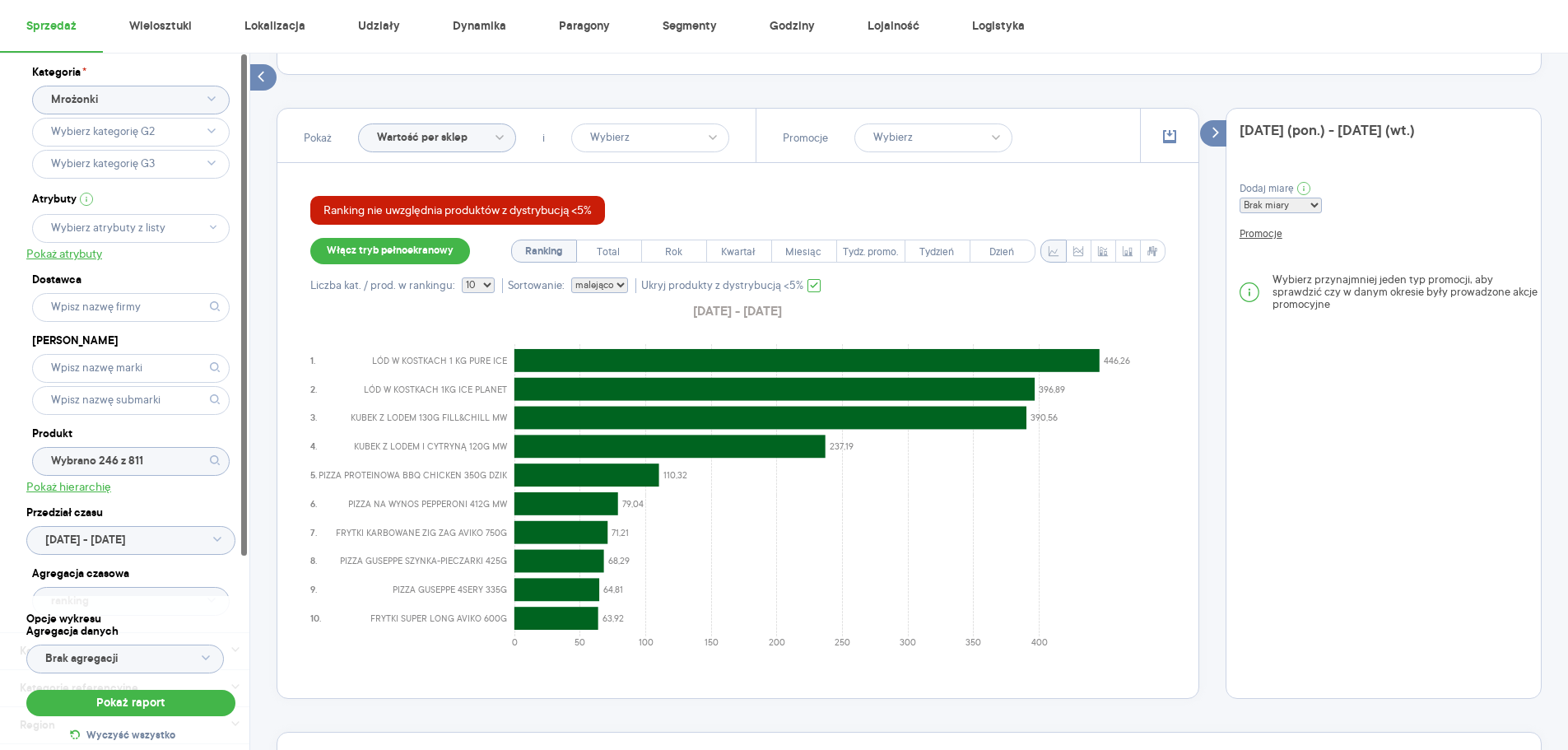 scroll, scrollTop: 395, scrollLeft: 0, axis: vertical 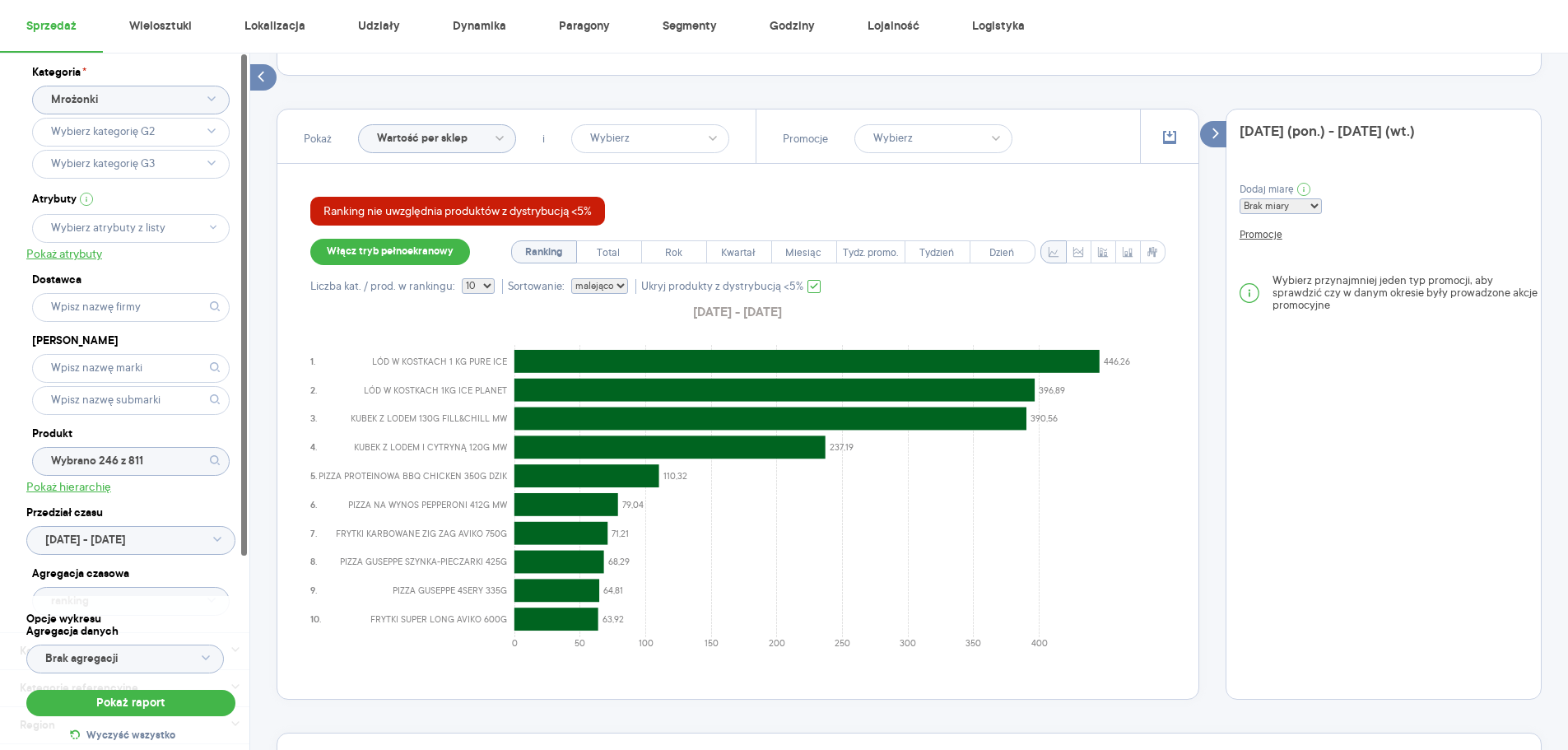 click on "Mrożonki" 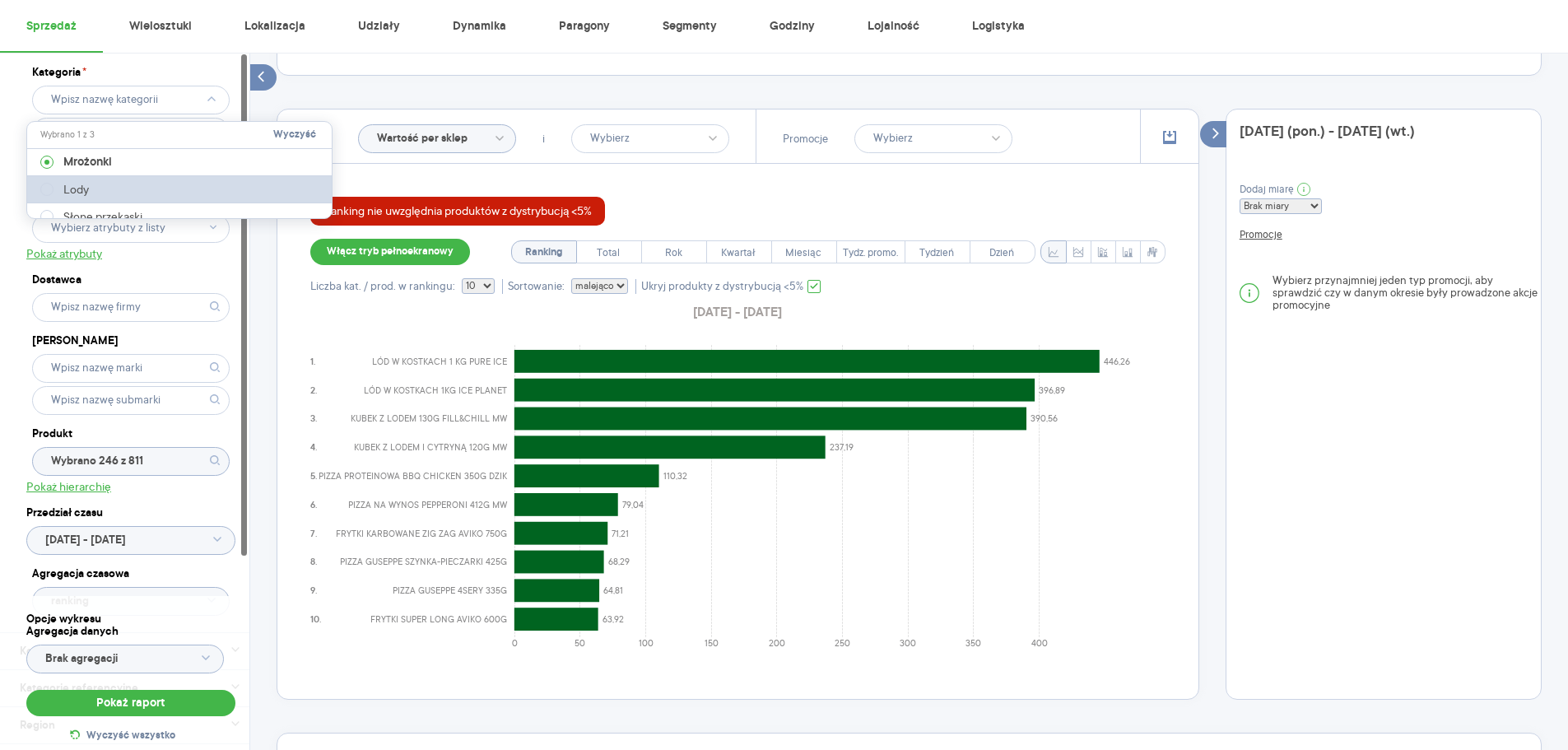 click on "Lody" at bounding box center (180, 189) 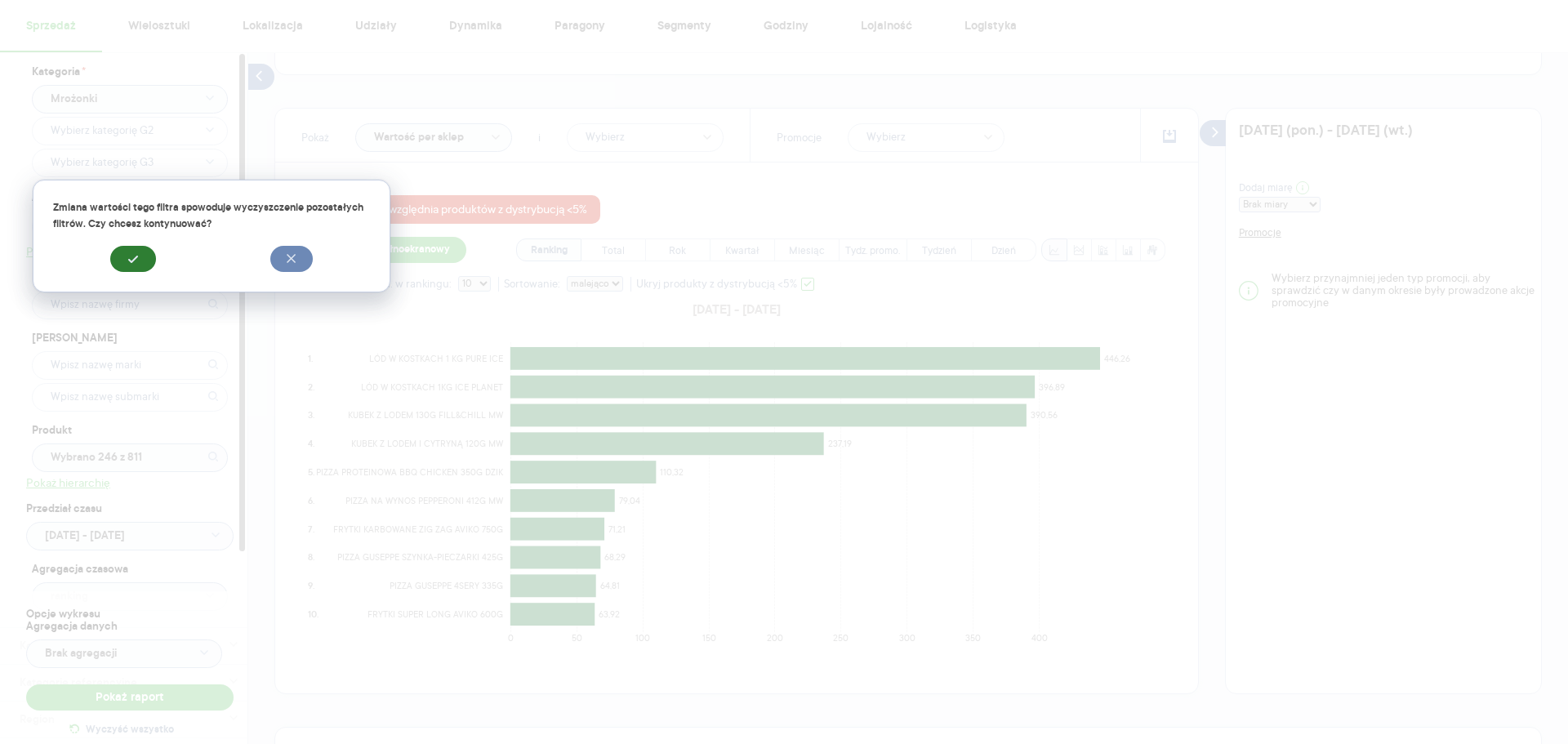 click at bounding box center (133, 259) 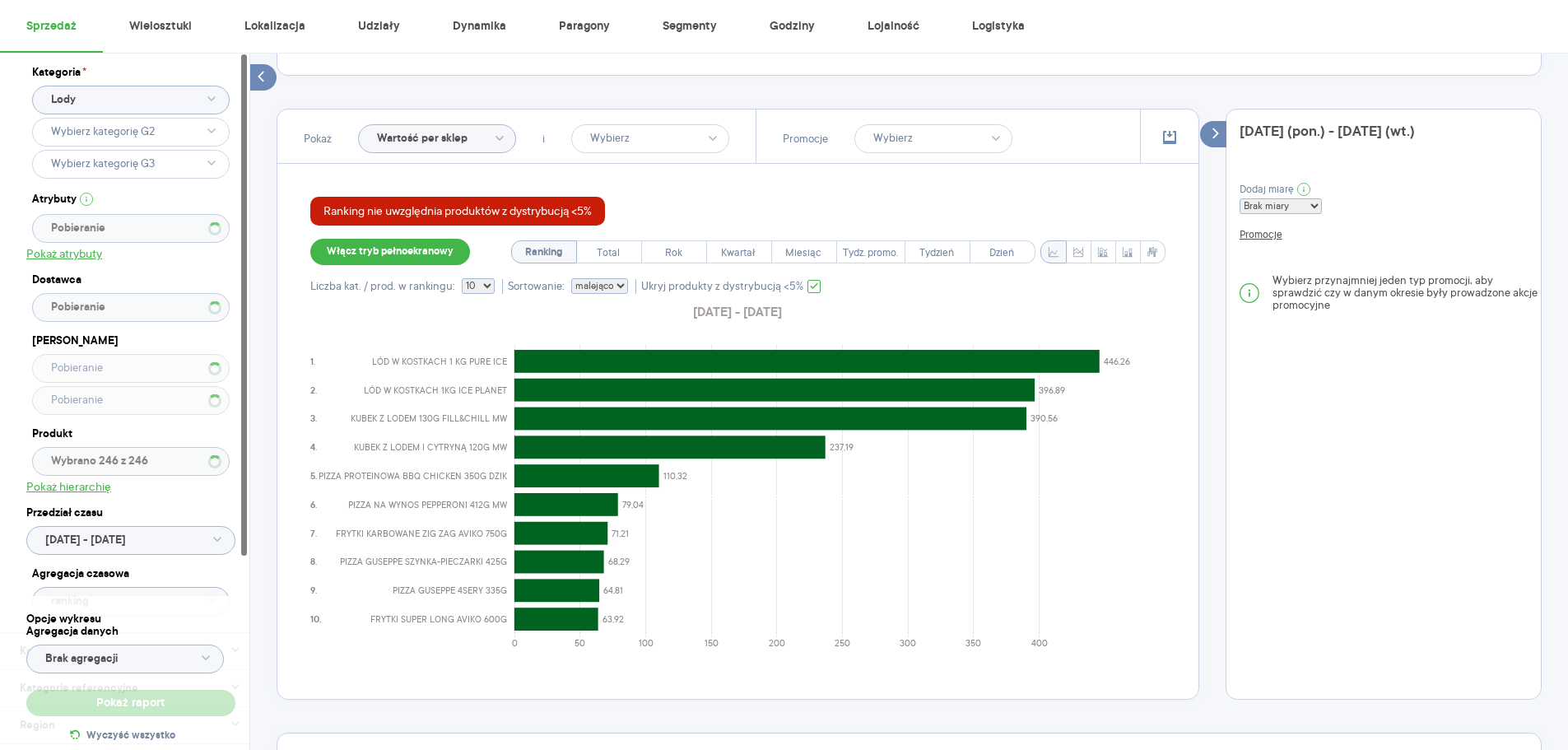 scroll, scrollTop: 0, scrollLeft: 0, axis: both 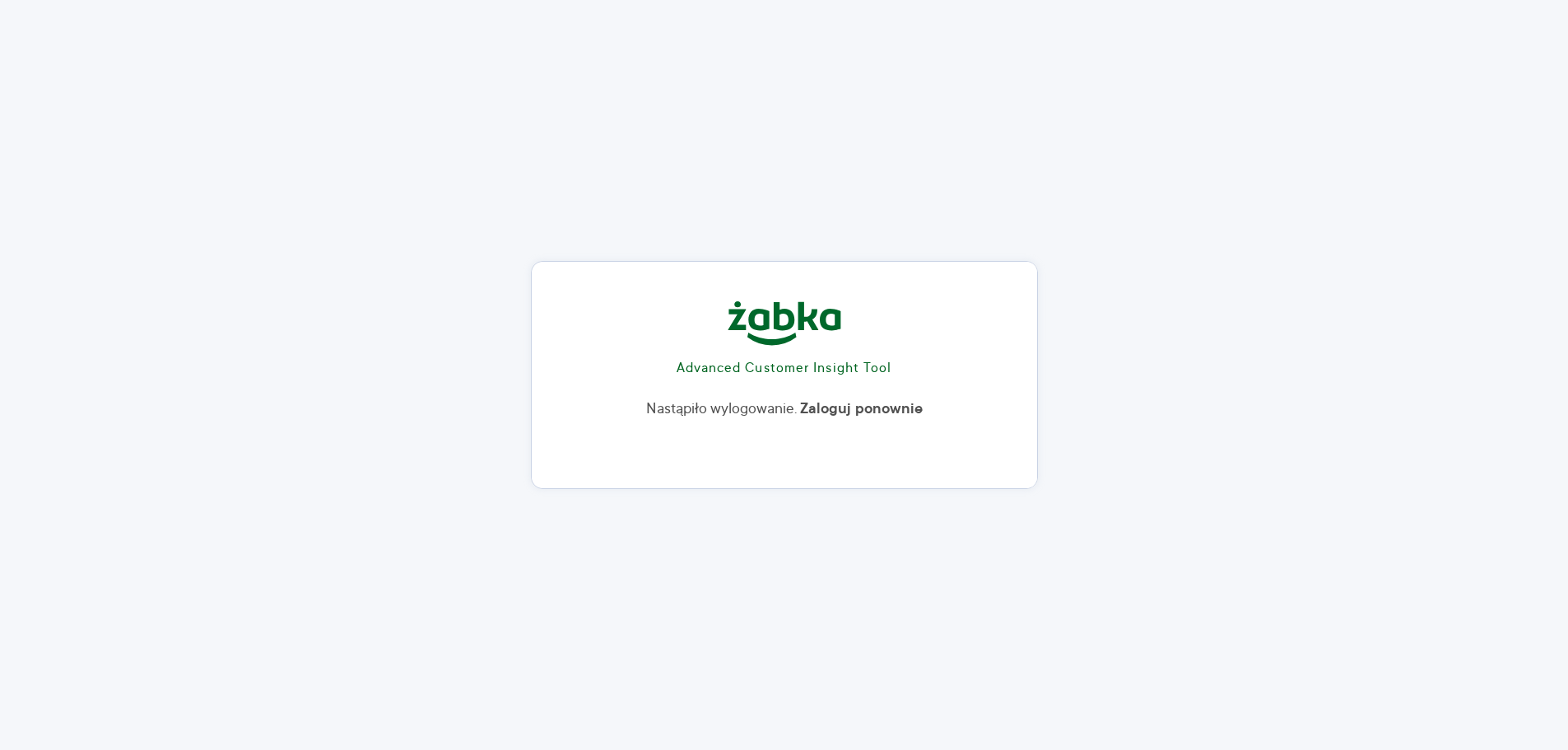 click on "Advanced Customer Insight Tool Nastąpiło wylogowanie.   Zaloguj ponownie" at bounding box center (784, 368) 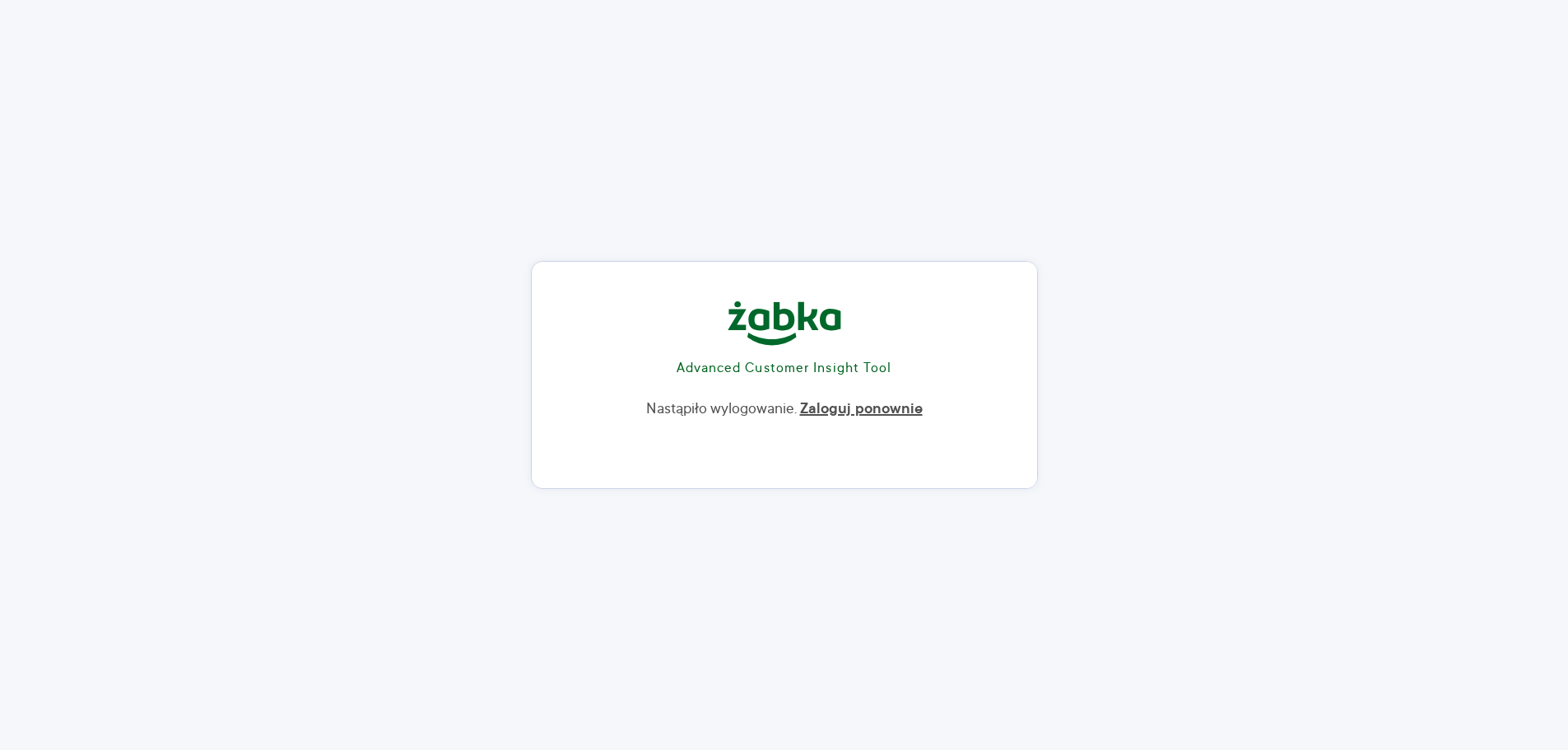 click on "Zaloguj ponownie" at bounding box center [861, 409] 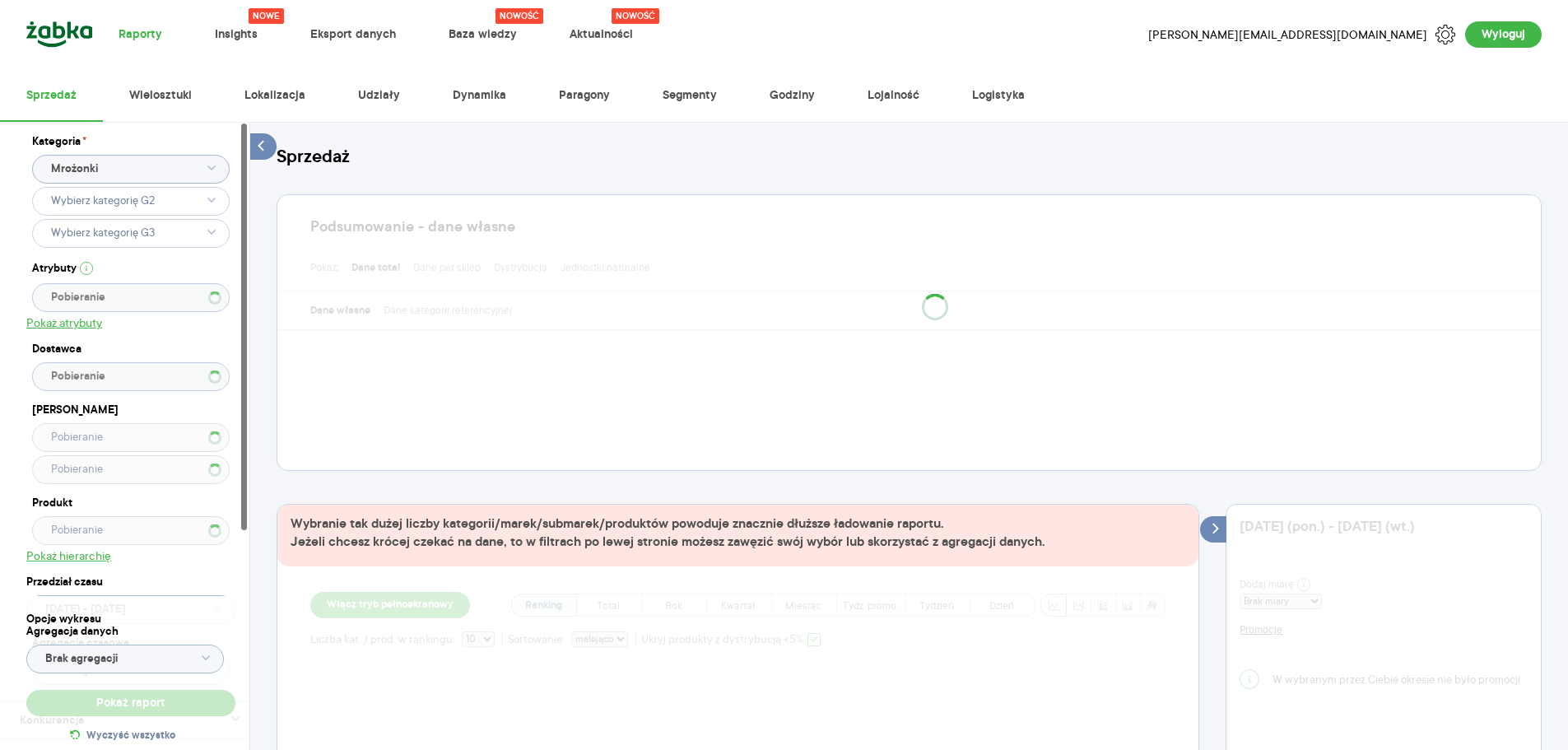 select on "DESC" 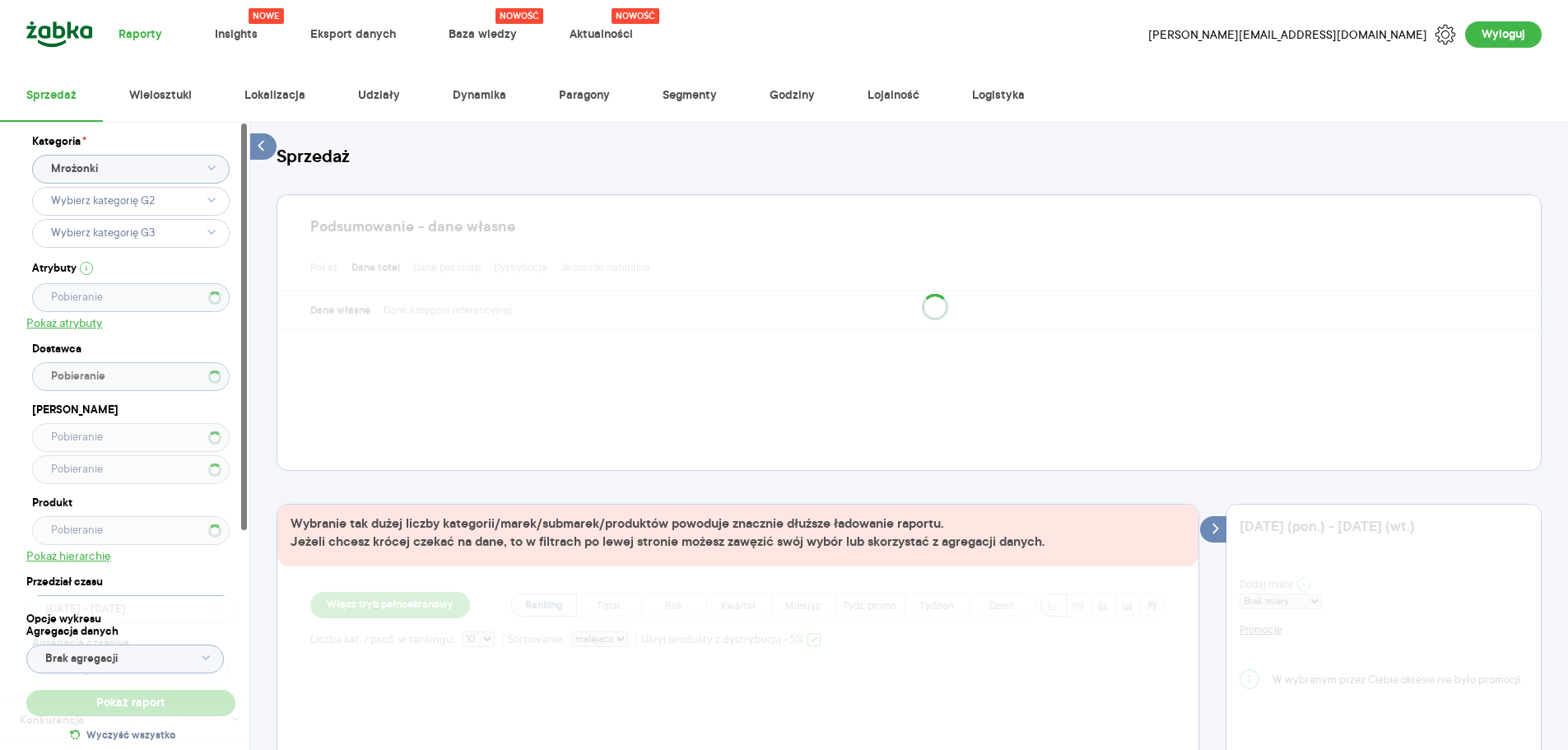 scroll, scrollTop: 0, scrollLeft: 0, axis: both 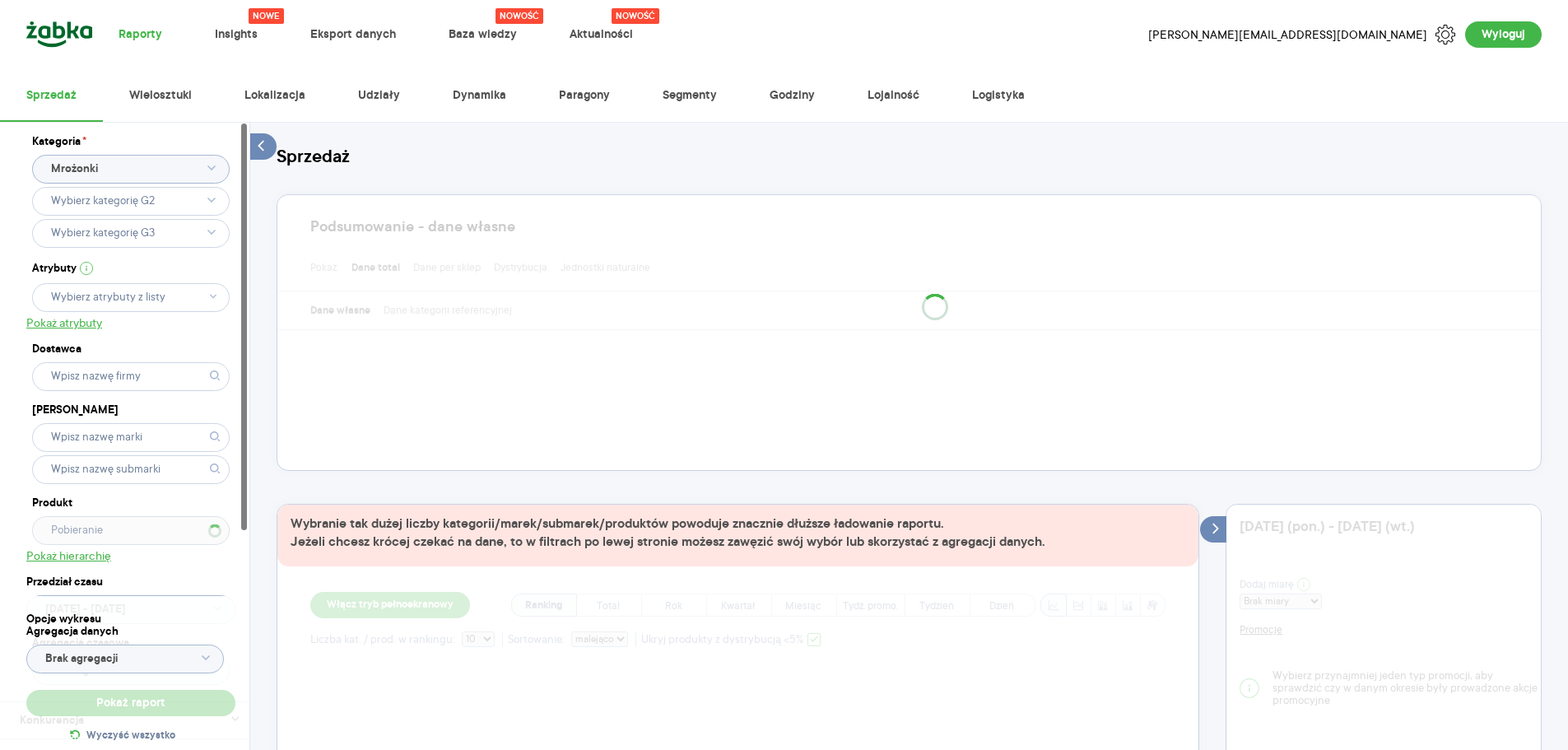 type on "Wybrano 246 z 811" 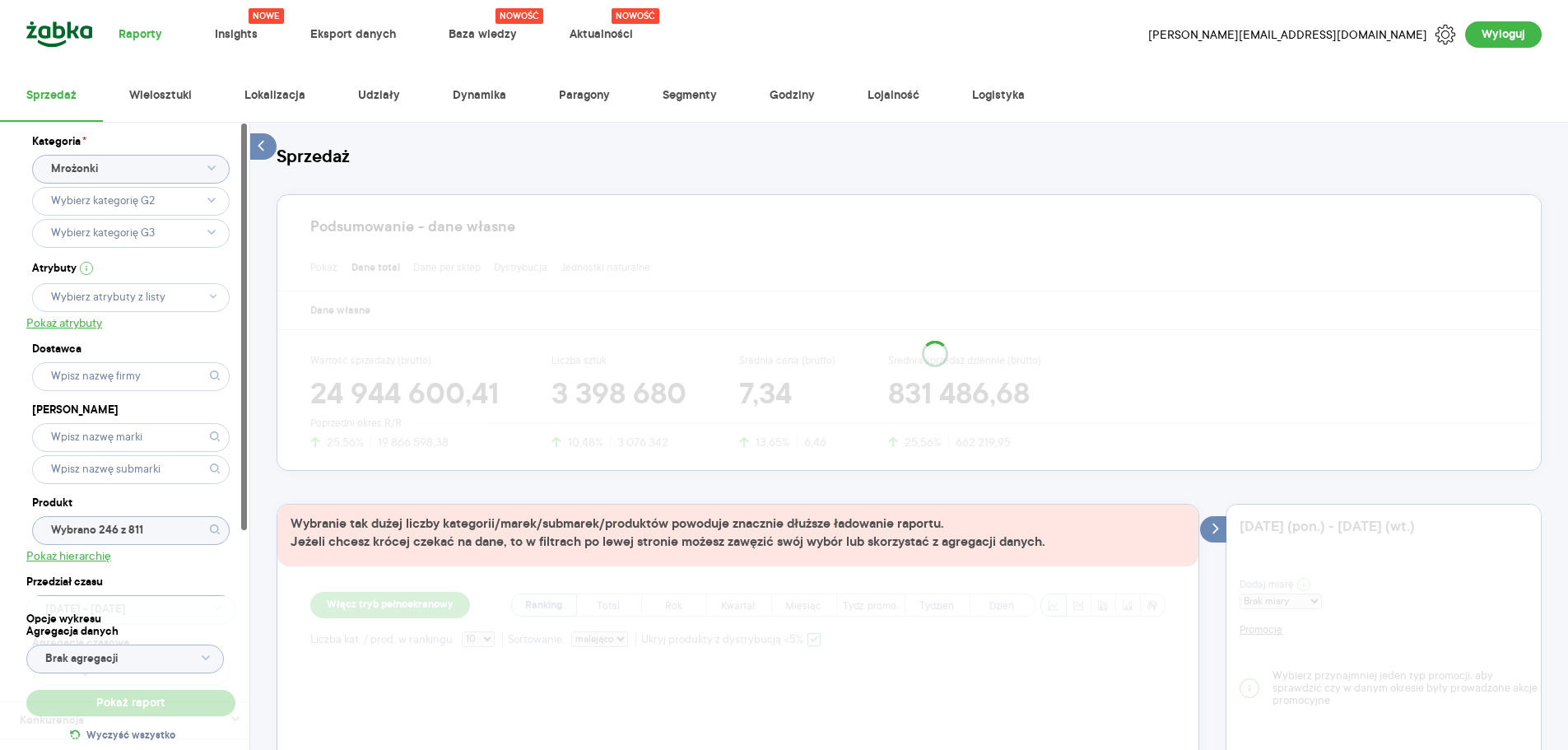 type 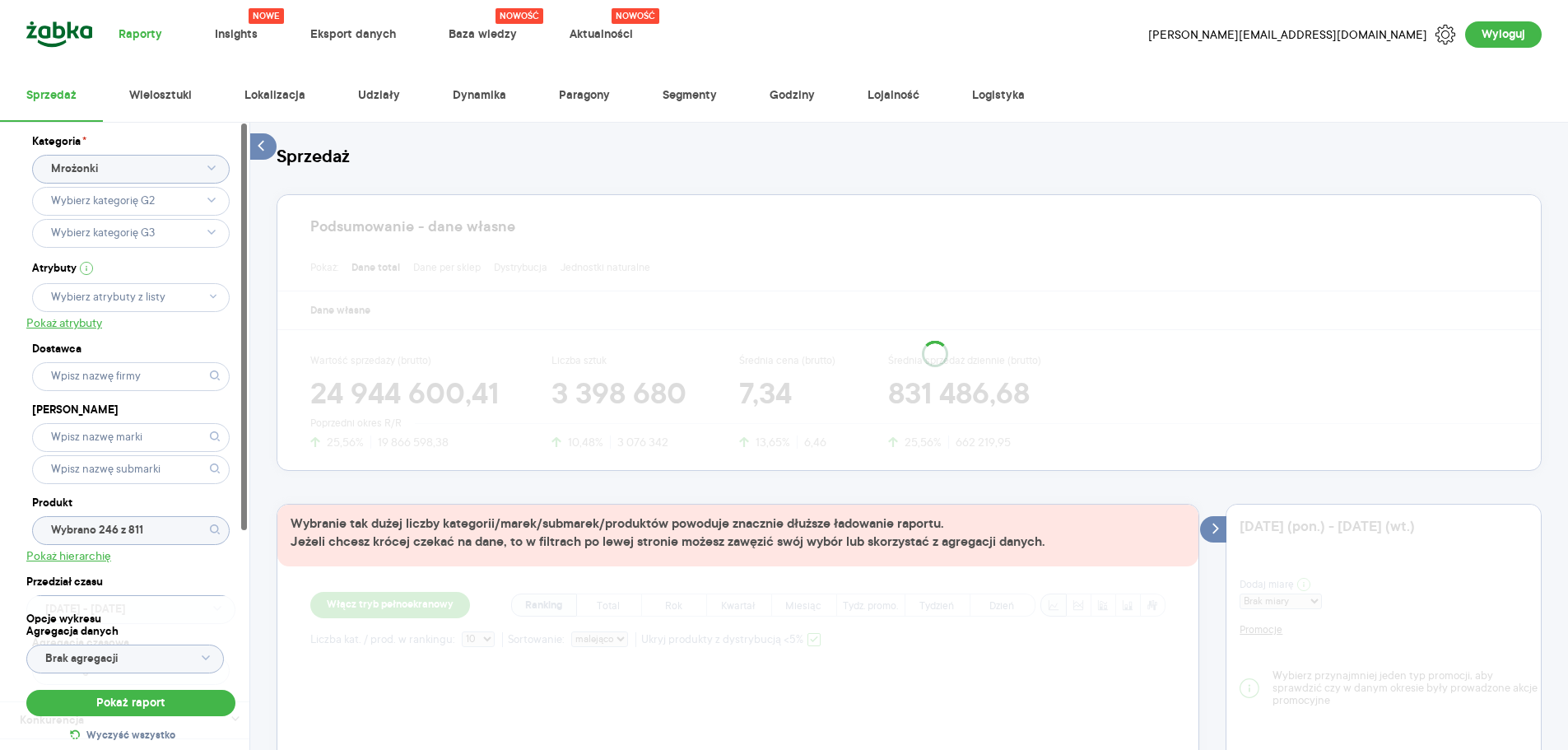 click on "Mrożonki" 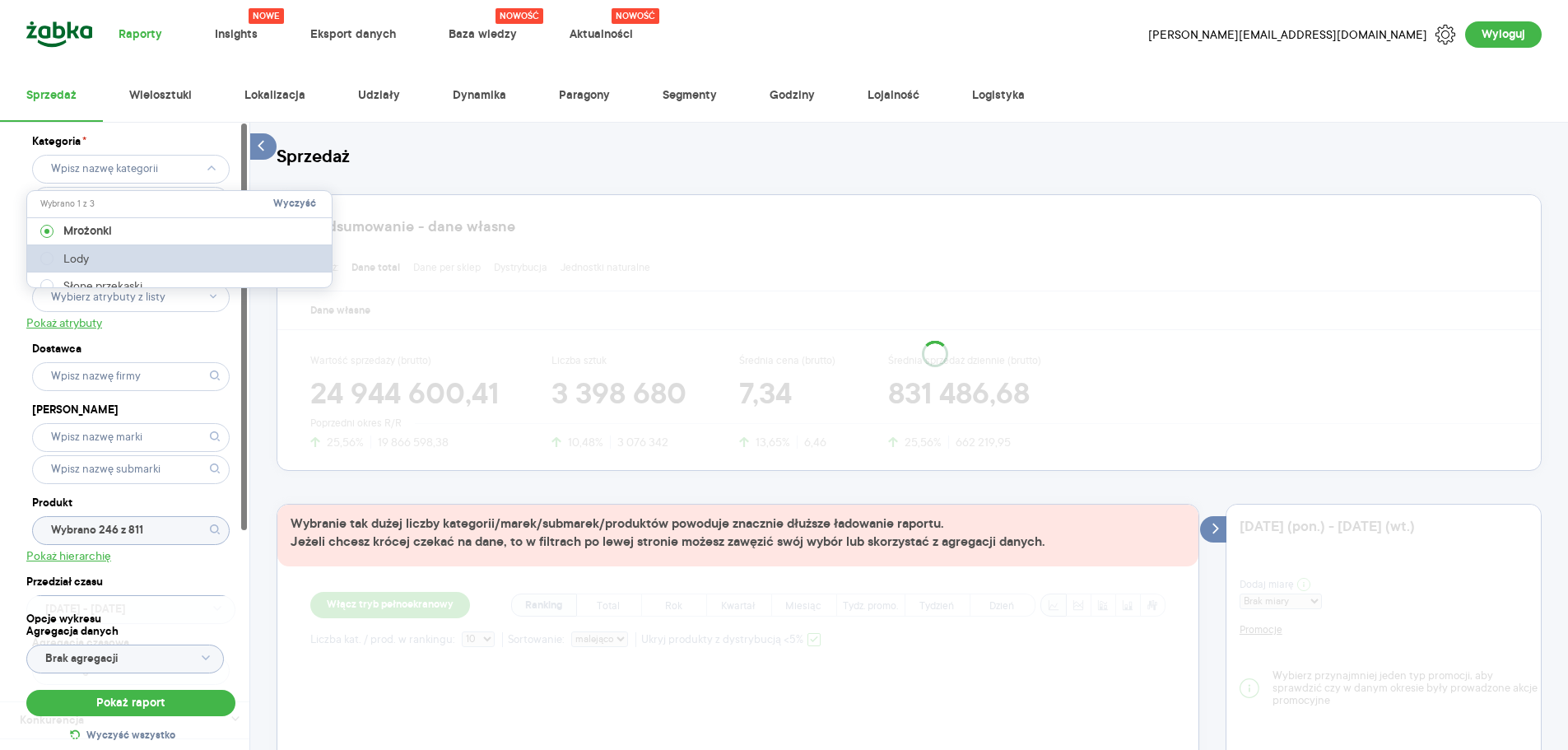 click on "Lody" at bounding box center (180, 259) 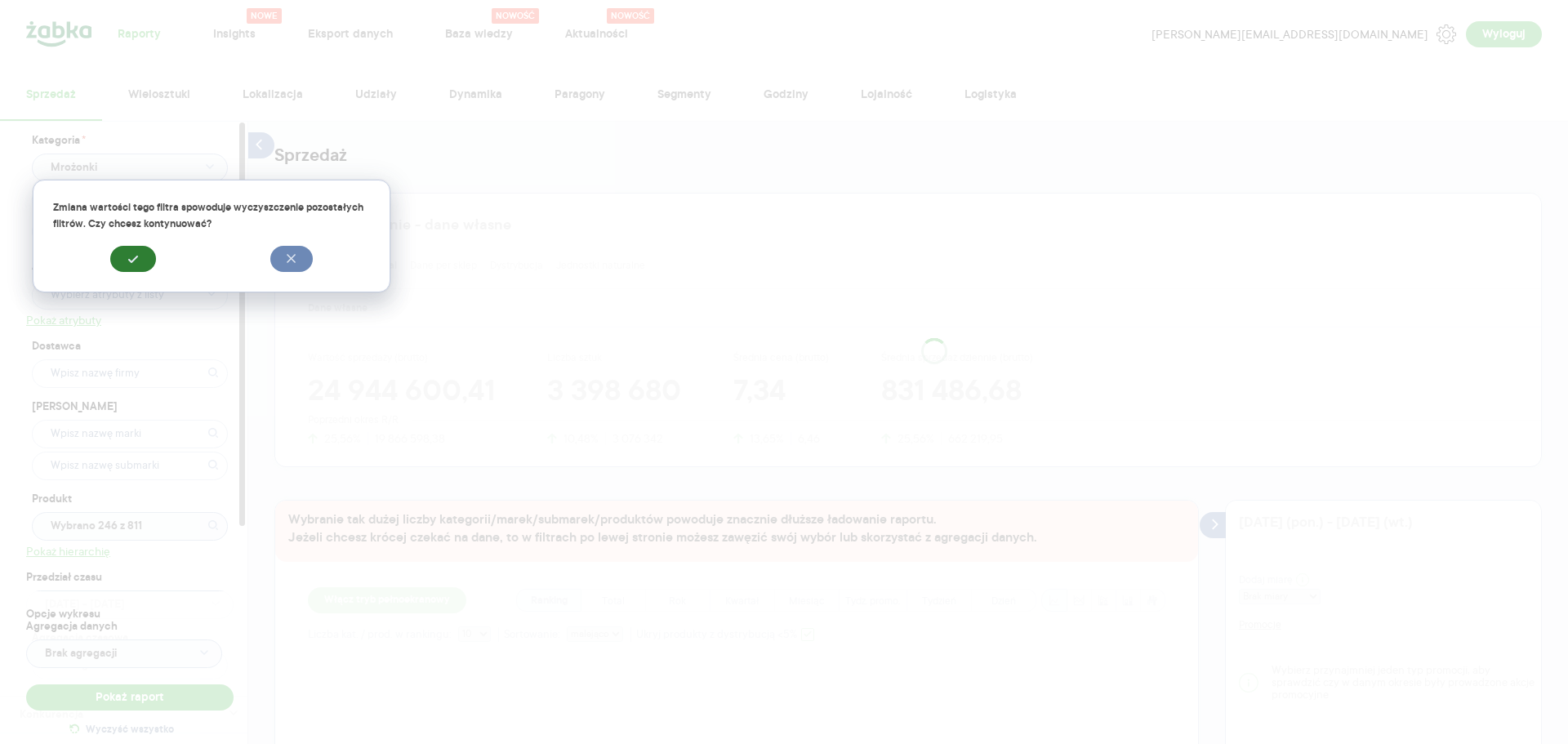 click 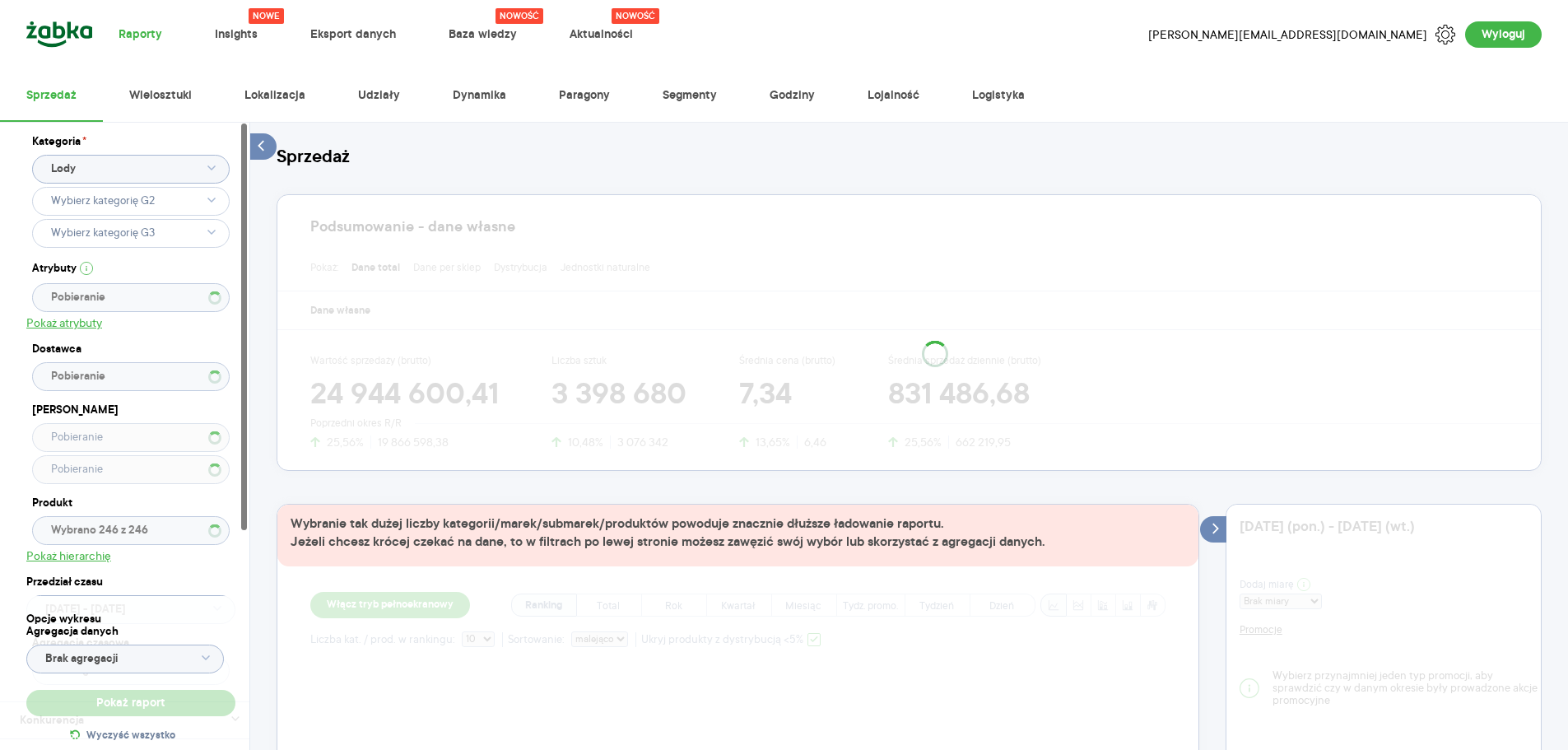 type 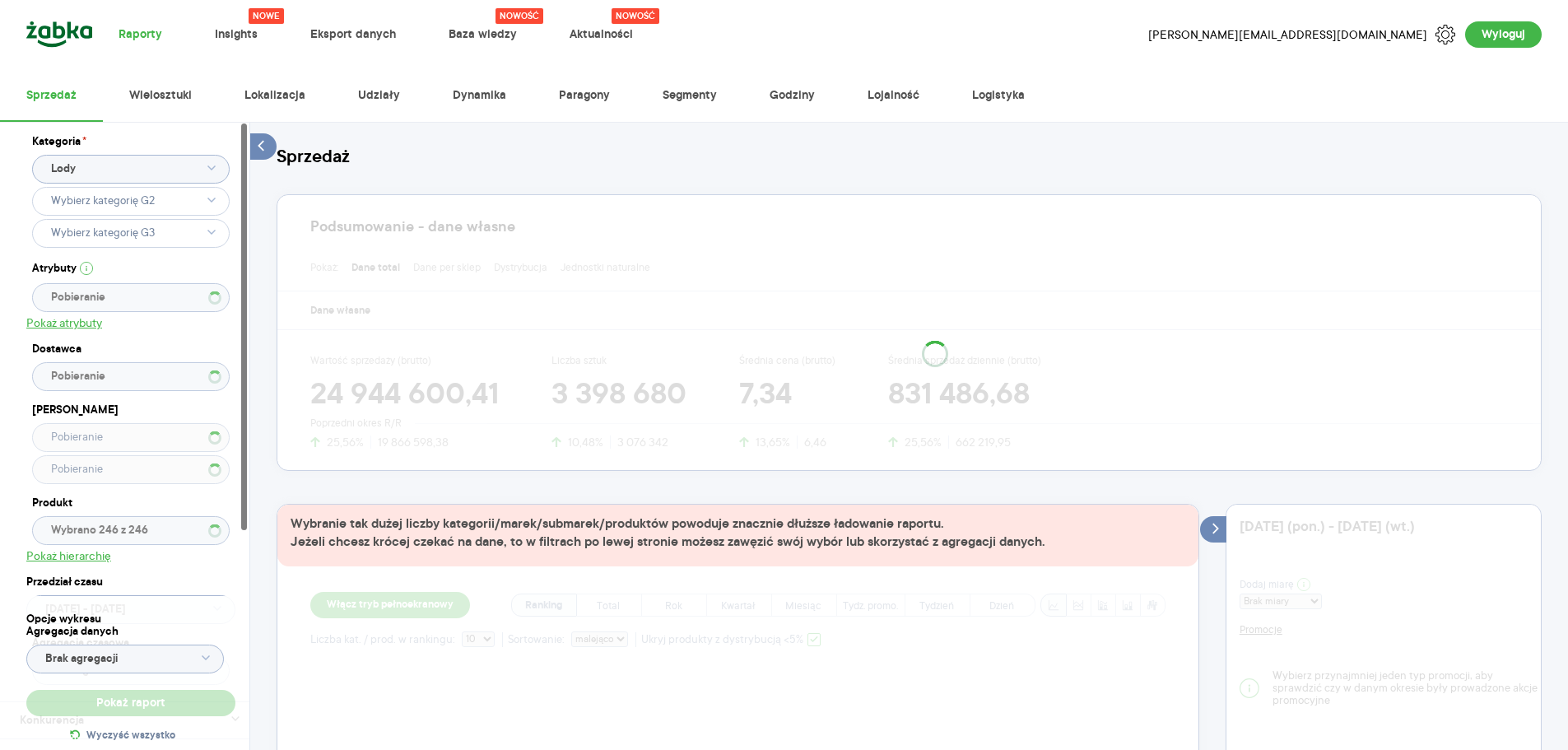 type 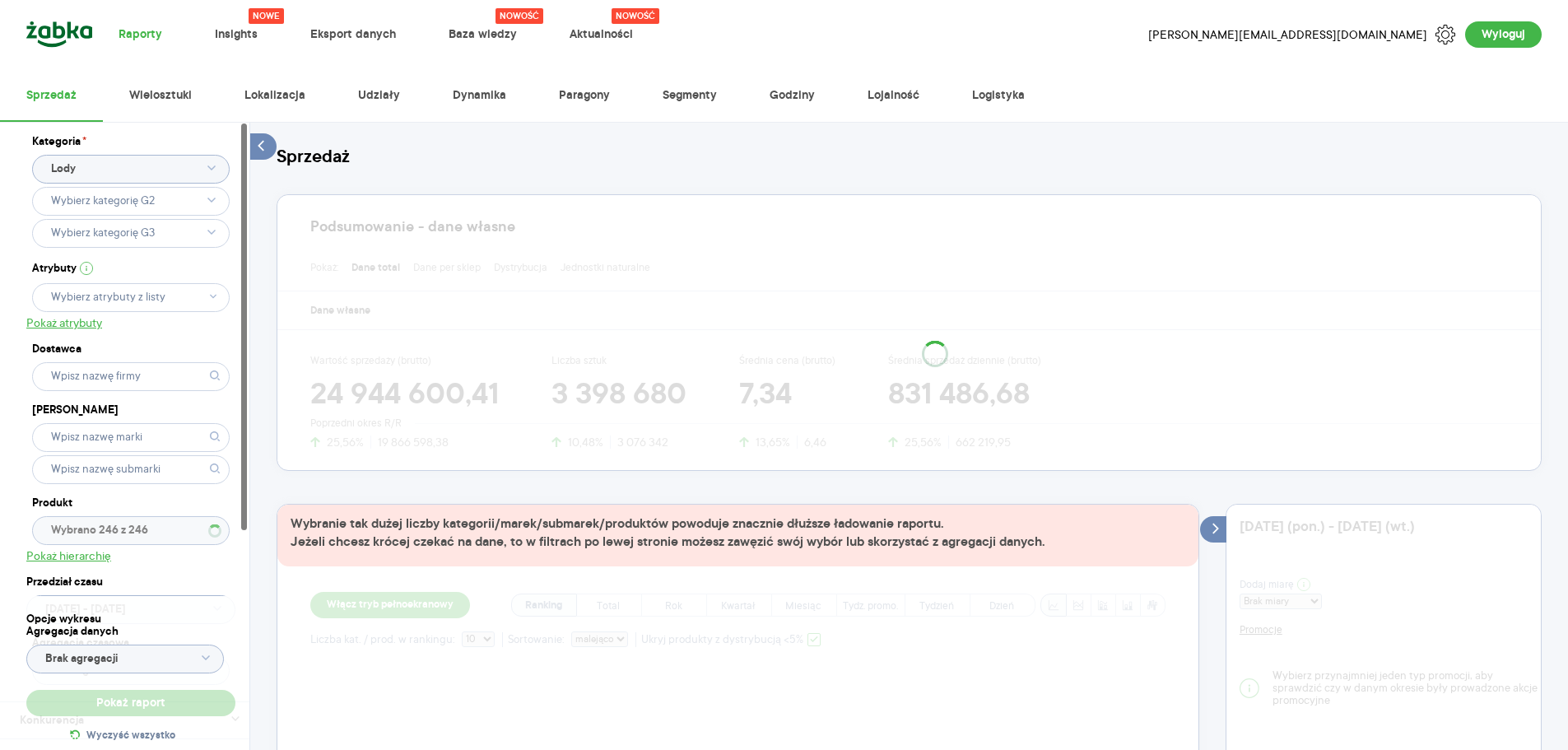type 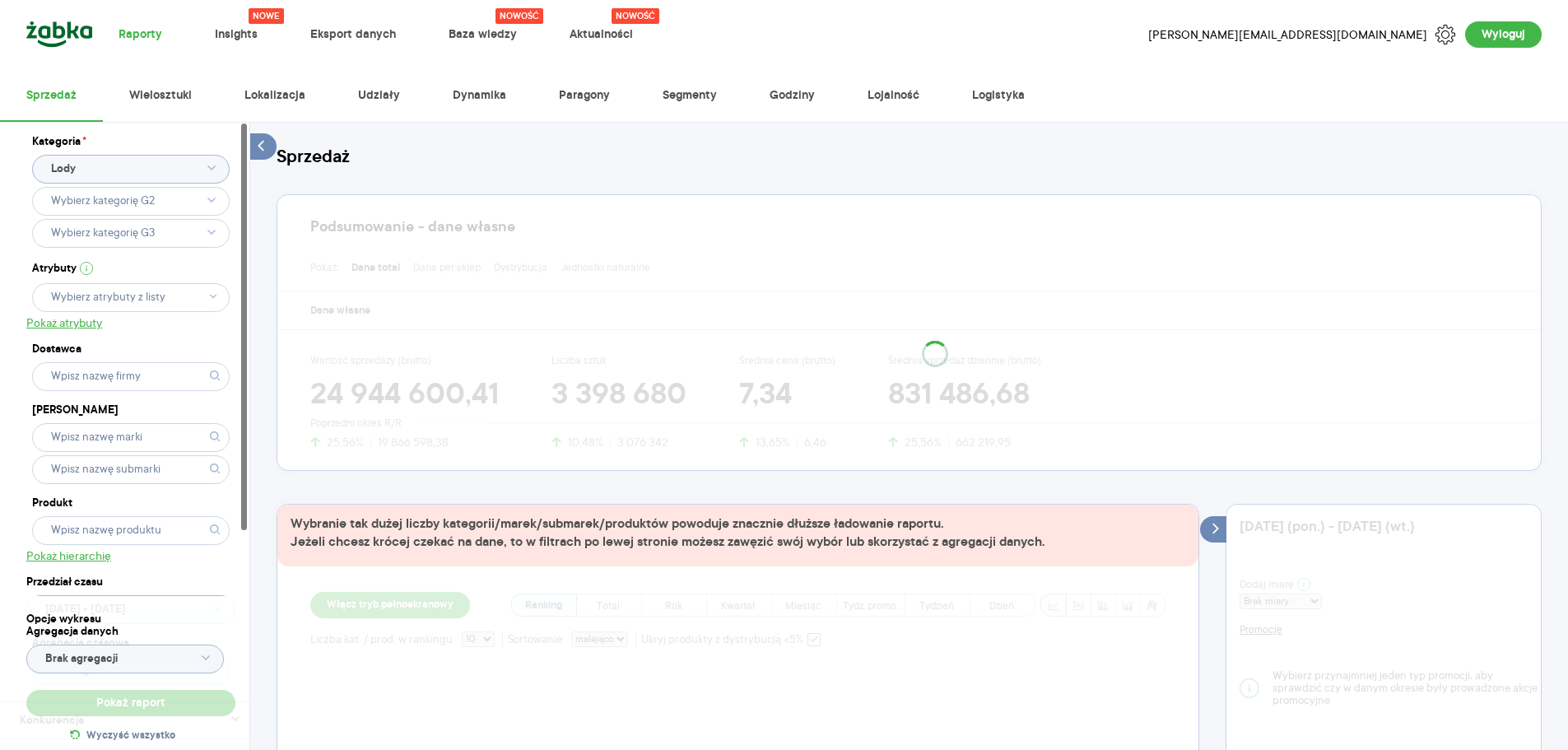 type 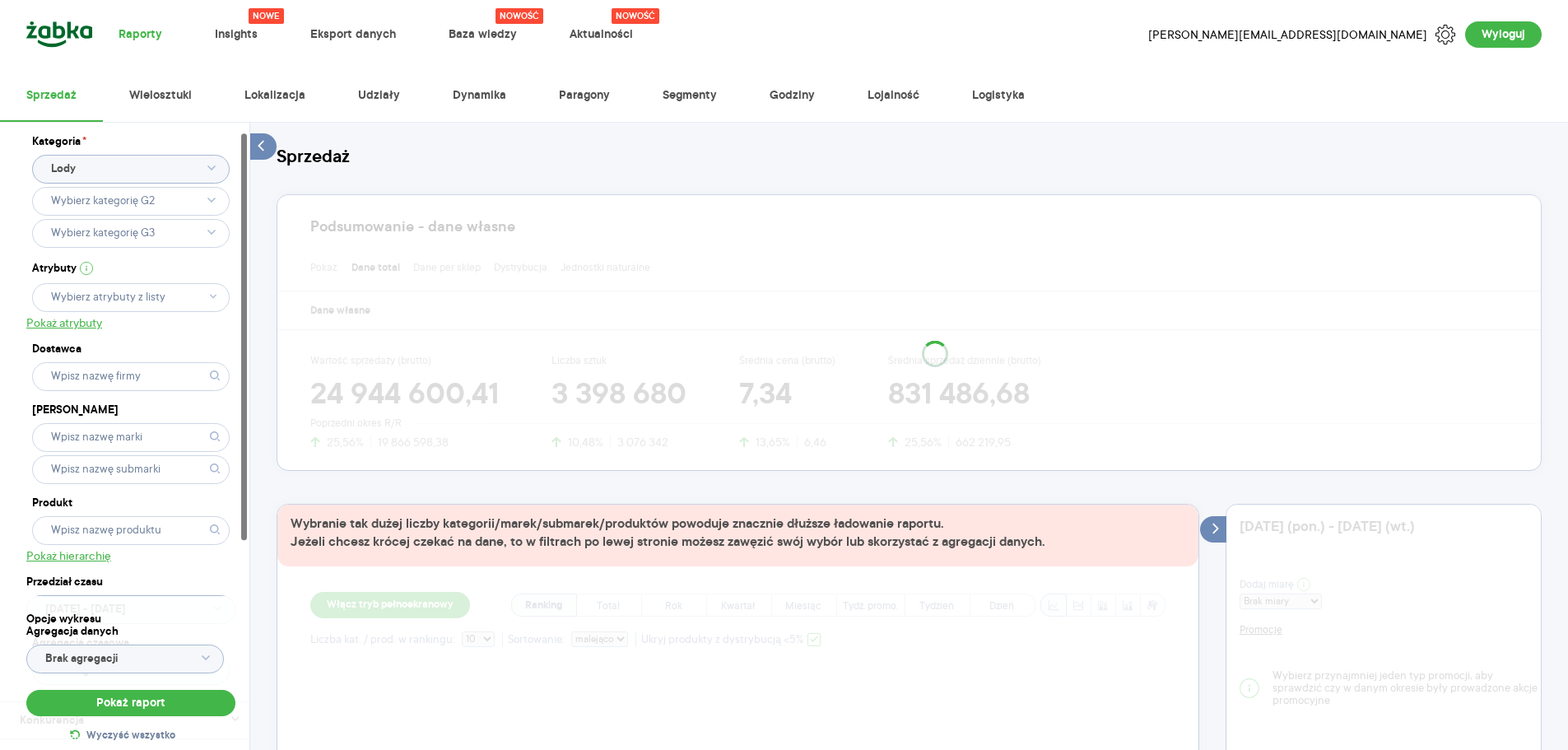 scroll, scrollTop: 220, scrollLeft: 0, axis: vertical 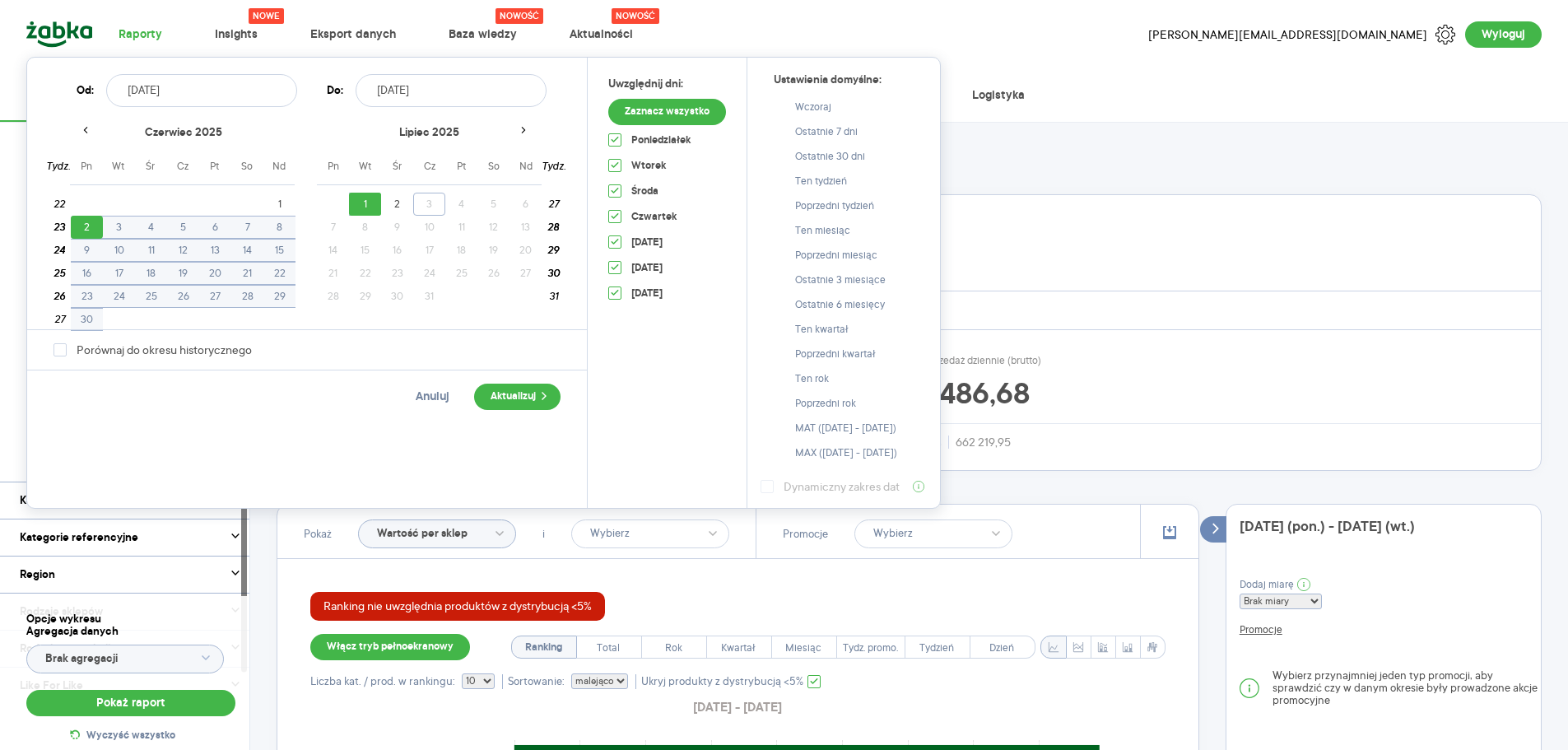 click on "Raporty Nowe Insights Eksport danych Nowość Baza wiedzy Nowość Aktualności [PERSON_NAME][EMAIL_ADDRESS][DOMAIN_NAME] Wyloguj Sprzedaż Wielosztuki Lokalizacja Udziały Dynamika Paragony Segmenty Godziny Lojalność Logistyka Kategoria * Lody Atrybuty Pokaż atrybuty Dostawca Marka Produkt Pokaż hierarchię Przedział czasu [DATE] - [DATE] Agregacja czasowa ranking Konkurencja Pokaż dane konkurencji z opóźnieniem Dostawca Marka Produkt Kategorie referencyjne Region Rodzaje sklepów Rodzaje transakcji Wszystkie Like For Like Uwzględnij LFL Opcje wykresu Agregacja danych Brak agregacji Pokaż raport Wyczyść wszystko Sprzedaż Podsumowanie - dane własne Pokaż: Dane total Dane per sklep Dystrybucja Jednostki naturalne Dane własne Wartość sprzedaży (brutto) 24 944 600,41 25,56% 19 866 598,38 Liczba sztuk 3 398 680 10,48% 3 076 342 Średnia cena (brutto) 7,34 13,65% 6,46 Średnia sprzedaż dziennie (brutto) 831 486,68 25,56% 662 219,95 Poprzedni okres R/R Pokaż Wartość per sklep i Promocje Ranking Rok" at bounding box center [784, 375] 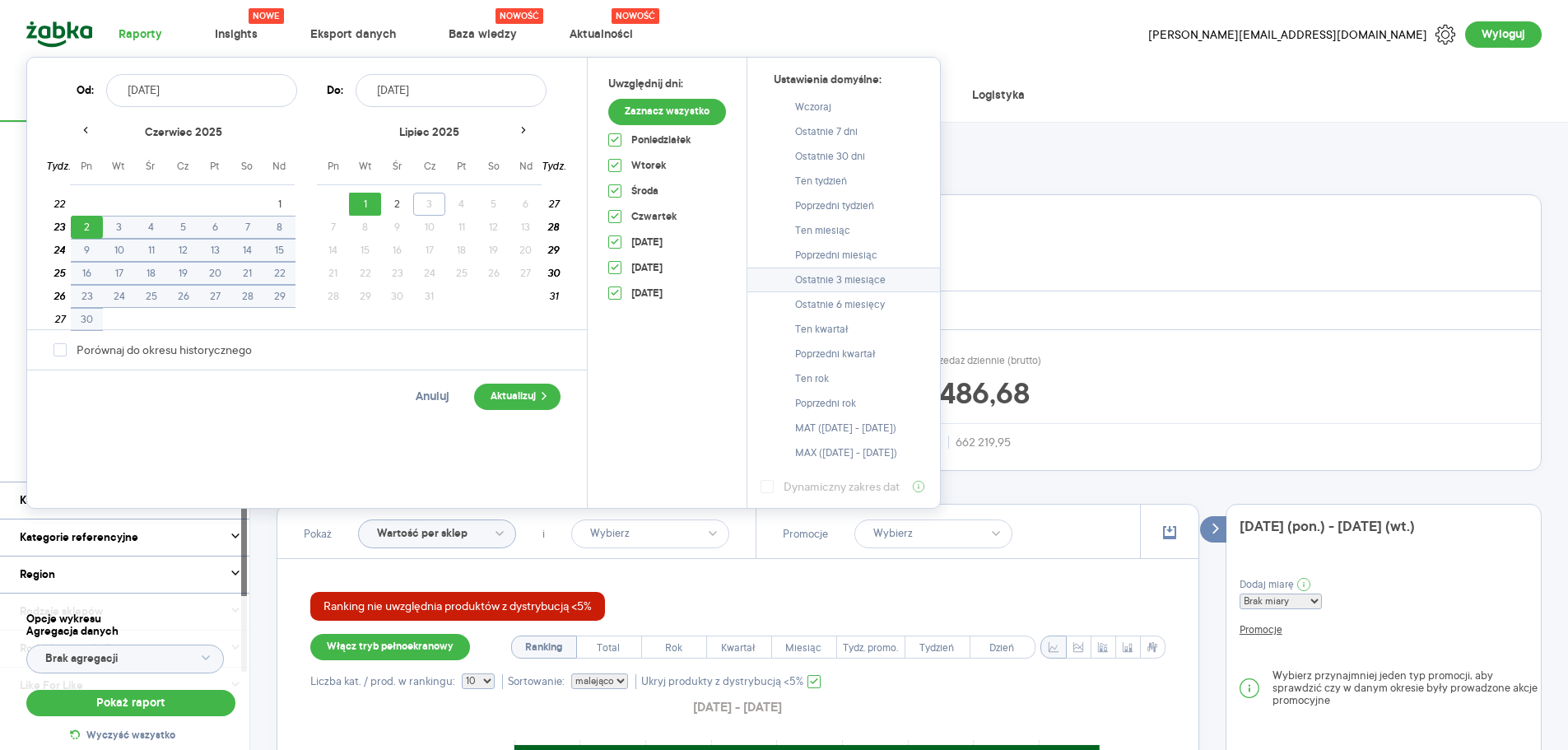 click on "Ostatnie 3 miesiące" at bounding box center [844, 280] 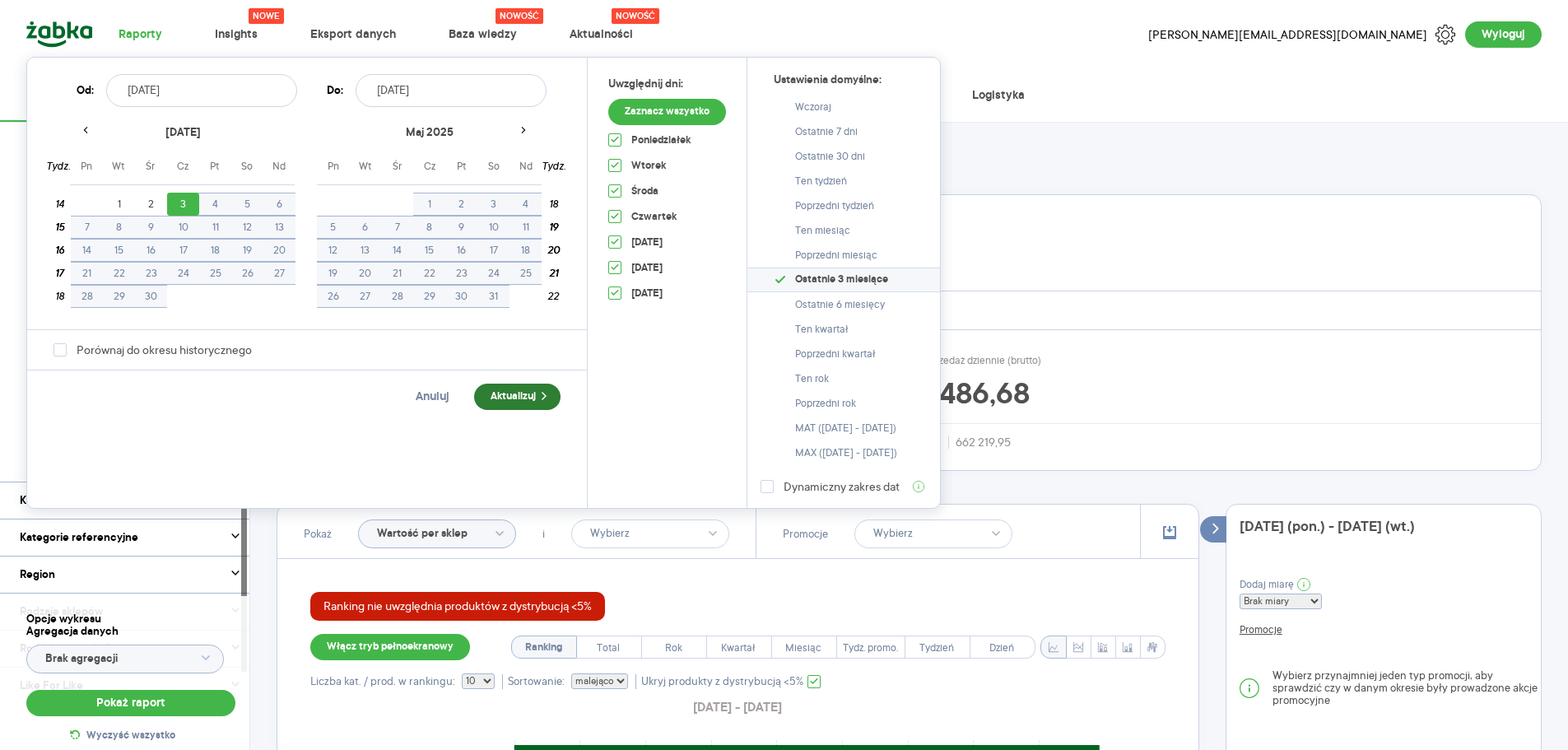 click on "Aktualizuj" at bounding box center (517, 397) 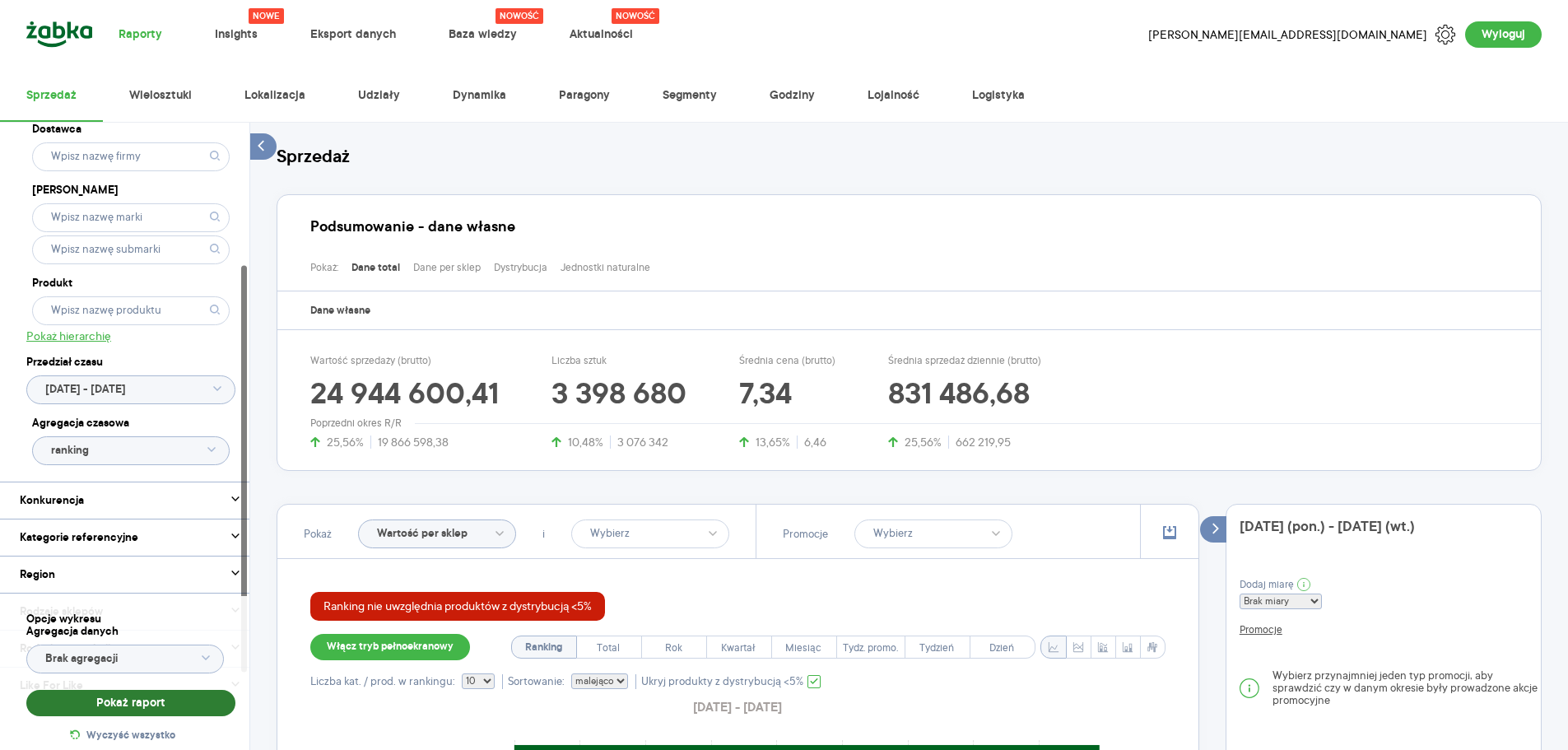 click on "Pokaż raport" at bounding box center [131, 703] 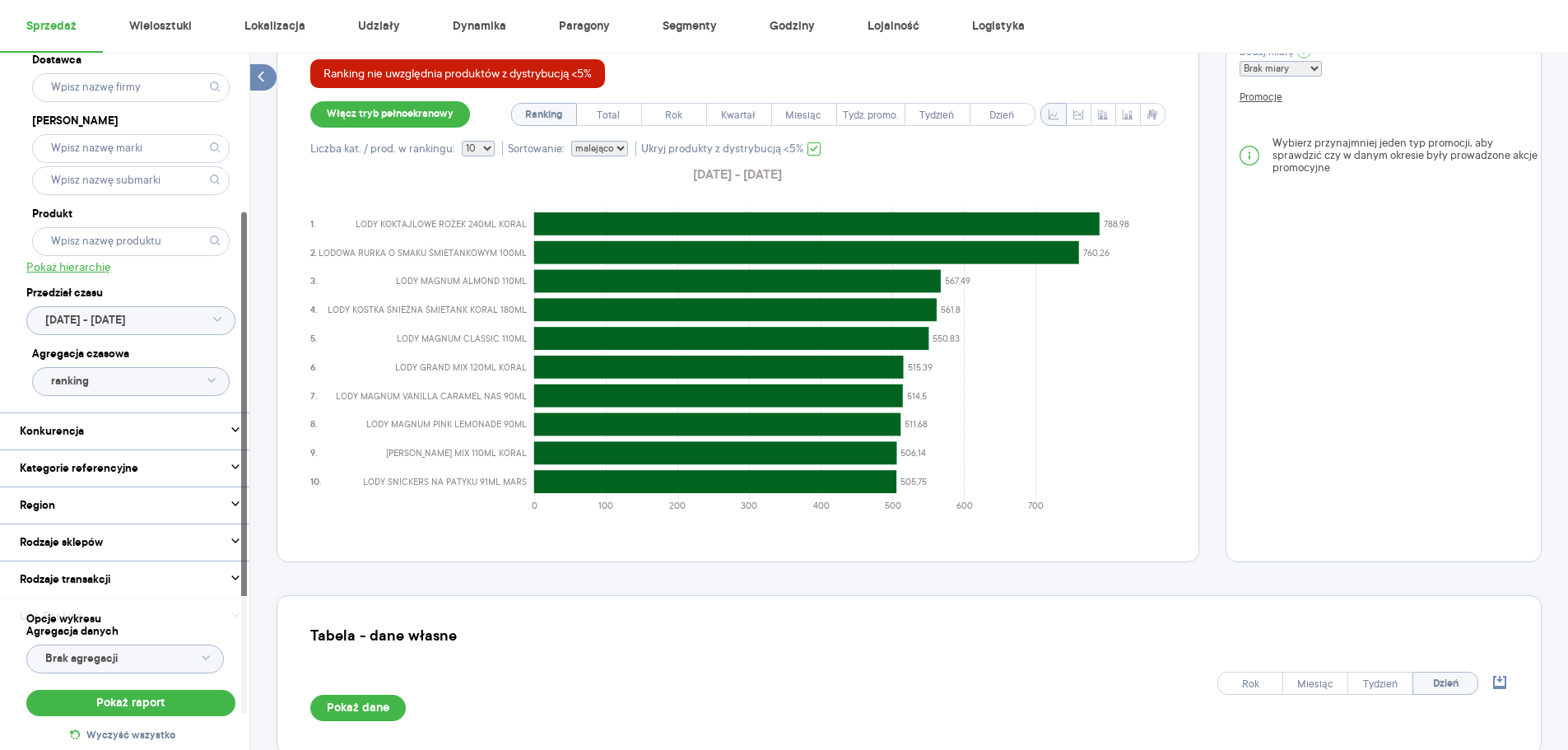 scroll, scrollTop: 549, scrollLeft: 0, axis: vertical 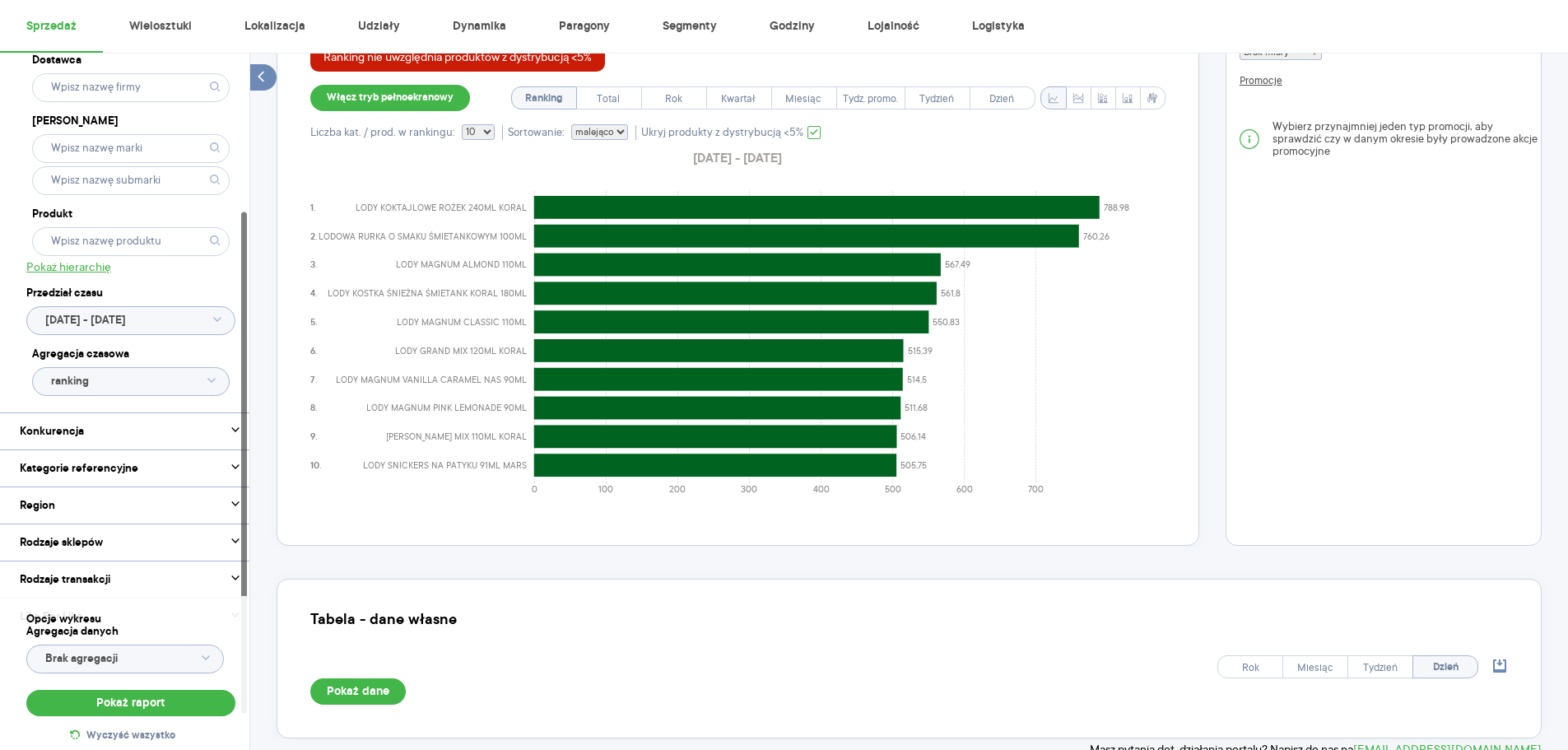 click on "10 20 30 50 100" at bounding box center (478, 132) 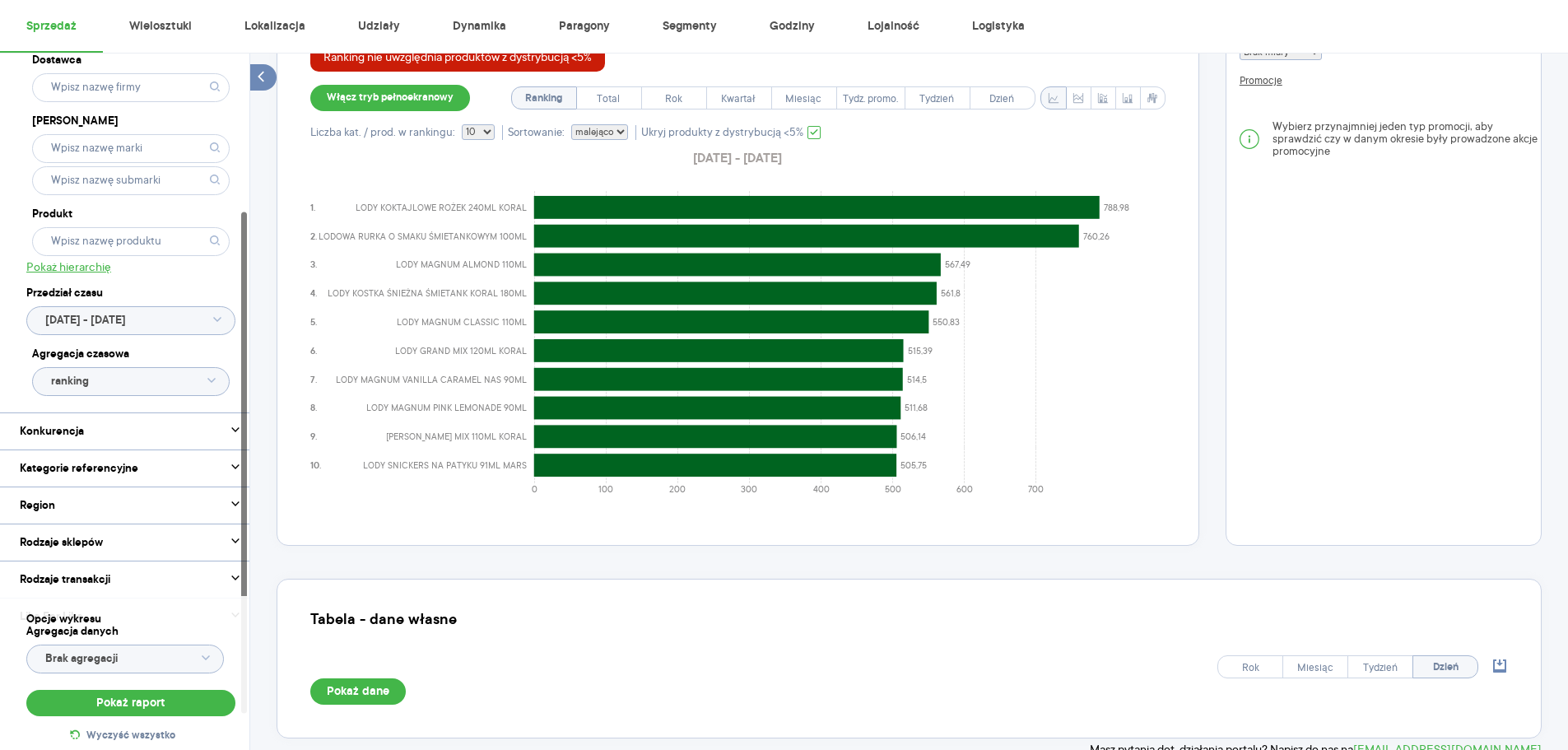 select on "100" 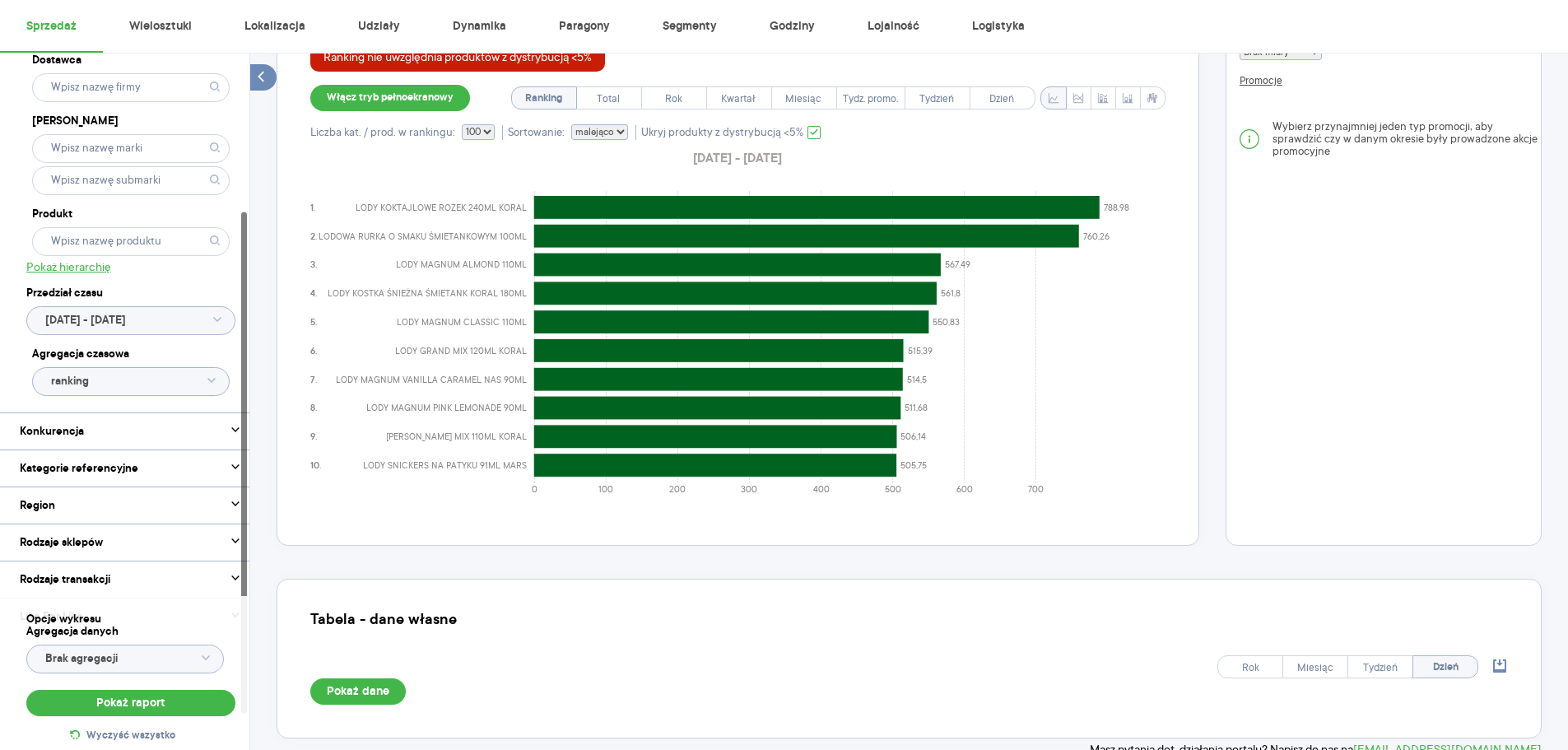 click on "10 20 30 50 100" at bounding box center (478, 132) 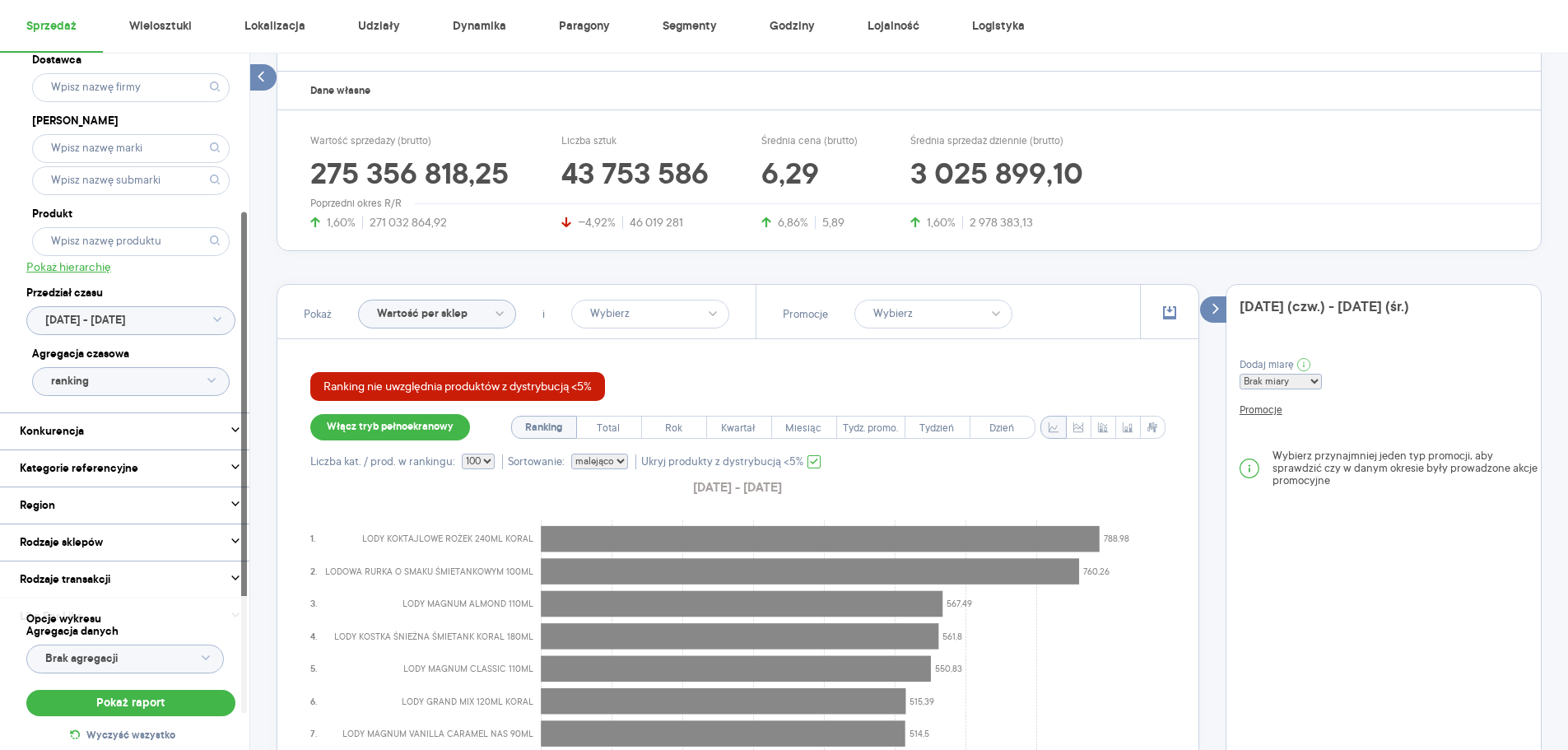 scroll, scrollTop: 0, scrollLeft: 0, axis: both 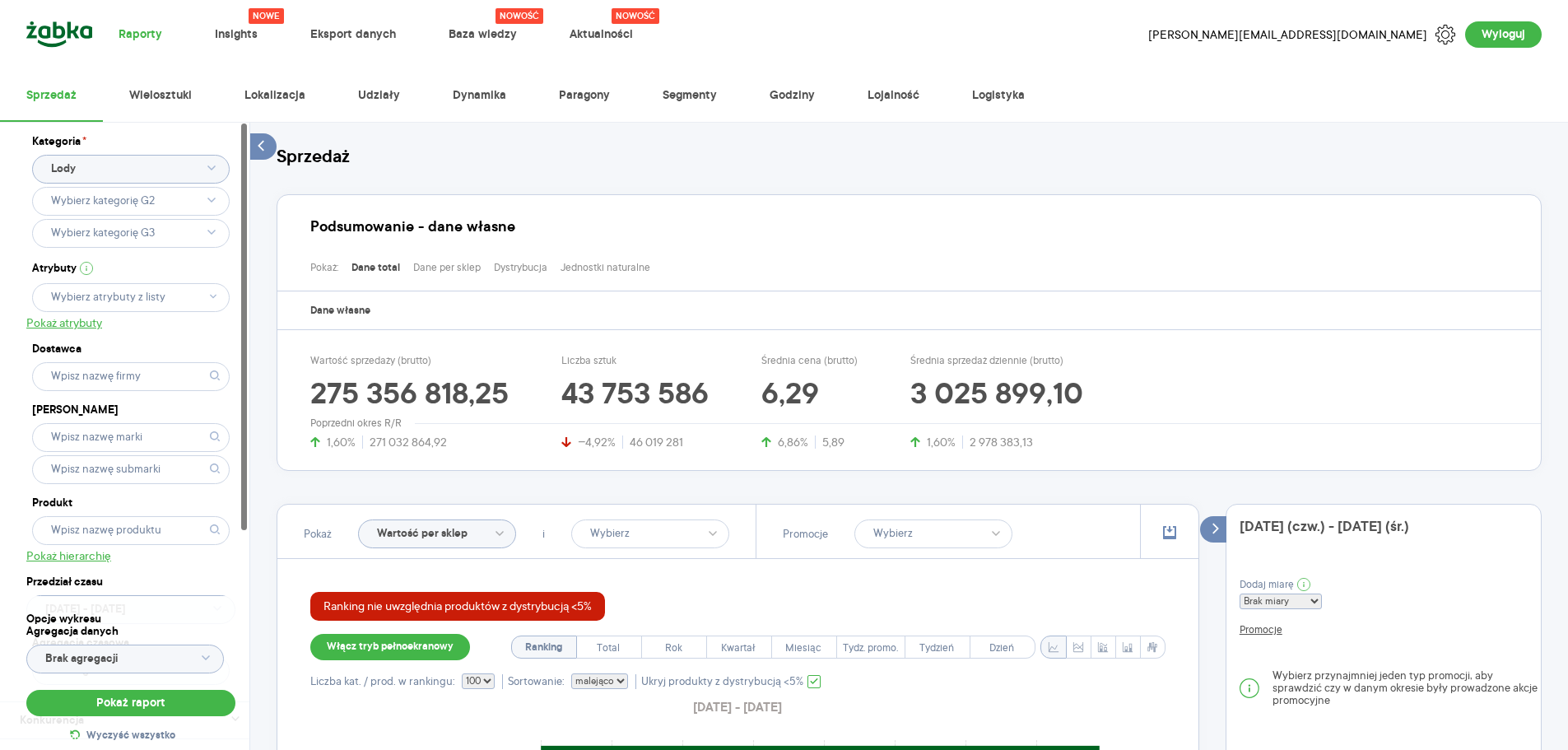 click 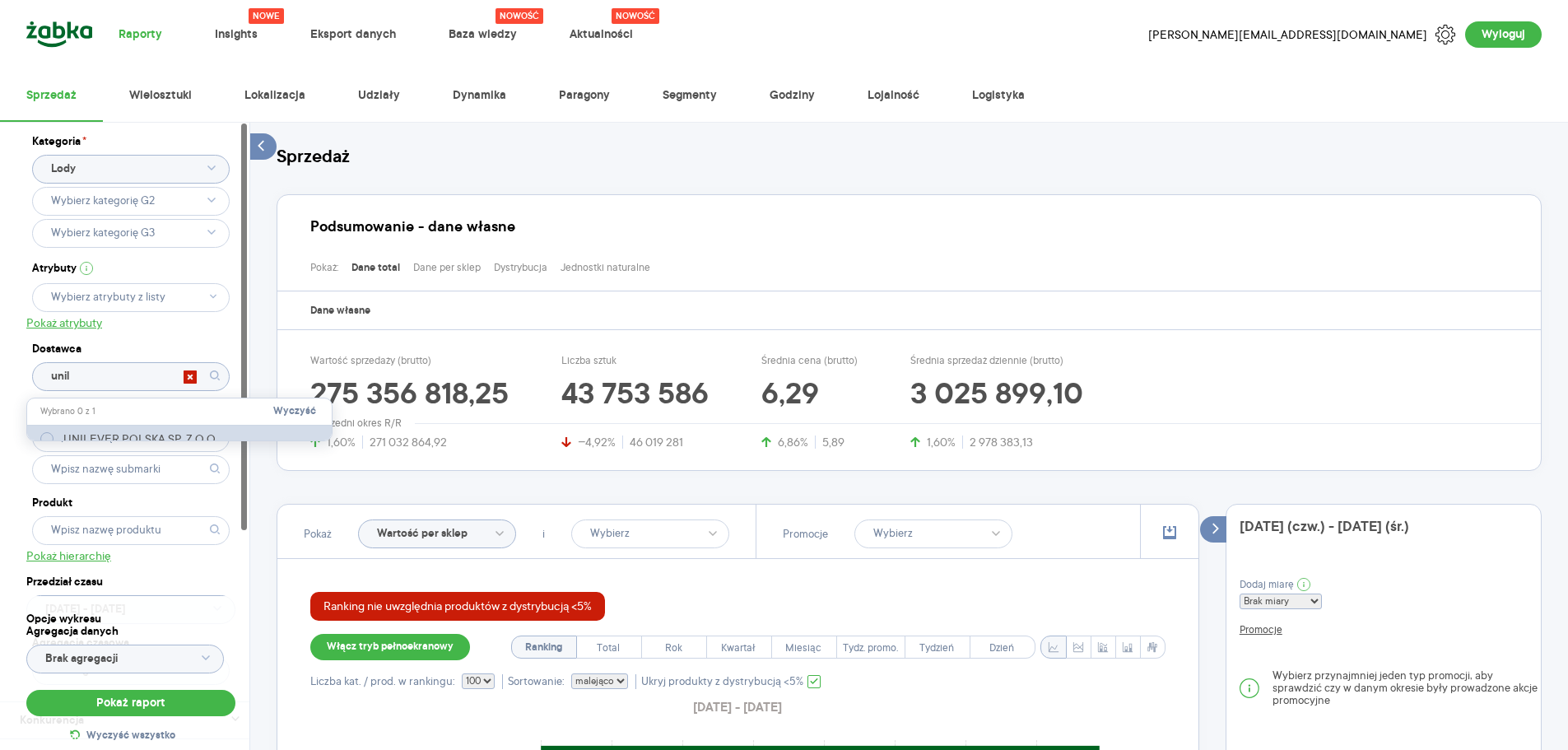 click on "UNILEVER POLSKA SP. Z O.O." at bounding box center [141, 439] 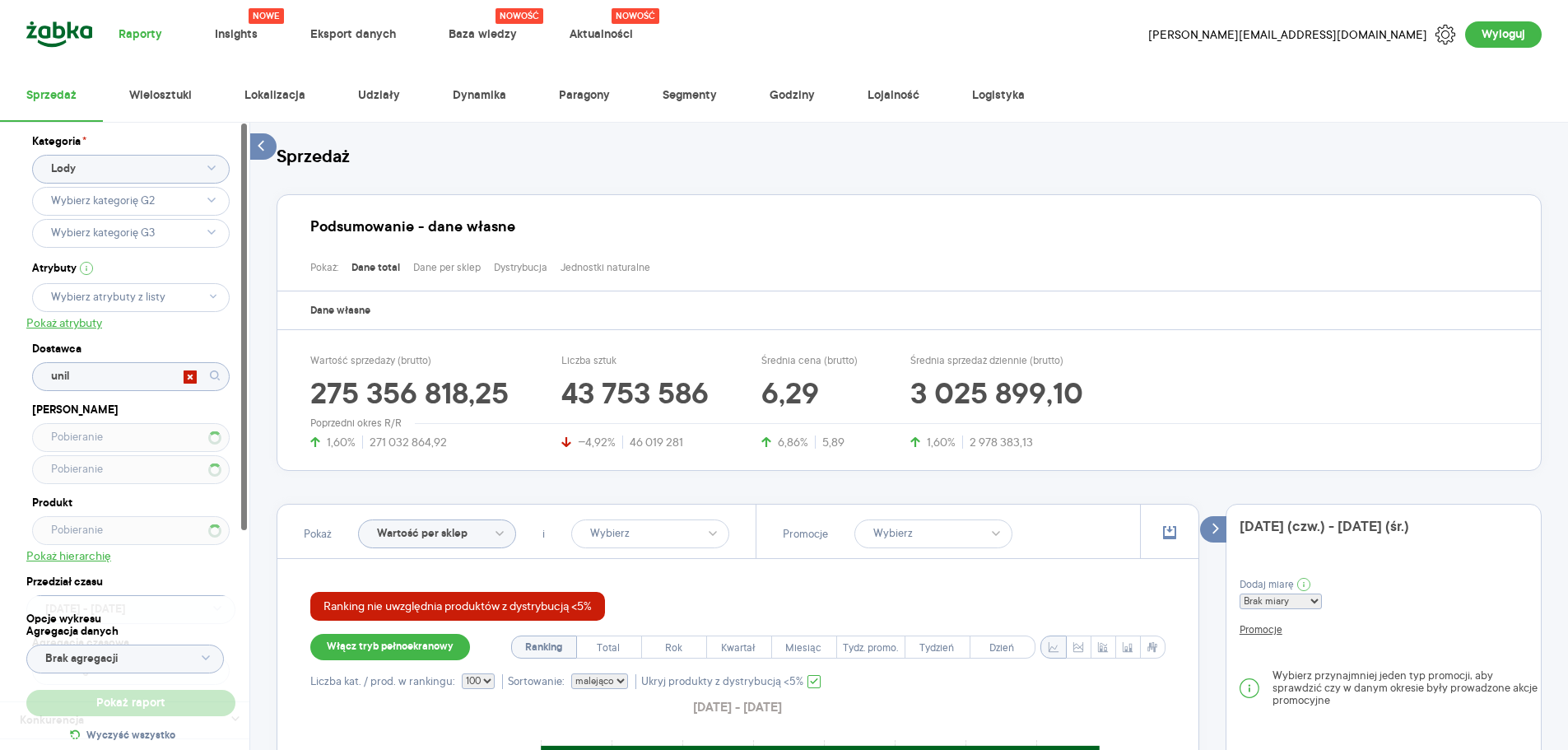 type on "UNILEVER POLSKA SP. Z O.O." 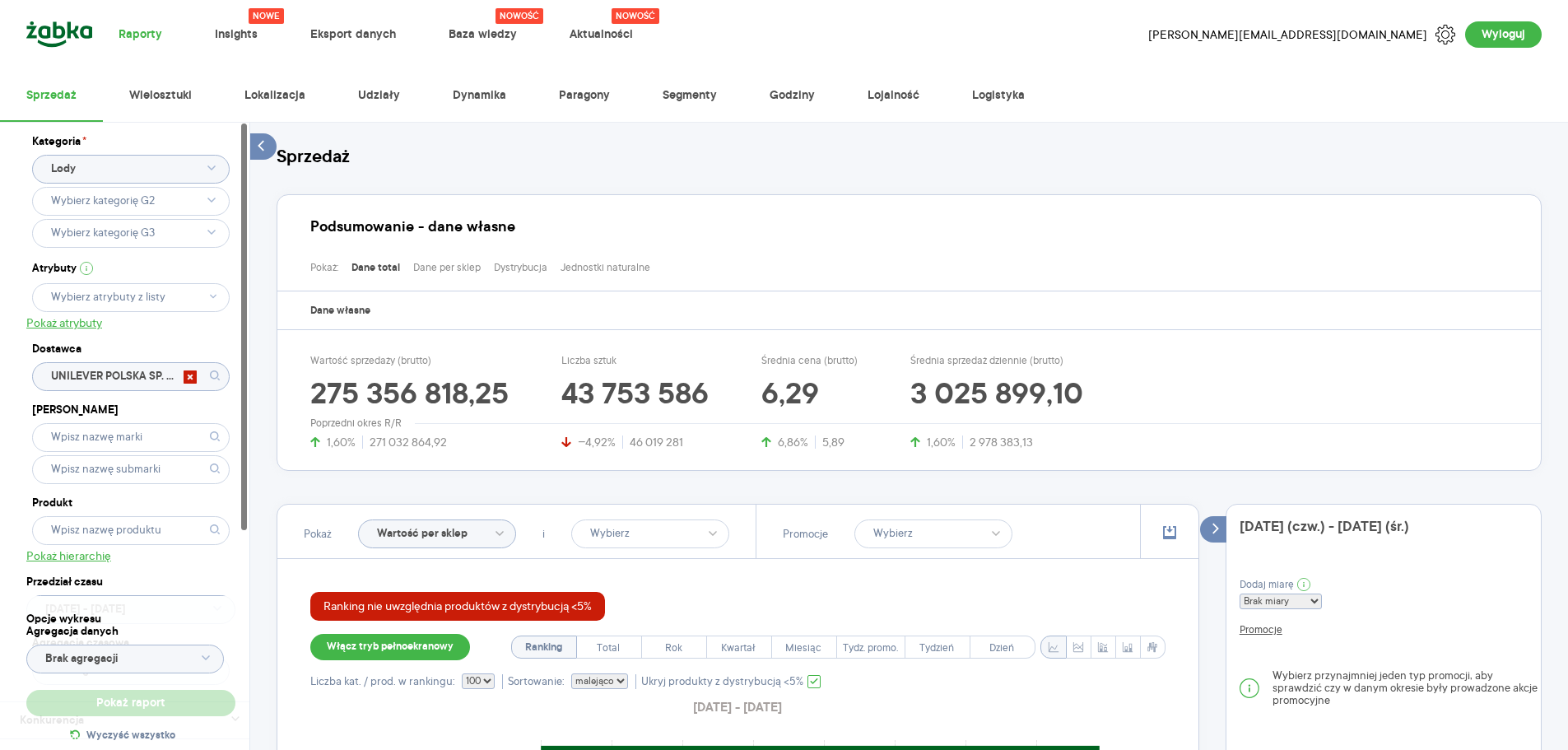 type 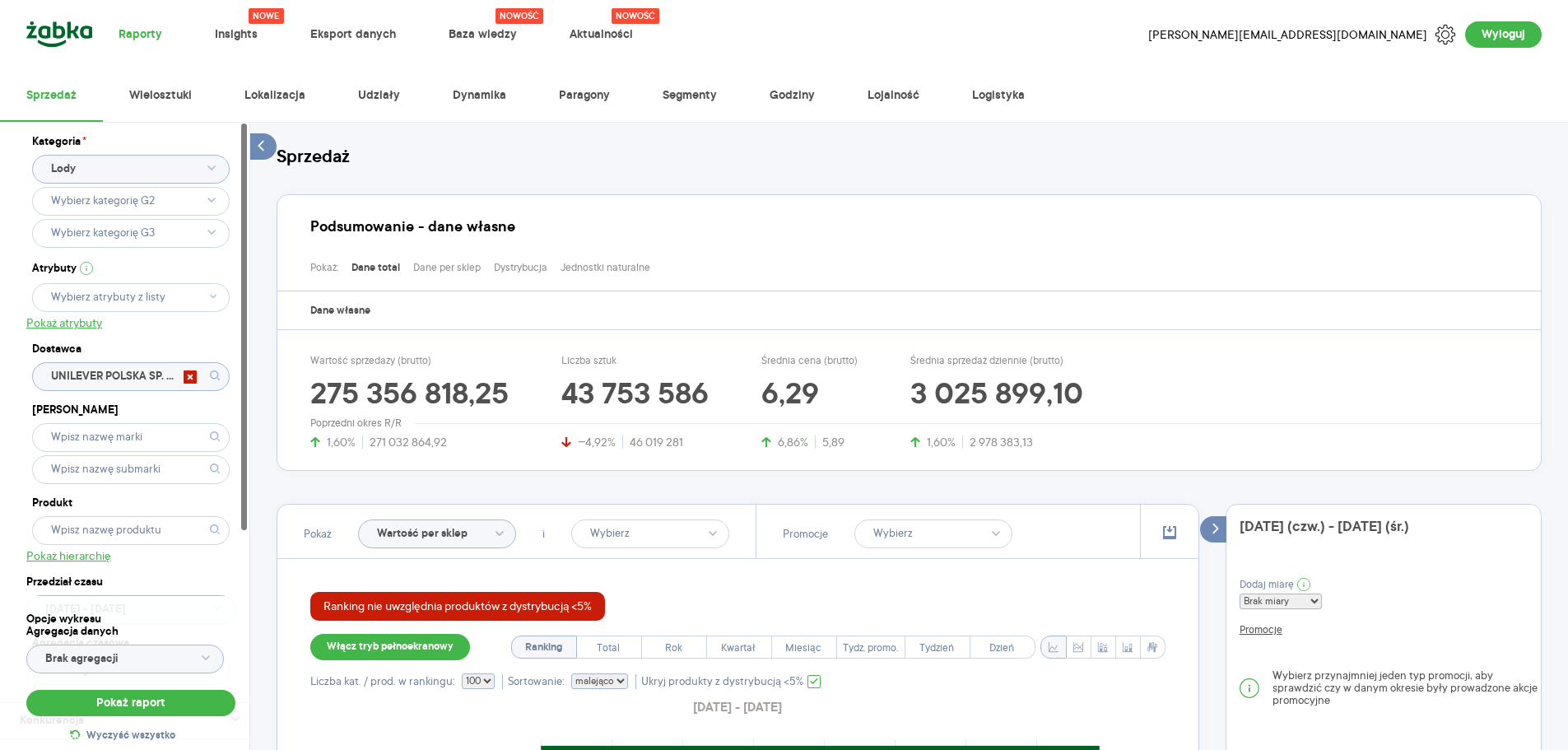 type on "UNILEVER POLSKA SP. Z O.O." 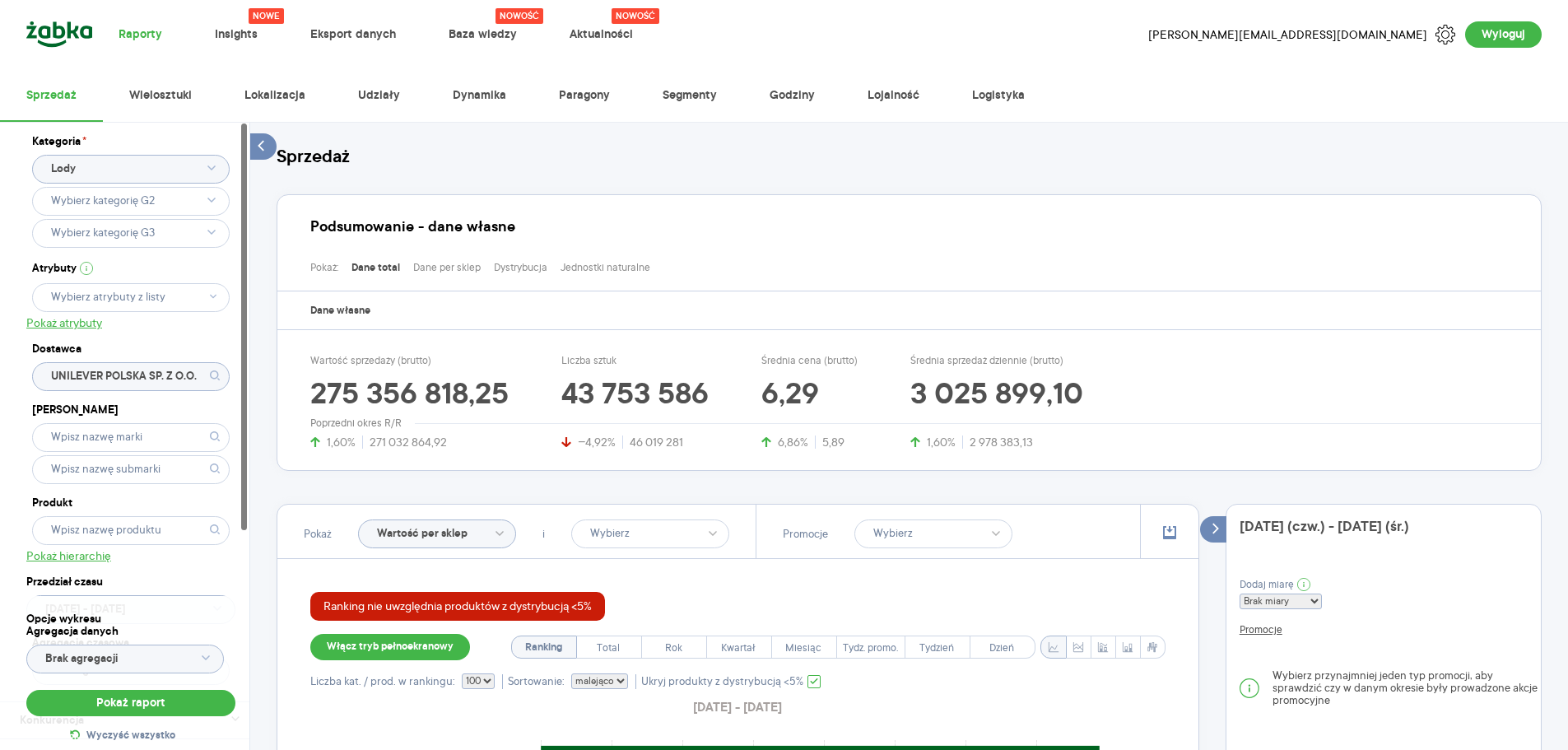 click 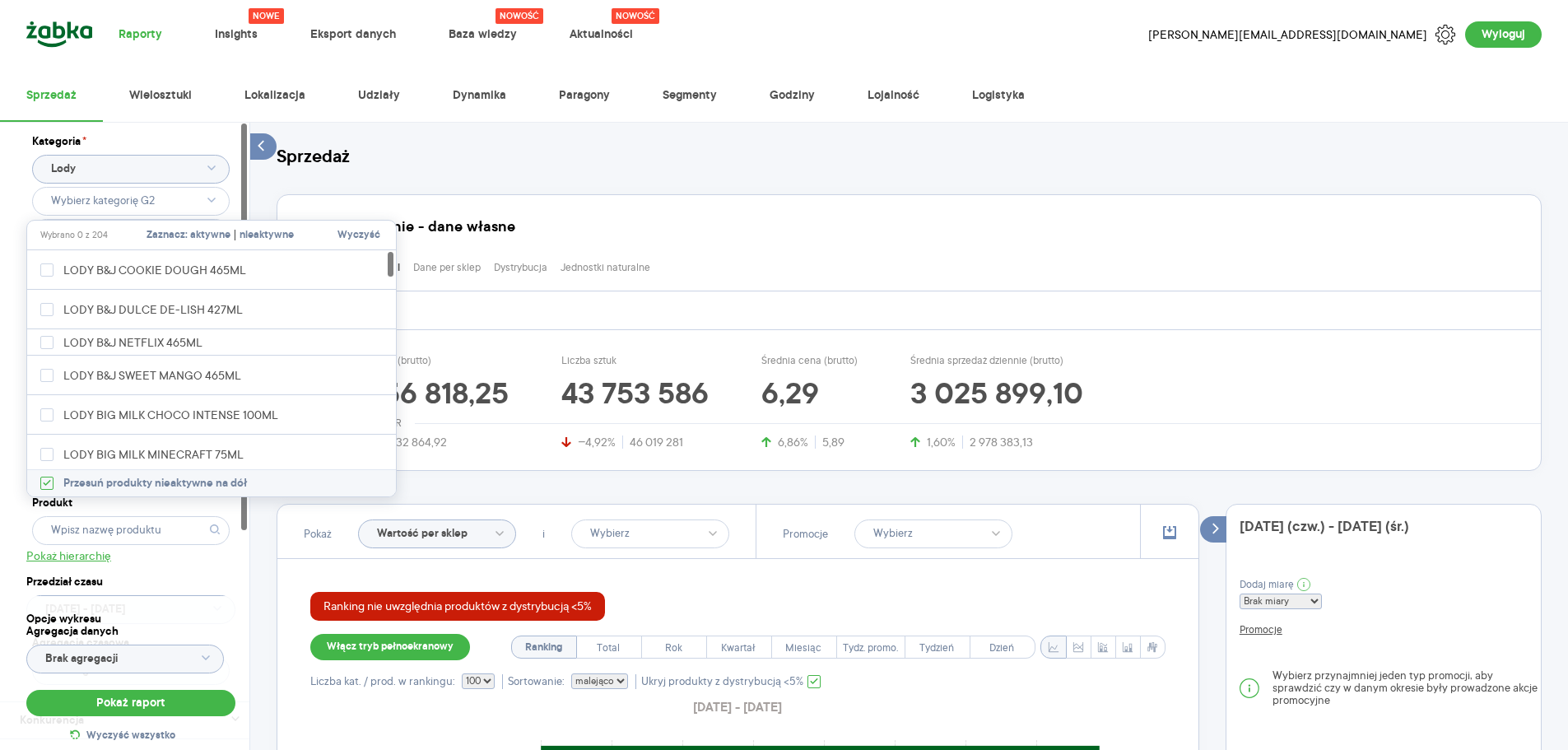 click on "aktywne" at bounding box center (210, 235) 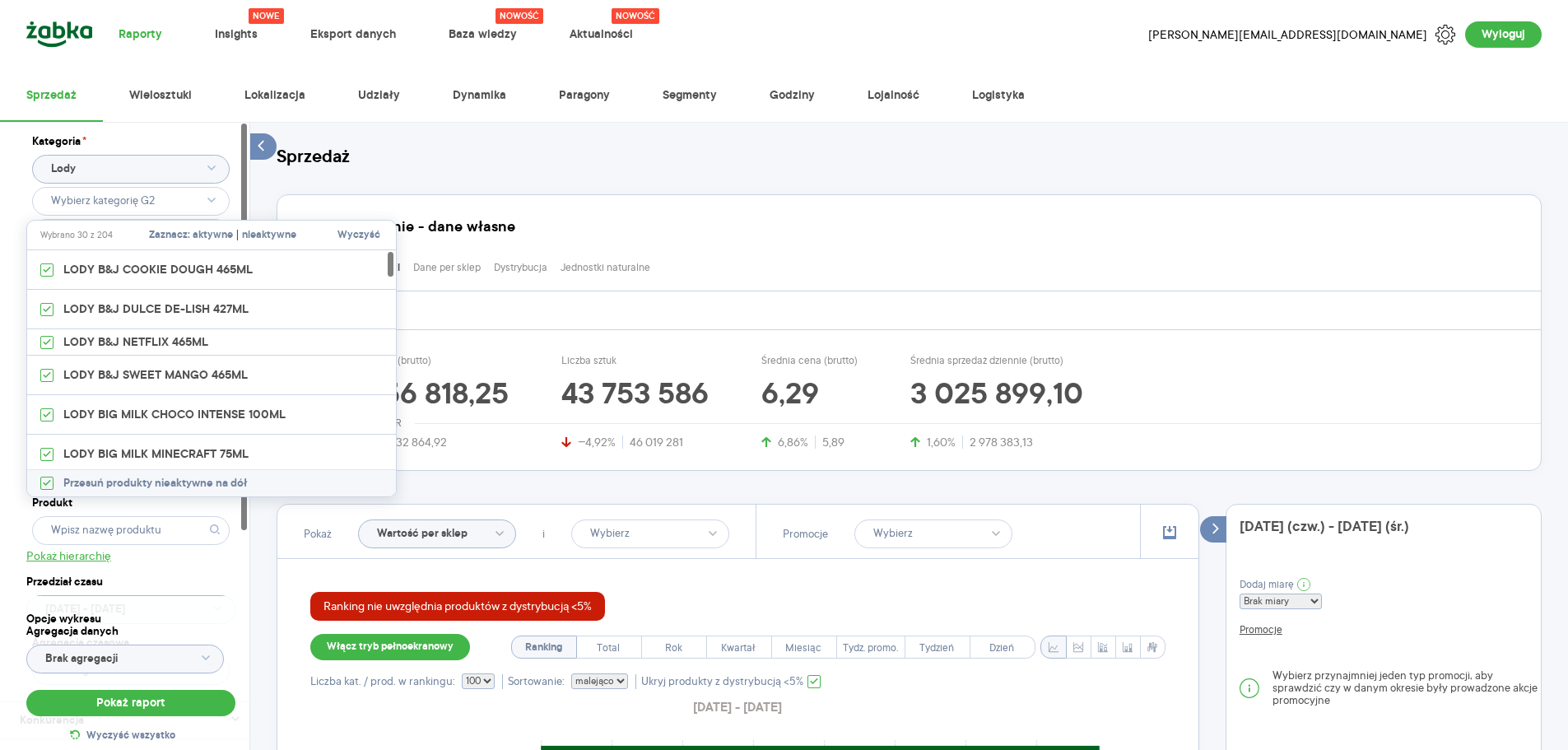 click on "Kategoria * Lody Atrybuty Pokaż atrybuty Dostawca UNILEVER POLSKA SP. Z O.O. Marka Produkt Pokaż hierarchię Przedział czasu [DATE] - [DATE] Agregacja czasowa ranking" at bounding box center (131, 412) 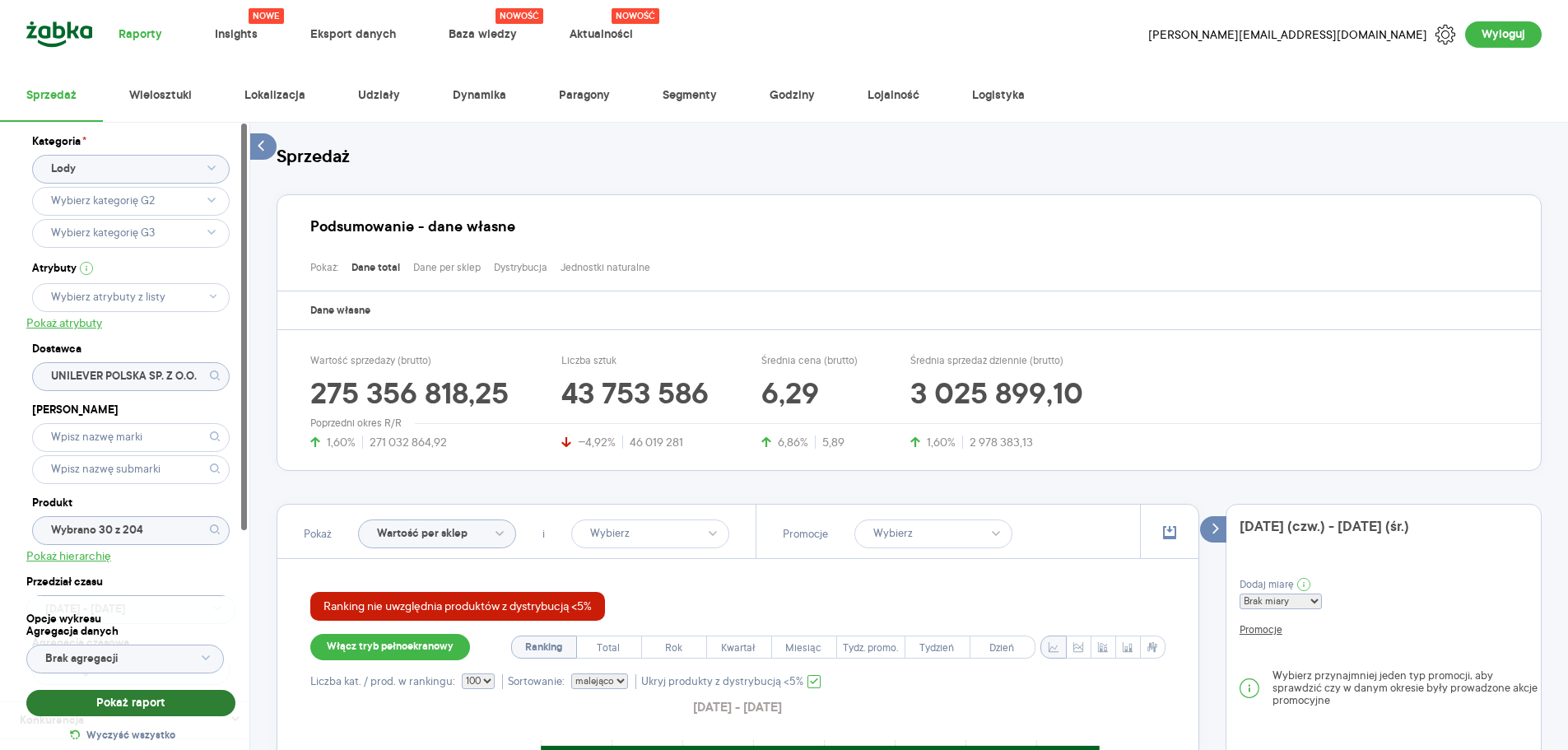 click on "Pokaż raport" at bounding box center (131, 703) 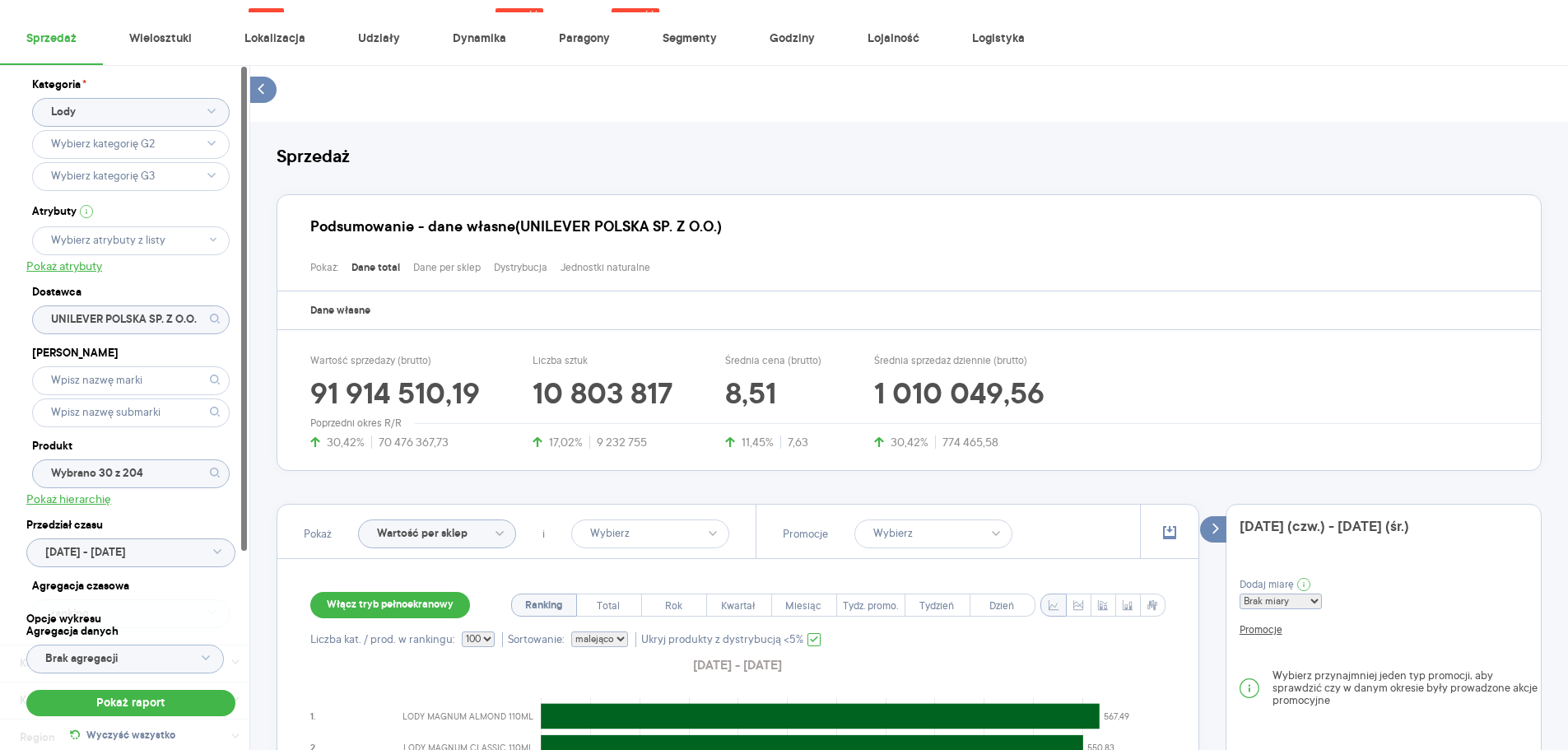 scroll, scrollTop: 109, scrollLeft: 0, axis: vertical 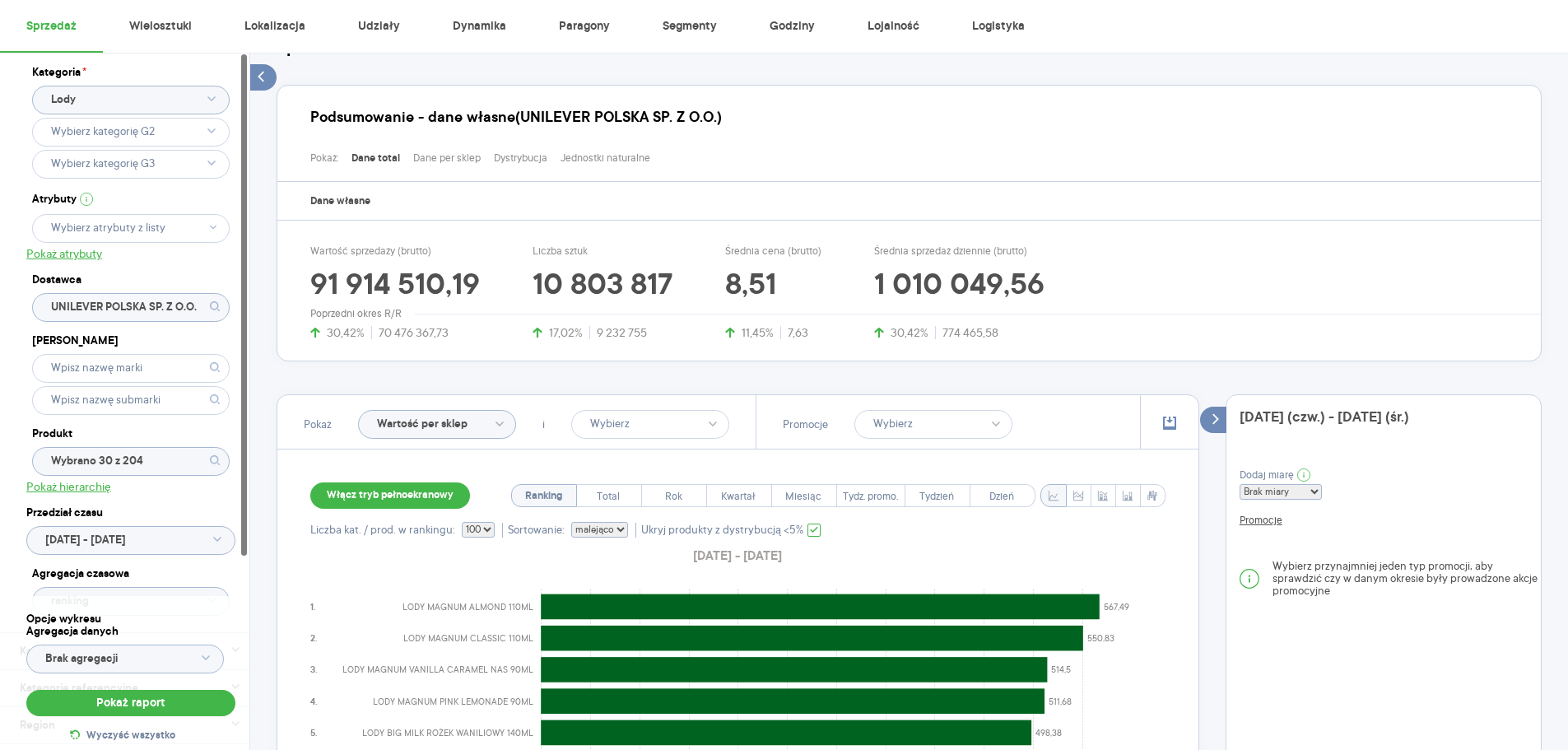 click on "Brak agregacji" 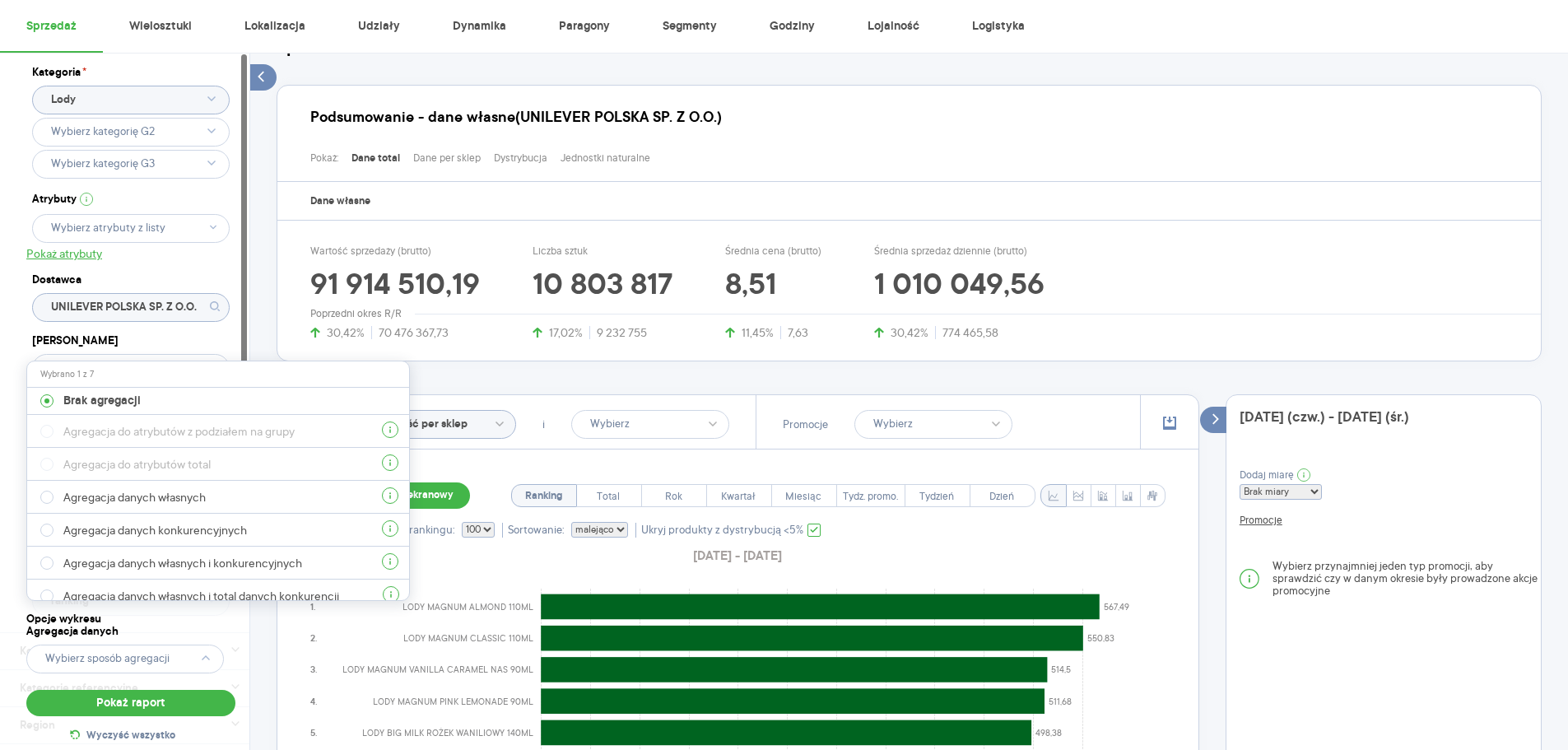 click on "Kategoria * Lody Atrybuty Pokaż atrybuty Dostawca UNILEVER POLSKA SP. Z O.O. Marka Produkt Wybrano 30 z 204 Pokaż hierarchię Przedział czasu [DATE] - [DATE] Agregacja czasowa ranking Konkurencja Pokaż dane konkurencji z opóźnieniem Dostawca Marka Produkt Kategorie referencyjne Region Rodzaje sklepów Rodzaje transakcji Wszystkie Like For Like Uwzględnij LFL Opcje wykresu Agregacja danych Pokaż raport Wyczyść wszystko Sprzedaż Podsumowanie - dane własne  (UNILEVER POLSKA SP. Z O.O.) Pokaż: Dane total Dane per sklep Dystrybucja Jednostki naturalne Dane własne Wartość sprzedaży (brutto) 91 914 510,19 30,42% 70 476 367,73 Liczba sztuk 10 803 817 17,02% 9 232 755 Średnia cena (brutto) 8,51 11,45% 7,63 Średnia sprzedaż dziennie (brutto) 1 010 049,56 30,42% 774 465,58 Poprzedni okres R/R Pokaż Wartość per sklep i Promocje Włącz tryb pełnoekranowy Ranking Total Rok Kwartał Miesiąc Tydz. promo. Tydzień Dzień Liczba kat. / prod. w rankingu: 10 20 30 50 100 Sortowanie: rosnąco 1." at bounding box center (909, 940) 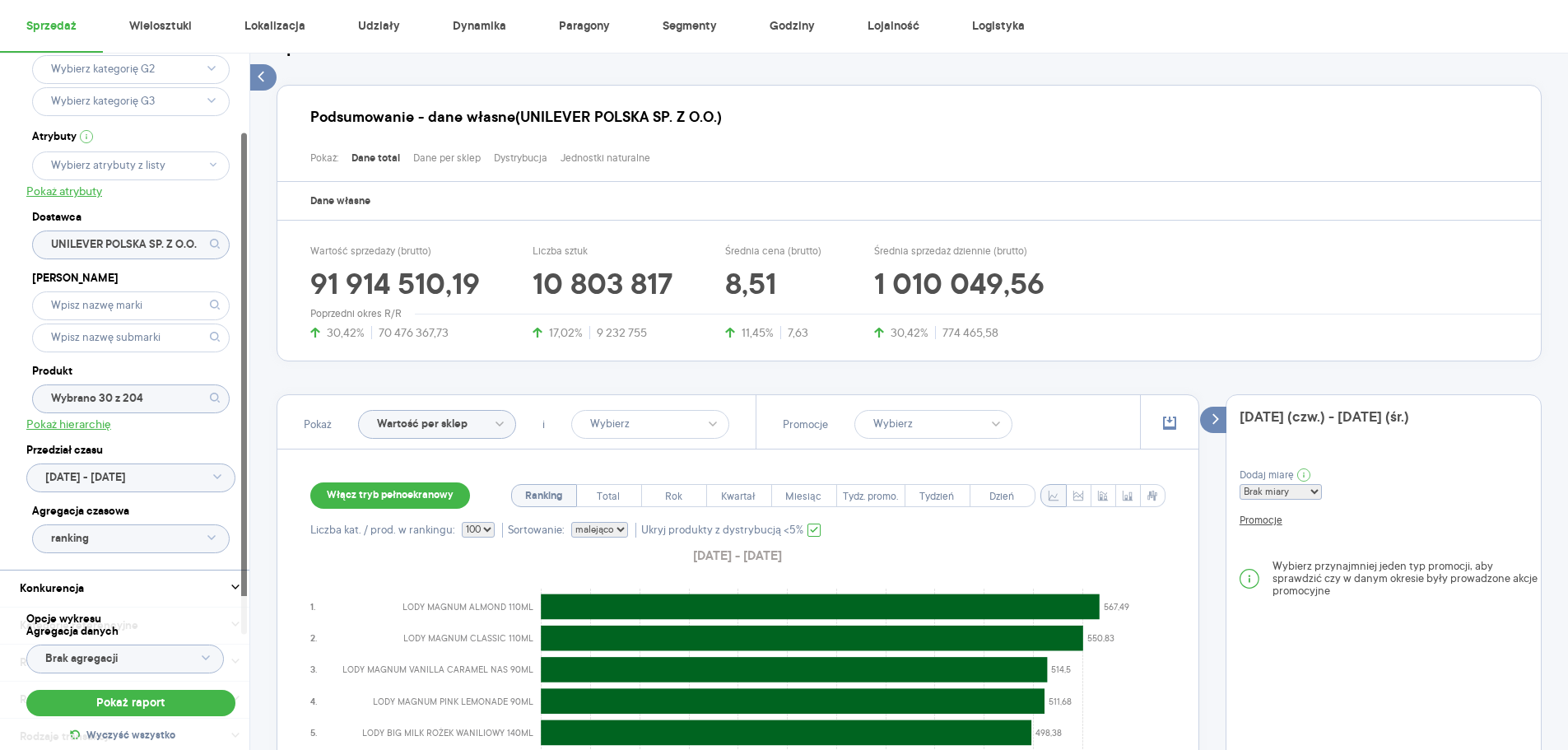 scroll, scrollTop: 109, scrollLeft: 0, axis: vertical 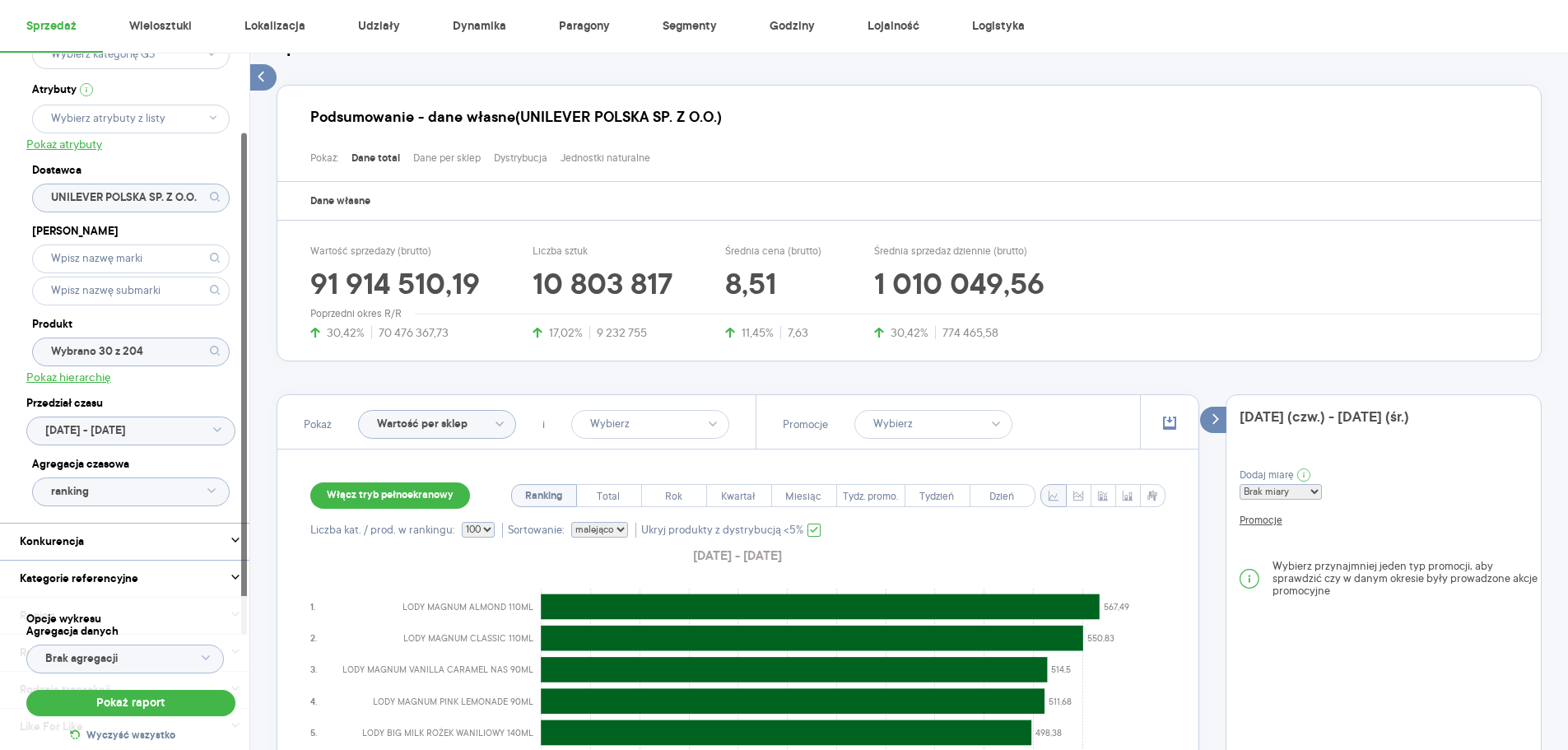 click on "ranking" 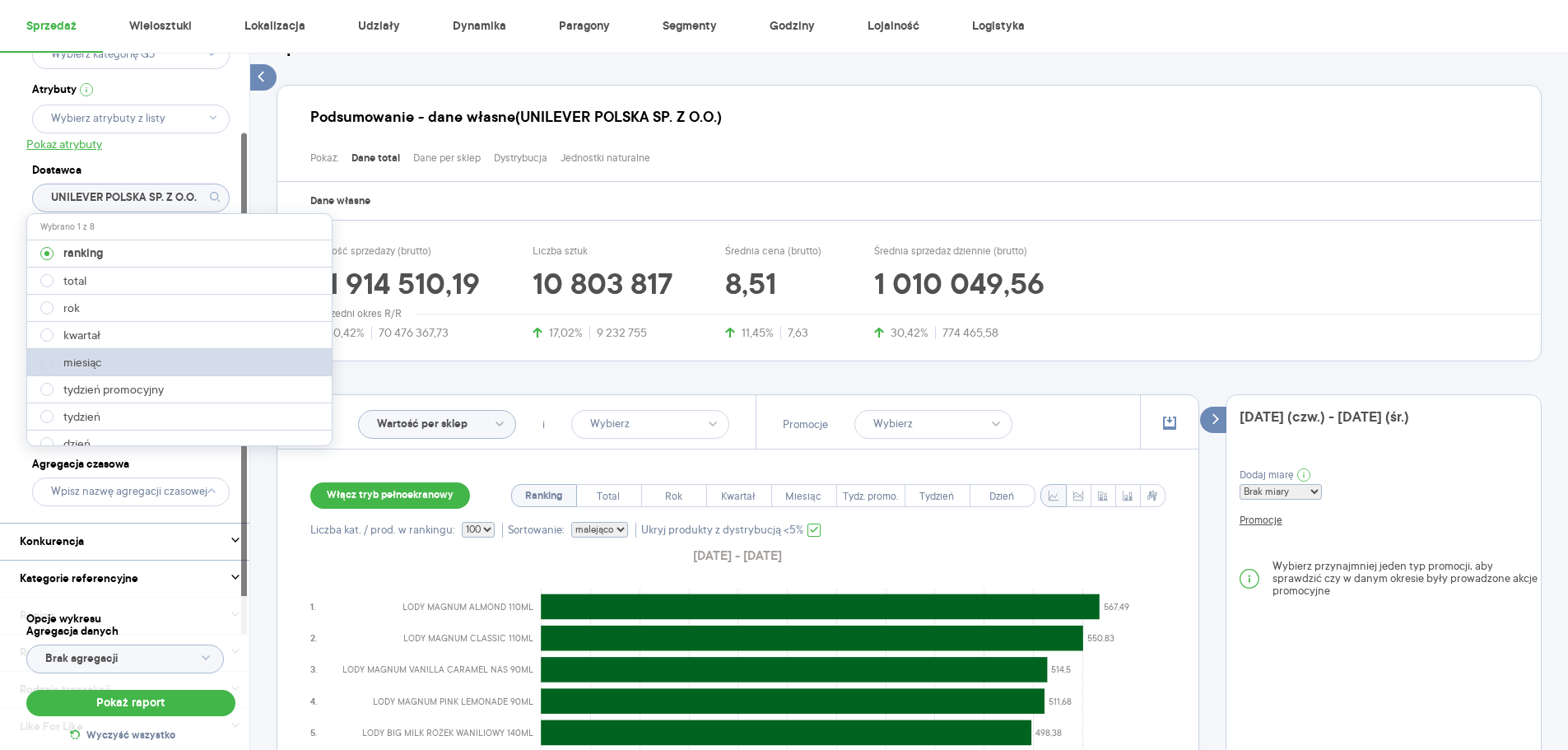 click on "miesiąc" at bounding box center [180, 362] 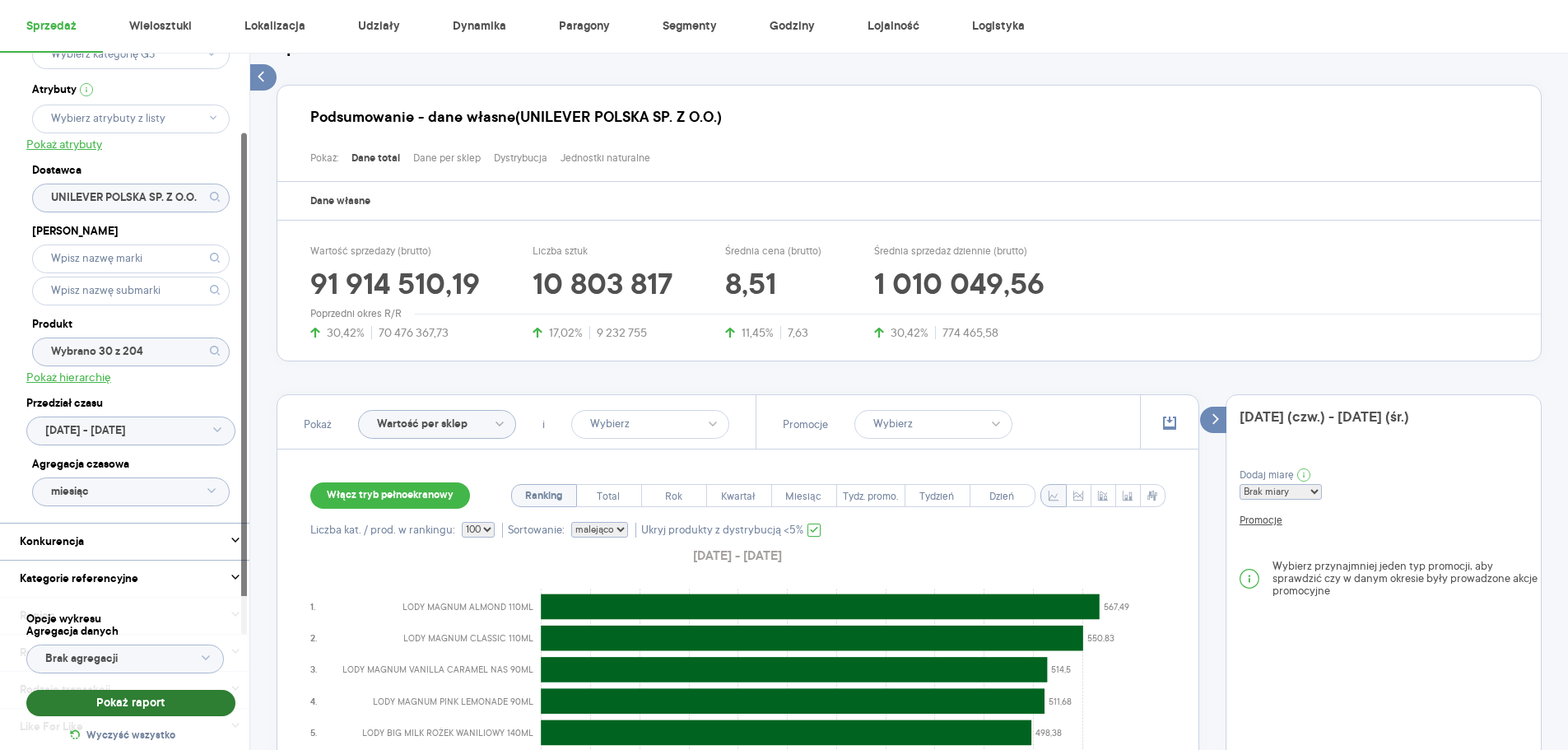 click on "Pokaż raport" at bounding box center [131, 703] 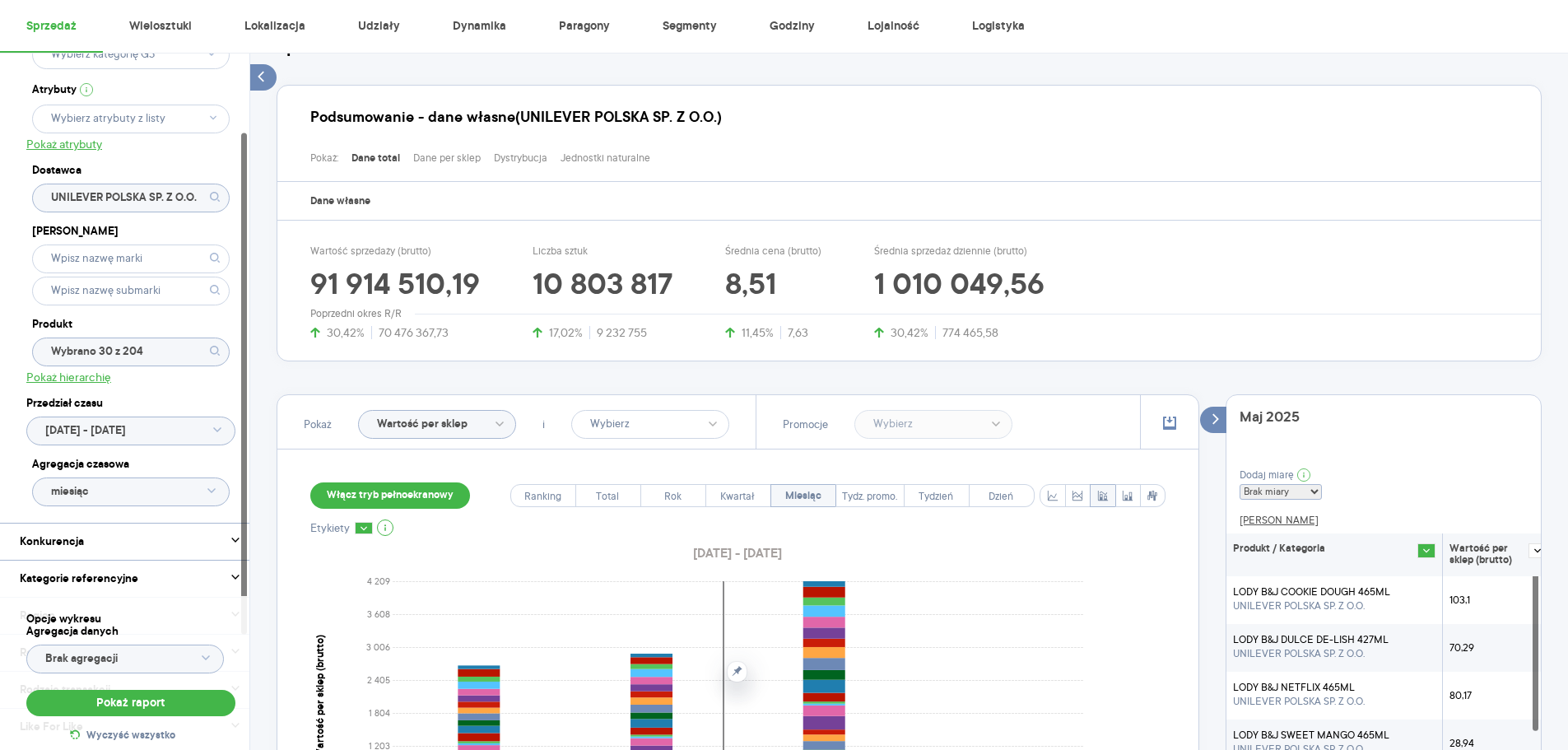 scroll, scrollTop: 276, scrollLeft: 0, axis: vertical 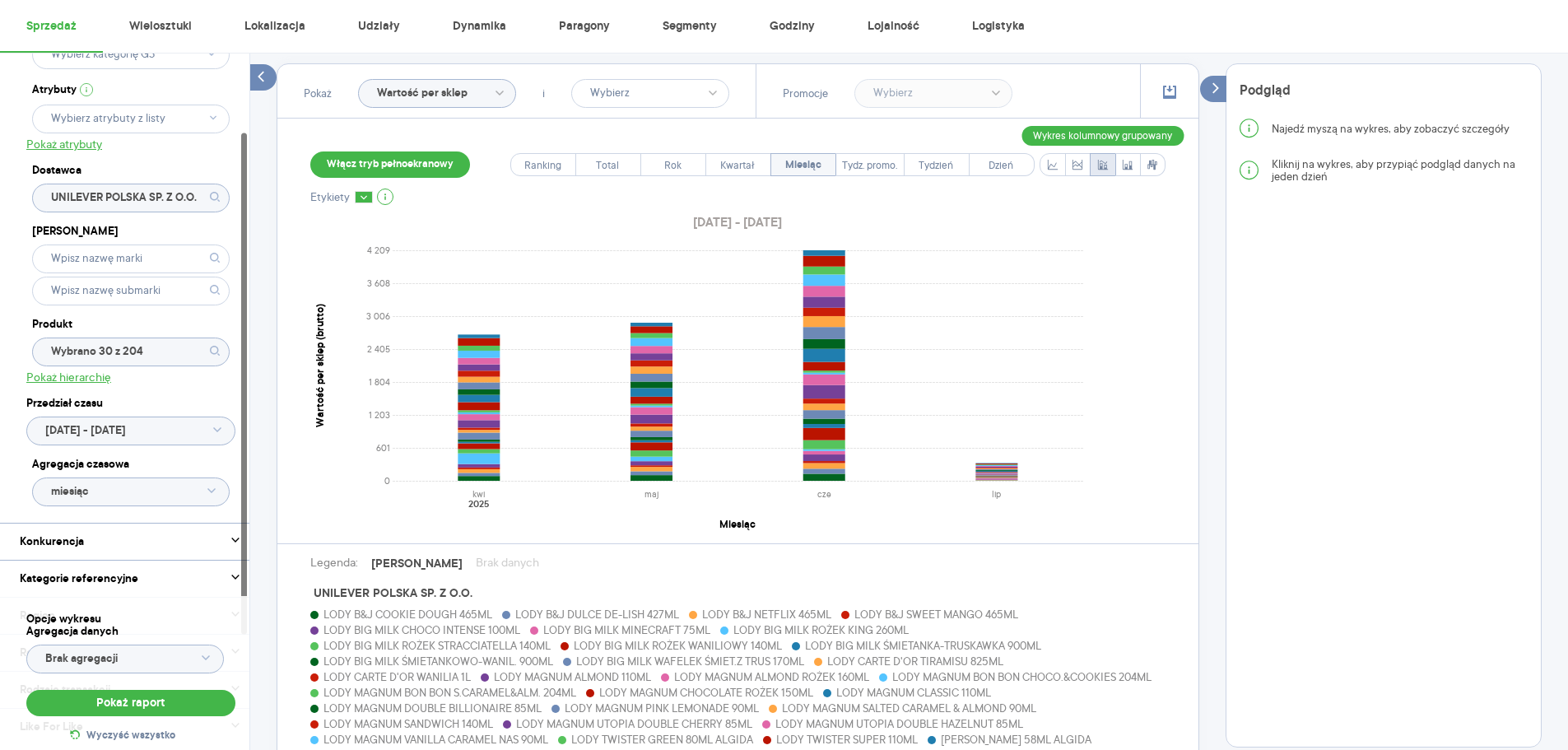 click at bounding box center (1103, 165) 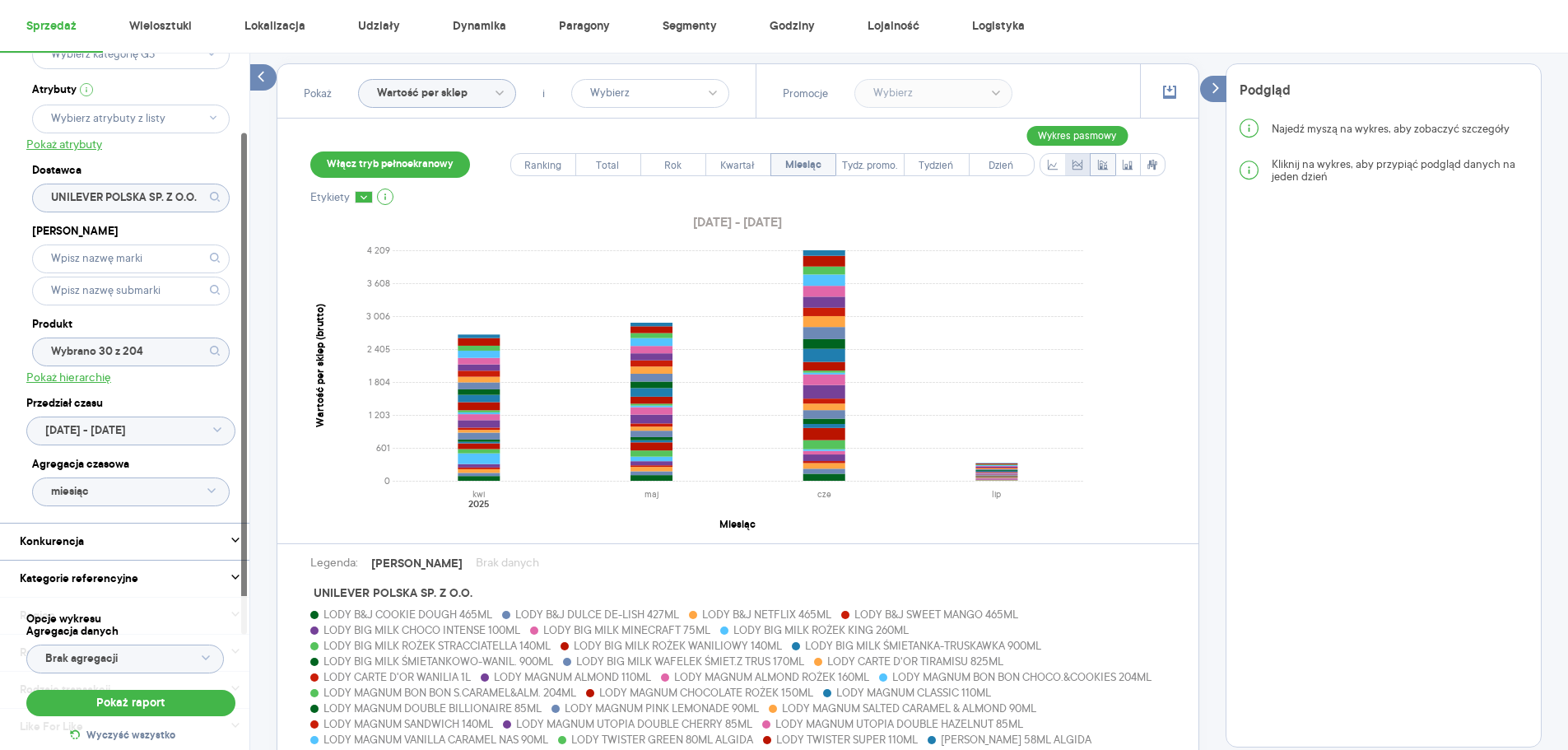 click 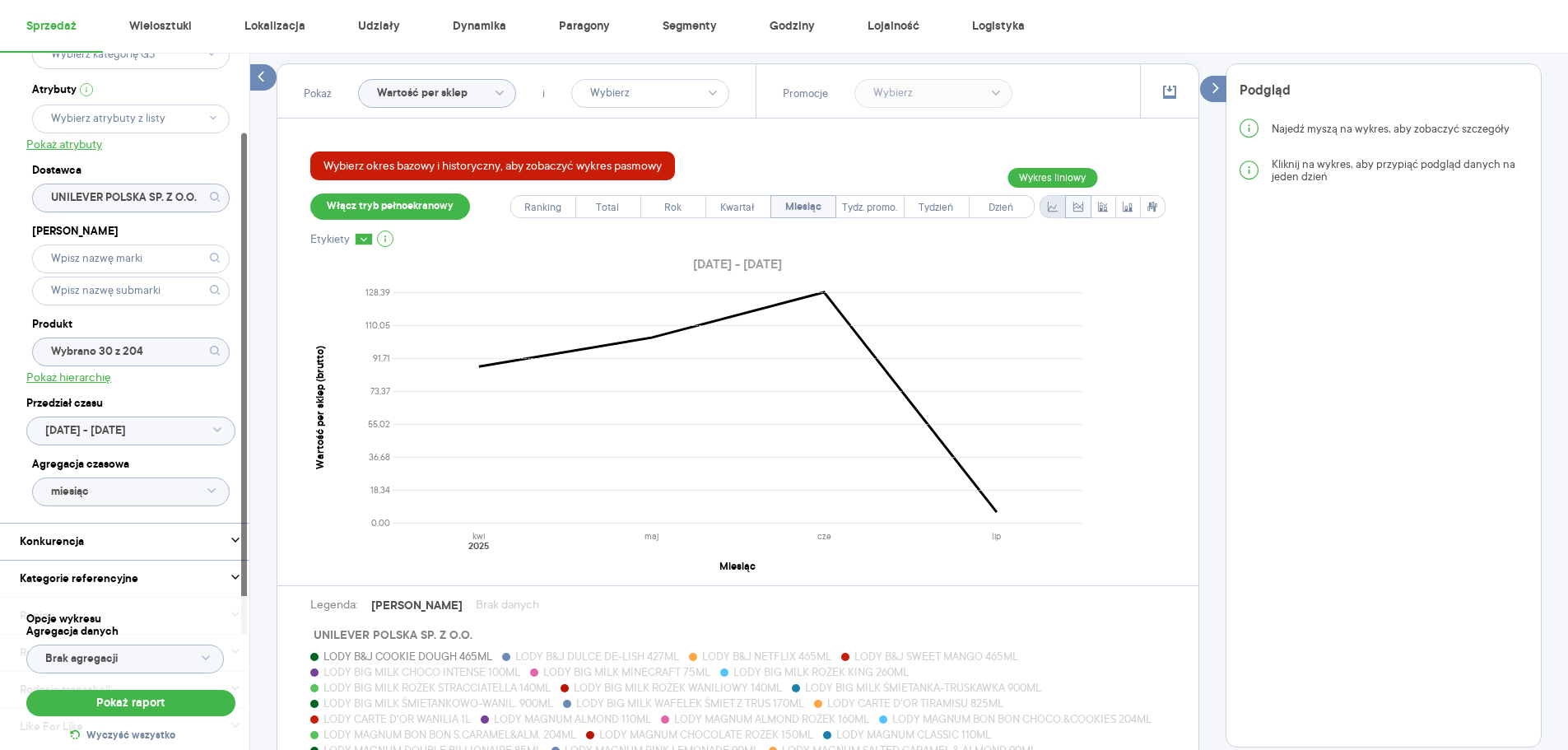 click at bounding box center [1053, 207] 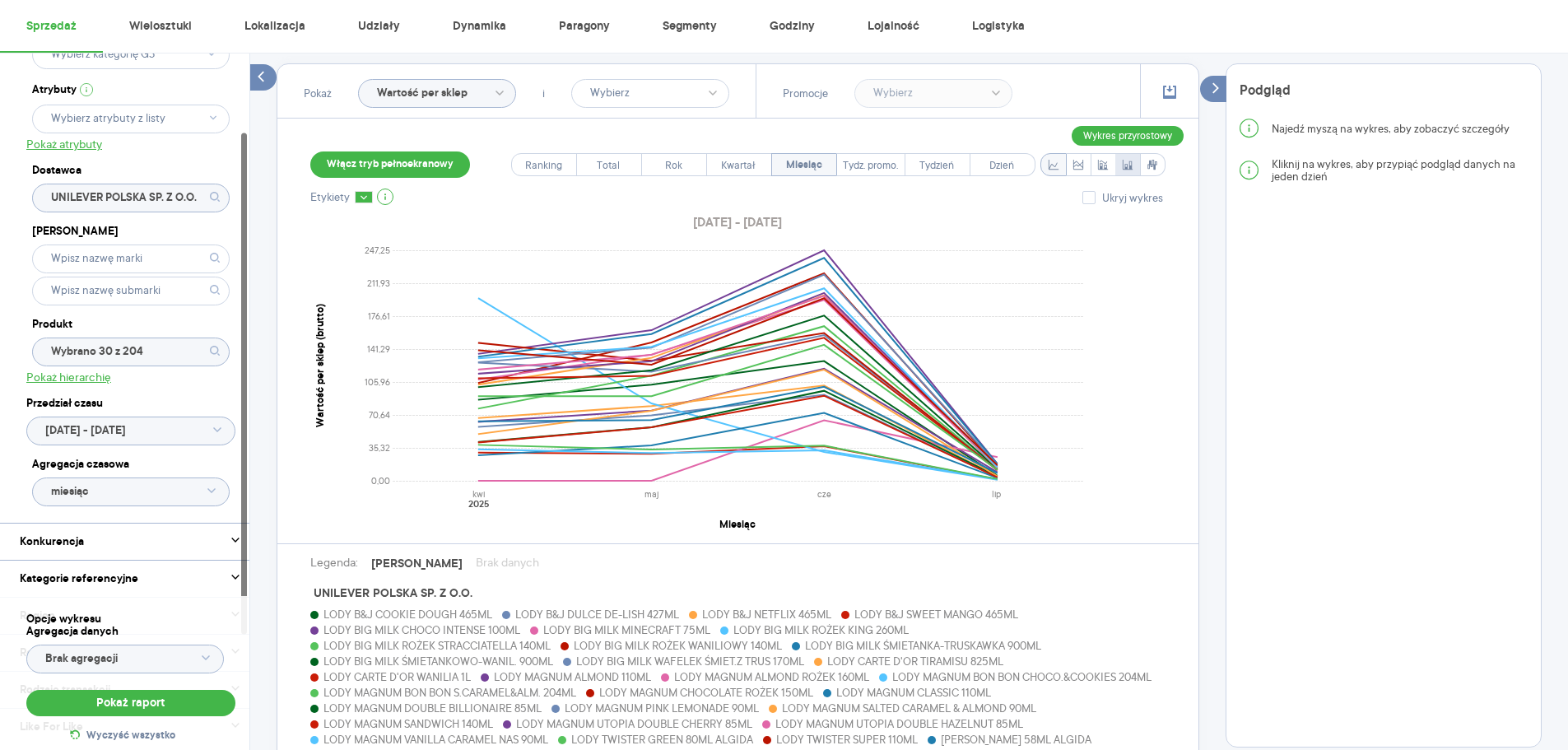 click 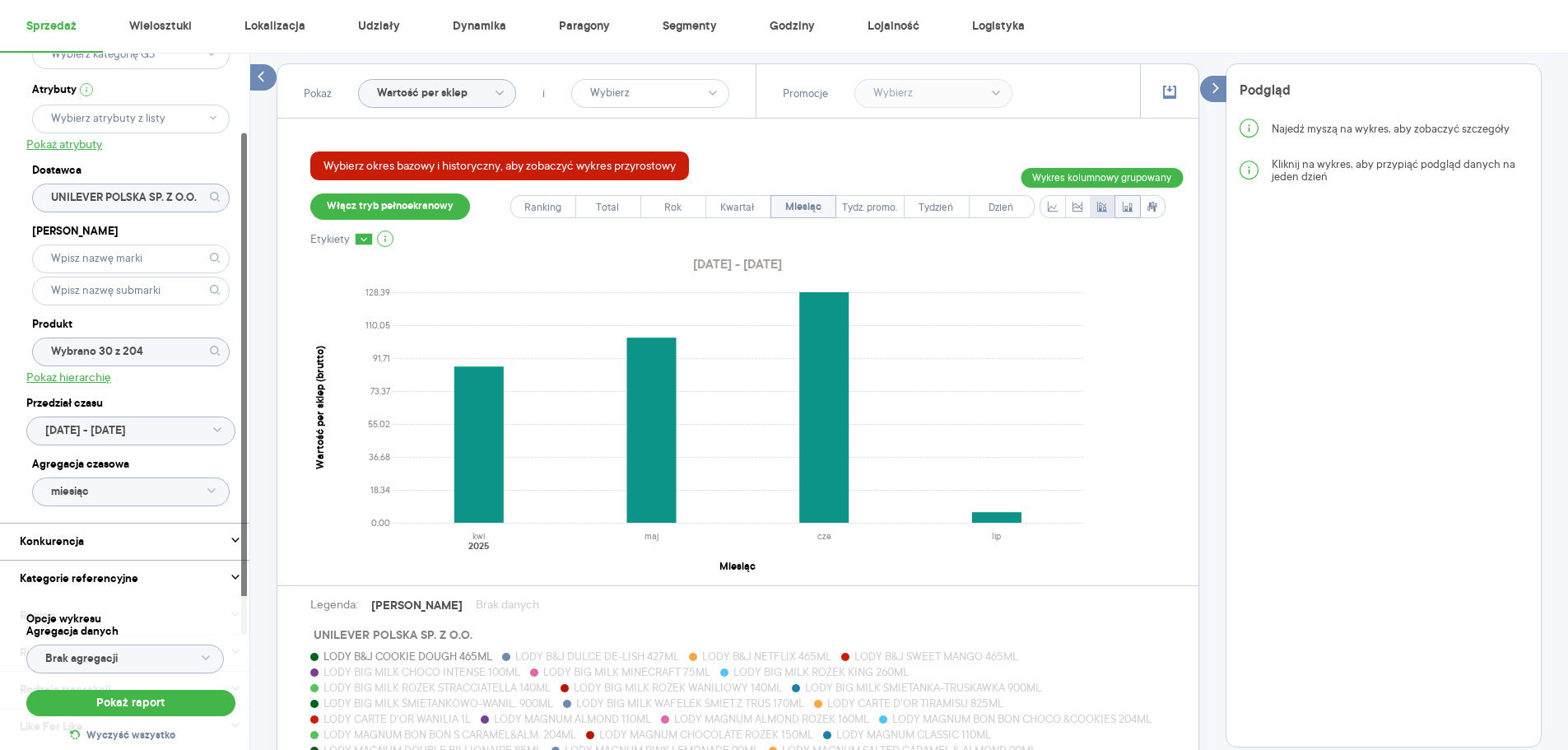 click at bounding box center (1102, 207) 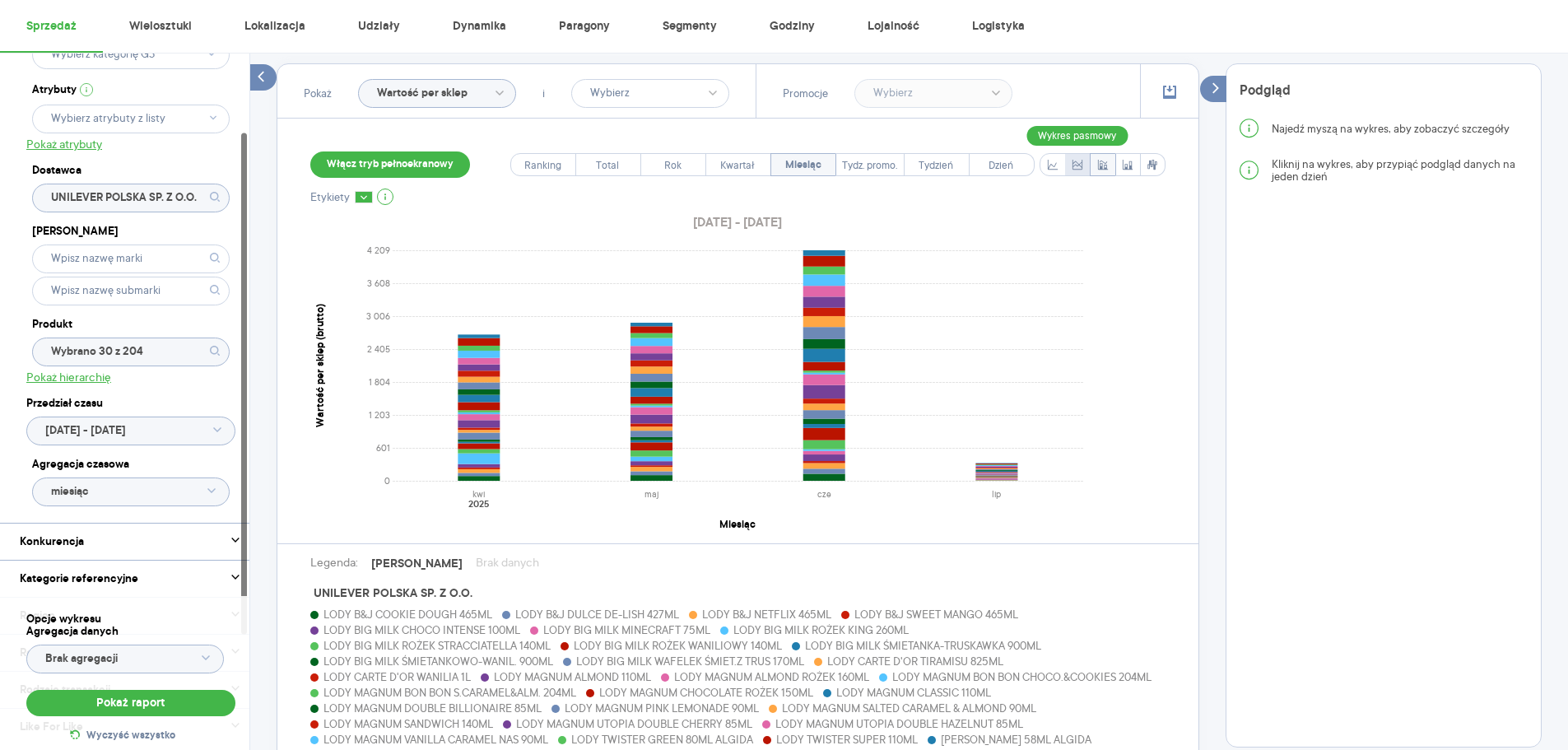 click at bounding box center [1077, 165] 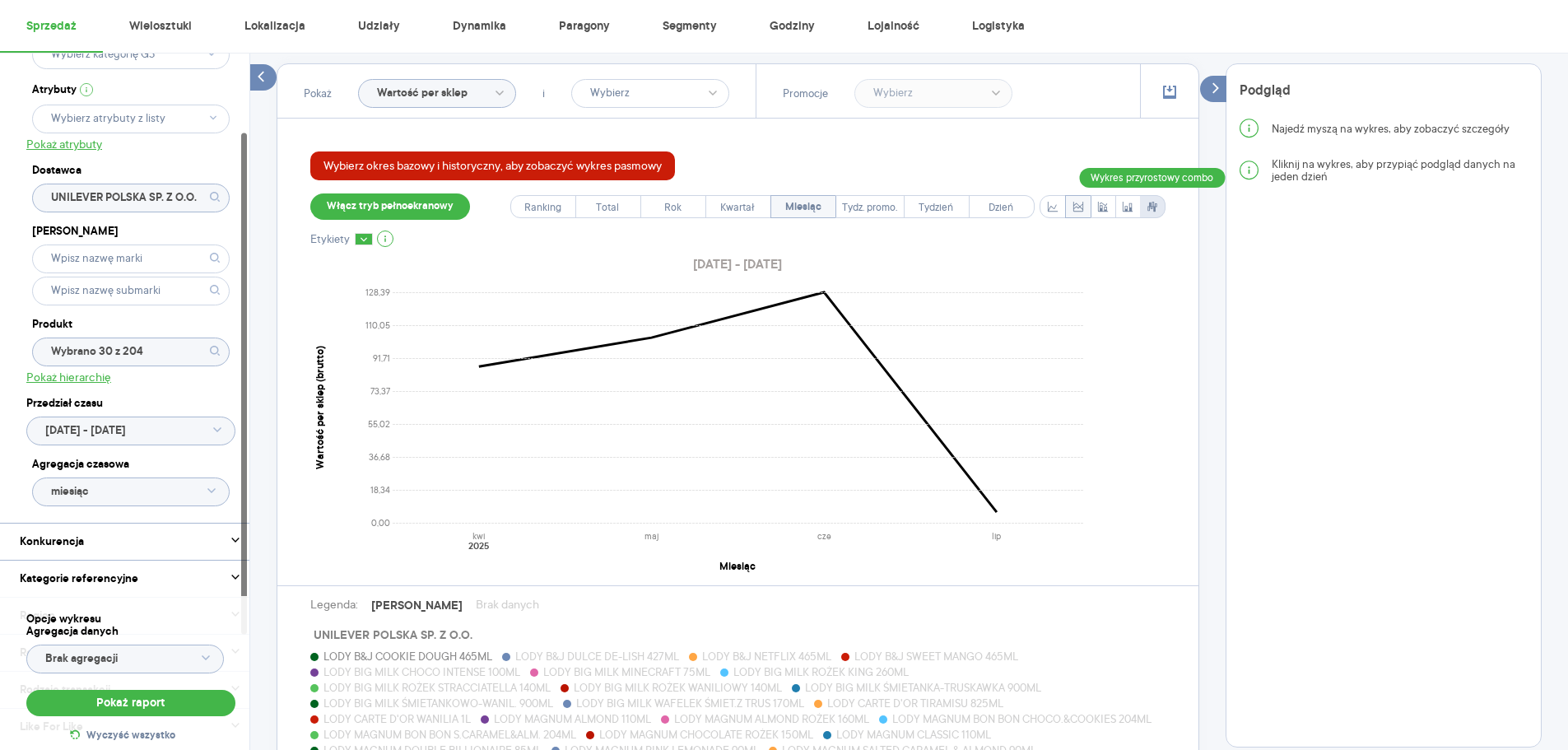 click at bounding box center (1152, 207) 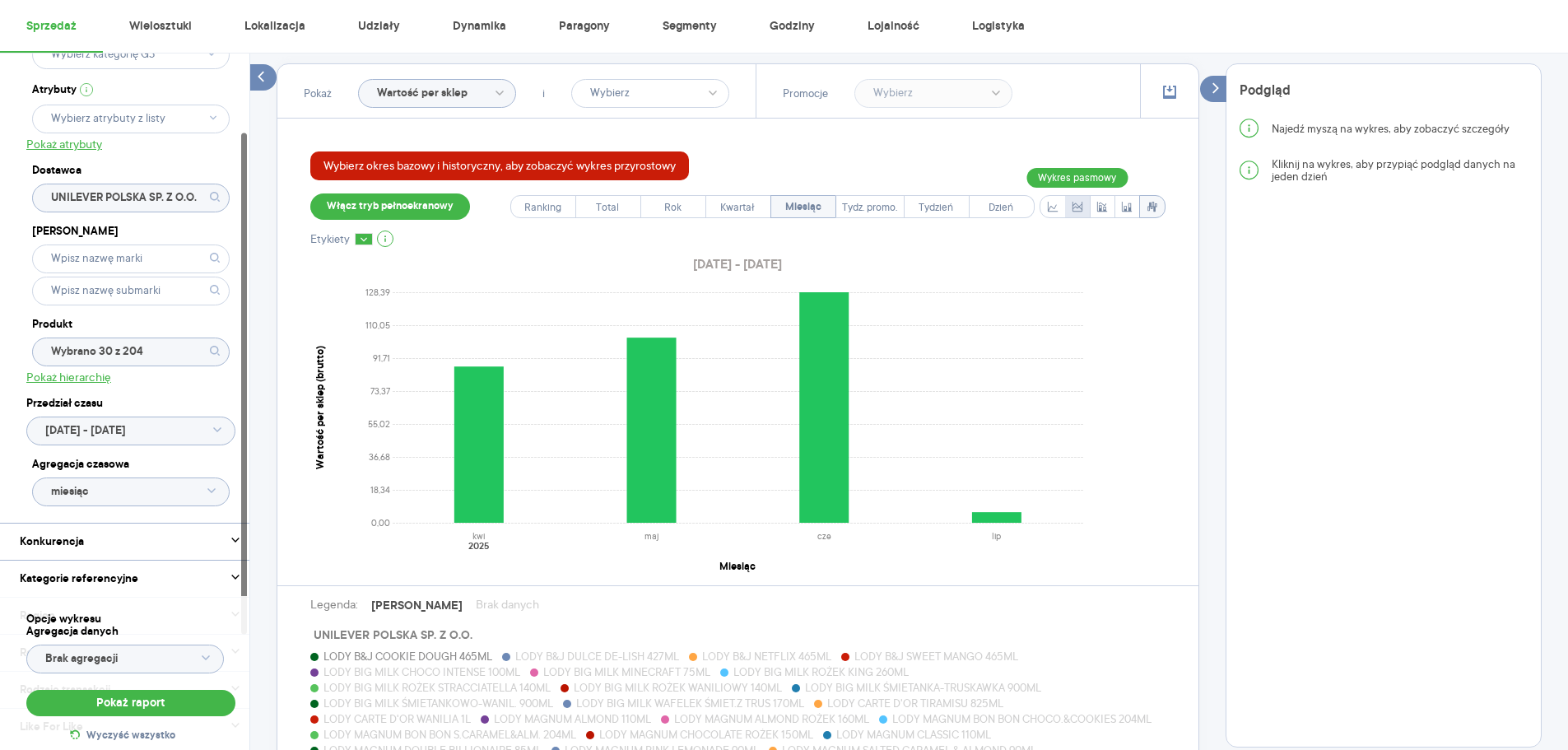 click 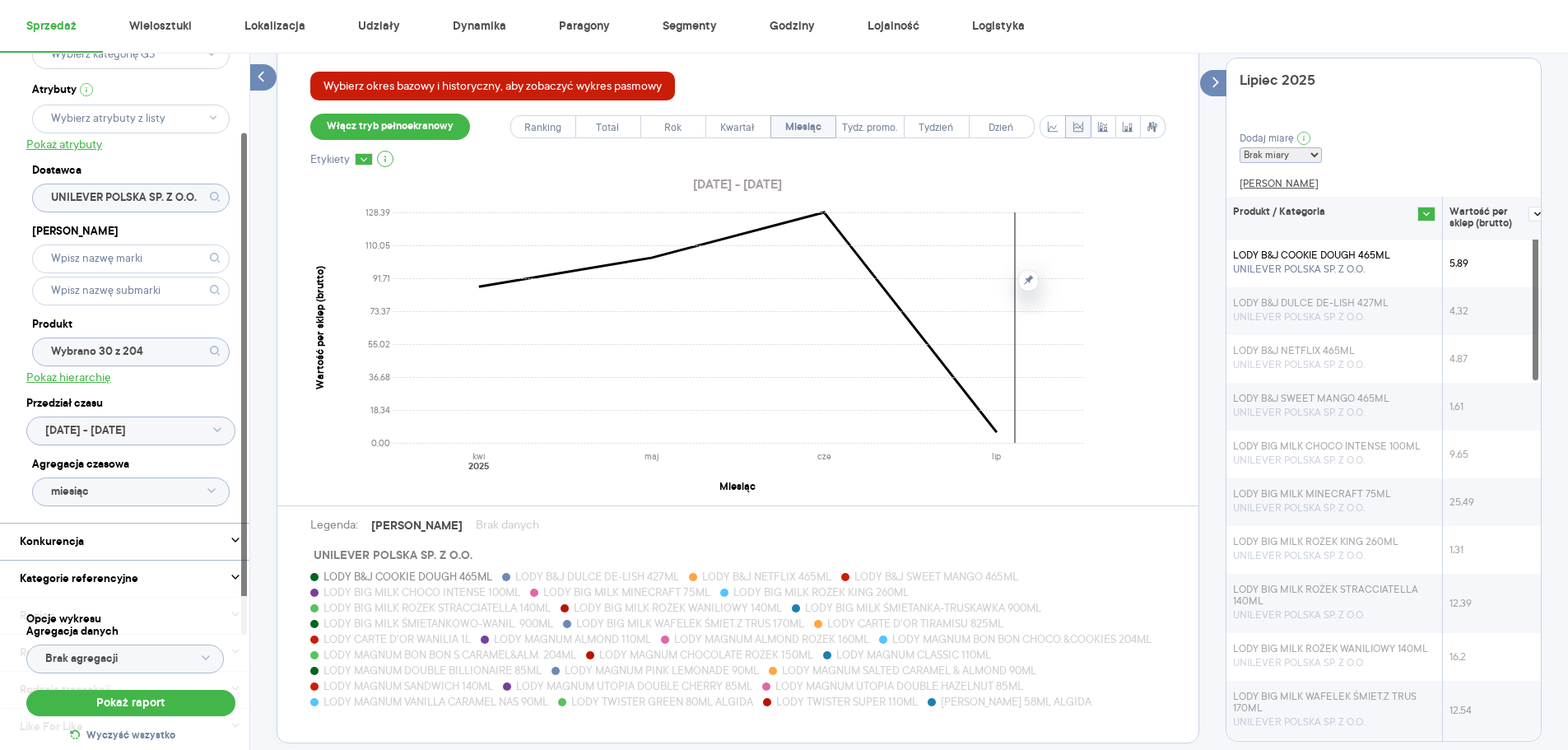 scroll, scrollTop: 550, scrollLeft: 0, axis: vertical 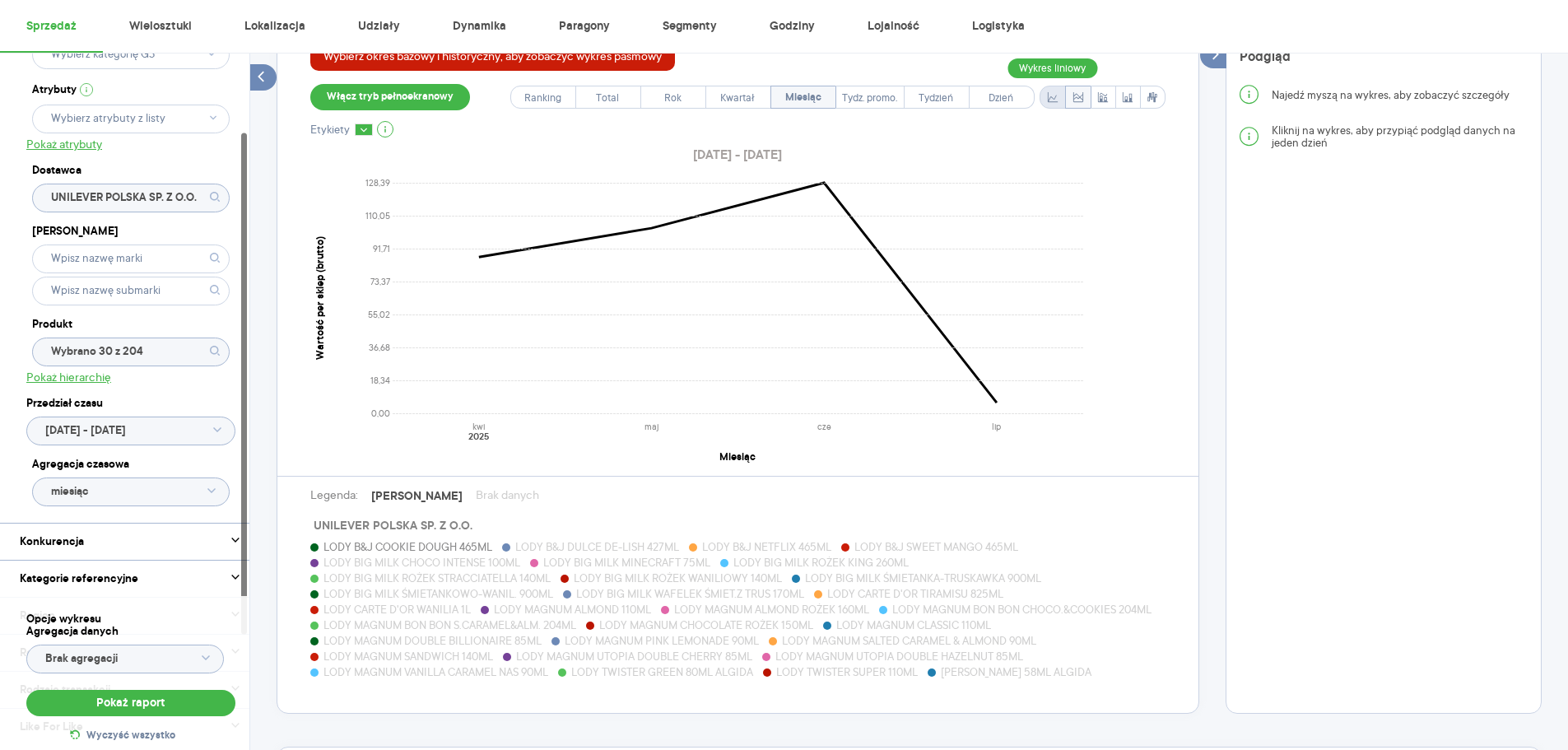 click 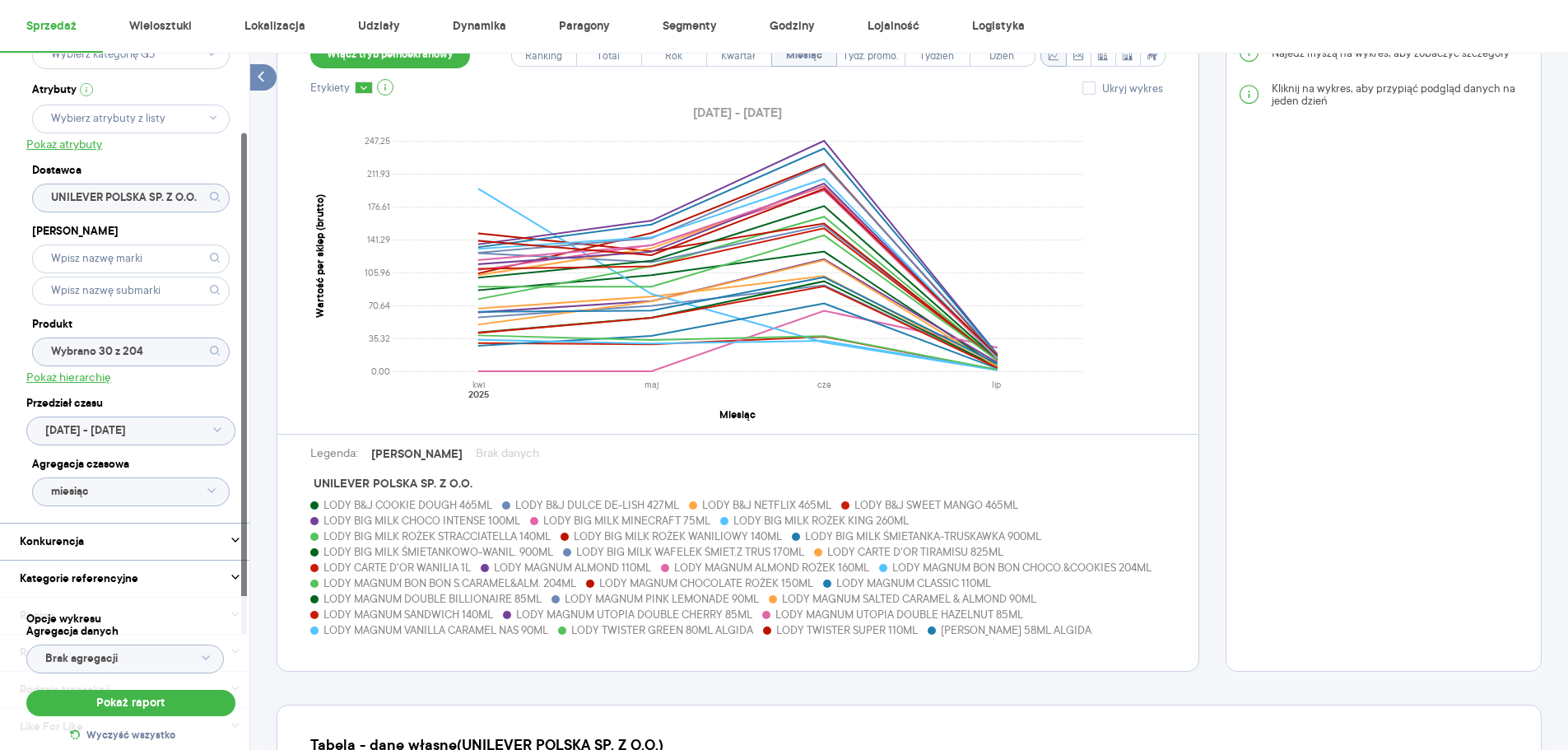 type 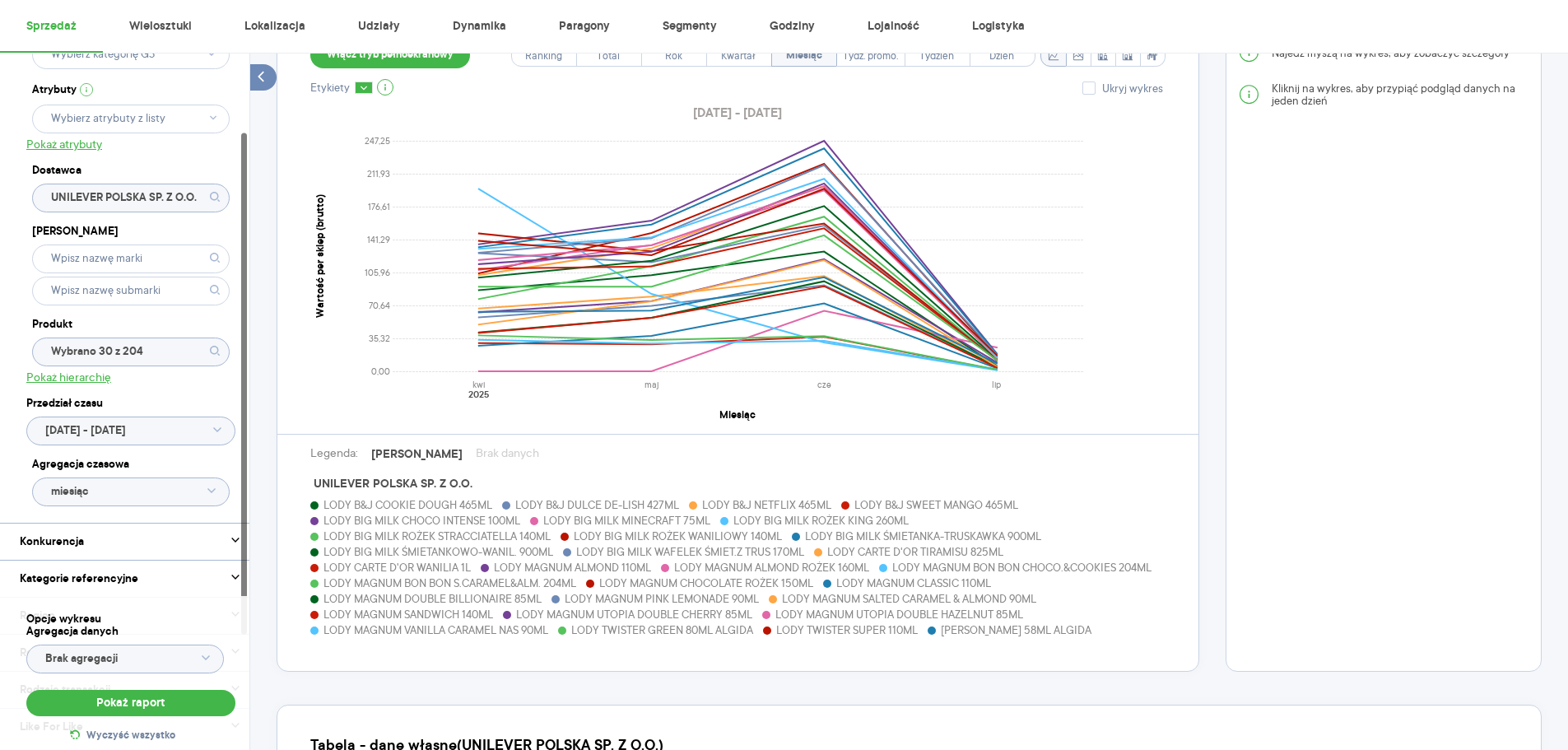 click on "UNILEVER POLSKA SP. Z O.O." at bounding box center [393, 484] 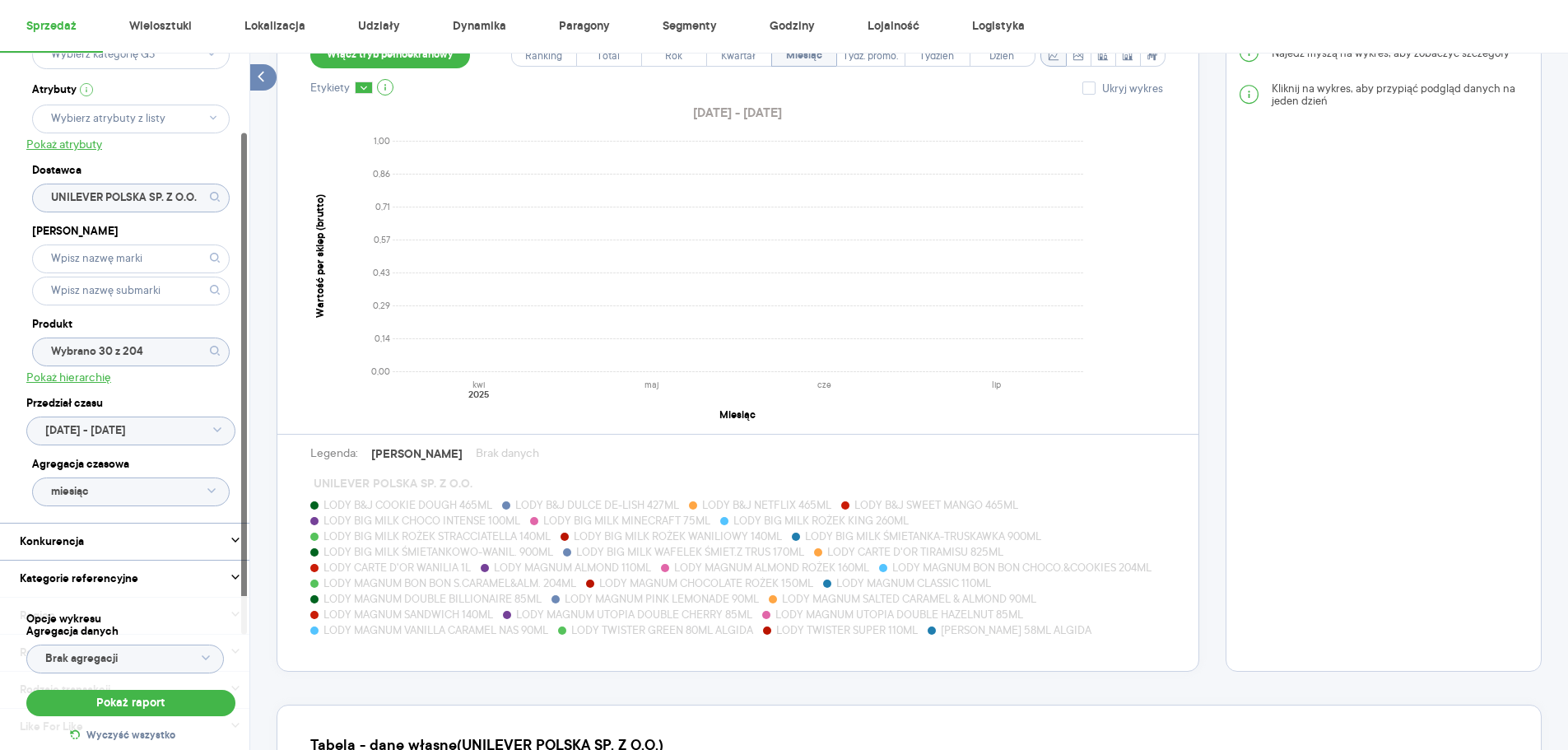 type 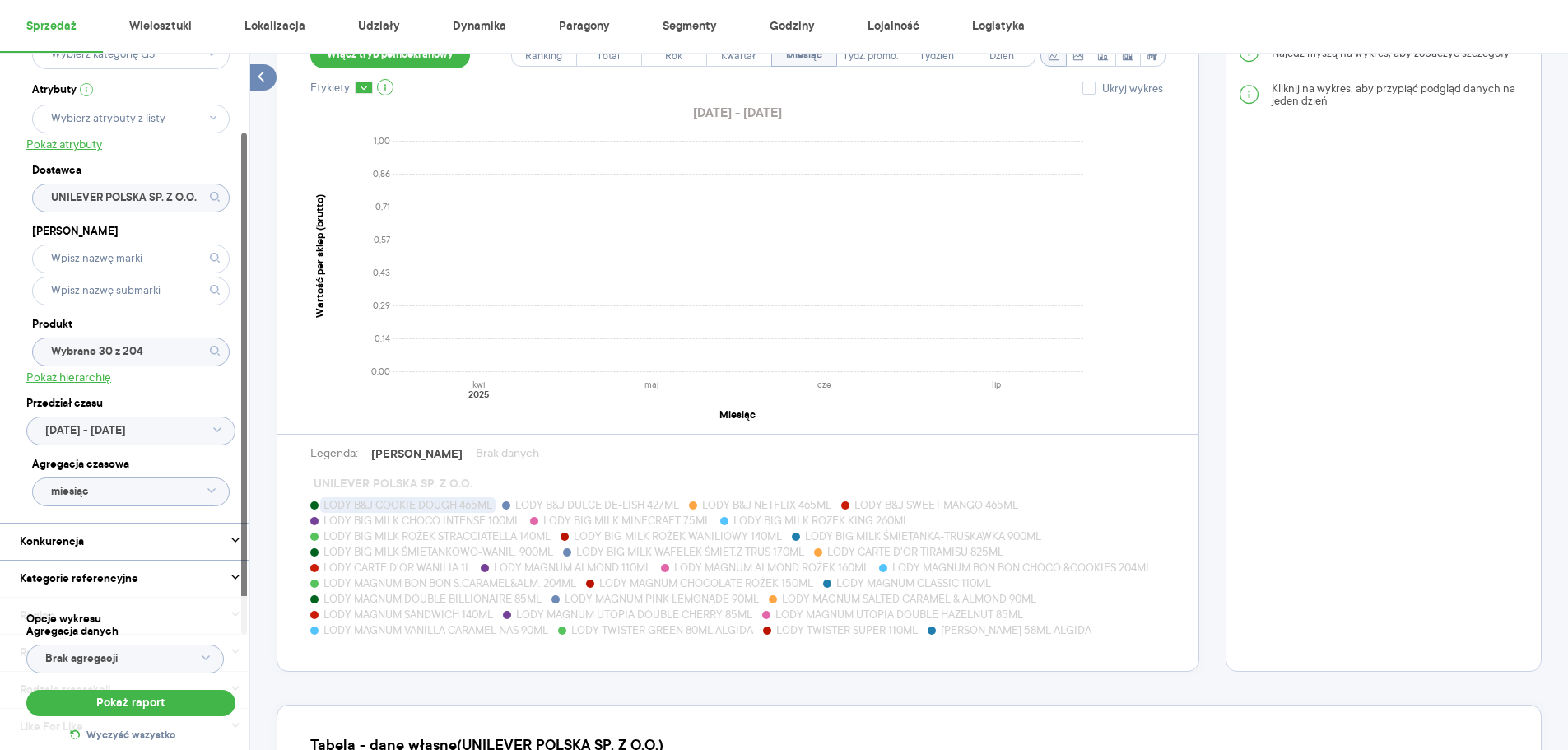 click on "LODY B&J COOKIE DOUGH 465ML" at bounding box center [407, 505] 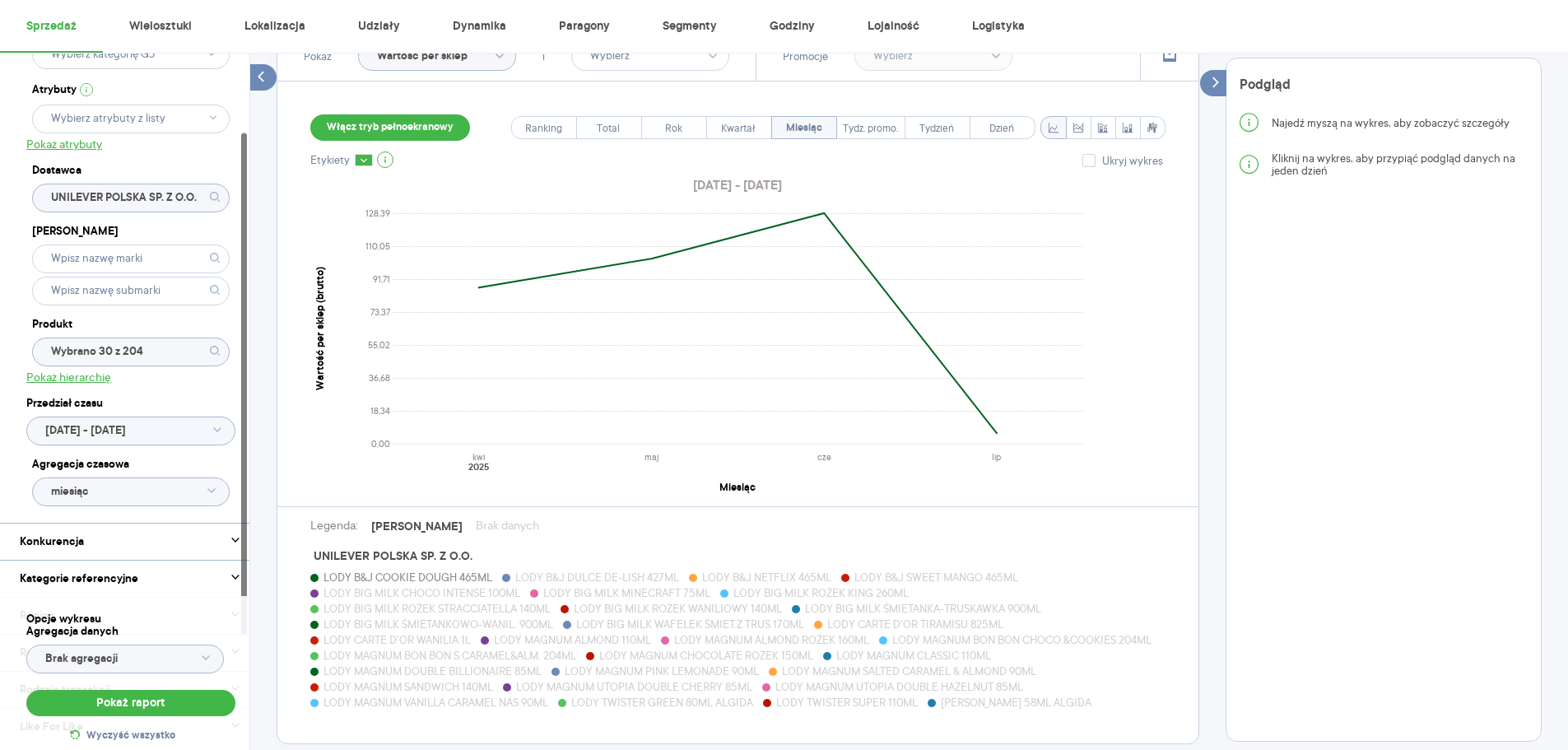 scroll, scrollTop: 440, scrollLeft: 0, axis: vertical 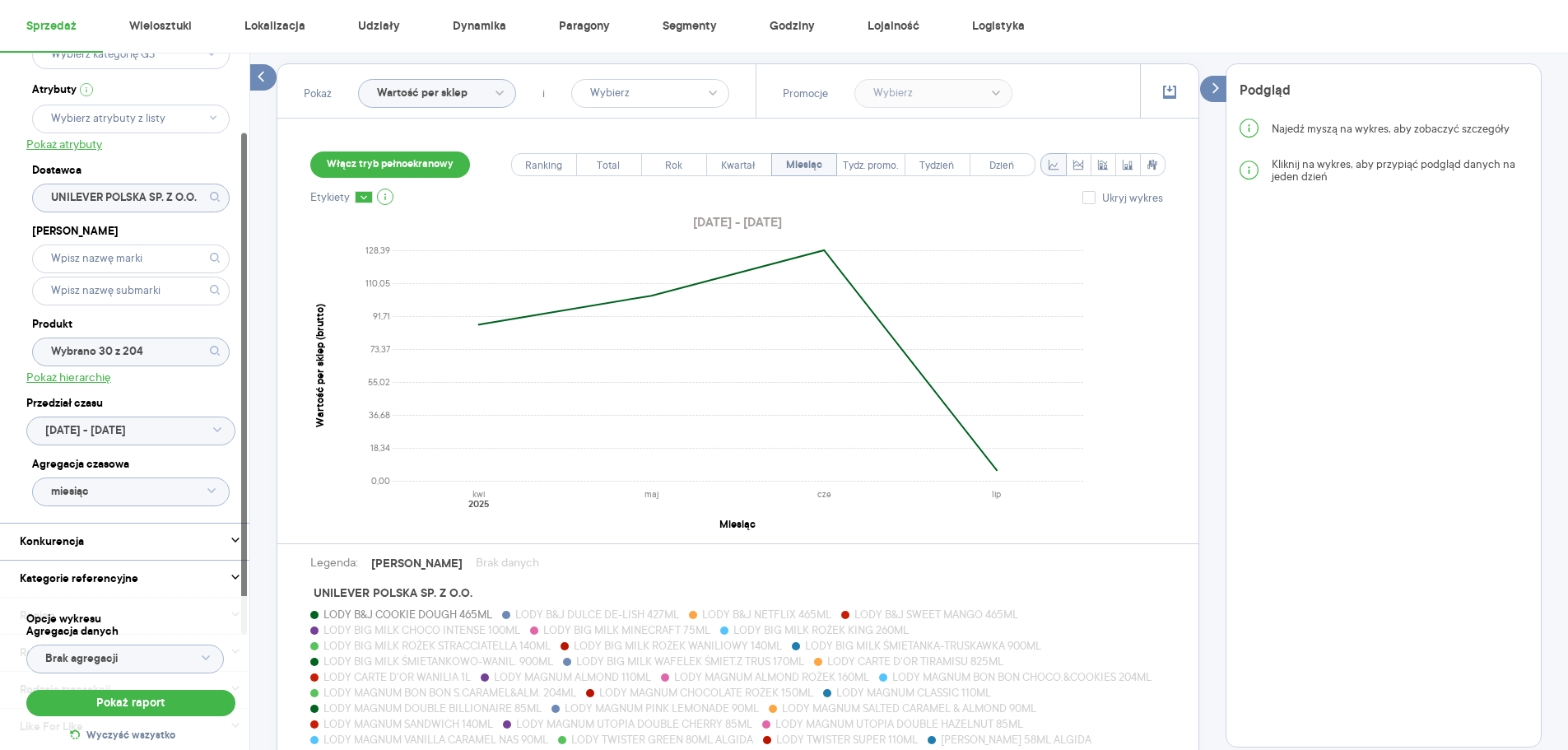 click on "Raporty Nowe Insights Eksport danych Nowość Baza wiedzy Nowość Aktualności [PERSON_NAME][EMAIL_ADDRESS][DOMAIN_NAME] Wyloguj Sprzedaż Wielosztuki Lokalizacja Udziały Dynamika Paragony Segmenty Godziny Lojalność Logistyka Kategoria * Lody Atrybuty Pokaż atrybuty Dostawca UNILEVER POLSKA SP. Z O.O. Marka Produkt Wybrano 30 z 204 Pokaż hierarchię Przedział czasu [DATE] - [DATE] Agregacja czasowa miesiąc Konkurencja Pokaż dane konkurencji z opóźnieniem Dostawca Marka Produkt Kategorie referencyjne Region Rodzaje sklepów Rodzaje transakcji Wszystkie Like For Like Uwzględnij LFL Opcje wykresu Agregacja danych Brak agregacji Pokaż raport Wyczyść wszystko Sprzedaż Podsumowanie - dane własne  (UNILEVER POLSKA SP. Z O.O.) Pokaż: Dane total Dane per sklep Dystrybucja Jednostki naturalne Dane własne Wartość sprzedaży (brutto) 91 914 510,19 30,42% 70 476 367,73 Liczba sztuk 10 803 817 17,02% 9 232 755 Średnia cena (brutto) 8,51 11,45% 7,63 Średnia sprzedaż dziennie (brutto) 1 010 049,56 30,42% i" at bounding box center [784, -66] 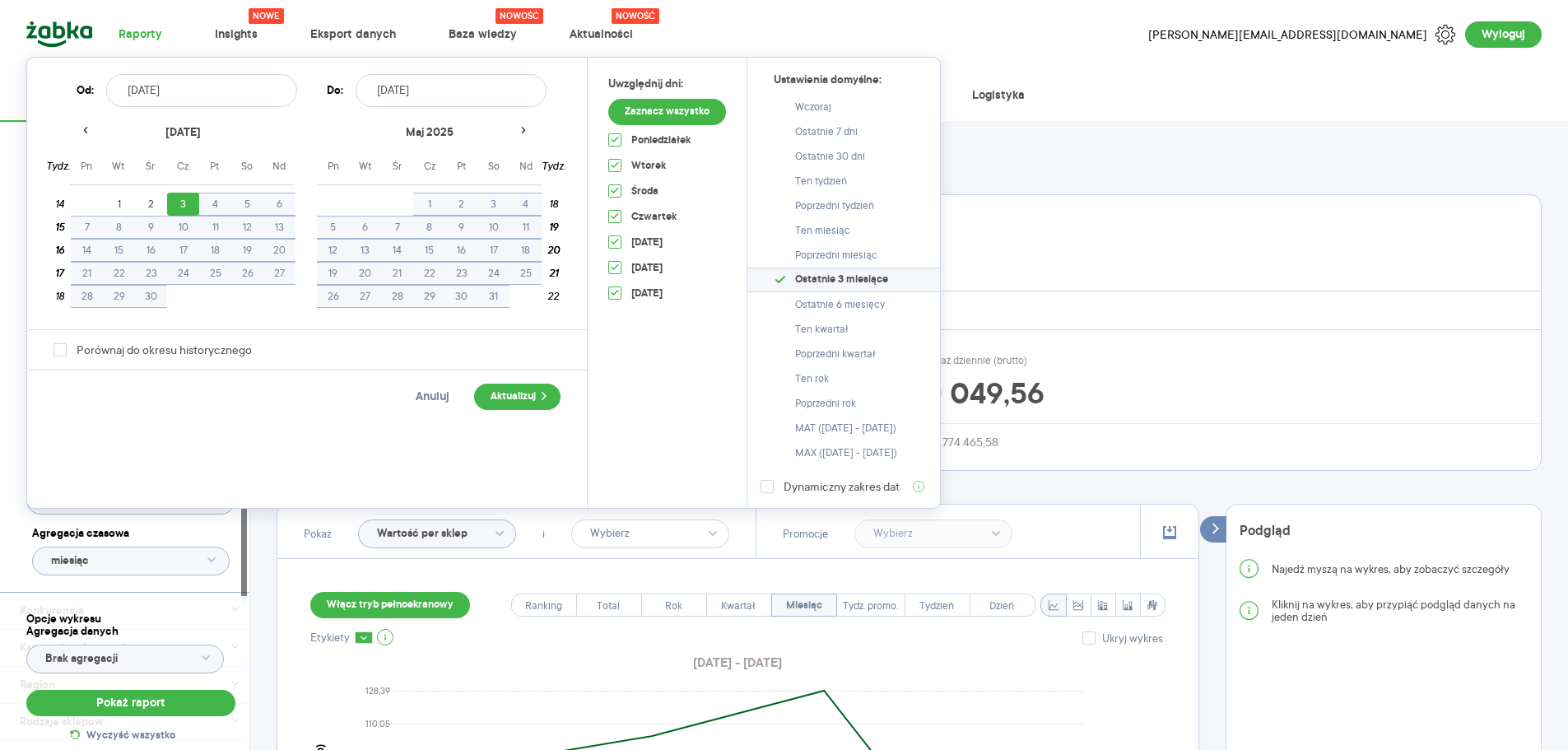 click on "[DATE]" at bounding box center (451, 91) 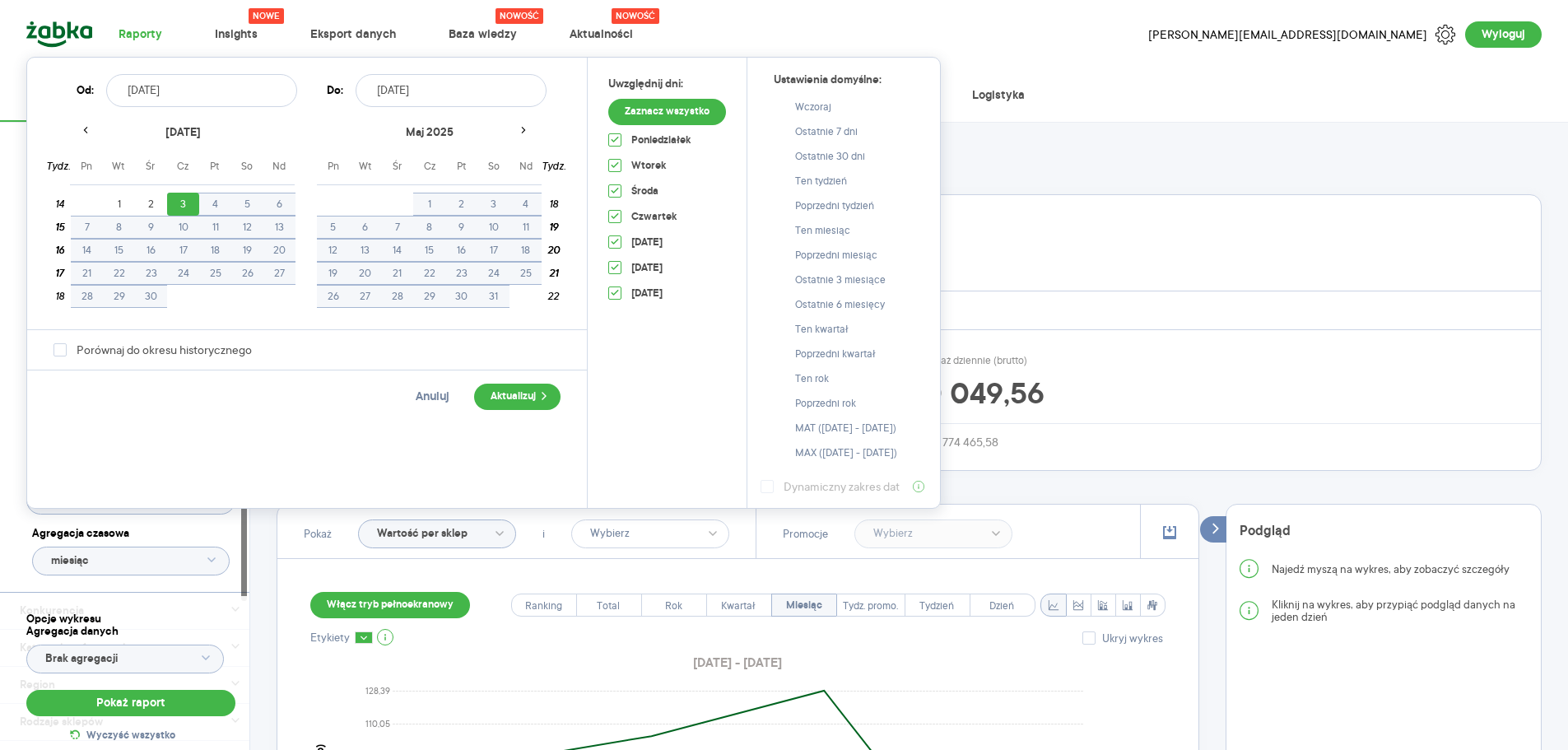 click 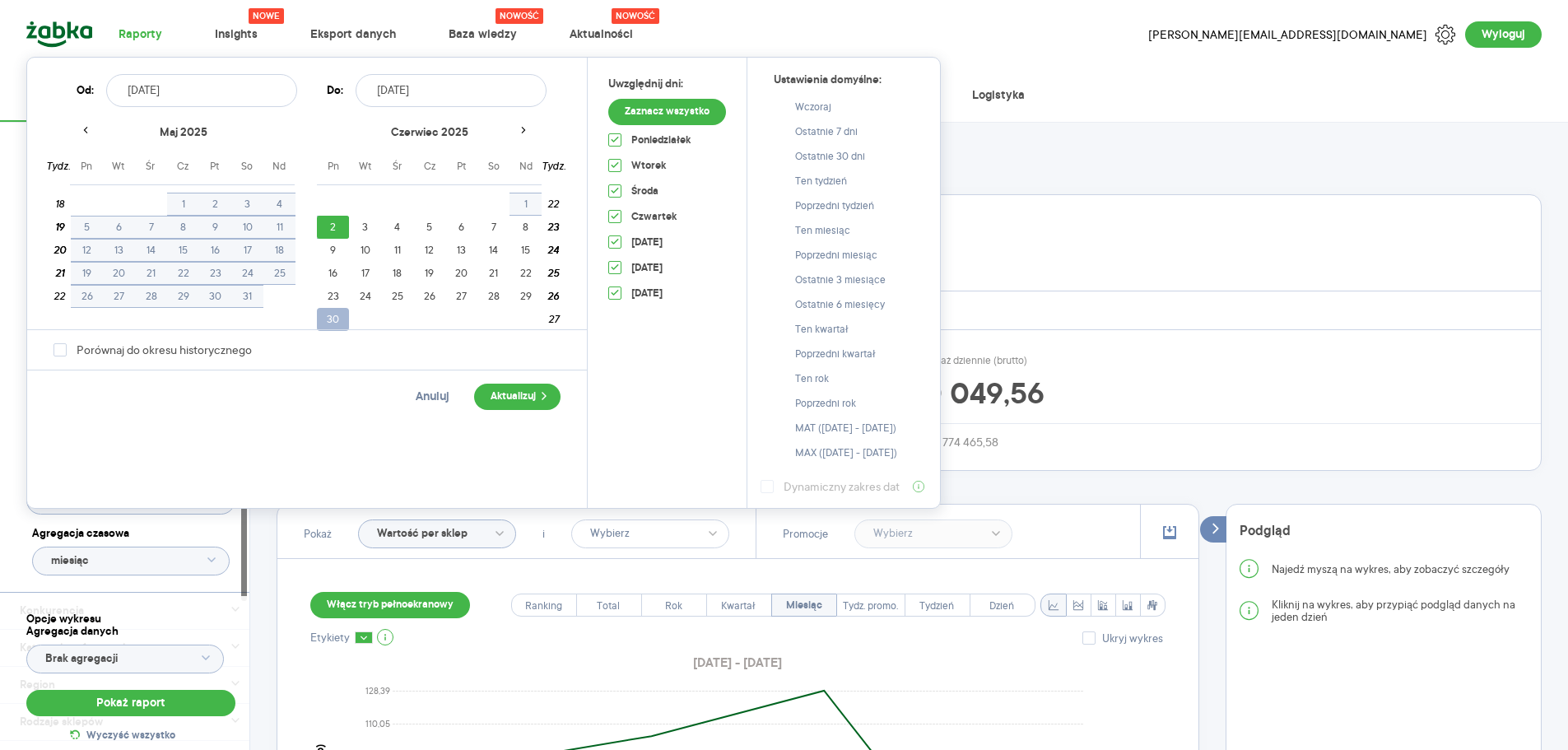 click on "30" at bounding box center (333, 319) 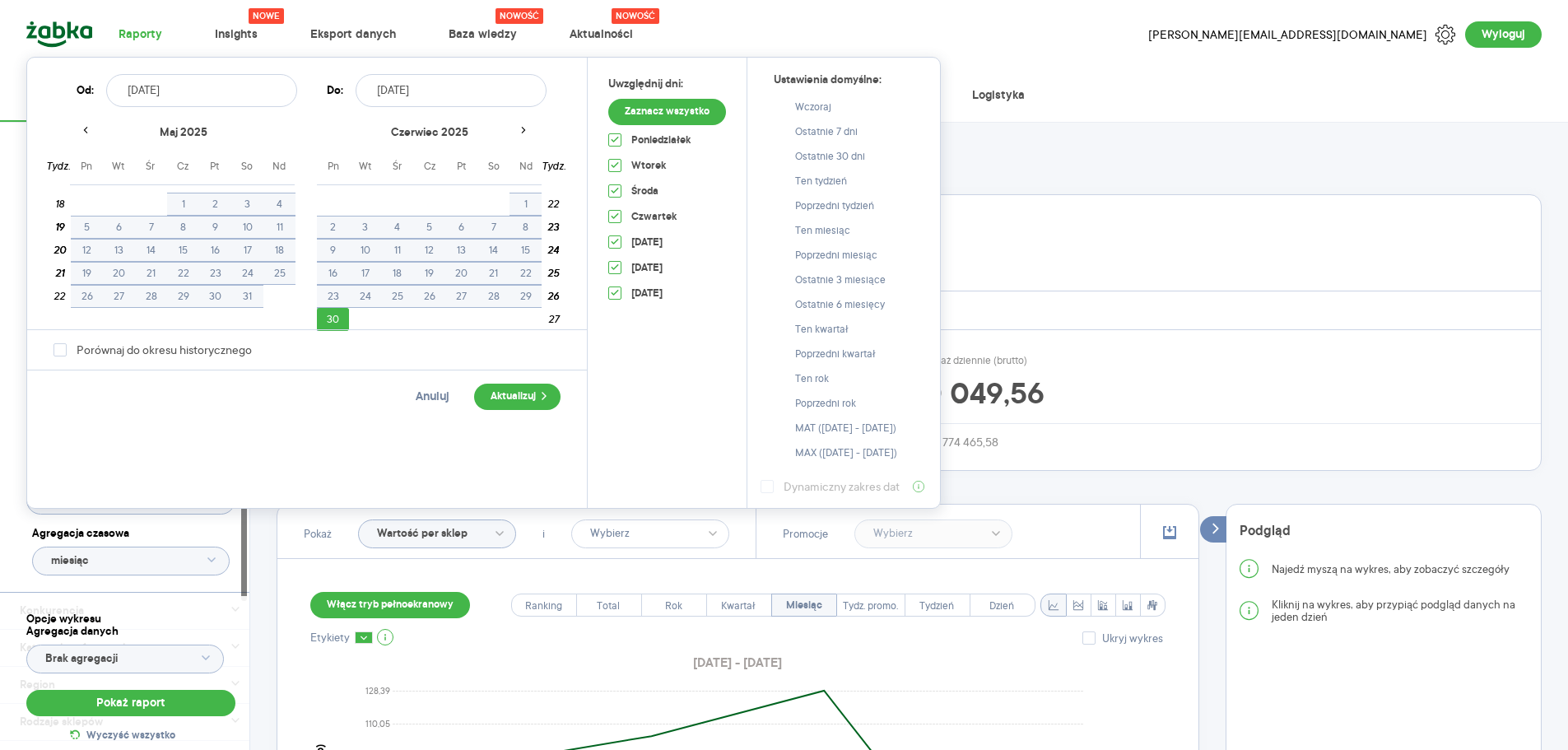 click on "[DATE]" at bounding box center (202, 91) 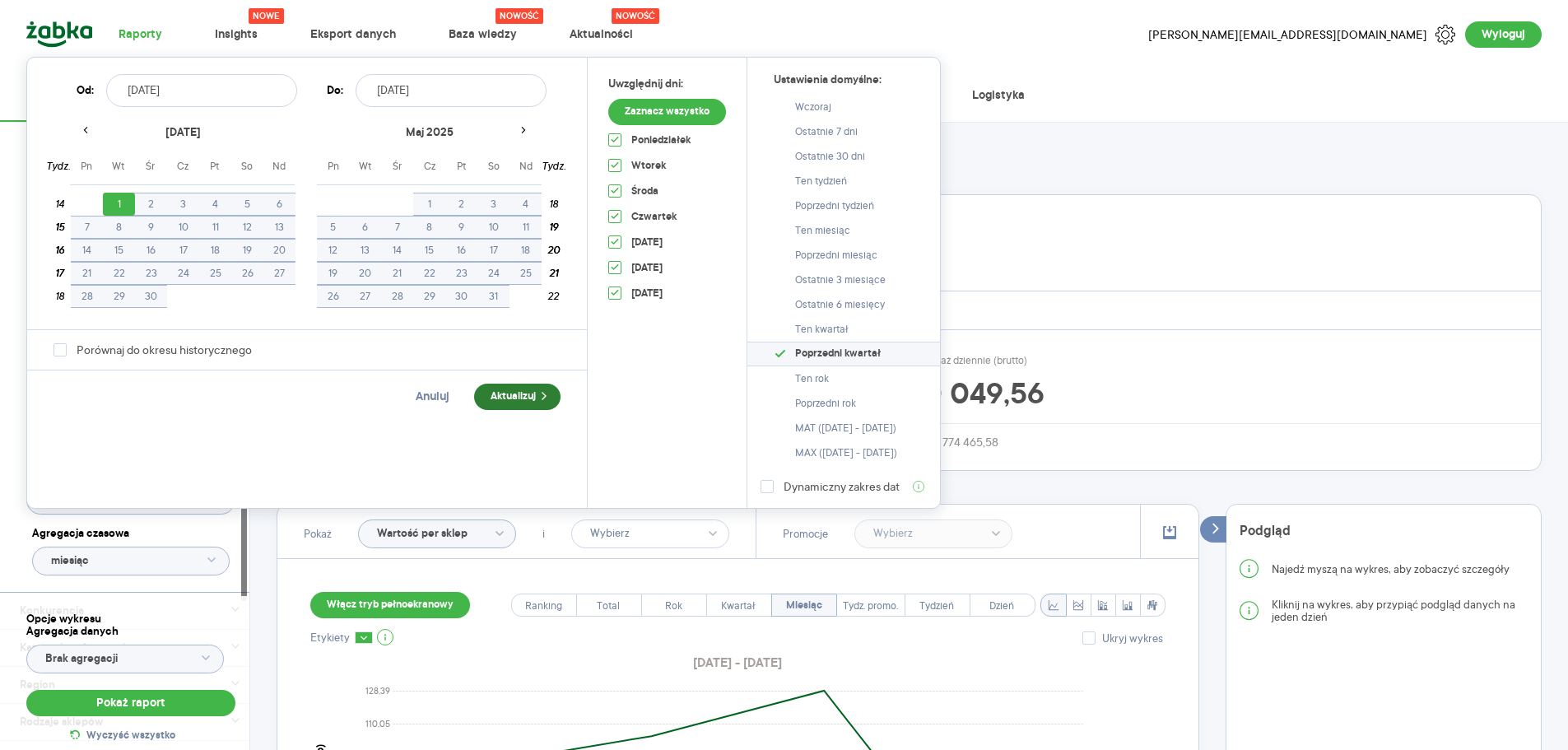 click on "Aktualizuj" at bounding box center [517, 397] 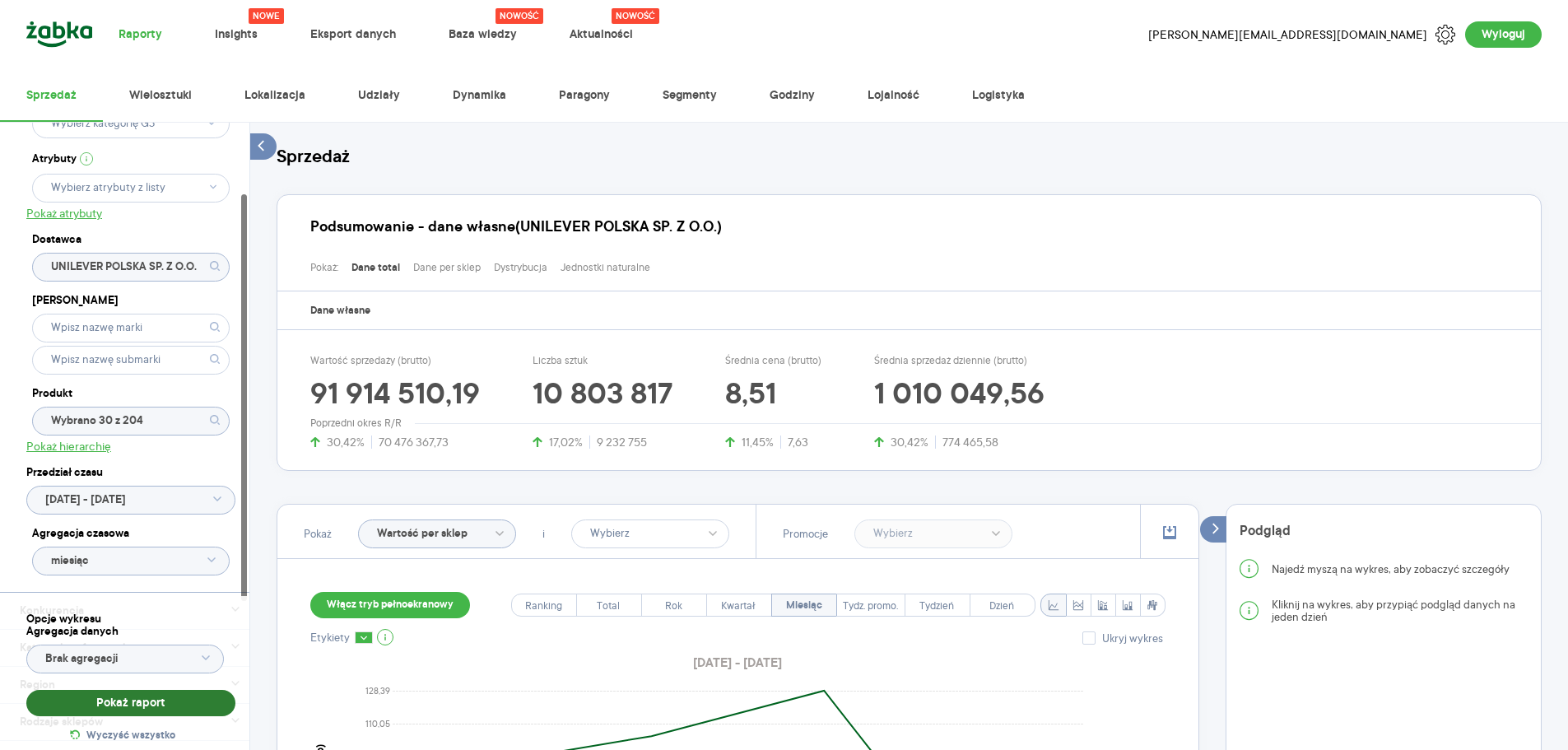 click on "Pokaż raport" at bounding box center (131, 703) 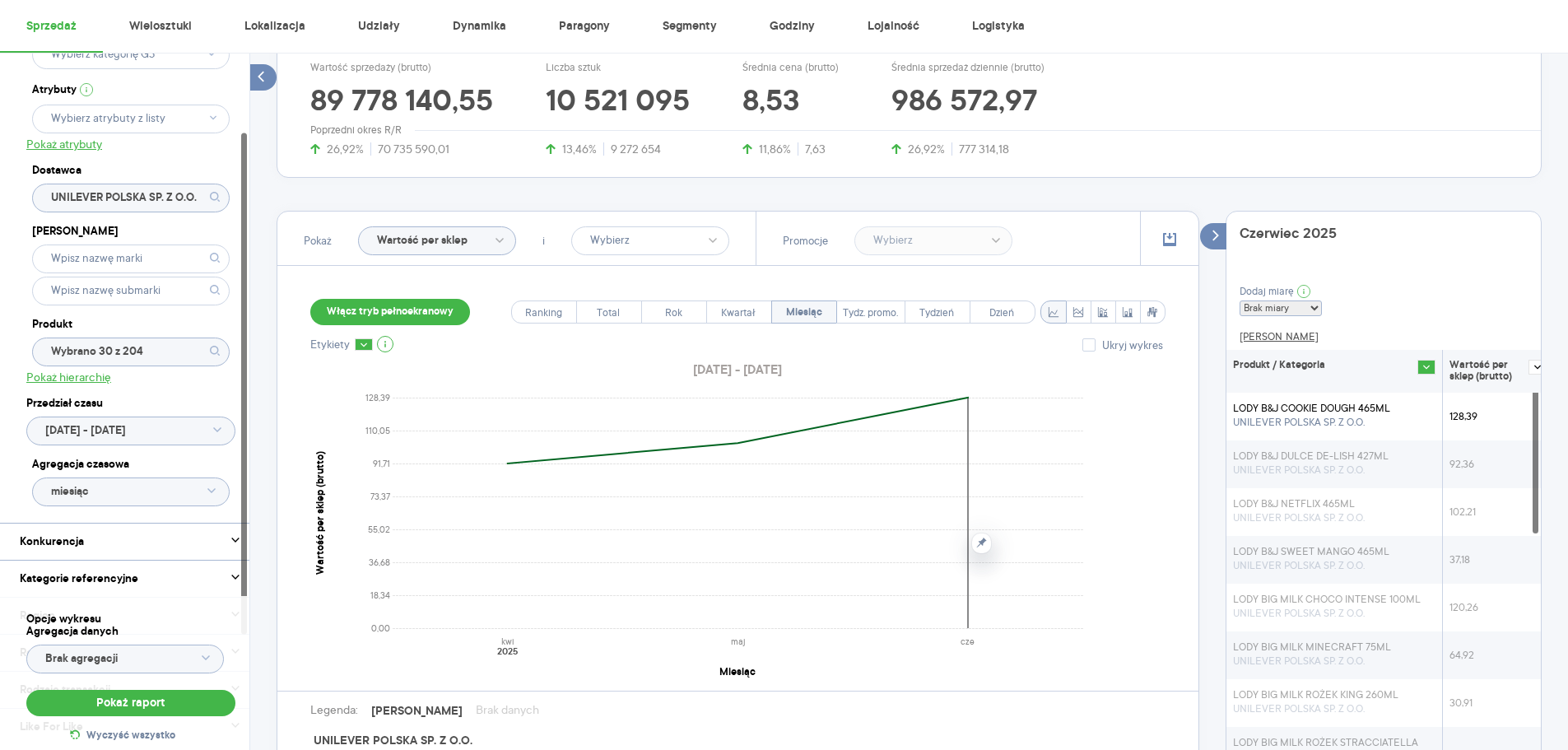 scroll, scrollTop: 329, scrollLeft: 0, axis: vertical 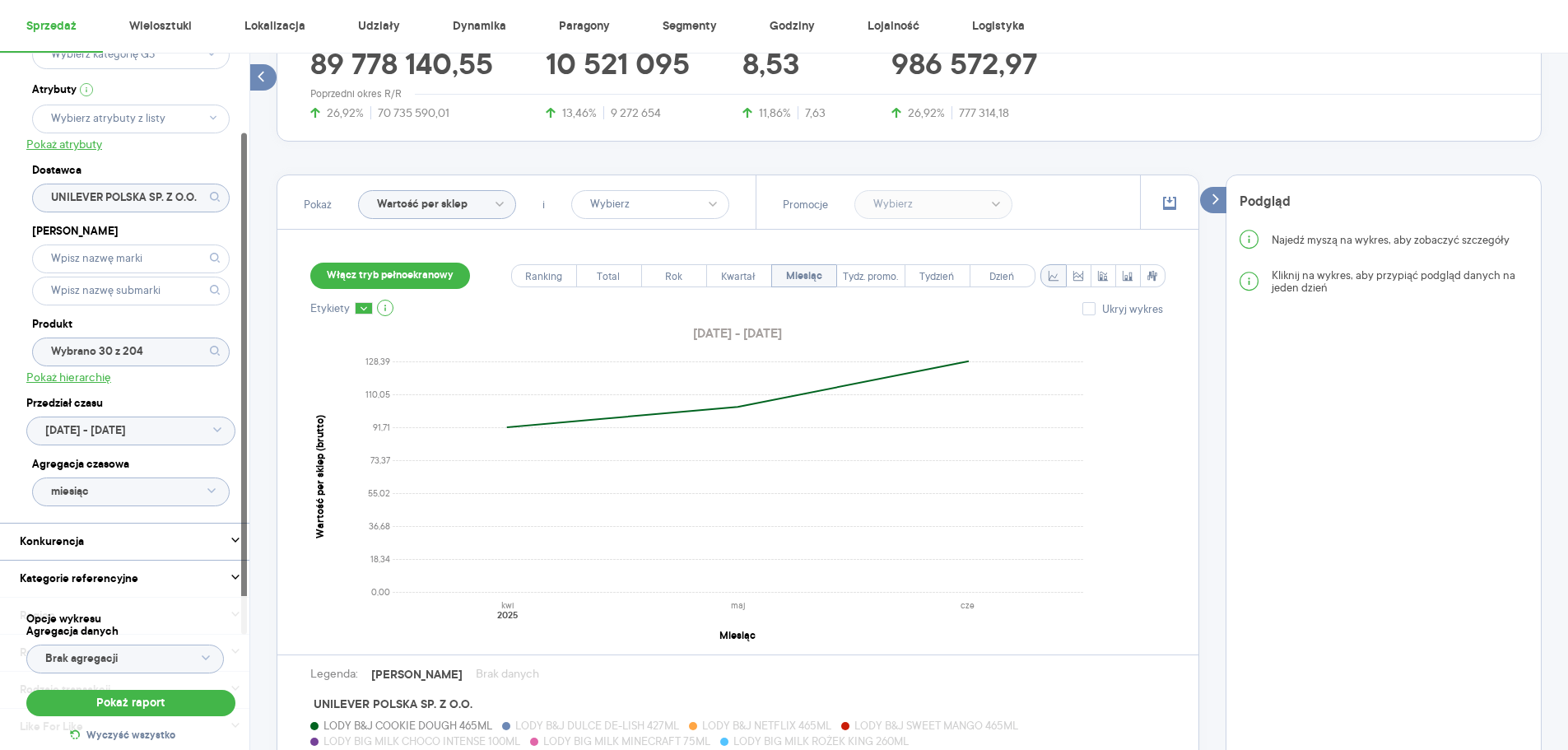 click on "Raporty Nowe Insights Eksport danych Nowość Baza wiedzy Nowość Aktualności [PERSON_NAME][EMAIL_ADDRESS][DOMAIN_NAME] Wyloguj Sprzedaż Wielosztuki Lokalizacja Udziały Dynamika Paragony Segmenty Godziny Lojalność Logistyka Kategoria * Lody Atrybuty Pokaż atrybuty Dostawca UNILEVER POLSKA SP. Z O.O. Marka Produkt Wybrano 30 z 204 Pokaż hierarchię Przedział czasu [DATE] - [DATE] Agregacja czasowa miesiąc Konkurencja Pokaż dane konkurencji z opóźnieniem Dostawca Marka Produkt Kategorie referencyjne Region Rodzaje sklepów Rodzaje transakcji Wszystkie Like For Like Uwzględnij LFL Opcje wykresu Agregacja danych Brak agregacji Pokaż raport Wyczyść wszystko Sprzedaż Podsumowanie - dane własne  (UNILEVER POLSKA SP. Z O.O.) Pokaż: Dane total Dane per sklep Dystrybucja Jednostki naturalne Dane własne Wartość sprzedaży (brutto) 89 778 140,55 26,92% 70 735 590,01 Liczba sztuk 10 521 095 13,46% 9 272 654 Średnia cena (brutto) 8,53 11,86% 7,63 Średnia sprzedaż dziennie (brutto) 986 572,97 26,92% i" at bounding box center [784, 45] 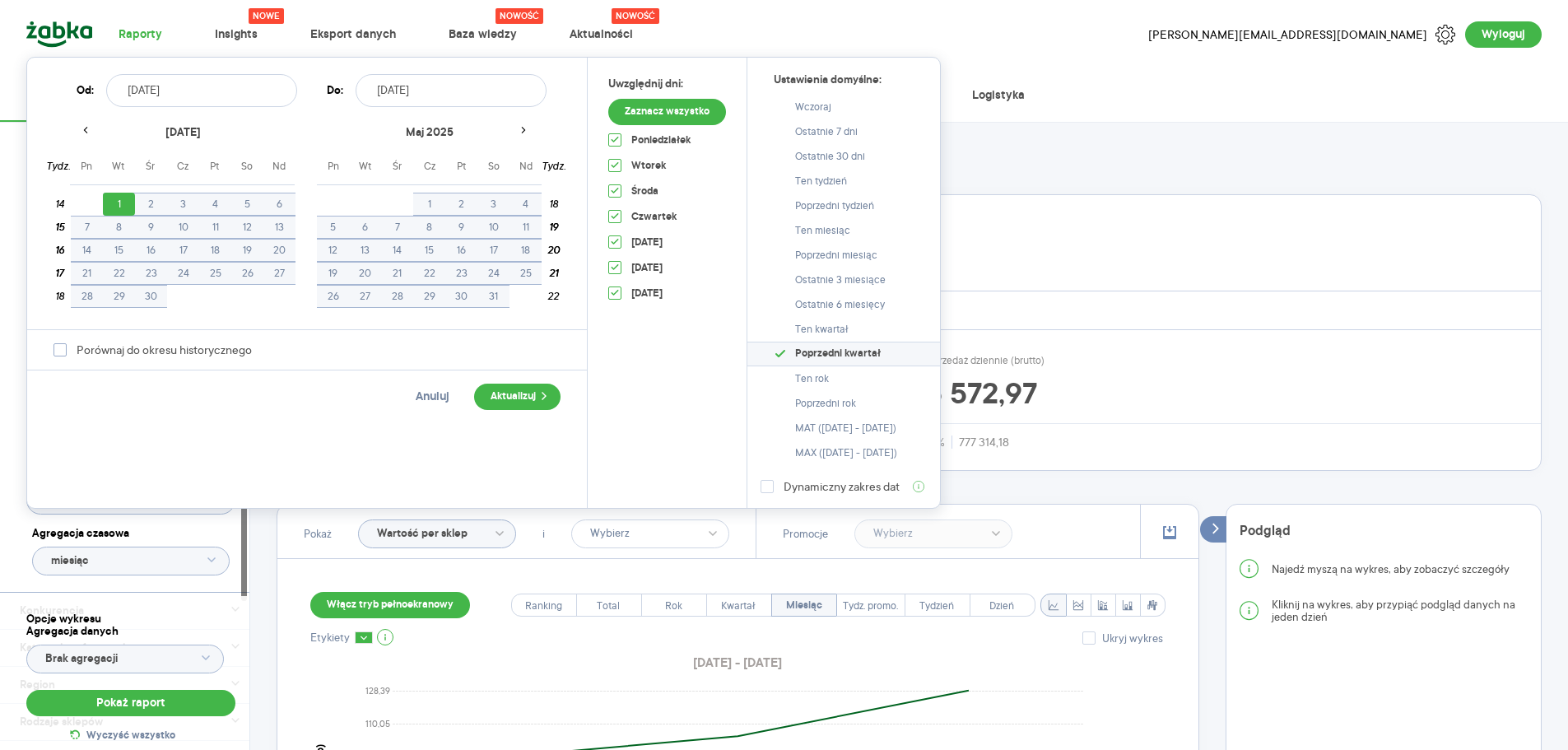 click on "Porównaj do okresu historycznego" at bounding box center [170, 350] 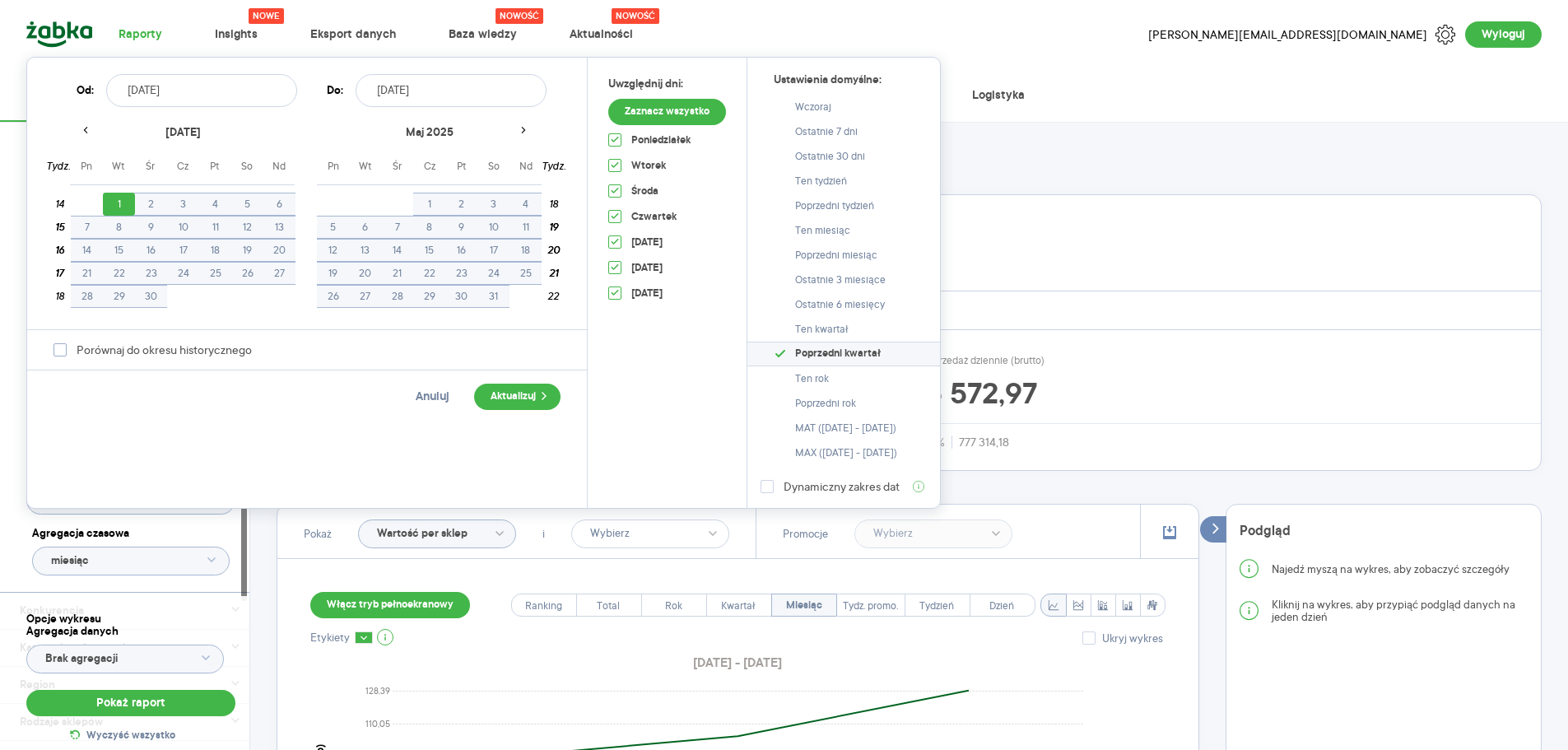 click on "Porównaj do okresu historycznego" at bounding box center [63, 352] 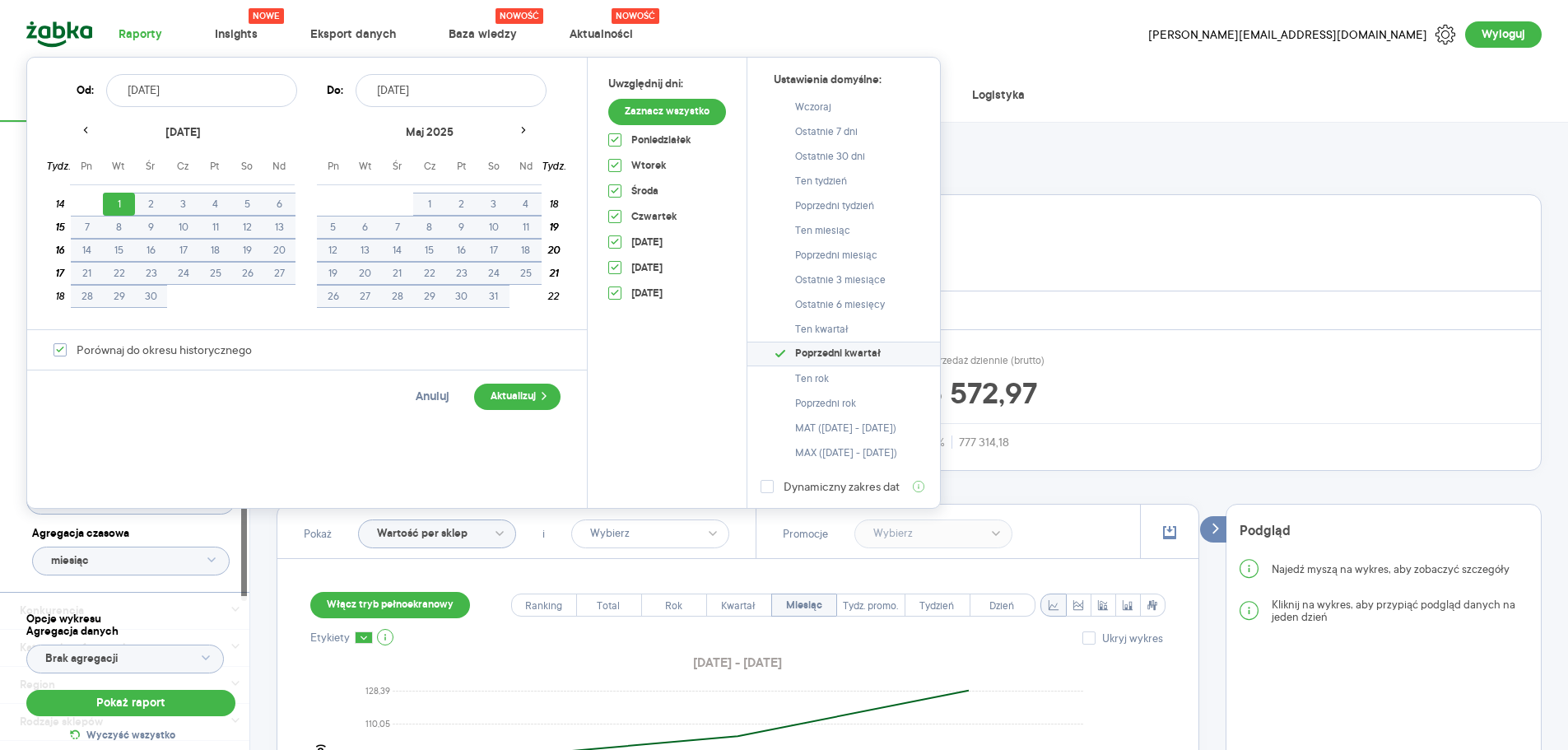 checkbox on "true" 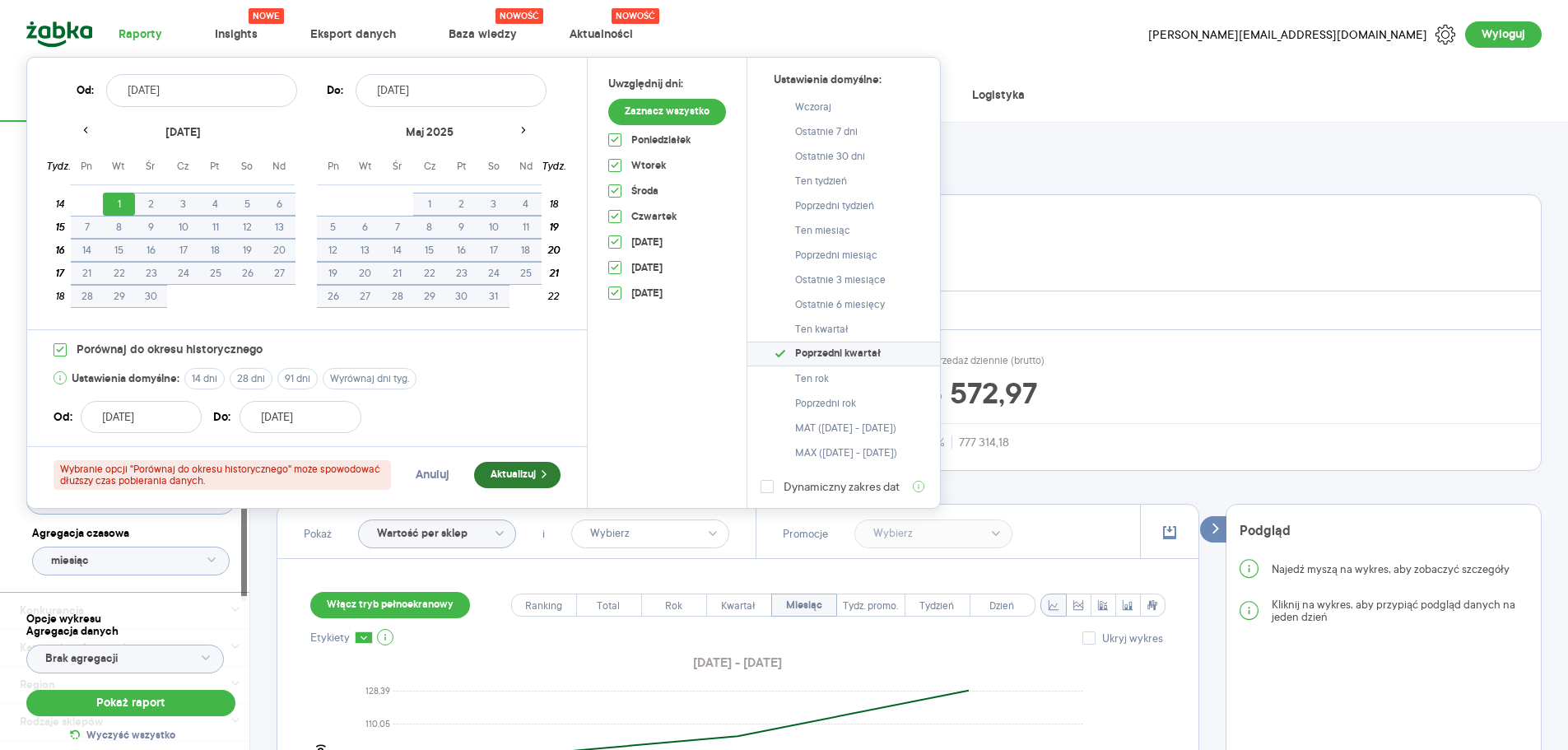 click on "Aktualizuj" at bounding box center (517, 475) 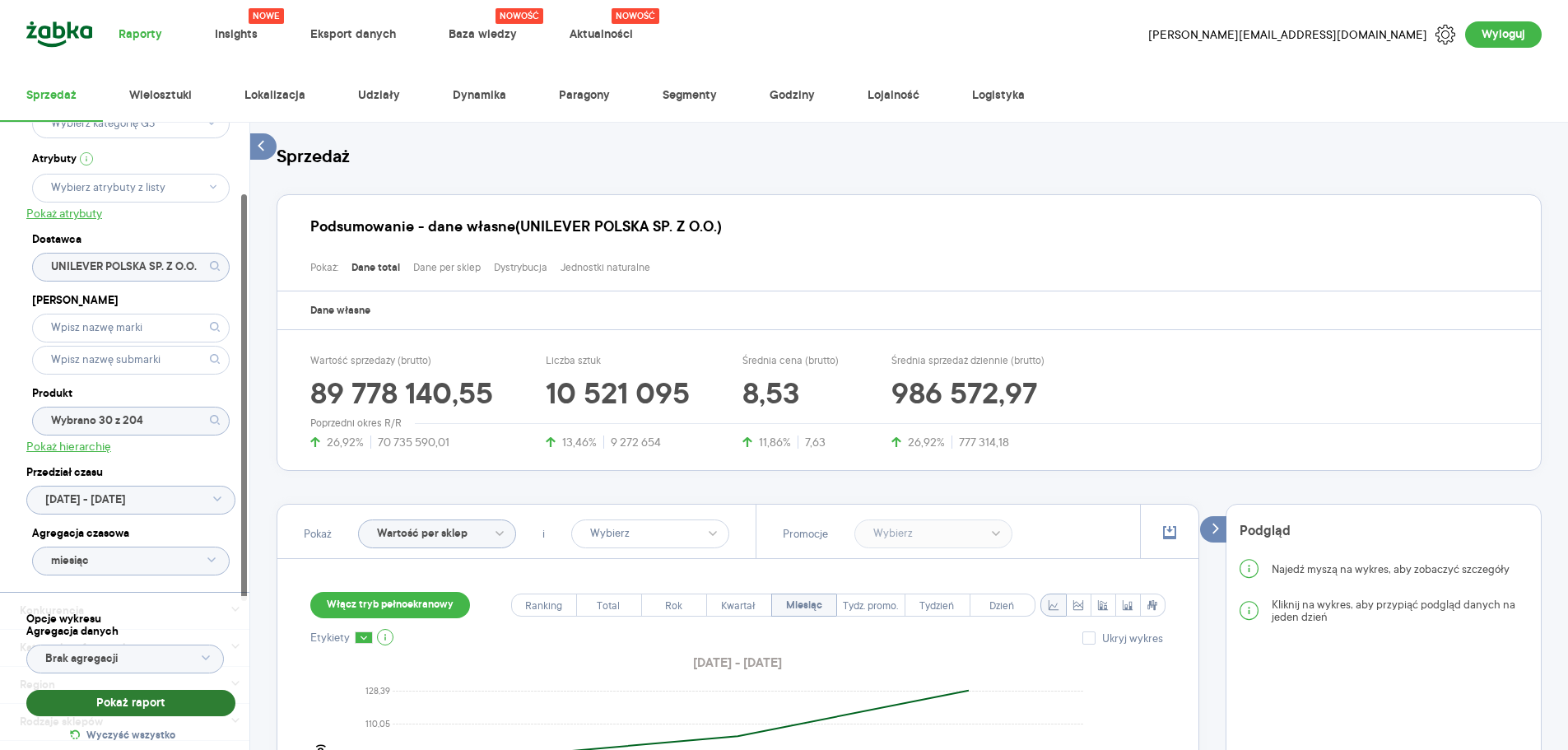 click on "Pokaż raport" at bounding box center [131, 703] 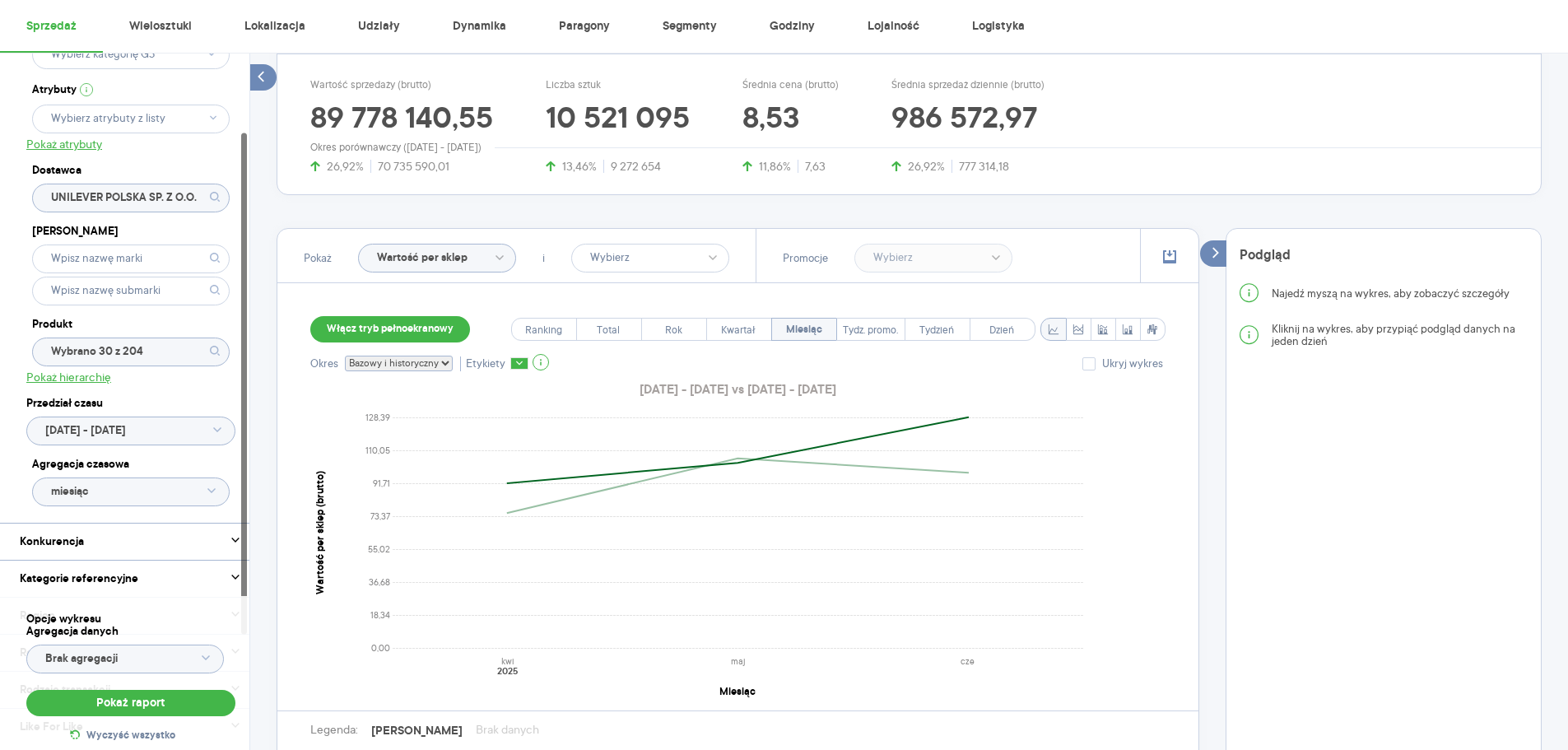 scroll, scrollTop: 329, scrollLeft: 0, axis: vertical 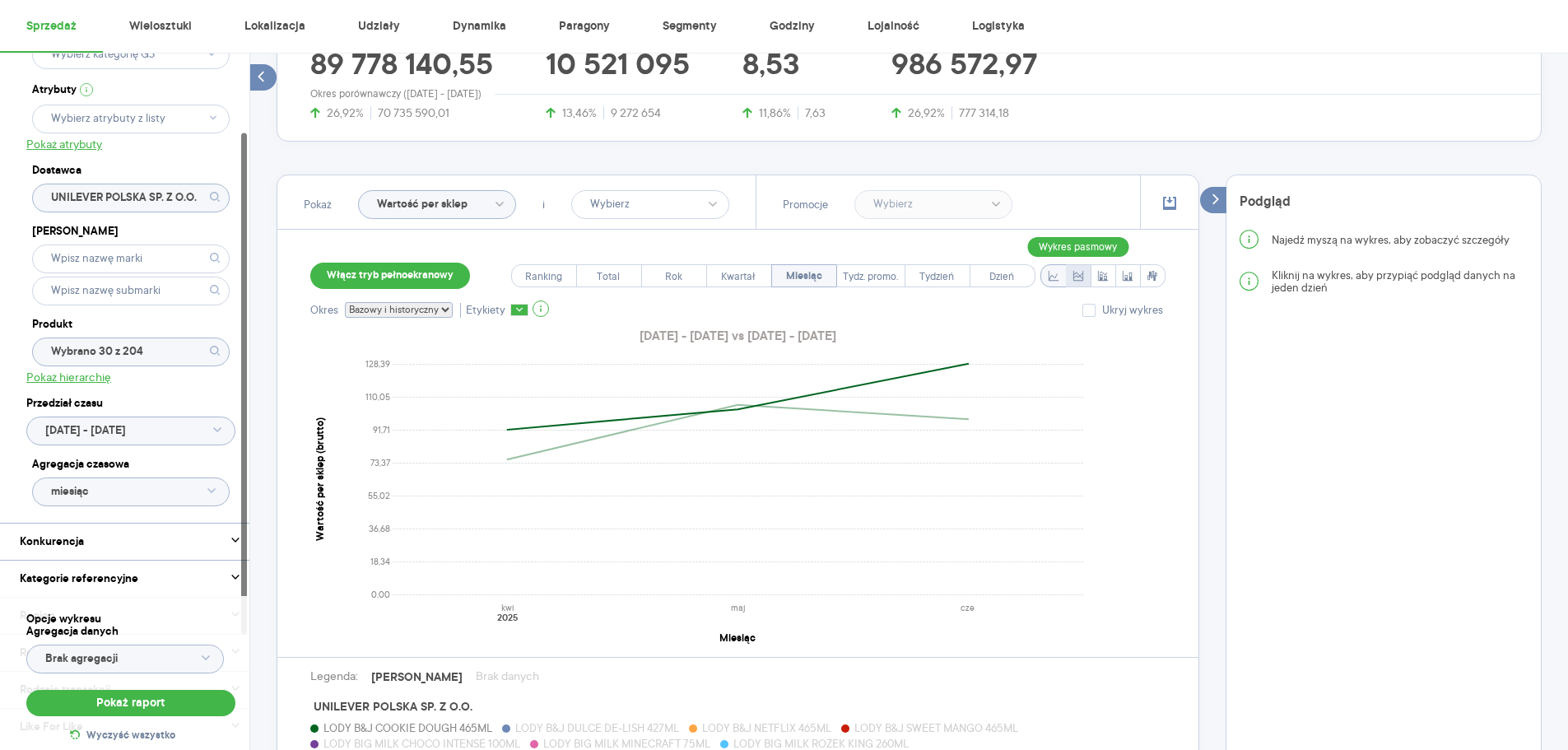 click 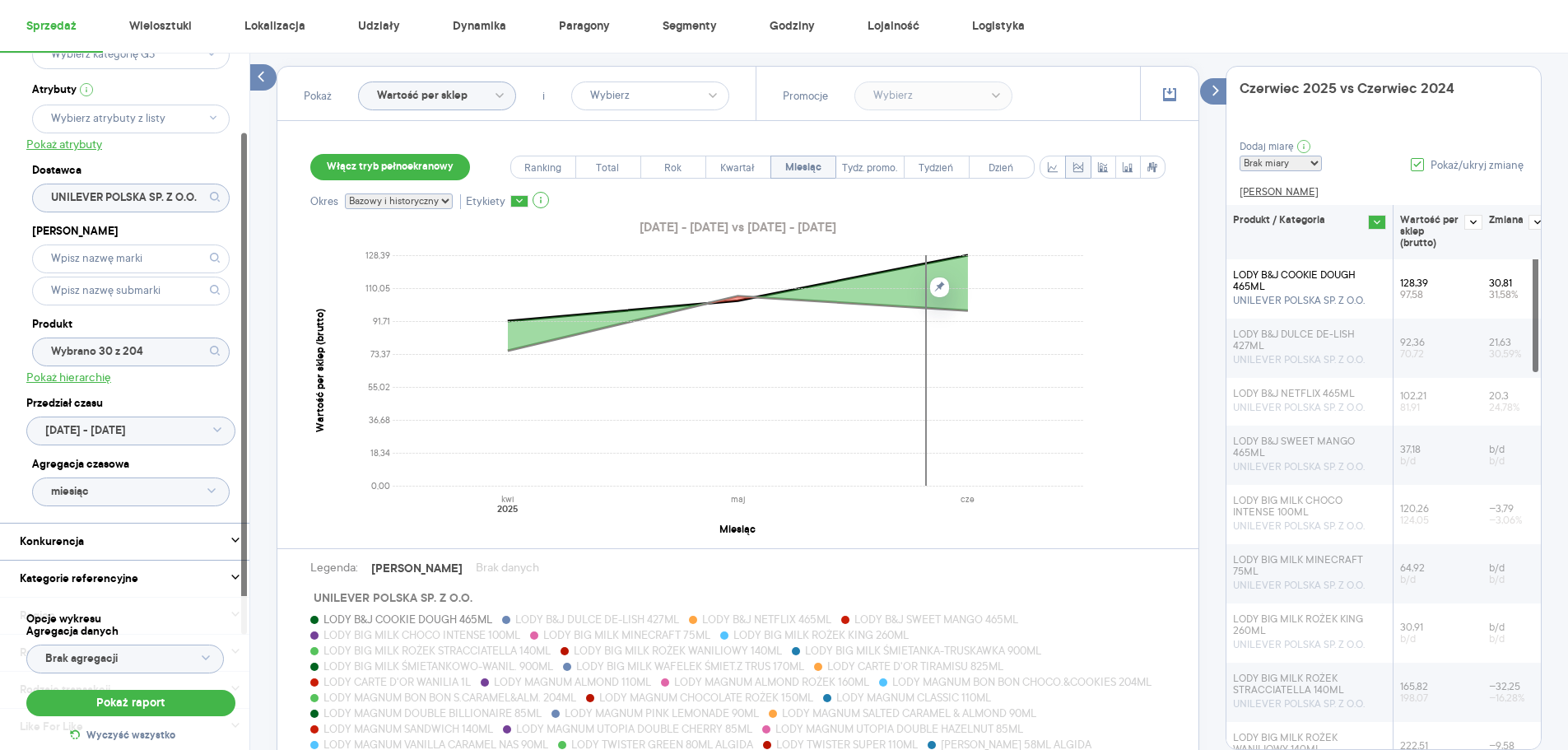 scroll, scrollTop: 439, scrollLeft: 0, axis: vertical 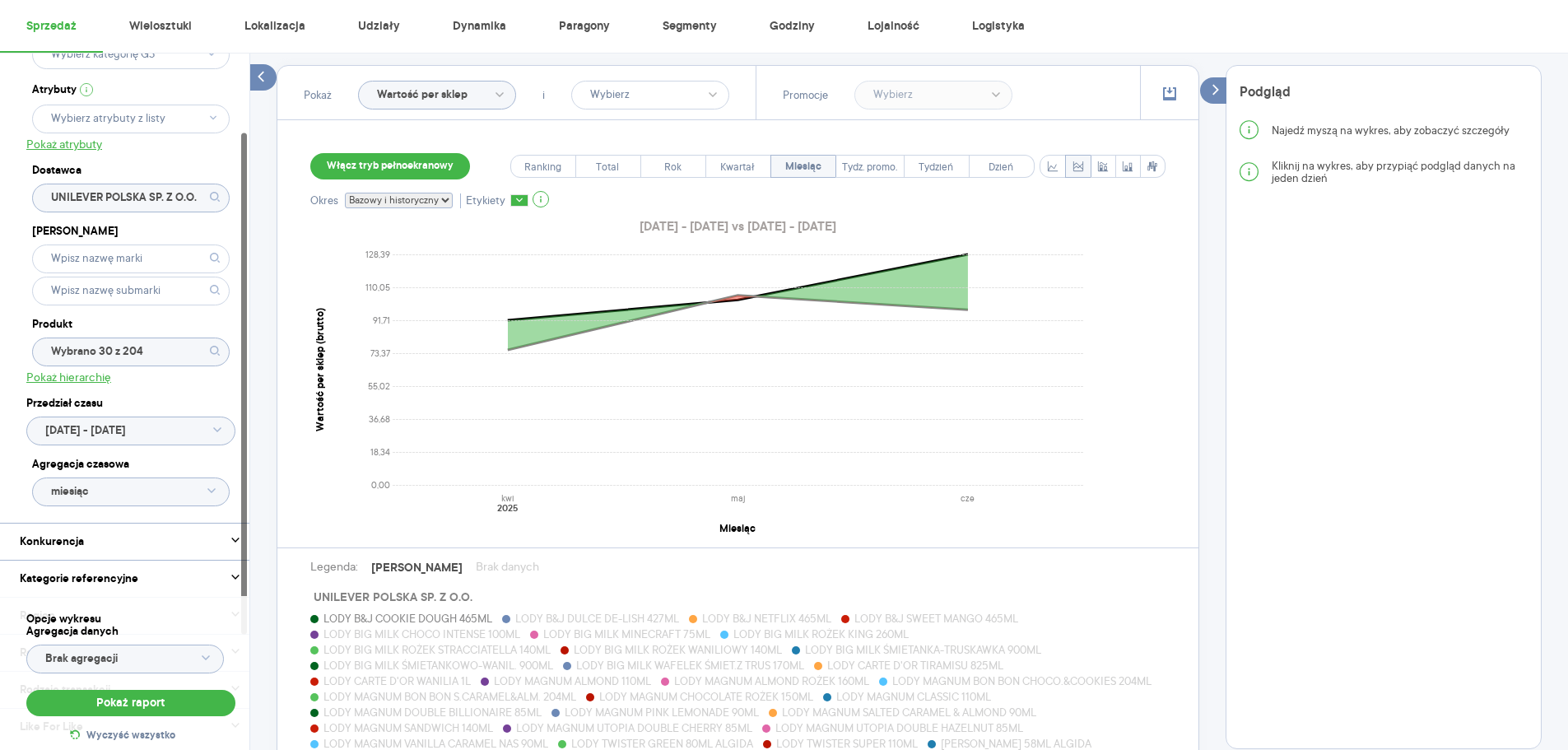 click on "LODY B&J DULCE DE-LISH 427ML" at bounding box center (597, 618) 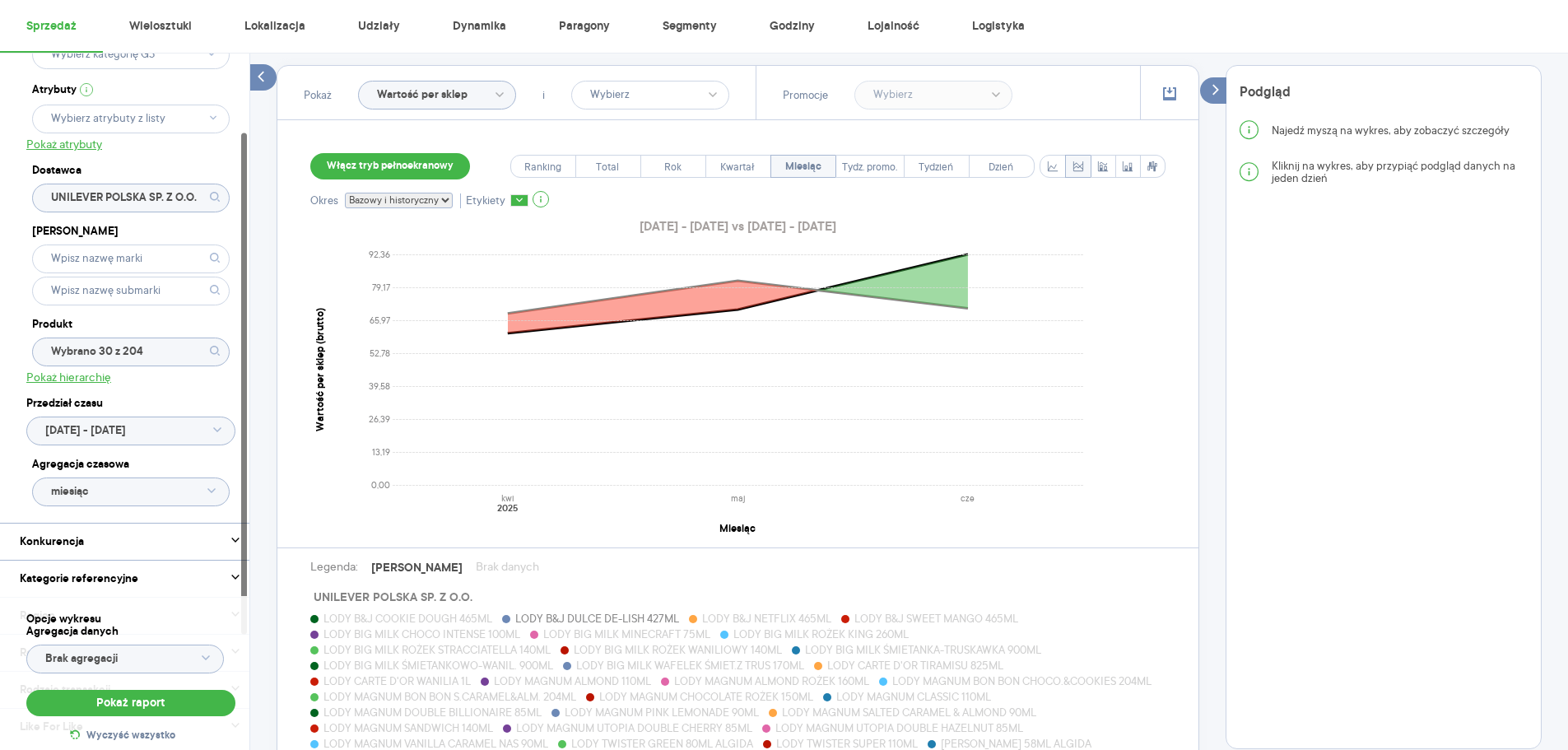 click on "LODY B&J DULCE DE-LISH 427ML" at bounding box center (597, 618) 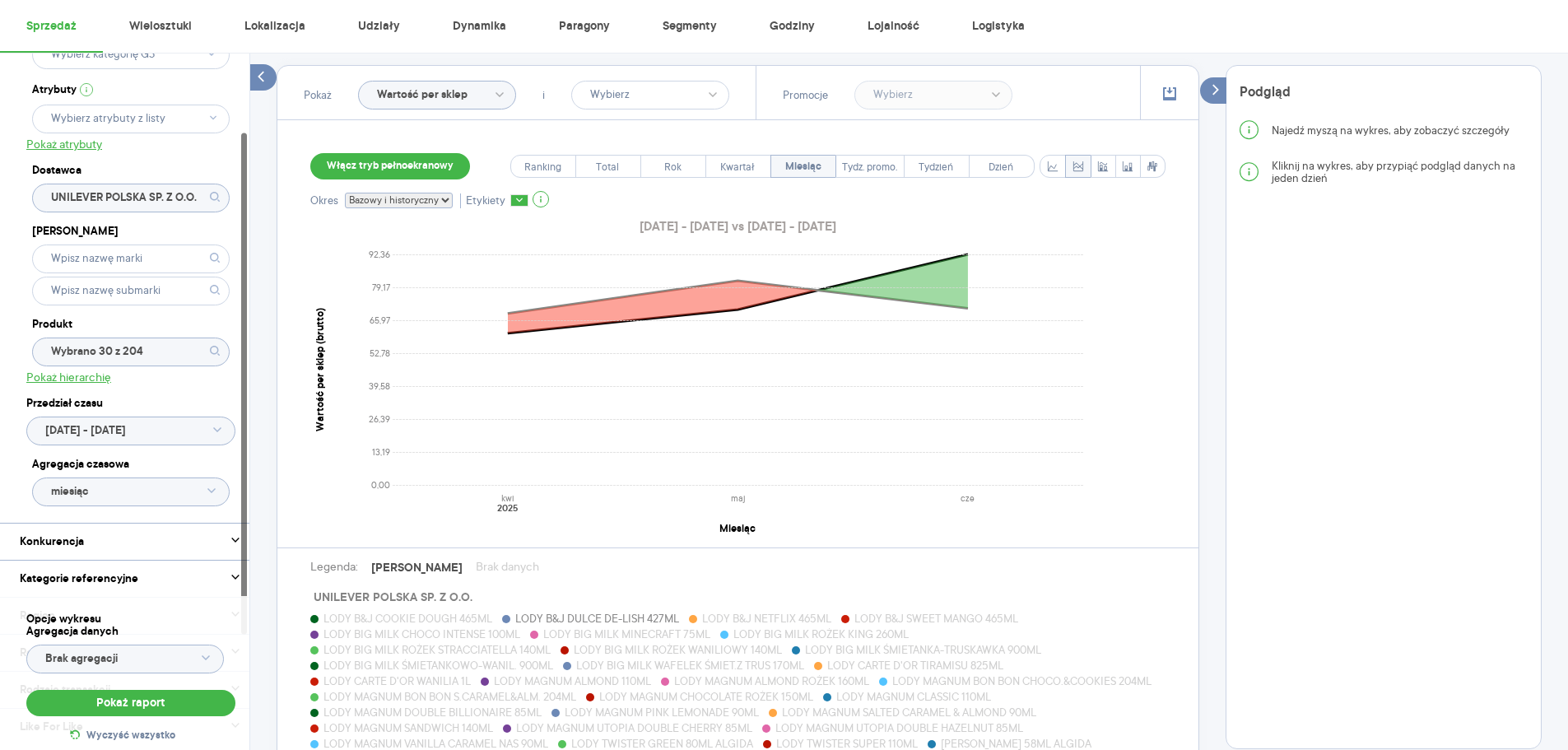 click on "LODY B&J NETFLIX 465ML" at bounding box center (766, 618) 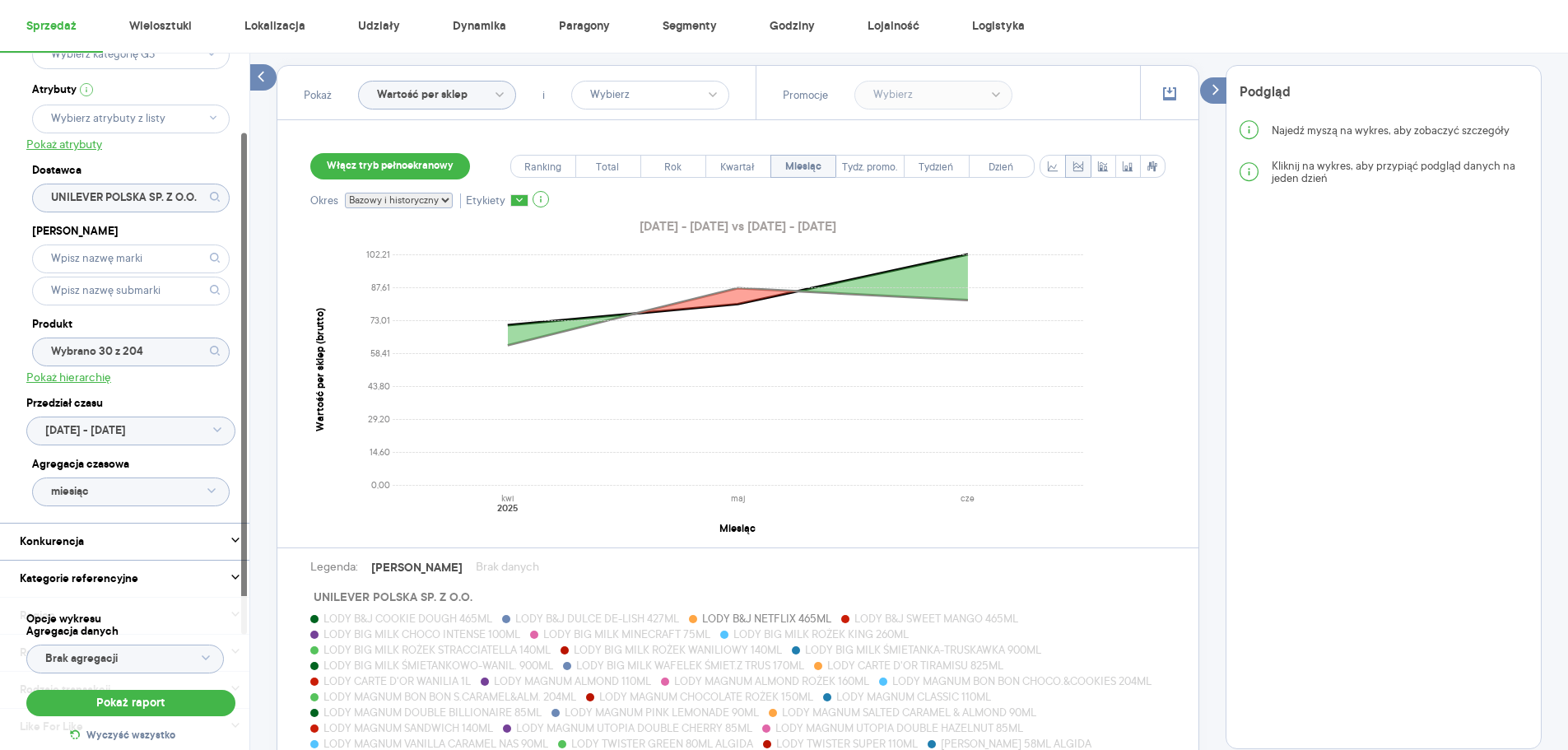 click on "LODY B&J NETFLIX 465ML" at bounding box center (766, 618) 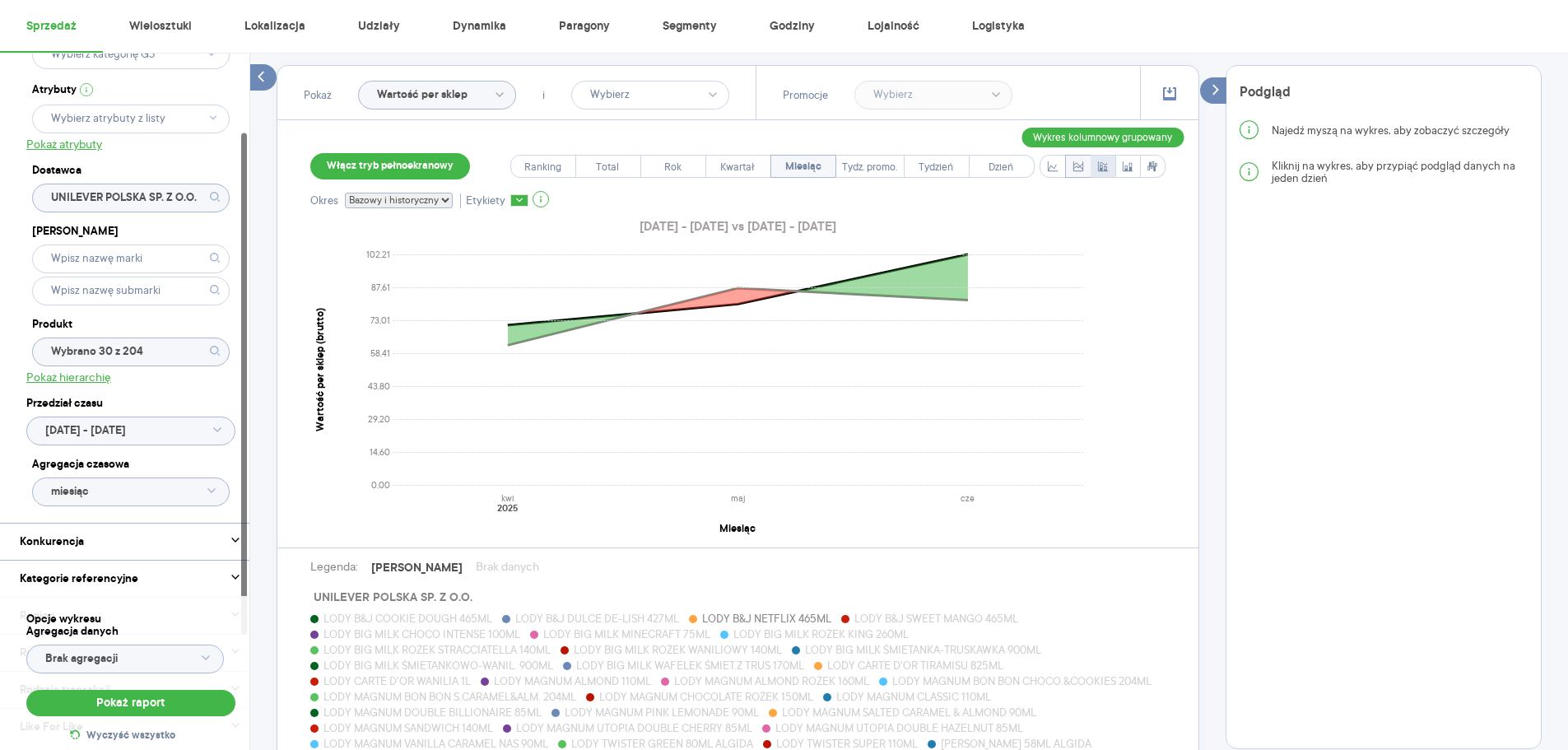 click 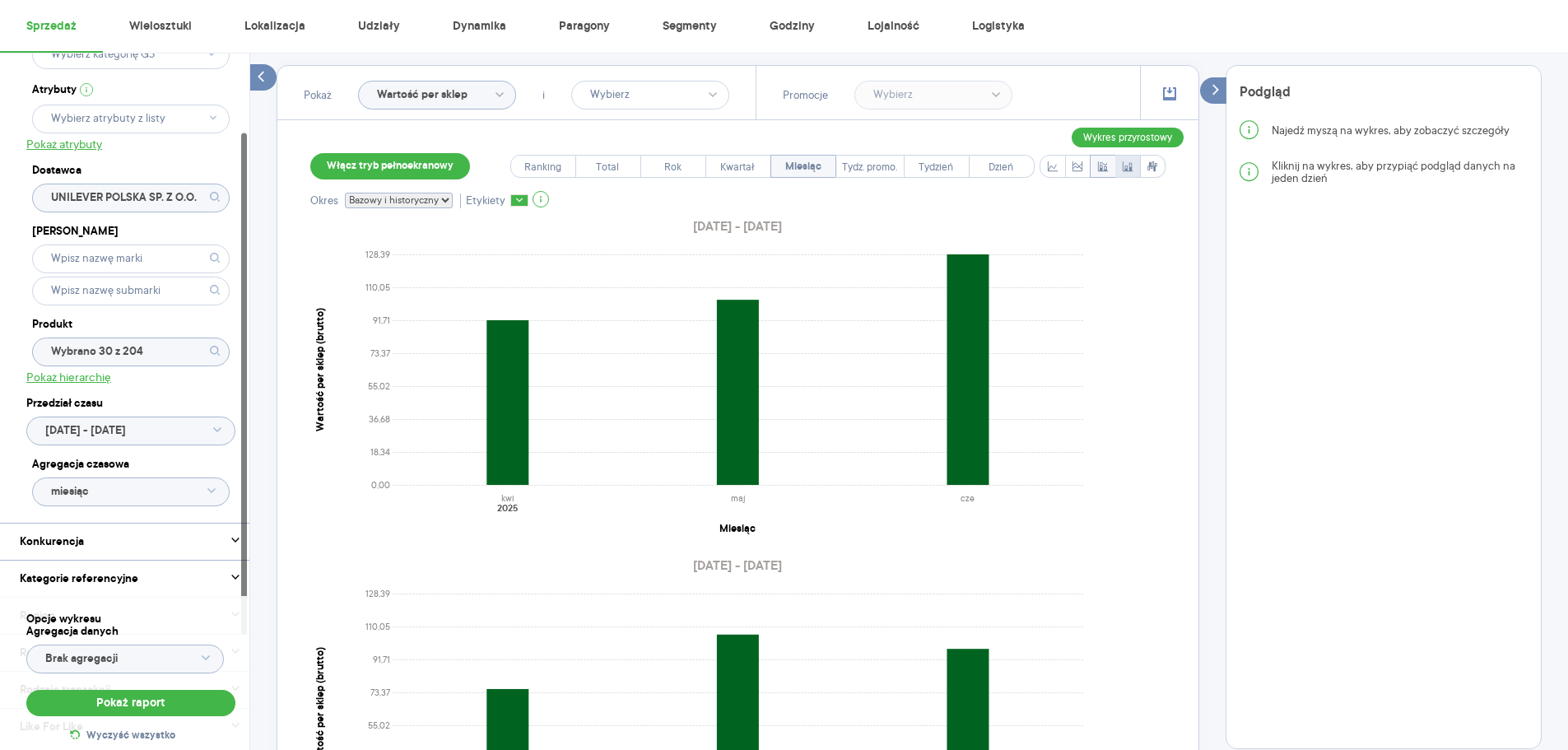 click at bounding box center (1128, 166) 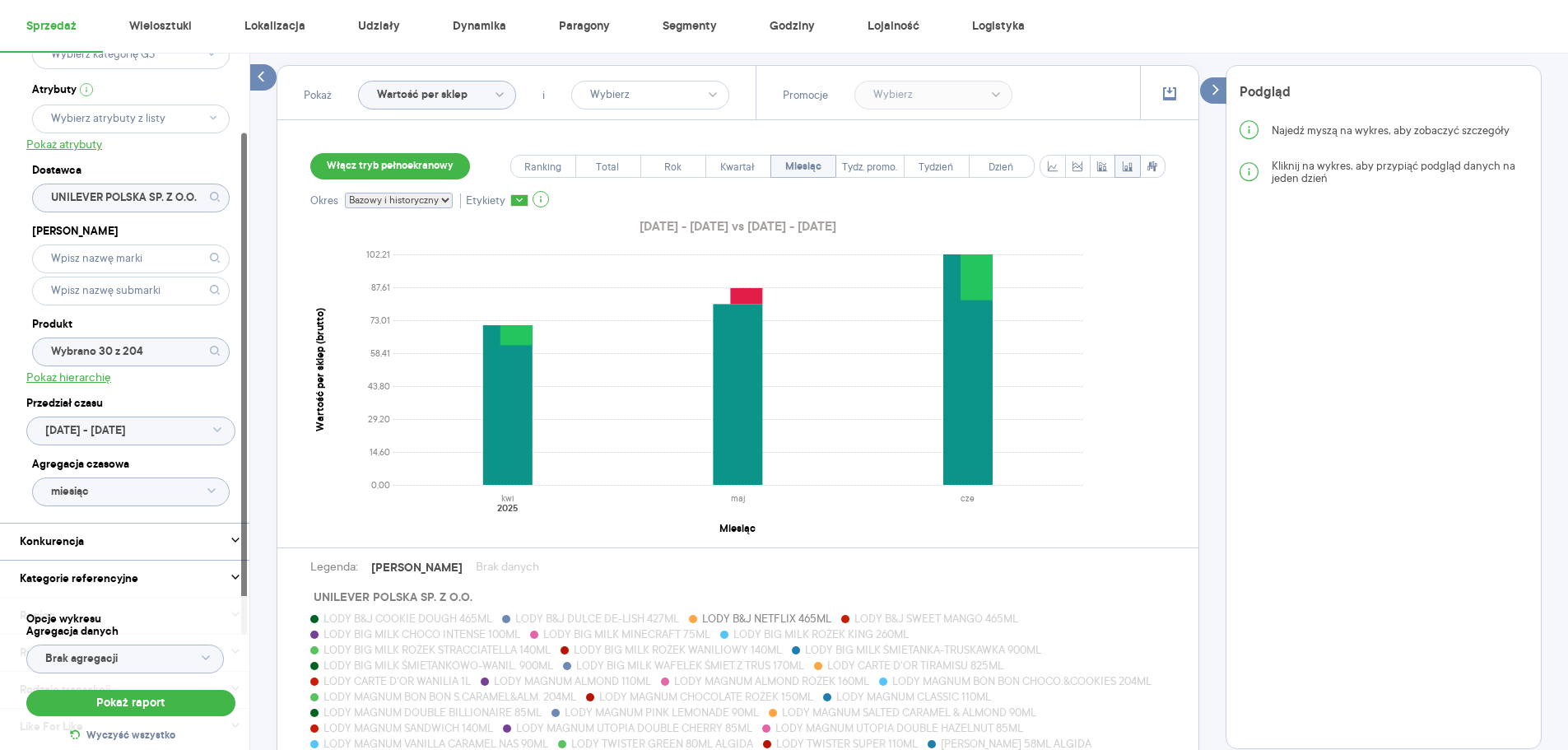 type 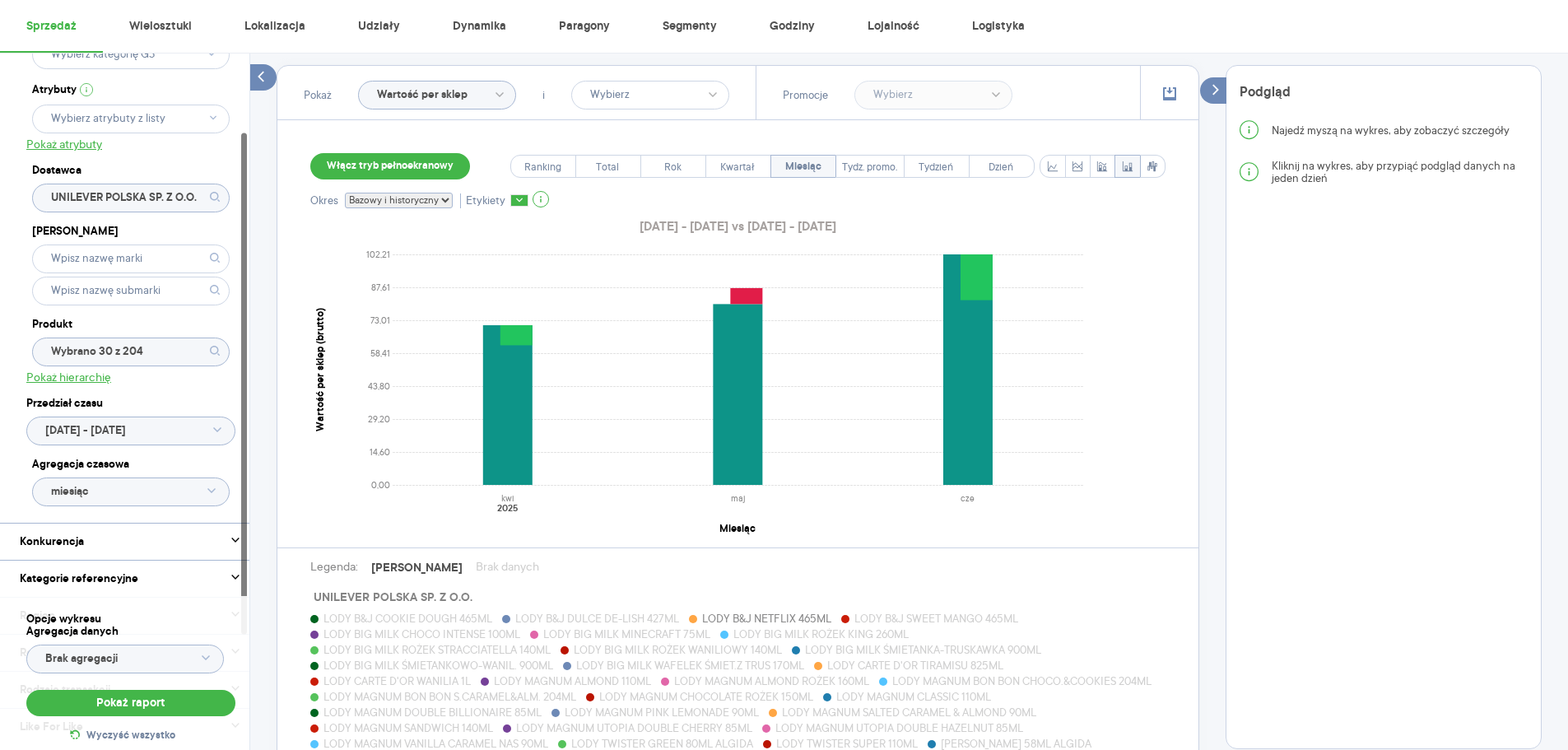 click on "LODY B&J DULCE DE-LISH 427ML" at bounding box center [597, 618] 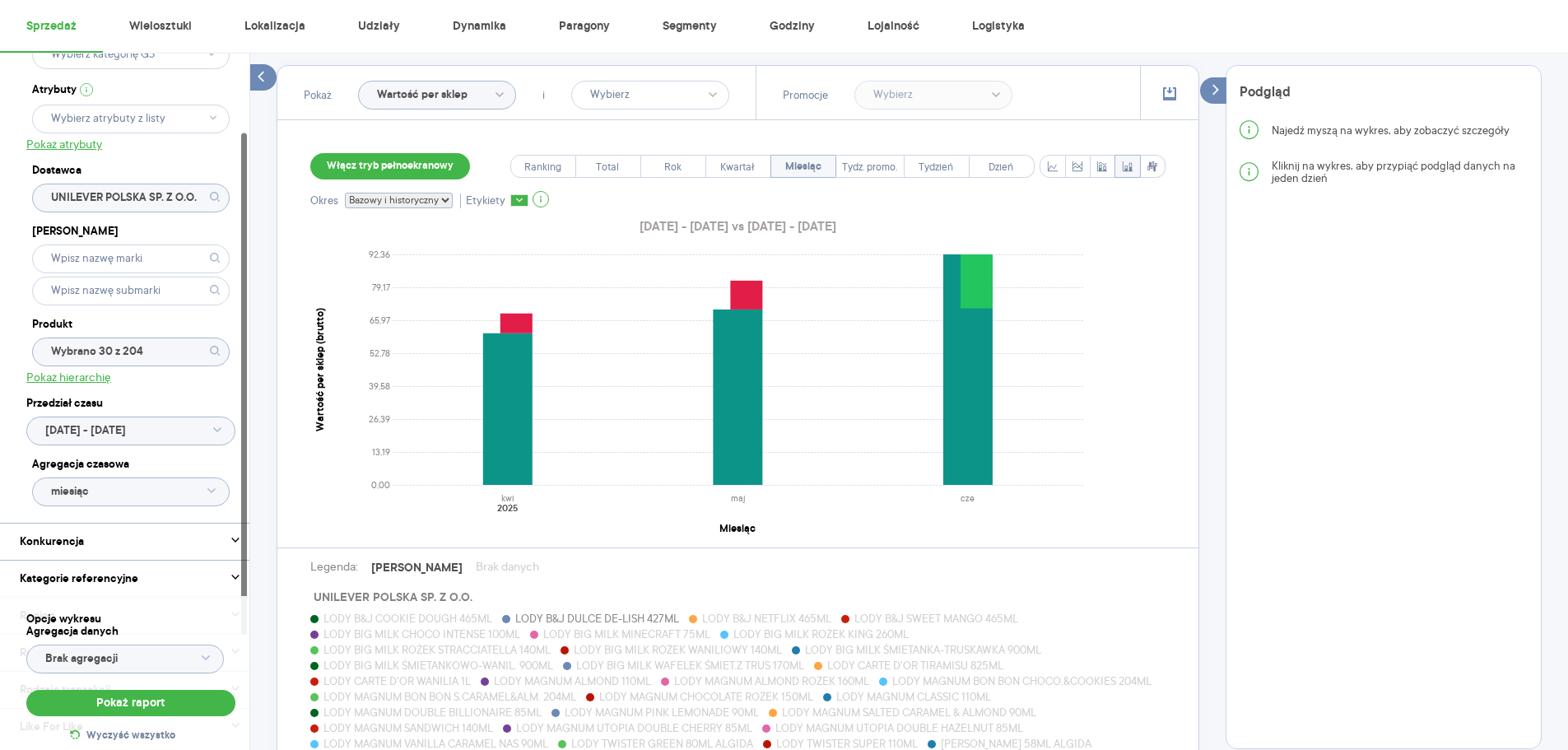 type 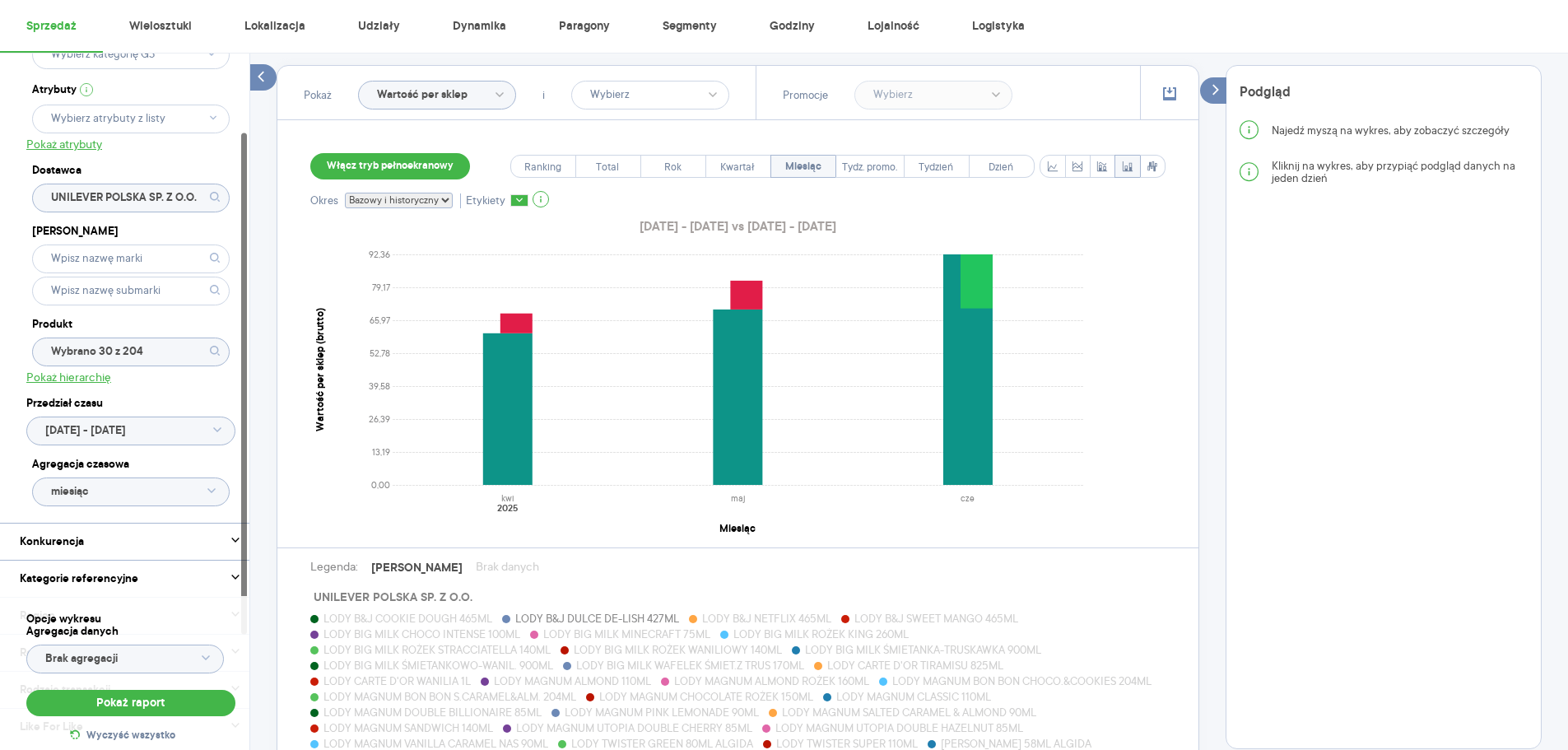 type 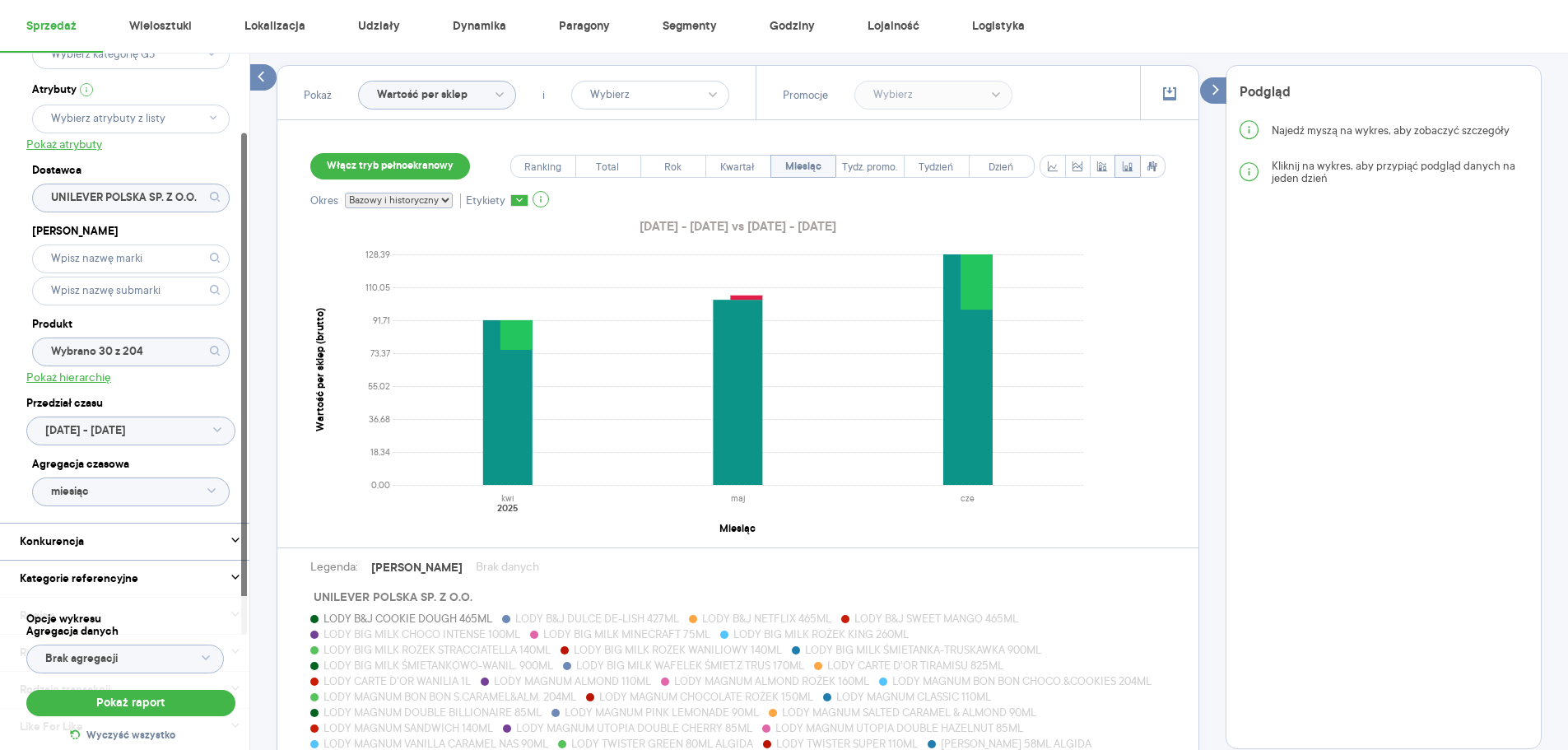 type 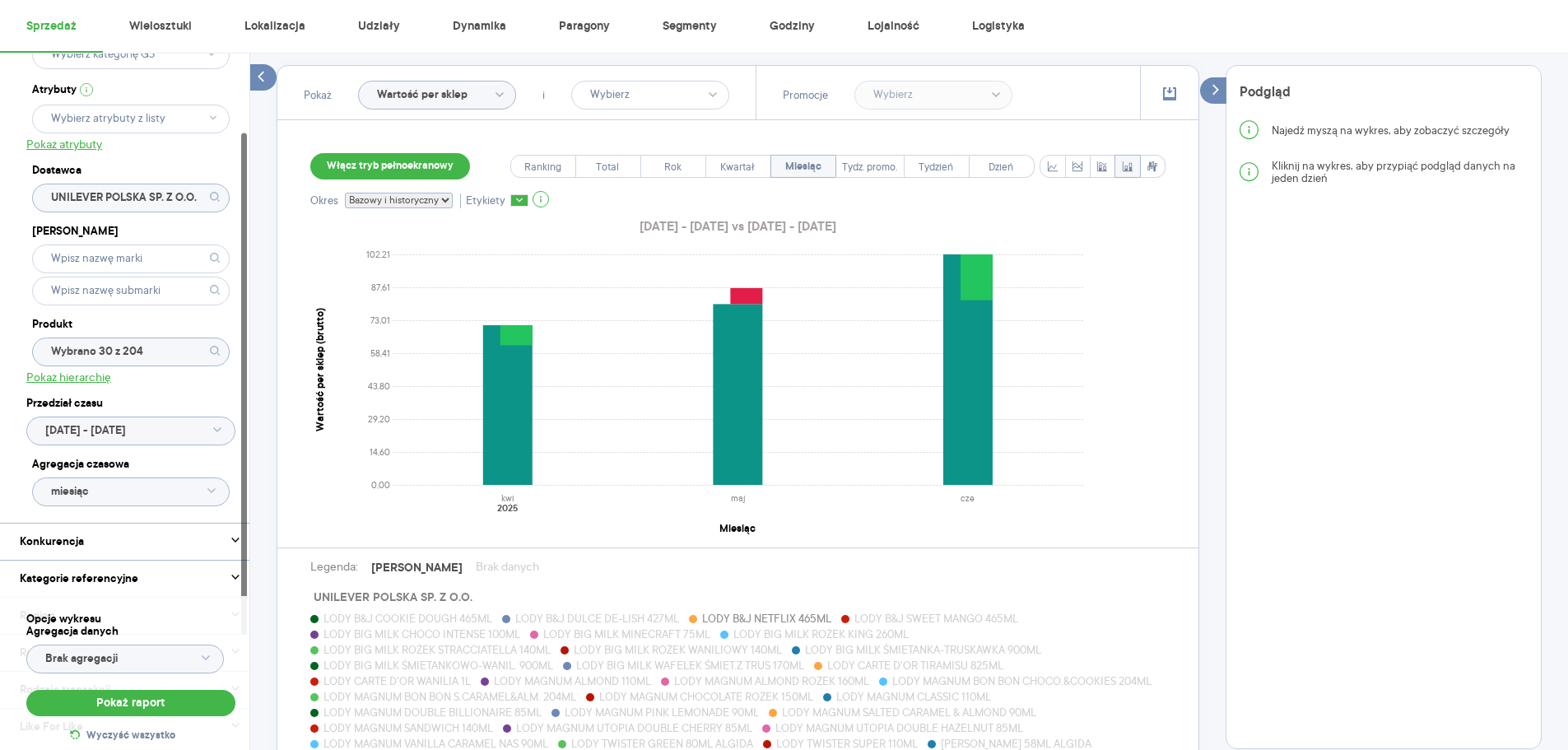 click on "LODY B&J NETFLIX 465ML" at bounding box center (766, 618) 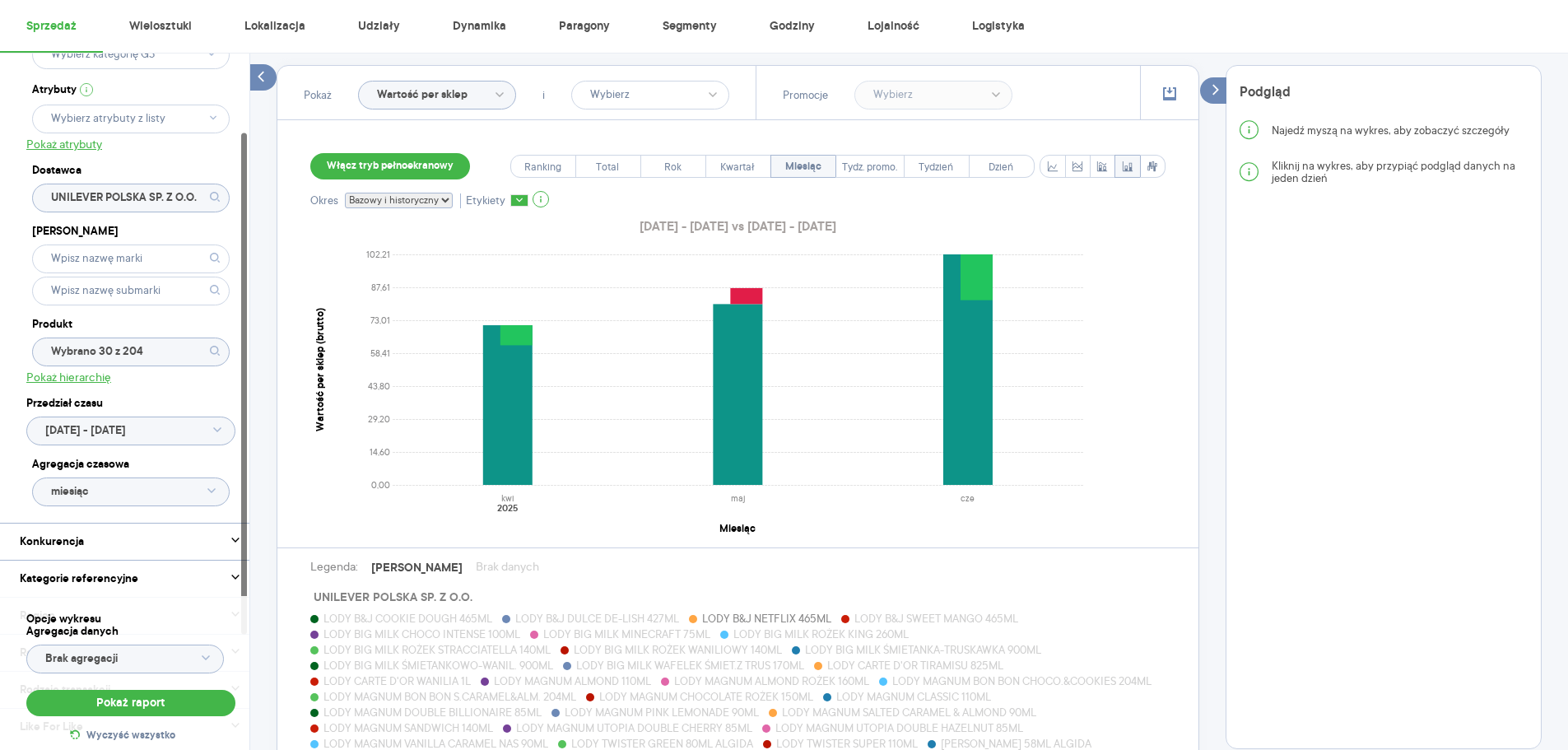 click on "LODY B&J DULCE DE-LISH 427ML" at bounding box center (597, 618) 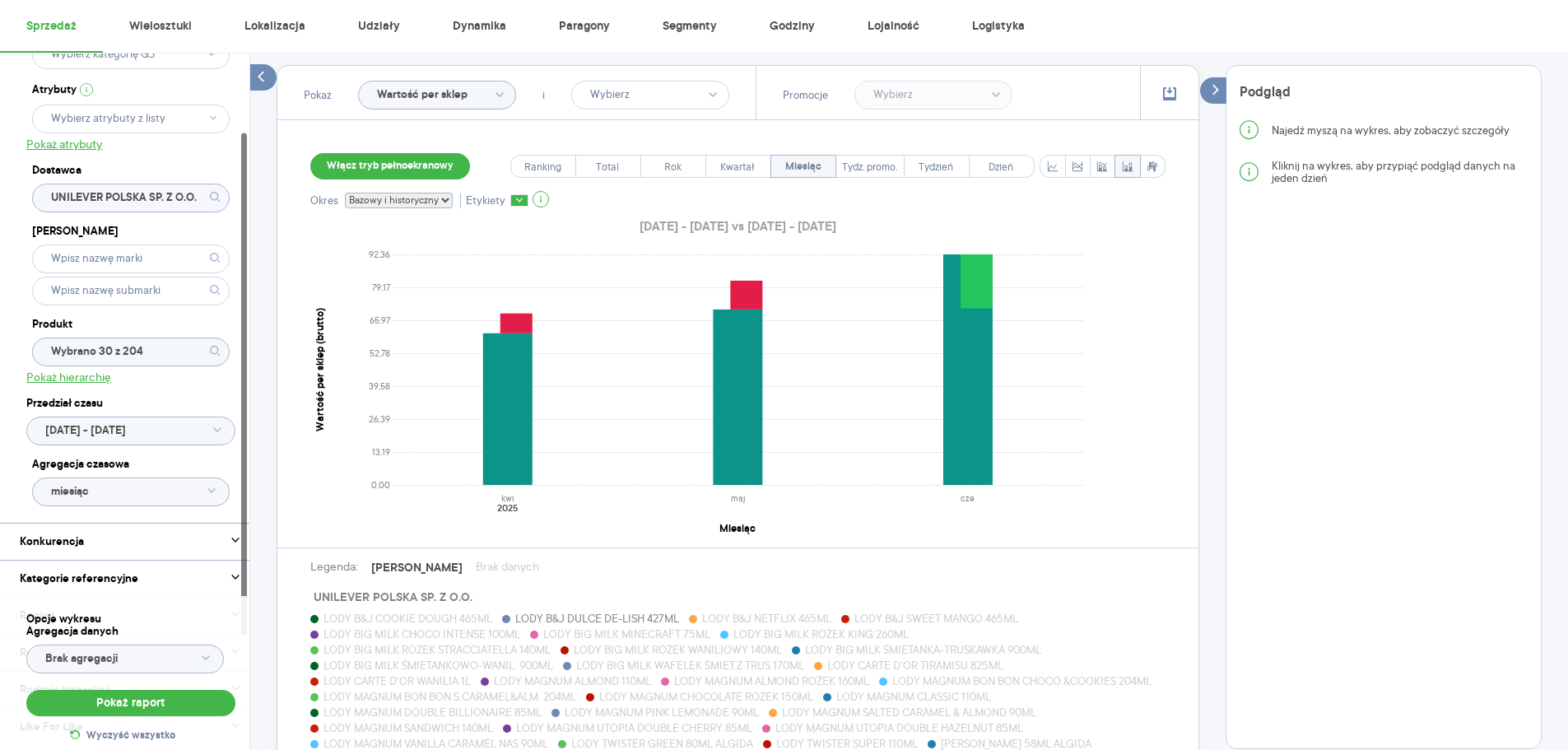 click on "LODY B&J COOKIE DOUGH 465ML" at bounding box center (407, 618) 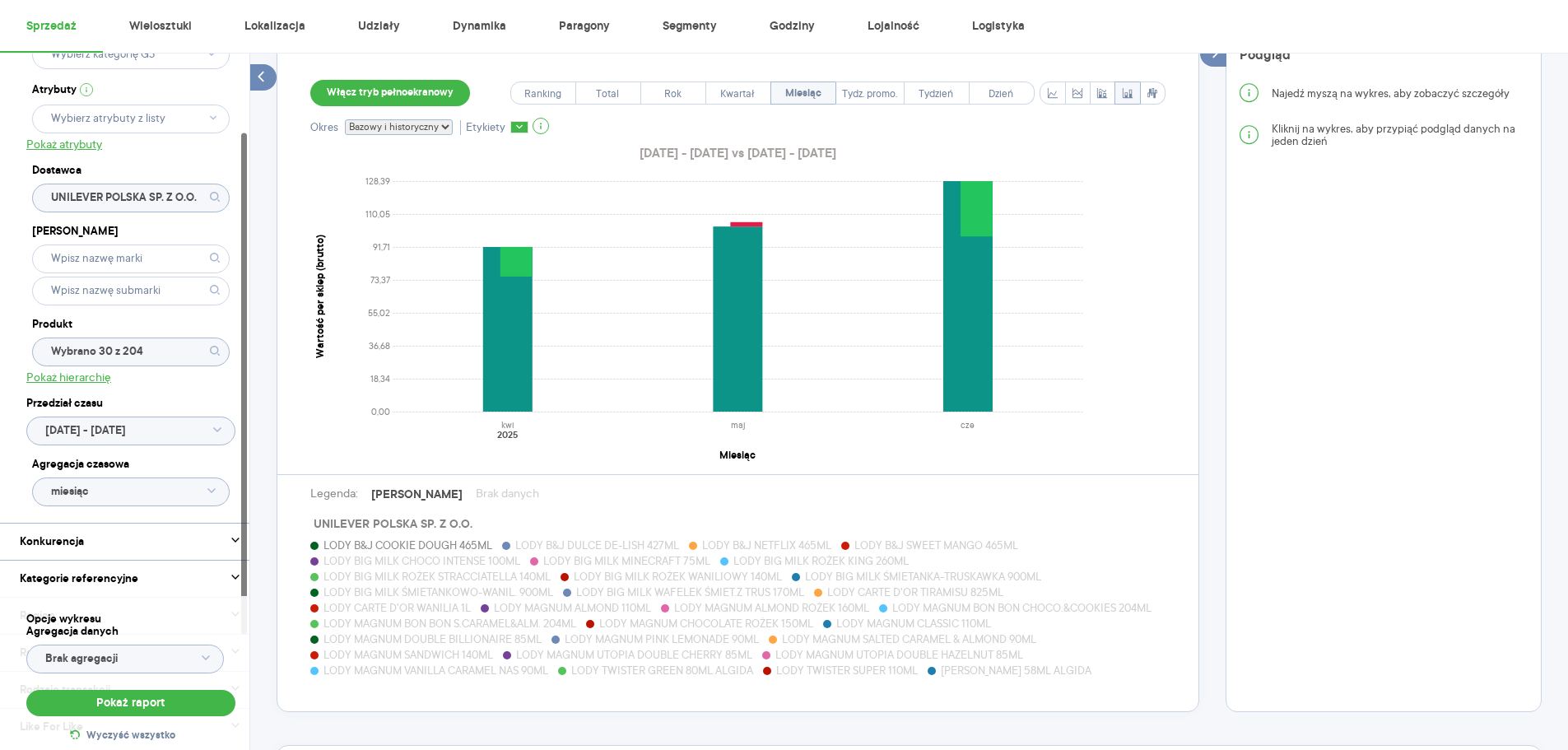 scroll, scrollTop: 549, scrollLeft: 0, axis: vertical 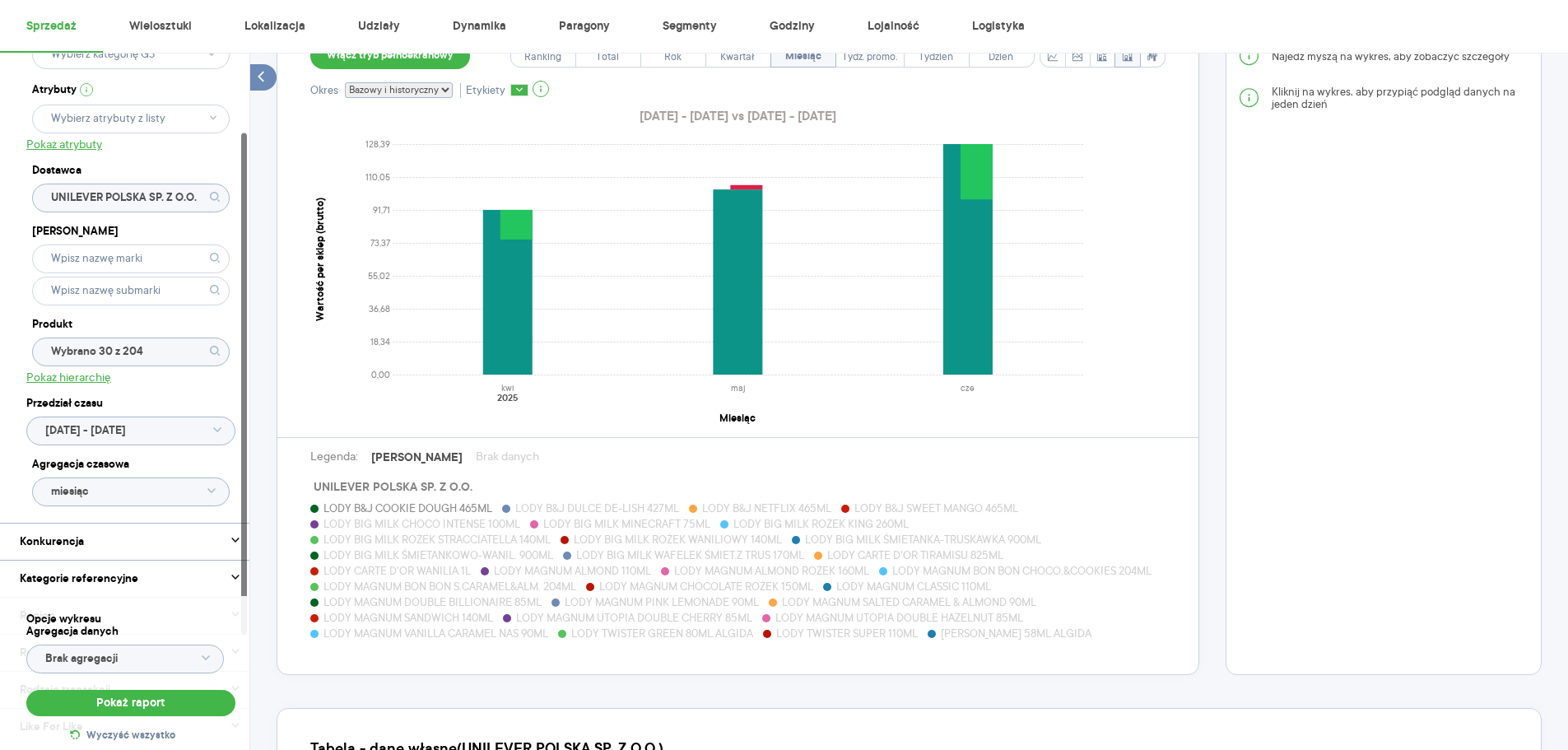 click on "LODY BIG MILK CHOCO INTENSE 100ML" at bounding box center (421, 524) 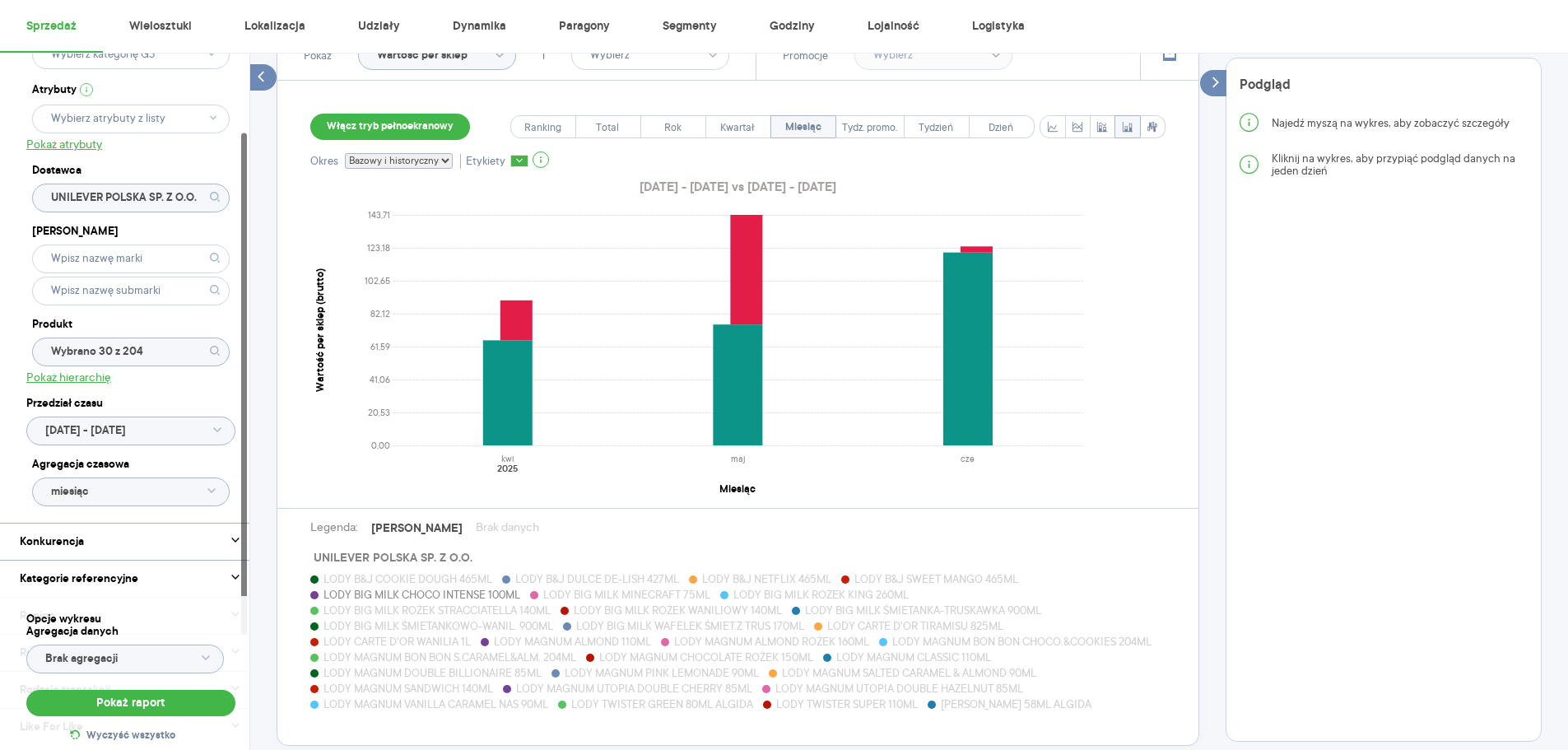 scroll, scrollTop: 439, scrollLeft: 0, axis: vertical 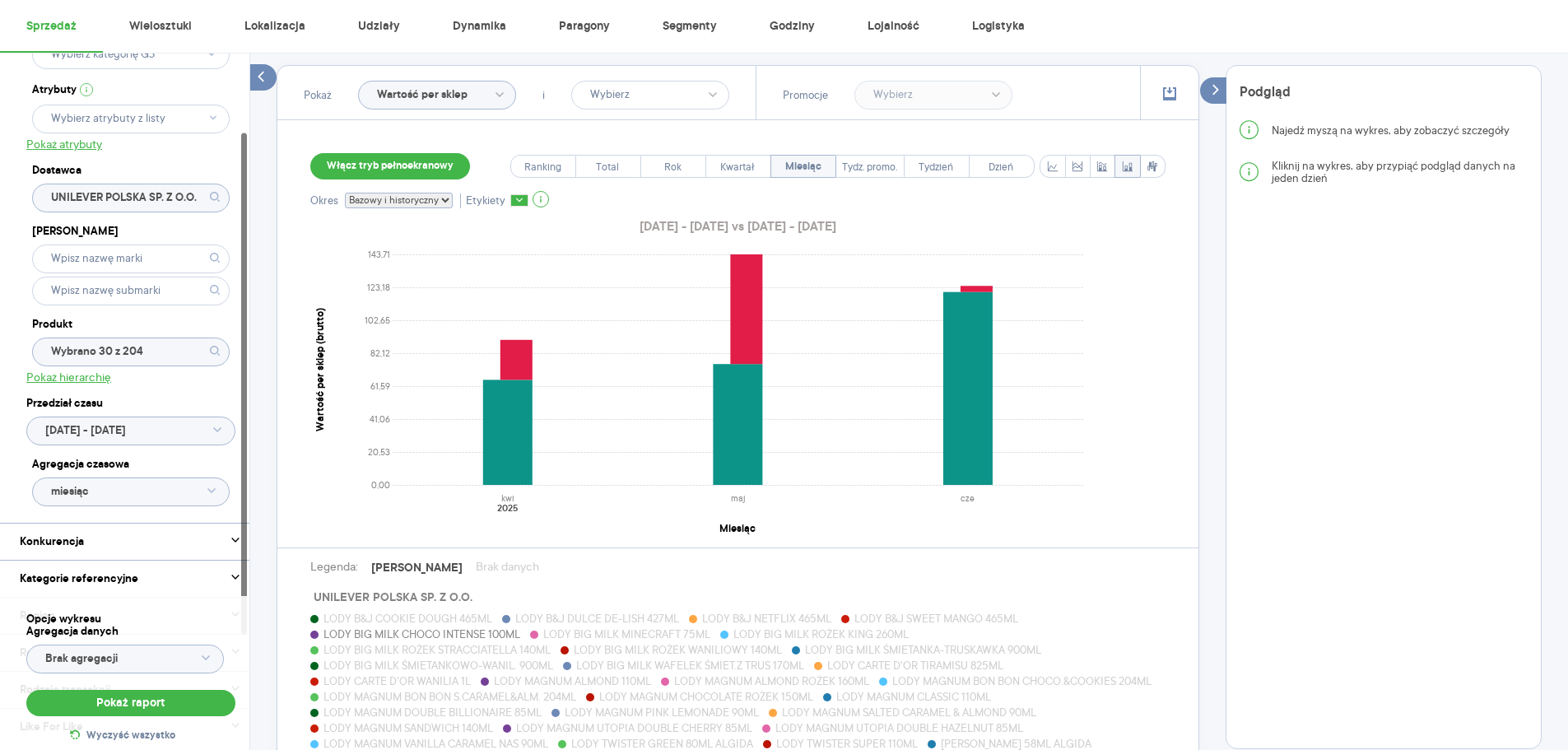 click on "Wartość per sklep" 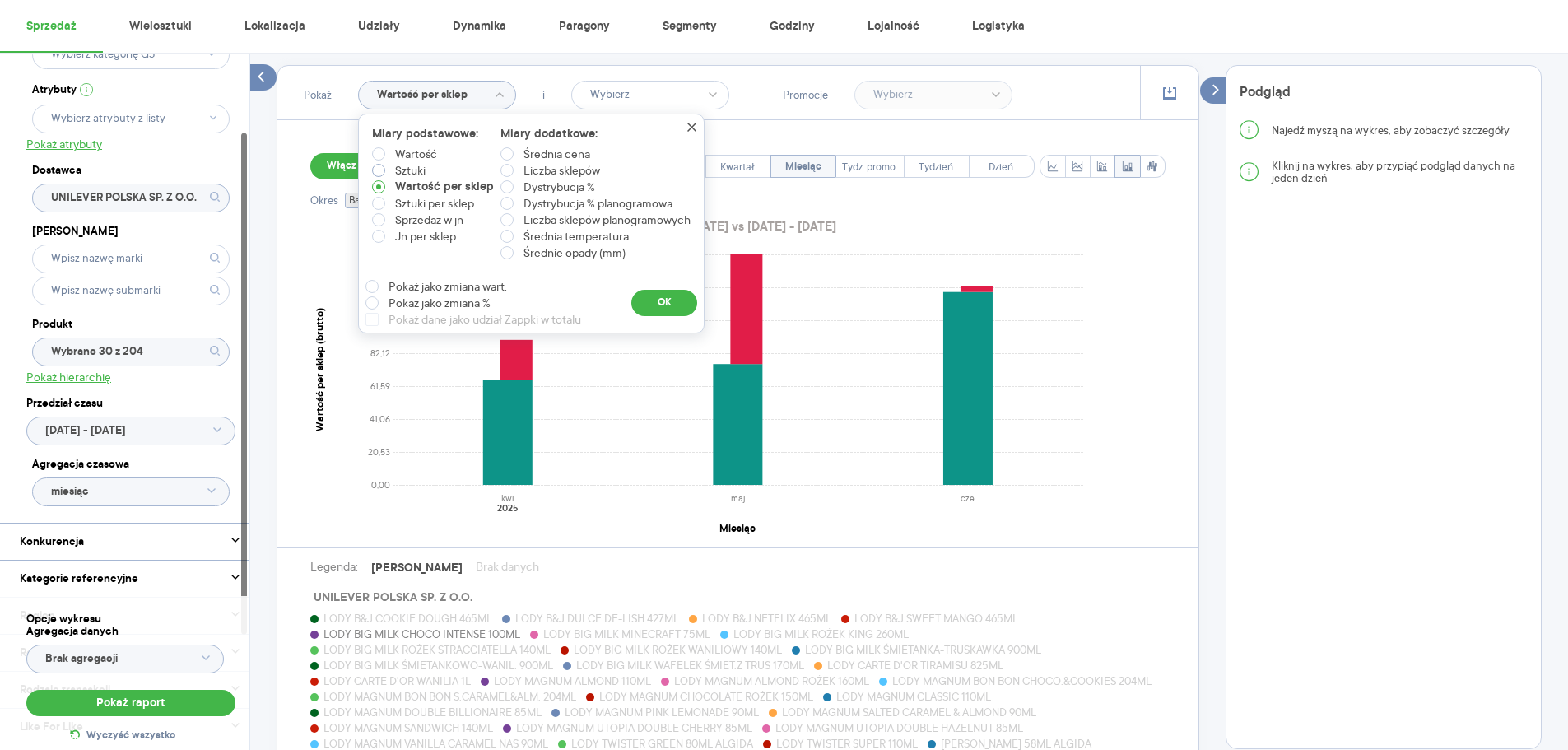 click on "Sztuki" at bounding box center [410, 170] 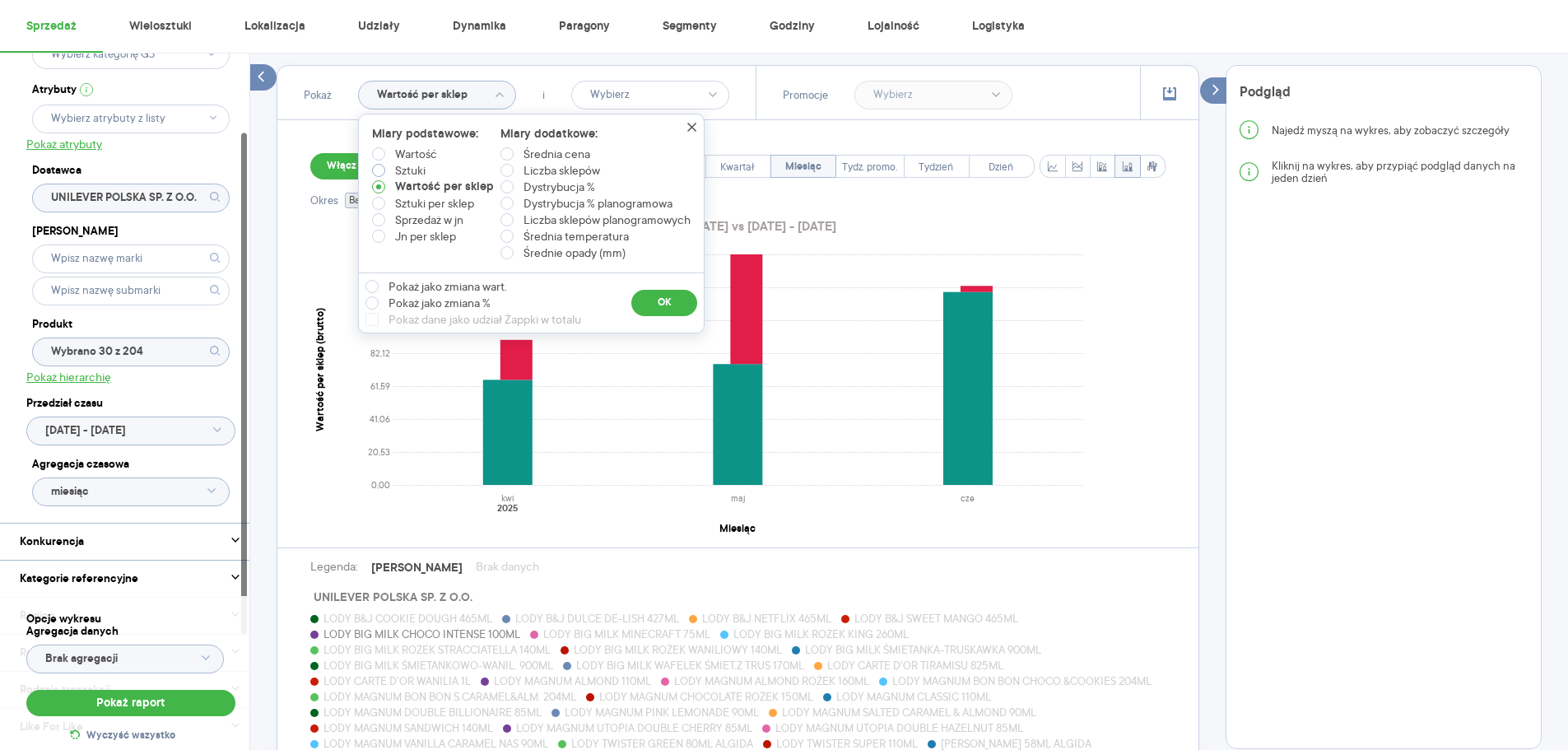 click on "Sztuki" at bounding box center (382, 172) 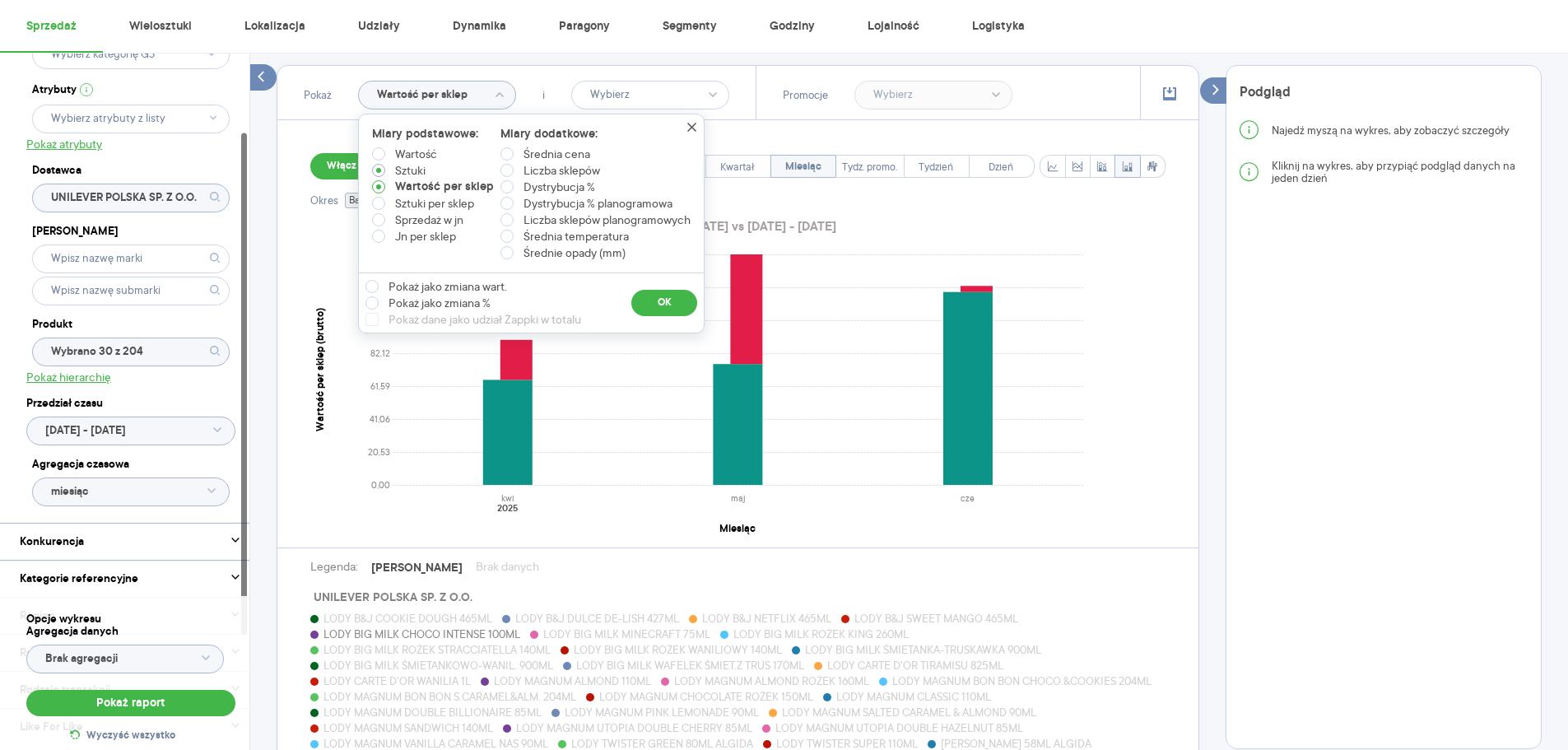 radio on "true" 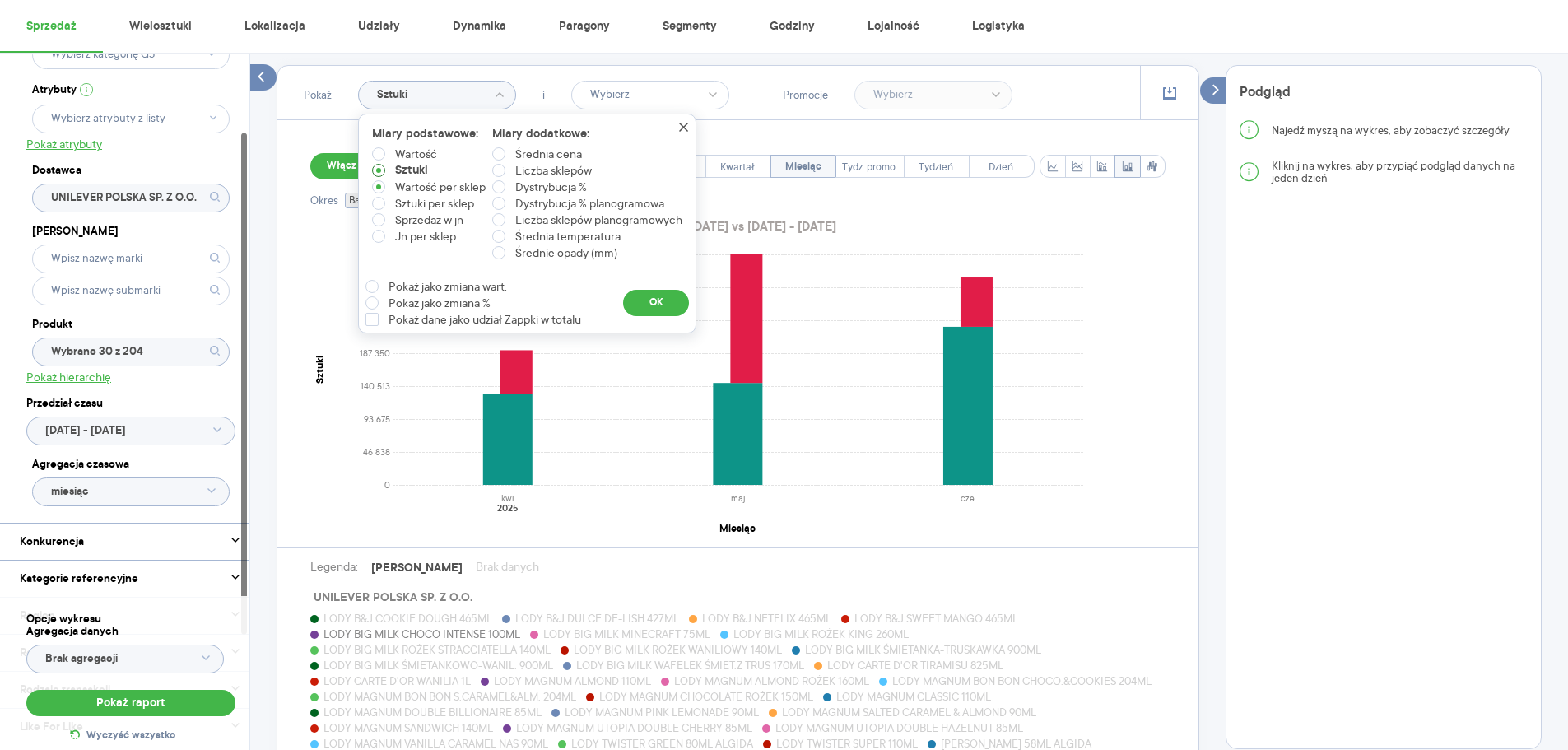 type on "Sztuki" 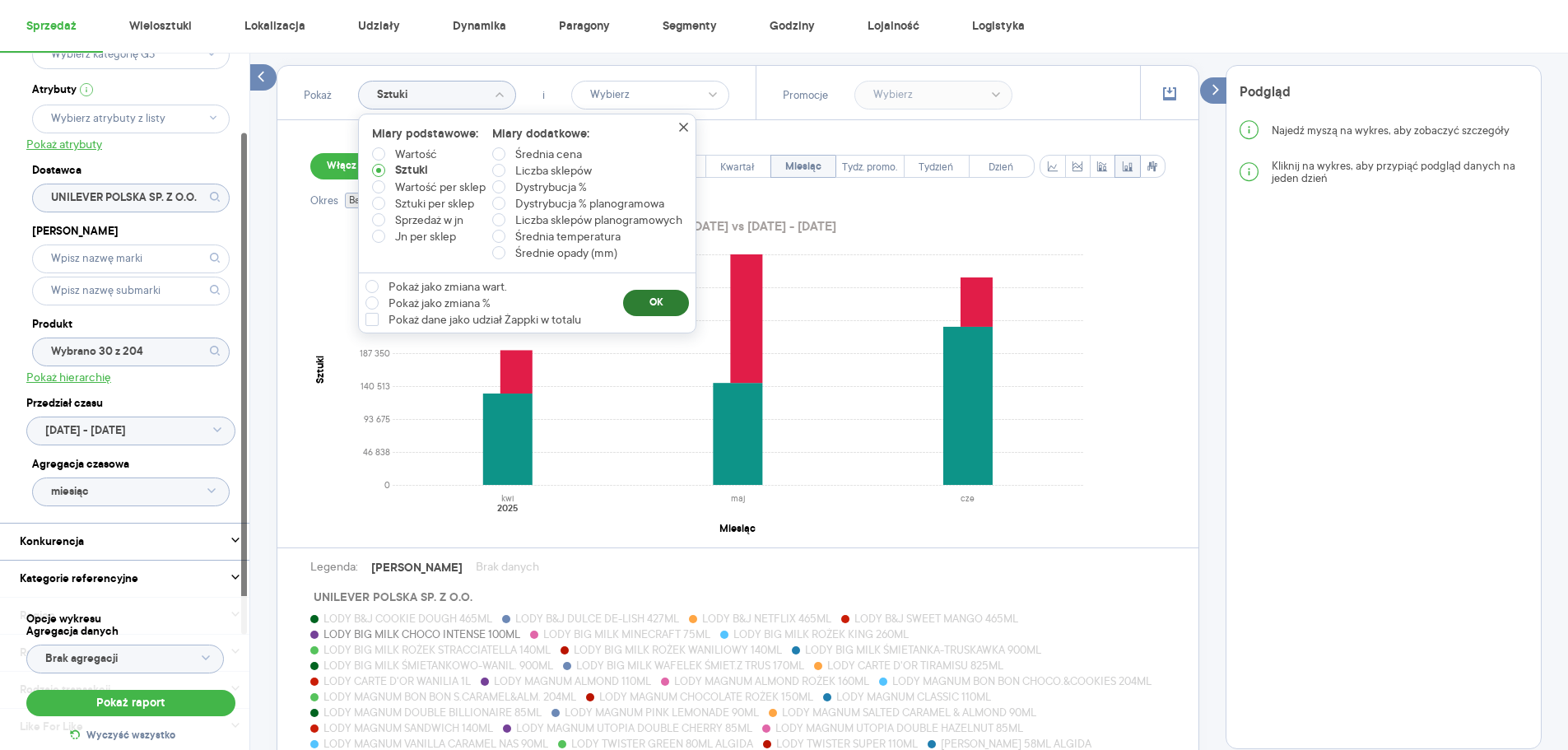 click on "OK" at bounding box center (656, 303) 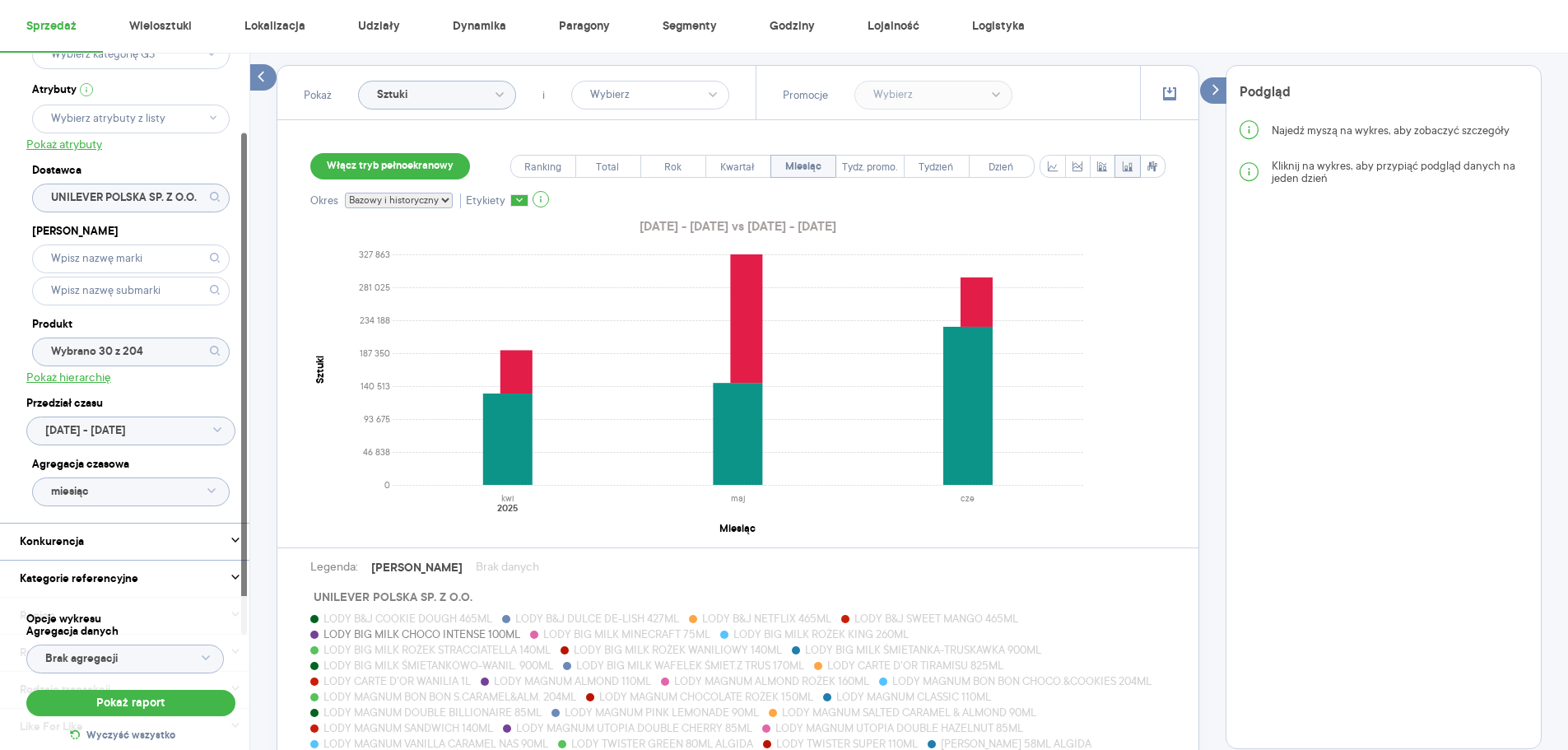 click on "LODY BIG MILK MINECRAFT 75ML" at bounding box center [626, 634] 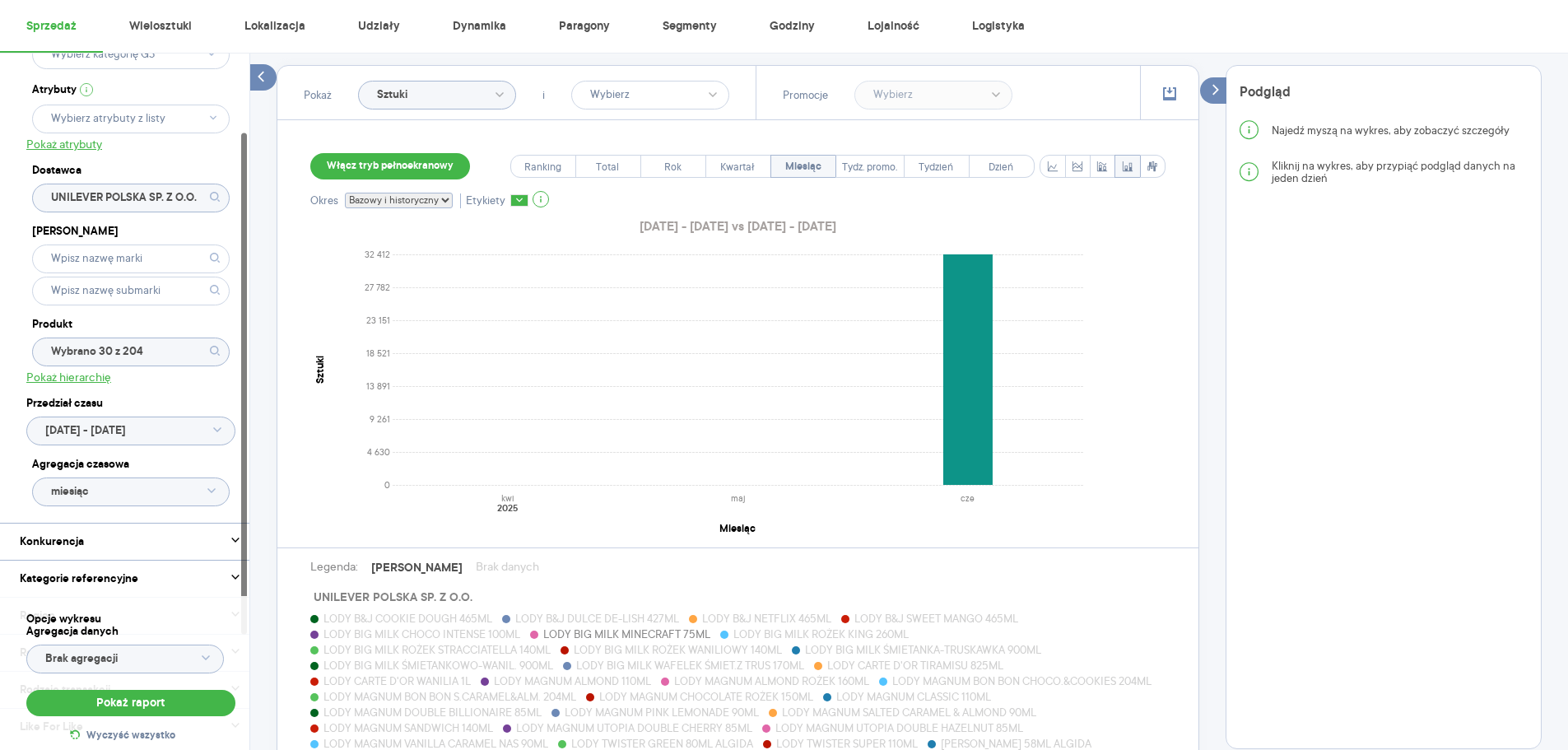 click on "LODY BIG MILK CHOCO INTENSE 100ML" at bounding box center [421, 634] 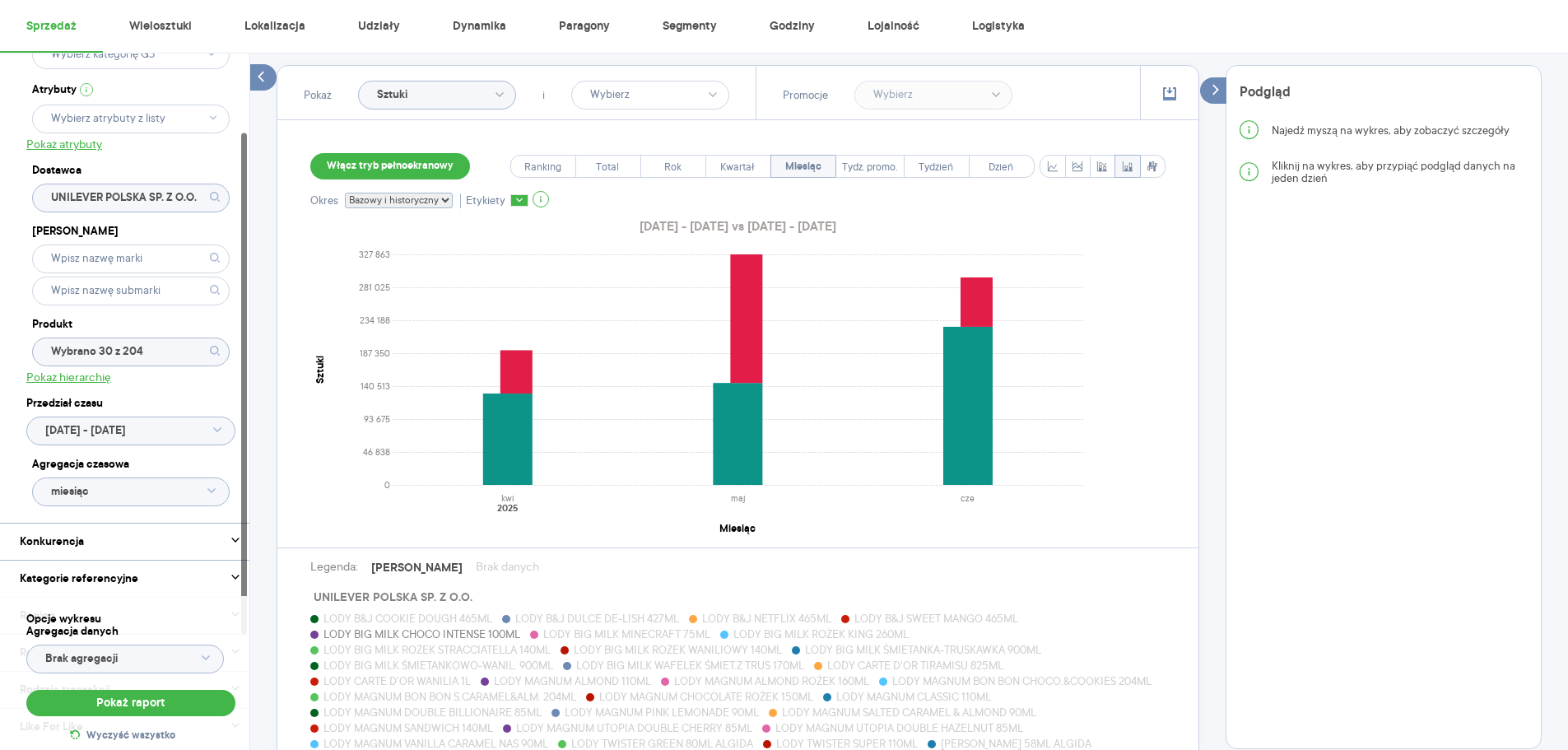 click on "LODY BIG MILK MINECRAFT 75ML" at bounding box center [626, 634] 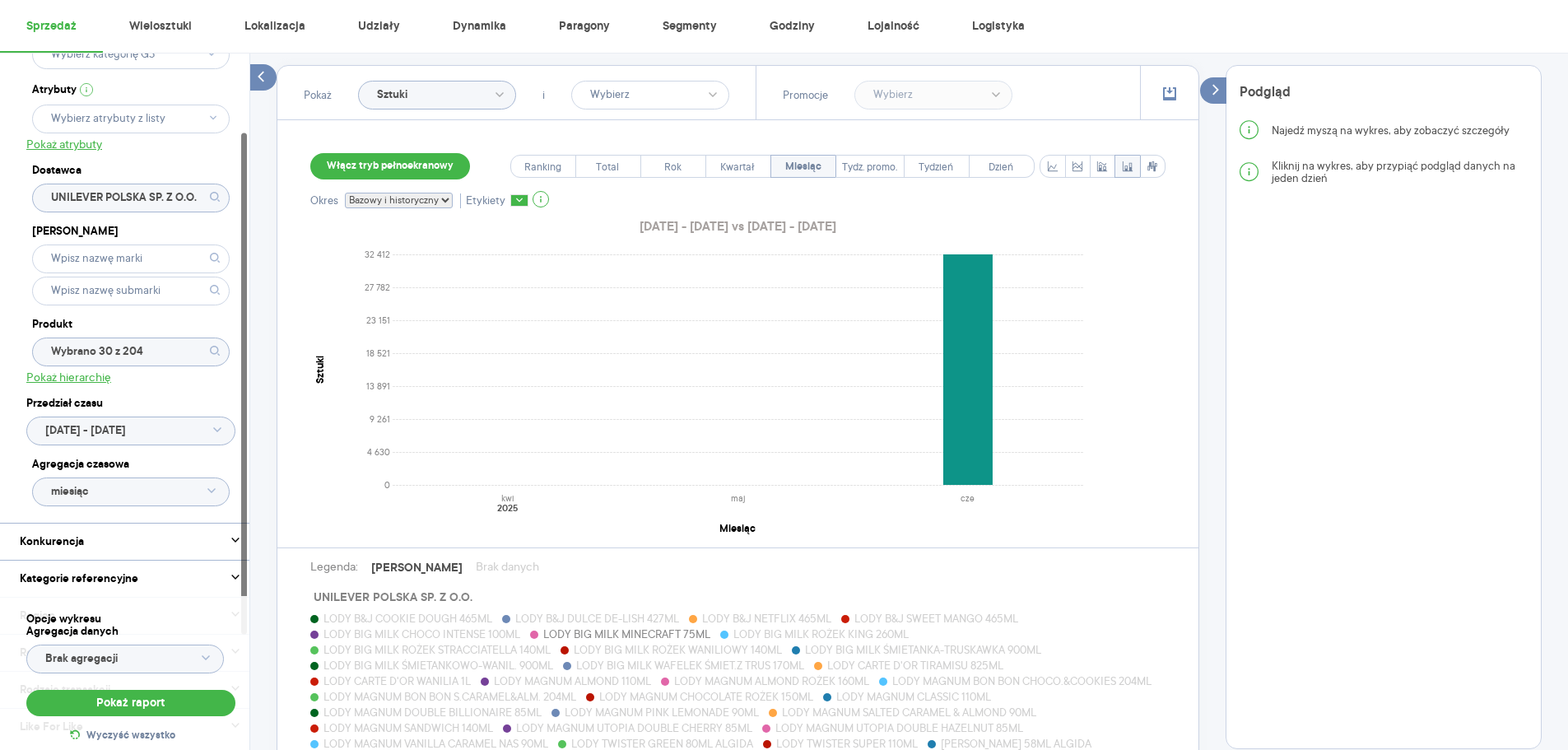 click on "LODY BIG MILK MINECRAFT 75ML" at bounding box center [626, 634] 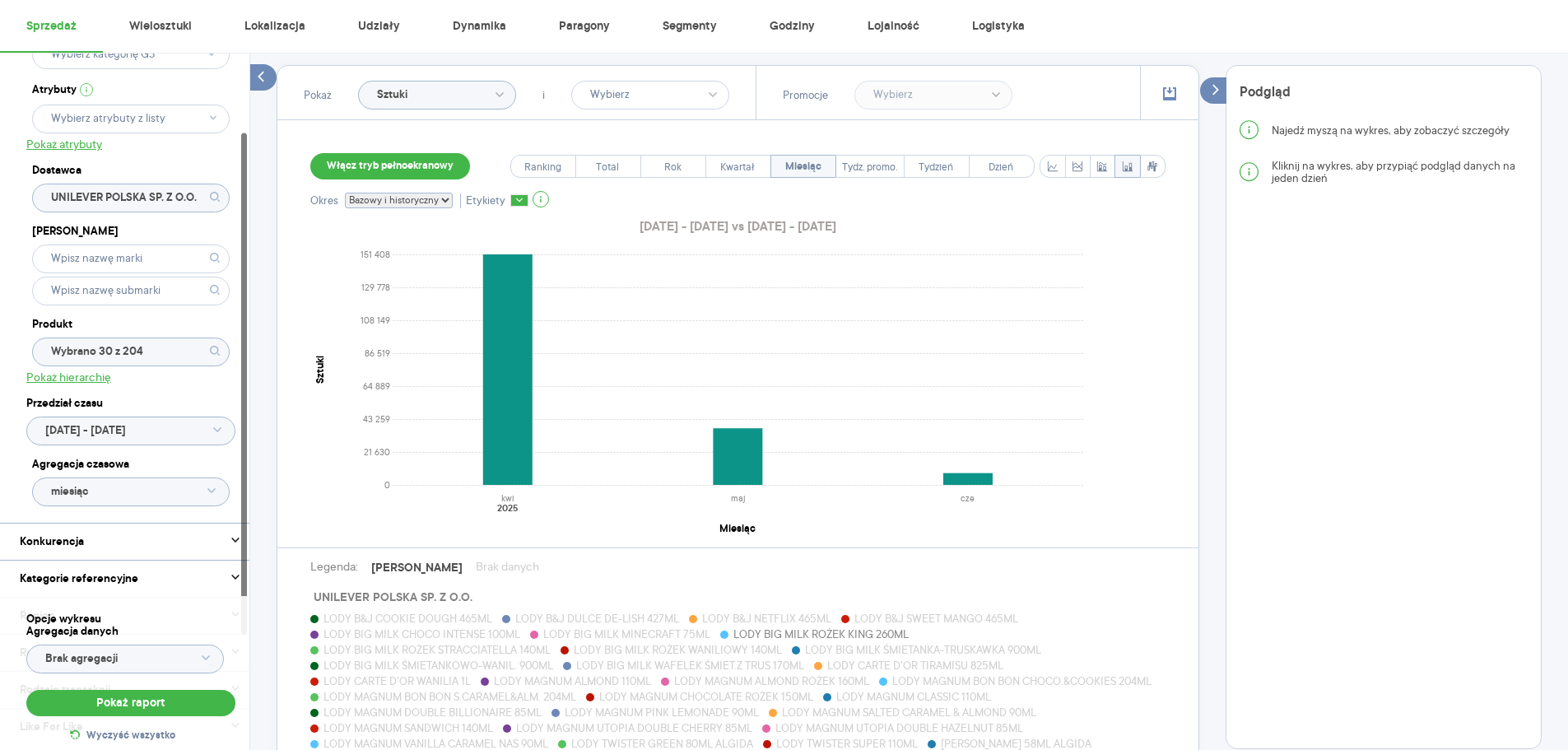 click on "LODY BIG MILK ROŻEK KING 260ML" at bounding box center (821, 634) 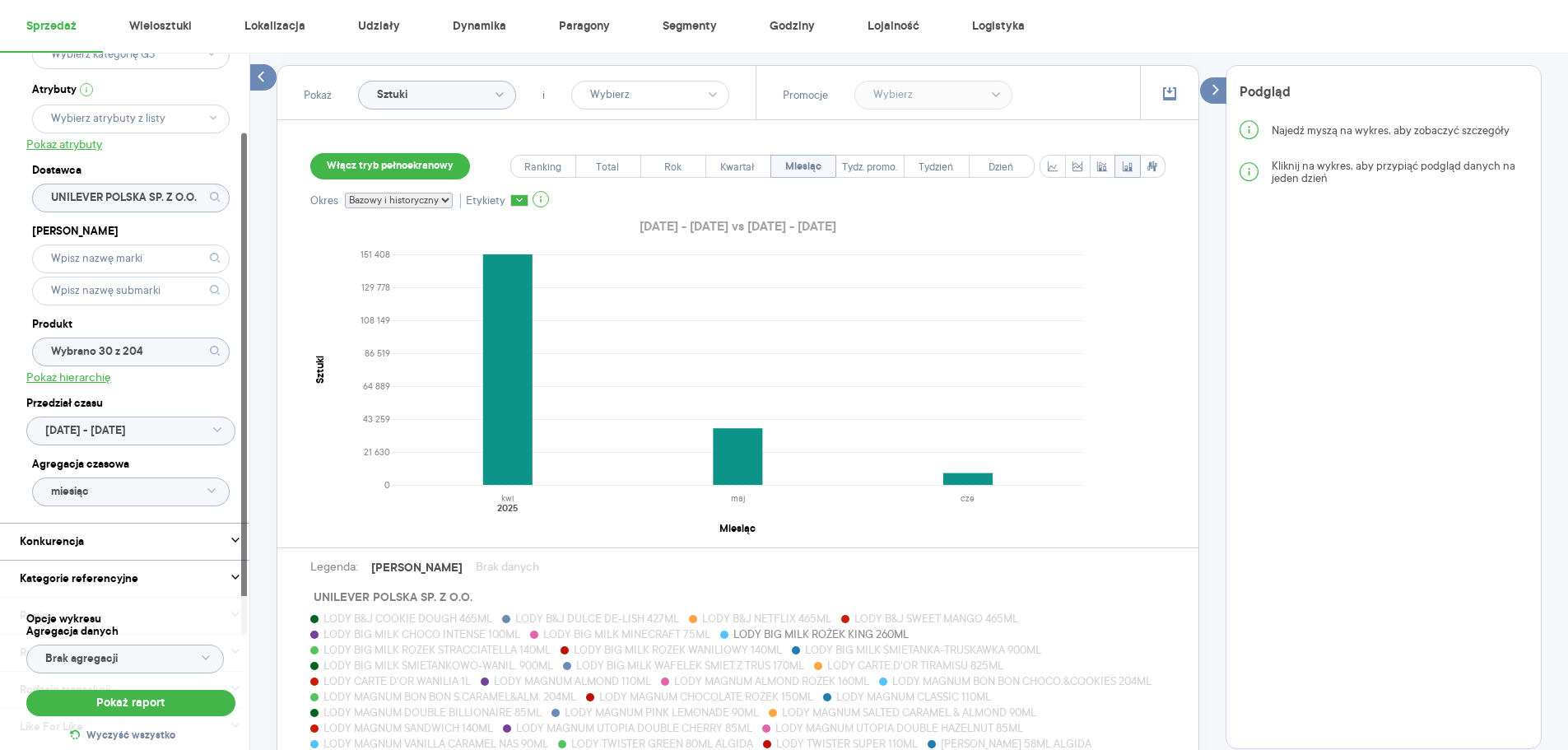click on "LODY BIG MILK ROŻEK STRACCIATELLA 140ML" at bounding box center [437, 650] 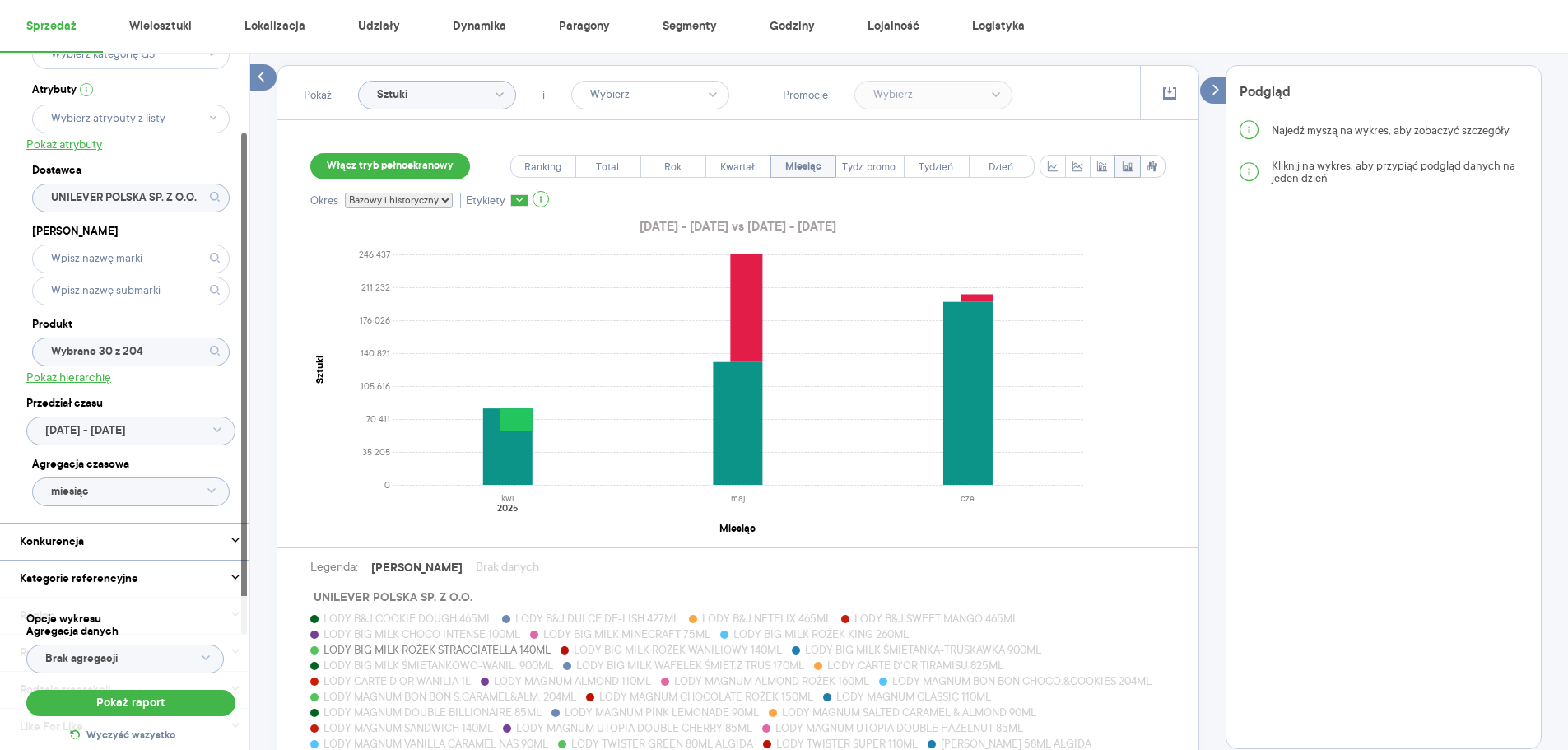 click on "LODY BIG MILK ROŻEK STRACCIATELLA 140ML" at bounding box center (437, 650) 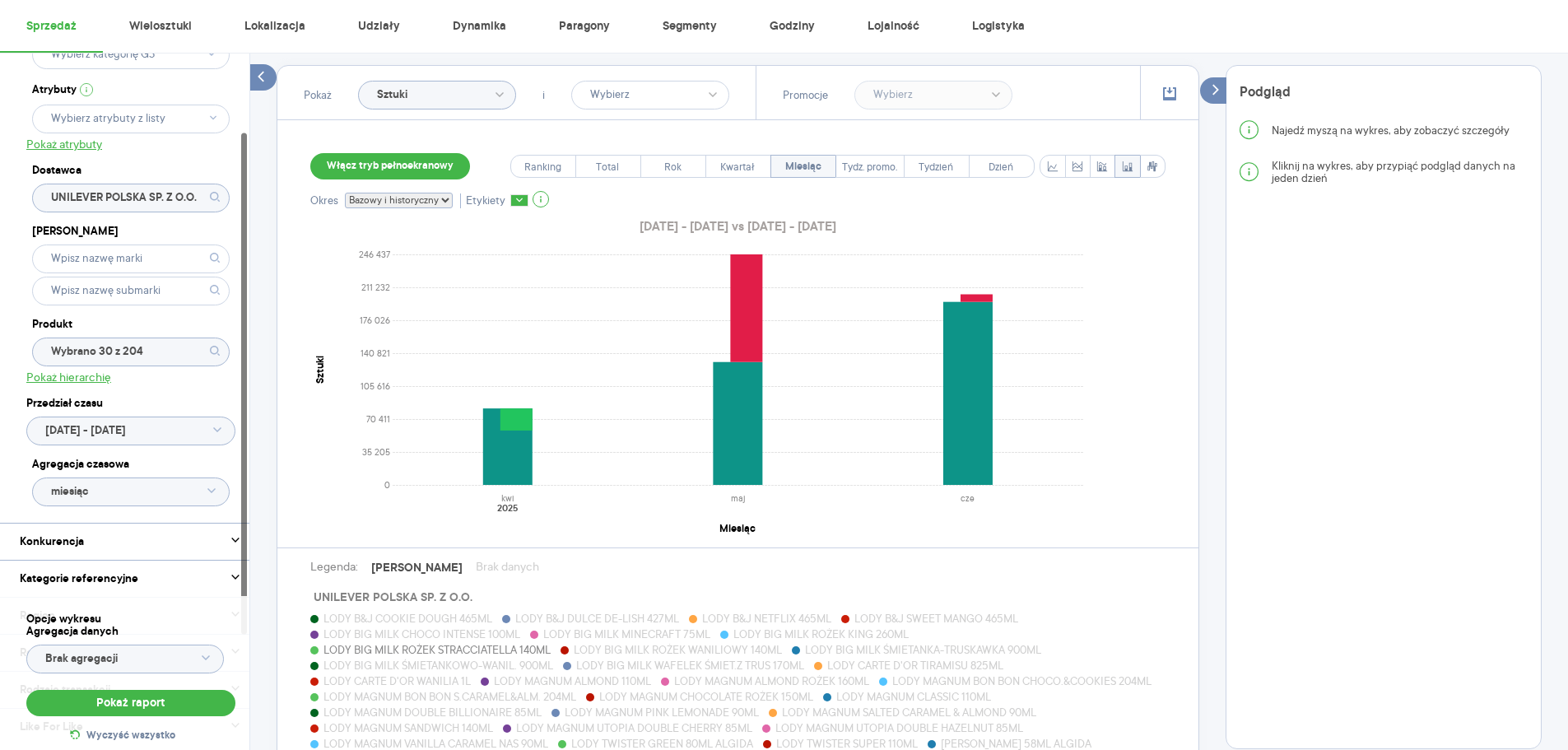 click on "LODY BIG MILK ROŻEK WANILIOWY 140ML" at bounding box center [677, 650] 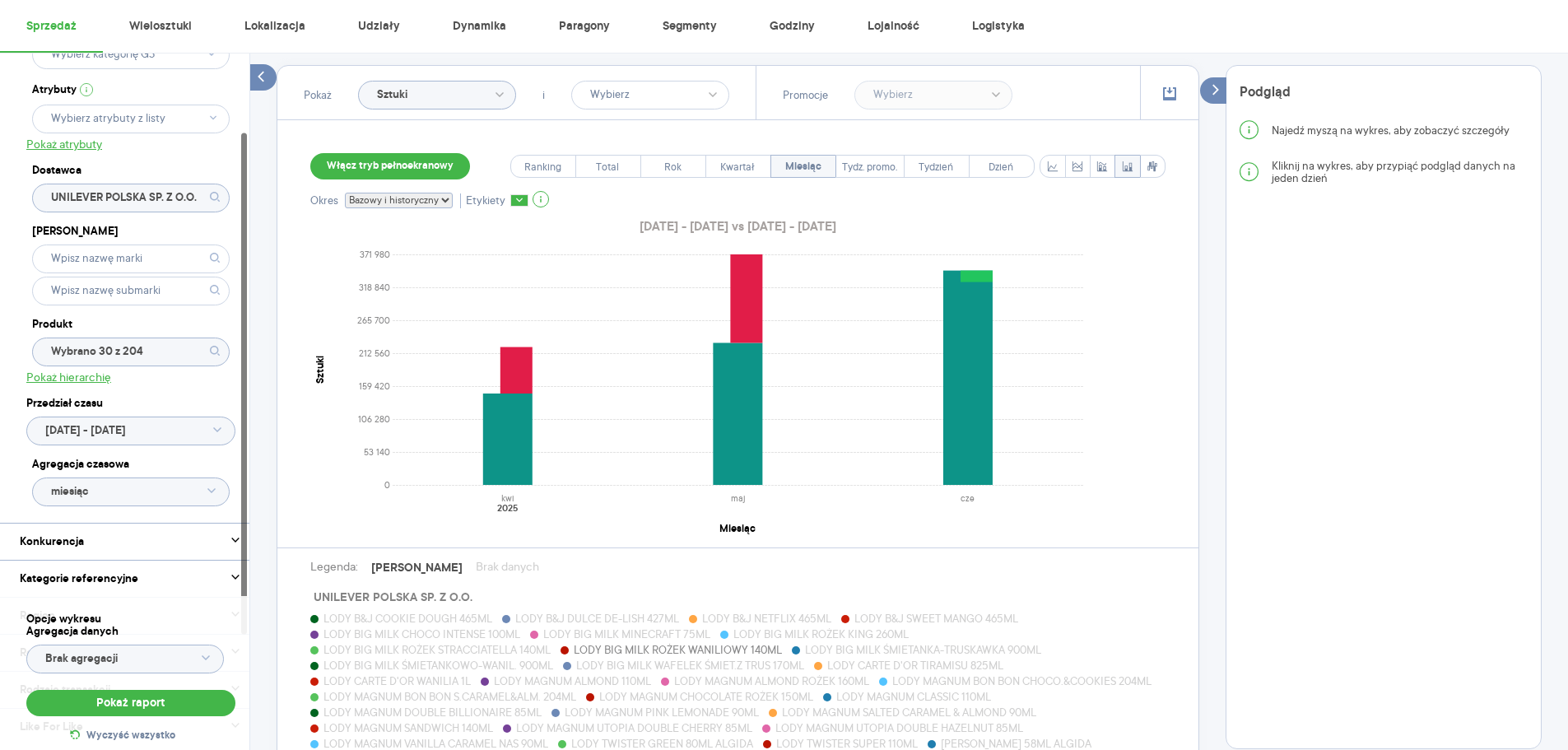 click on "LODY BIG MILK ŚMIETANKA-TRUSKAWKA 900ML" at bounding box center (923, 650) 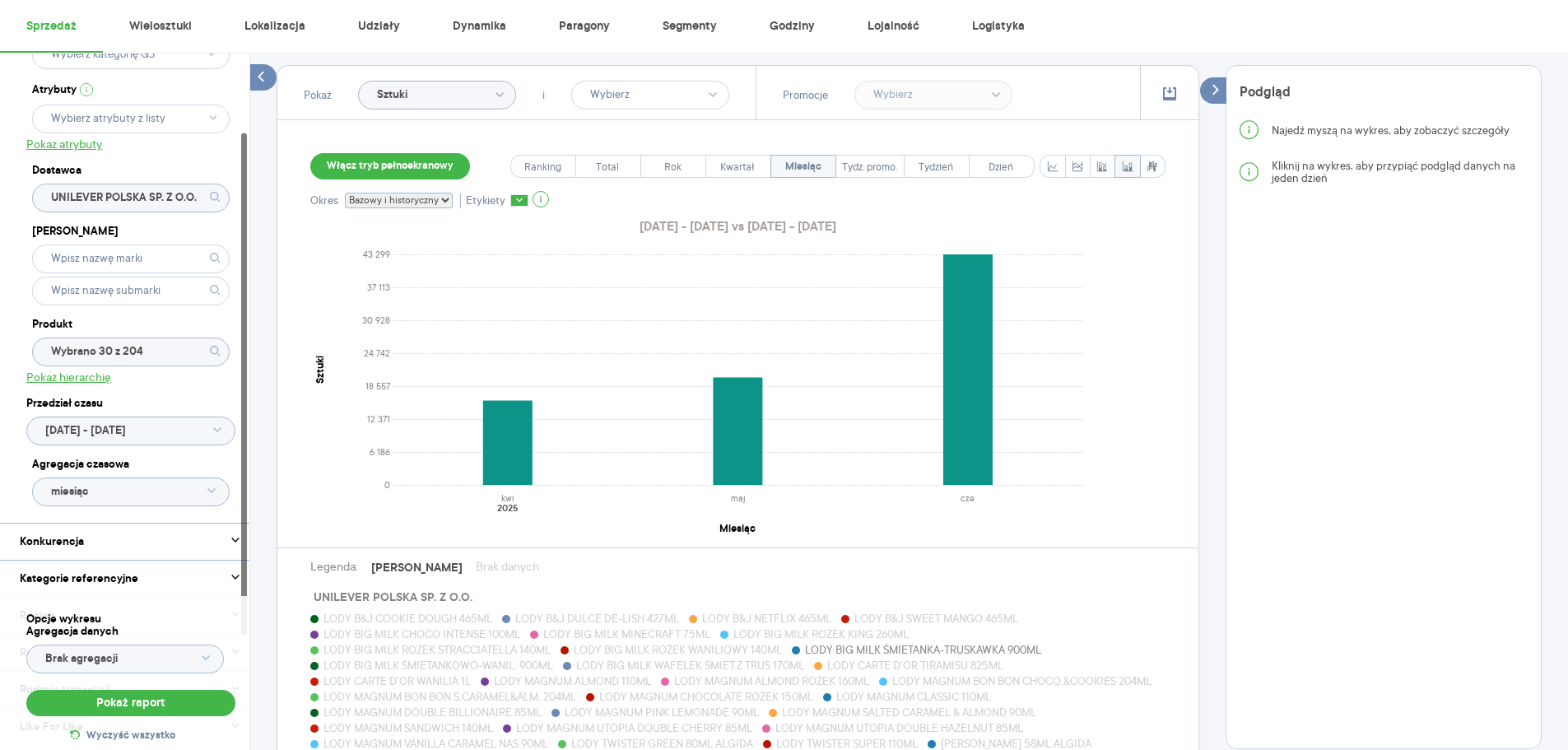 click on "LODY BIG MILK ROŻEK WANILIOWY 140ML" at bounding box center [677, 650] 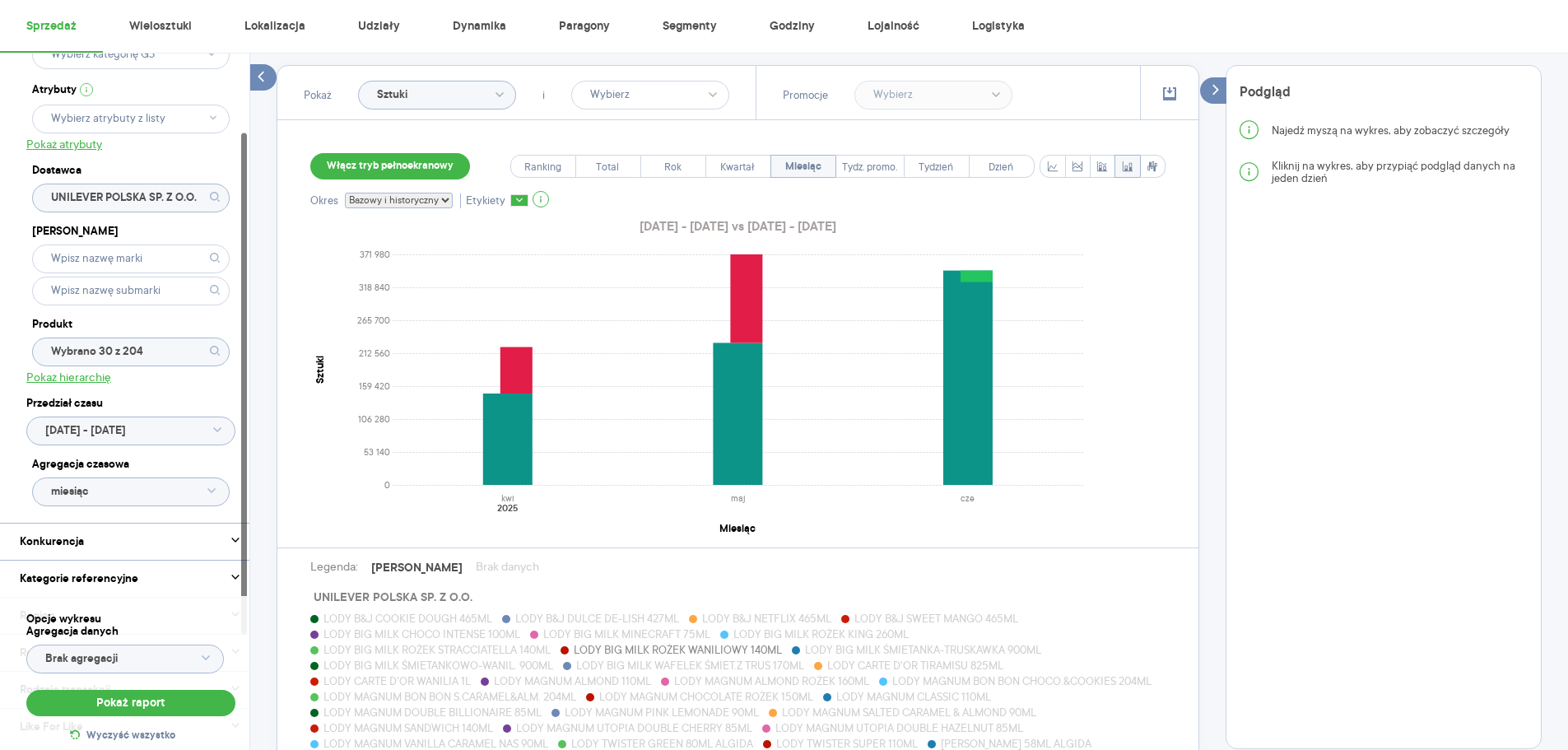 click on "LODY BIG MILK ROŻEK WANILIOWY 140ML" at bounding box center (677, 650) 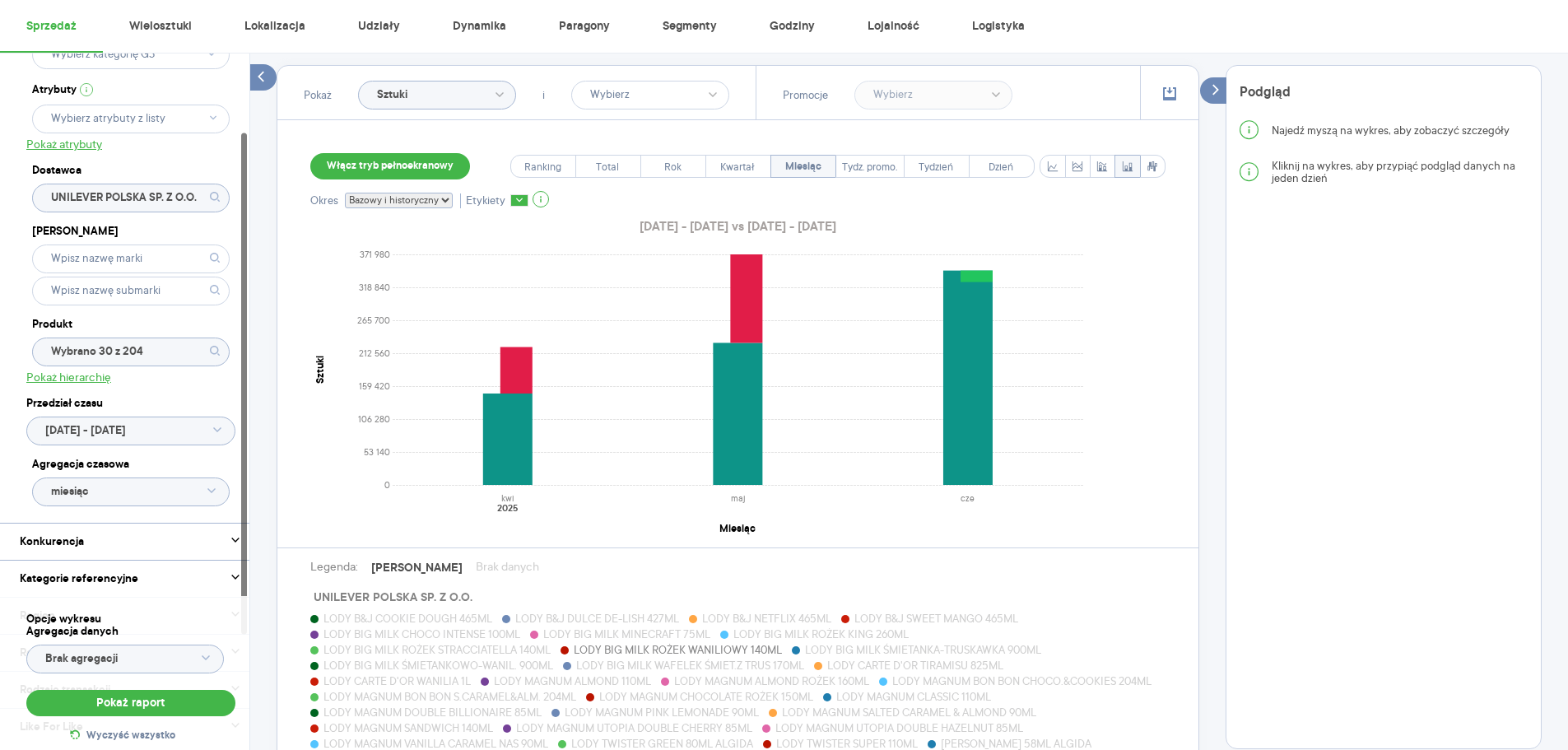 click on "LODY BIG MILK ŚMIETANKA-TRUSKAWKA 900ML" at bounding box center [923, 650] 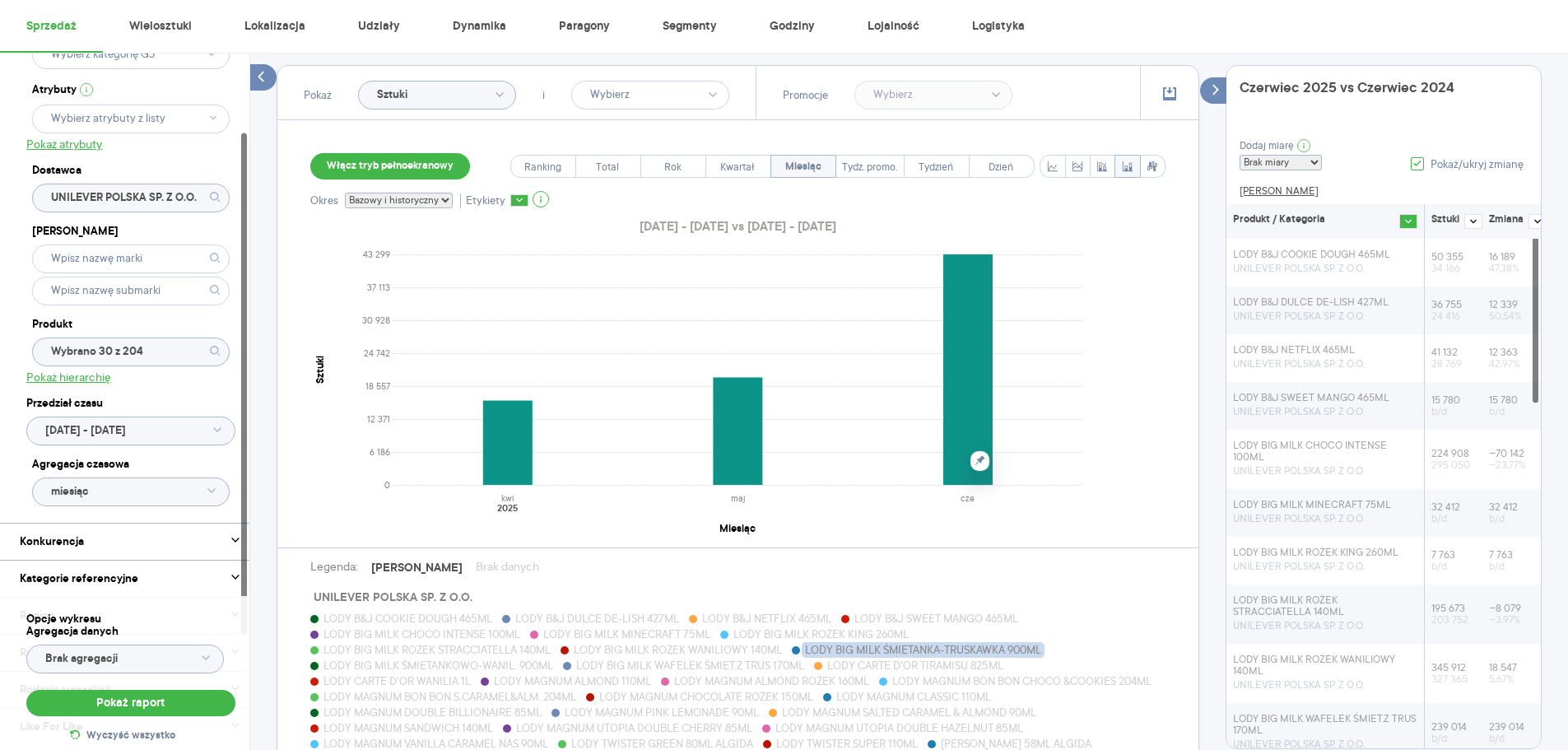 scroll, scrollTop: 440, scrollLeft: 0, axis: vertical 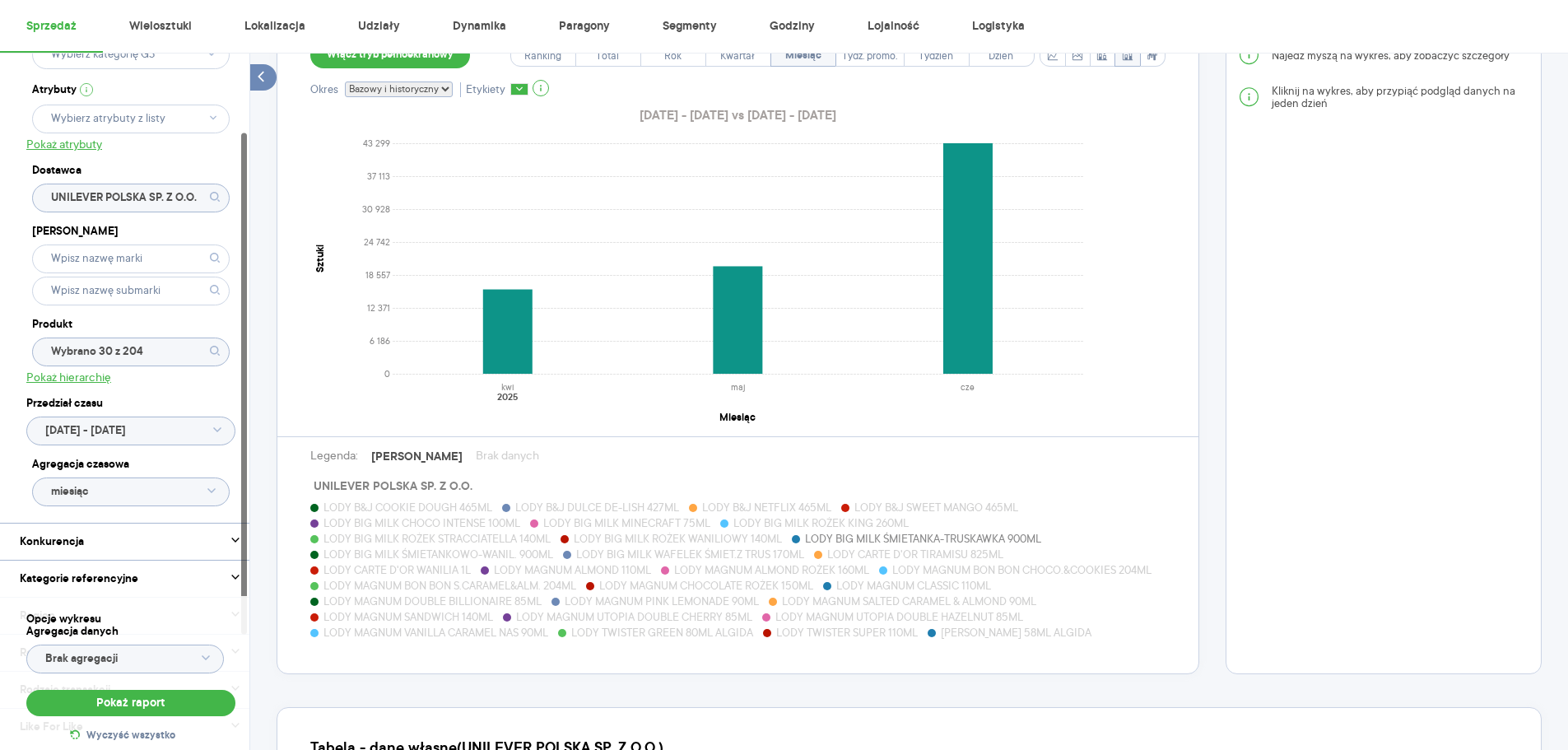 click on "Wybrano 30 z 204" 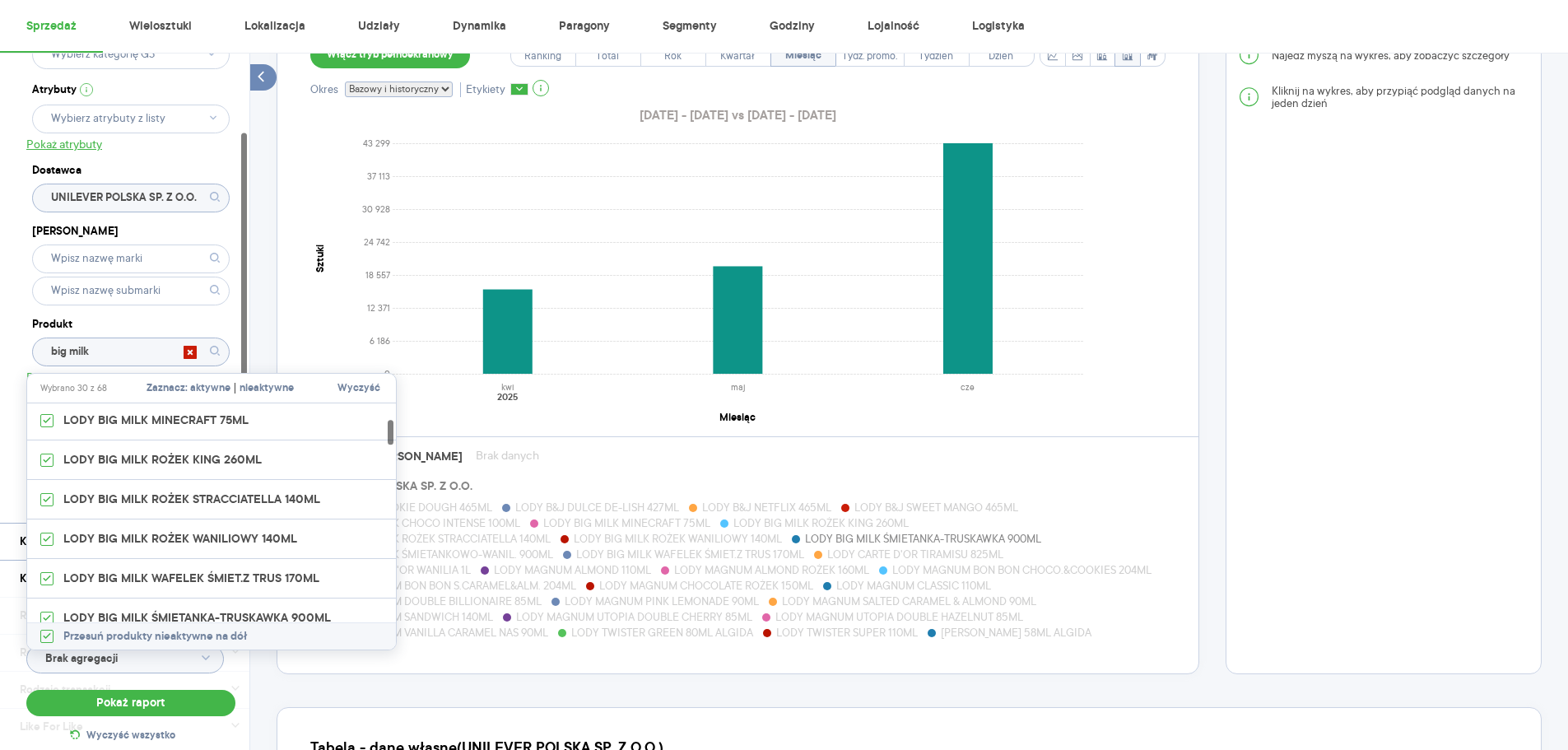 scroll, scrollTop: 0, scrollLeft: 0, axis: both 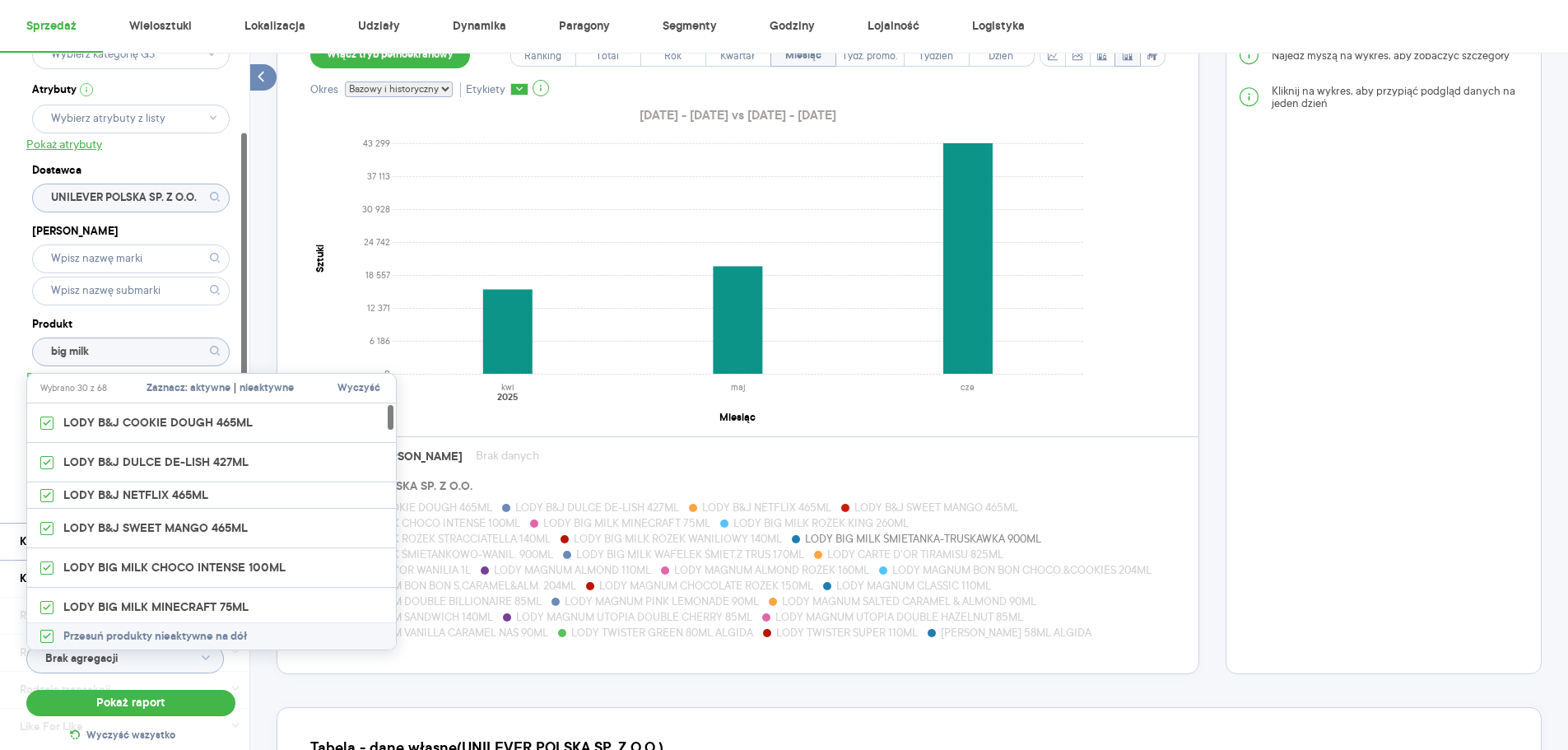 click on "Kategoria * Lody Atrybuty Pokaż atrybuty Dostawca UNILEVER POLSKA SP. Z O.O. Marka Produkt big milk Pokaż hierarchię Przedział czasu [DATE] - [DATE] Agregacja czasowa miesiąc Konkurencja Pokaż dane konkurencji z opóźnieniem Dostawca Marka Produkt Kategorie referencyjne Region Rodzaje sklepów Rodzaje transakcji Wszystkie Like For Like Uwzględnij LFL Opcje wykresu Agregacja danych Brak agregacji Pokaż raport Wyczyść wszystko Sprzedaż Podsumowanie - dane własne  (UNILEVER POLSKA SP. Z O.O.) Pokaż: Dane total Dane per sklep Dystrybucja Jednostki naturalne Dane własne Wartość sprzedaży (brutto) 89 778 140,55 26,92% 70 735 590,01 Liczba sztuk 10 521 095 13,46% 9 272 654 Średnia cena (brutto) 8,53 11,86% 7,63 Średnia sprzedaż dziennie (brutto) 986 572,97 26,92% 777 314,18 Okres porównawczy ([DATE] - [DATE]) Pokaż Sztuki i Promocje Włącz tryb pełnoekranowy Ranking Total Rok Kwartał Miesiąc Tydz. promo. Tydzień Dzień Okres Bazowy i historyczny Bazowy Historyczny Etykiety" at bounding box center (909, 256) 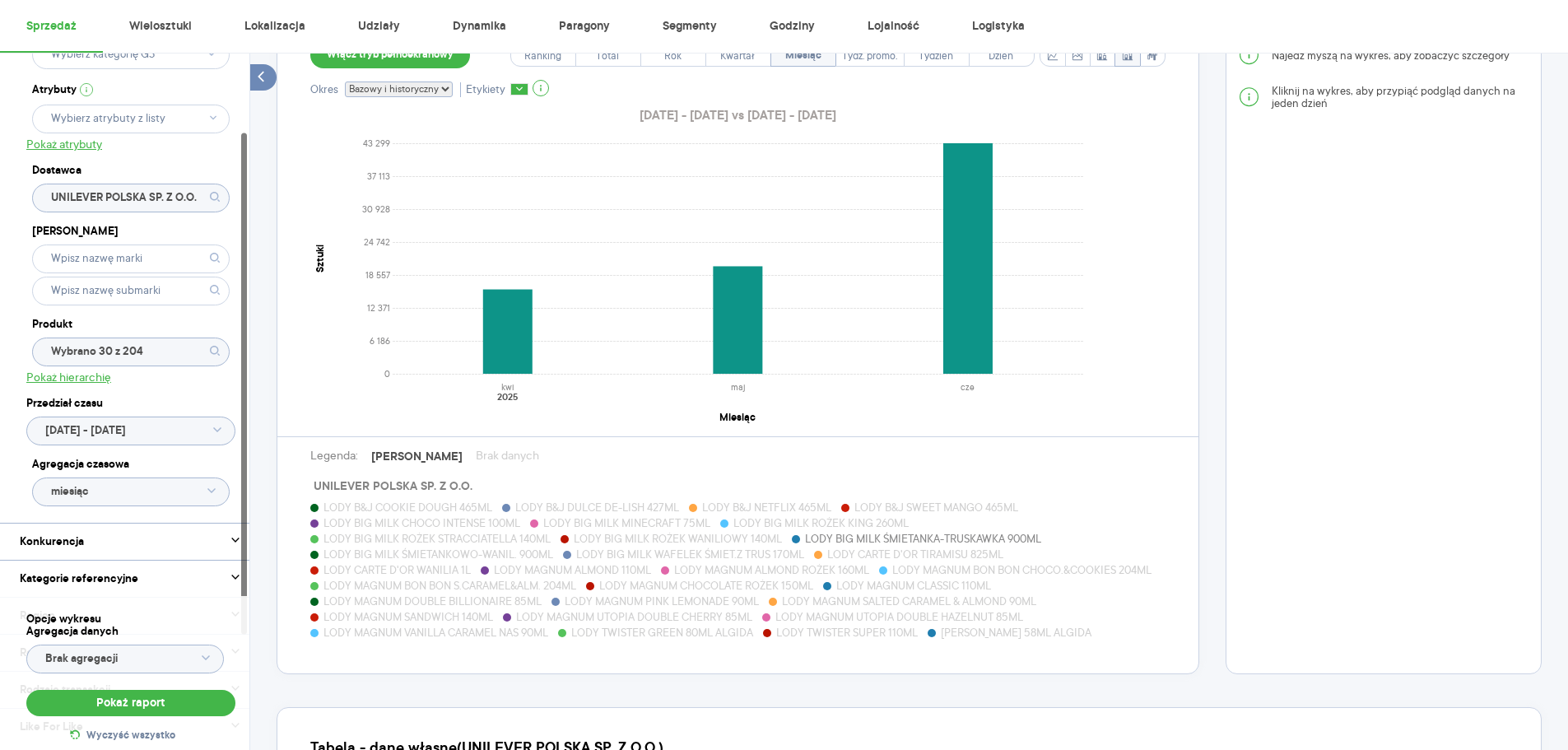click on "LODY BIG MILK ŚMIETANKA-TRUSKAWKA 900ML" at bounding box center [923, 538] 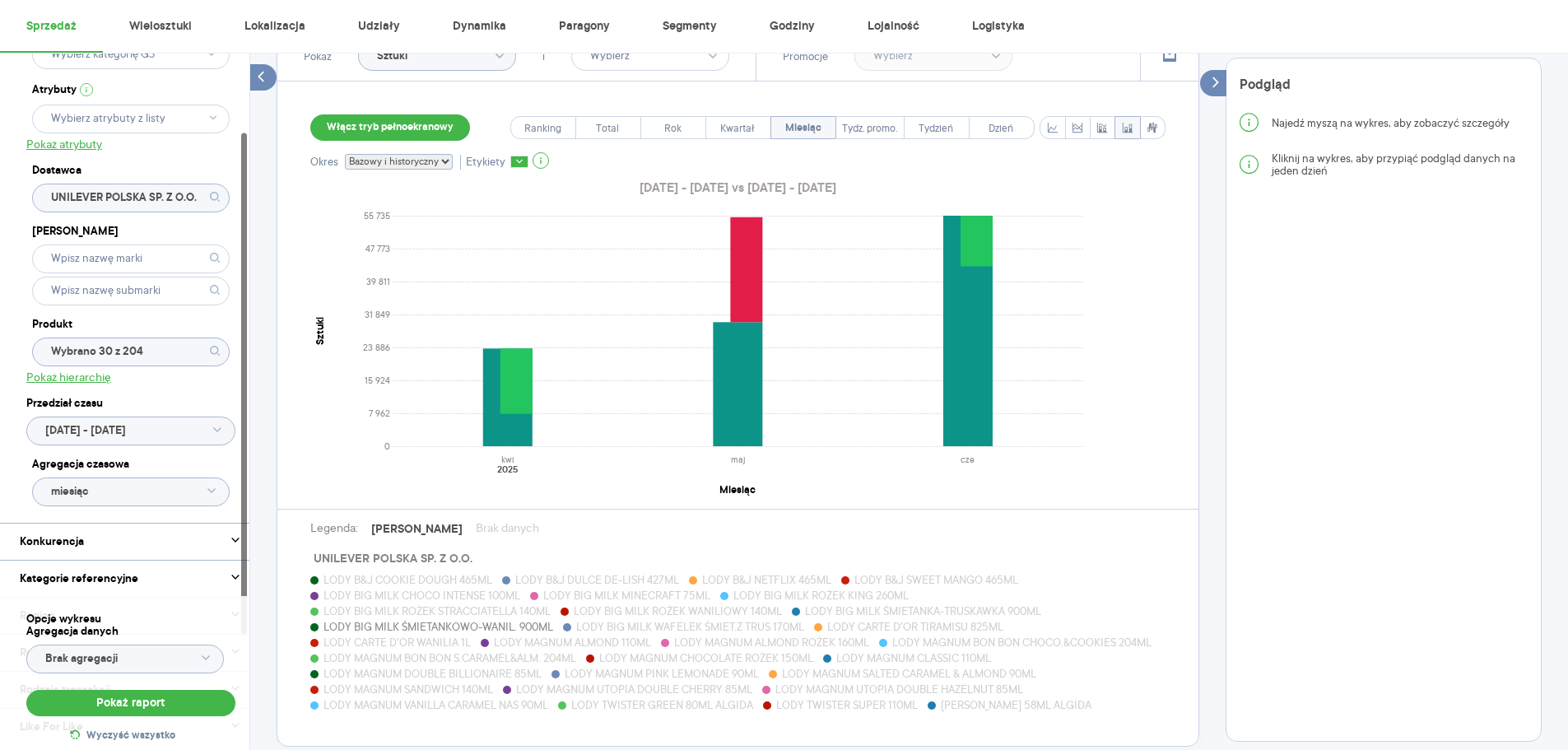 scroll, scrollTop: 440, scrollLeft: 0, axis: vertical 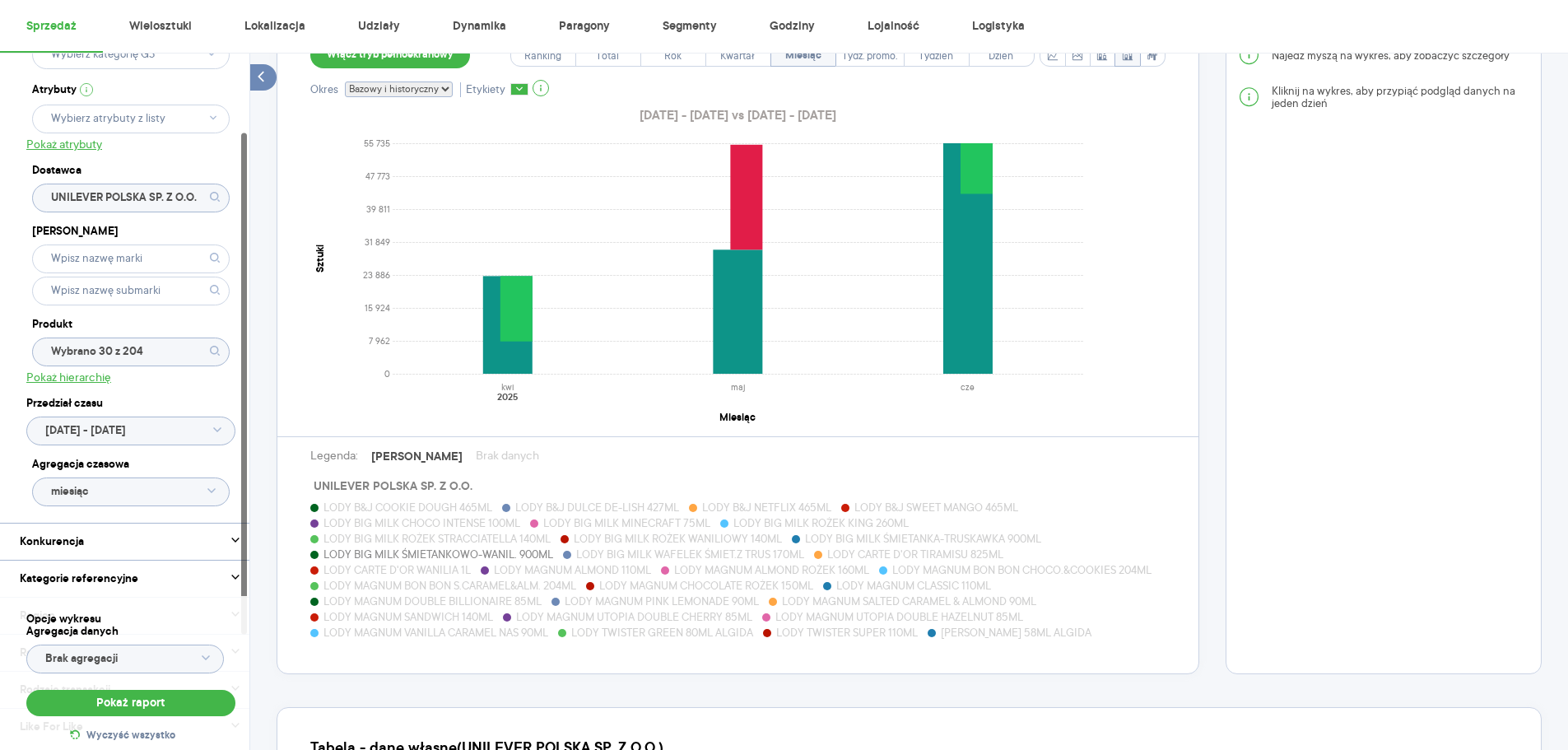click on "LODY BIG MILK WAFELEK ŚMIET.Z TRUS 170ML" at bounding box center (690, 554) 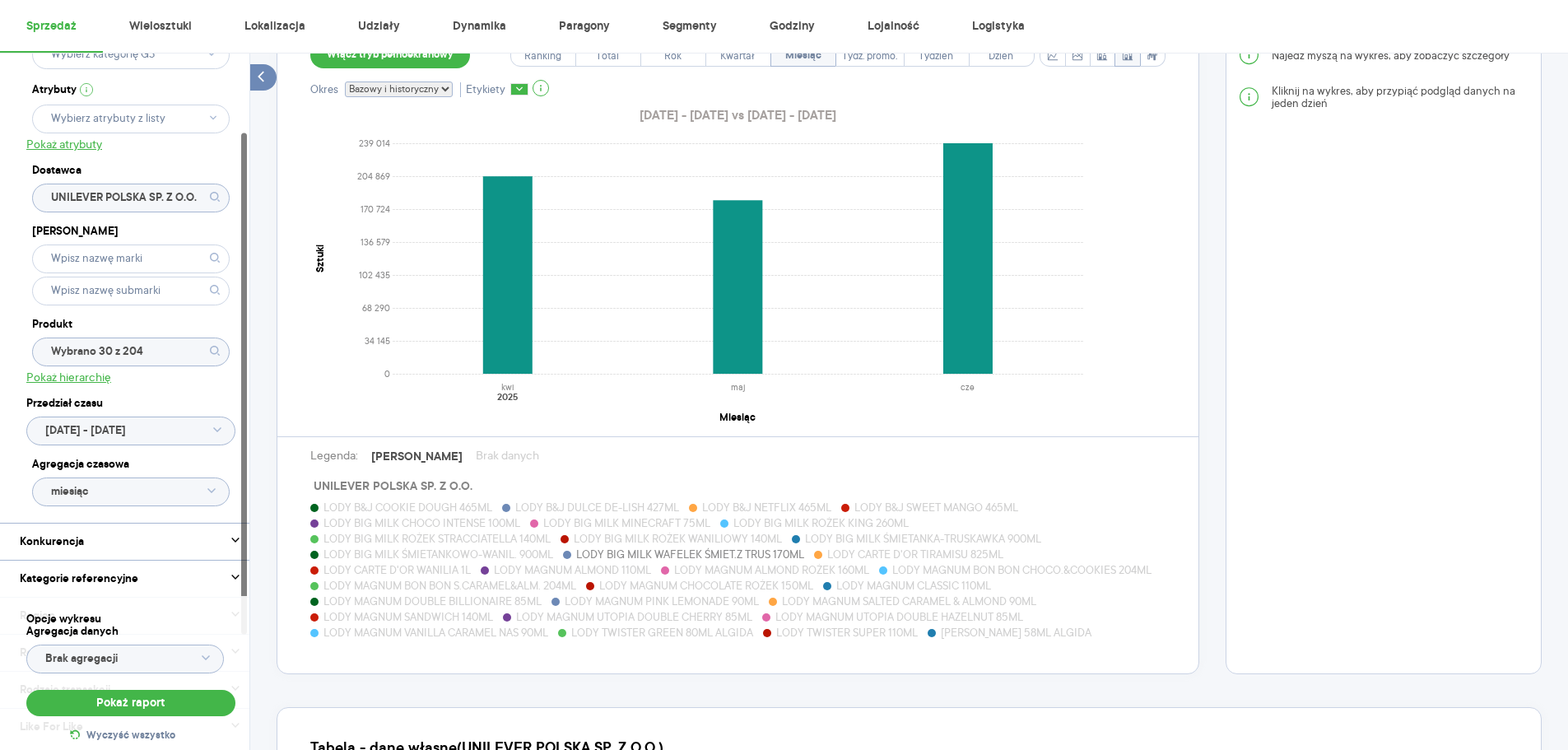 click on "LODY CARTE D'OR TIRAMISU 825ML" at bounding box center [915, 554] 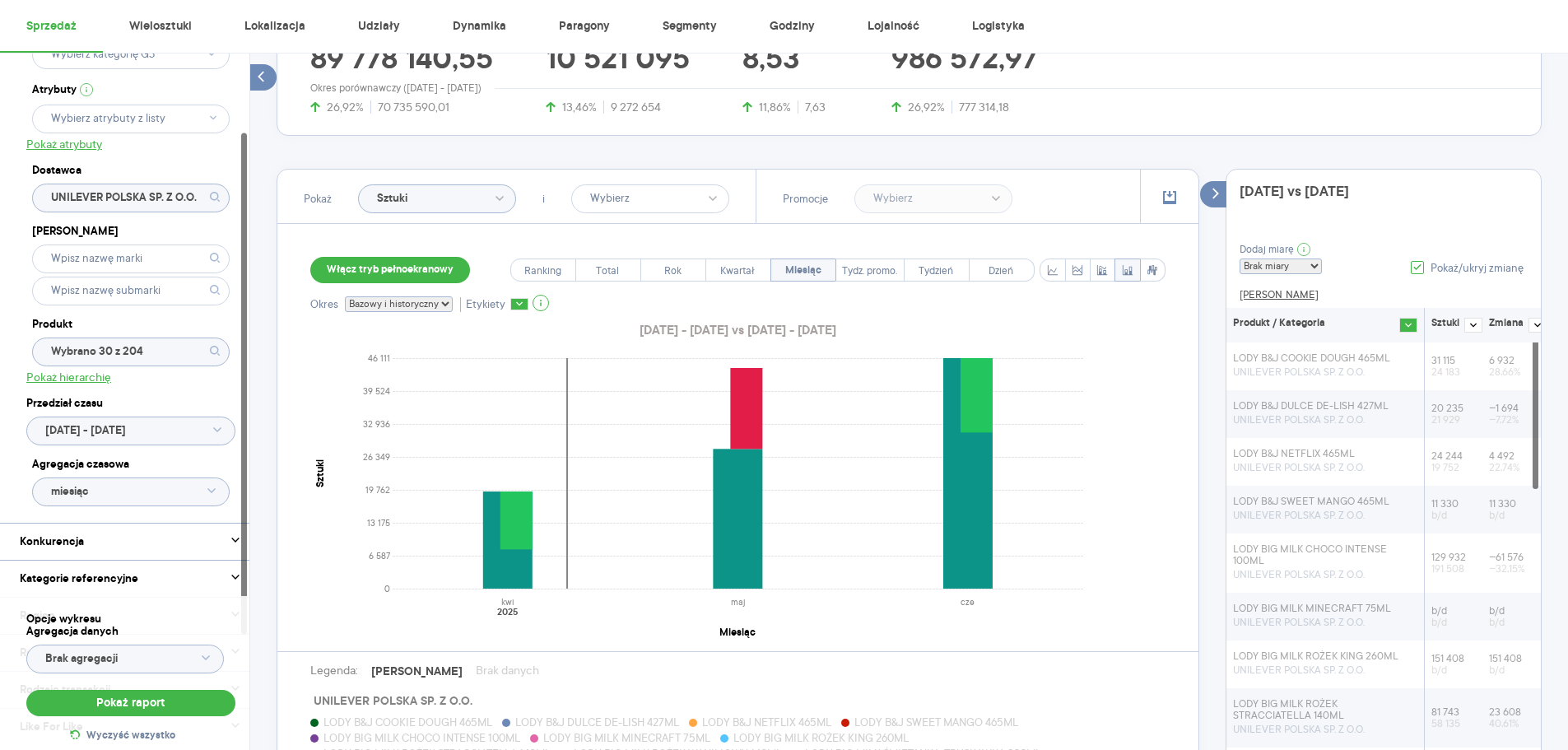 scroll, scrollTop: 221, scrollLeft: 0, axis: vertical 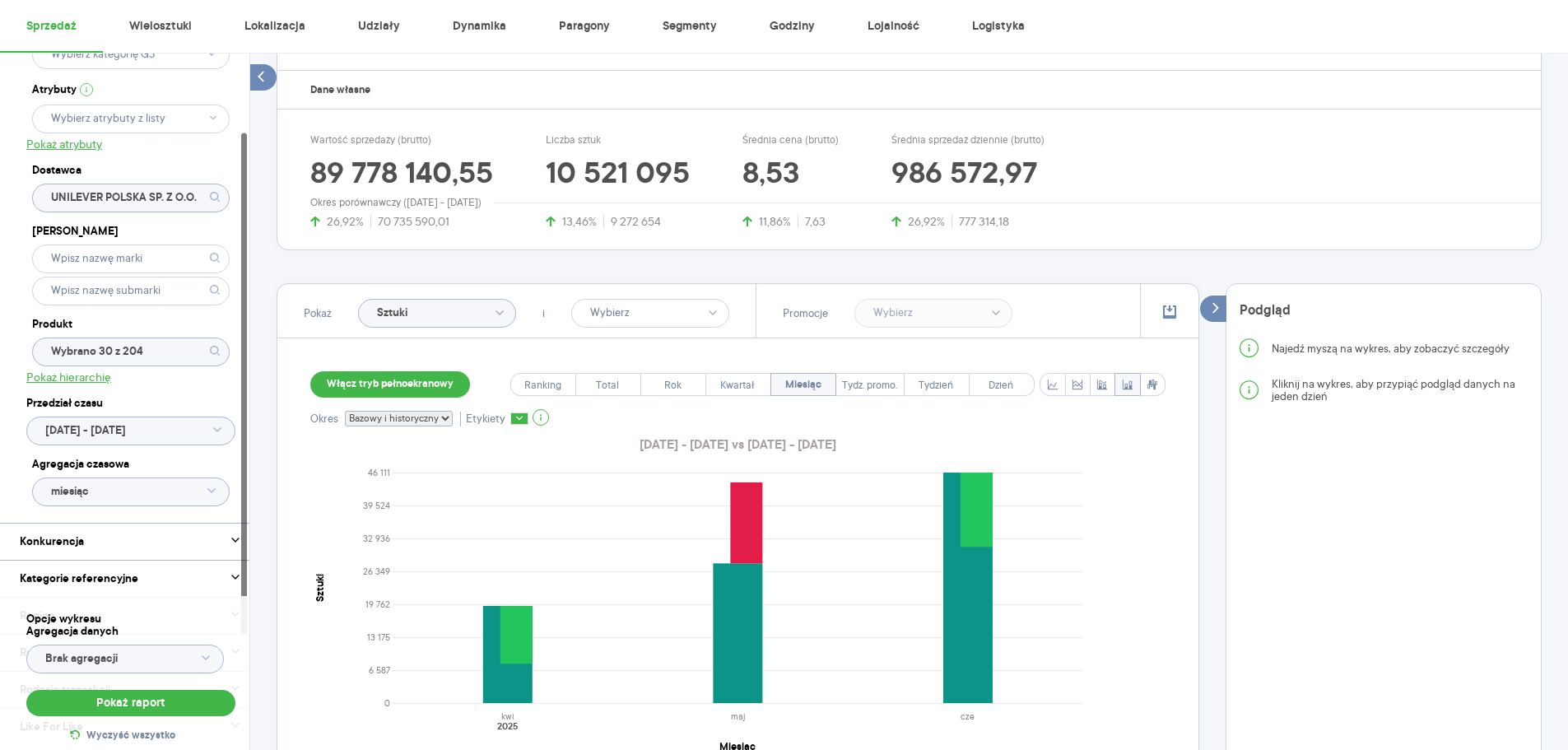 click at bounding box center (217, 430) 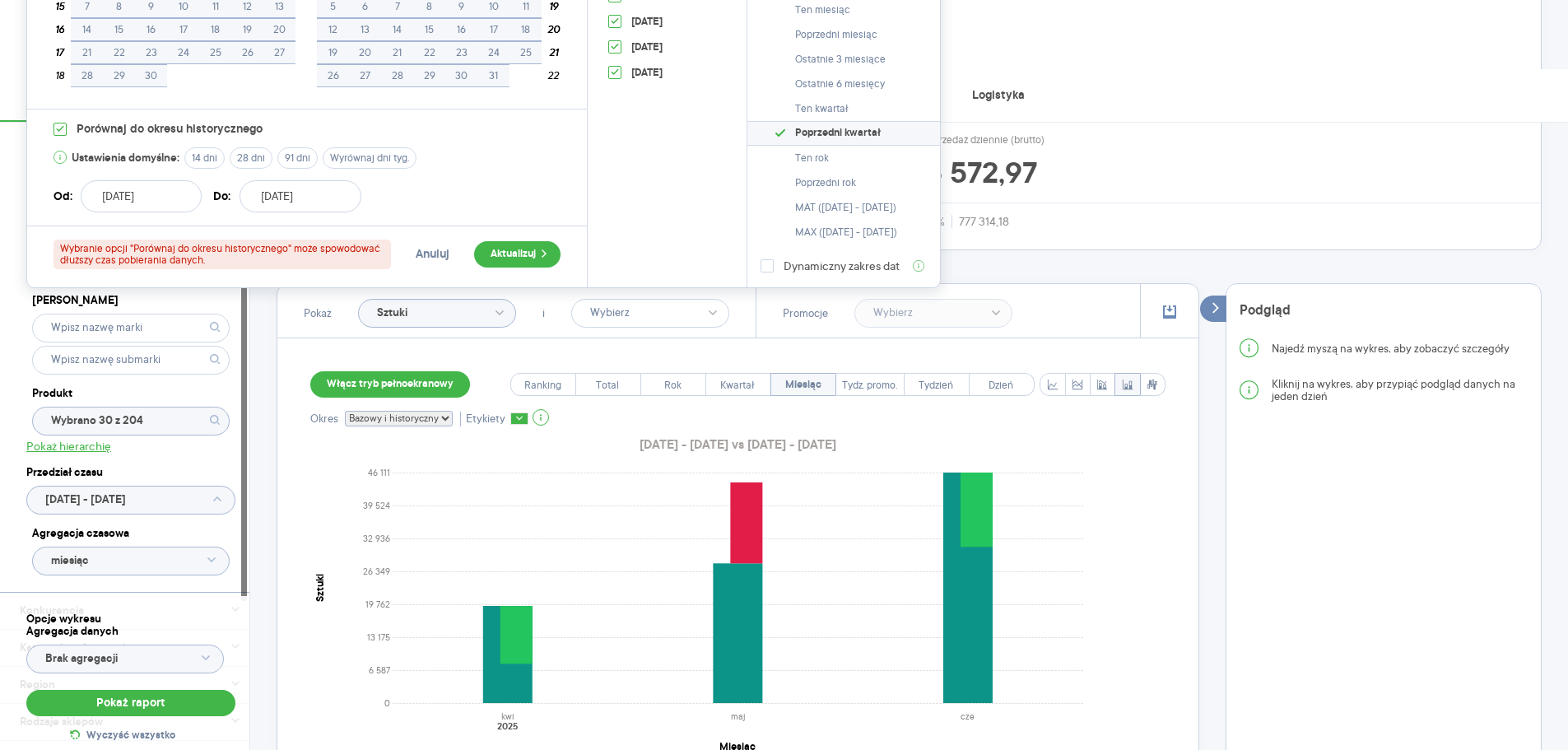scroll, scrollTop: 0, scrollLeft: 0, axis: both 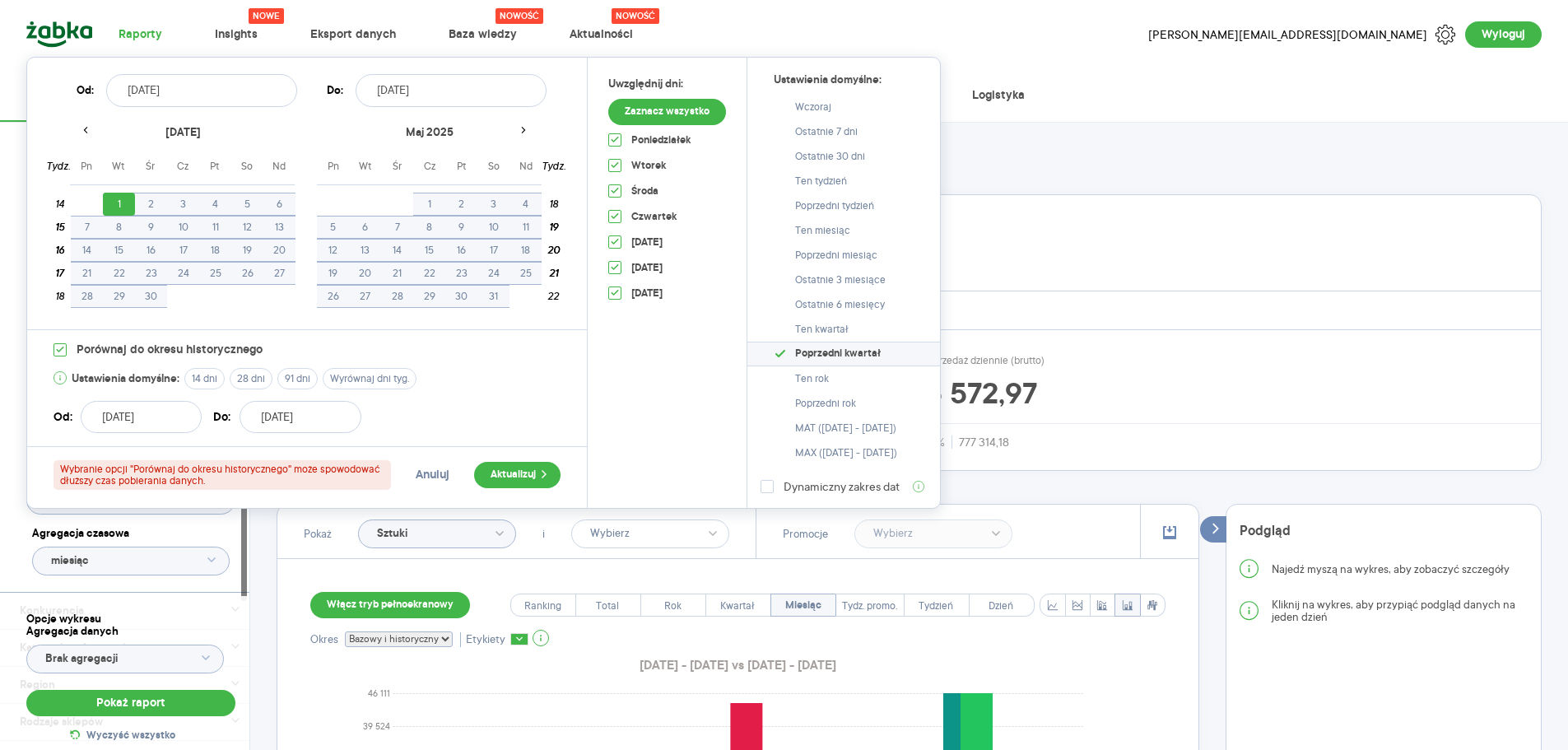 click on "[DATE]" at bounding box center (202, 91) 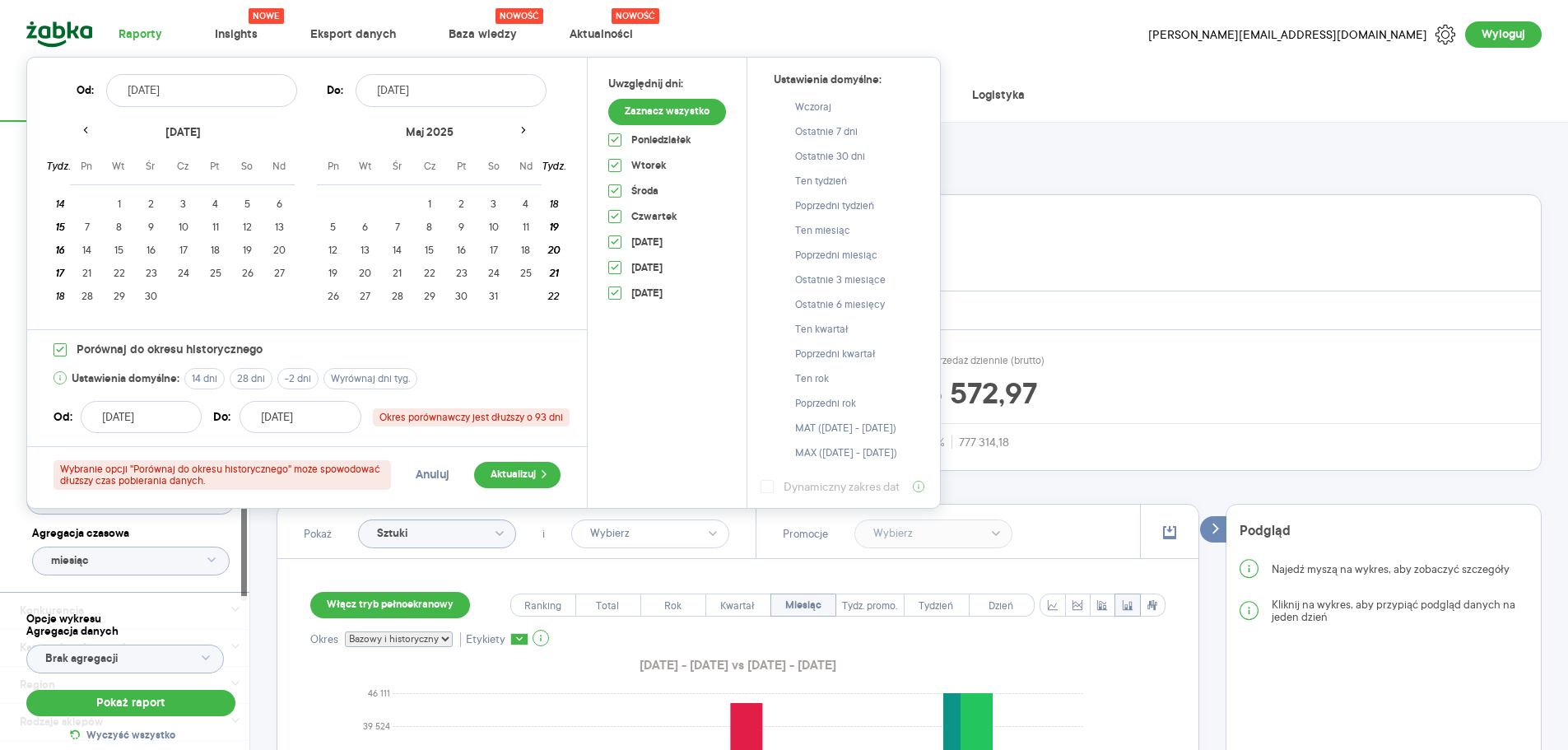 type on "[DATE]" 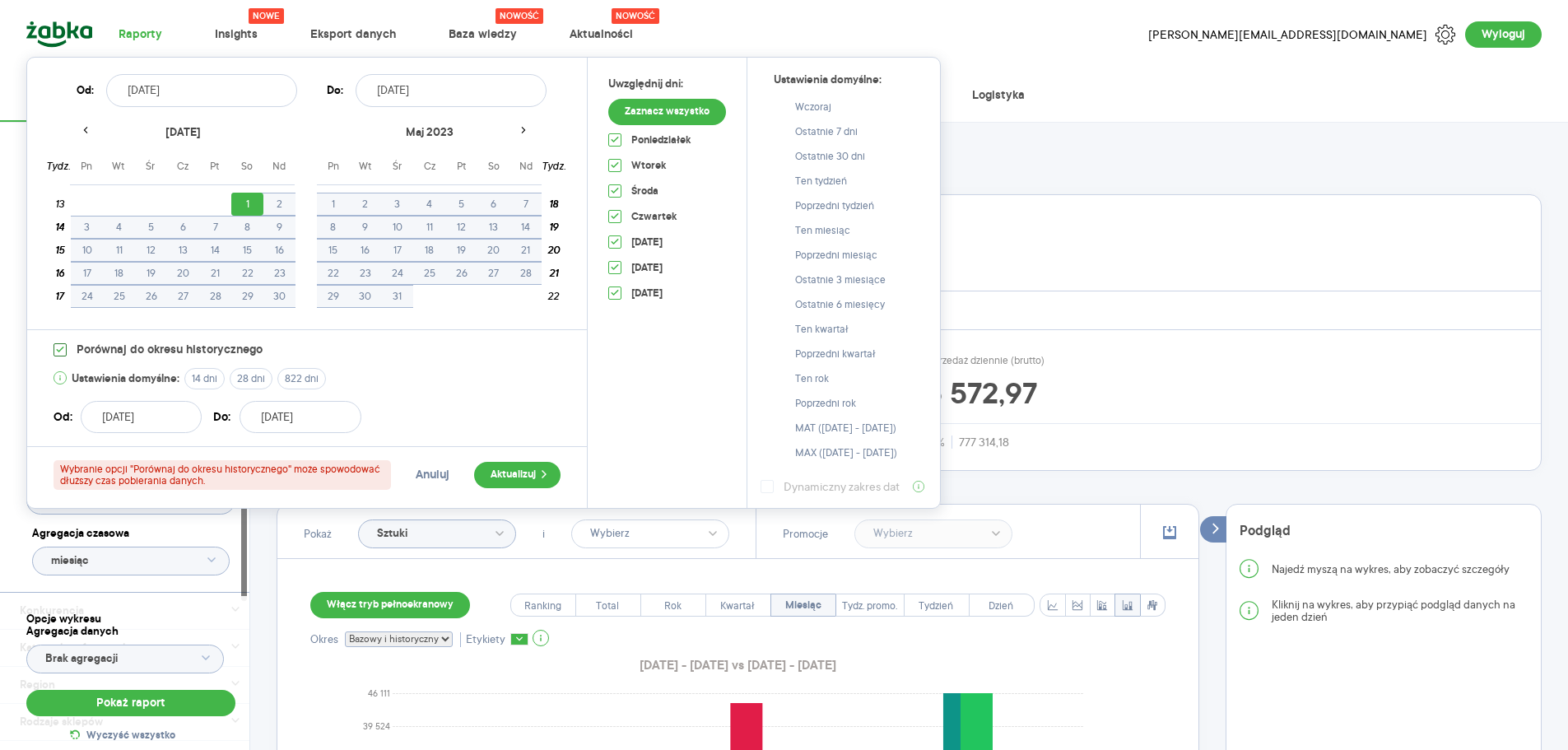 click 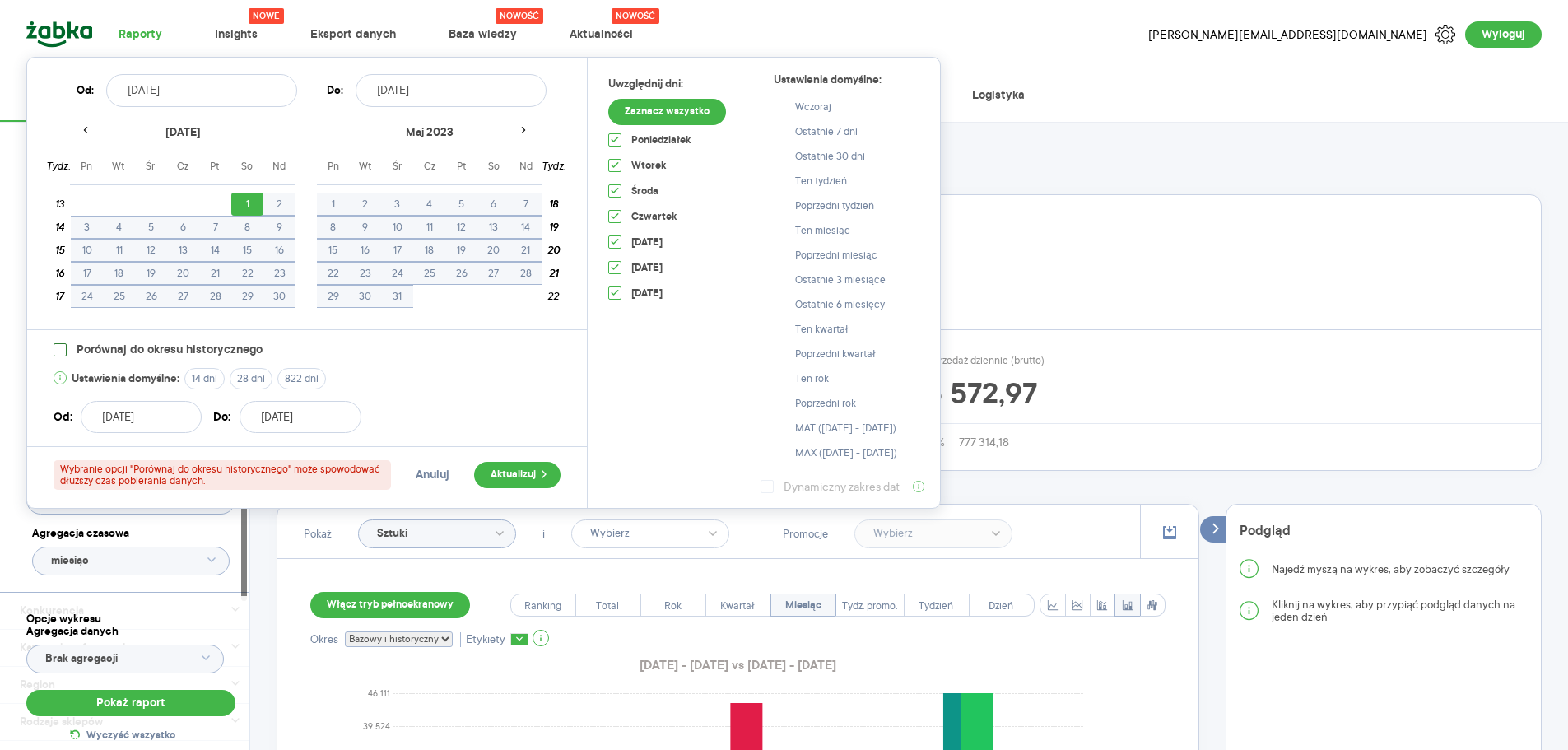 checkbox on "false" 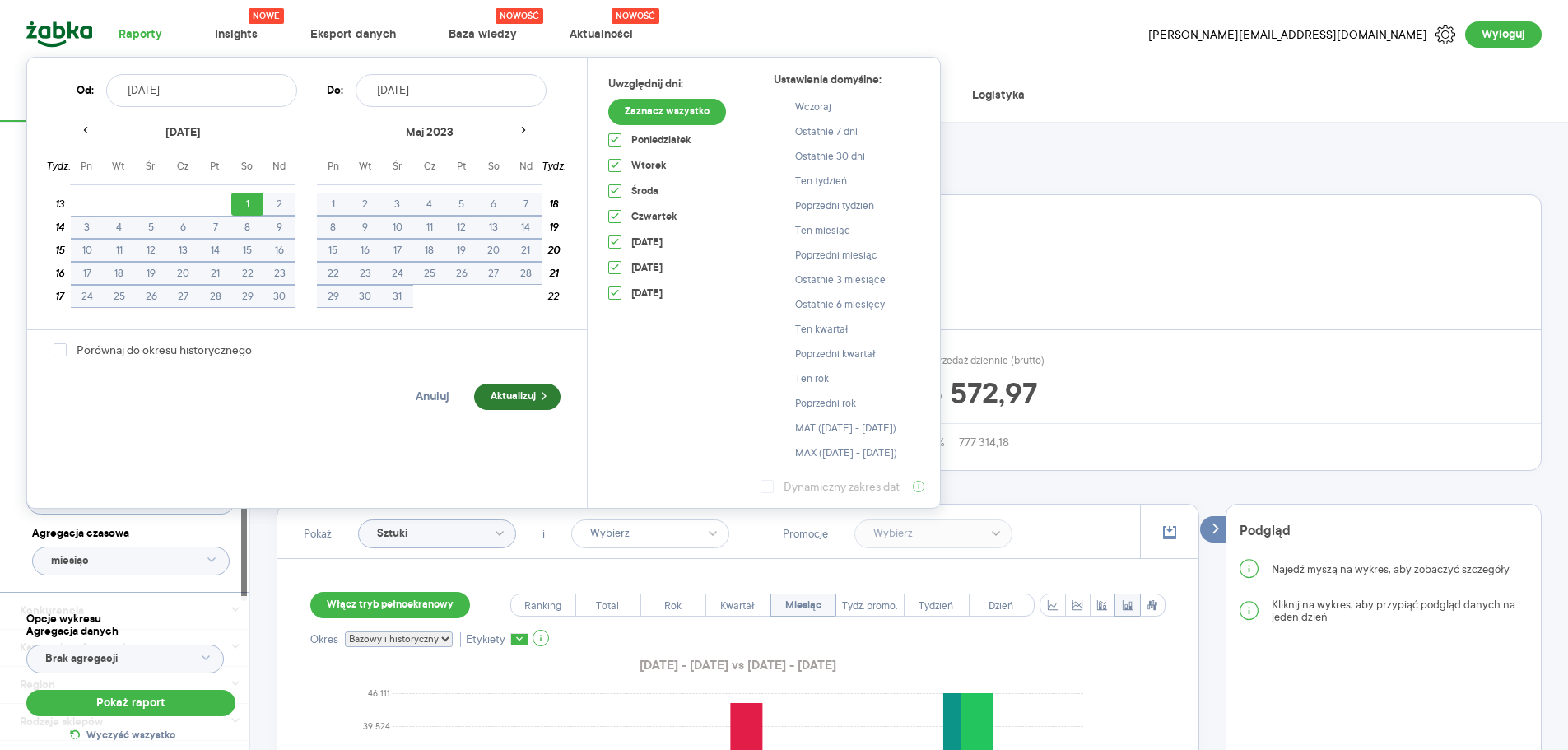 click on "Aktualizuj" at bounding box center [517, 397] 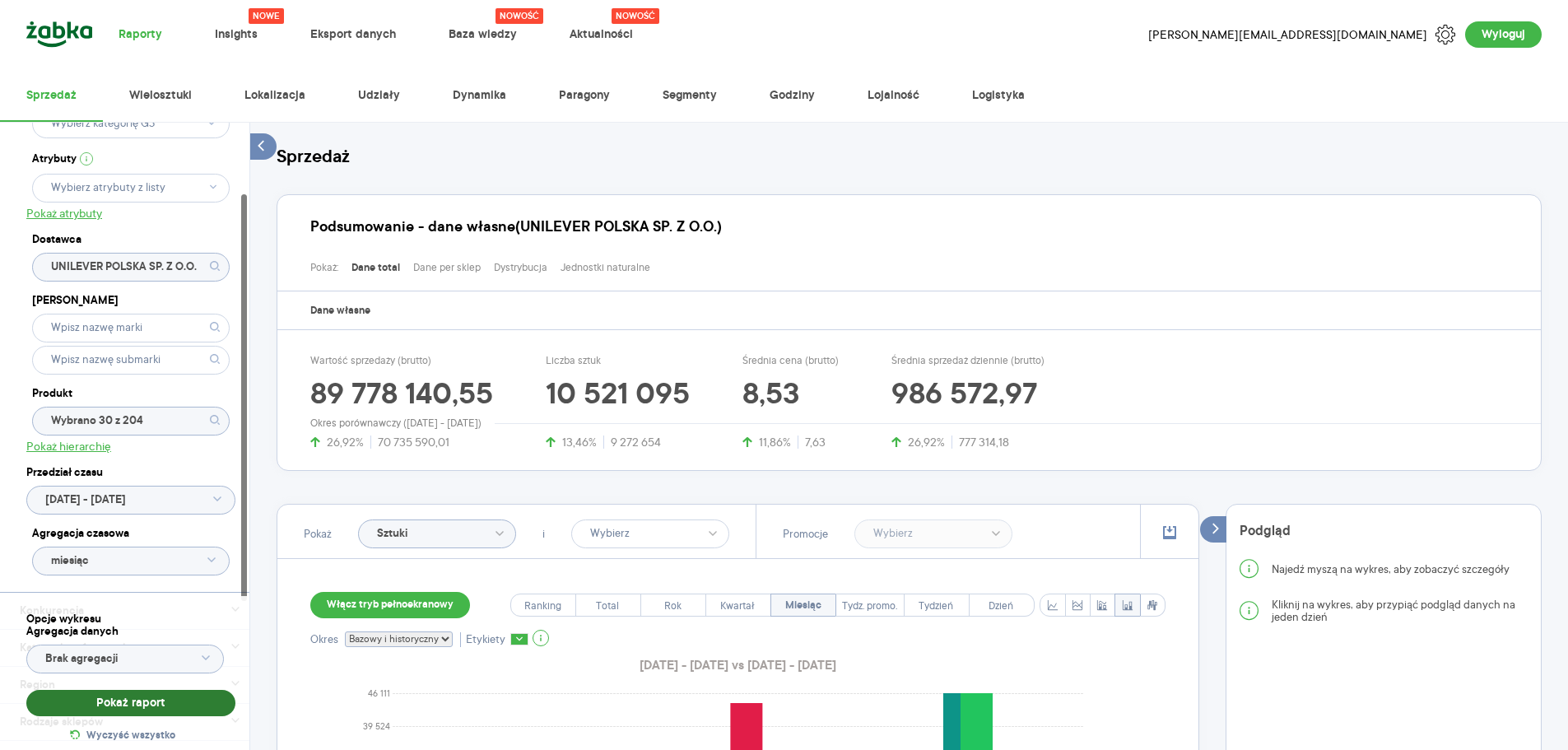 click on "Pokaż raport" at bounding box center [131, 703] 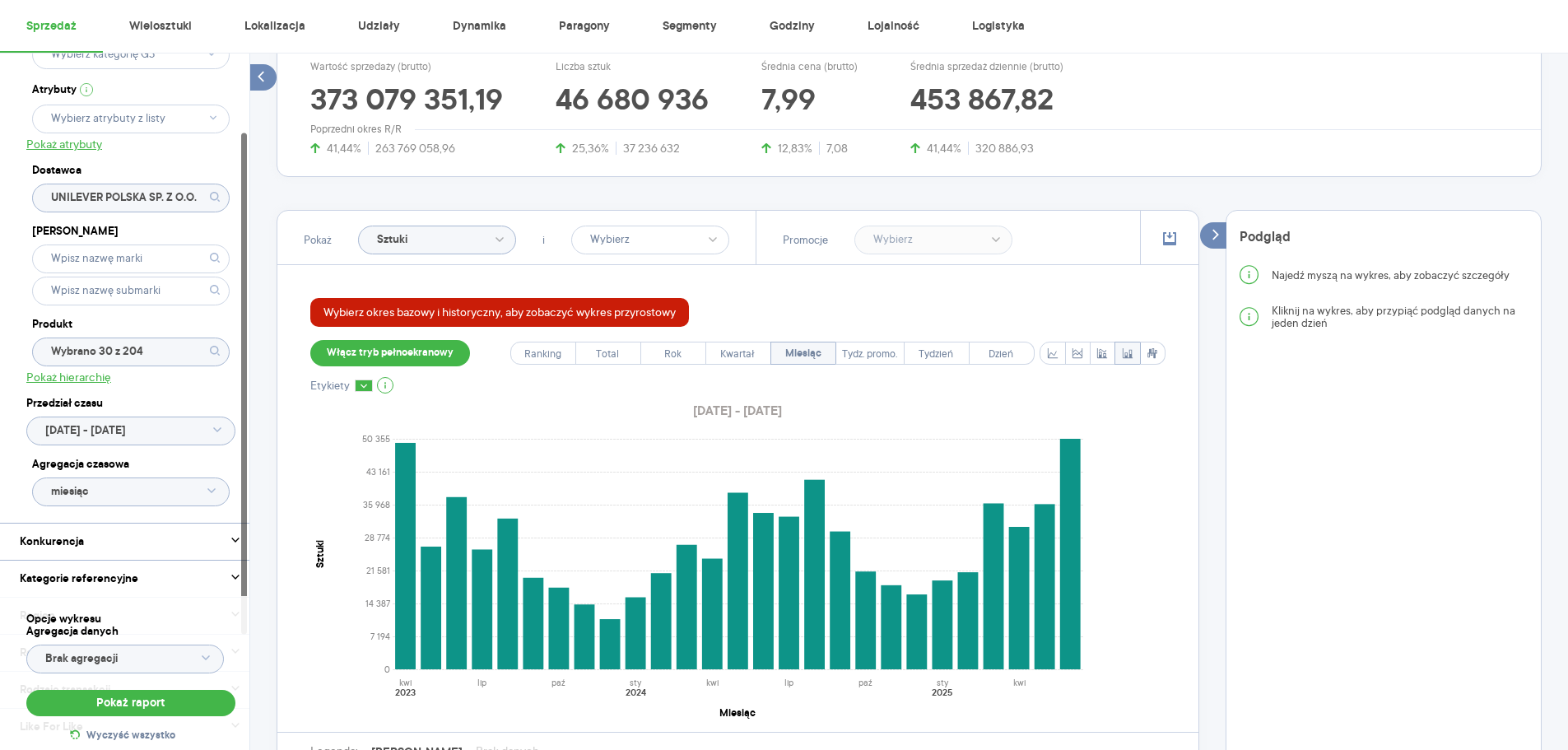 scroll, scrollTop: 329, scrollLeft: 0, axis: vertical 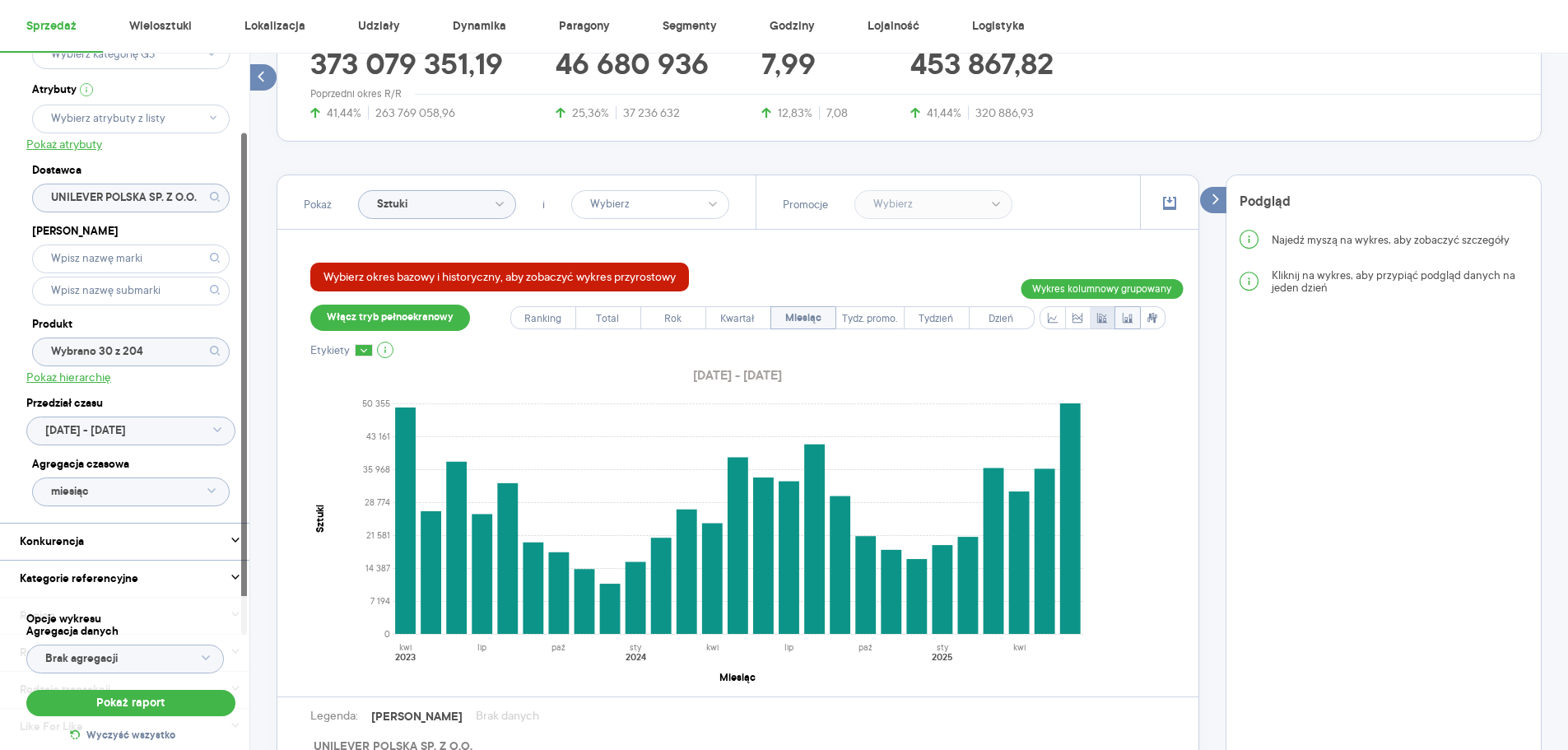click at bounding box center (1102, 318) 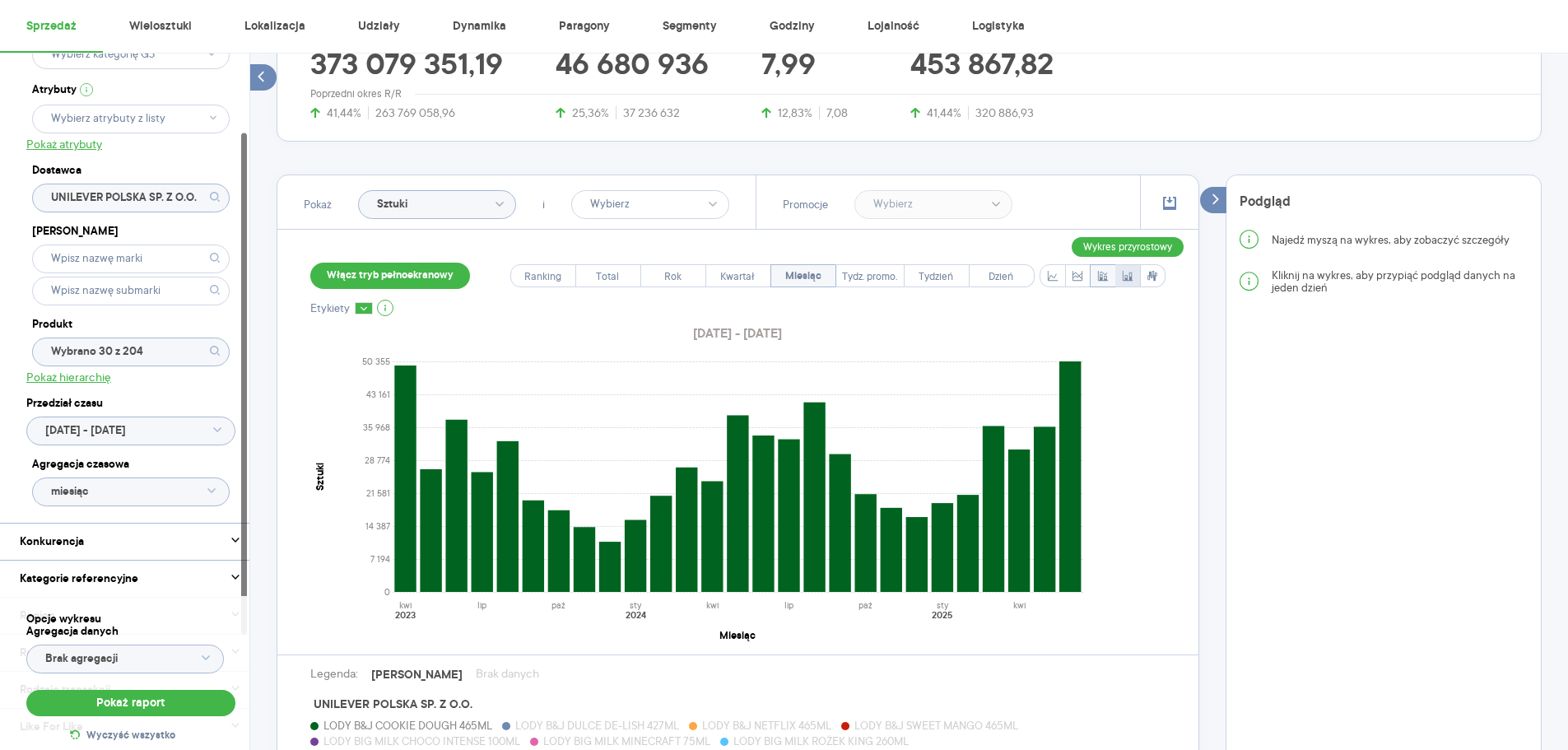 click 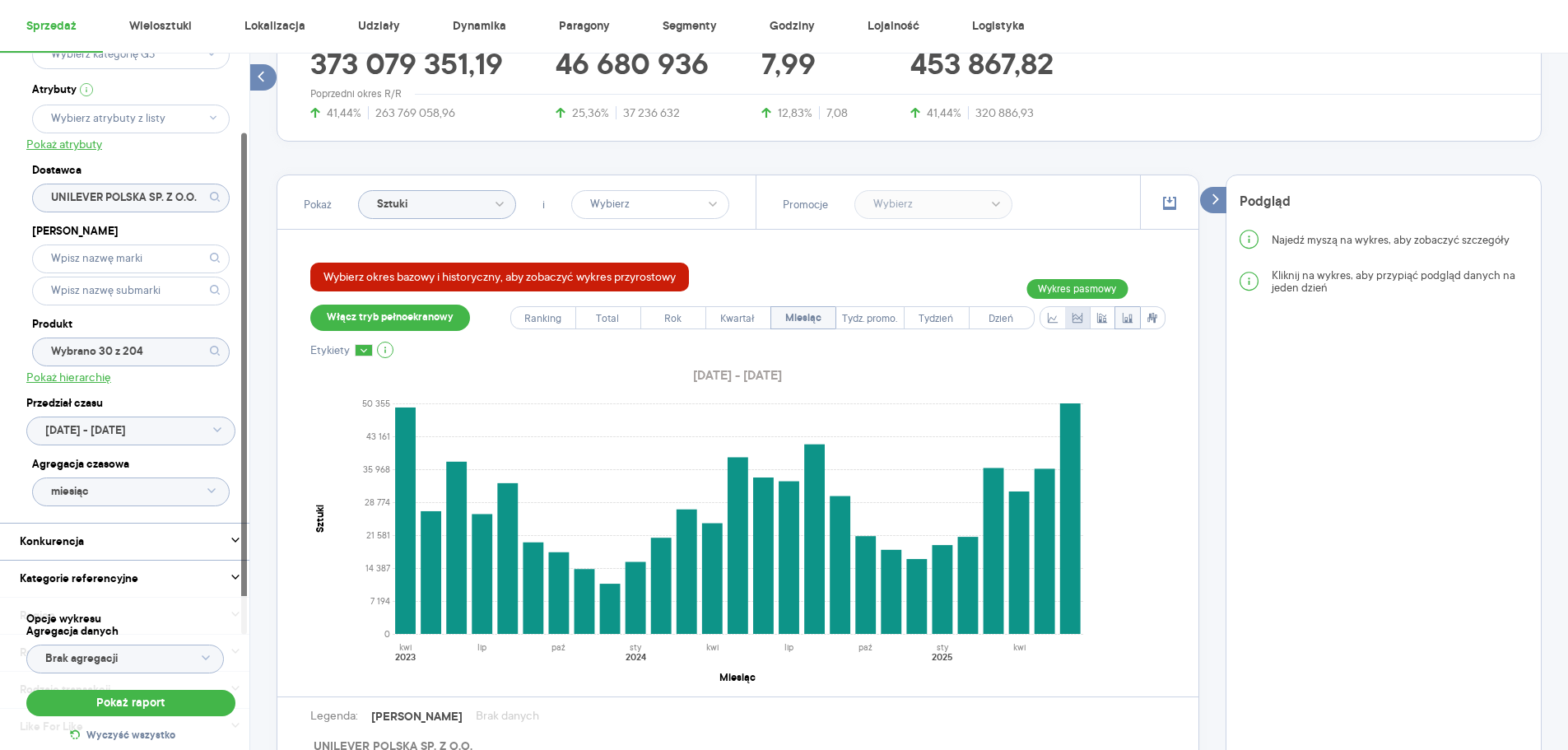 click at bounding box center (1077, 318) 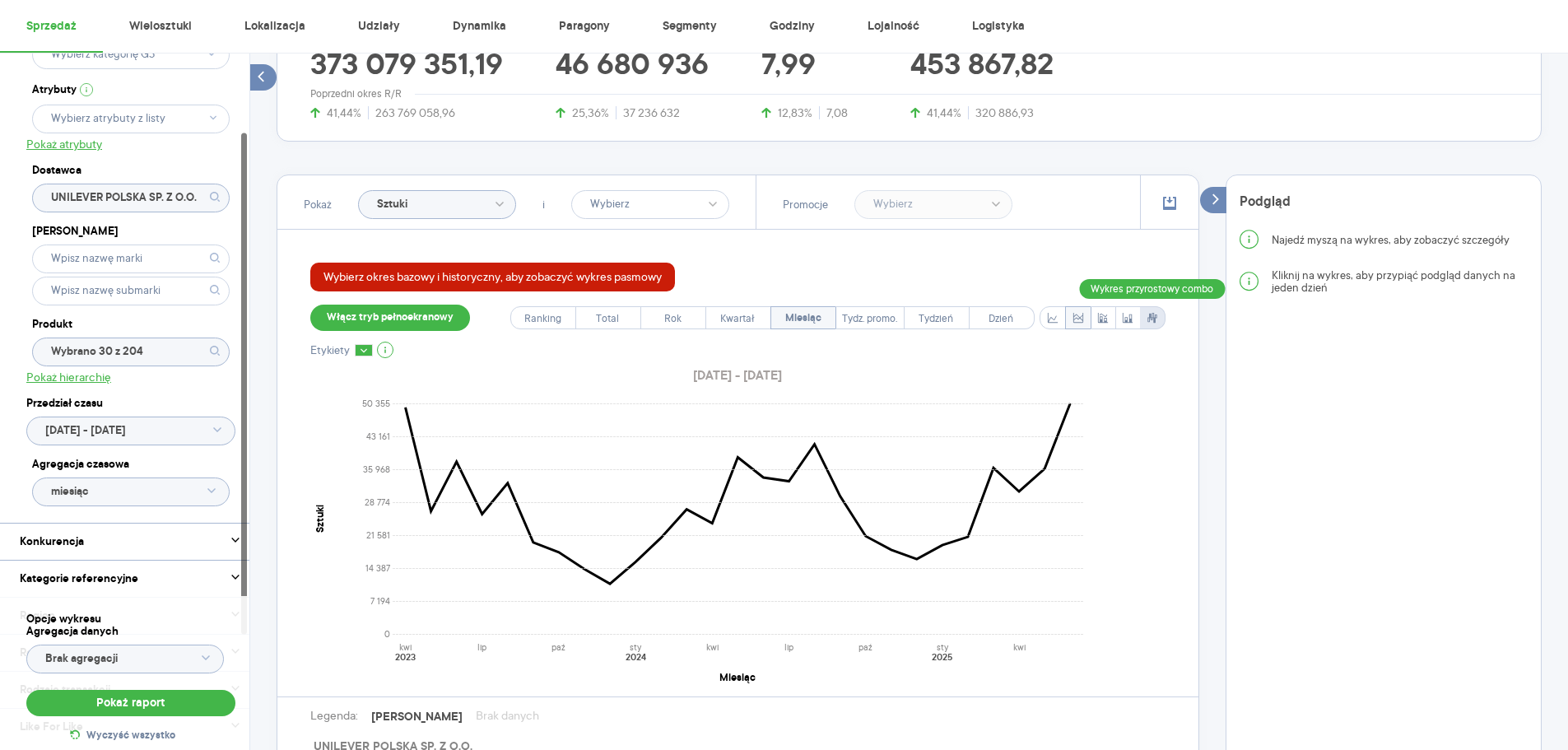 click 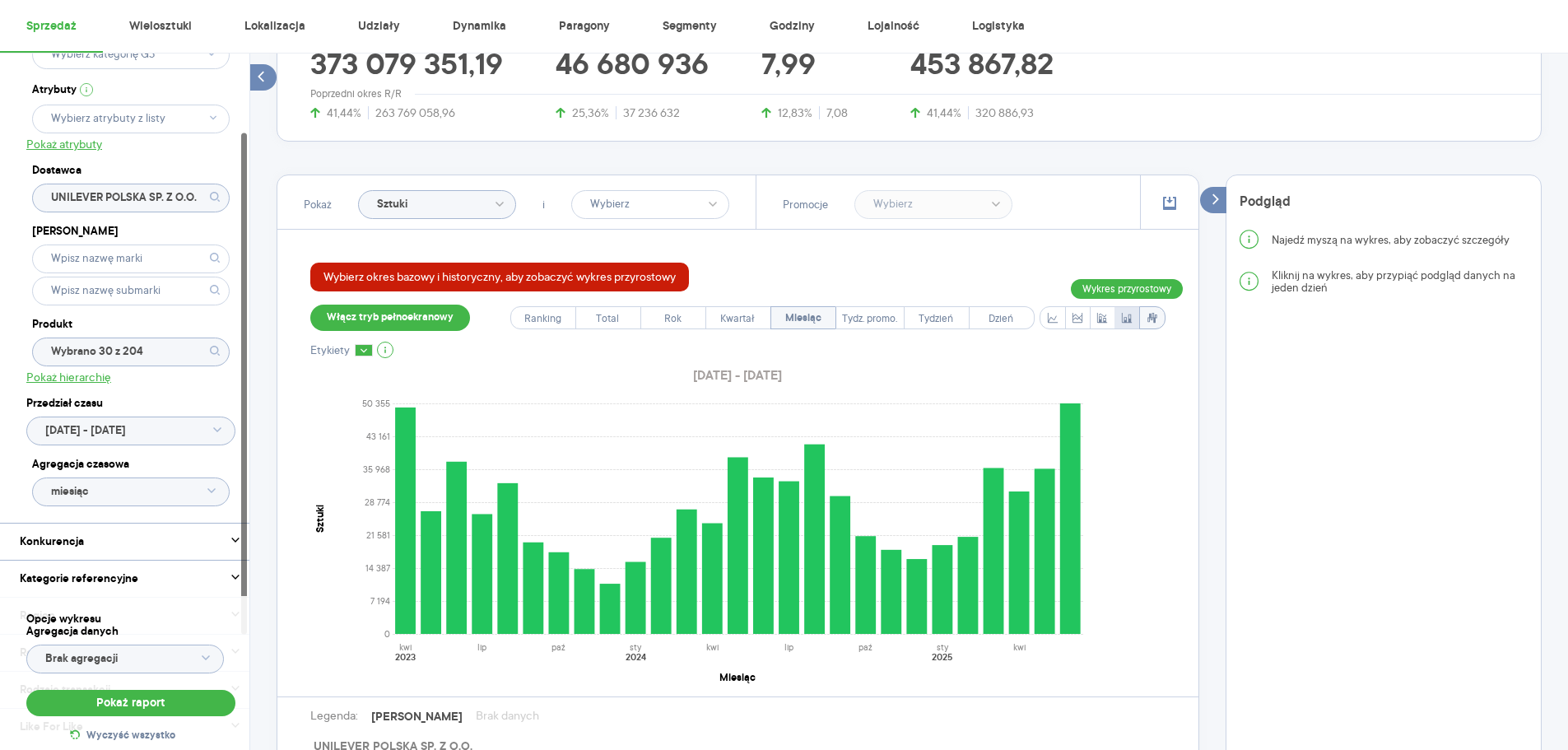 click at bounding box center (1127, 318) 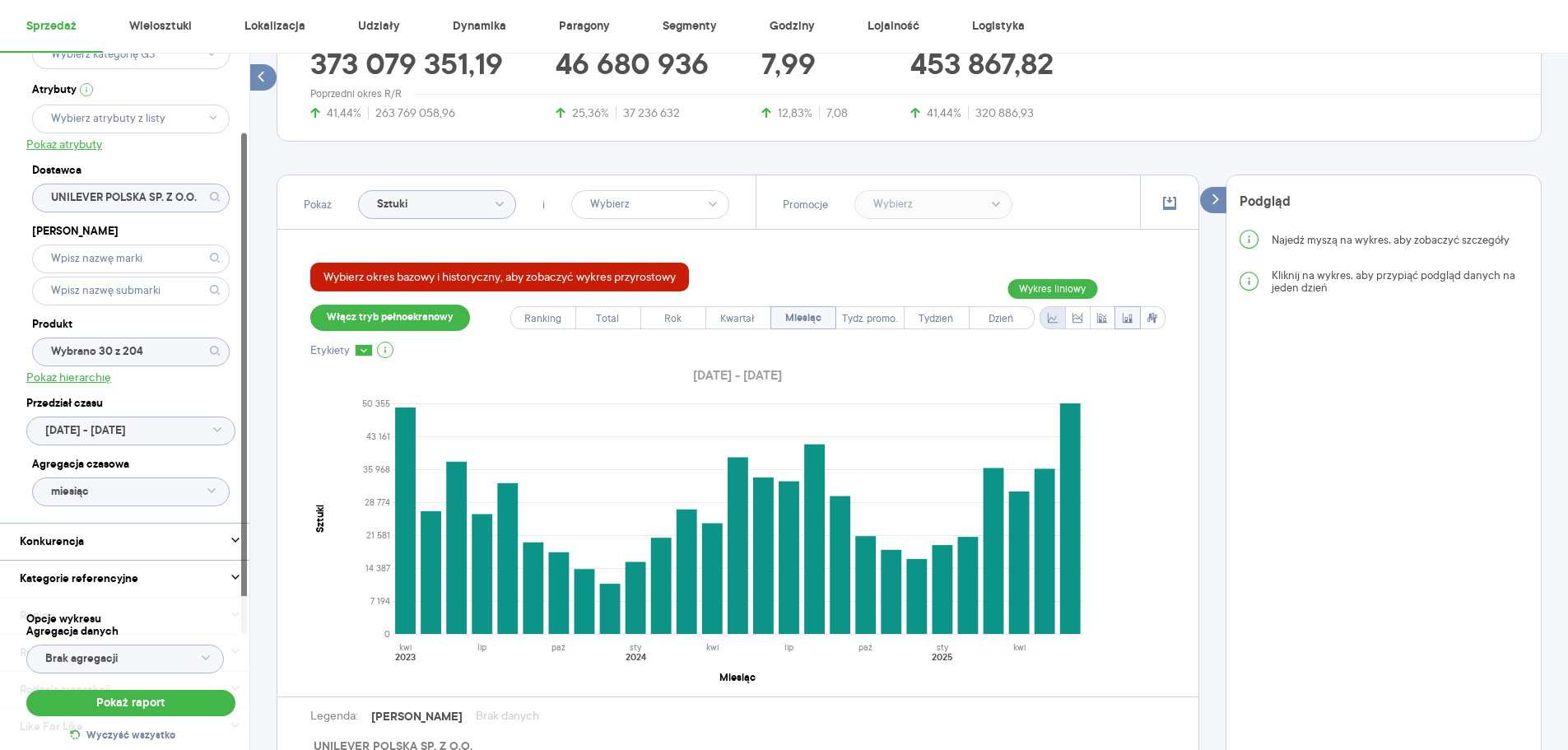 click 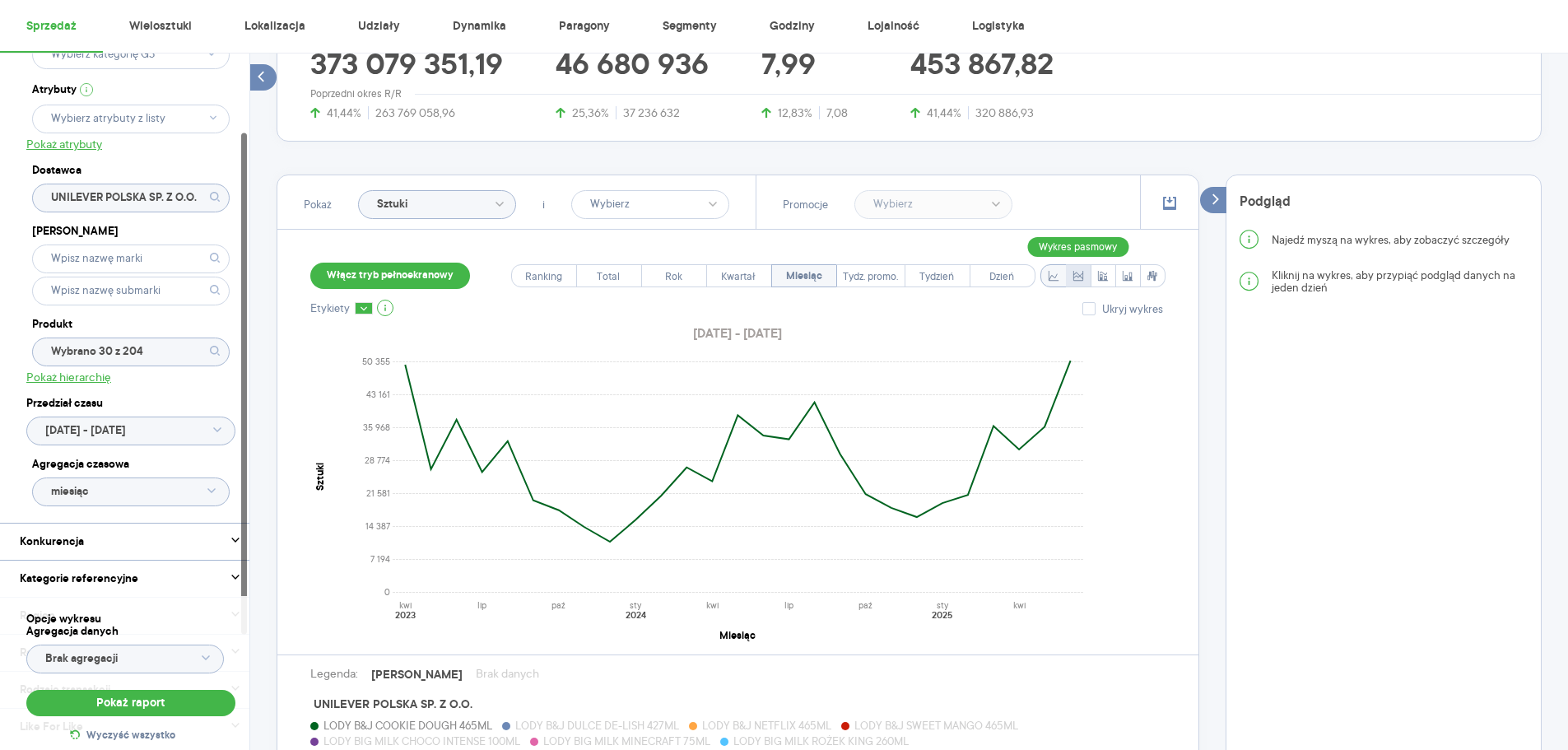 click 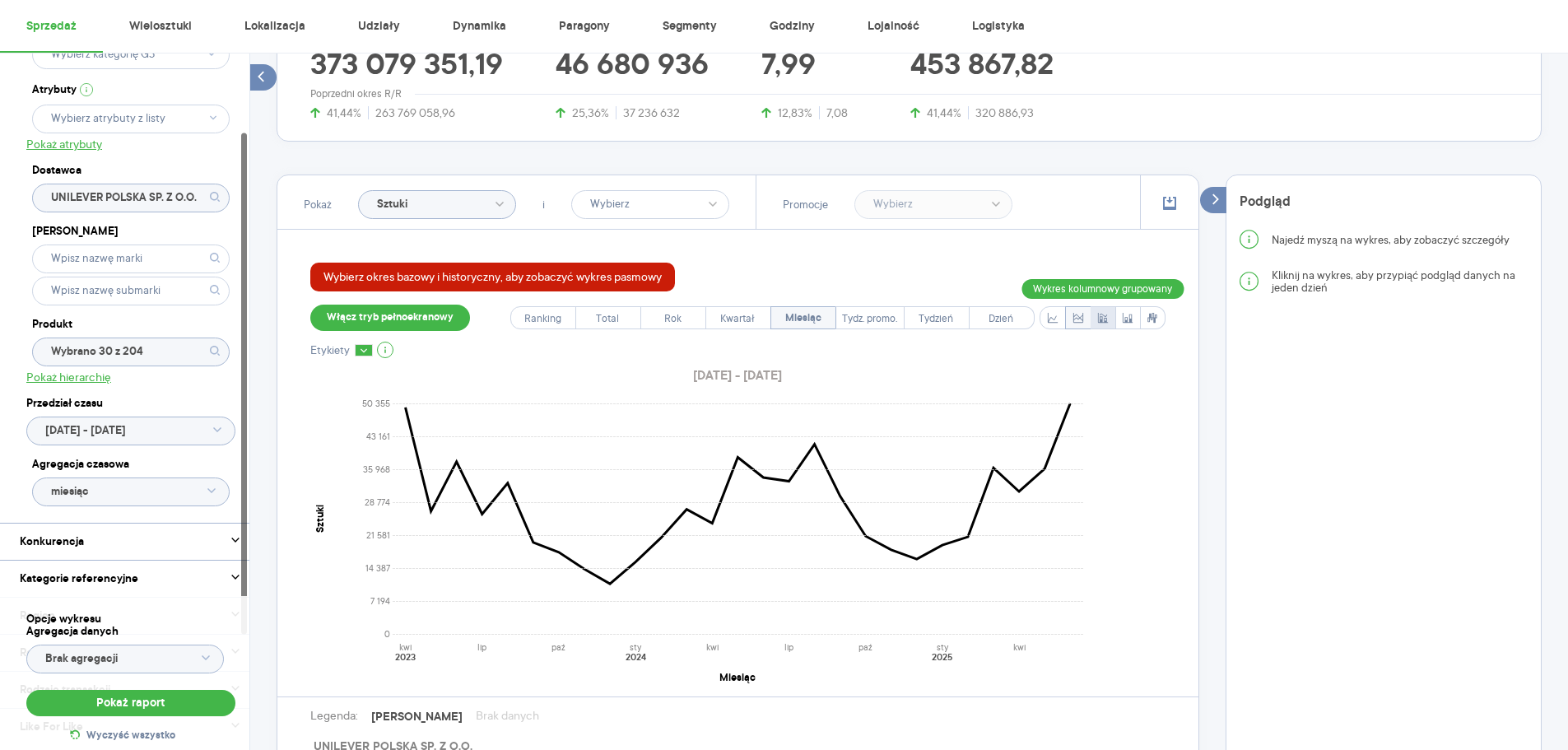 click at bounding box center (1103, 318) 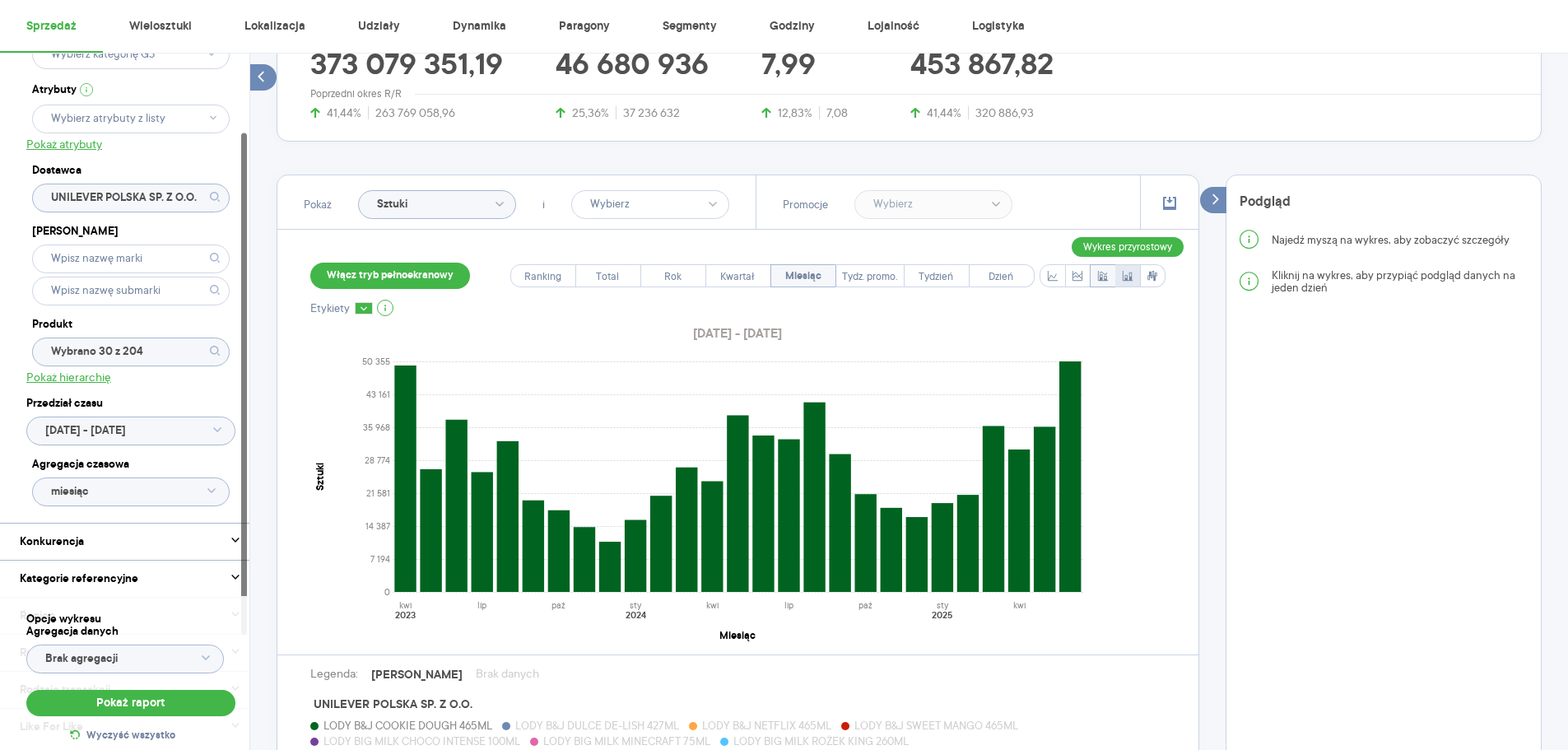 click 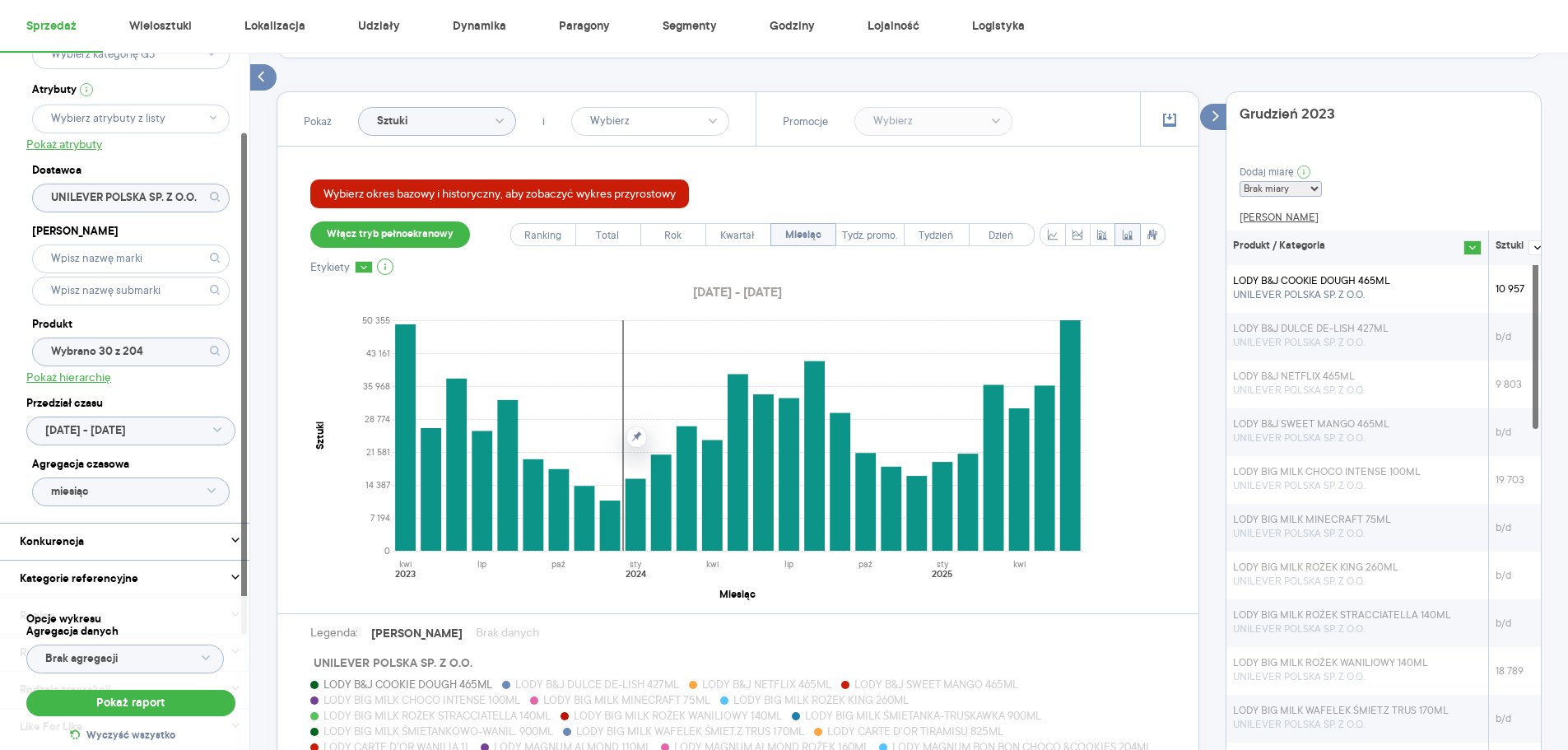 scroll, scrollTop: 440, scrollLeft: 0, axis: vertical 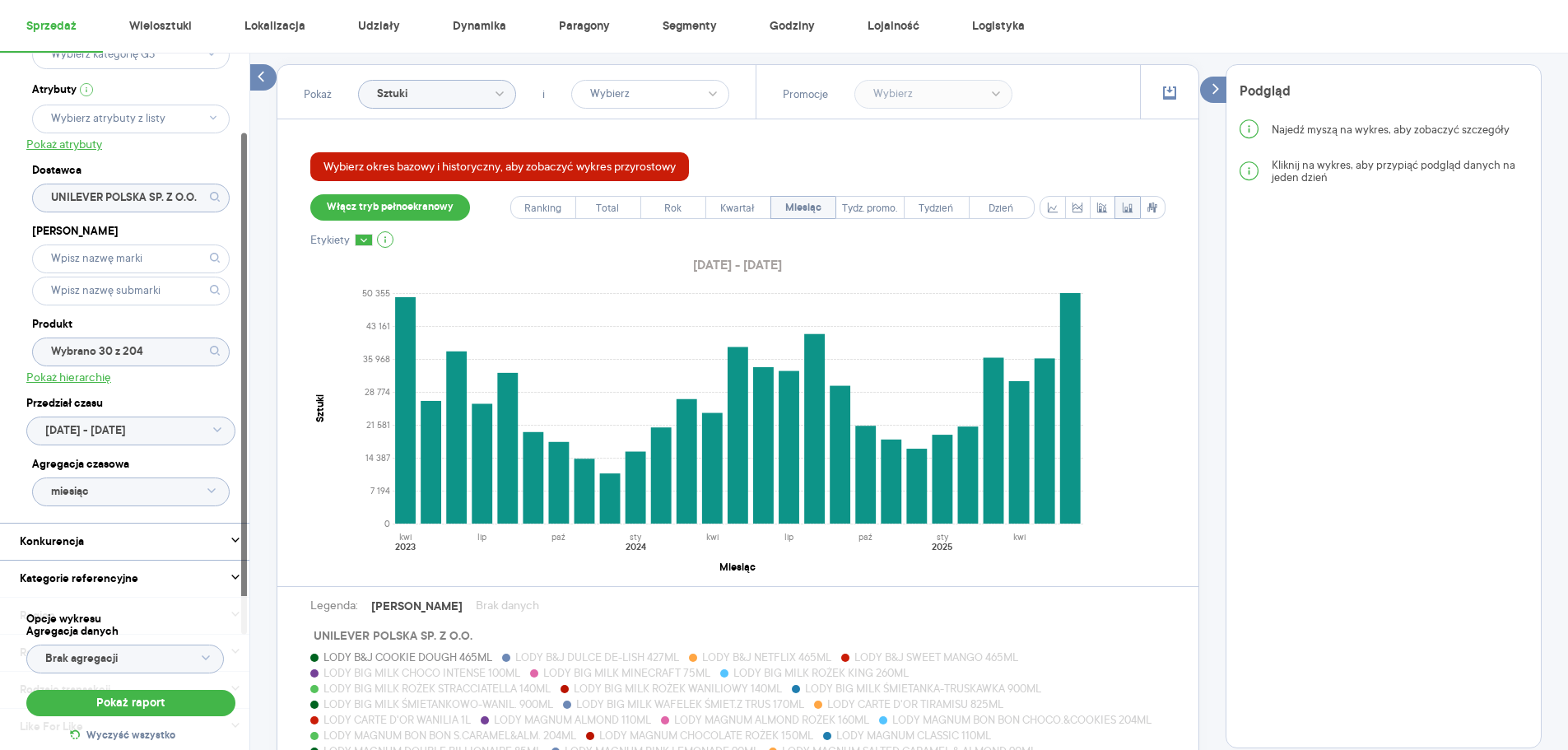 click on "LODY BIG MILK ŚMIETANKA-TRUSKAWKA 900ML" at bounding box center (923, 688) 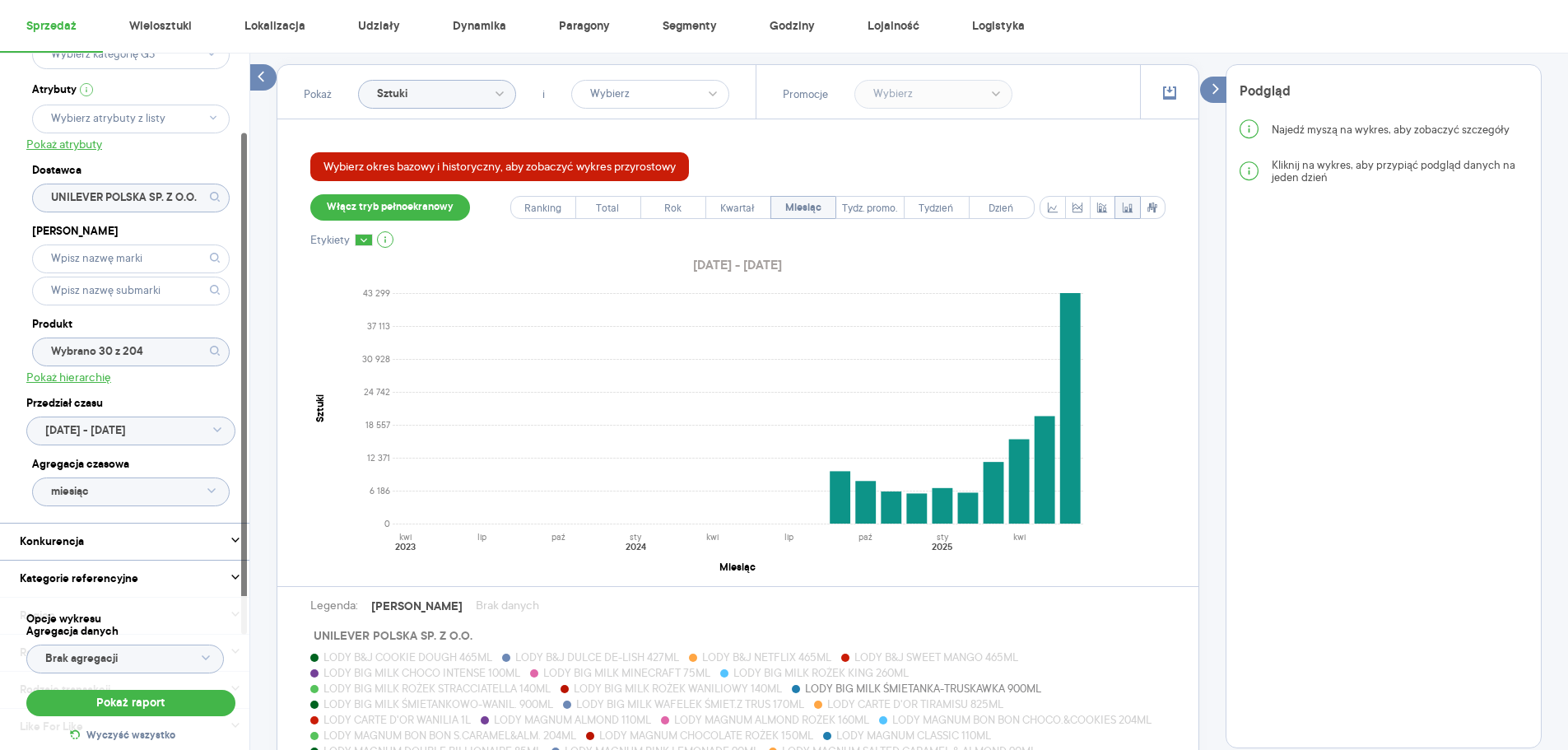 click on "LODY BIG MILK ŚMIETANKA-TRUSKAWKA 900ML" at bounding box center [923, 688] 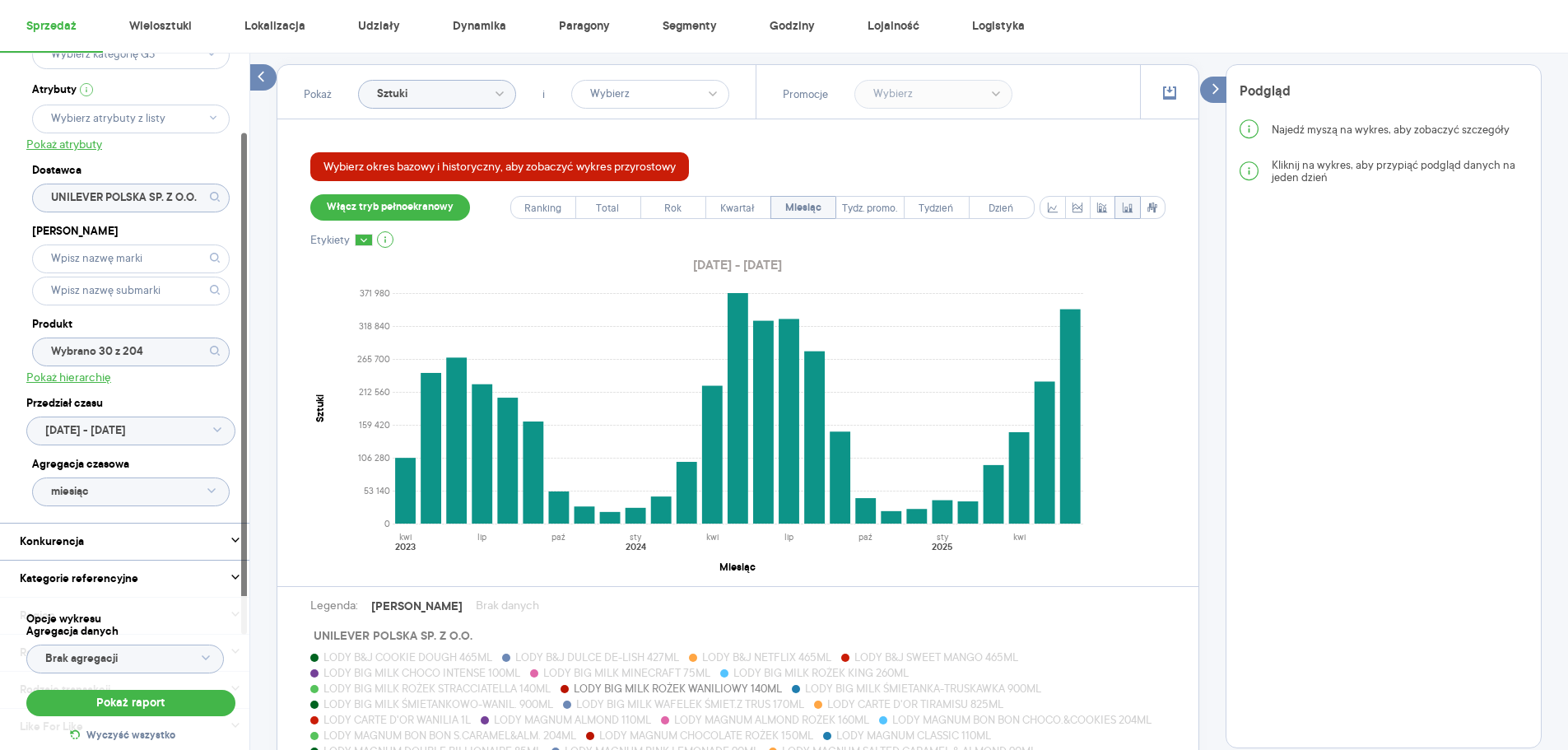 click on "Sztuki" 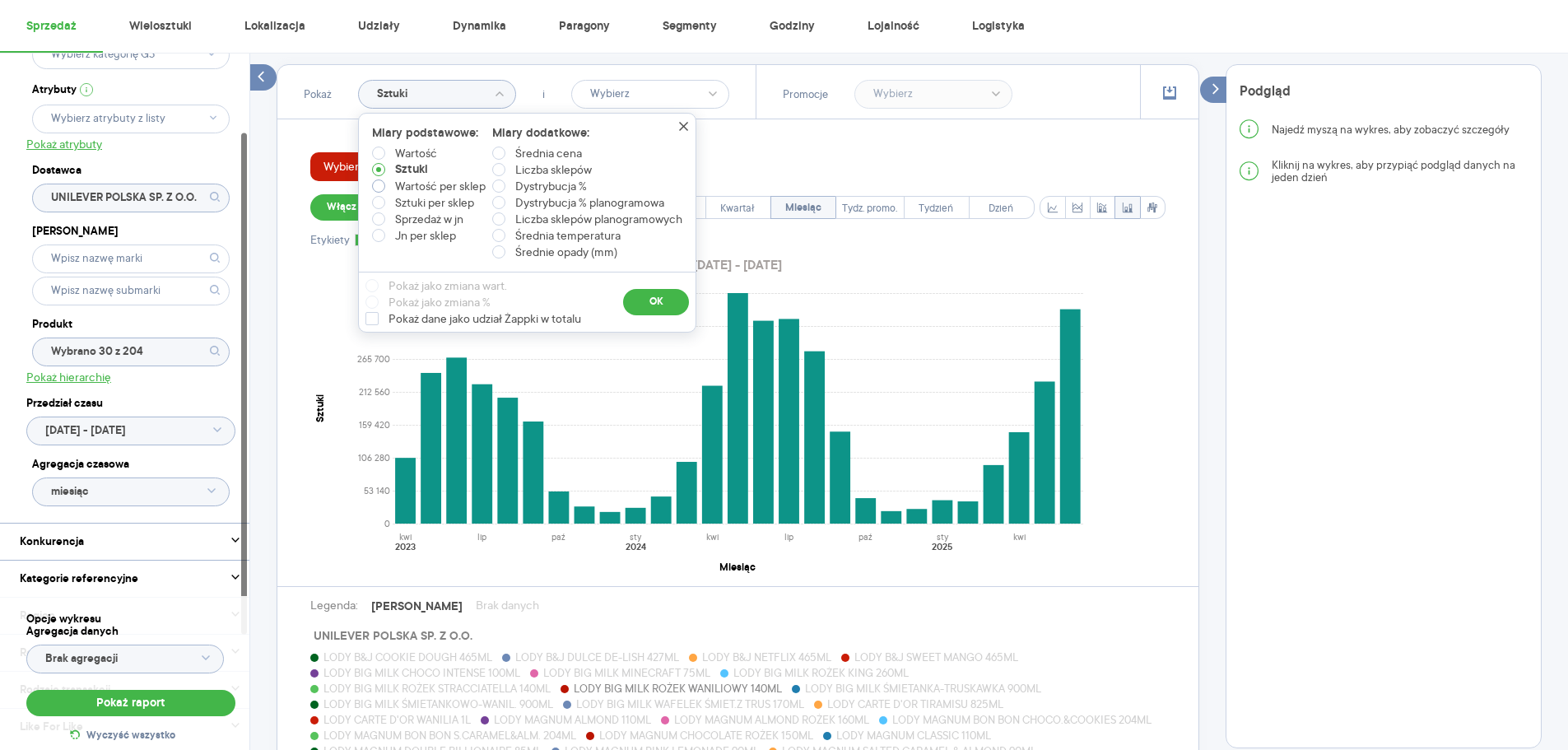 click on "Wartość per sklep" at bounding box center [440, 186] 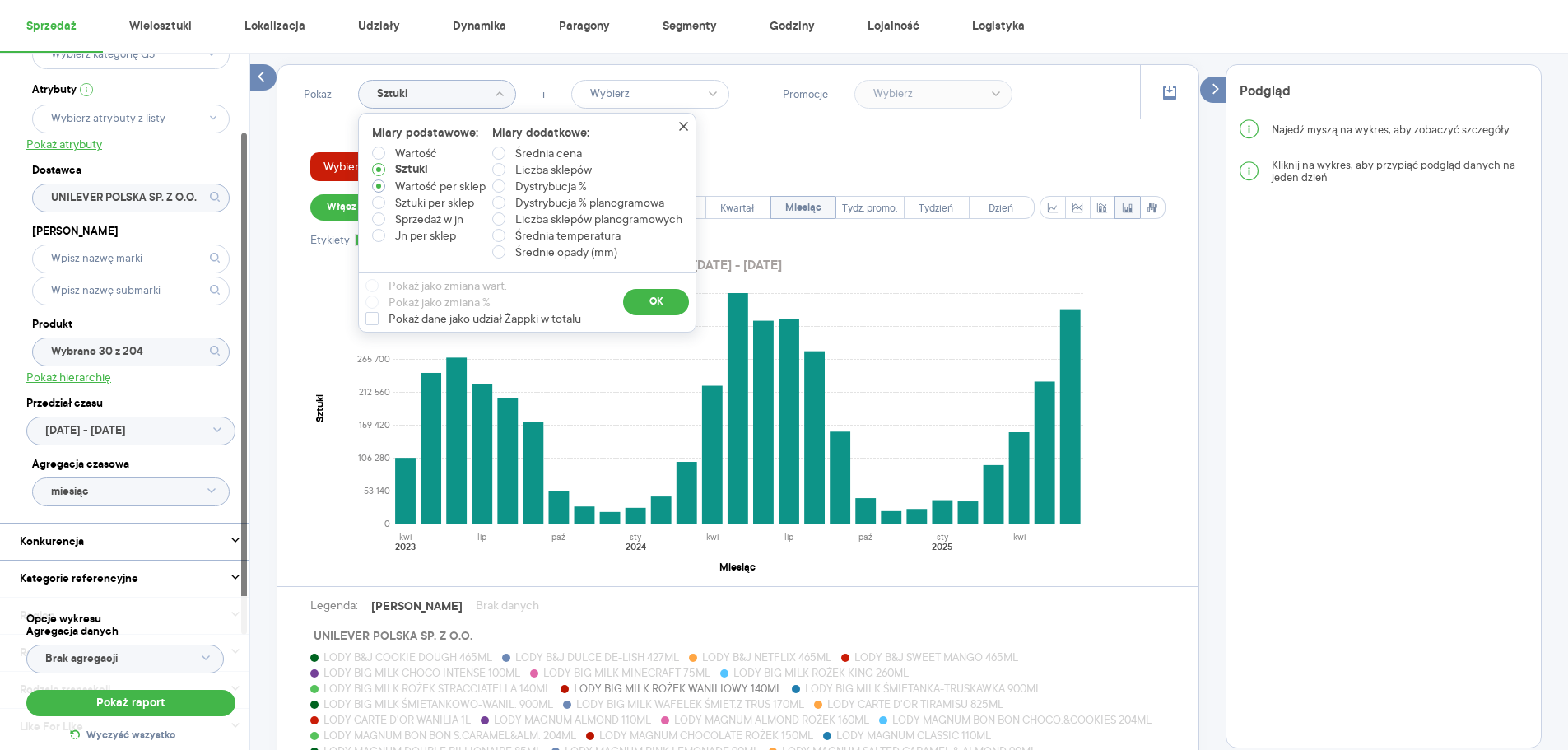 radio on "true" 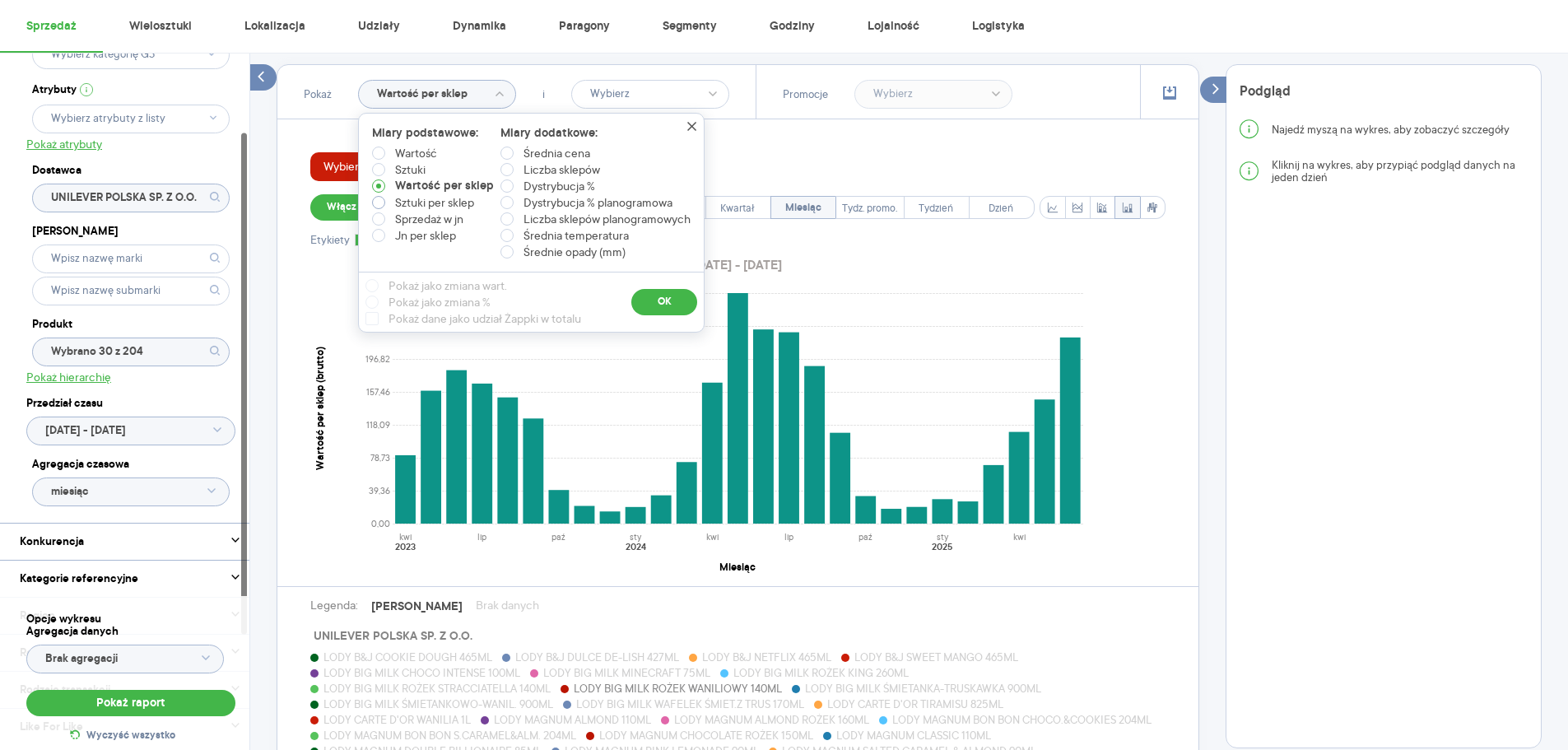 click on "Sztuki per sklep" at bounding box center (435, 203) 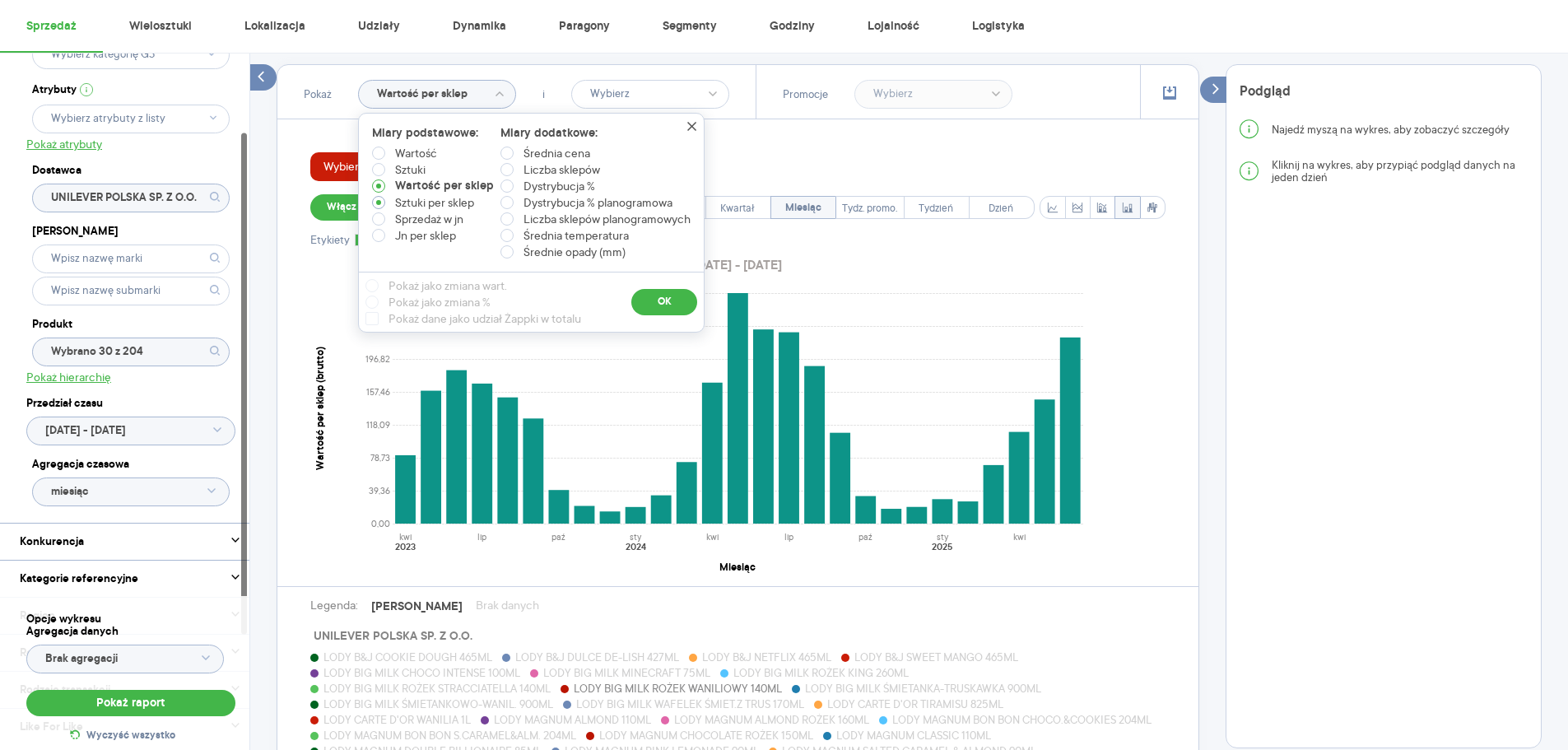 radio on "true" 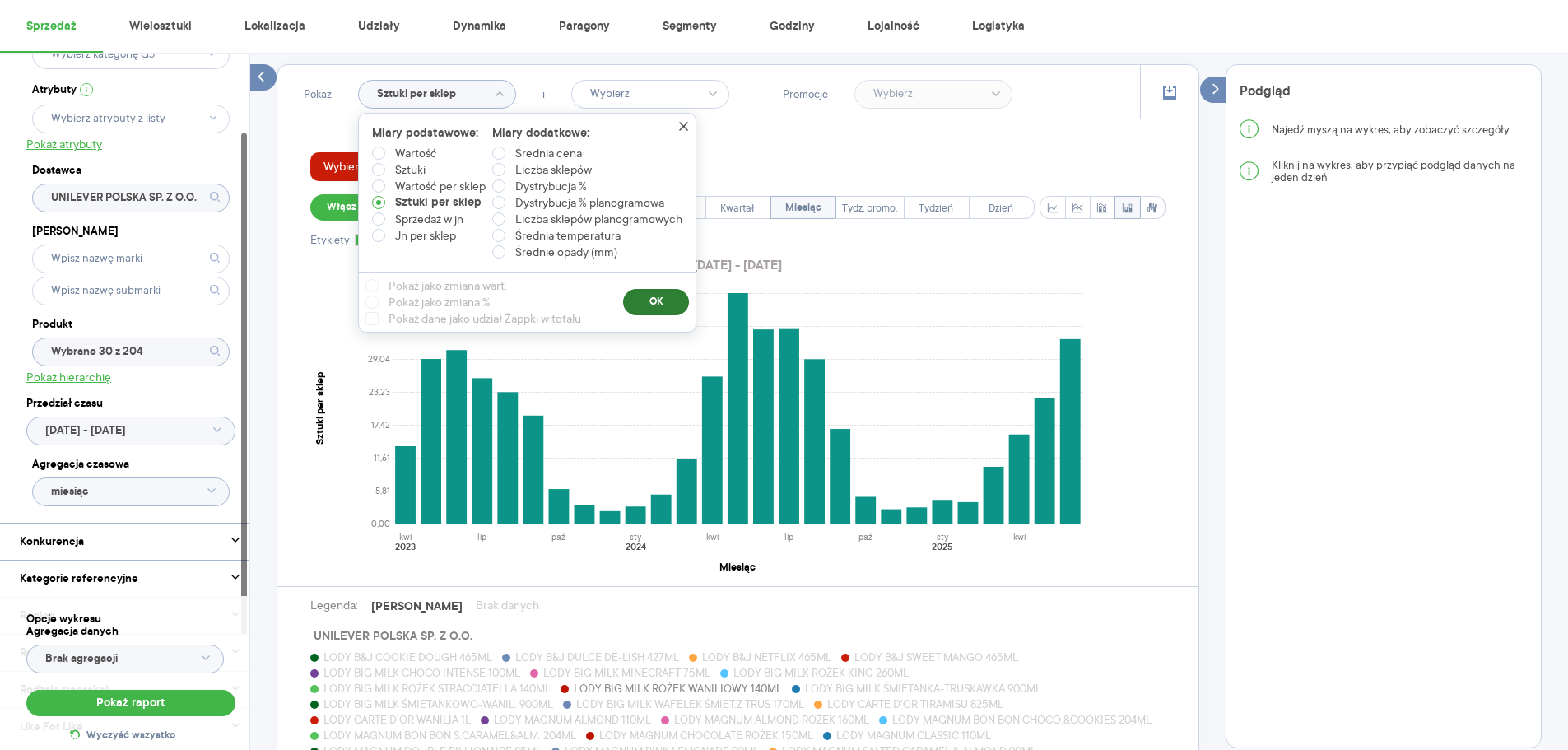 click on "OK" at bounding box center [656, 302] 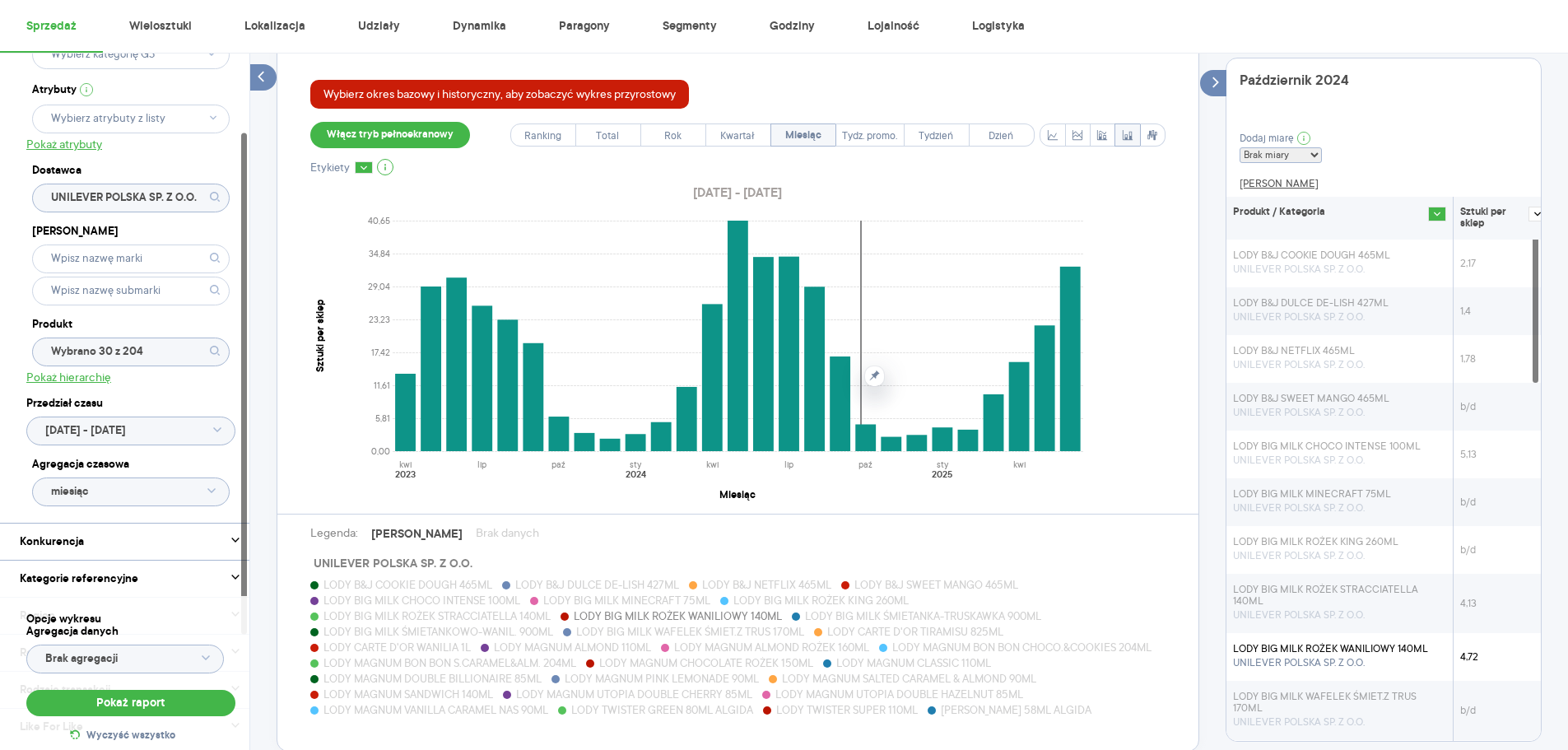 scroll, scrollTop: 549, scrollLeft: 0, axis: vertical 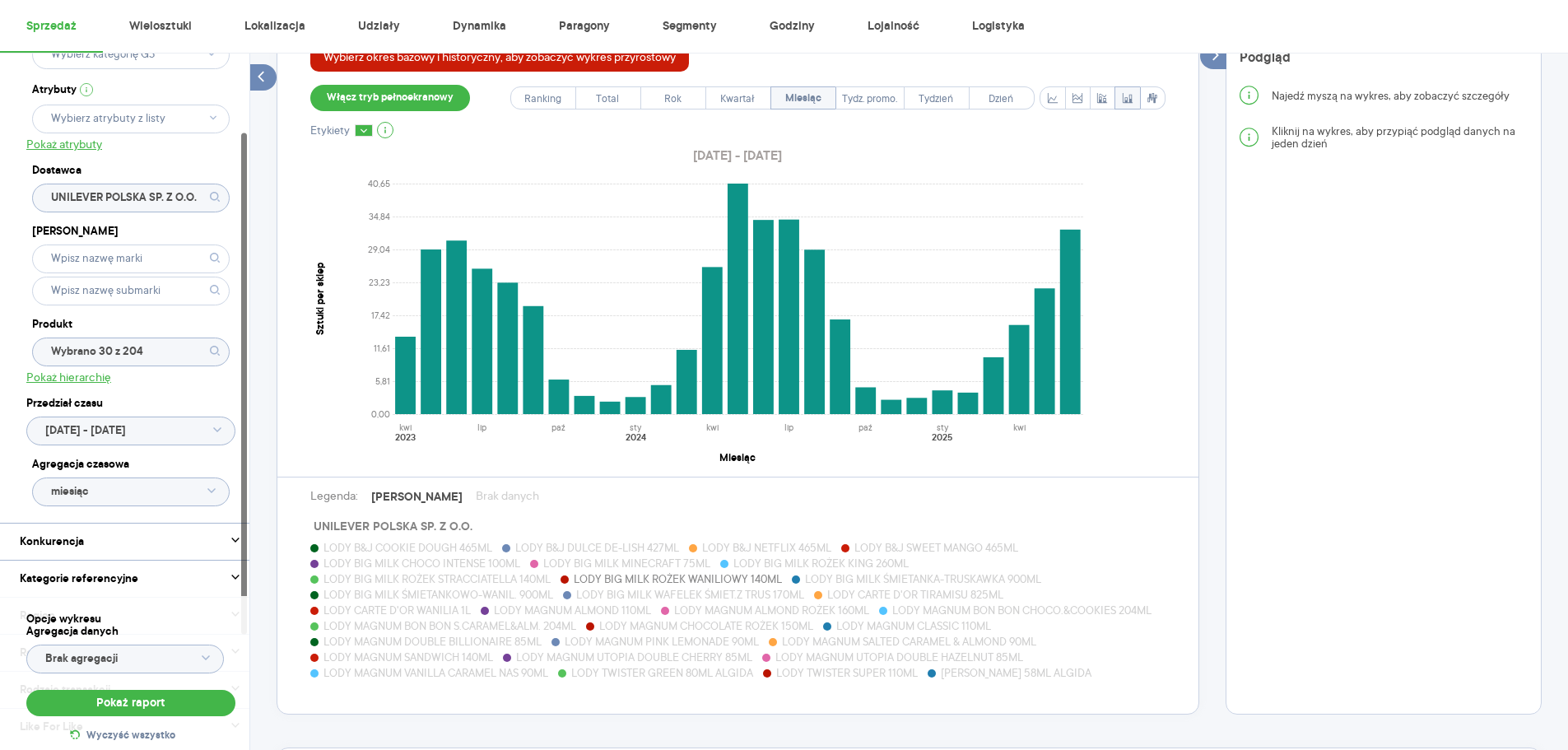 click on "LODY BIG MILK ROŻEK WANILIOWY 140ML" at bounding box center (677, 579) 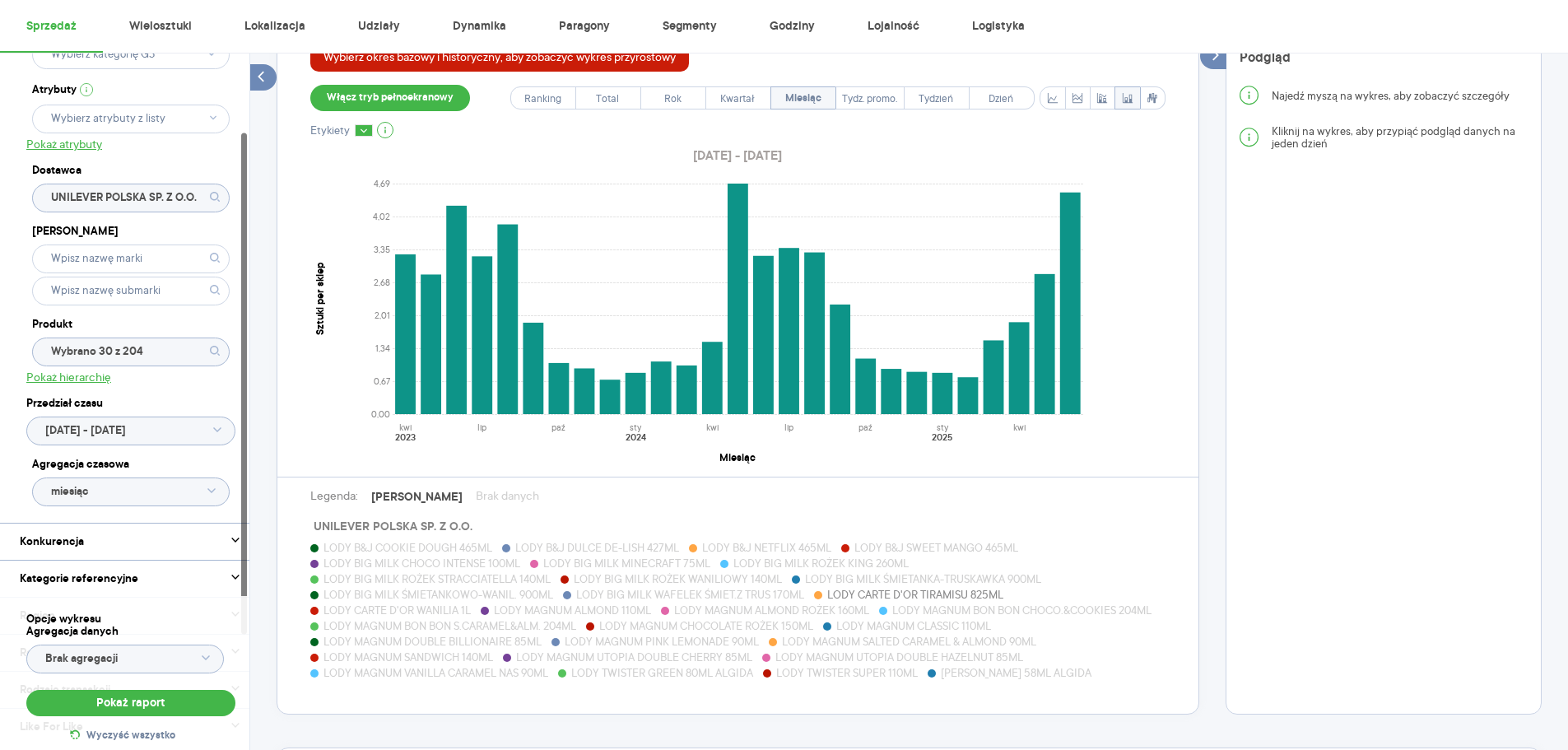 click on "LODY BIG MILK ŚMIETANKOWO-WANIL. 900ML" at bounding box center [438, 594] 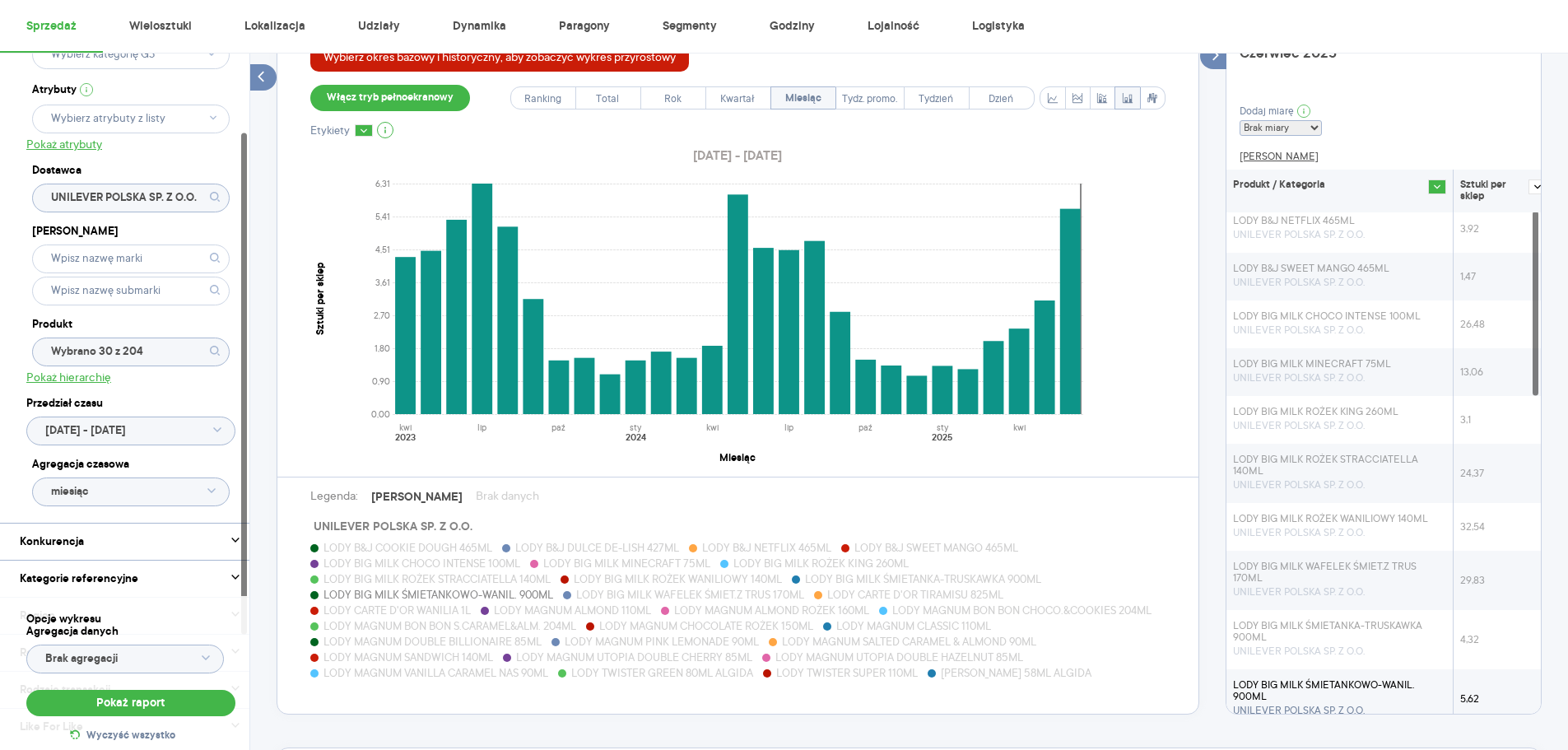 scroll, scrollTop: 118, scrollLeft: 0, axis: vertical 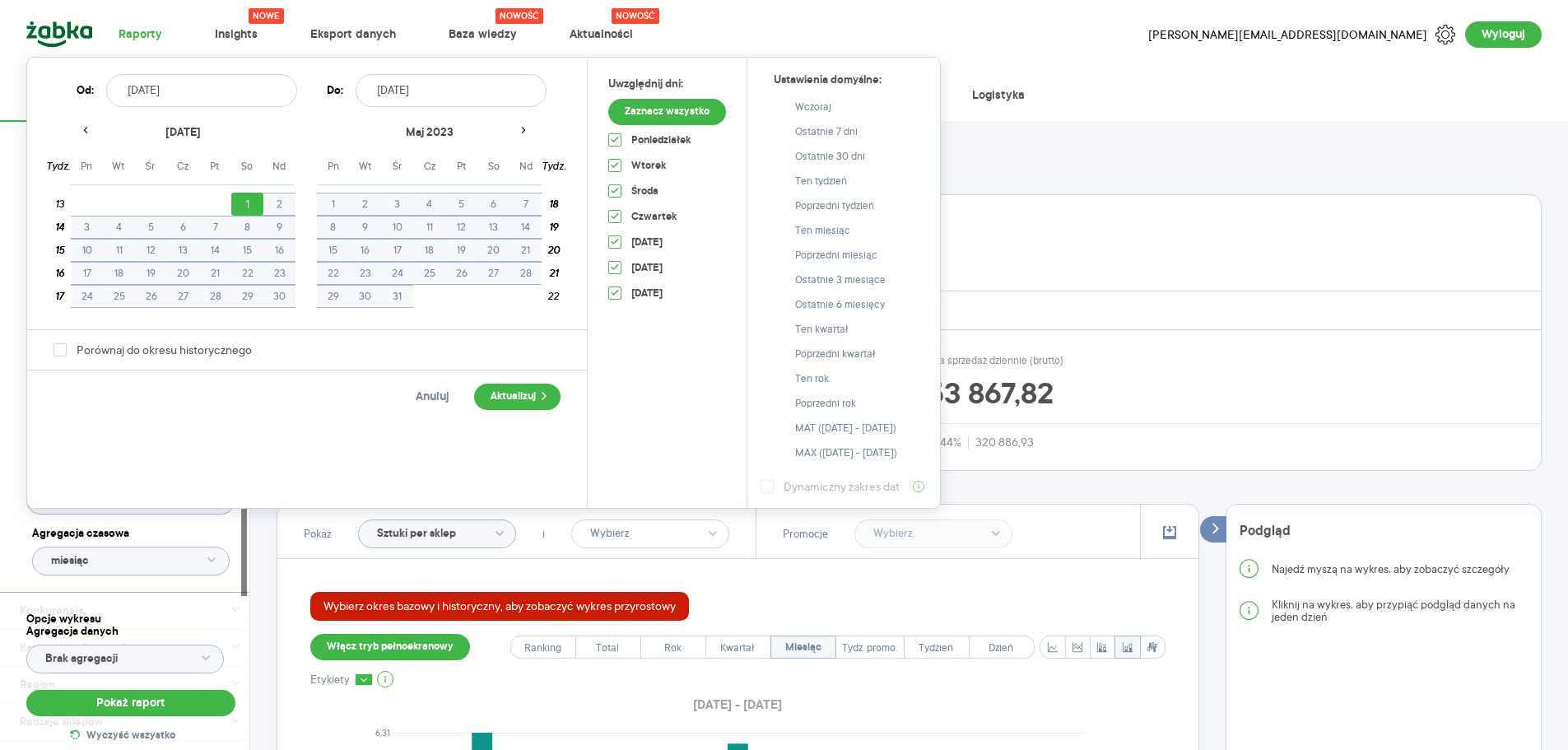 click on "Raporty Nowe Insights Eksport danych Nowość Baza wiedzy Nowość Aktualności [PERSON_NAME][EMAIL_ADDRESS][DOMAIN_NAME] Wyloguj Sprzedaż Wielosztuki Lokalizacja Udziały Dynamika Paragony Segmenty Godziny Lojalność Logistyka Kategoria * Lody Atrybuty Pokaż atrybuty Dostawca UNILEVER POLSKA SP. Z O.O. Marka Produkt Wybrano 30 z 204 Pokaż hierarchię Przedział czasu [DATE] - [DATE] Agregacja czasowa miesiąc Konkurencja Pokaż dane konkurencji z opóźnieniem Dostawca Marka Produkt Kategorie referencyjne Region Rodzaje sklepów Rodzaje transakcji Wszystkie Like For Like Uwzględnij LFL Opcje wykresu Agregacja danych Brak agregacji Pokaż raport Wyczyść wszystko Sprzedaż Podsumowanie - dane własne  (UNILEVER POLSKA SP. Z O.O.) Pokaż: Dane total Dane per sklep Dystrybucja Jednostki naturalne Dane własne Wartość sprzedaży (brutto) 373 079 351,19 41,44% 263 769 058,96 Liczba sztuk 46 680 936 25,36% 37 236 632 Średnia cena (brutto) 7,99 12,83% 7,08 Średnia sprzedaż dziennie (brutto) 453 867,82 41,44% i" at bounding box center [784, 375] 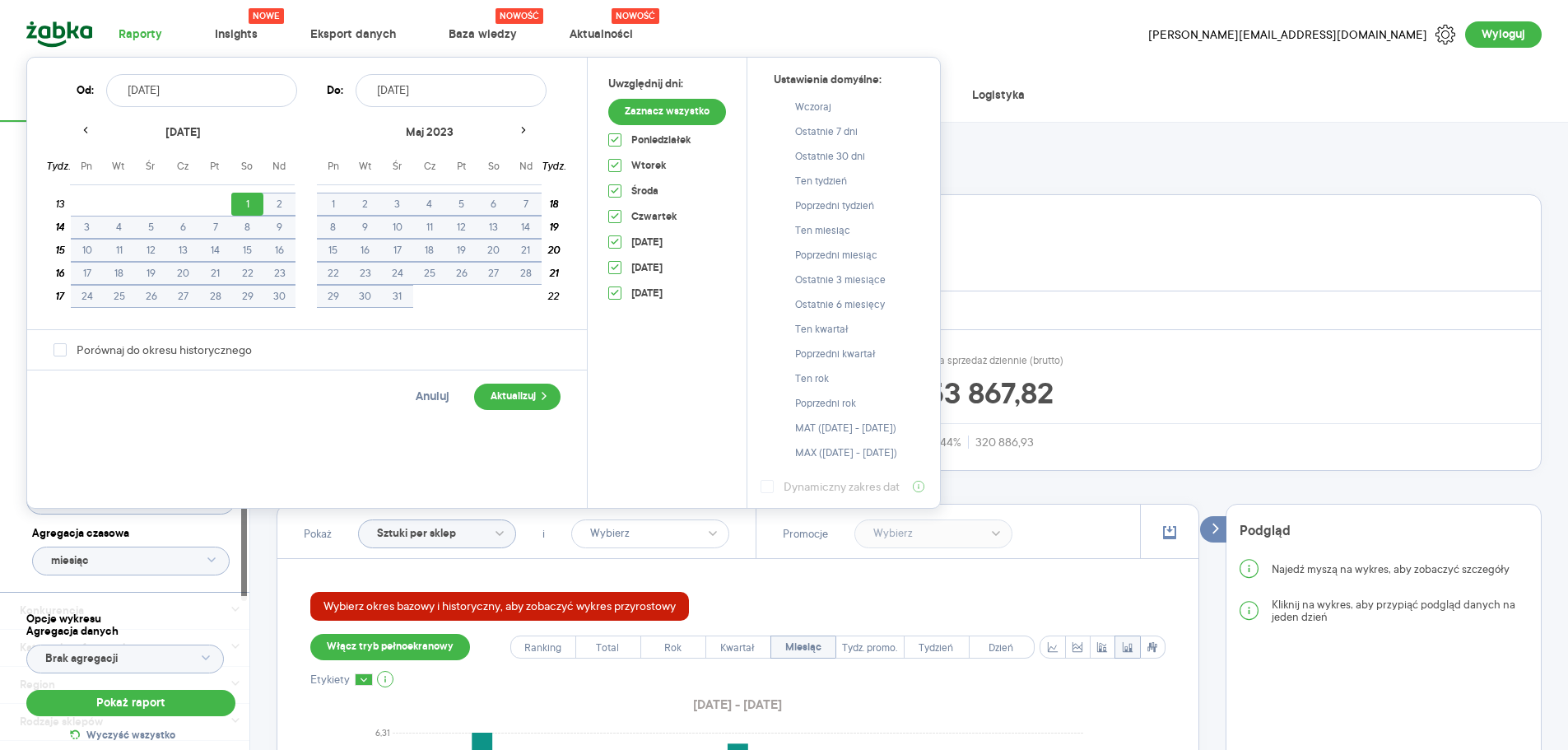 click on "[DATE]" at bounding box center [202, 91] 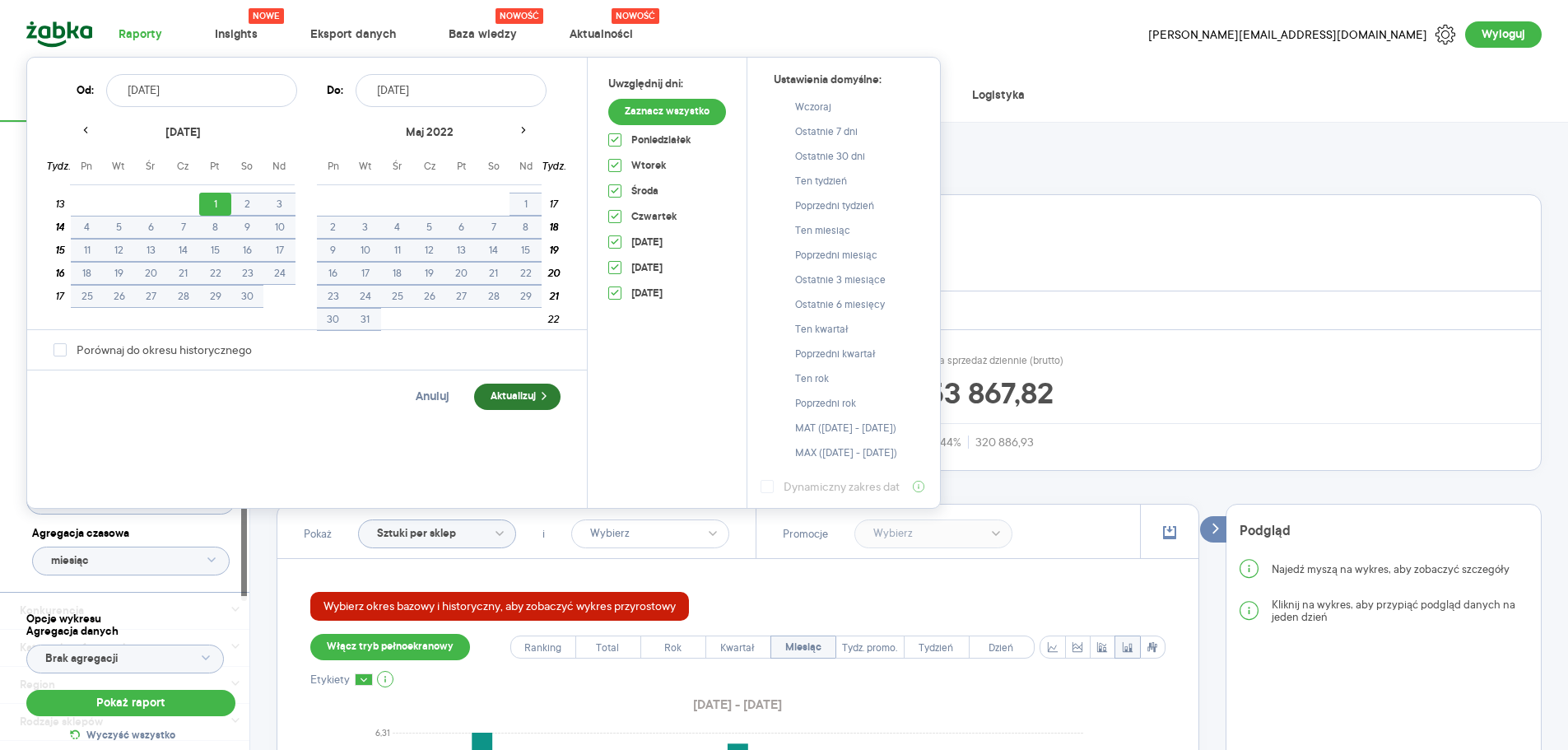 click on "Aktualizuj" at bounding box center [517, 397] 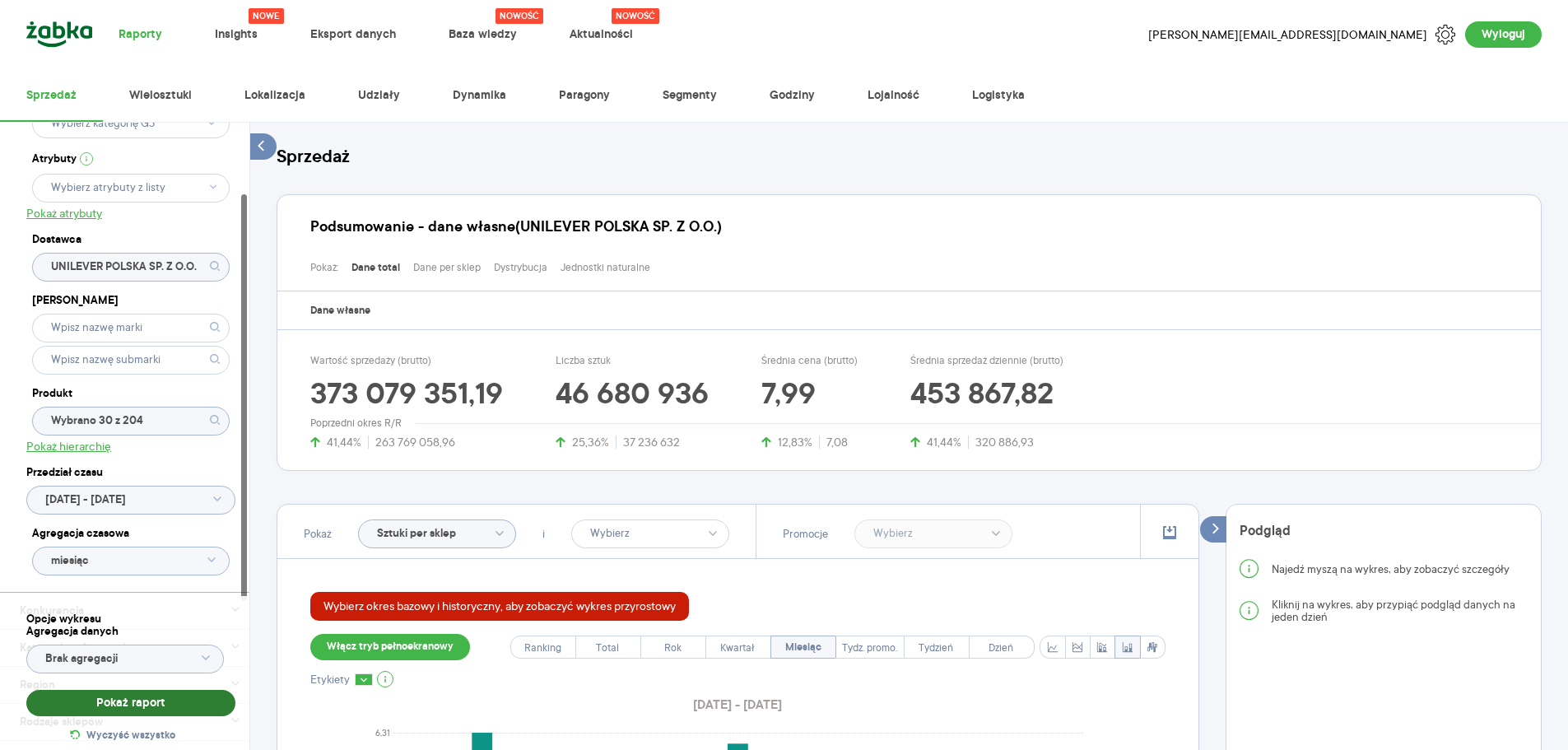click on "Pokaż raport" at bounding box center [131, 703] 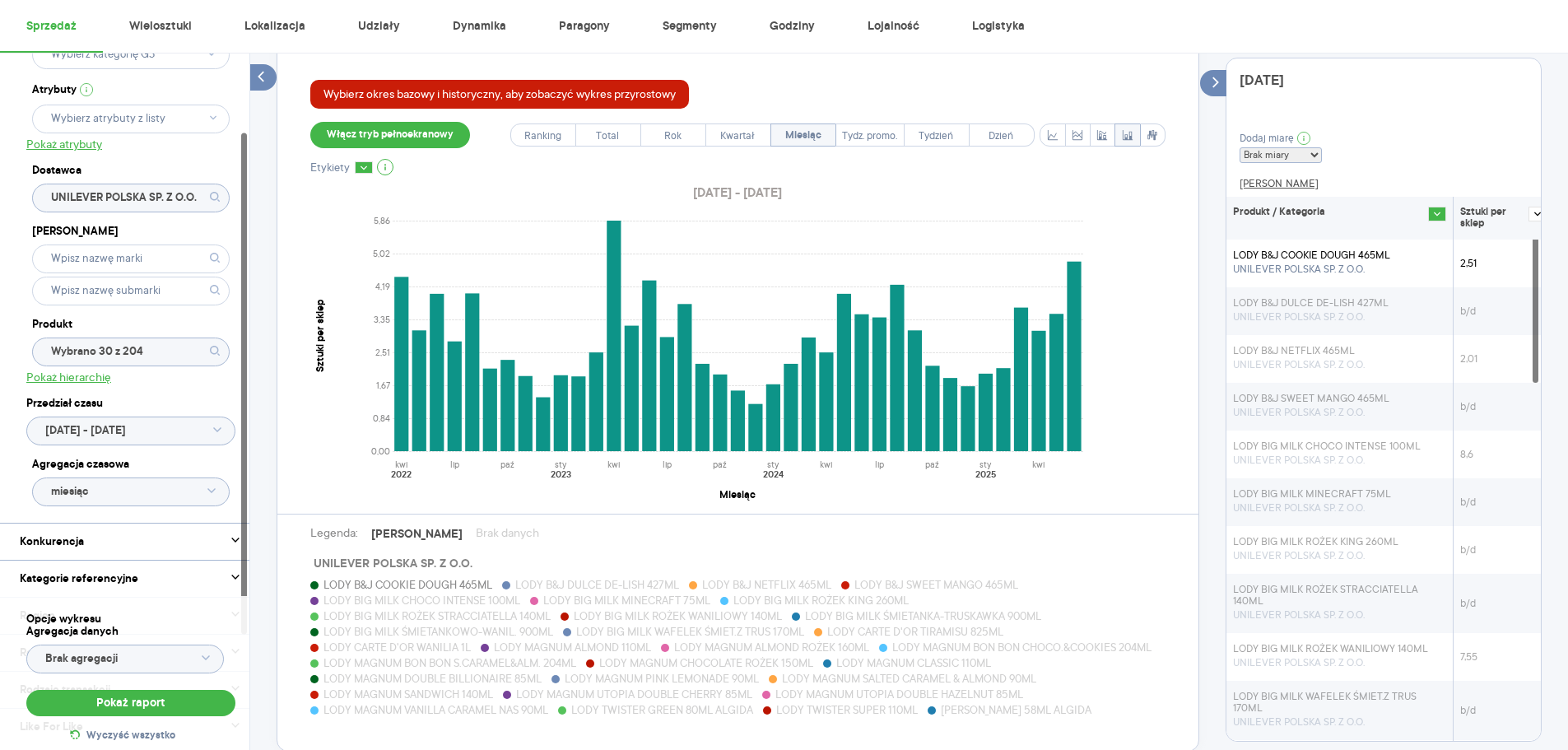 scroll, scrollTop: 549, scrollLeft: 0, axis: vertical 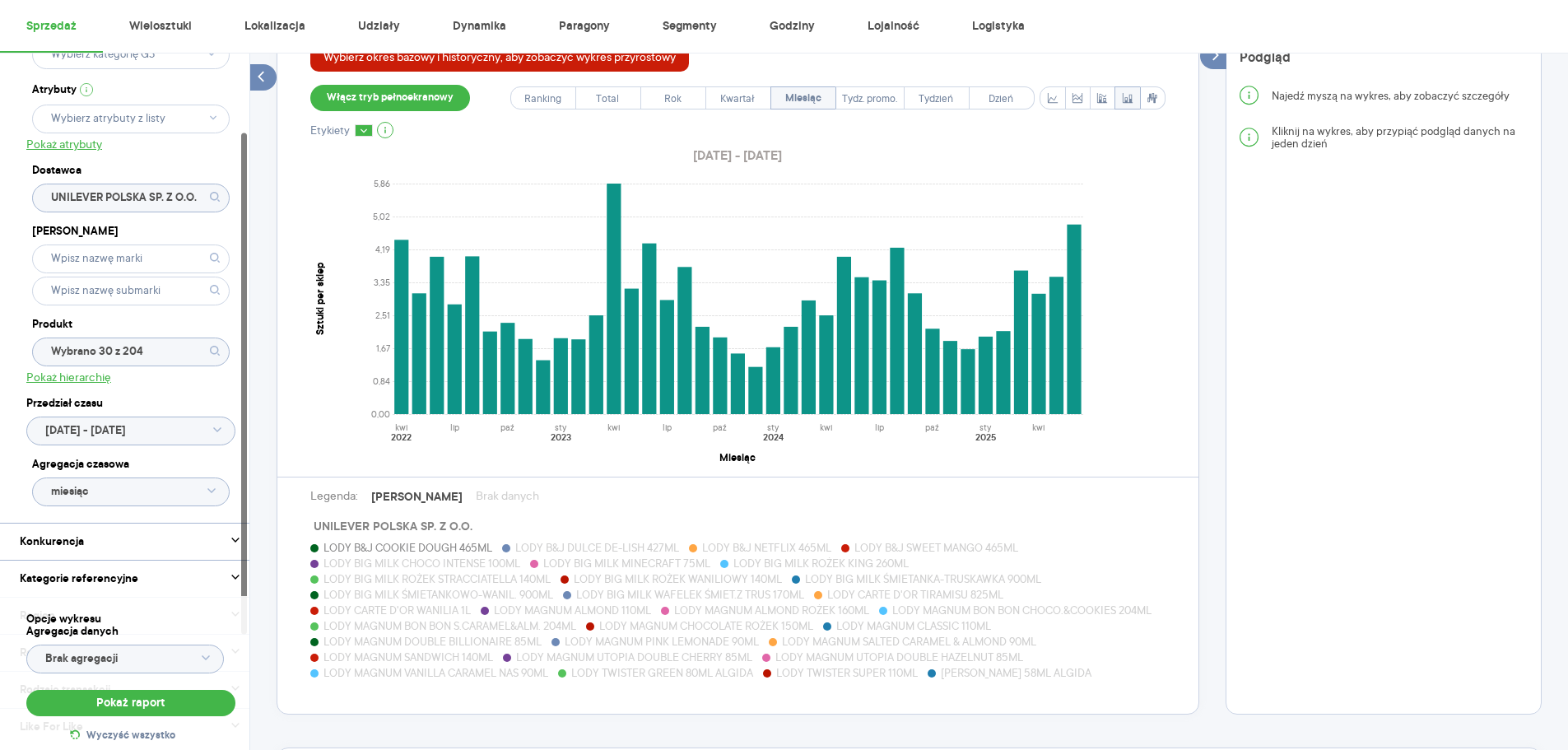 click on "LODY B&J COOKIE DOUGH 465ML" at bounding box center (407, 547) 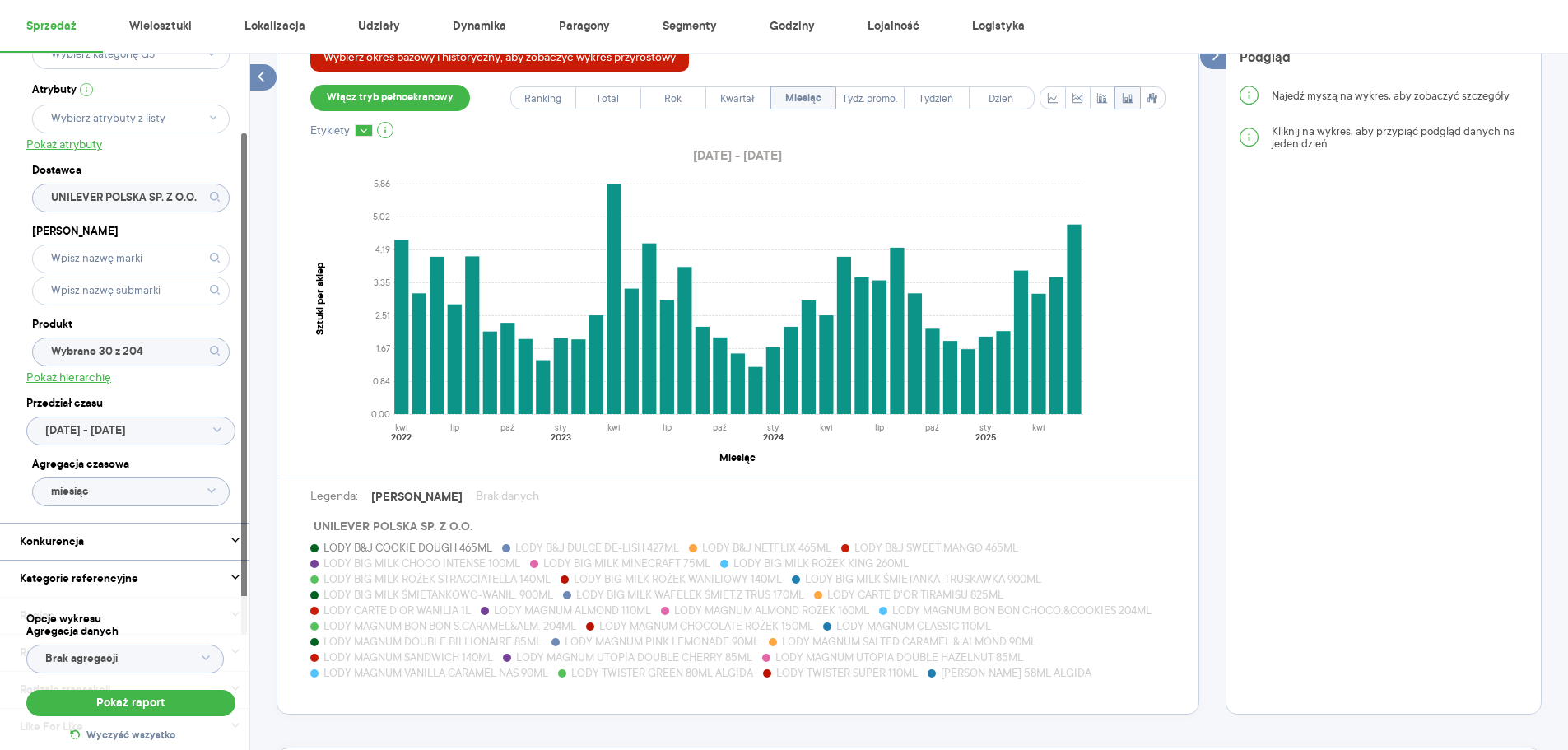 click on "LODY MAGNUM ALMOND ROŻEK 160ML" at bounding box center [771, 610] 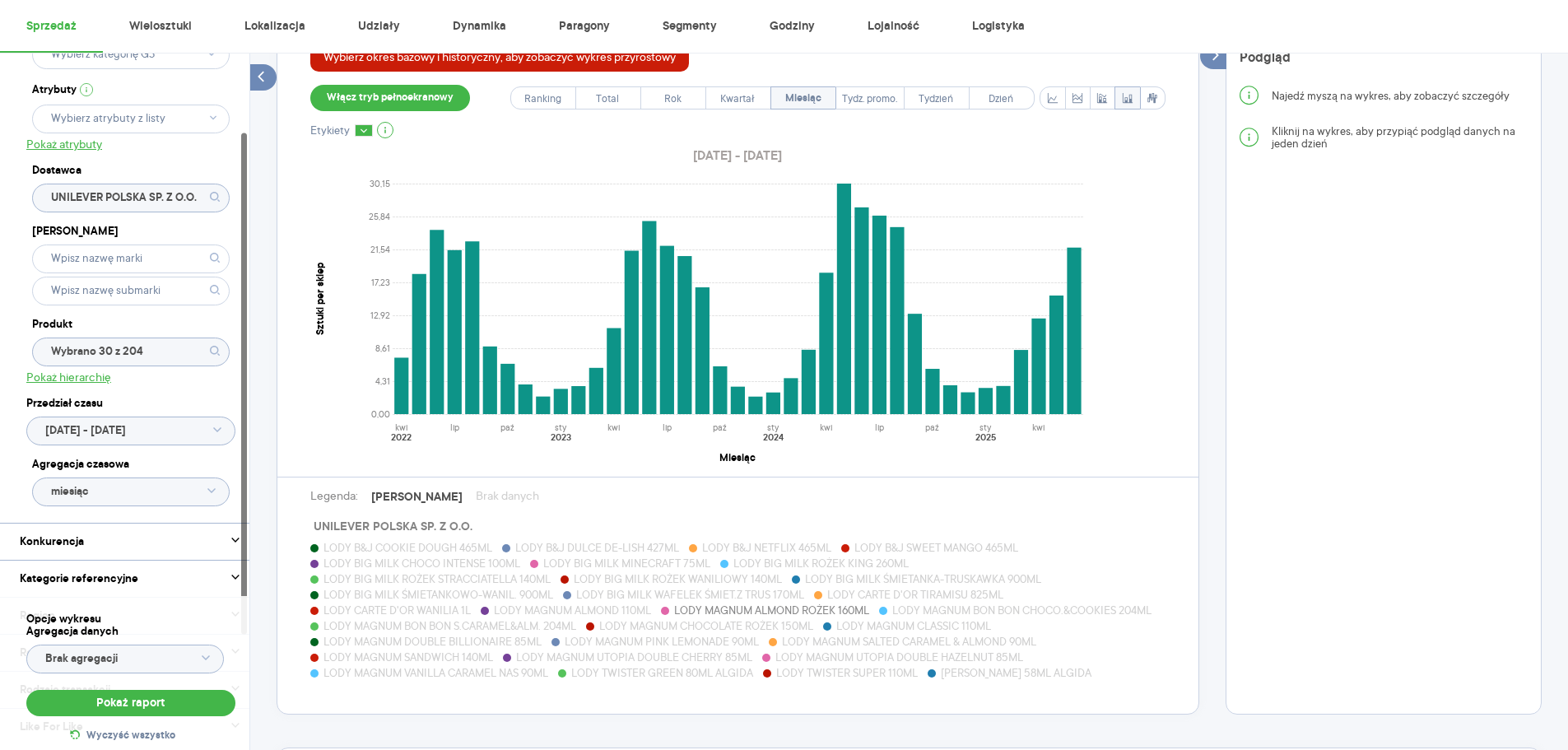 click on "LODY MAGNUM ALMOND ROŻEK 160ML" at bounding box center [771, 610] 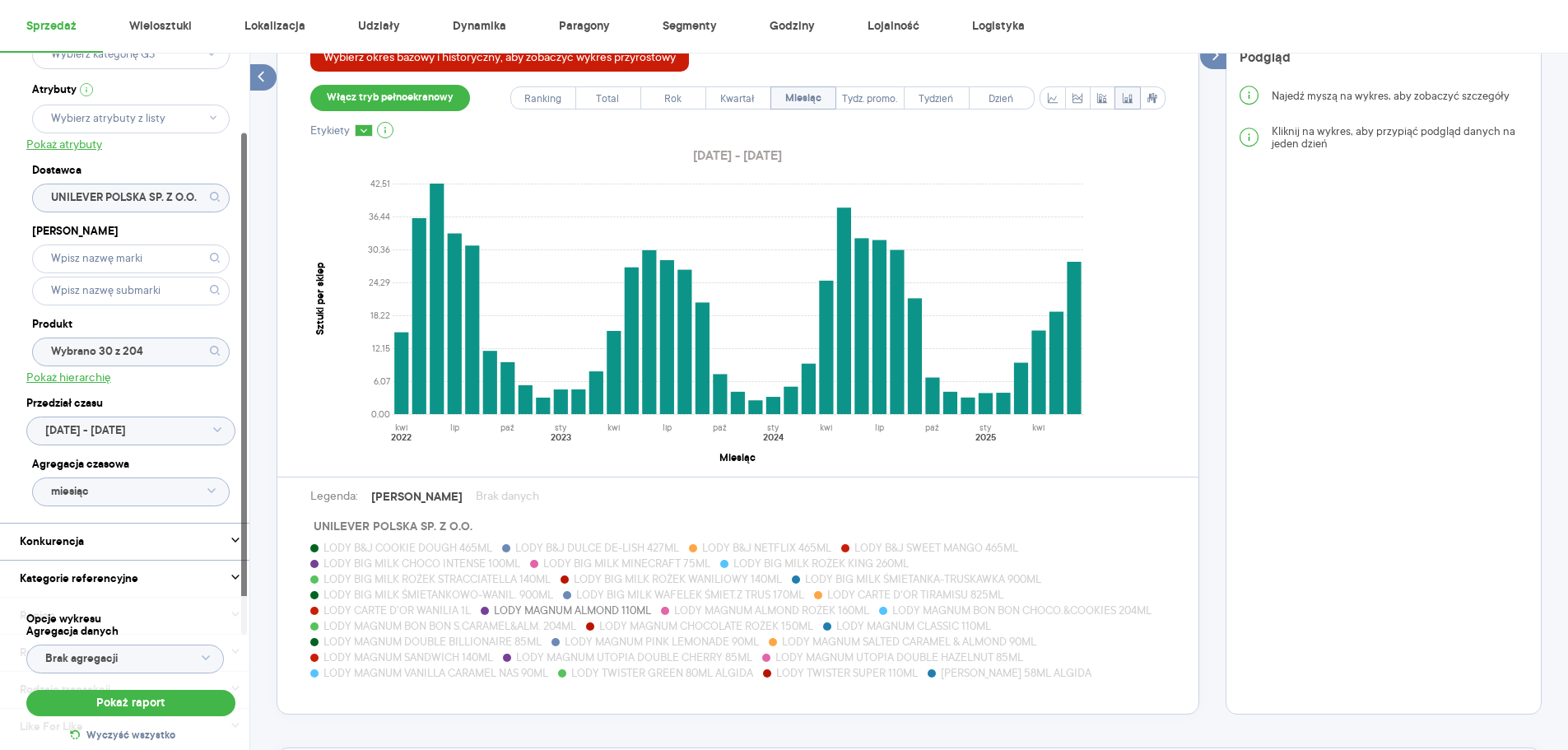 drag, startPoint x: 938, startPoint y: 599, endPoint x: 932, endPoint y: 636, distance: 37.48333 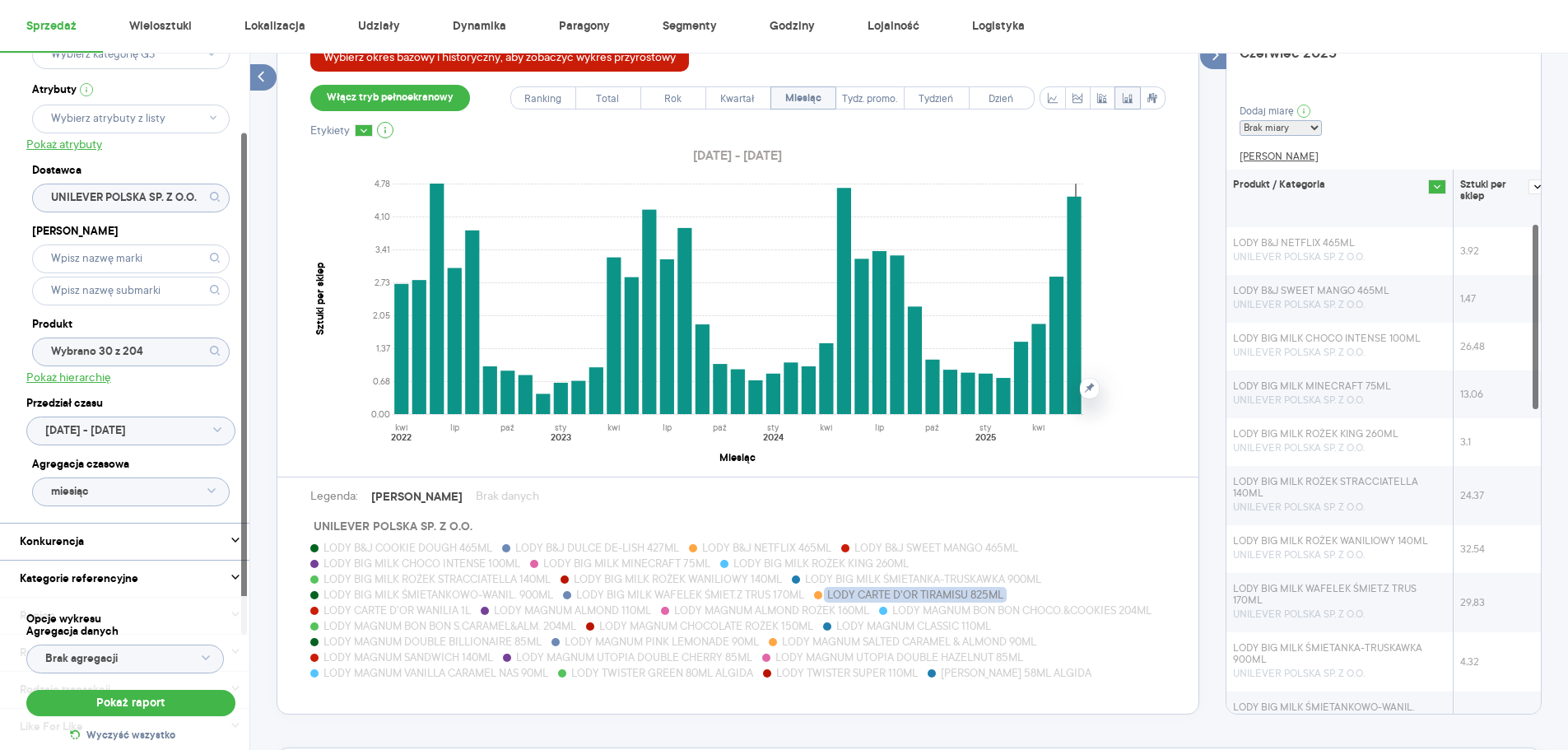 scroll, scrollTop: 165, scrollLeft: 0, axis: vertical 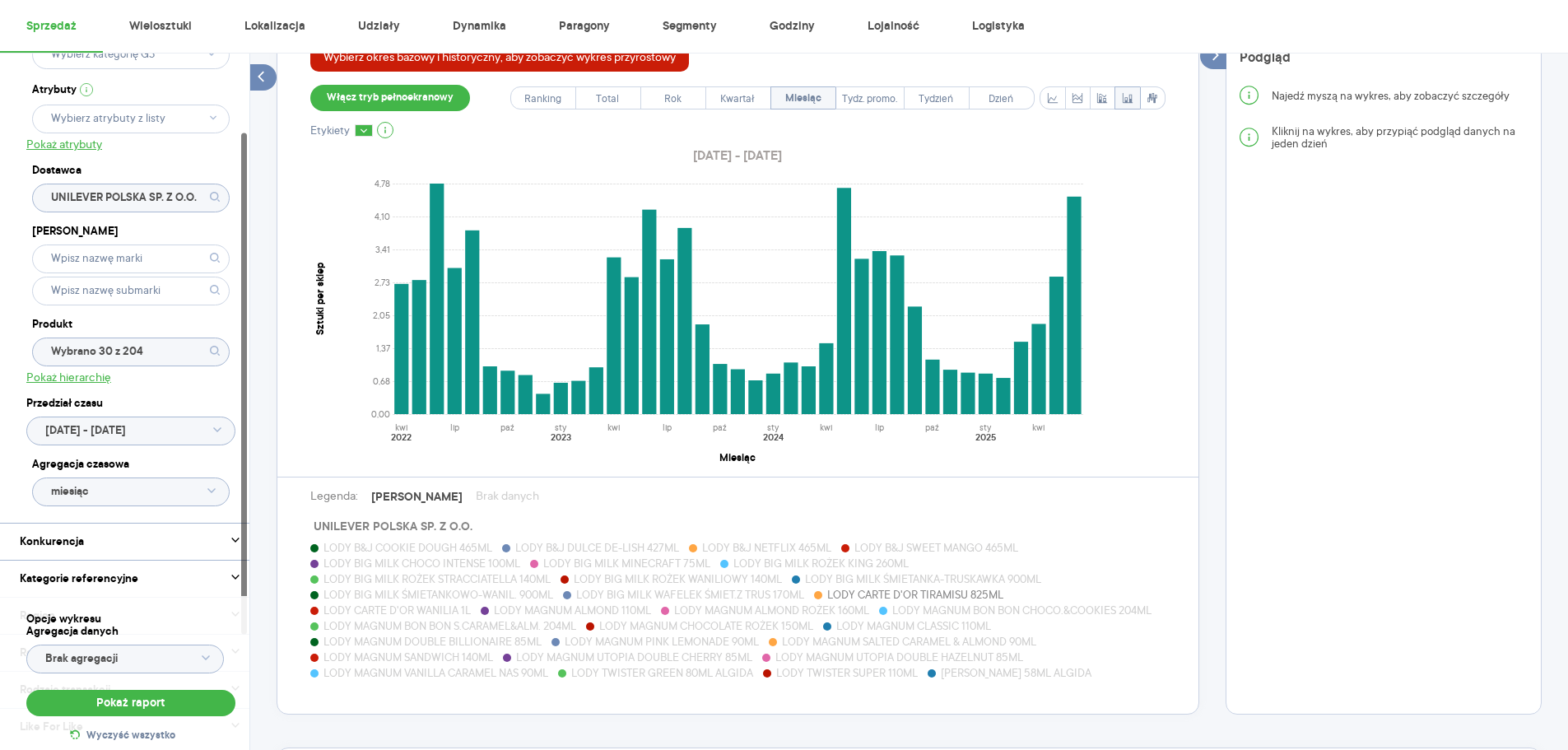 click on "LODY CARTE D'OR WANILIA 1L" at bounding box center (397, 610) 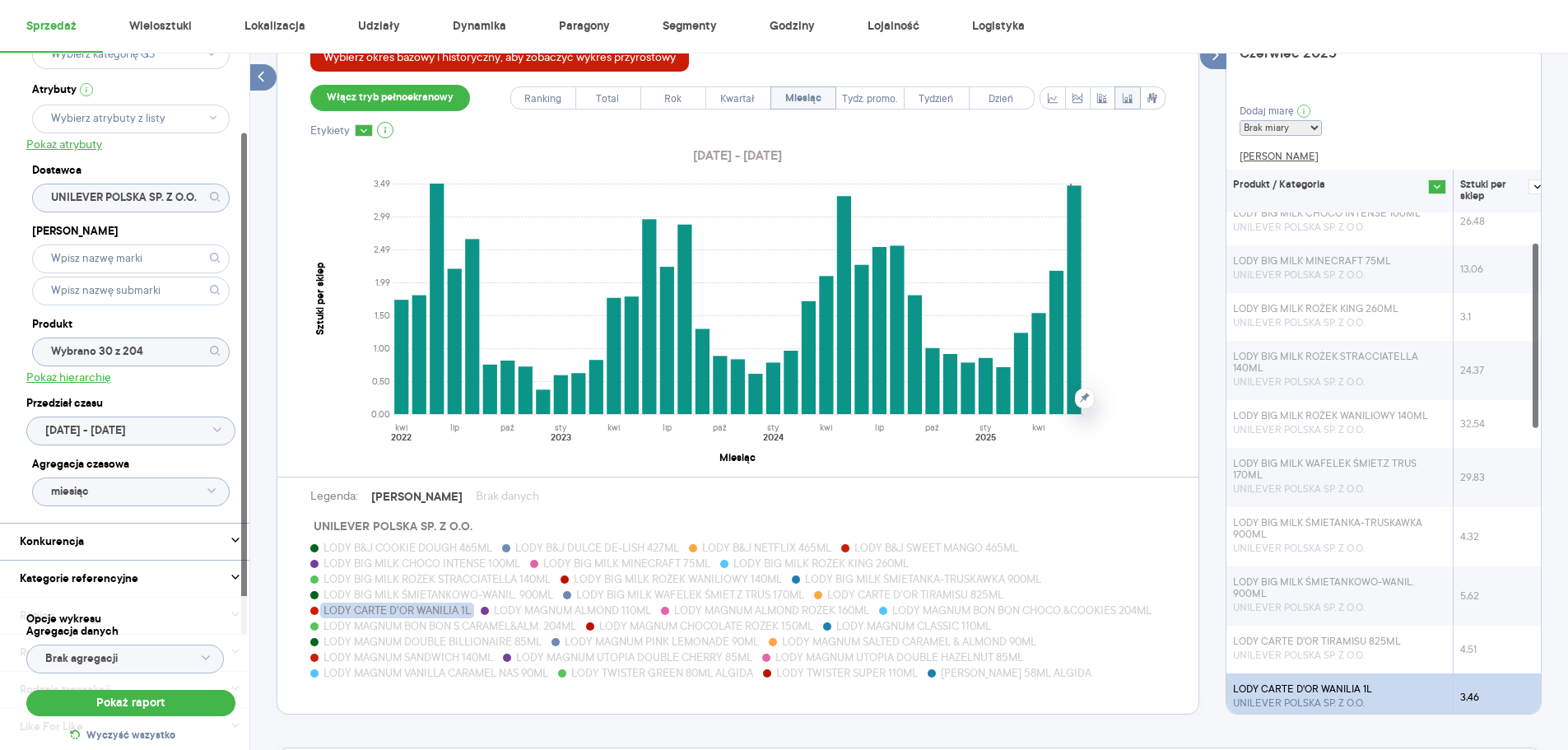 scroll, scrollTop: 213, scrollLeft: 0, axis: vertical 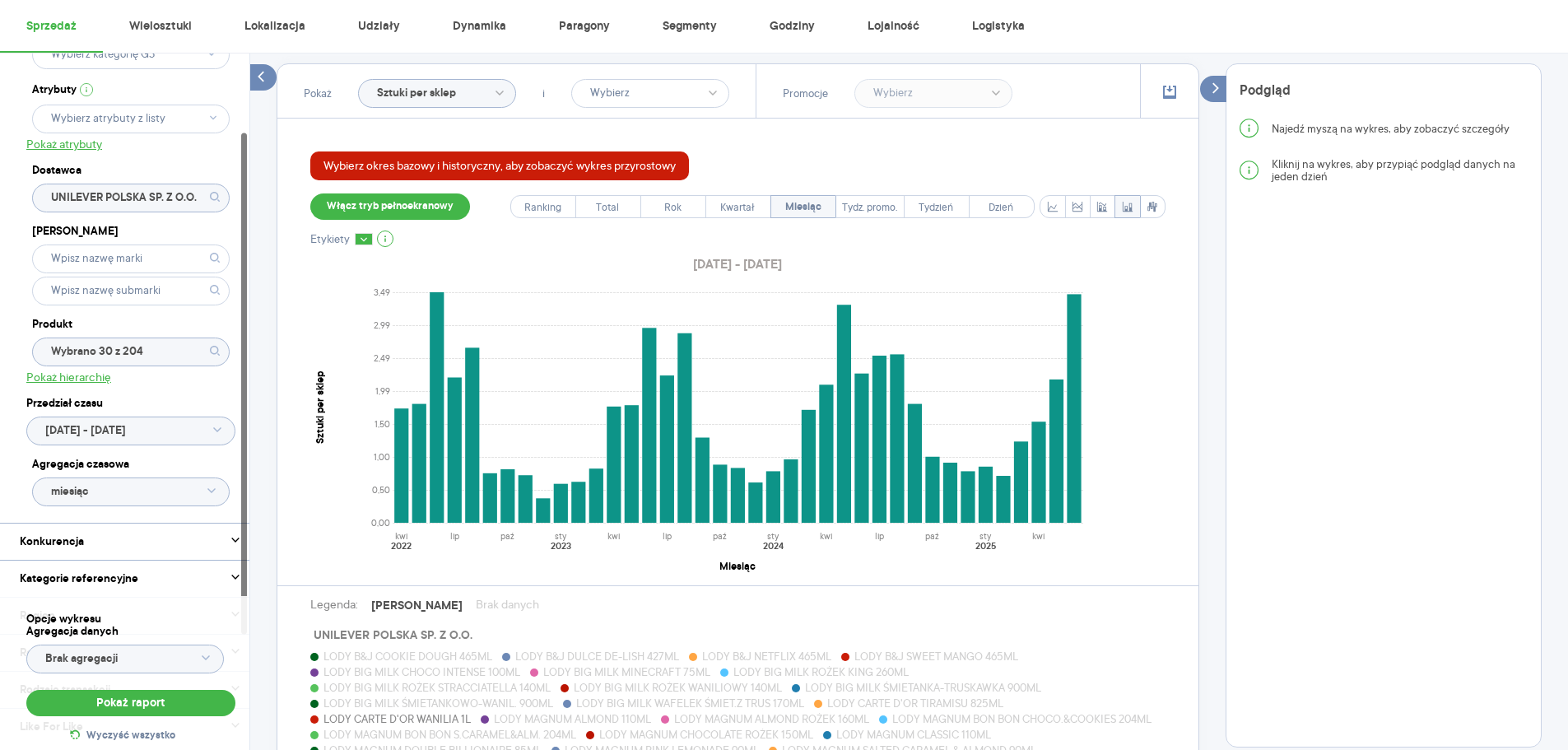 click 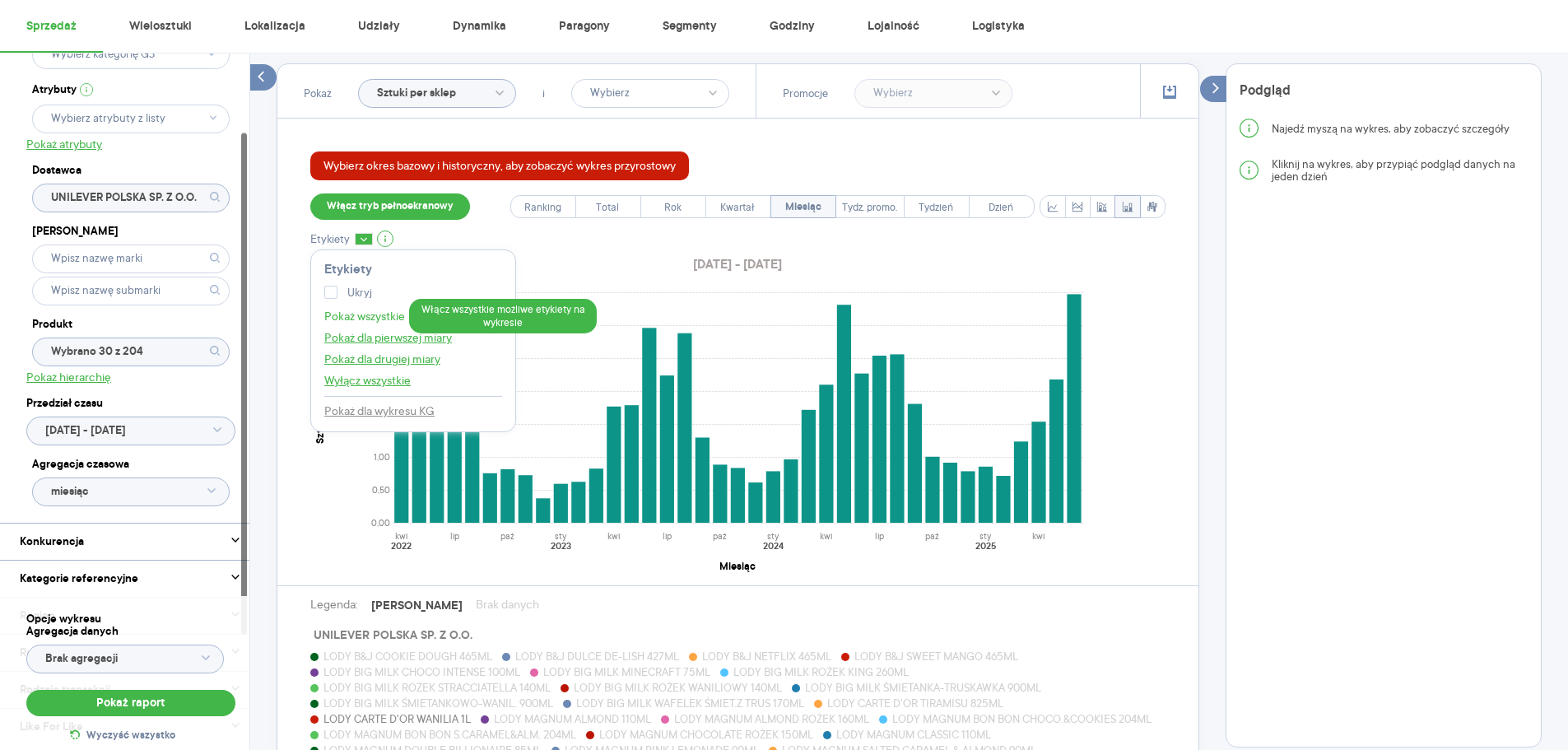click on "Pokaż wszystkie" at bounding box center [365, 316] 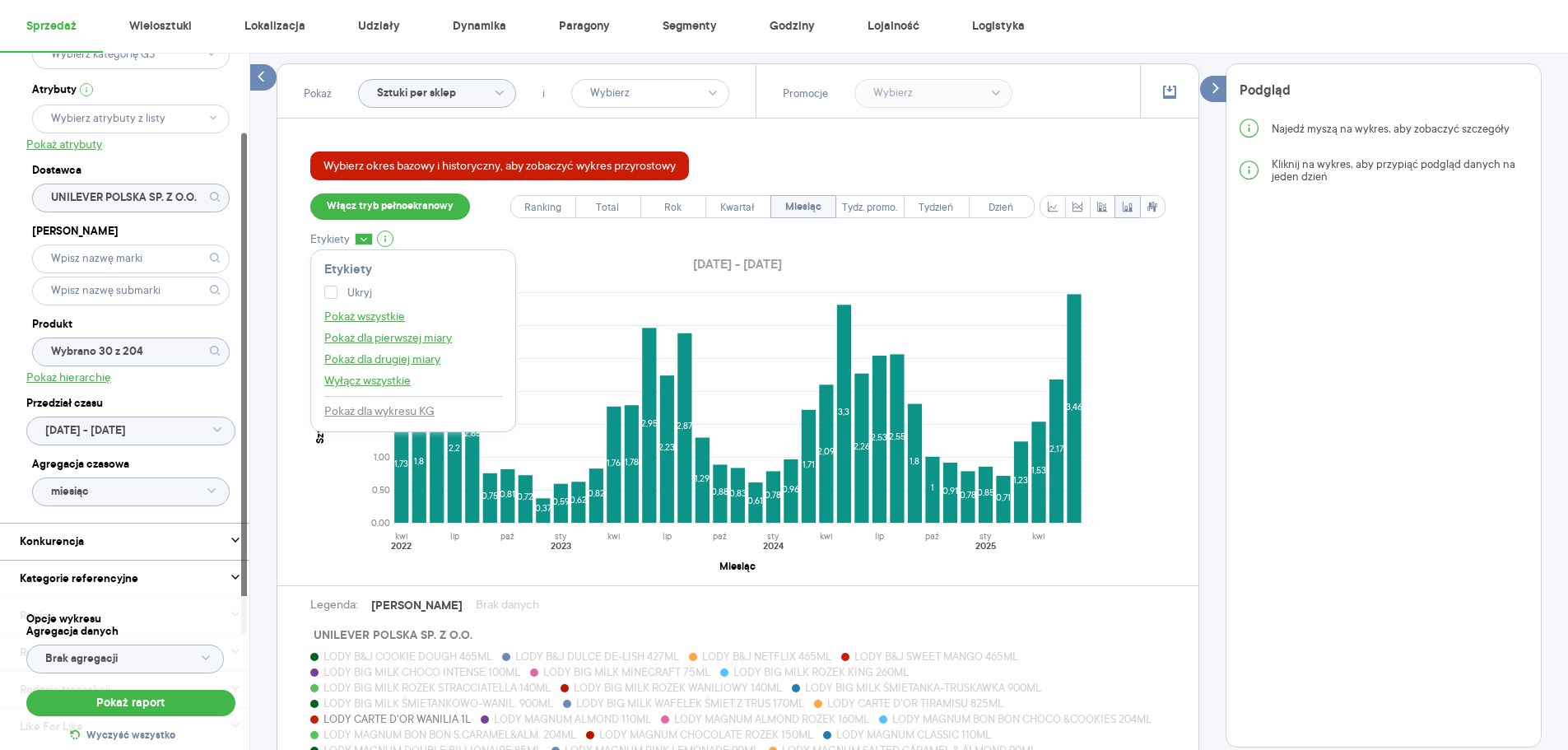 click on "Wybierz okres bazowy i historyczny, aby zobaczyć wykres przyrostowy Włącz tryb pełnoekranowy Ranking Total Rok Kwartał Miesiąc Tydz. promo. Tydzień Dzień Etykiety Etykiety Ukryj Pokaż wszystkie Pokaż dla pierwszej miary Pokaż dla drugiej miary Wyłącz wszystkie Pokaż dla wykresu KG [DATE] - [DATE] 0,00 0,50 1,00 1,50 1,99 2,49 2,99 3,49 Sztuki per sklep kwi lip paź sty kwi lip paź sty kwi lip paź sty [DATE] 2023 2024 2025 Miesiąc 1,73 1,8 3,49 2,2 2,65 0,75 0,81 0,72 0,37 0,59 0,62 0,82 1,76 1,78 2,95 2,23 2,87 1,29 0,88 0,83 0,61 0,78 0,96 1,71 2,09 3,3 2,26 2,53 2,55 1,8 1 0,91 0,78 0,85 0,71 1,23 1,53 2,17 3,46 Legenda: [PERSON_NAME] danych UNILEVER POLSKA SP. Z O.O. [PERSON_NAME] B&J COOKIE DOUGH 465ML LODY B&J DULCE DE-LISH 427ML LODY B&J NETFLIX 465ML LODY B&J SWEET MANGO 465ML LODY BIG MILK CHOCO INTENSE 100ML LODY BIG MILK MINECRAFT 75ML LODY BIG MILK ROŻEK KING 260ML LODY BIG MILK ROŻEK STRACCIATELLA 140ML LODY BIG MILK ROŻEK WANILIOWY 140ML LODY BIG MILK ŚMIETANKA-TRUSKAWKA 900ML" at bounding box center [737, 470] 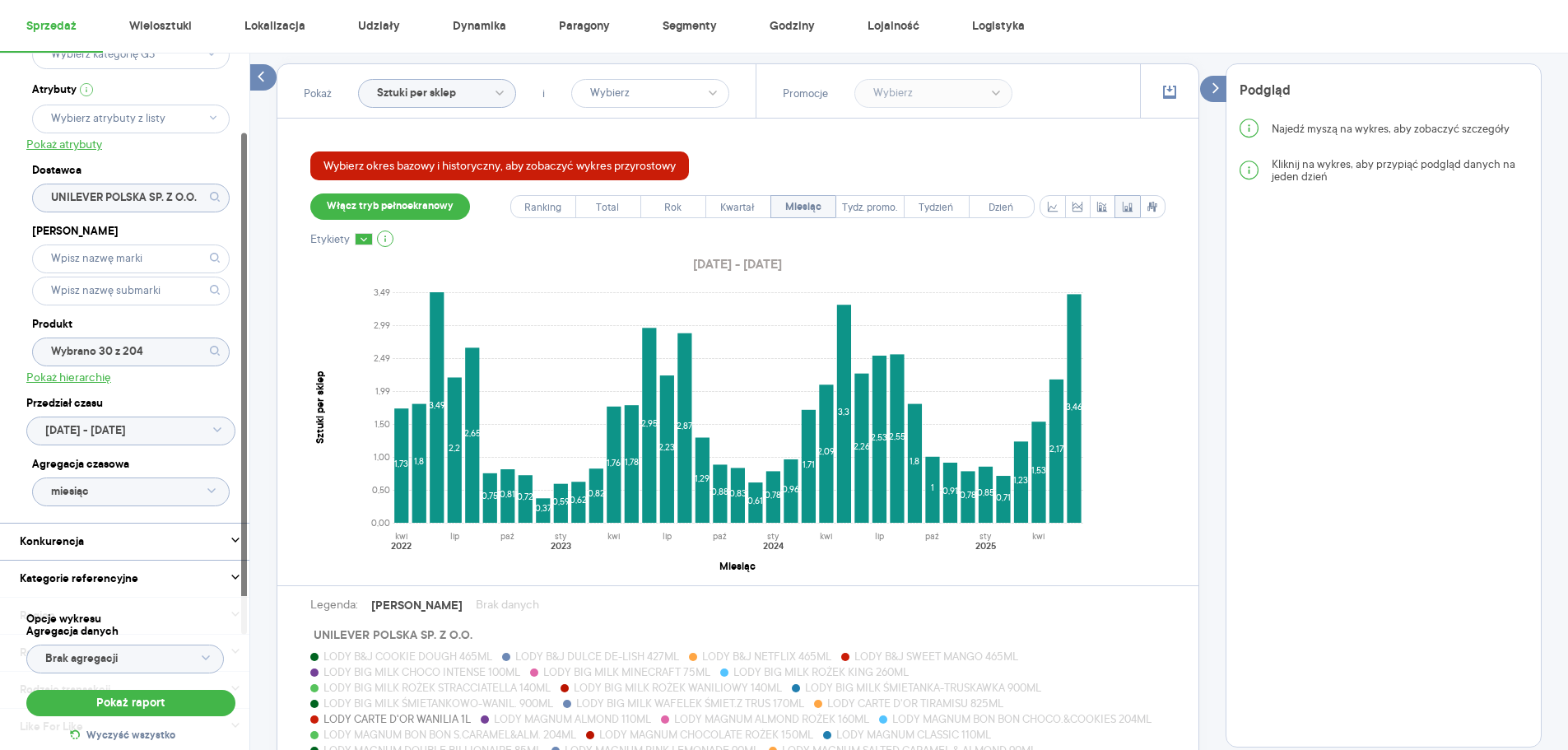 scroll, scrollTop: 550, scrollLeft: 0, axis: vertical 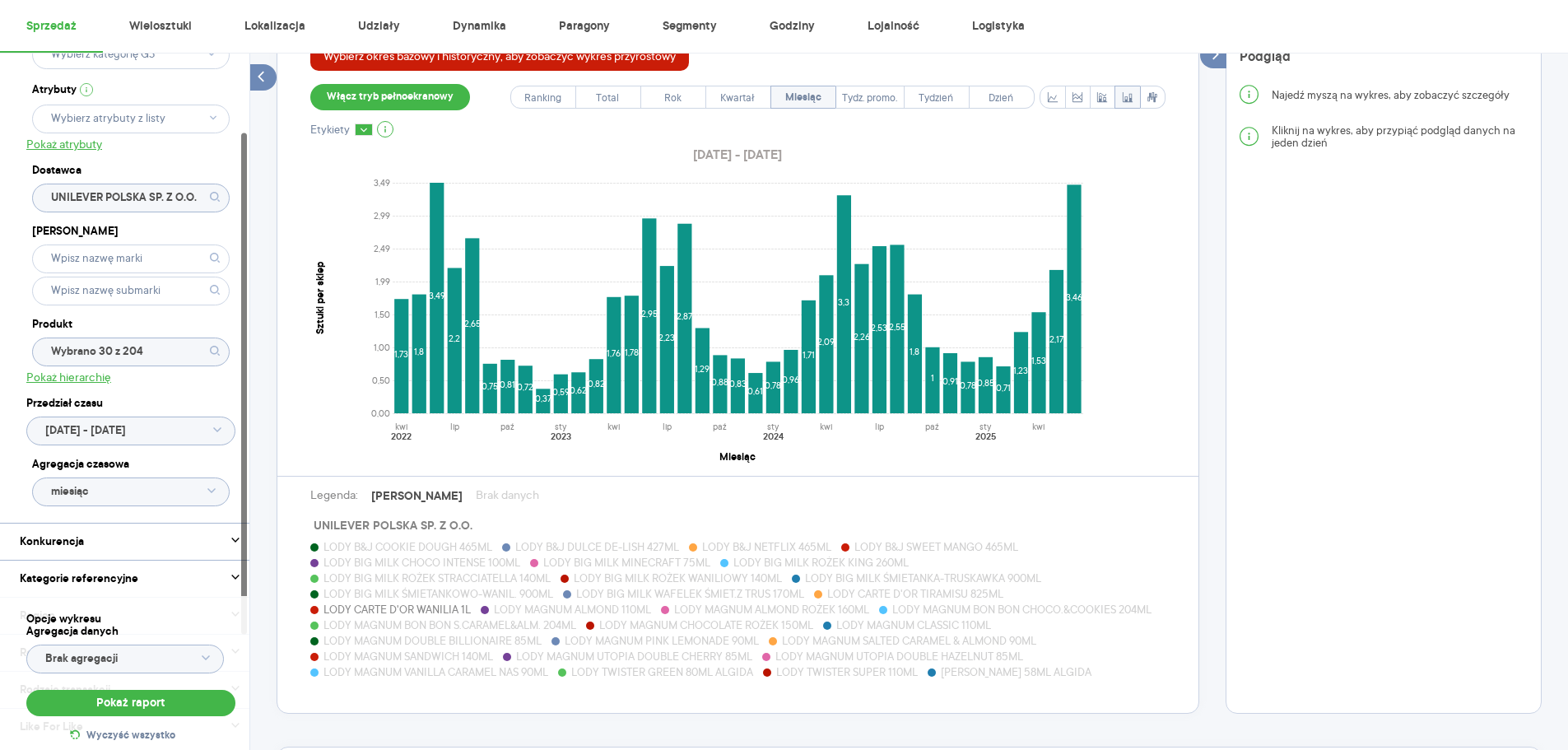 click on "LODY MAGNUM ALMOND 110ML" at bounding box center [572, 609] 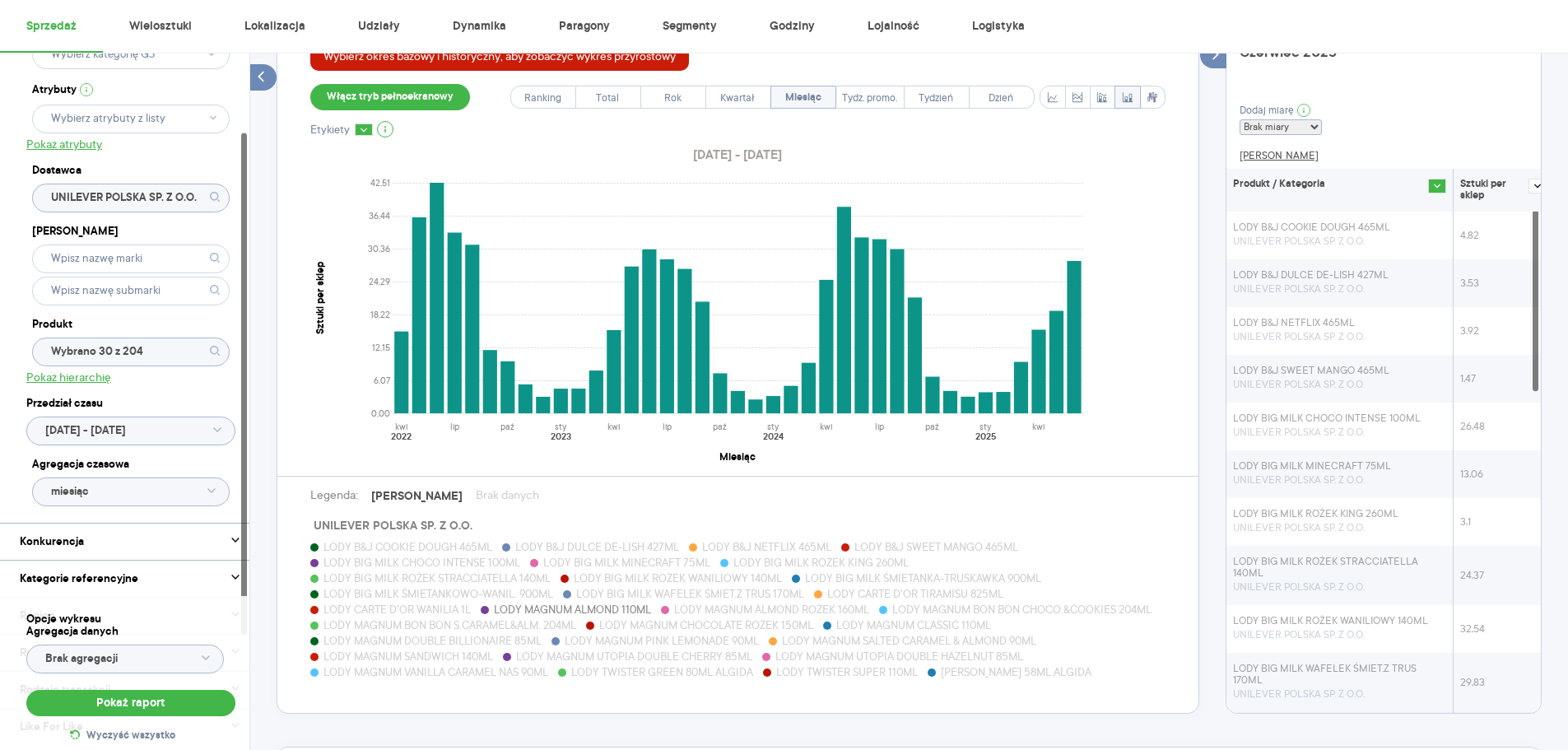 scroll, scrollTop: 261, scrollLeft: 0, axis: vertical 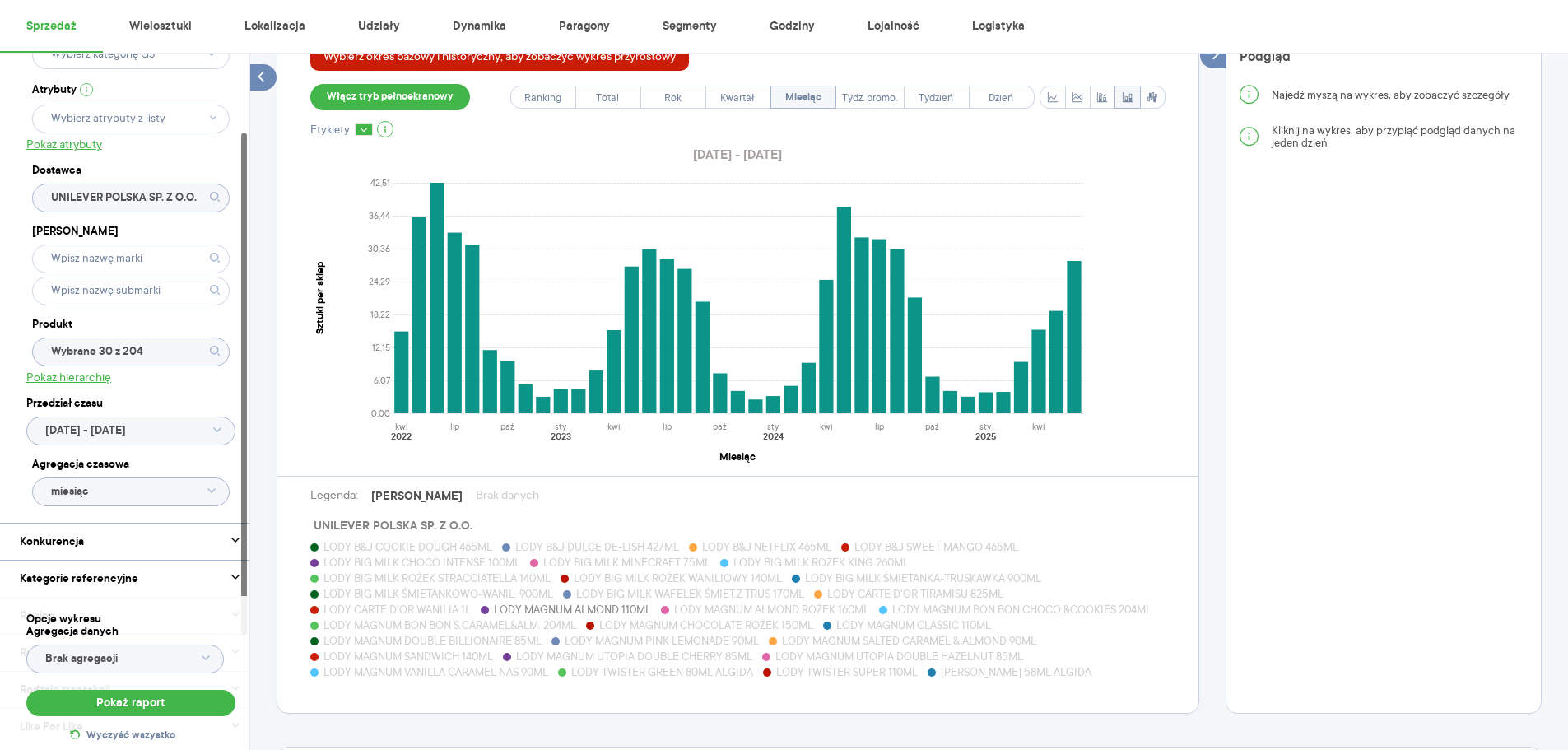 click on "LODY MAGNUM ALMOND ROŻEK 160ML" at bounding box center (771, 609) 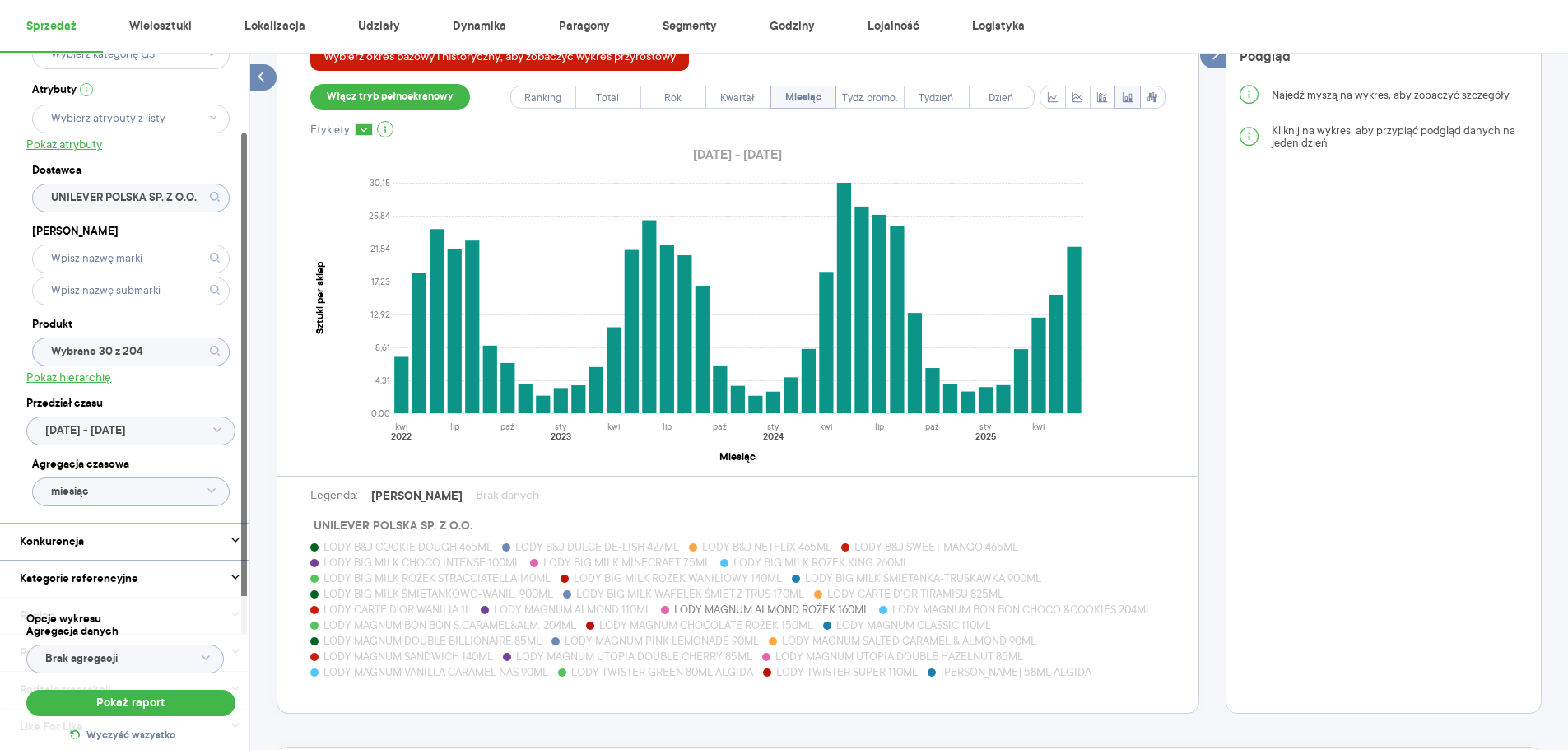 click on "LODY MAGNUM CHOCOLATE ROŻEK 150ML" at bounding box center (706, 625) 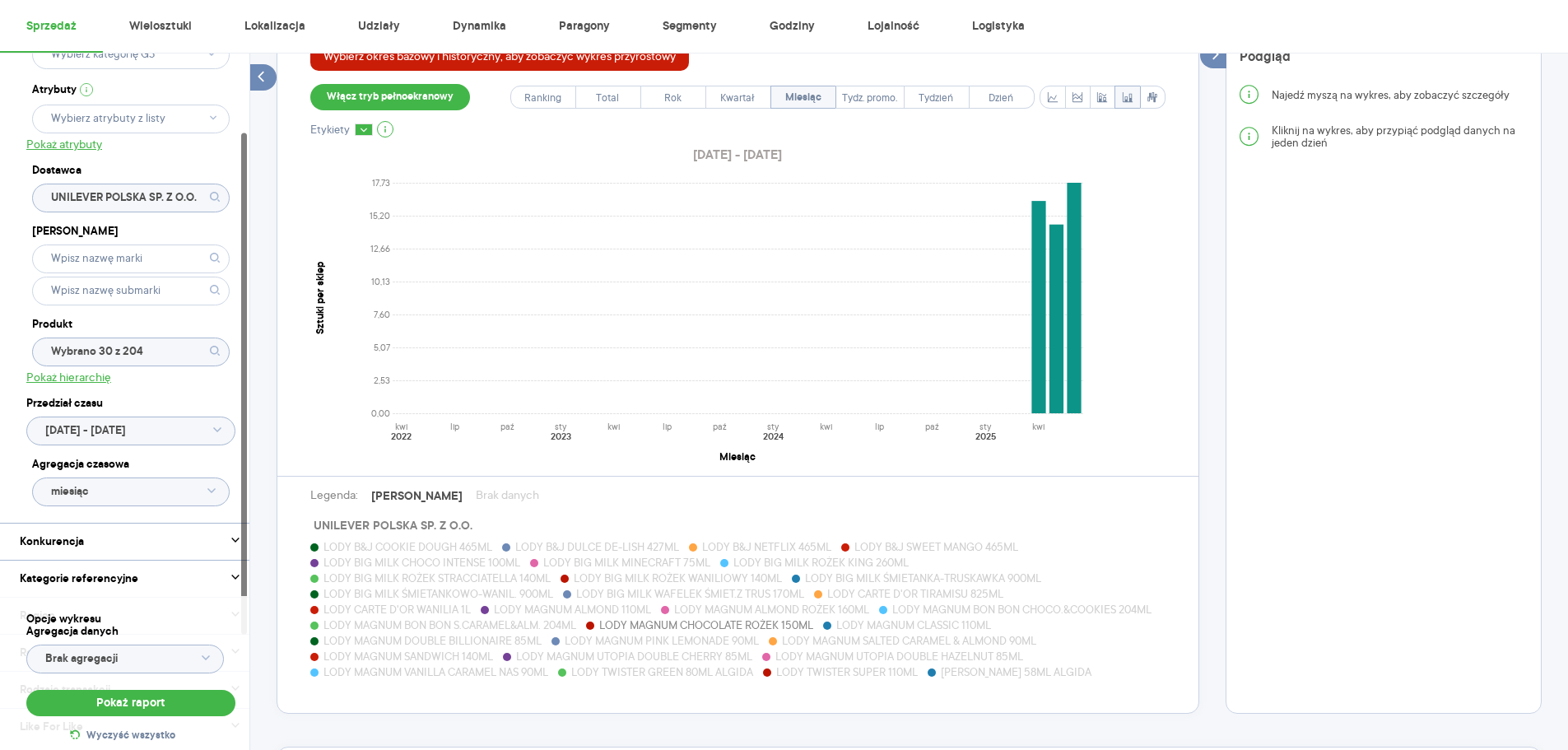click on "LODY MAGNUM CHOCOLATE ROŻEK 150ML" at bounding box center [706, 625] 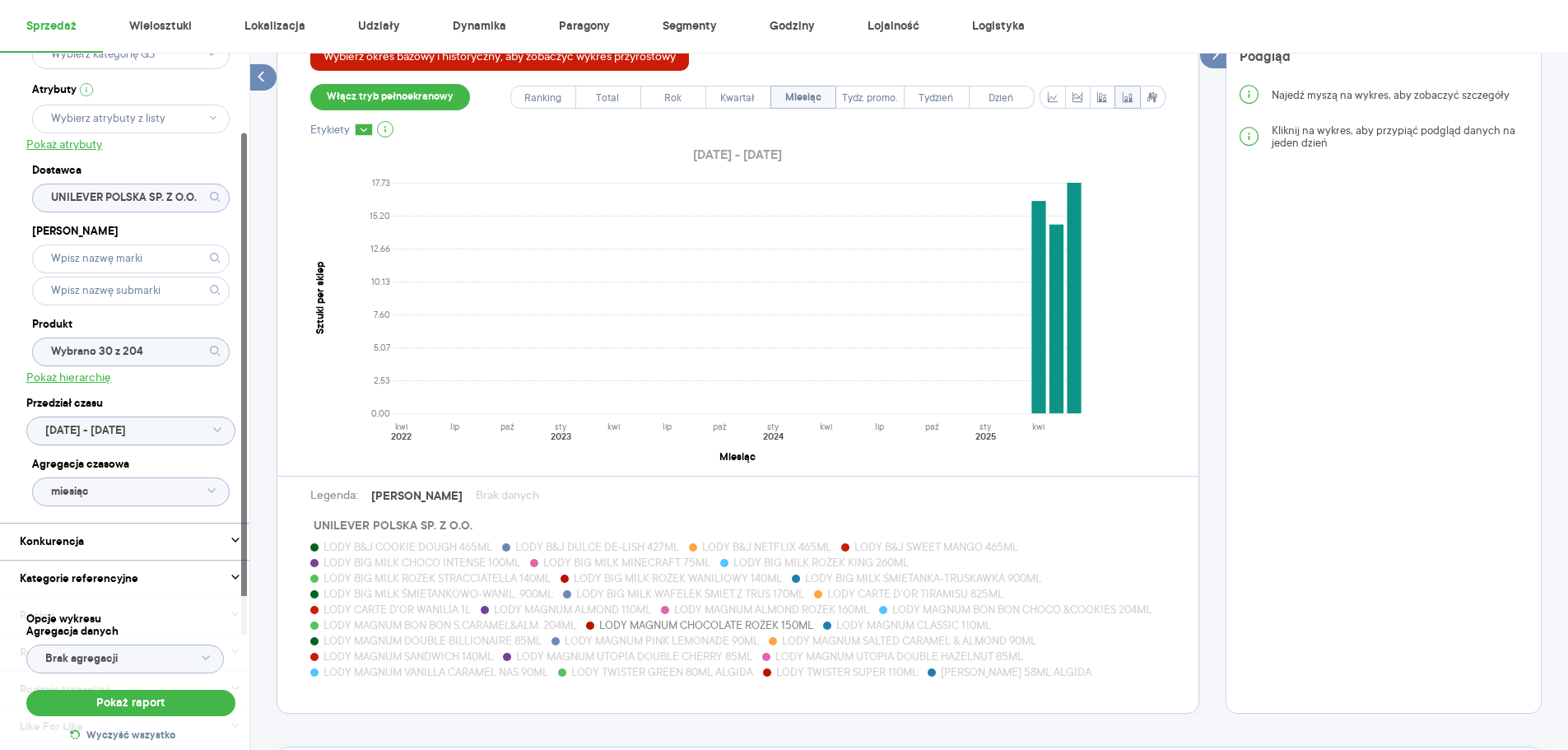click on "LODY MAGNUM DOUBLE BILLIONAIRE 85ML" at bounding box center [432, 641] 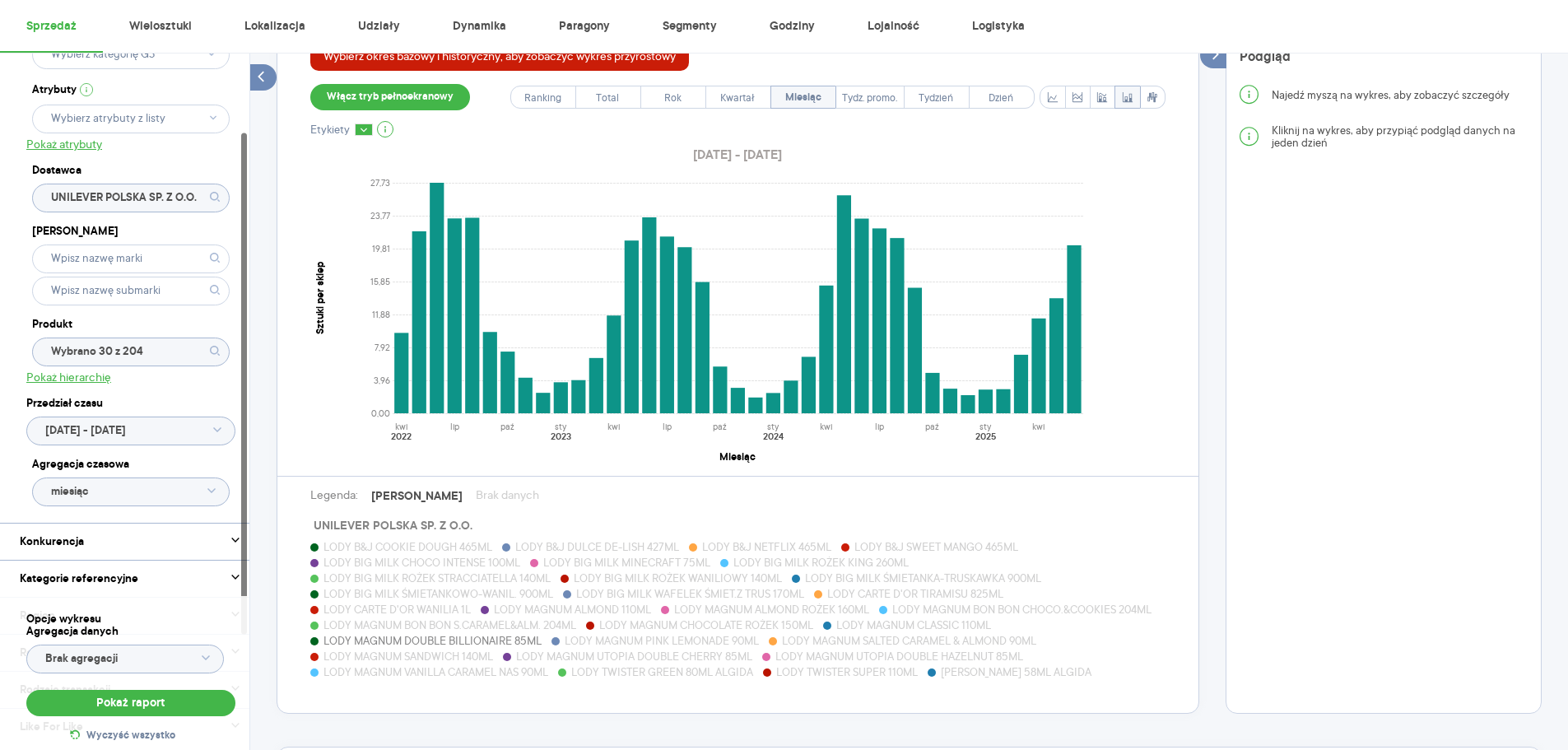 click on "LODY MAGNUM CLASSIC 110ML" at bounding box center (914, 625) 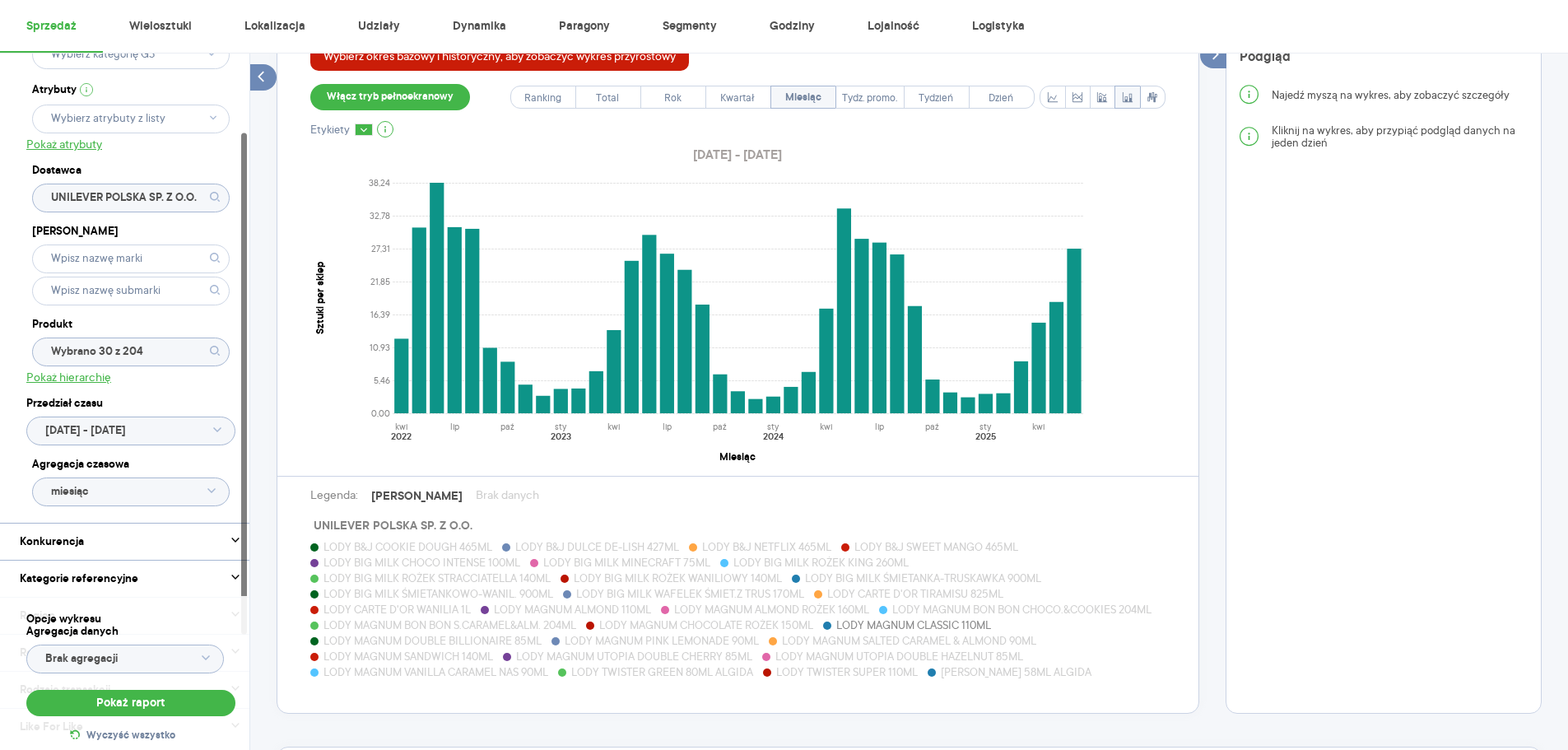 click on "LODY MAGNUM UTOPIA DOUBLE CHERRY 85ML" at bounding box center (634, 656) 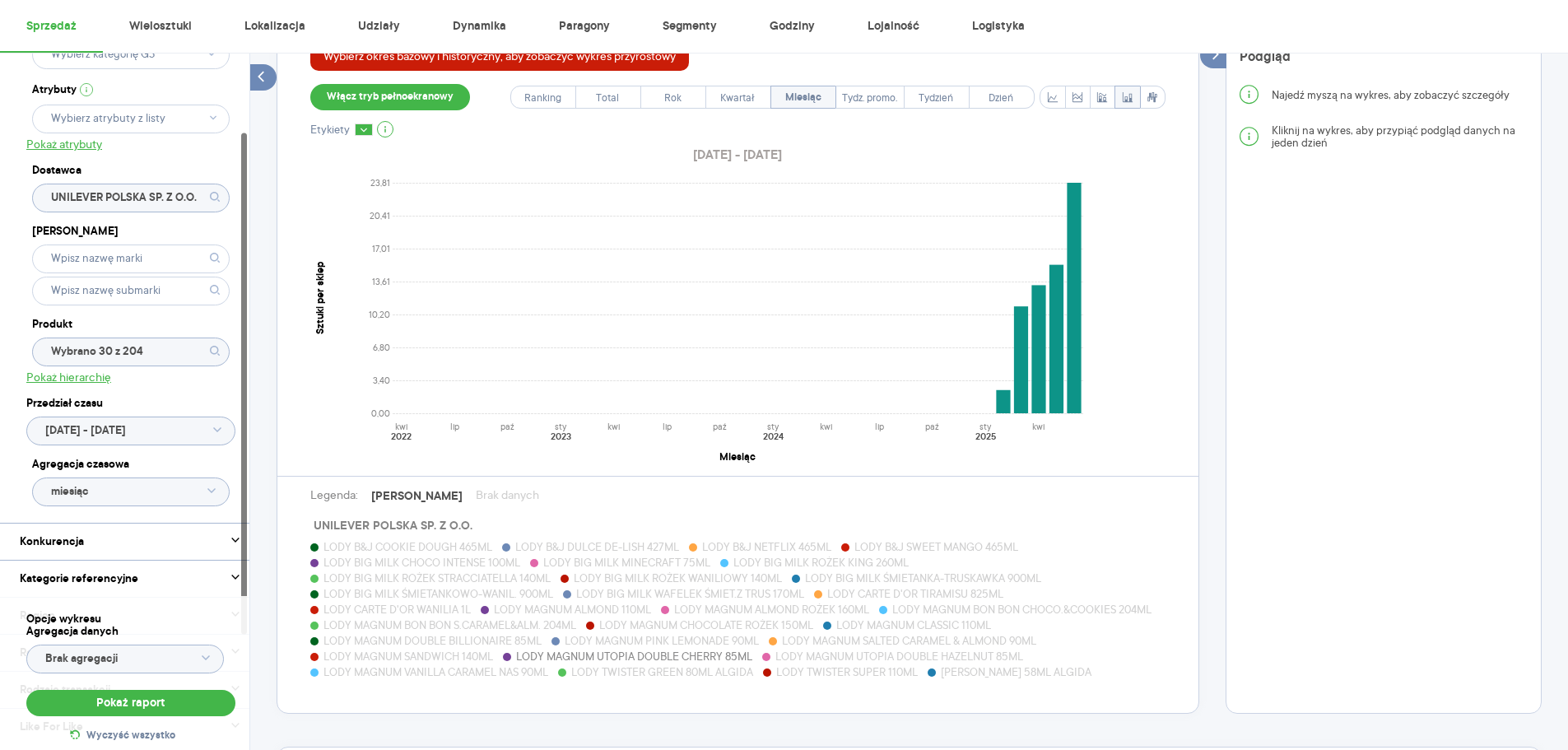 click on "LODY TWISTER GREEN 80ML ALGIDA" at bounding box center [662, 672] 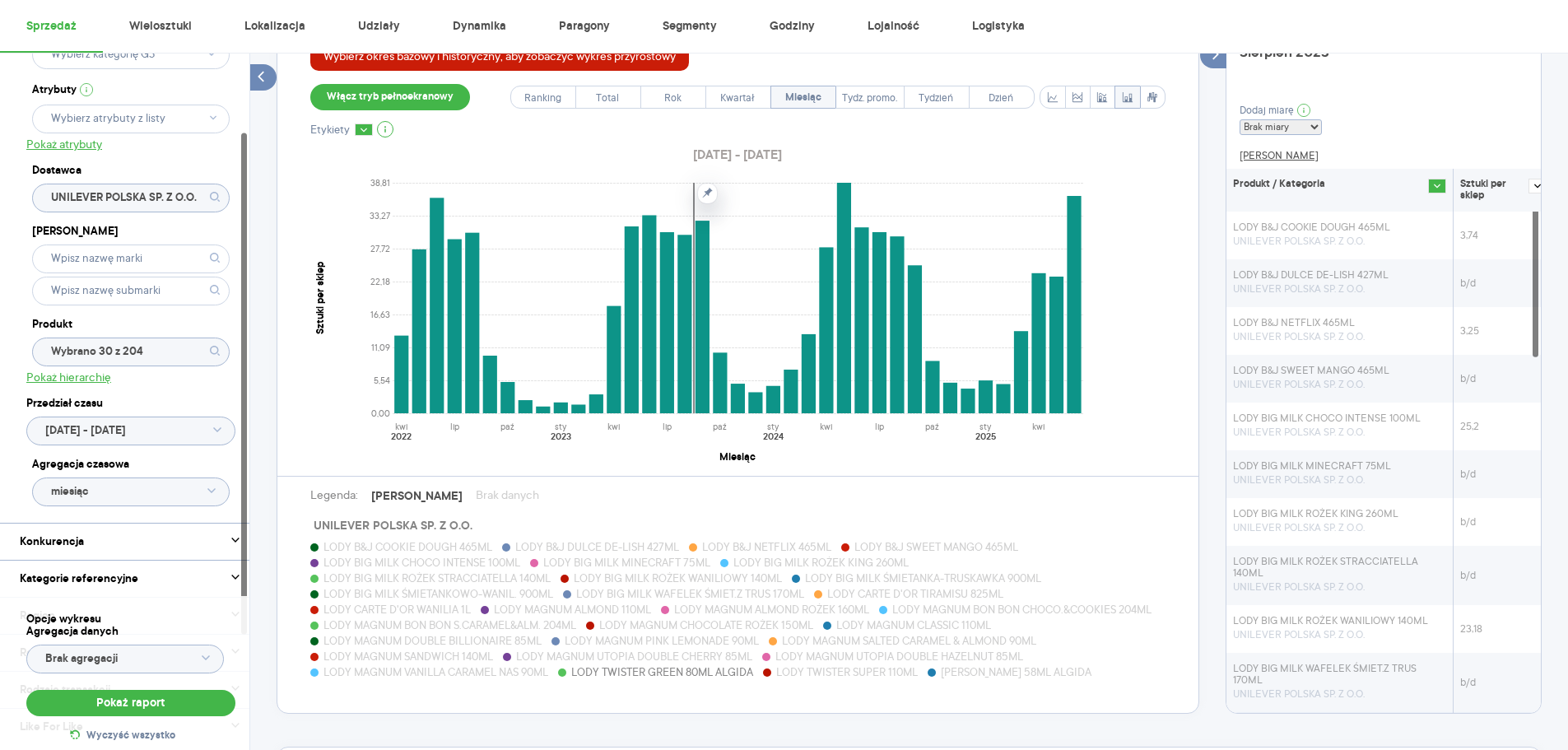 scroll, scrollTop: 0, scrollLeft: 0, axis: both 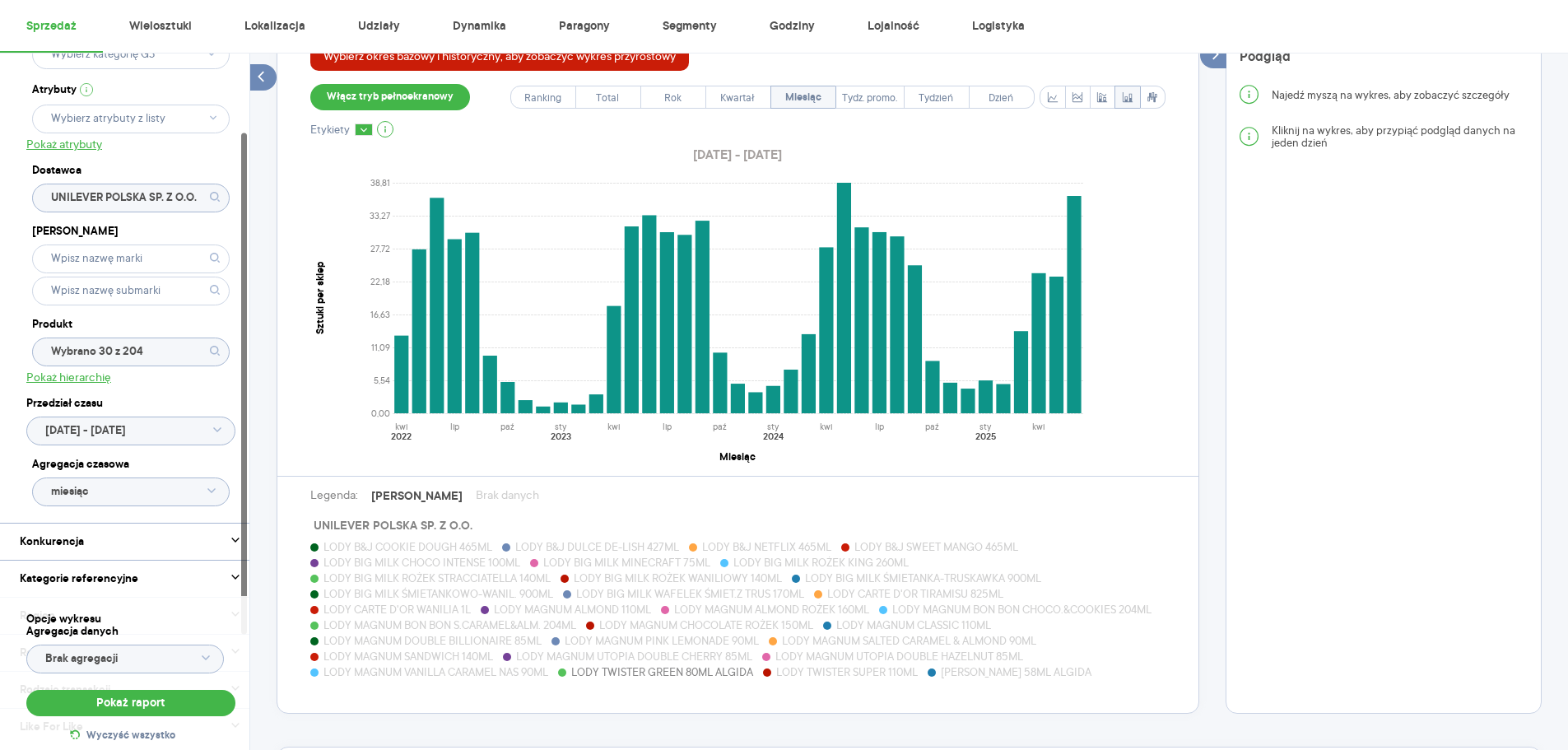 click 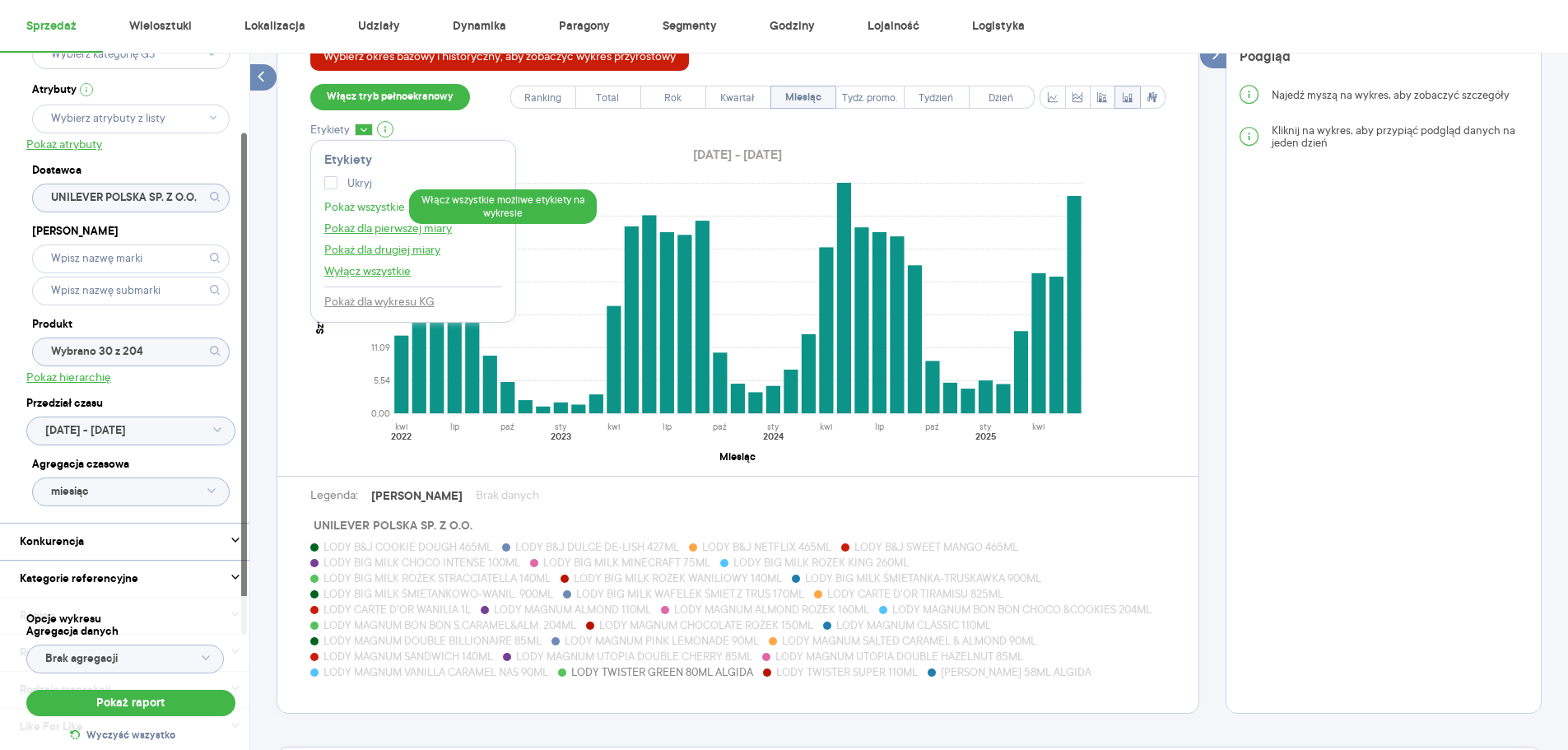 click on "Pokaż wszystkie" at bounding box center (365, 207) 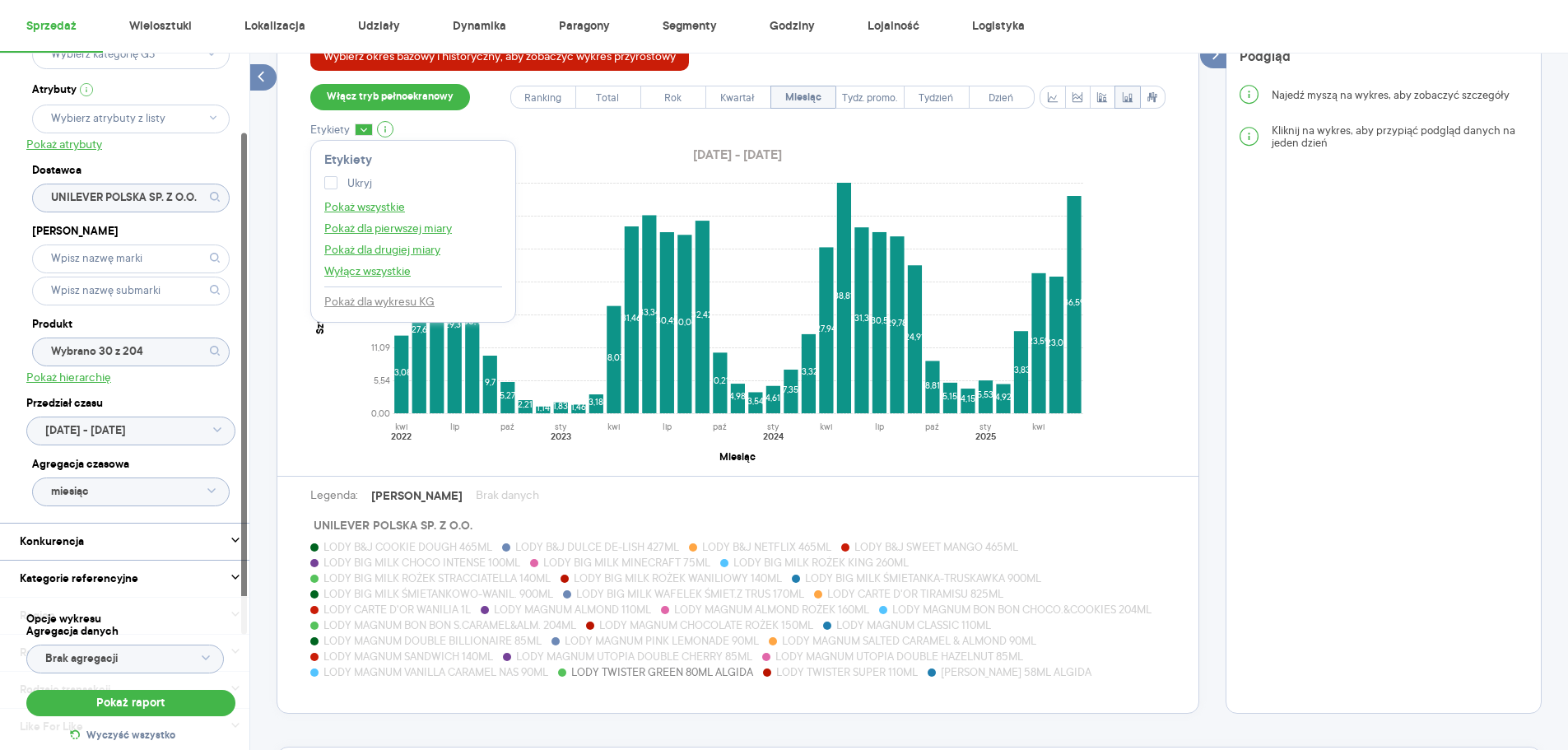 click on "Wybierz okres bazowy i historyczny, aby zobaczyć wykres przyrostowy Włącz tryb pełnoekranowy Ranking Total Rok Kwartał Miesiąc Tydz. promo. Tydzień Dzień Etykiety Etykiety Ukryj Pokaż wszystkie Pokaż dla pierwszej miary Pokaż dla drugiej miary Wyłącz wszystkie Pokaż dla wykresu KG [DATE] - [DATE] 0,00 5,54 11,09 16,63 22,18 27,72 33,27 38,81 Sztuki per sklep kwi lip paź sty kwi lip paź sty kwi lip paź sty [DATE] 2023 2024 2025 Miesiąc 13,08 27,6 36,27 29,31 30,4 9,7 5,27 2,21 1,14 1,83 1,46 3,18 18,07 31,46 33,34 30,49 30,04 32,42 10,21 4,98 3,54 4,61 7,35 13,32 27,94 38,81 31,3 30,5 29,78 24,91 8,81 5,15 4,15 5,53 4,92 13,83 23,59 23,01 36,59 Legenda: [PERSON_NAME] danych UNILEVER POLSKA SP. Z O.O. [PERSON_NAME] B&J COOKIE DOUGH 465ML LODY B&J DULCE DE-LISH 427ML LODY B&J NETFLIX 465ML LODY B&J SWEET MANGO 465ML LODY BIG MILK CHOCO INTENSE 100ML LODY BIG MILK MINECRAFT 75ML LODY BIG MILK ROŻEK KING 260ML LODY BIG MILK ROŻEK STRACCIATELLA 140ML LODY BIG MILK ROŻEK WANILIOWY 140ML" at bounding box center [737, 361] 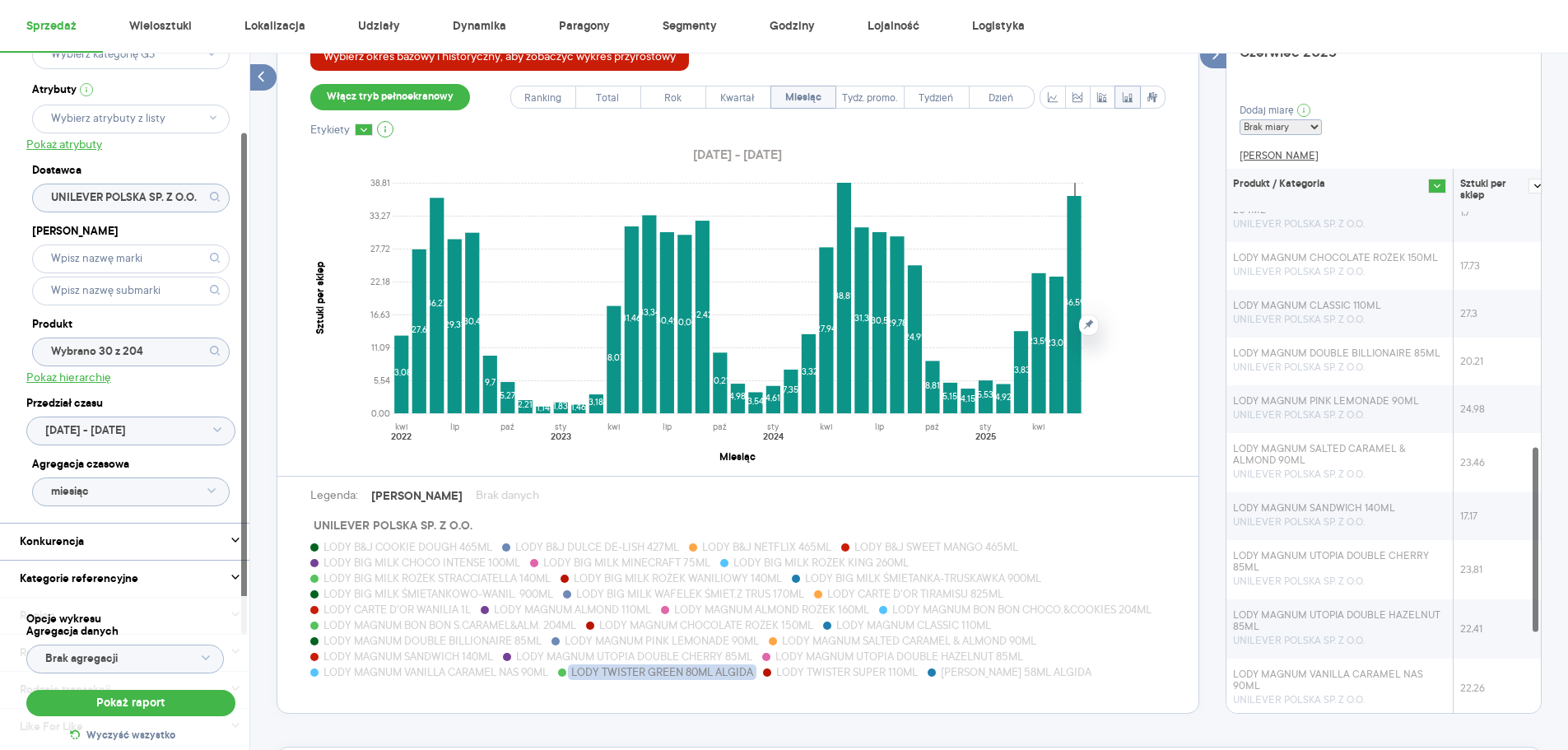 scroll, scrollTop: 962, scrollLeft: 0, axis: vertical 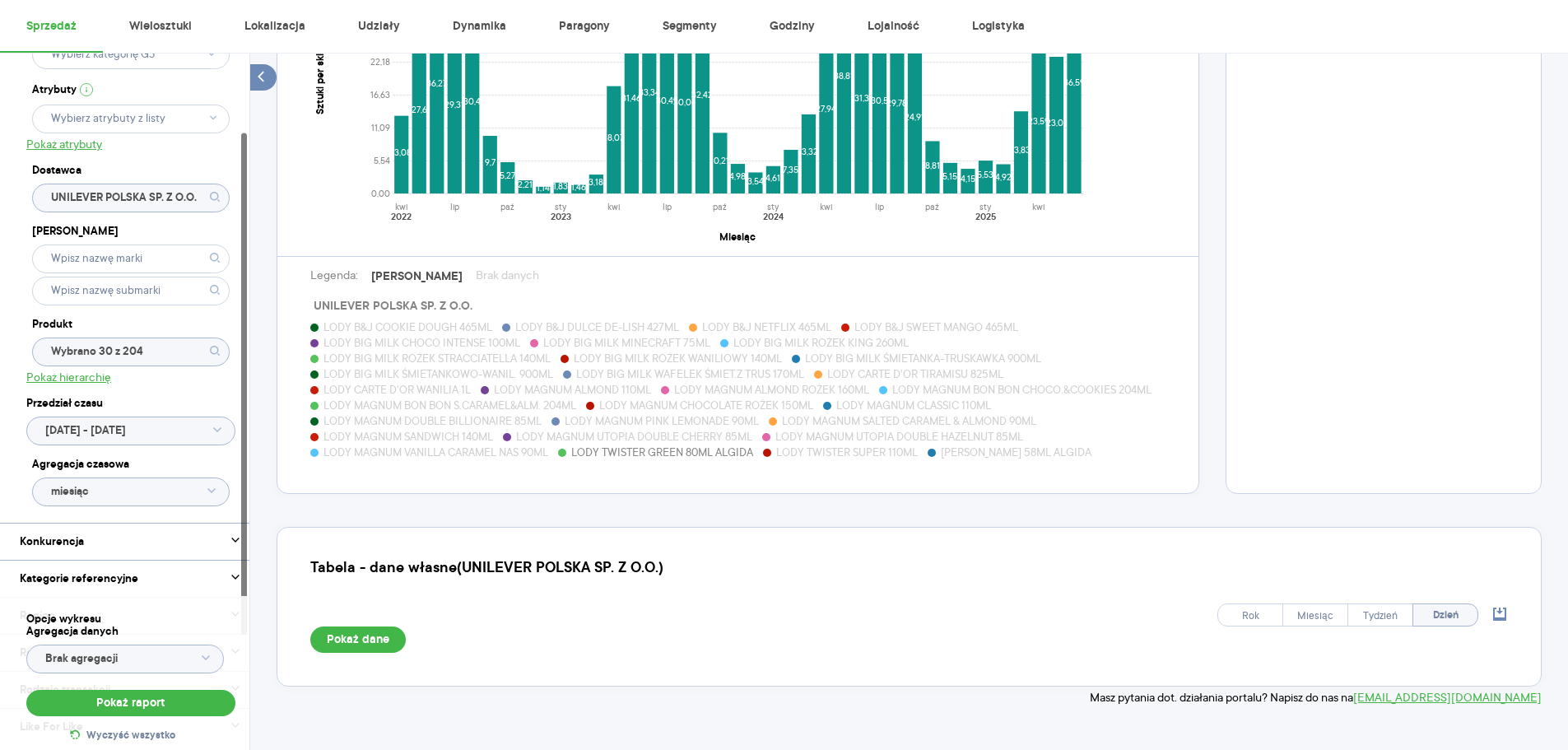 click on "[PERSON_NAME] 58ML ALGIDA" at bounding box center [1016, 452] 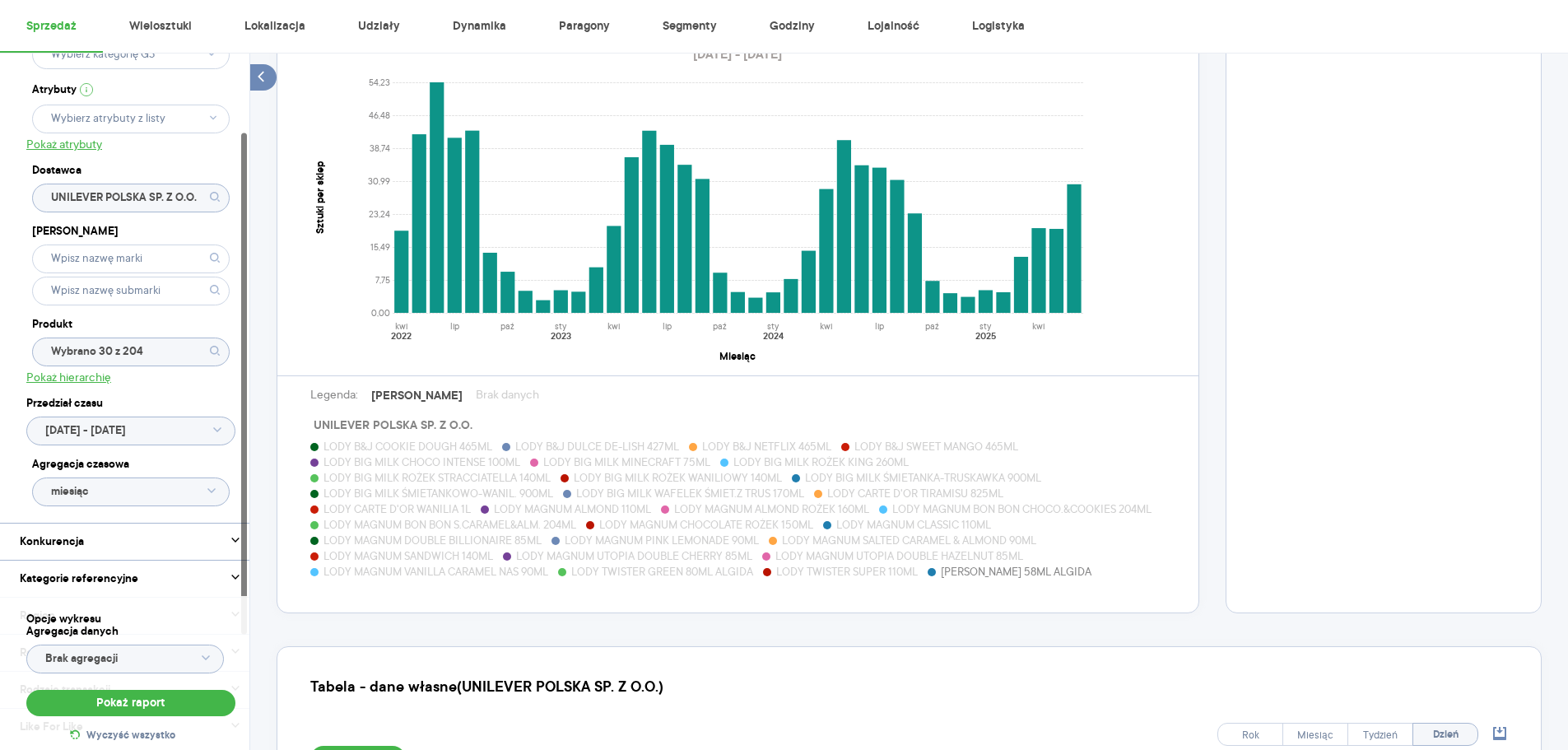 scroll, scrollTop: 550, scrollLeft: 0, axis: vertical 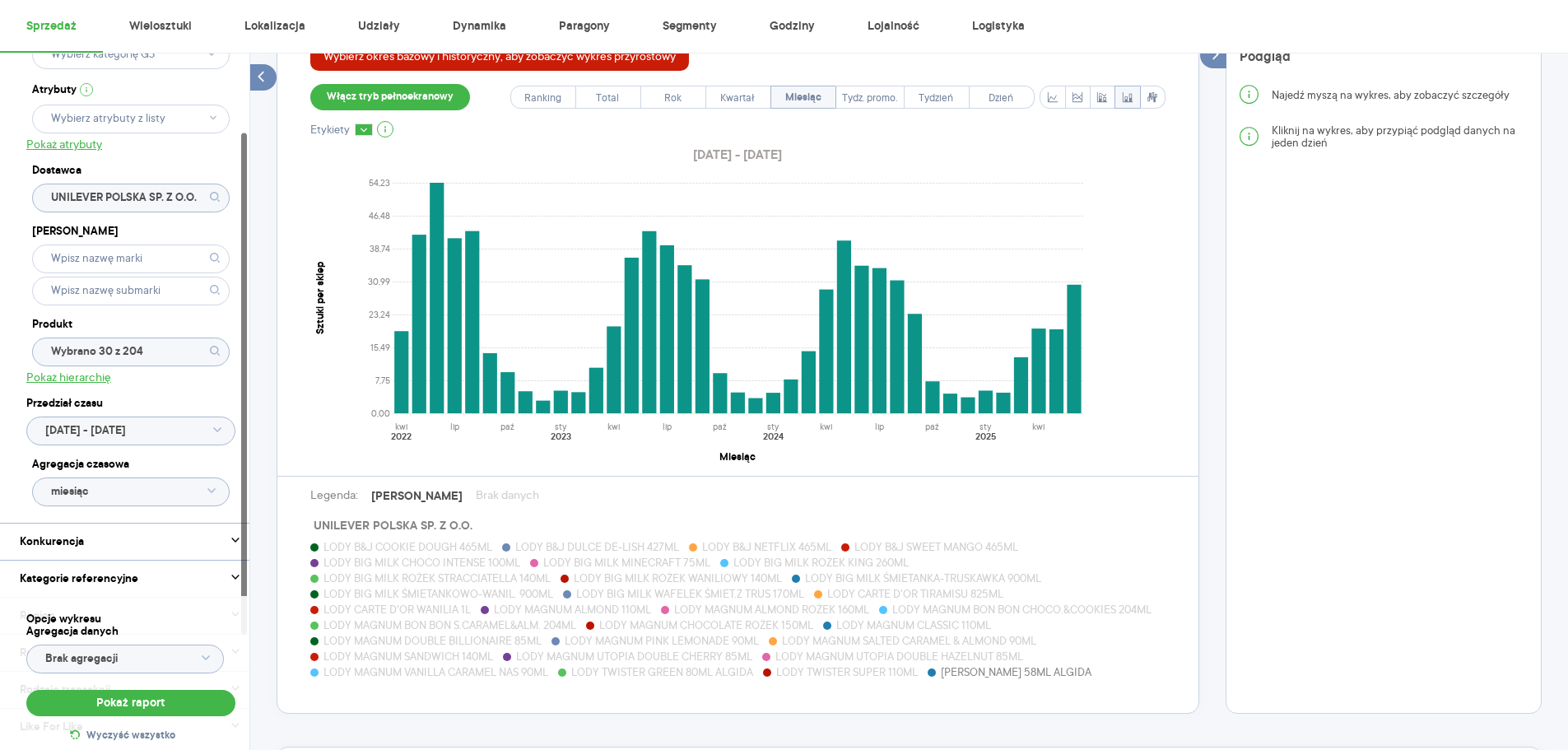 click on "LODY BIG MILK CHOCO INTENSE 100ML" at bounding box center [421, 562] 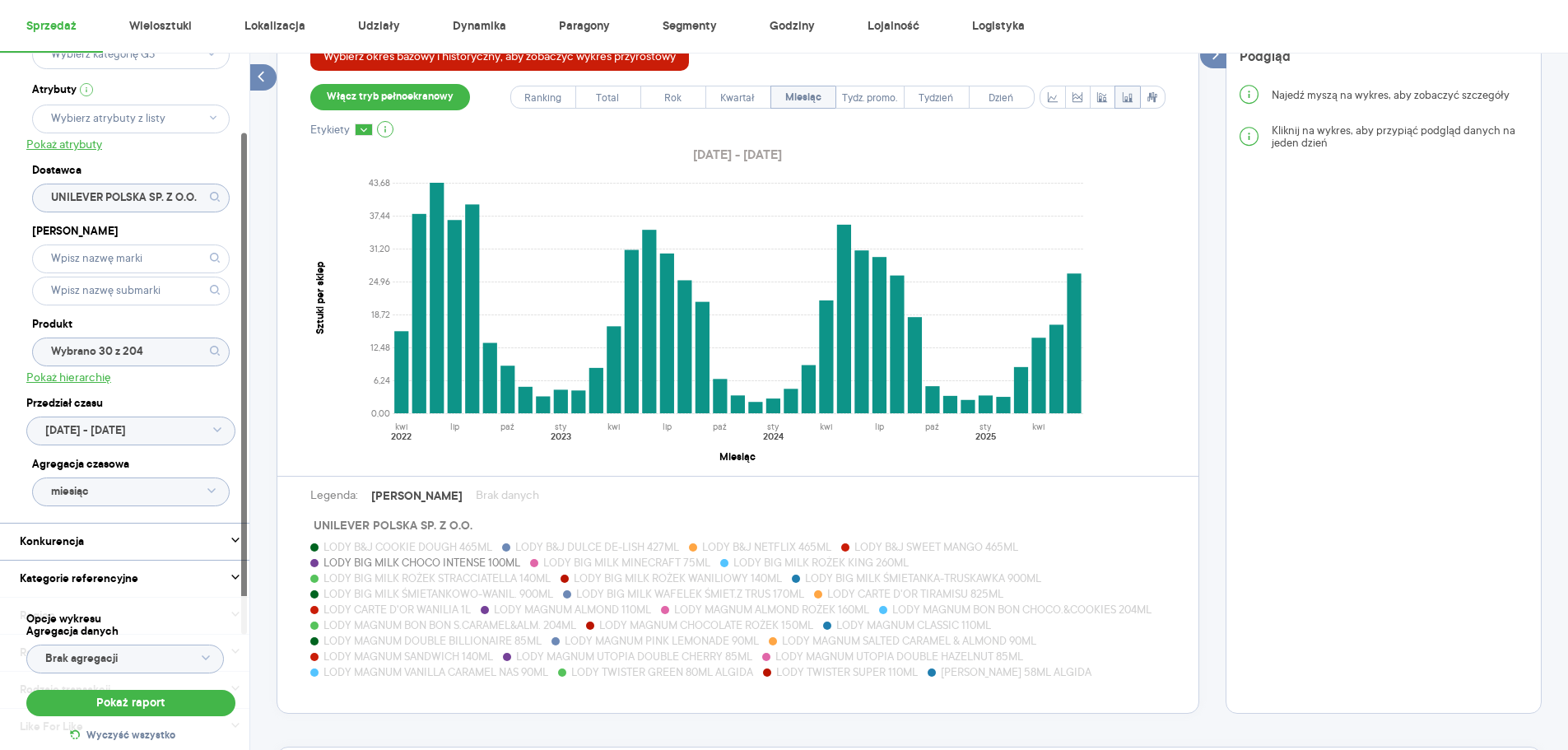 click on "LODY BIG MILK MINECRAFT 75ML" at bounding box center [626, 562] 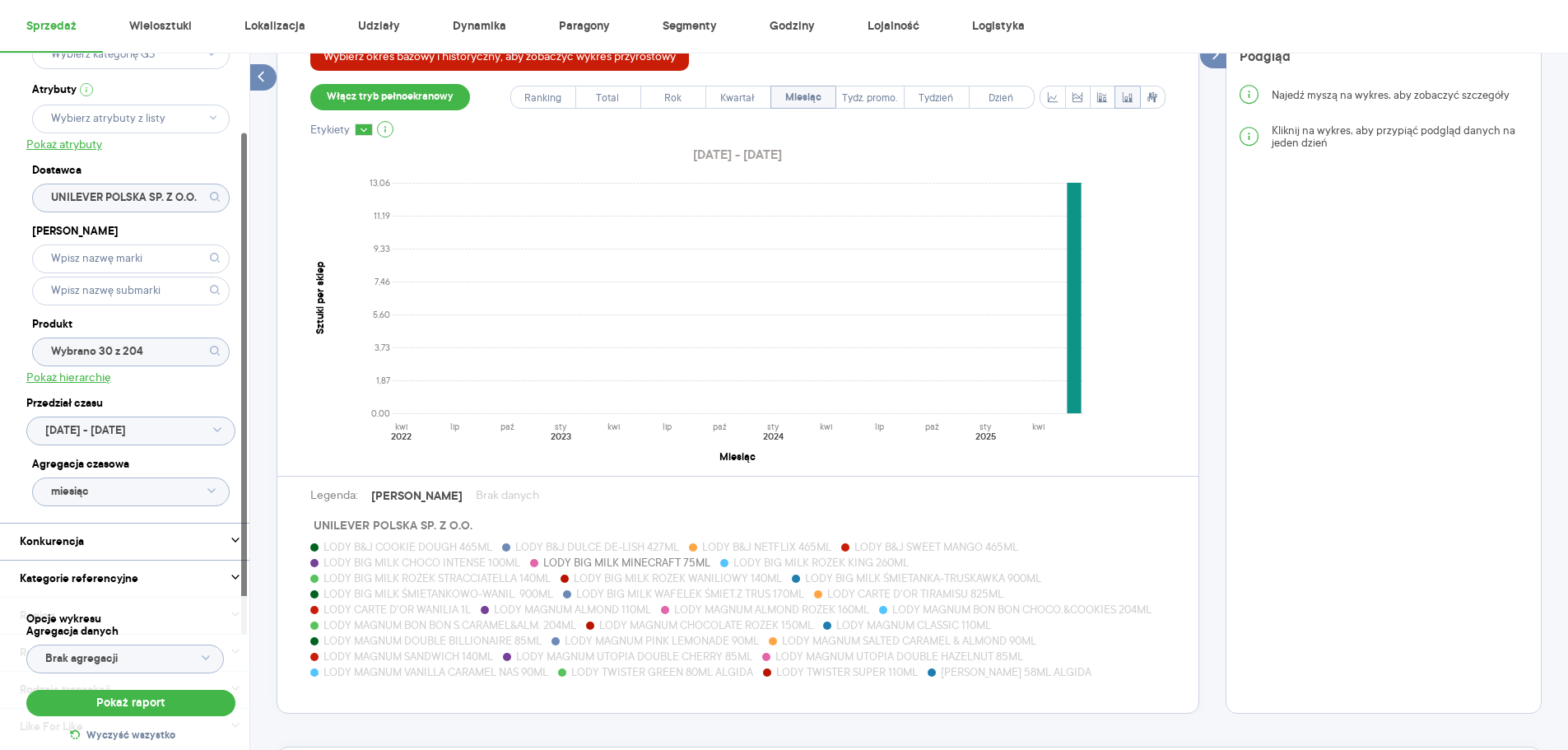 click on "LODY BIG MILK CHOCO INTENSE 100ML" at bounding box center (421, 562) 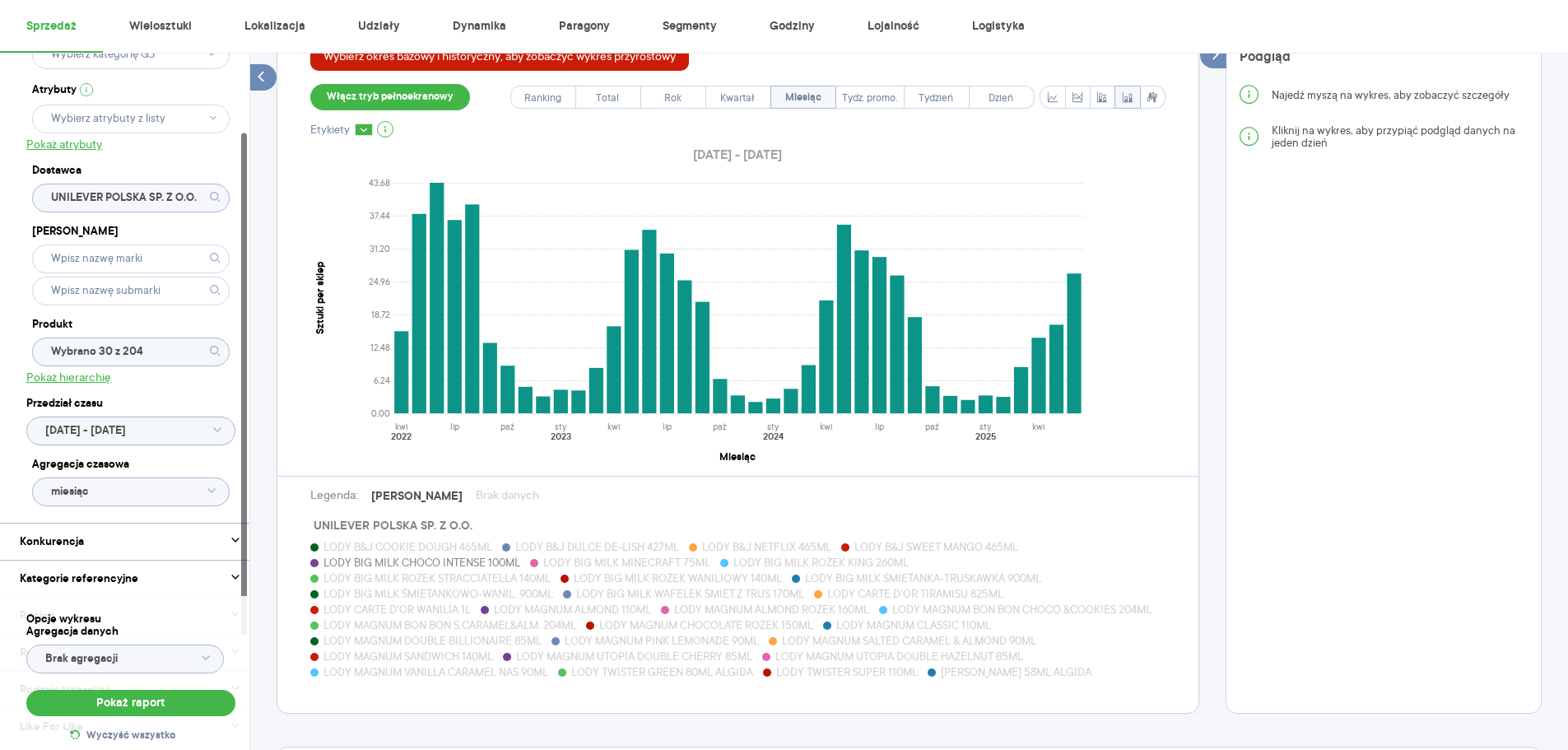 scroll, scrollTop: 660, scrollLeft: 0, axis: vertical 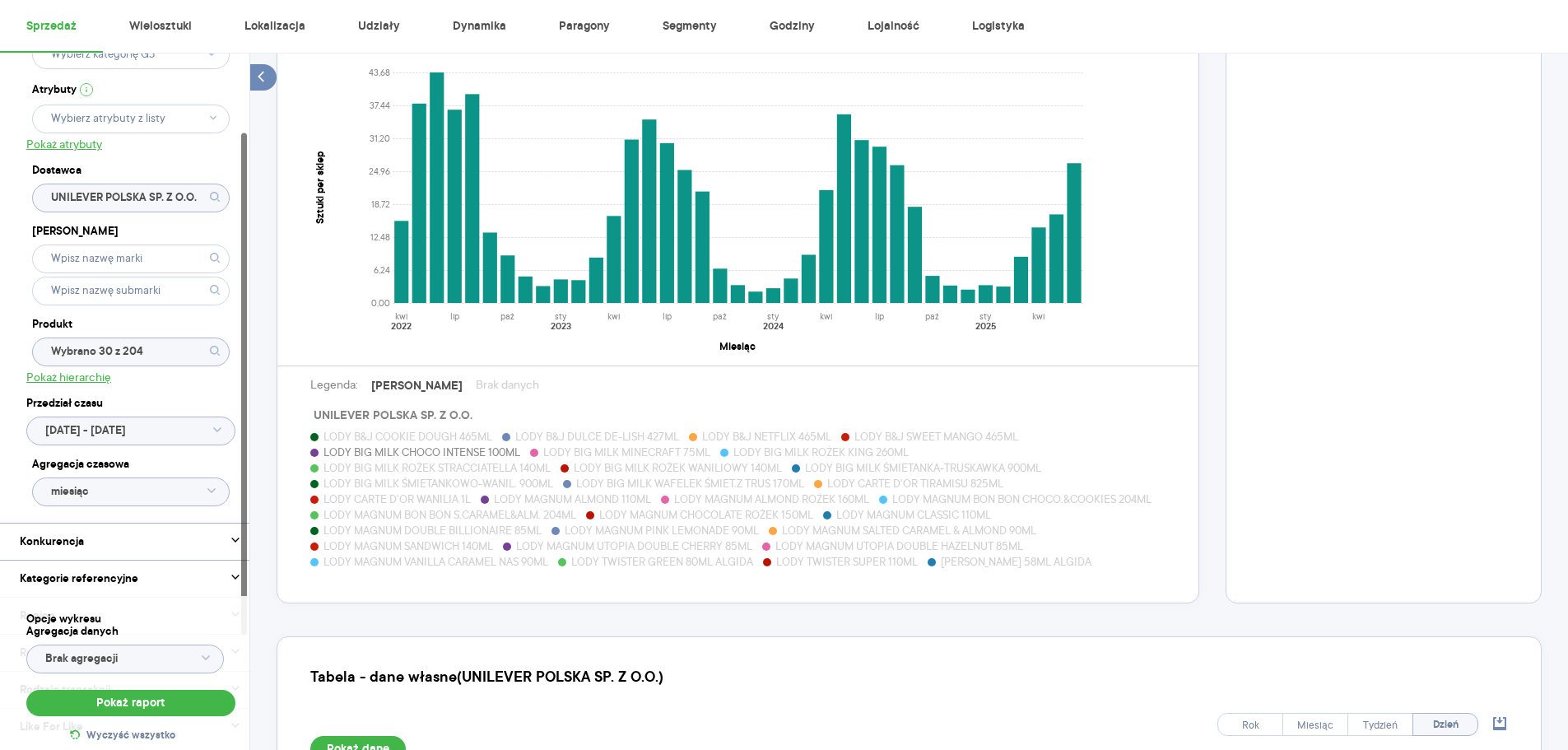 click on "LODY MAGNUM DOUBLE BILLIONAIRE 85ML" at bounding box center (432, 530) 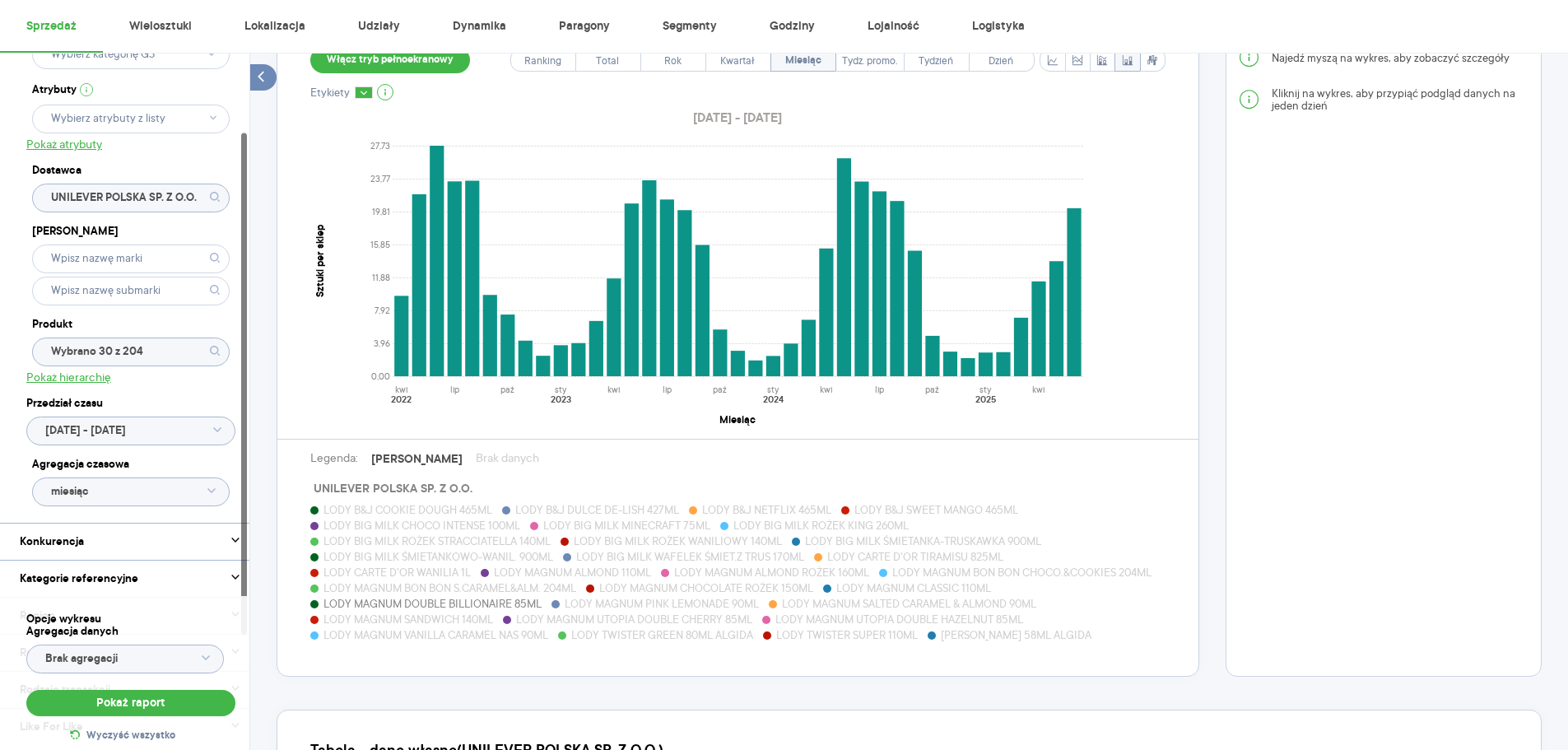 scroll, scrollTop: 550, scrollLeft: 0, axis: vertical 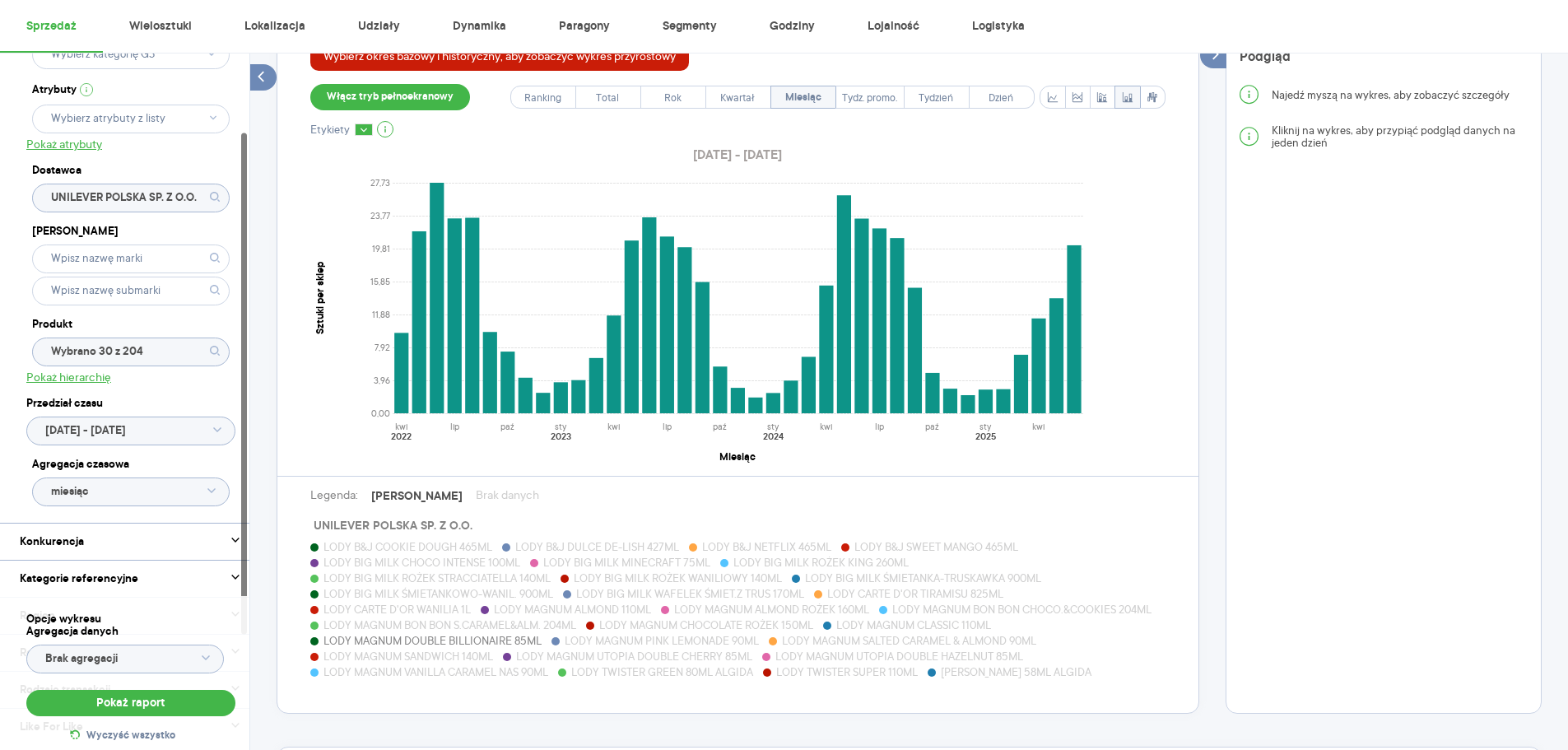 click on "LODY MAGNUM CLASSIC 110ML" at bounding box center (914, 625) 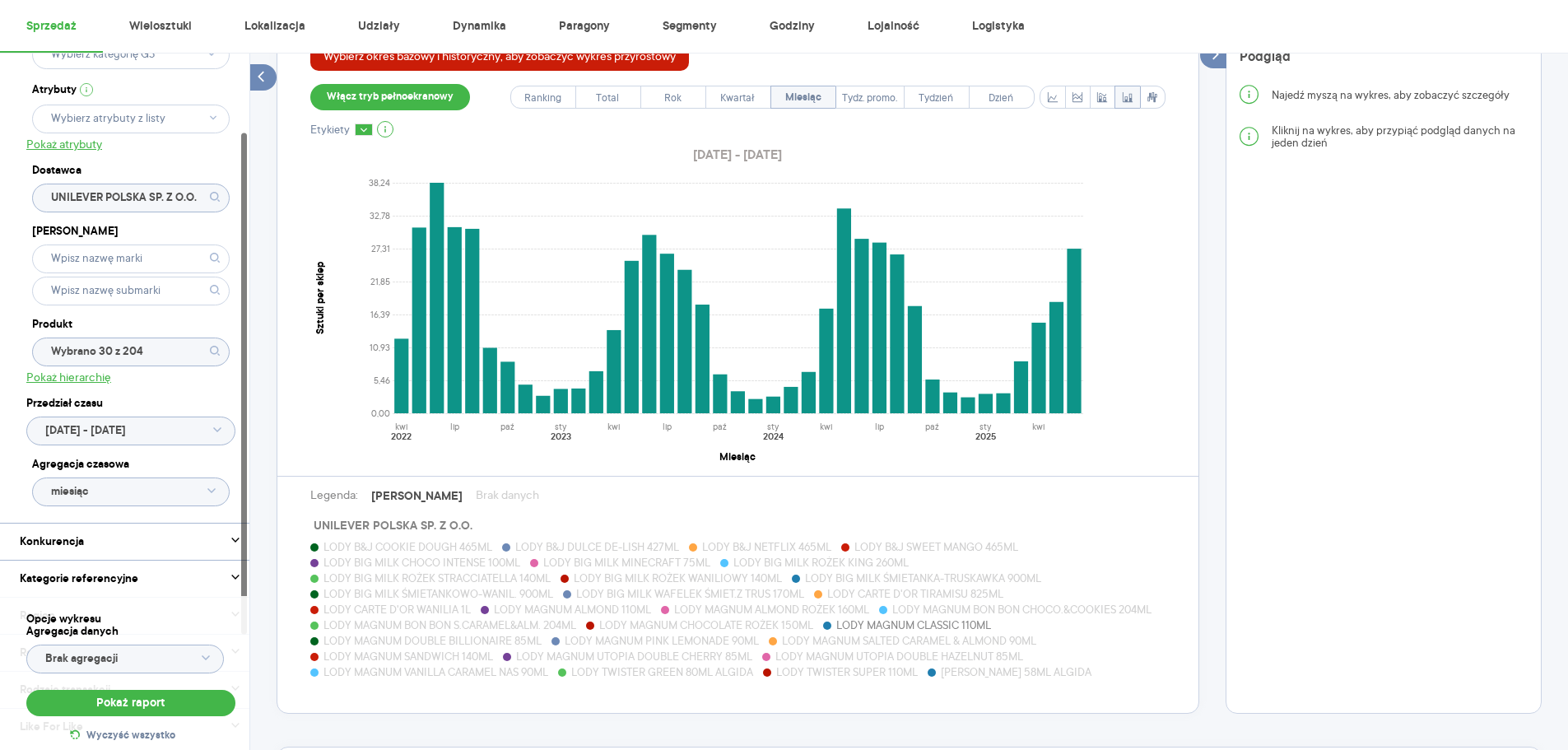 click on "LODY MAGNUM PINK LEMONADE 90ML" at bounding box center [662, 641] 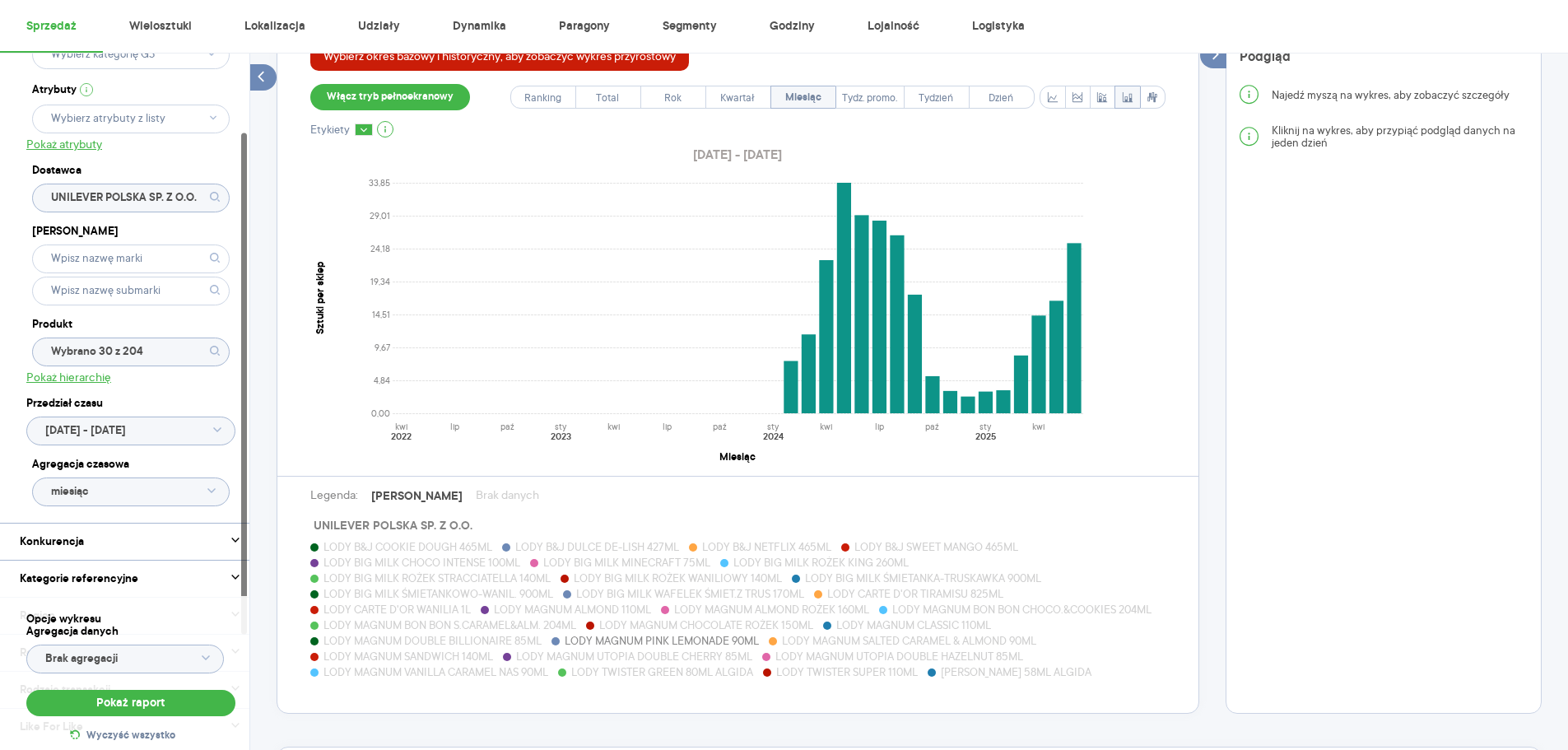 click on "LODY MAGNUM PINK LEMONADE 90ML" at bounding box center (662, 641) 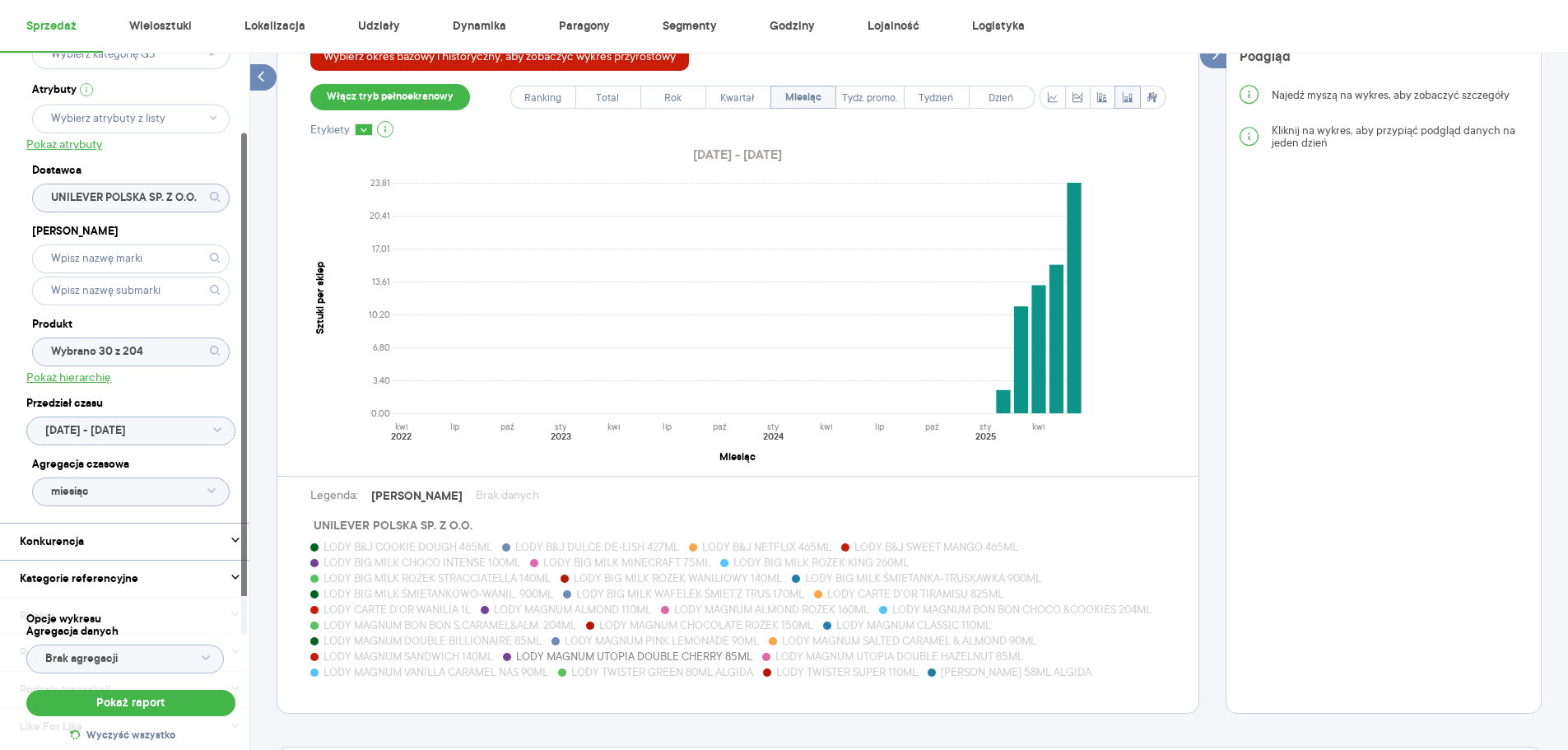 click on "LODY MAGNUM PINK LEMONADE 90ML" at bounding box center (662, 641) 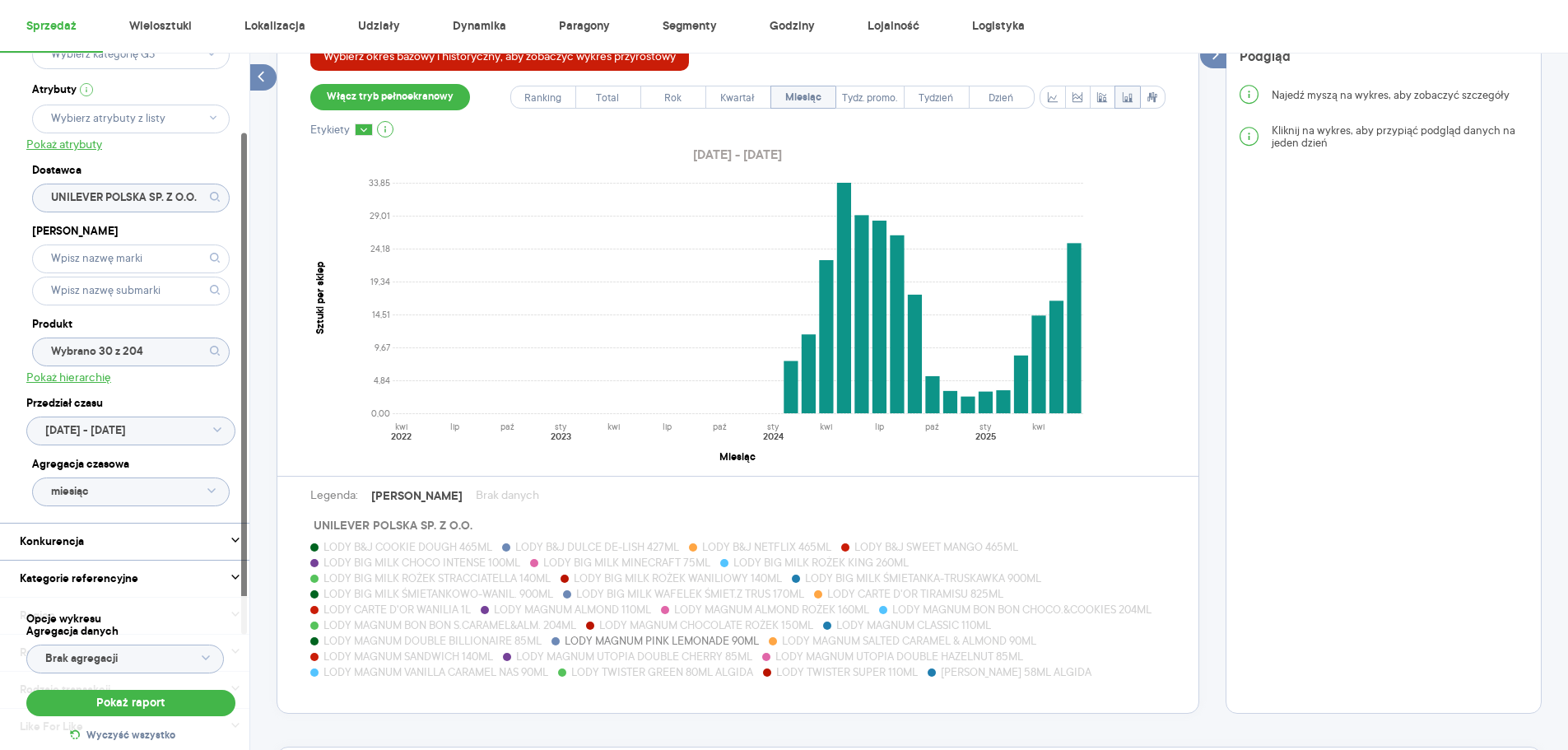 type 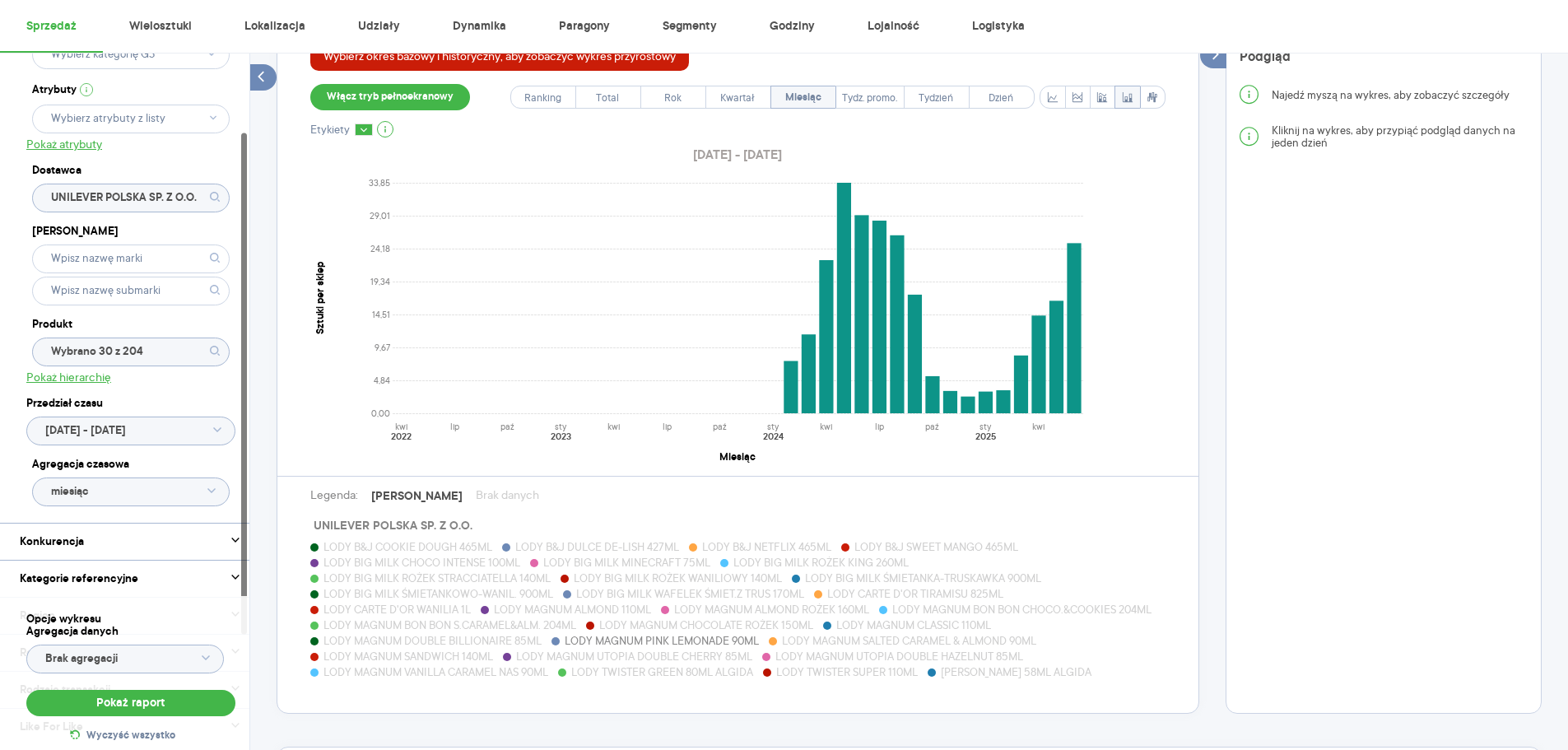 click on "LODY MAGNUM UTOPIA DOUBLE CHERRY 85ML" at bounding box center [634, 656] 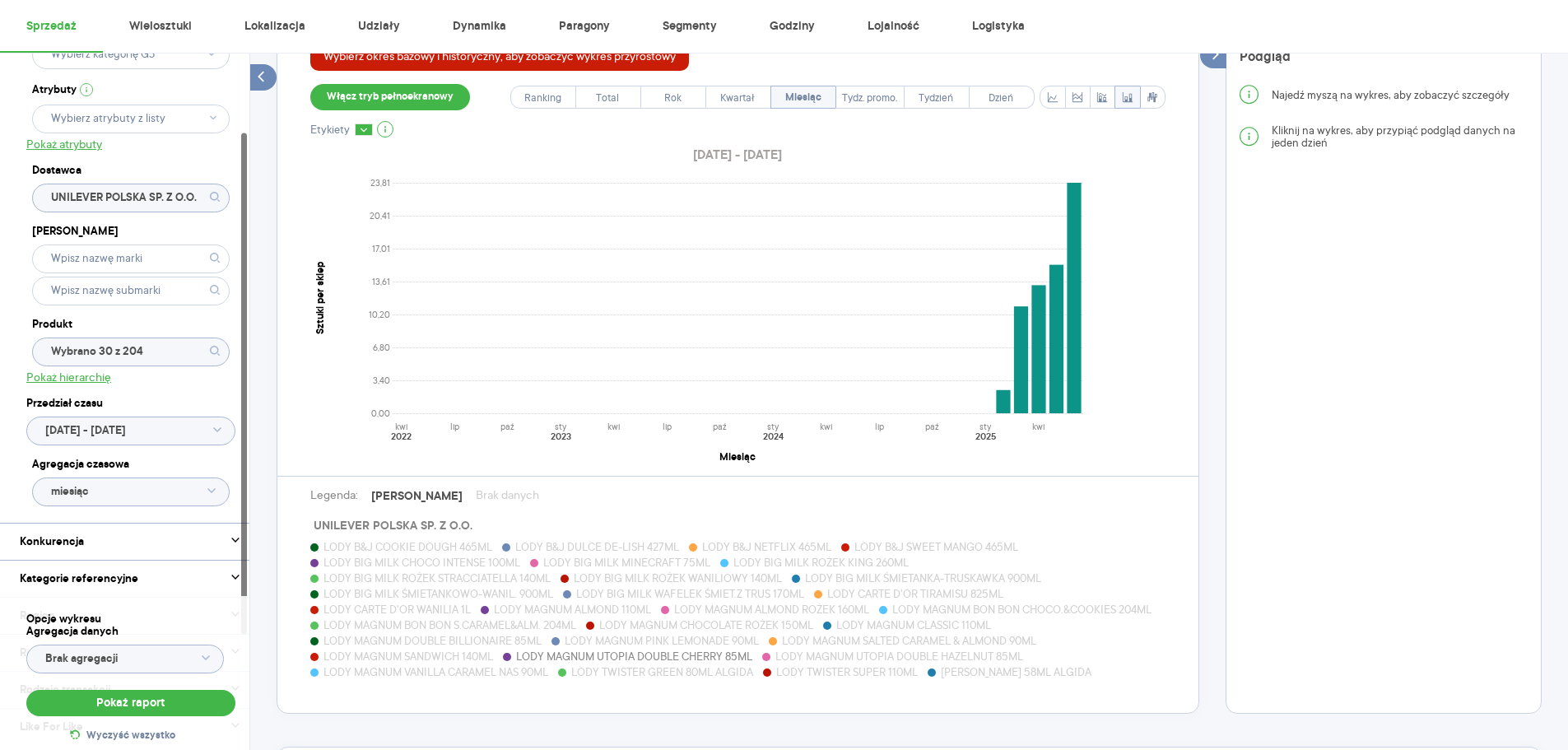 type 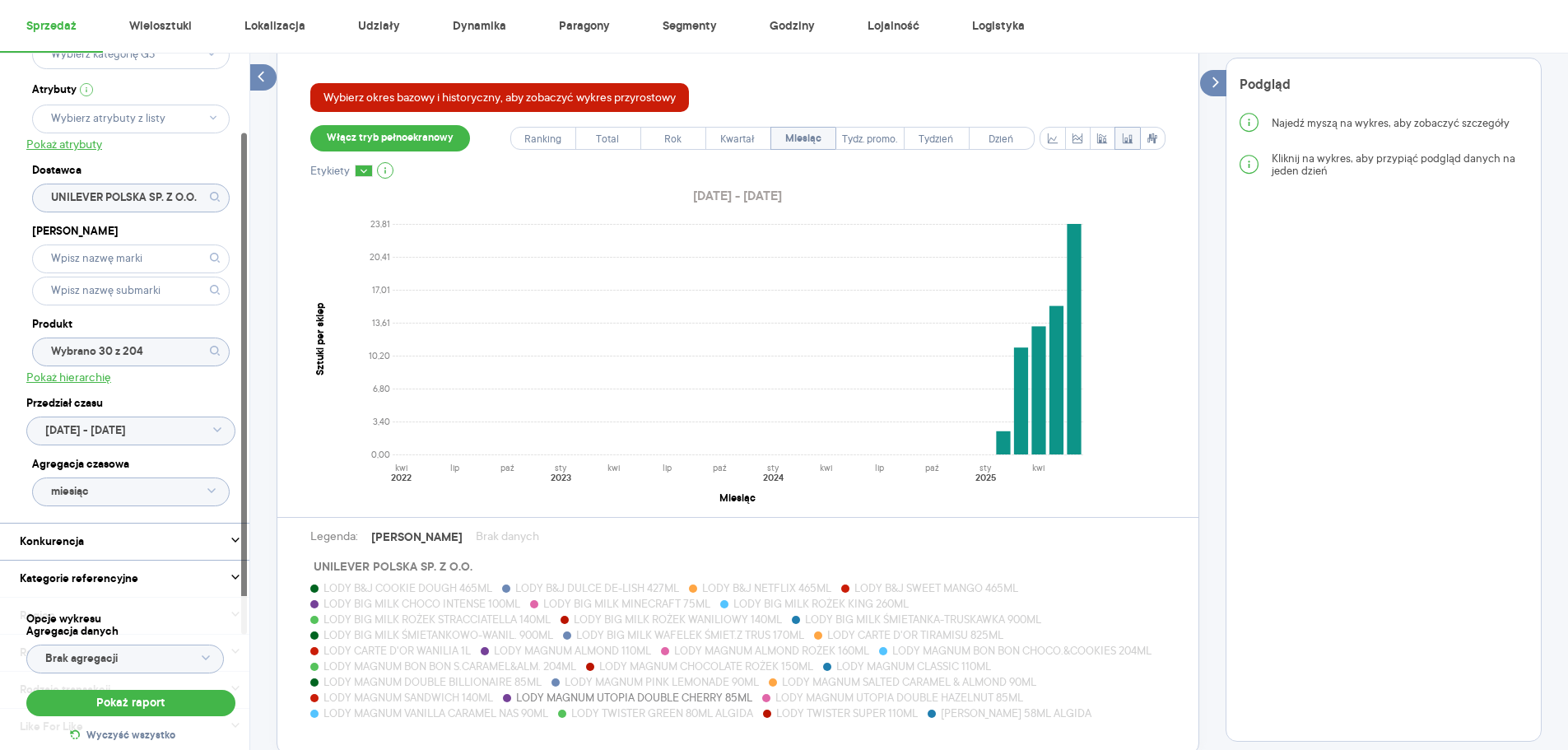 scroll, scrollTop: 440, scrollLeft: 0, axis: vertical 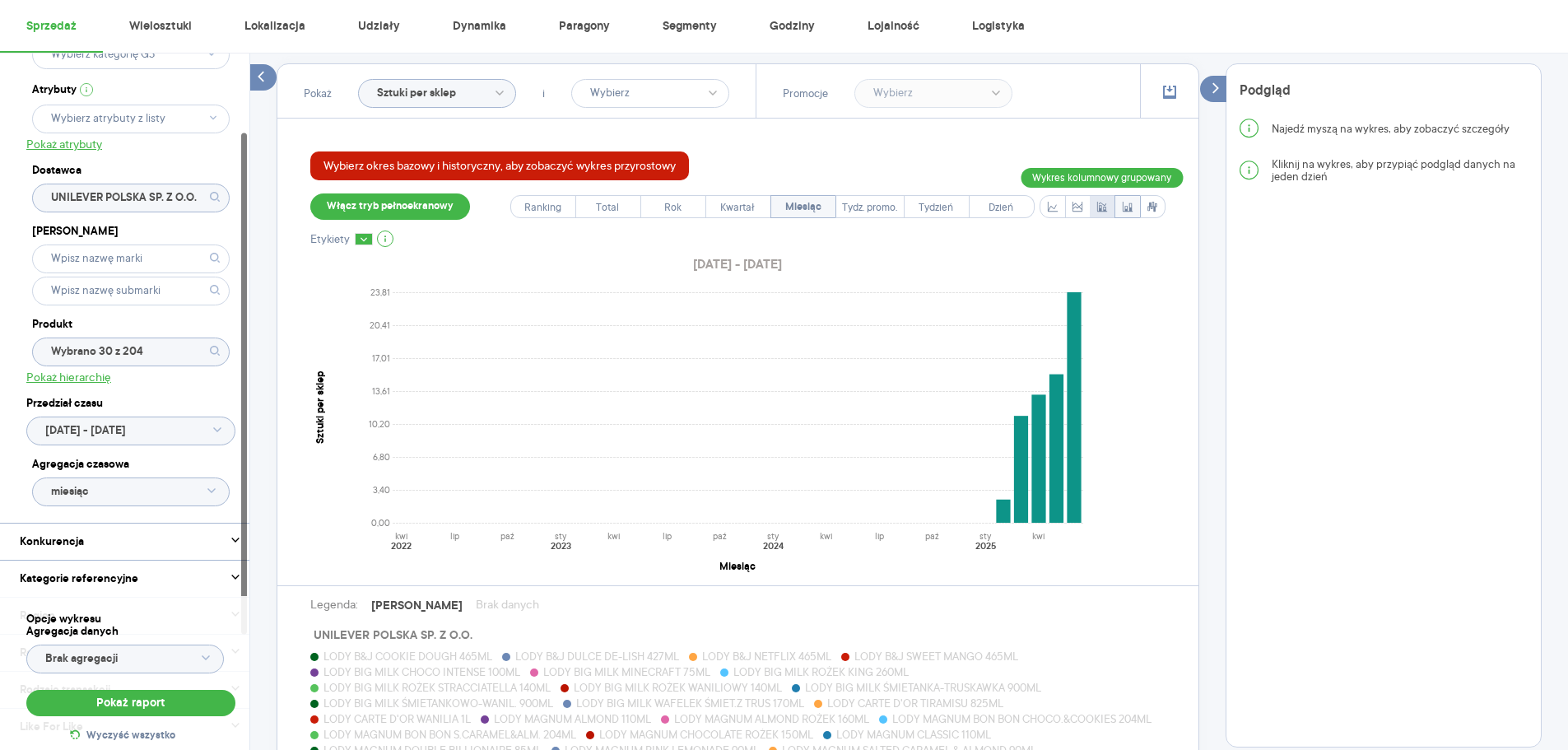 click at bounding box center (1102, 207) 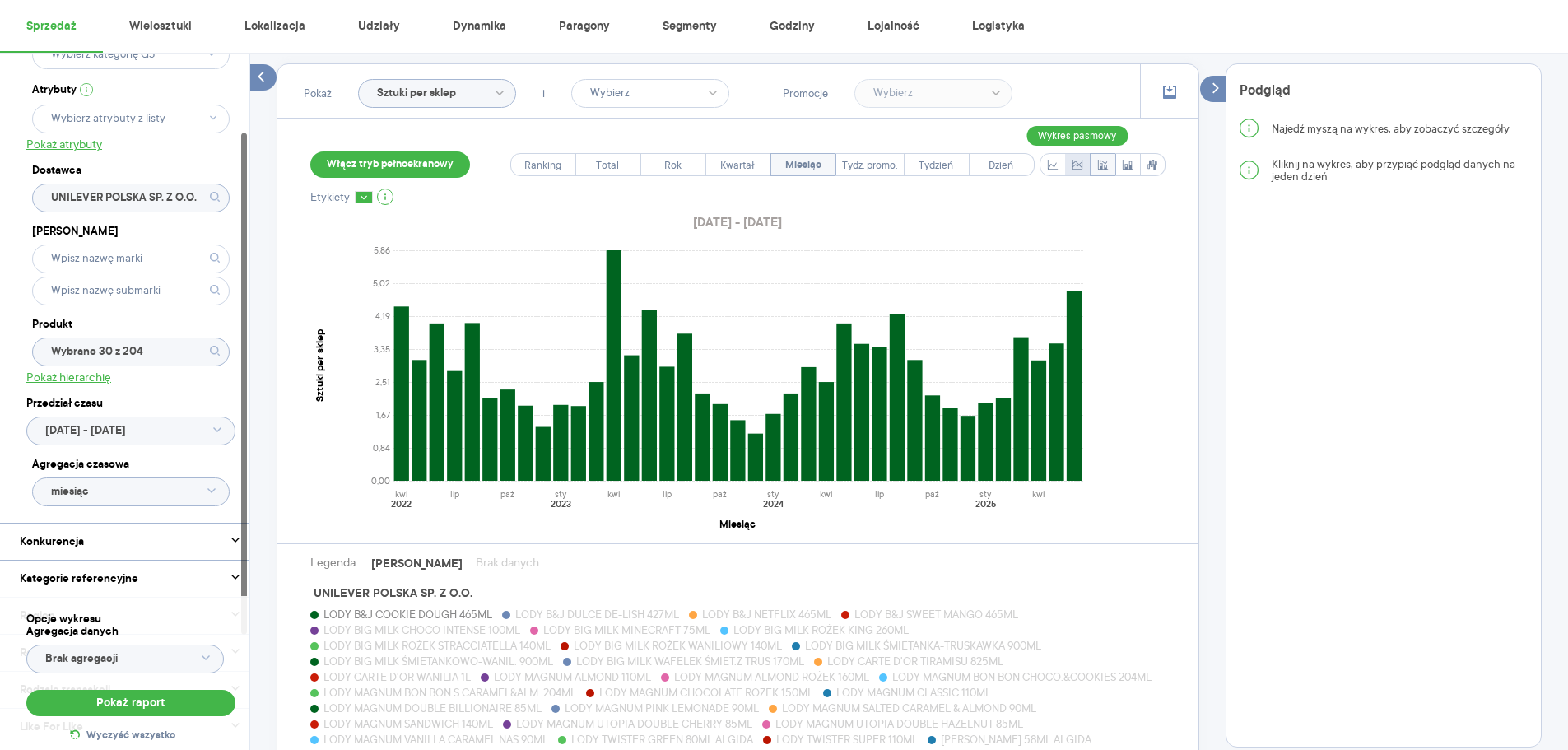 click at bounding box center (1077, 165) 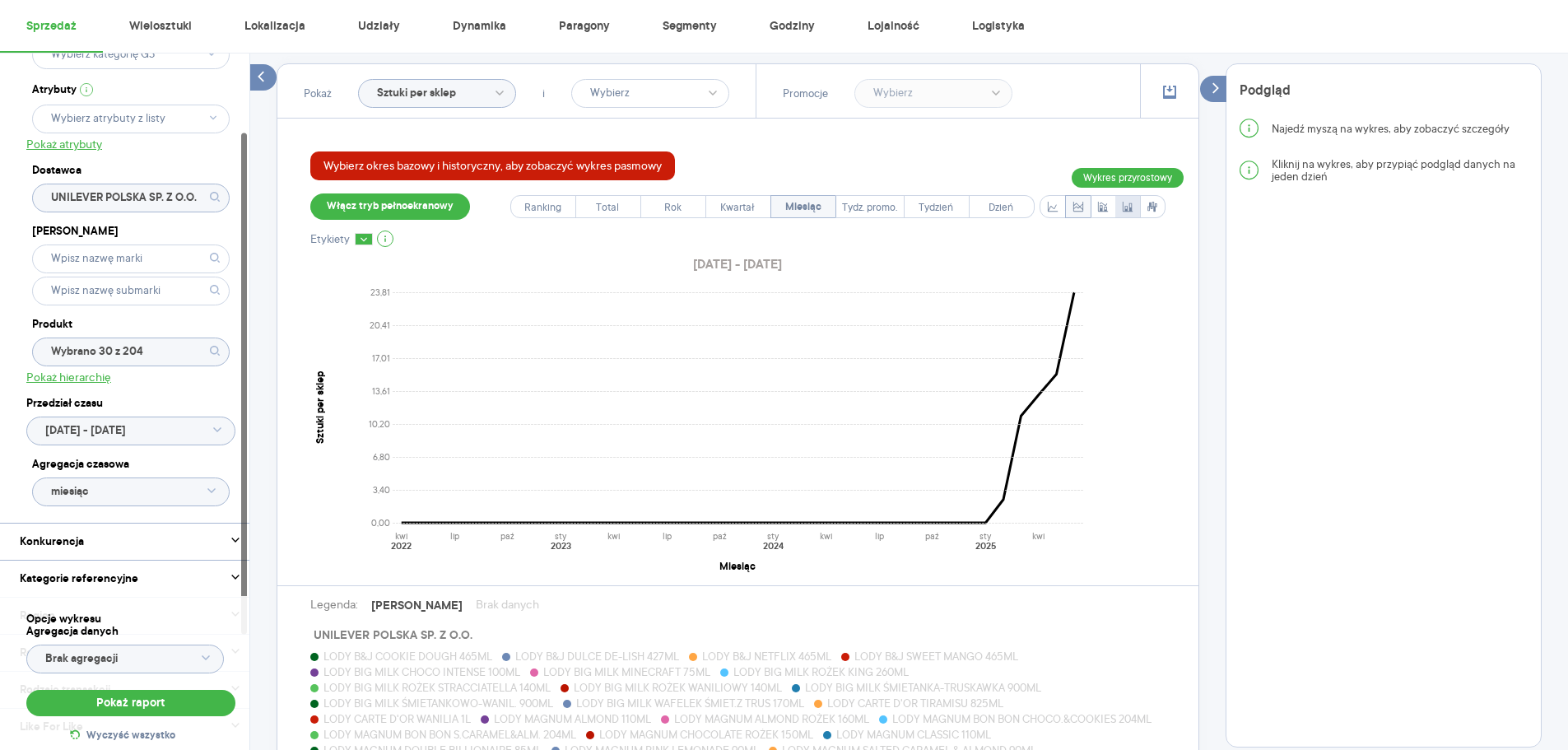 click 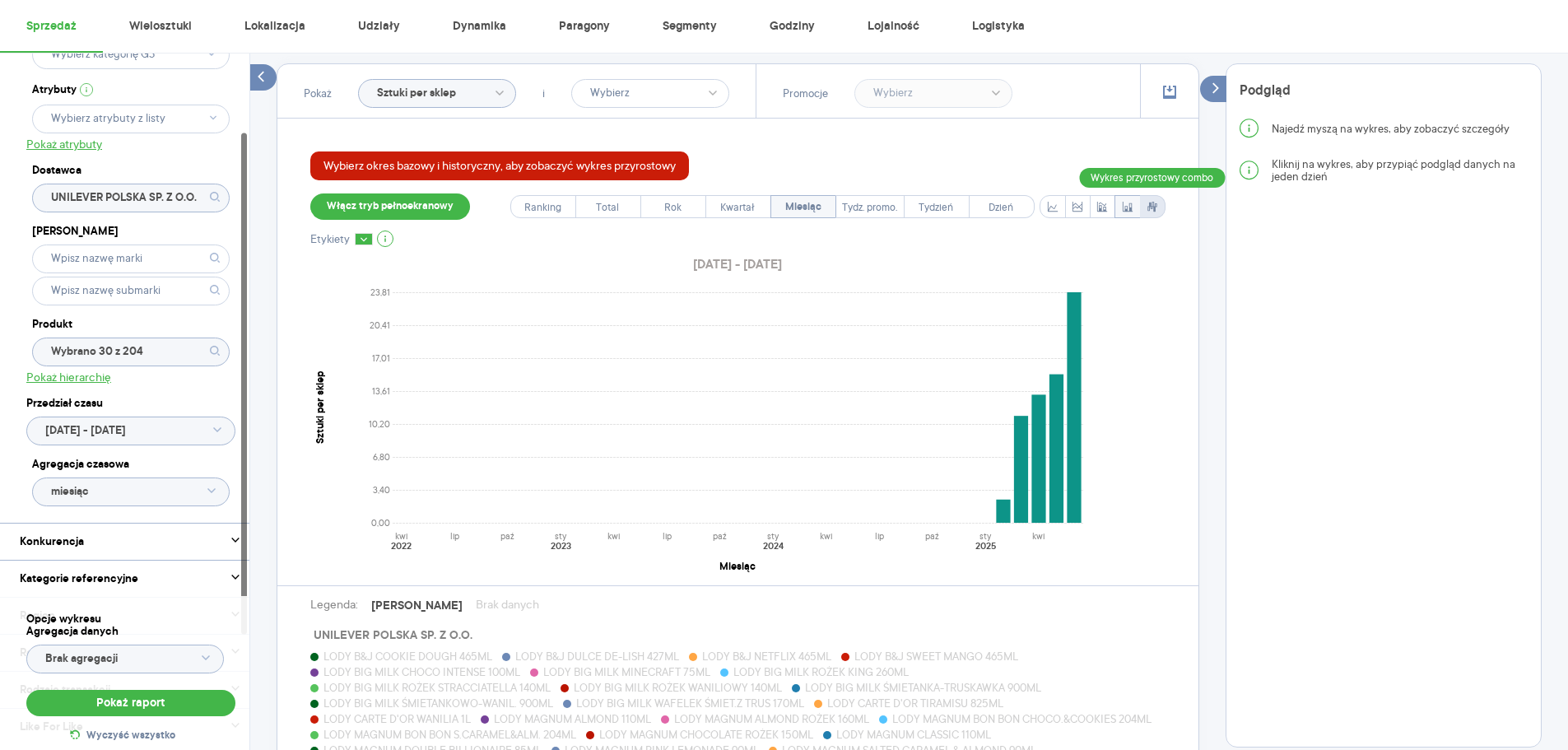 click 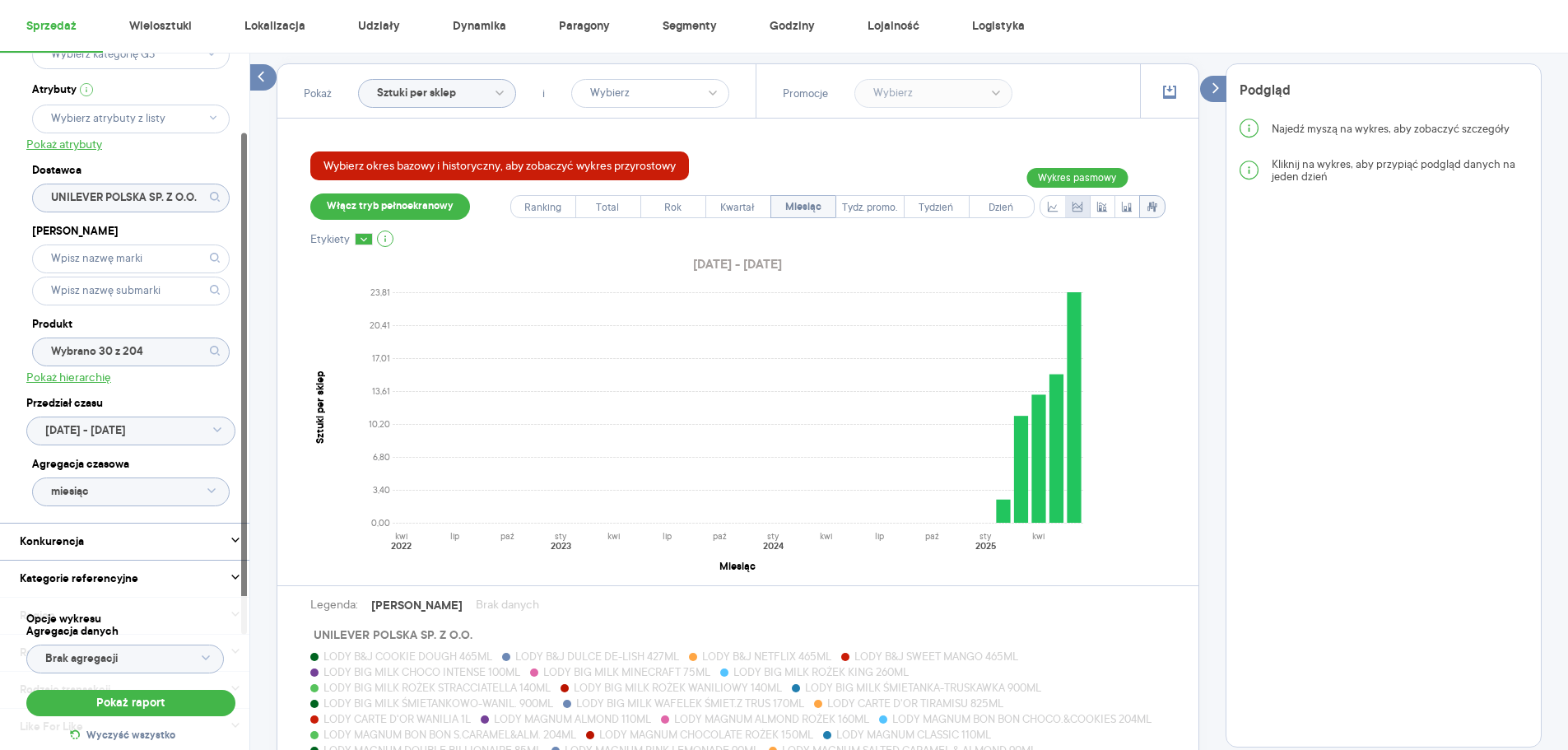 click 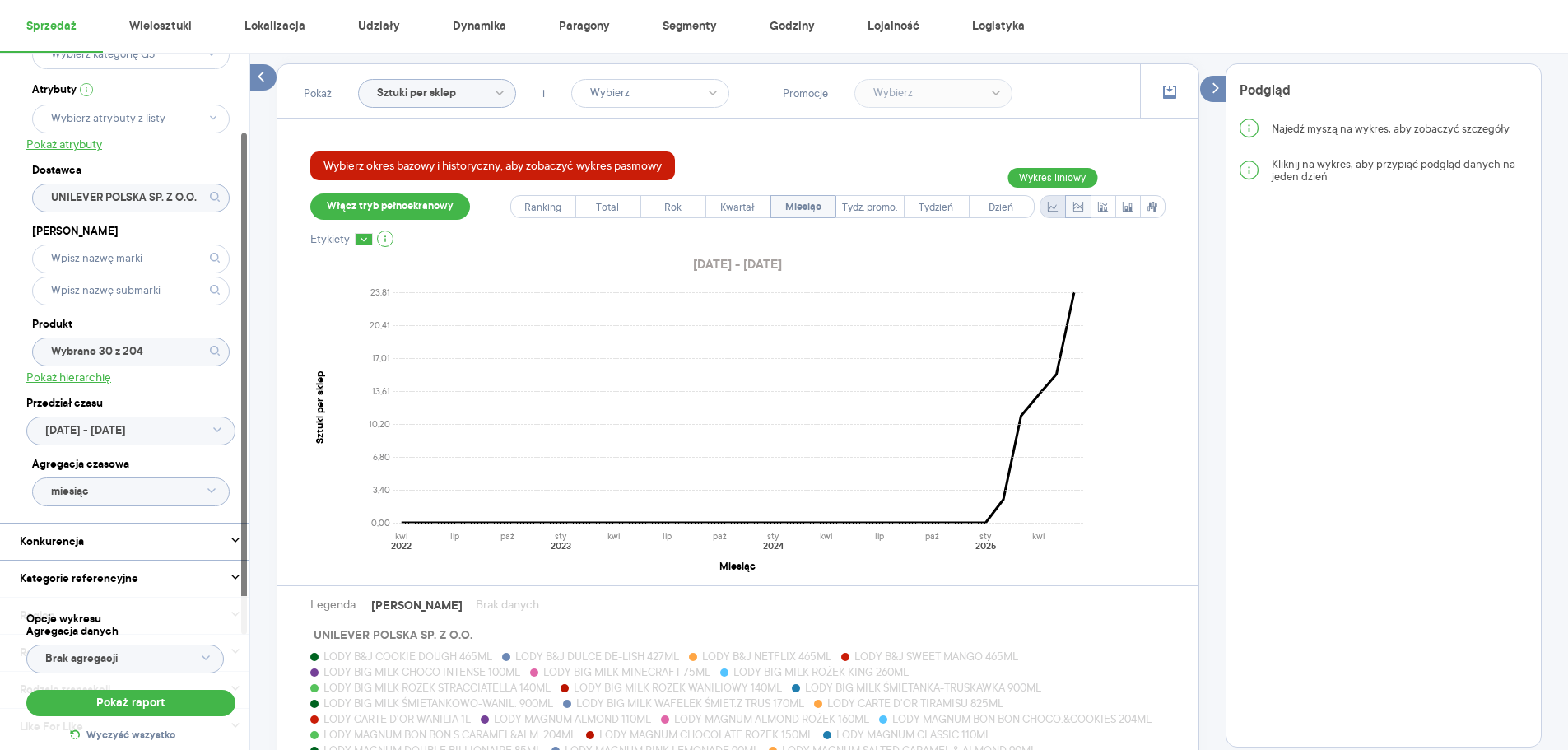 click at bounding box center (1053, 207) 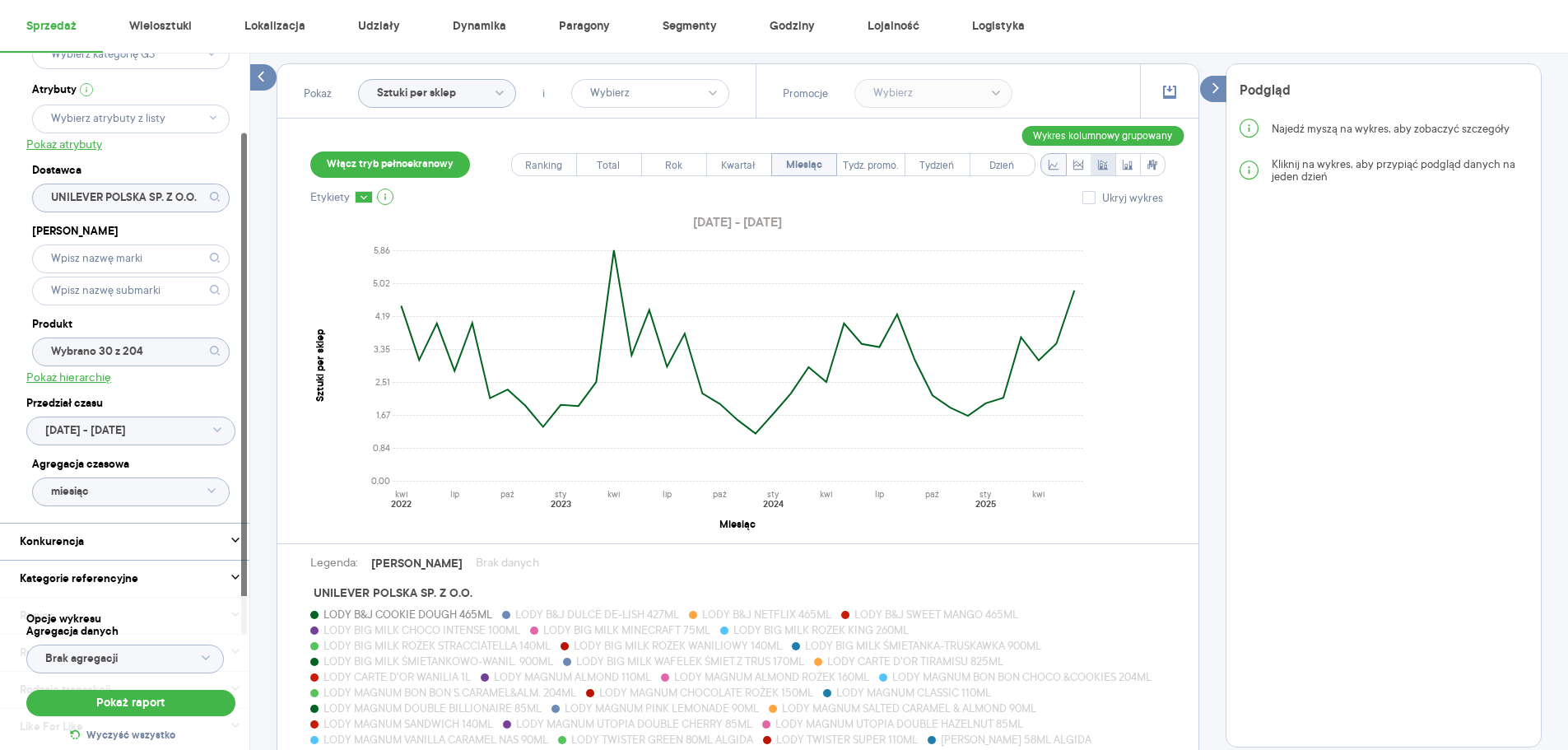 click at bounding box center (1103, 165) 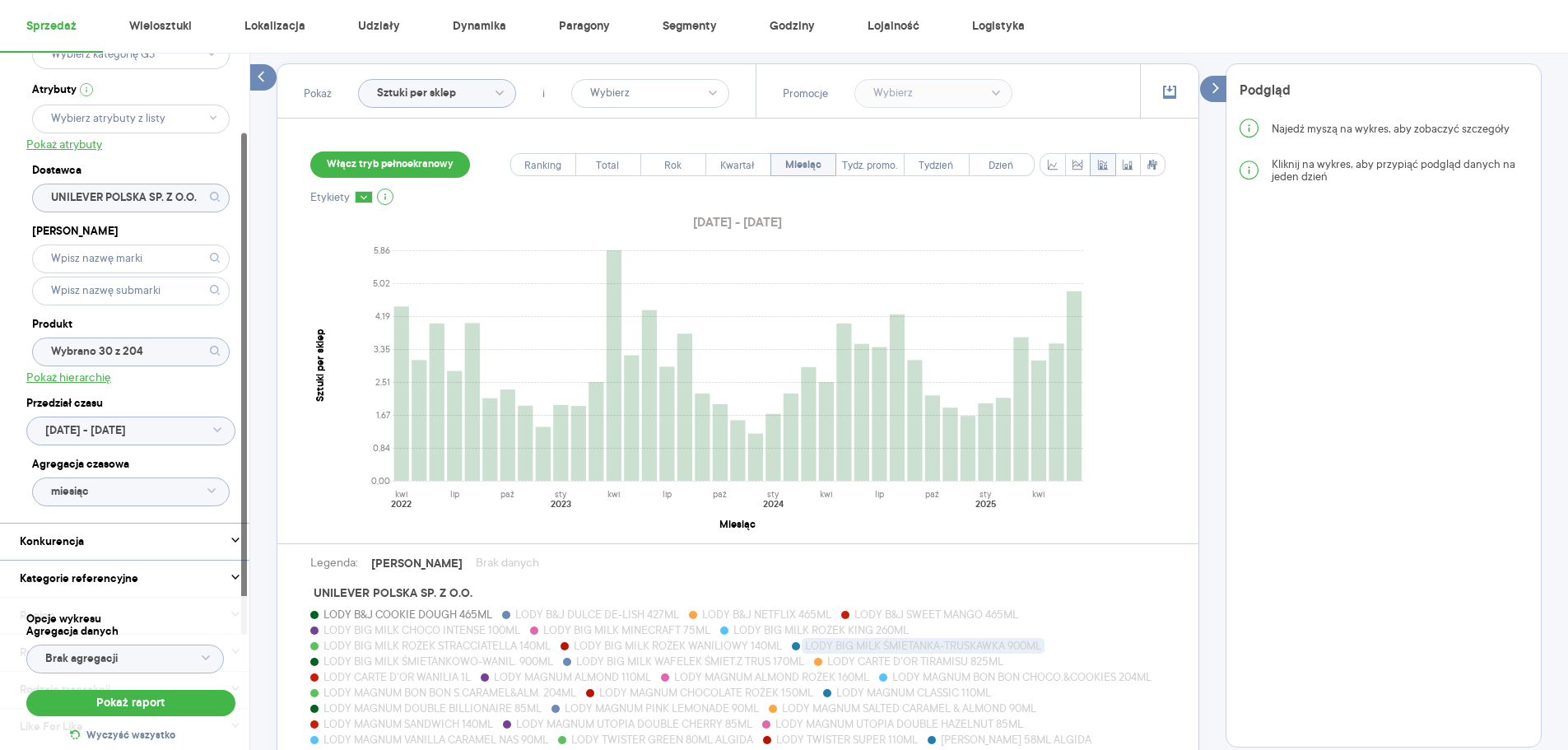 click on "LODY BIG MILK ŚMIETANKA-TRUSKAWKA 900ML" at bounding box center (923, 645) 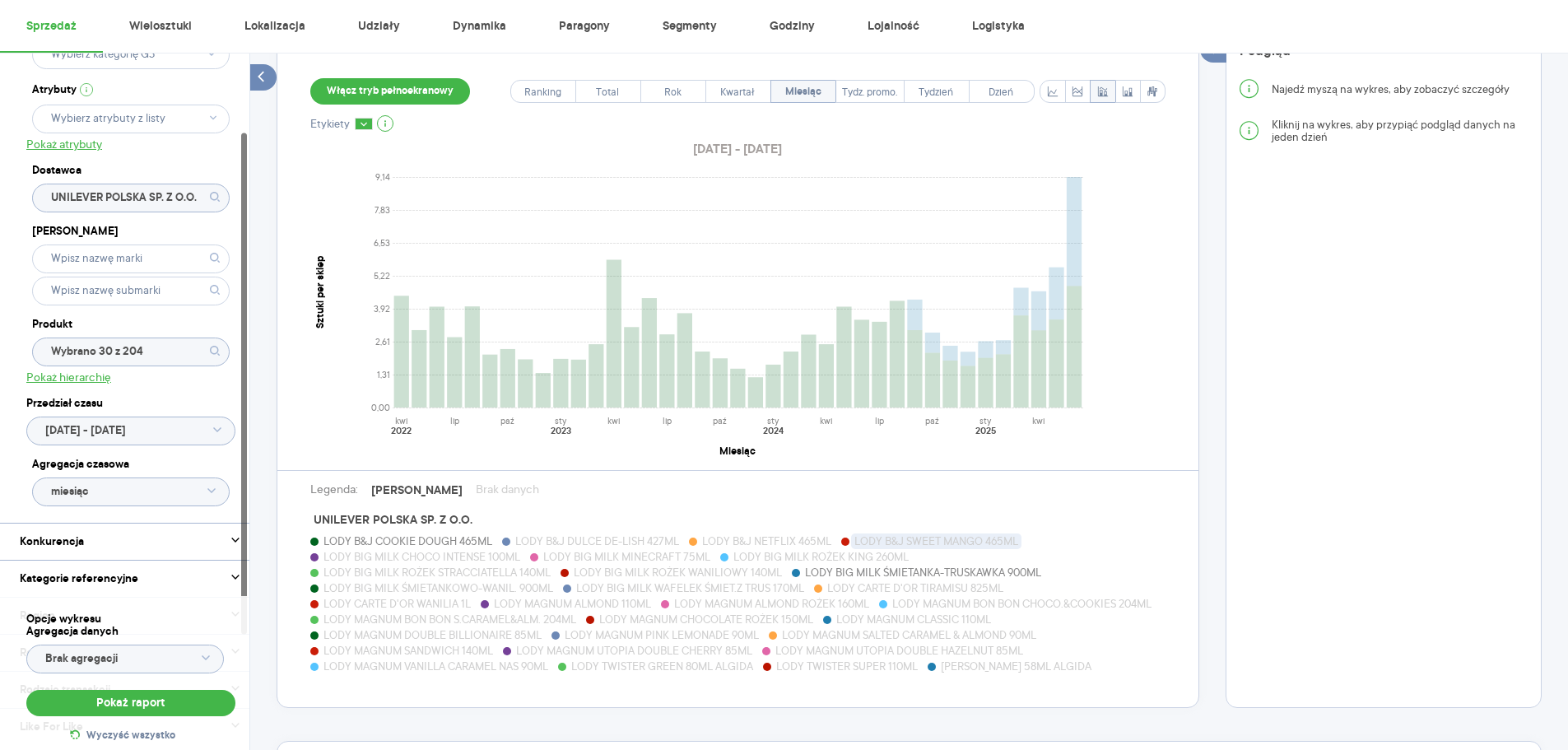 scroll, scrollTop: 550, scrollLeft: 0, axis: vertical 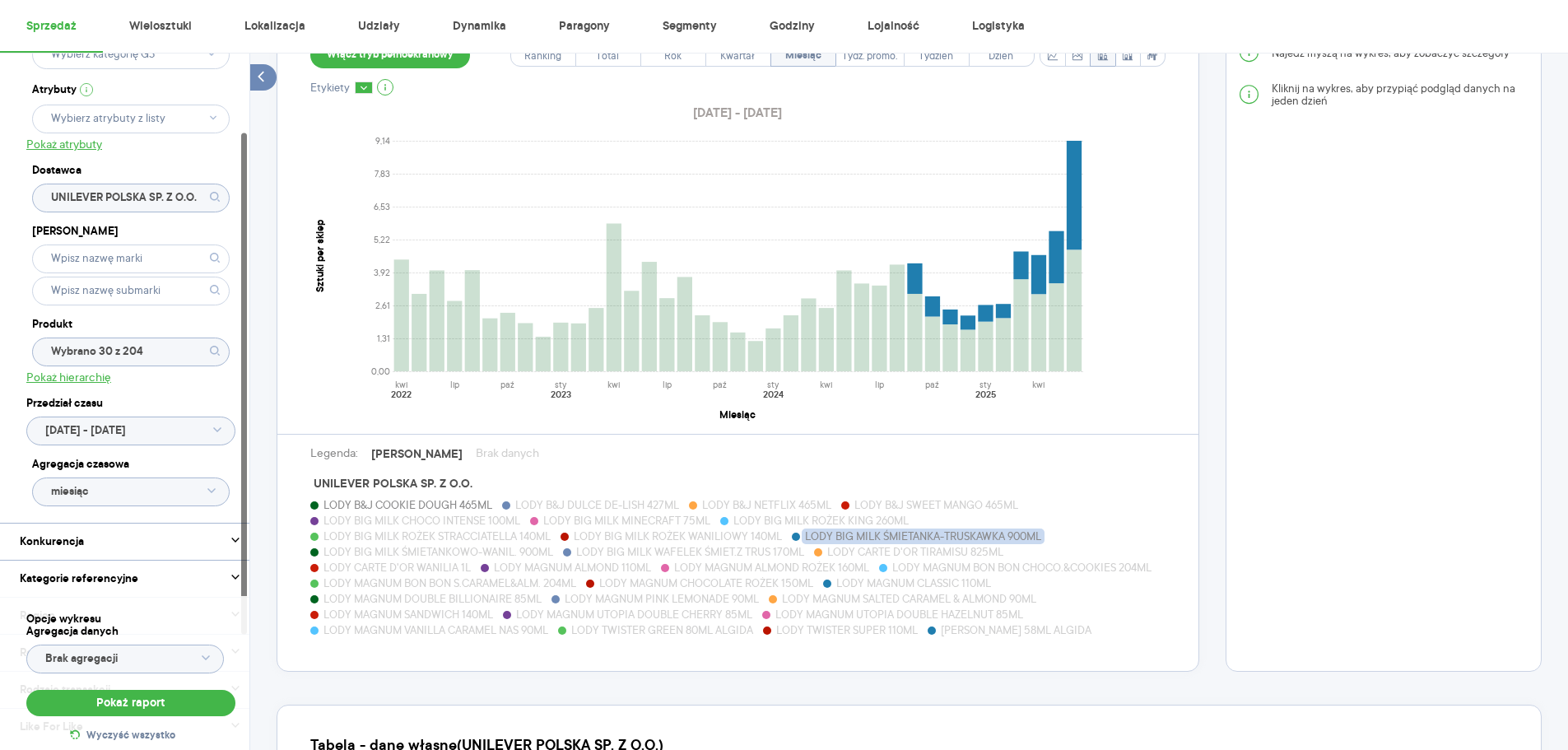 click on "LODY BIG MILK ŚMIETANKA-TRUSKAWKA 900ML" at bounding box center [923, 536] 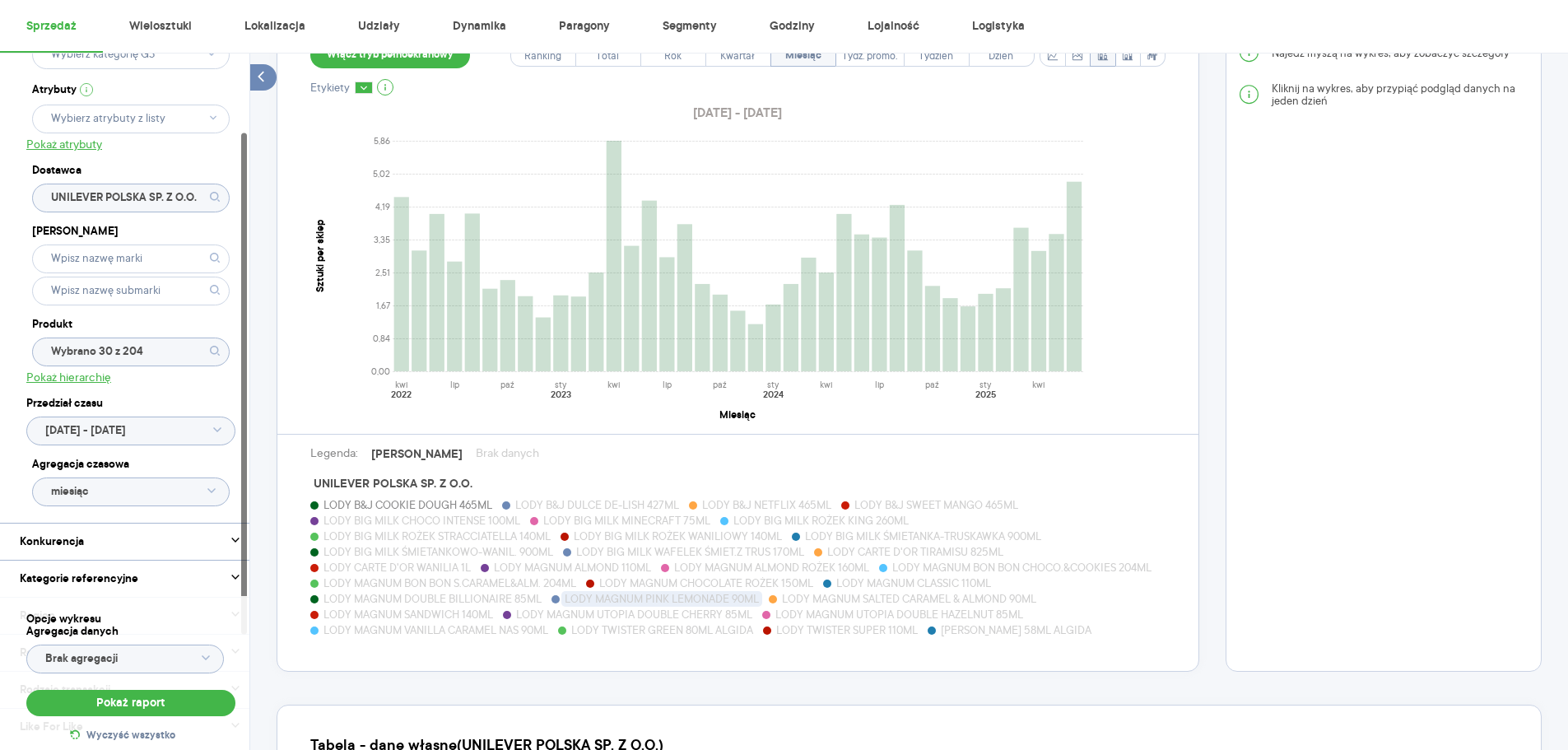 click on "LODY MAGNUM PINK LEMONADE 90ML" at bounding box center [662, 599] 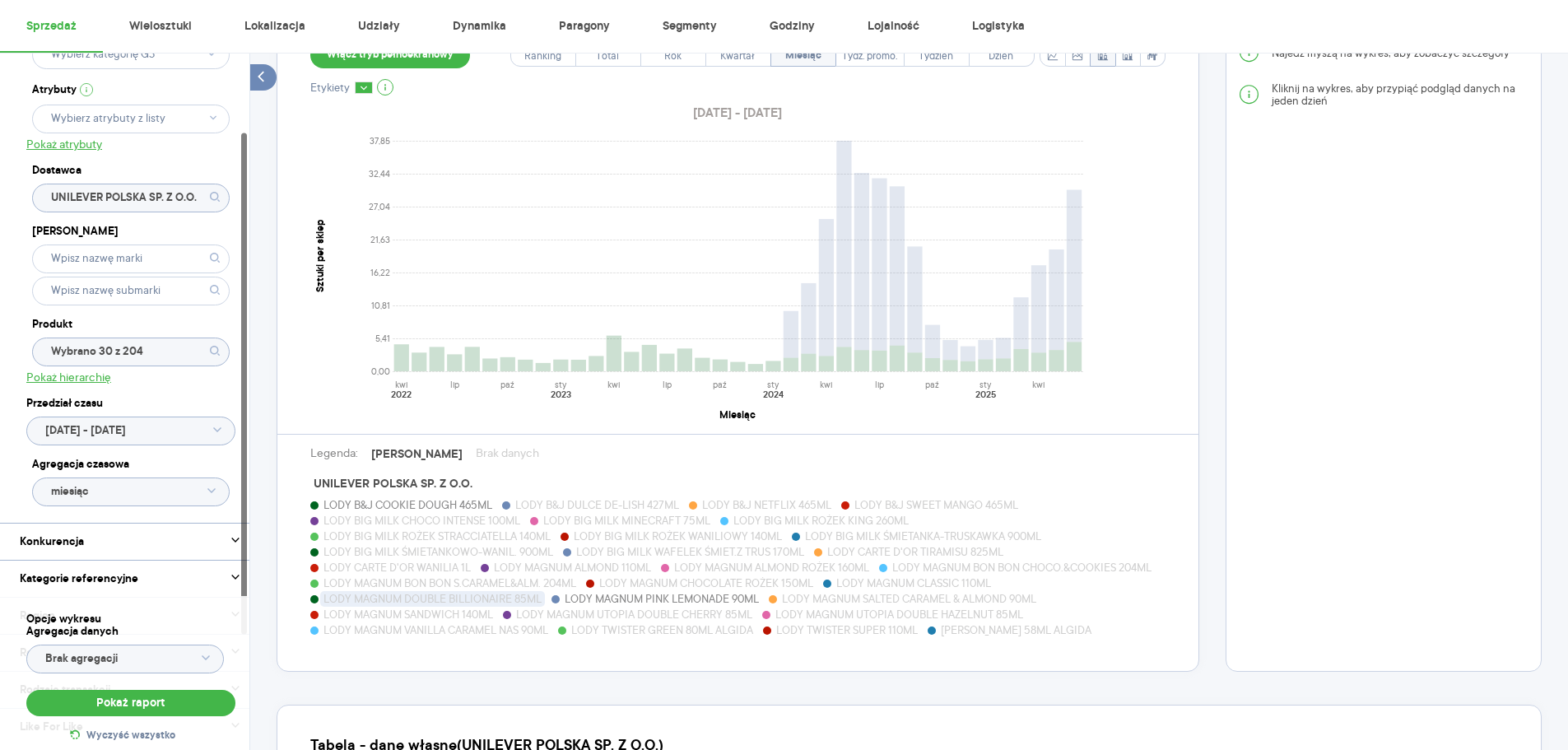 click on "LODY MAGNUM DOUBLE BILLIONAIRE 85ML" at bounding box center (432, 599) 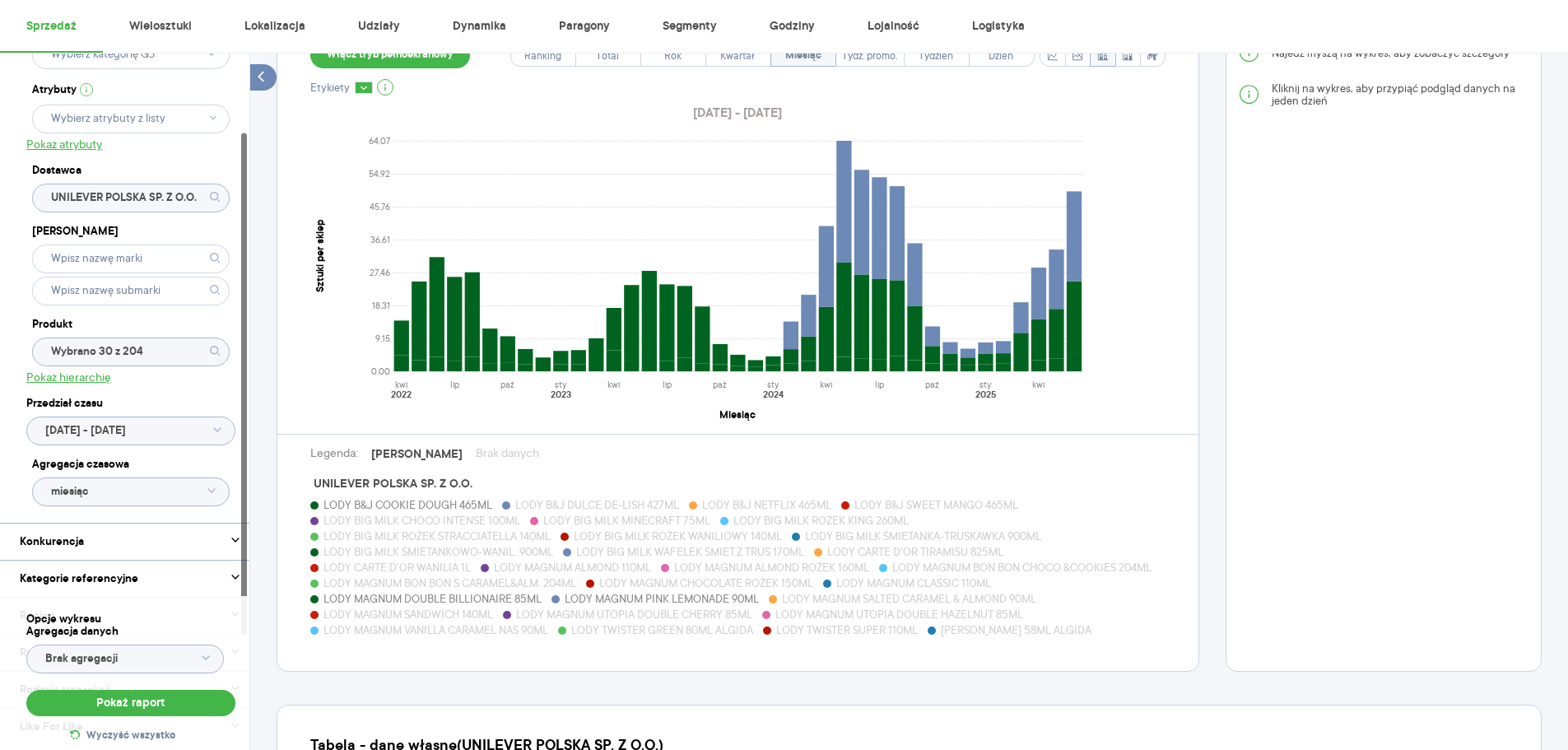 click on "LODY MAGNUM DOUBLE BILLIONAIRE 85ML" at bounding box center (432, 599) 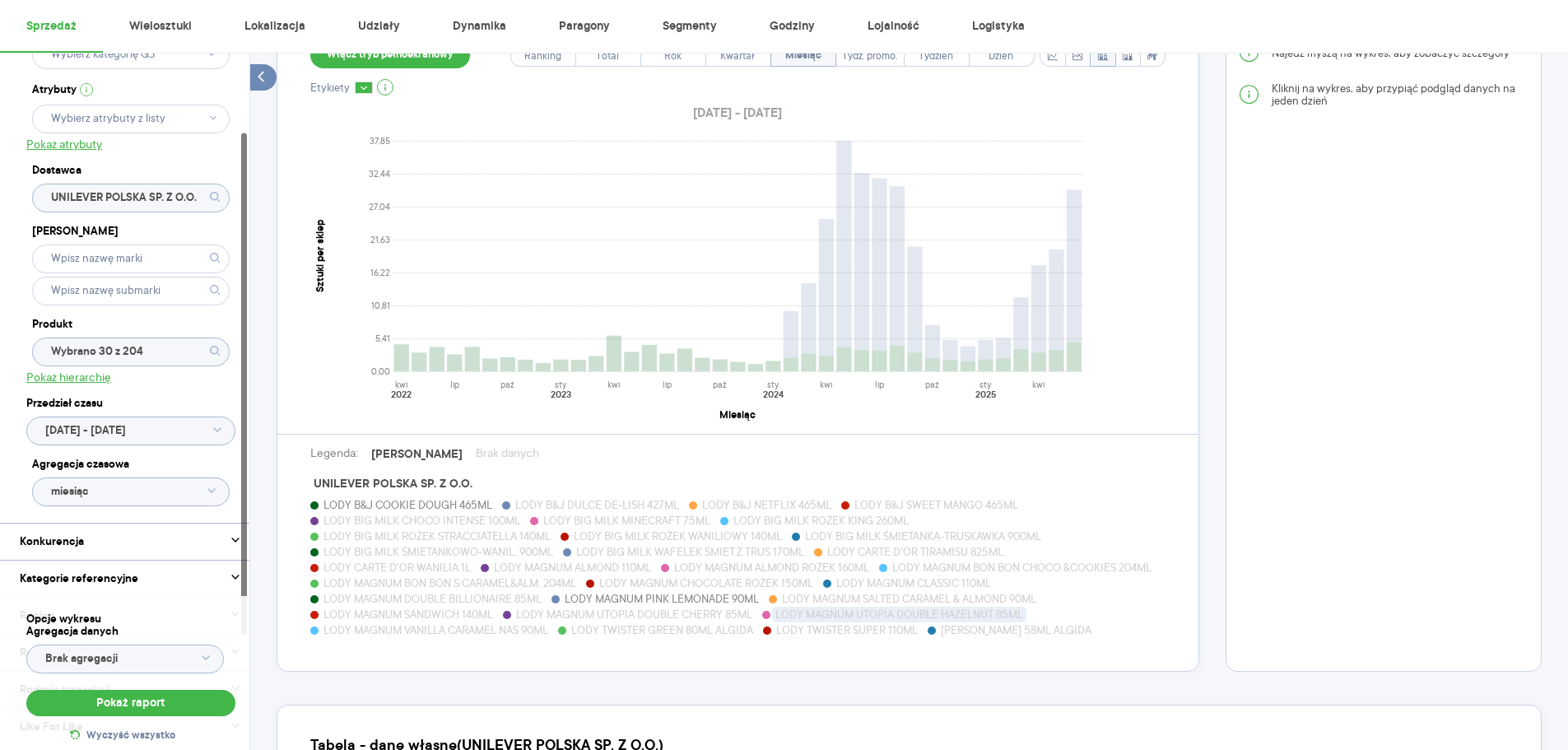 click on "LODY MAGNUM UTOPIA DOUBLE HAZELNUT 85ML" at bounding box center (899, 614) 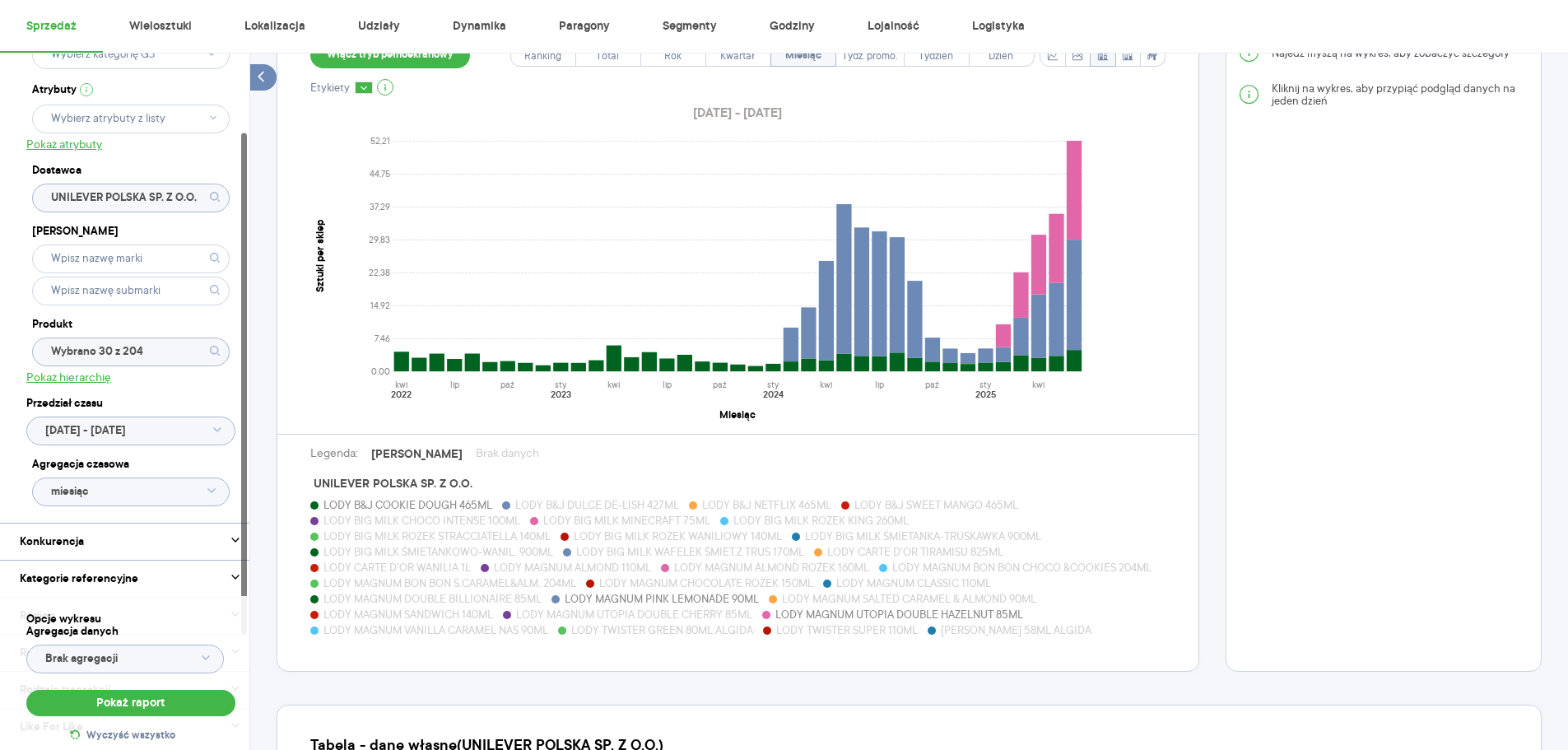 type 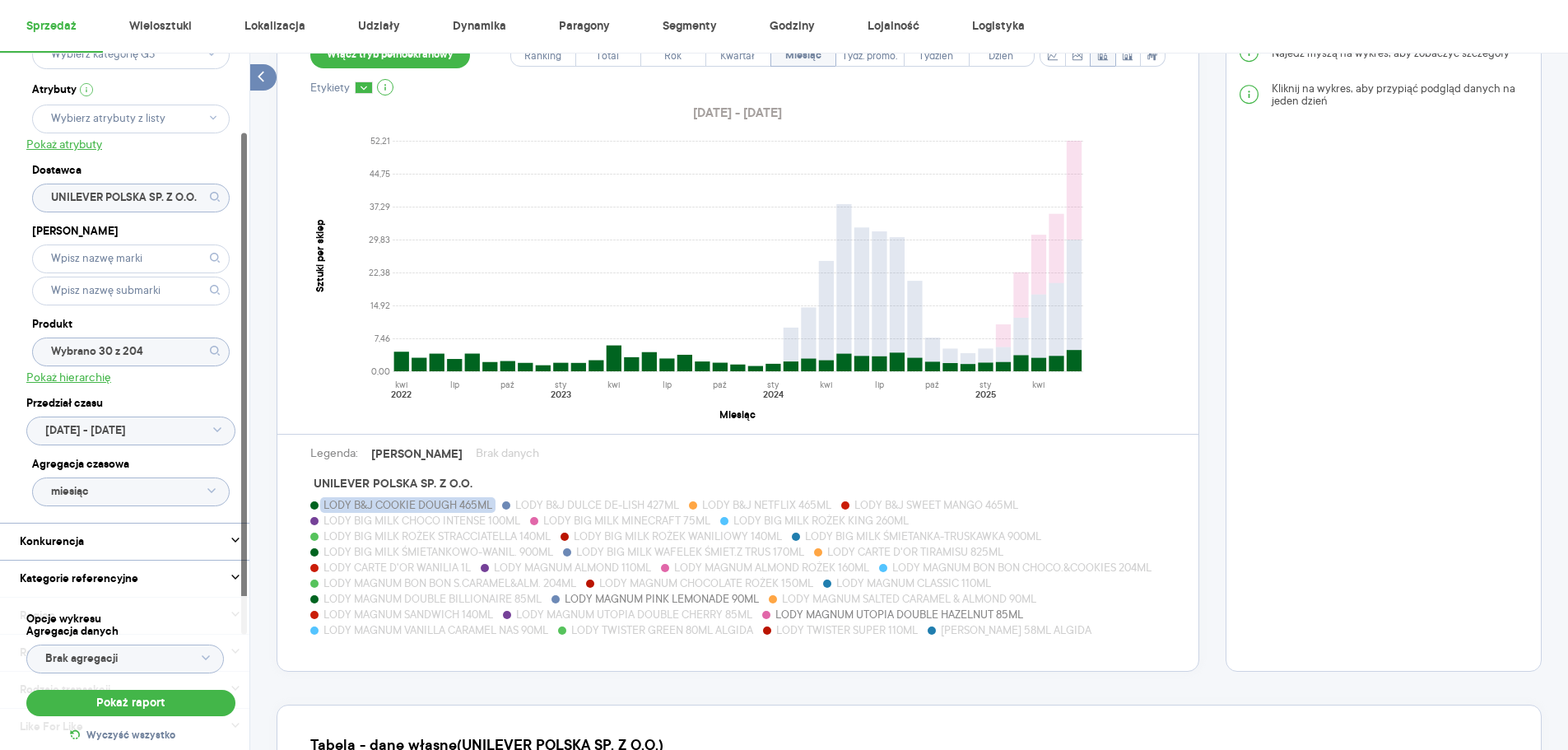 click on "LODY B&J COOKIE DOUGH 465ML" at bounding box center [407, 505] 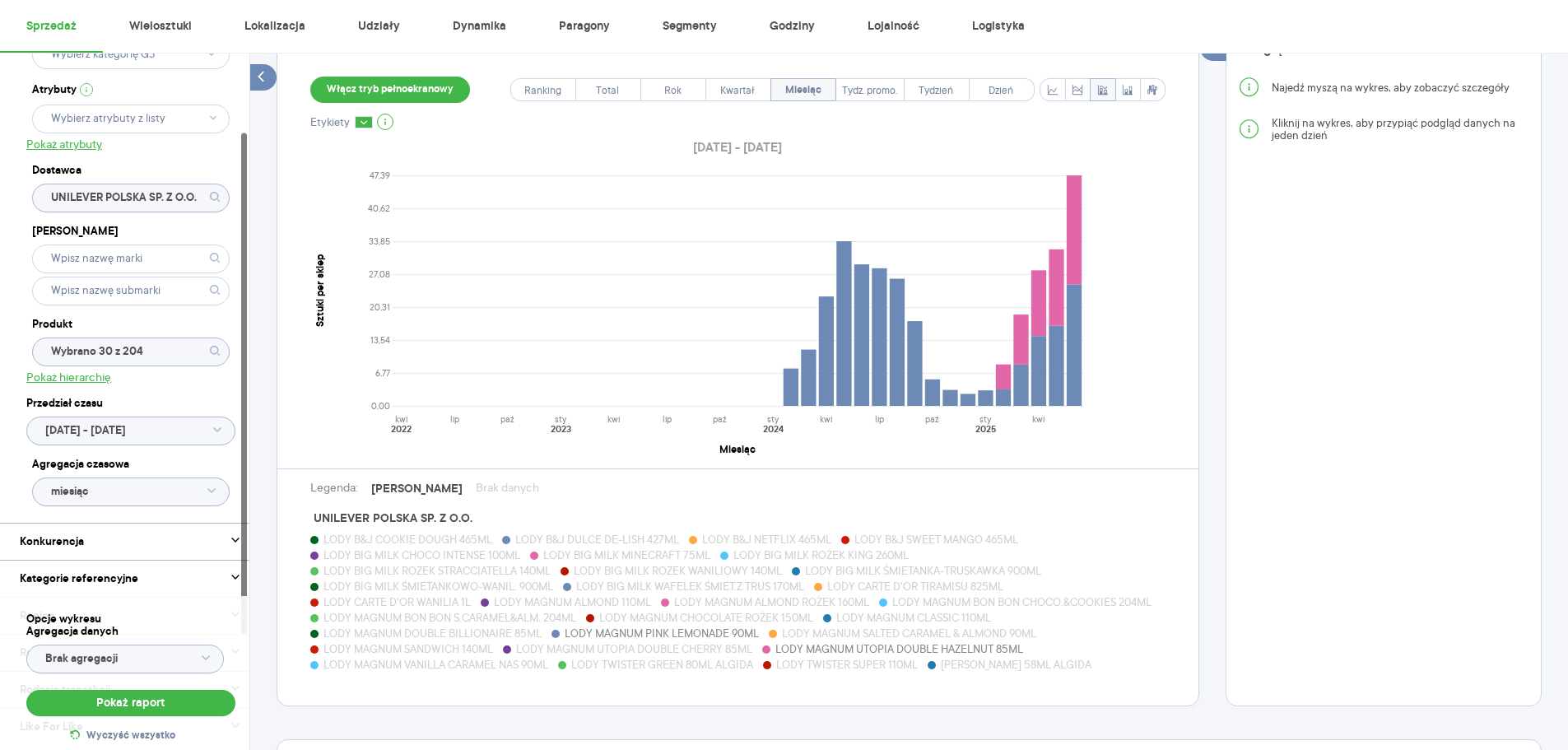 scroll, scrollTop: 550, scrollLeft: 0, axis: vertical 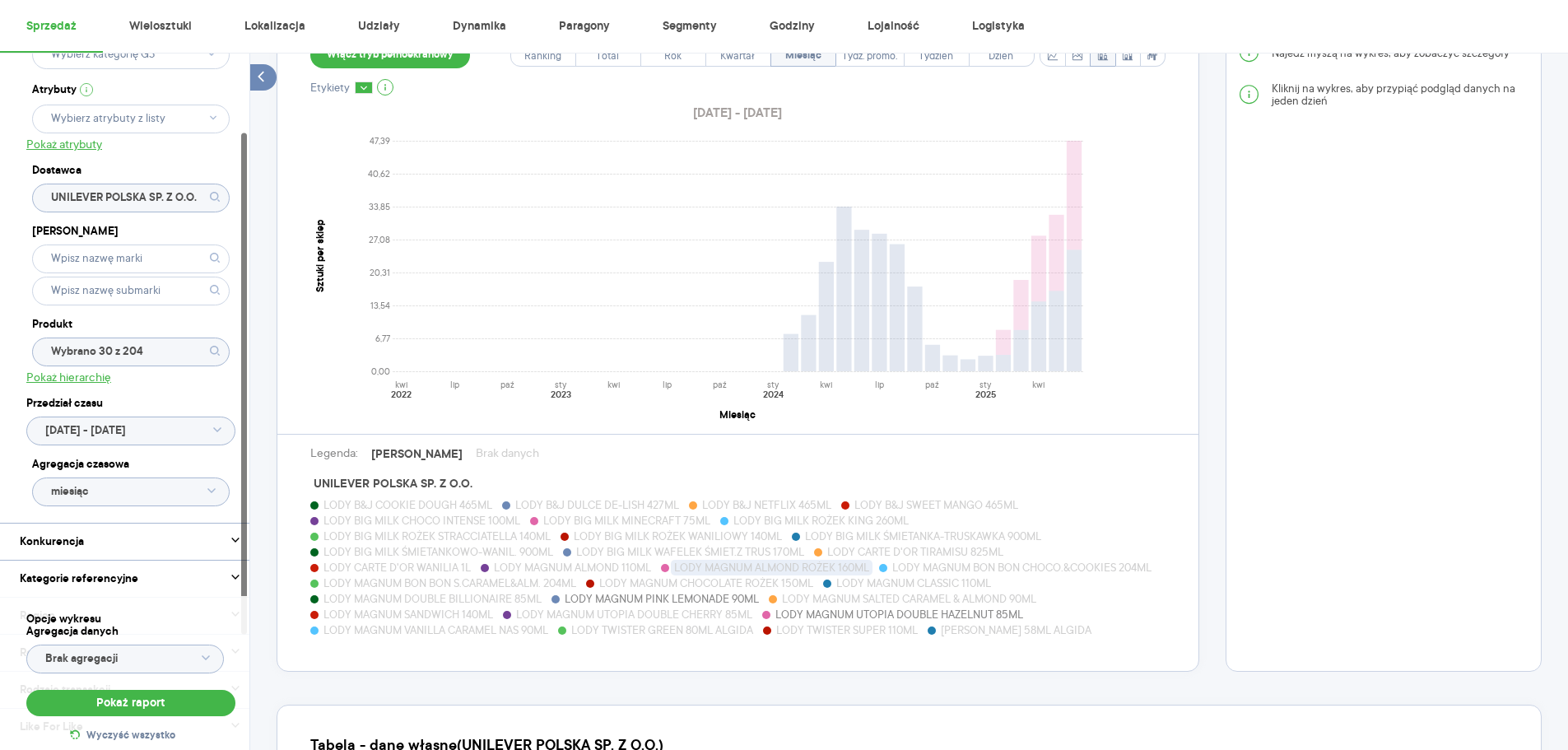 click on "LODY MAGNUM ALMOND ROŻEK 160ML" at bounding box center [771, 567] 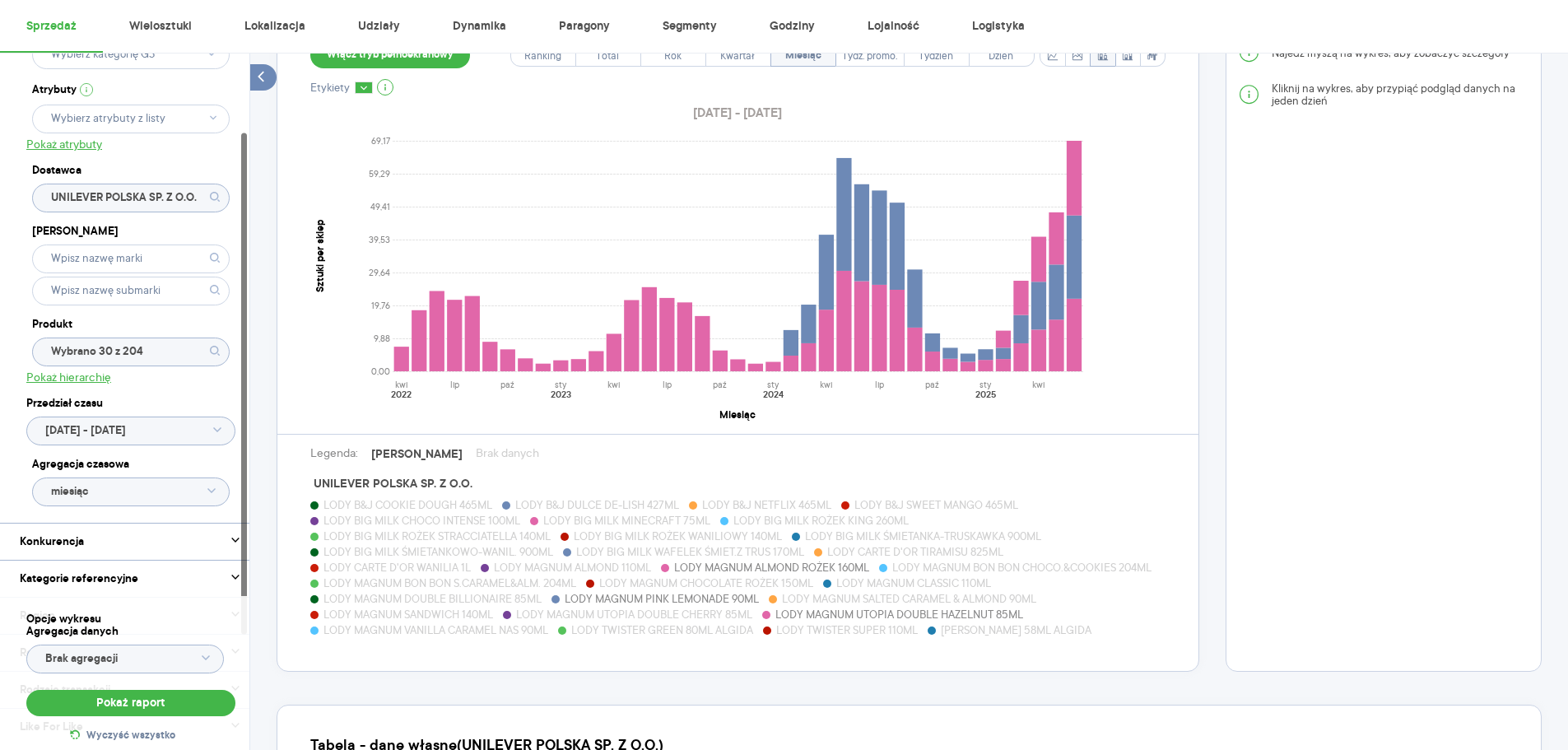 type 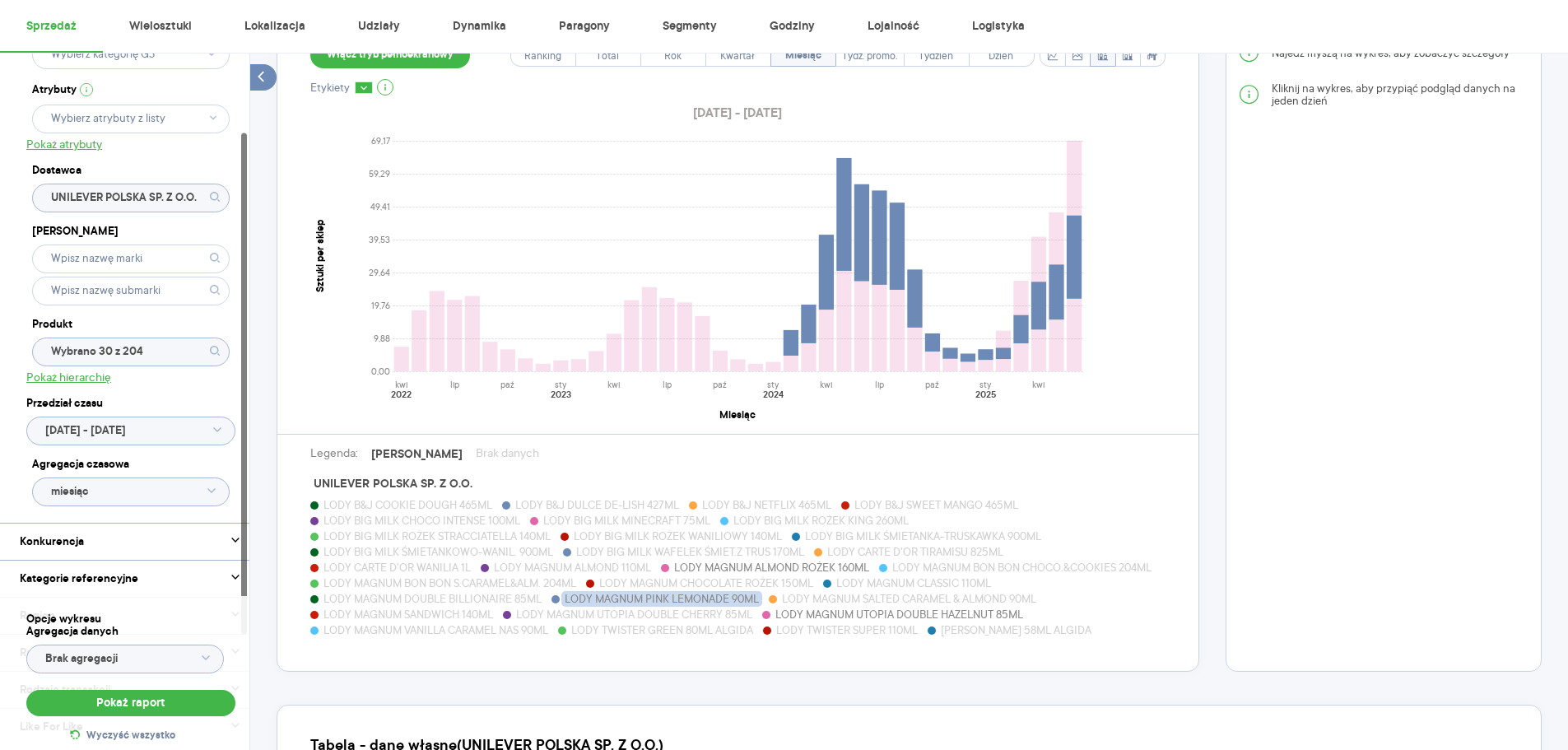 click on "LODY MAGNUM PINK LEMONADE 90ML" at bounding box center (662, 599) 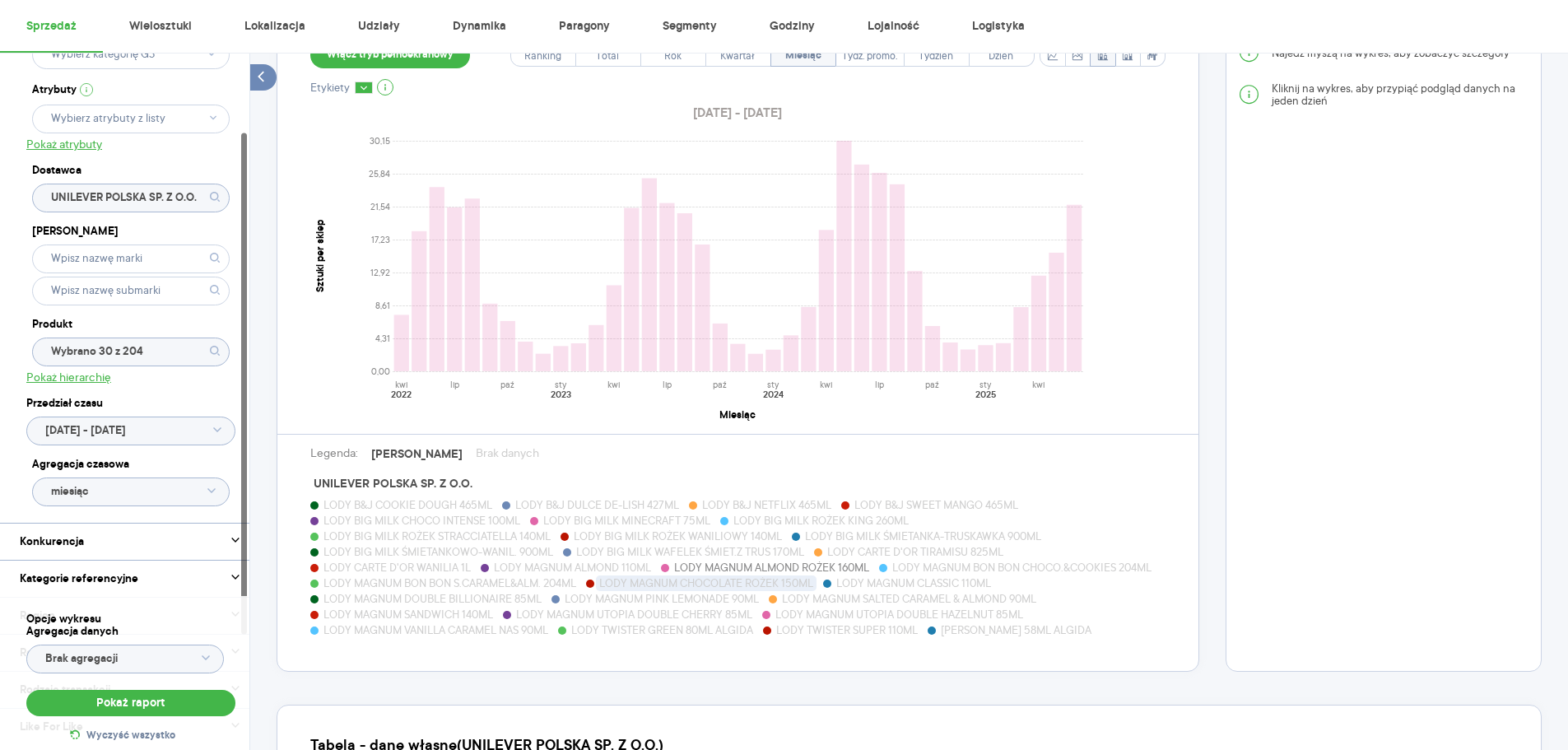 click on "LODY MAGNUM CHOCOLATE ROŻEK 150ML" at bounding box center [706, 583] 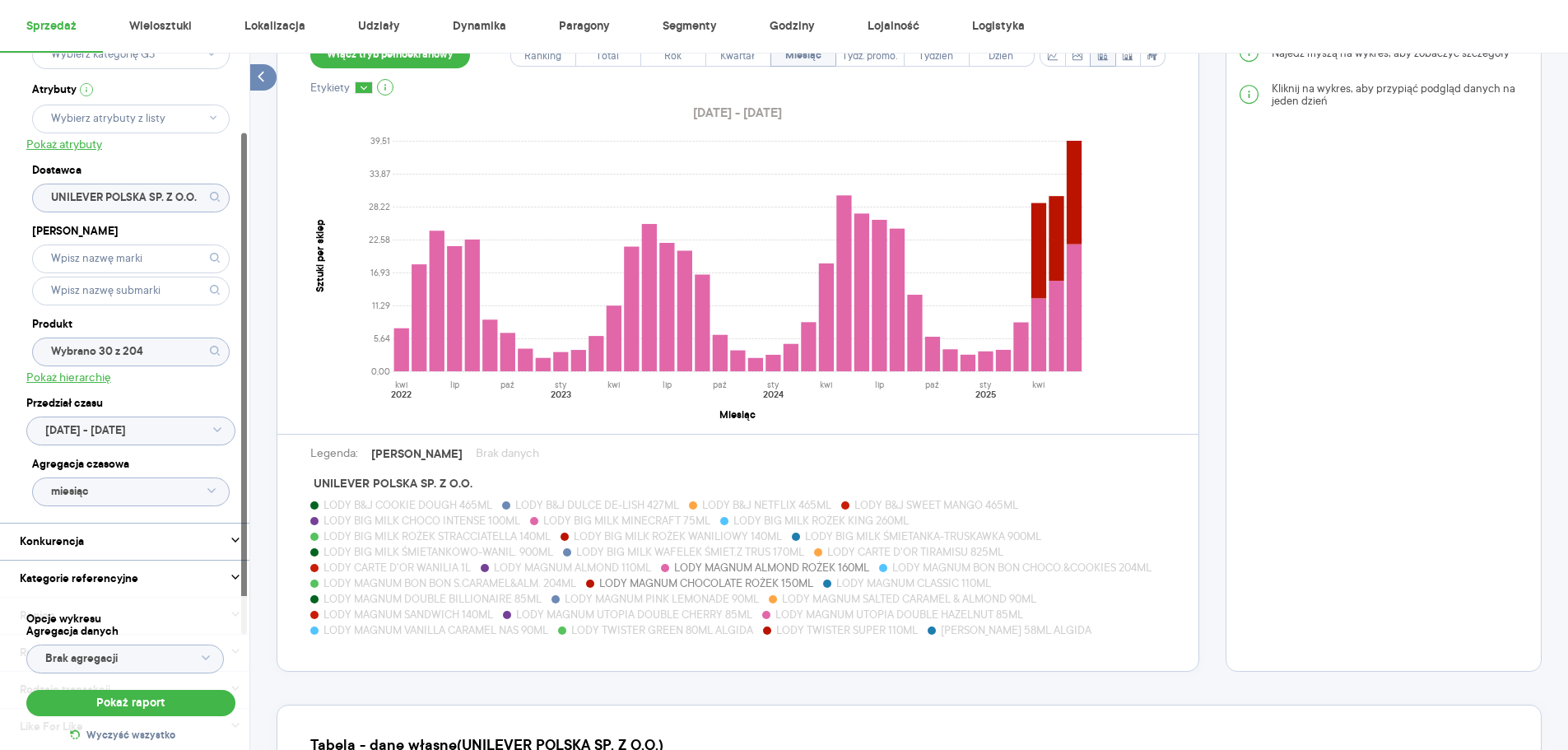 type 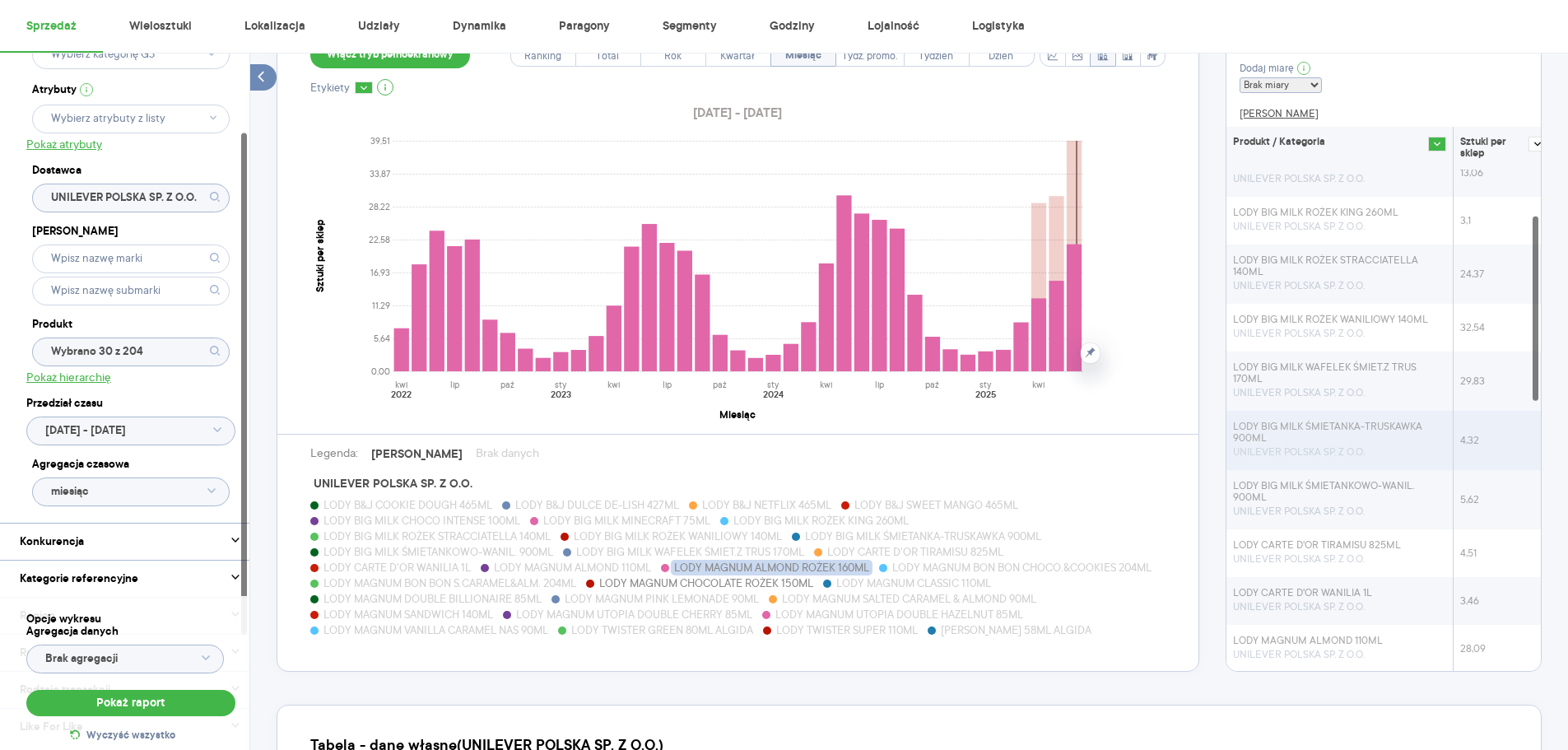 scroll, scrollTop: 309, scrollLeft: 0, axis: vertical 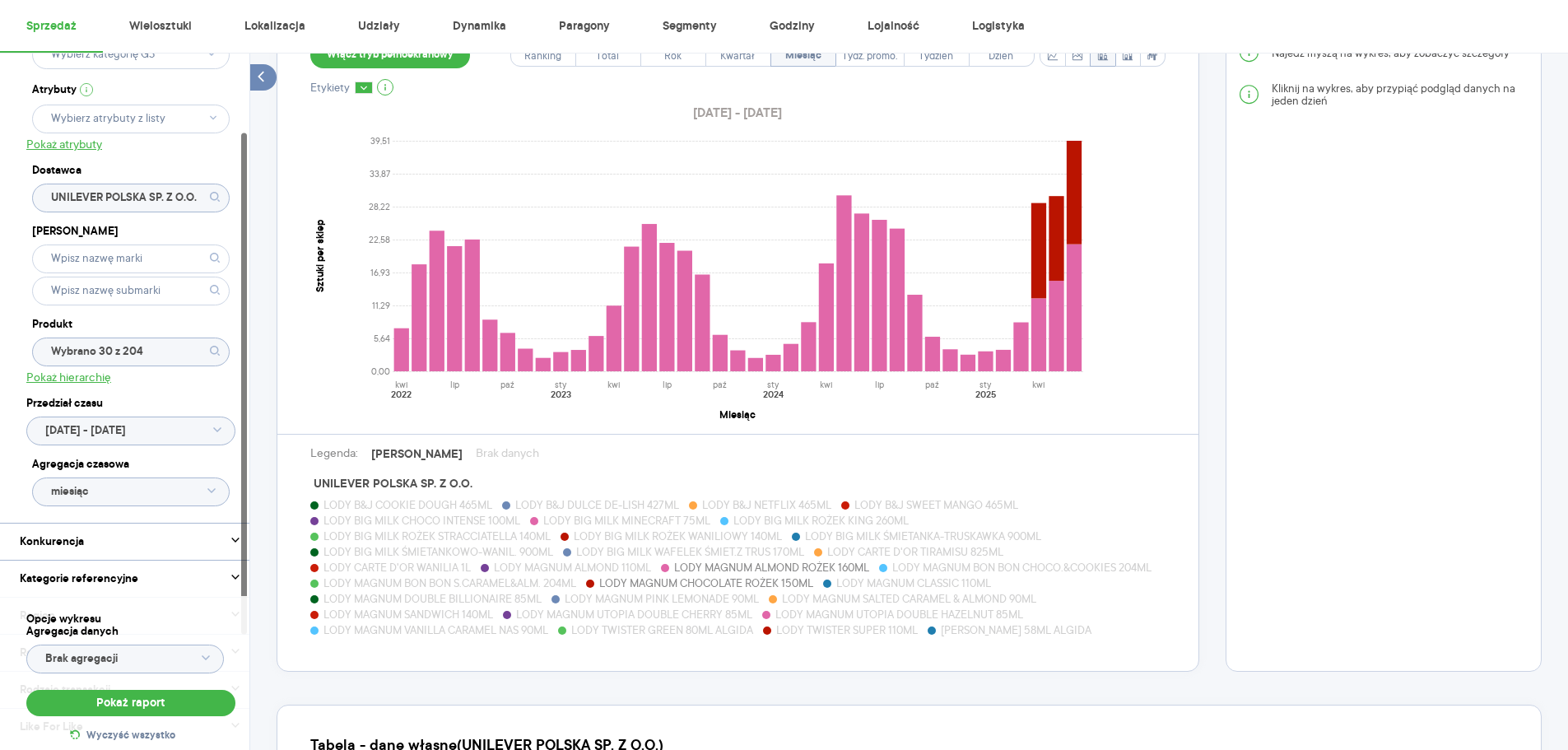 click on "Wybrano 30 z 204" 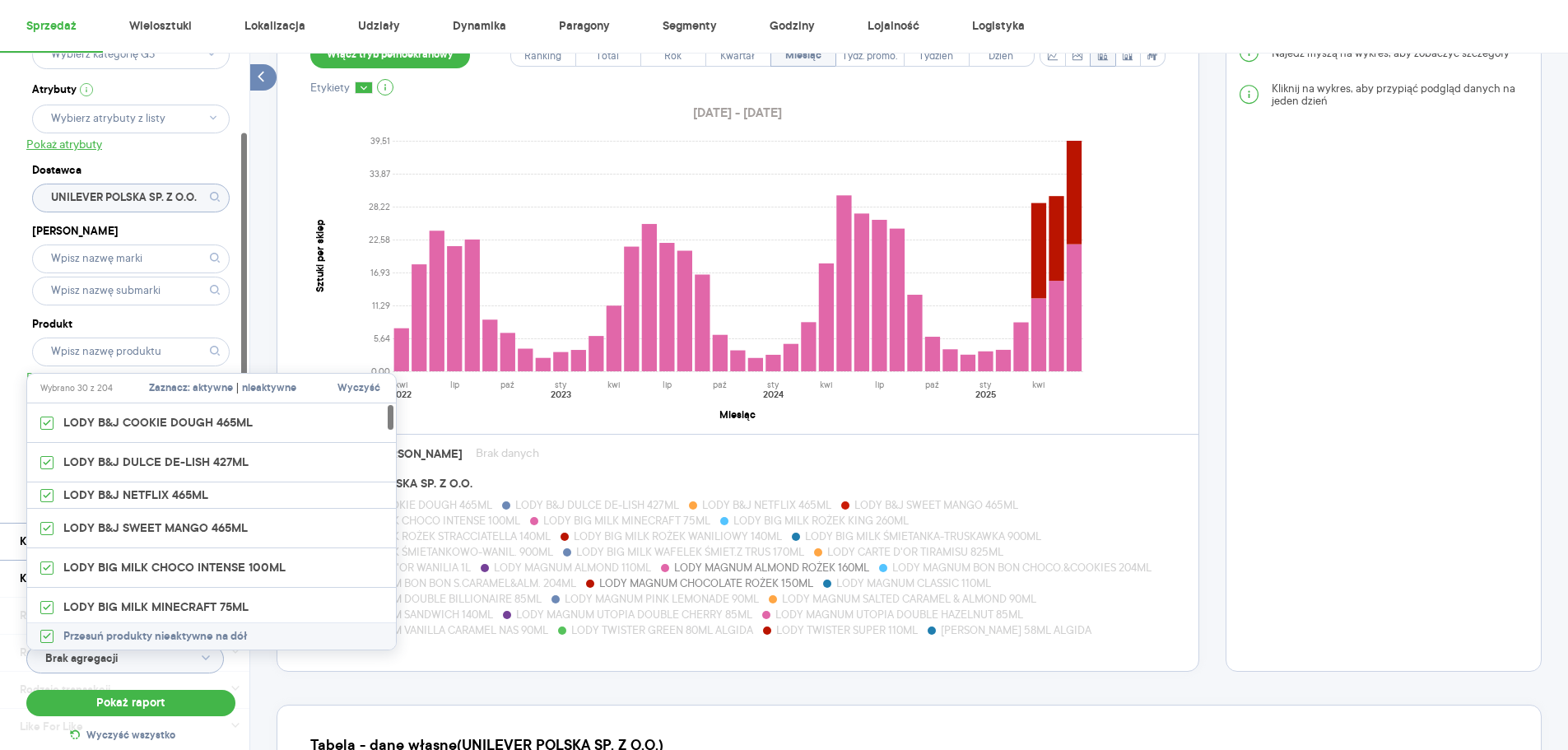 click on "Wyczyść" at bounding box center (359, 389) 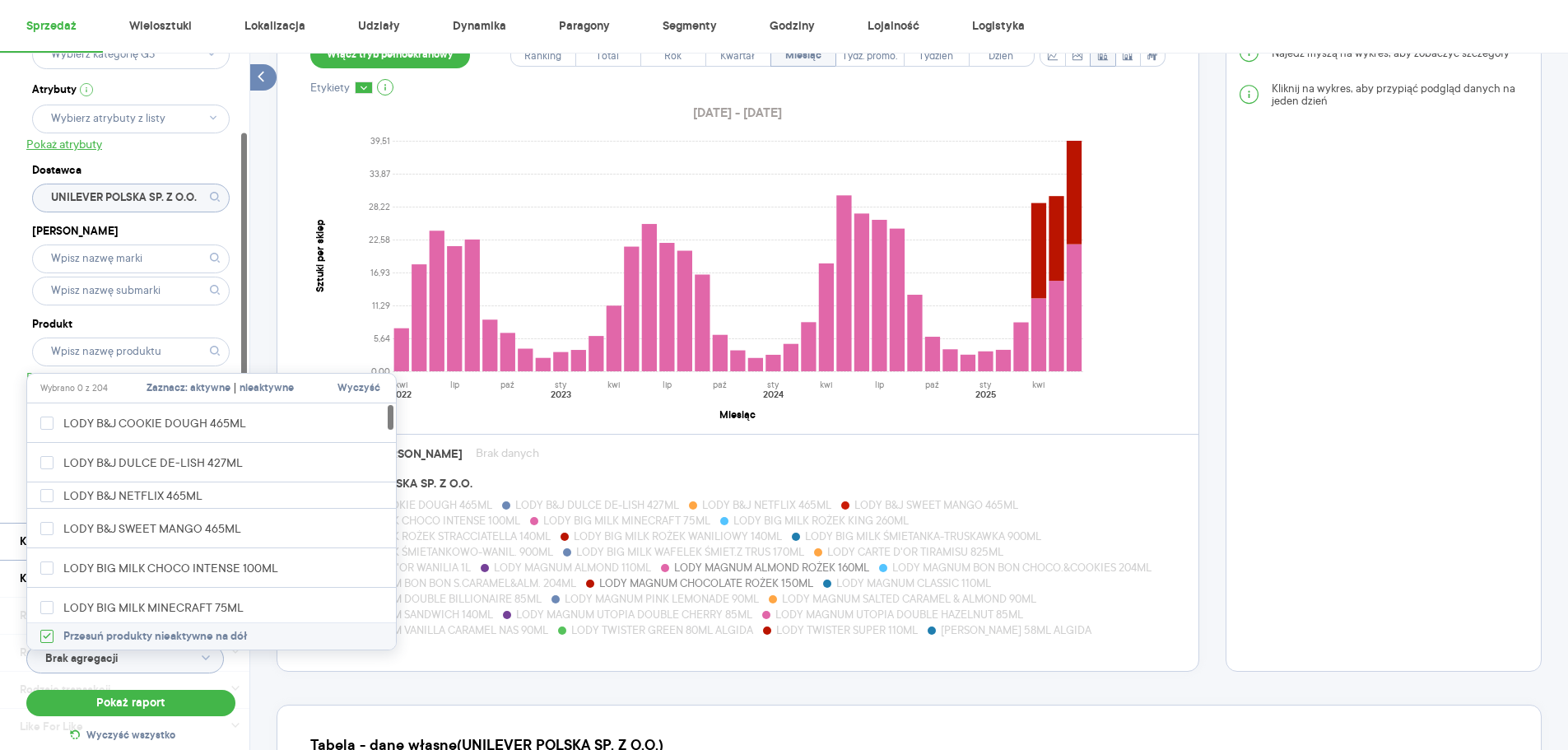 type 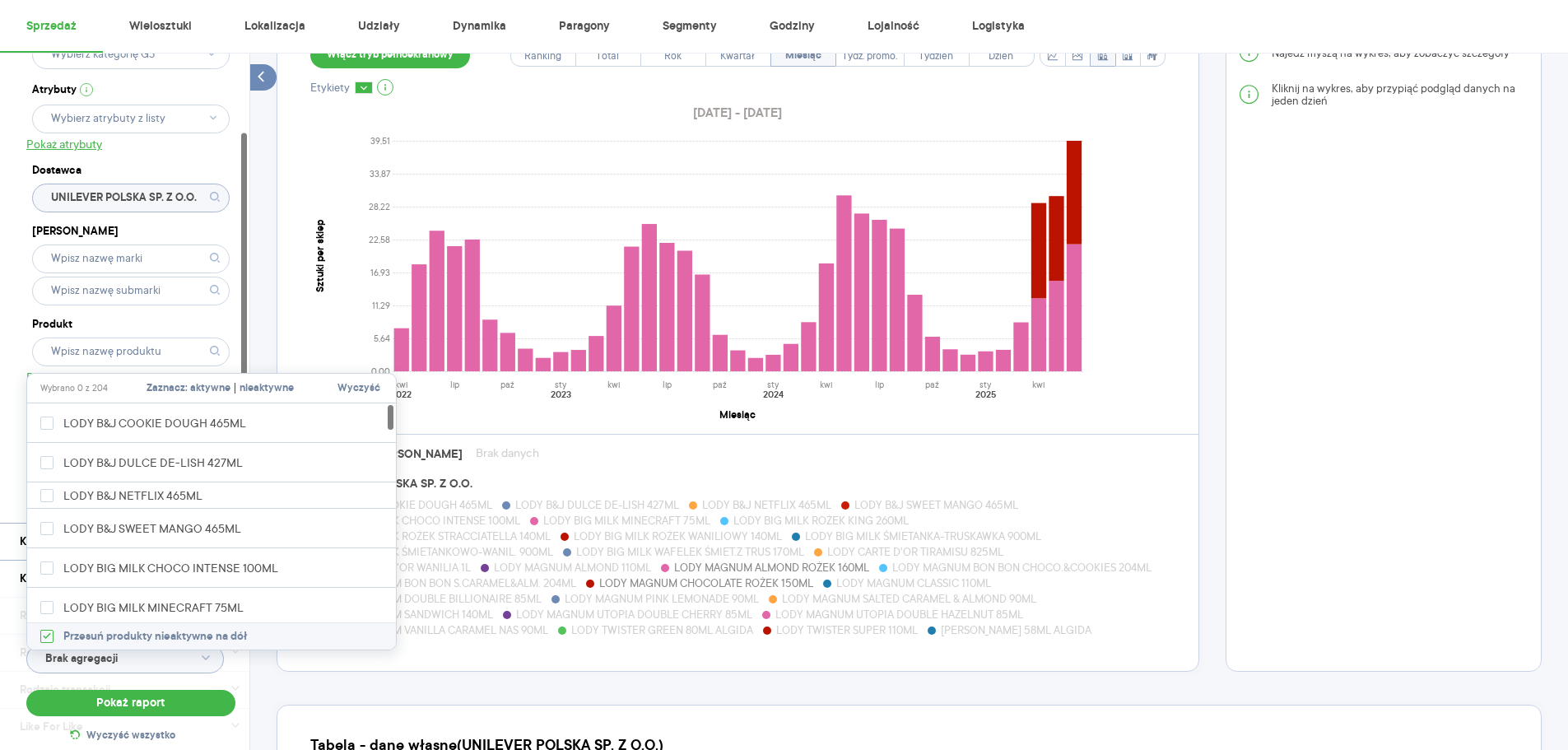 click 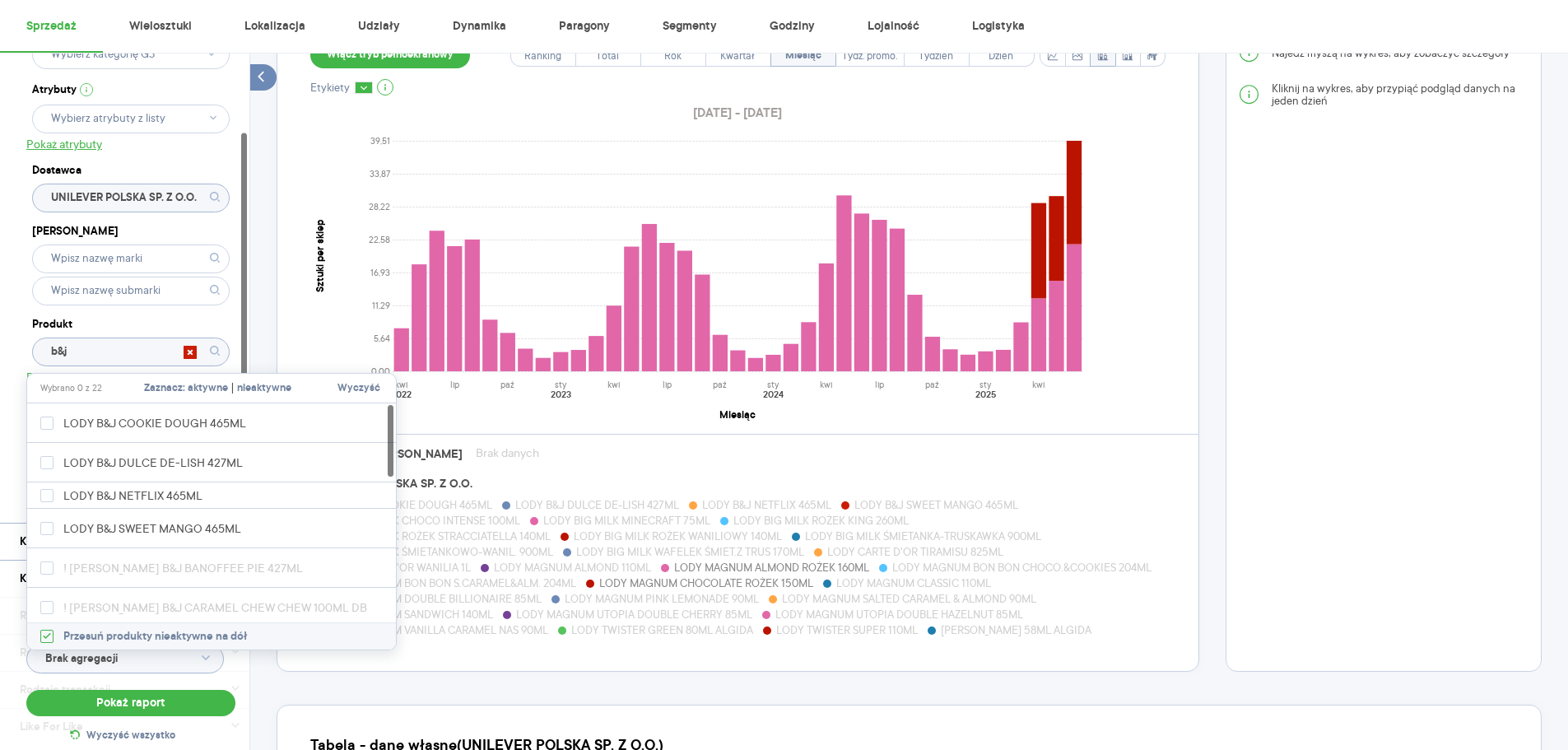 type on "b&j" 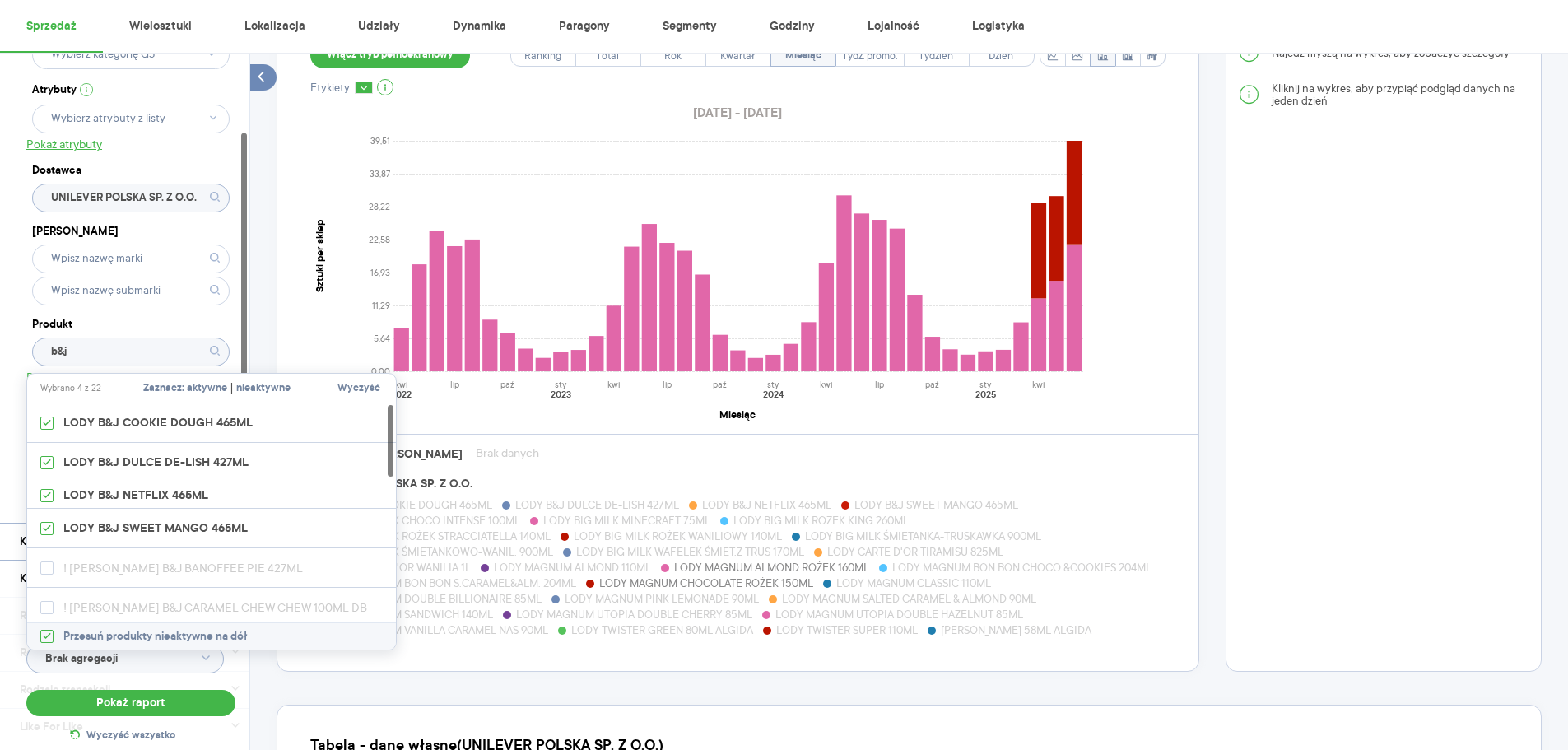 click on "nieaktywne" at bounding box center [263, 389] 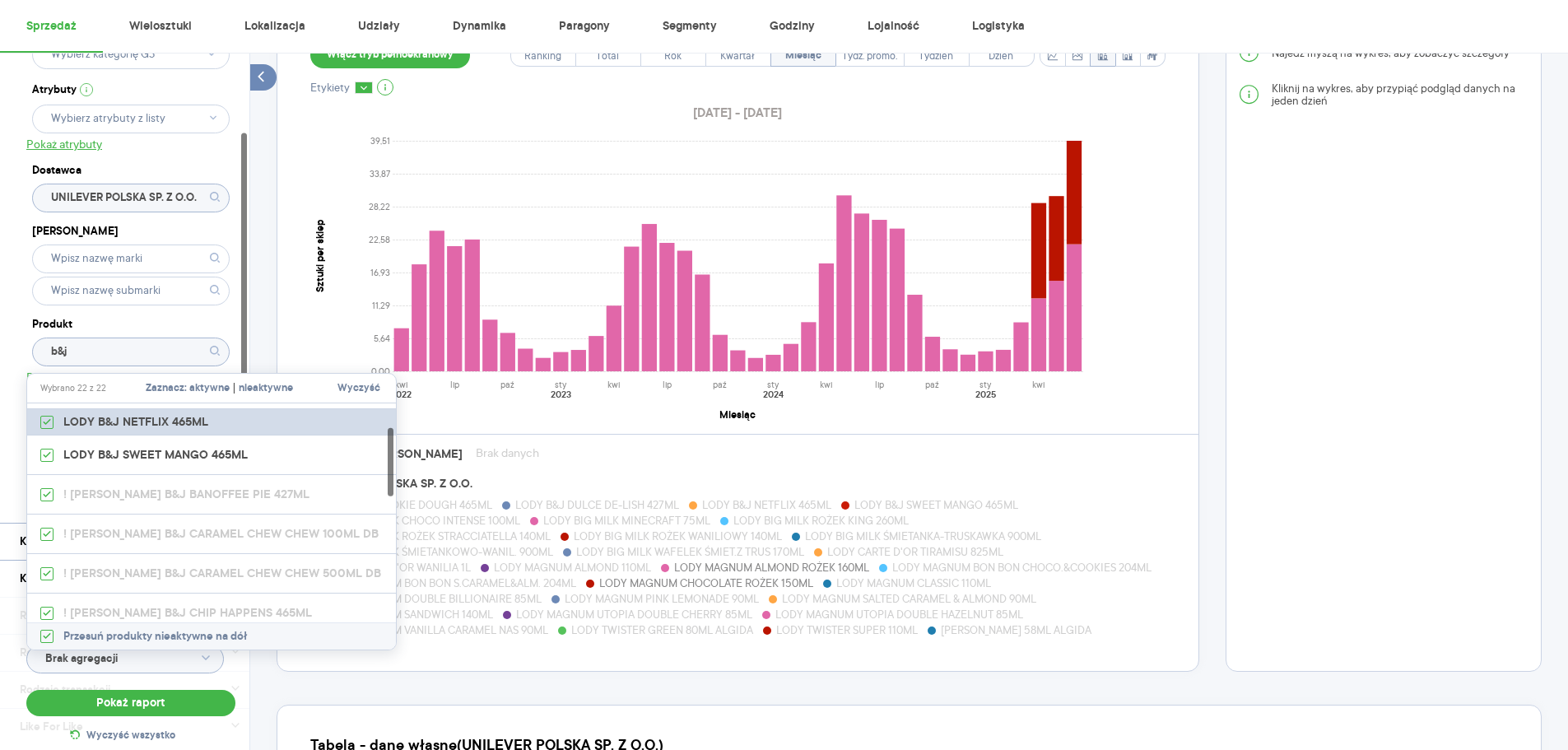 scroll, scrollTop: 109, scrollLeft: 0, axis: vertical 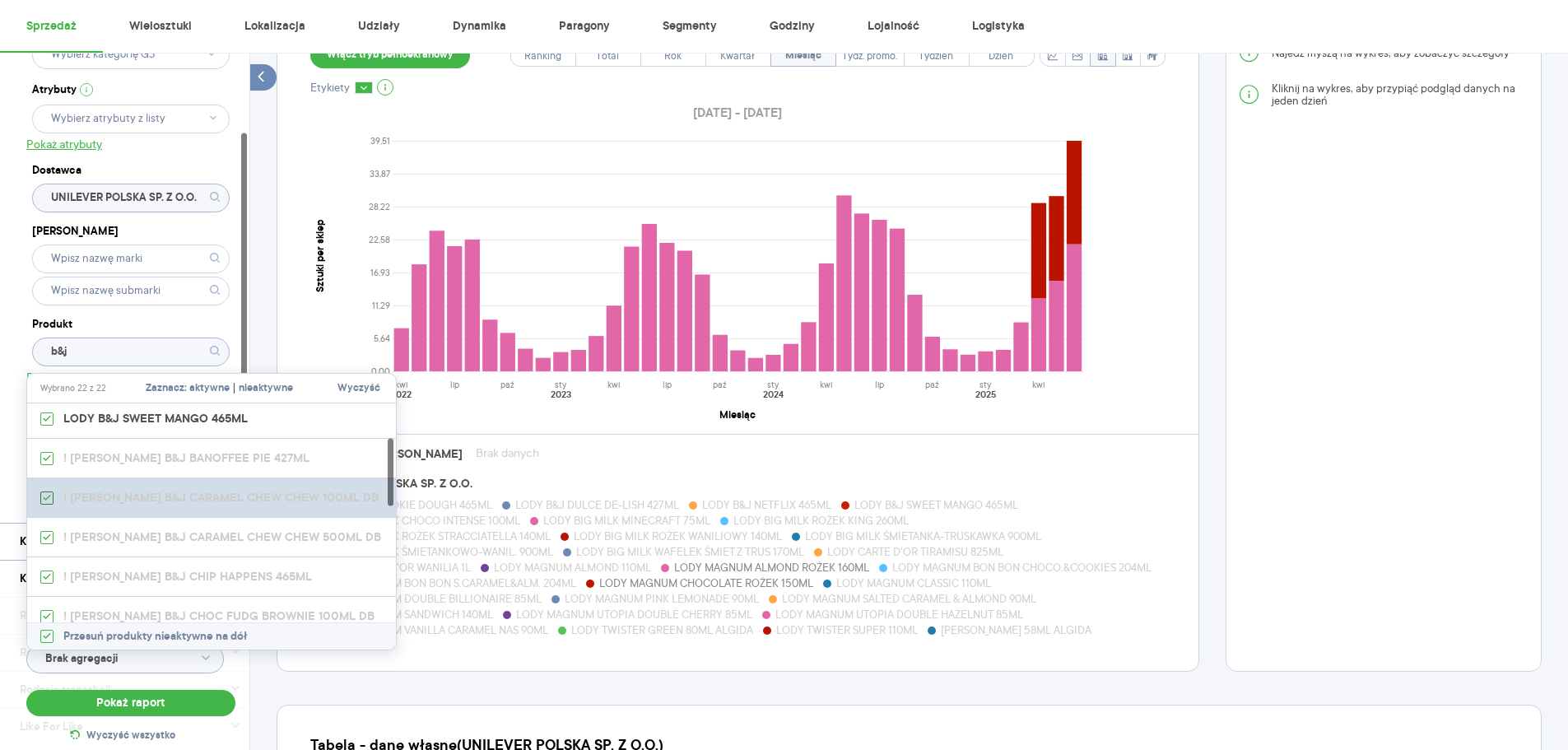 type 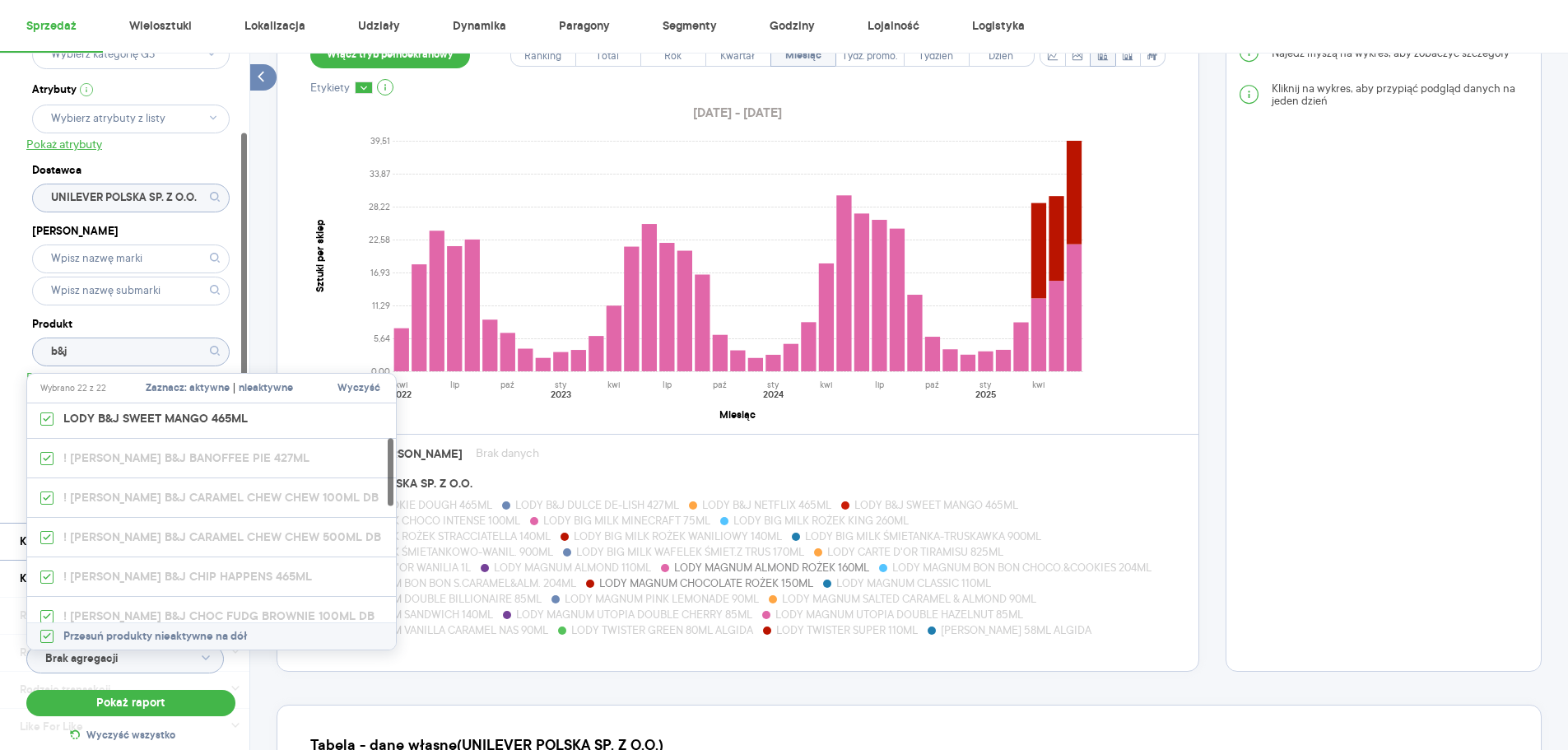 click at bounding box center (47, 498) 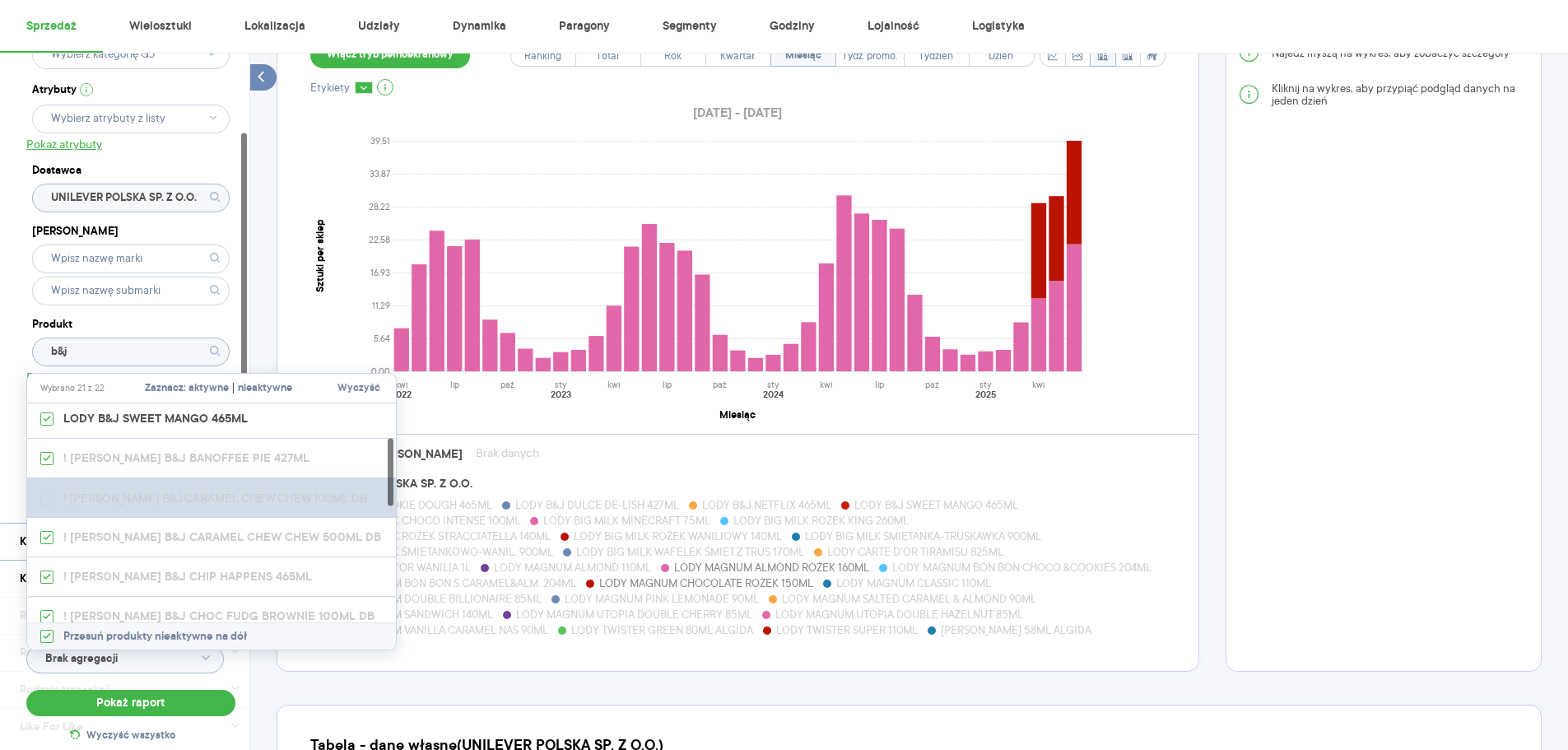 scroll, scrollTop: 220, scrollLeft: 0, axis: vertical 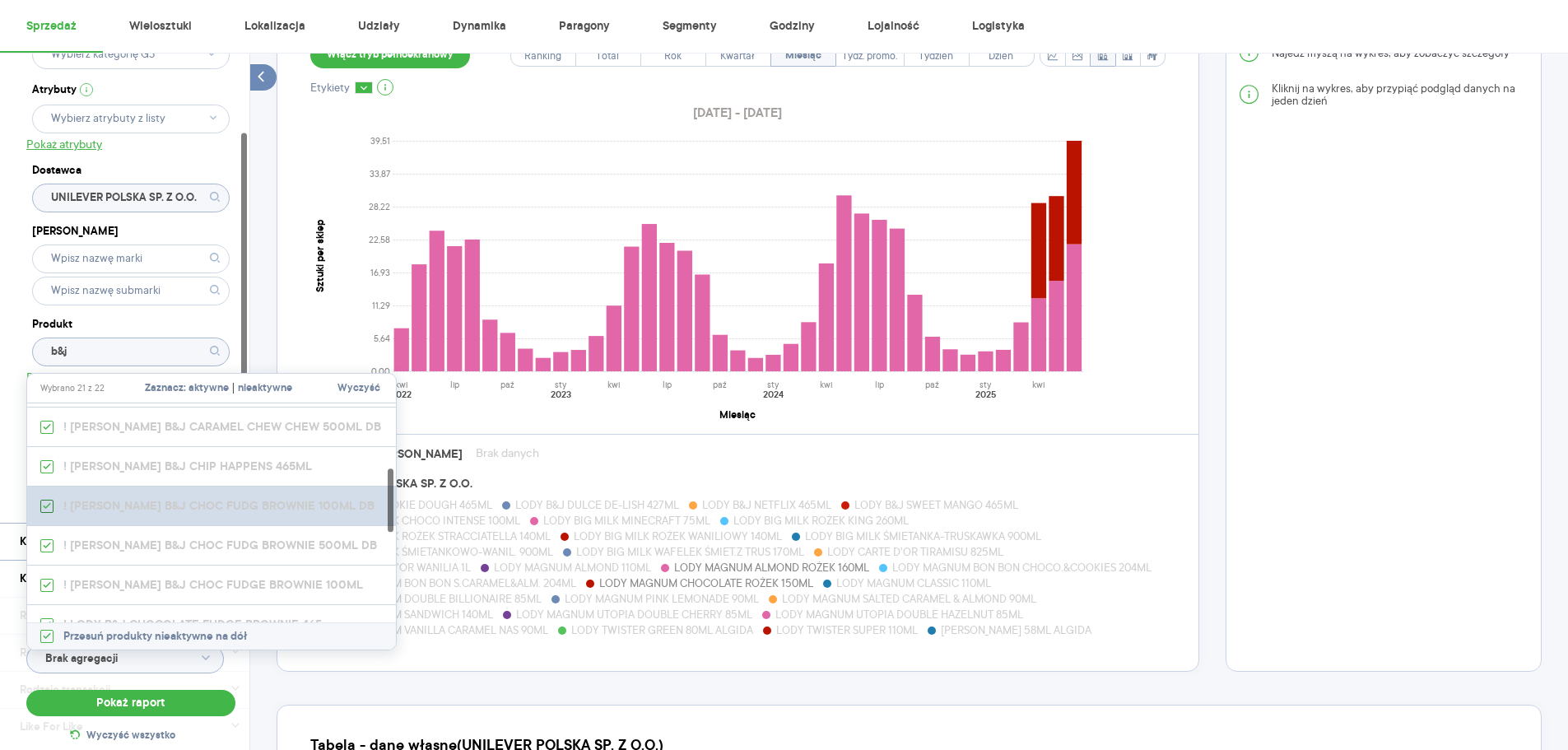 click 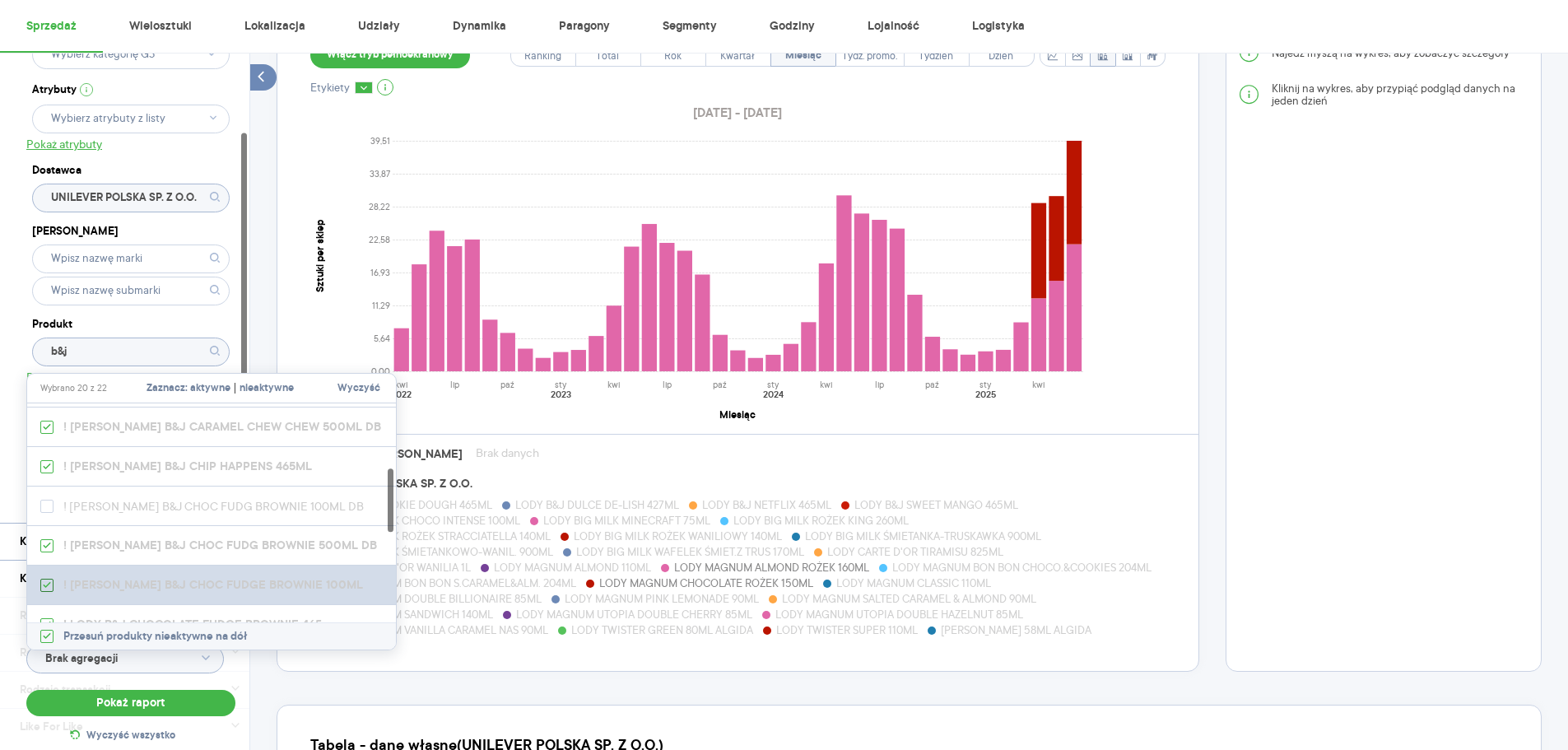 click 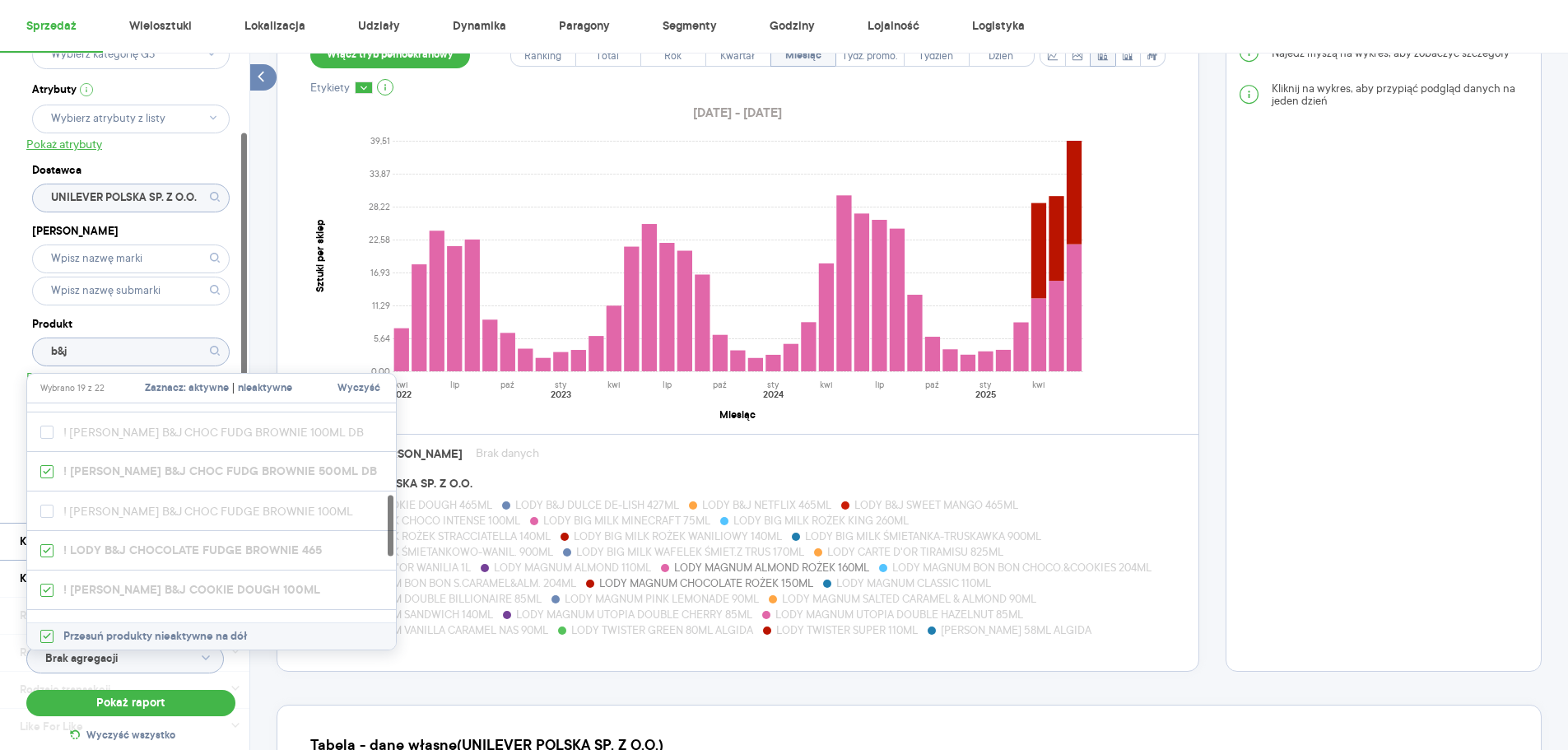 scroll, scrollTop: 329, scrollLeft: 0, axis: vertical 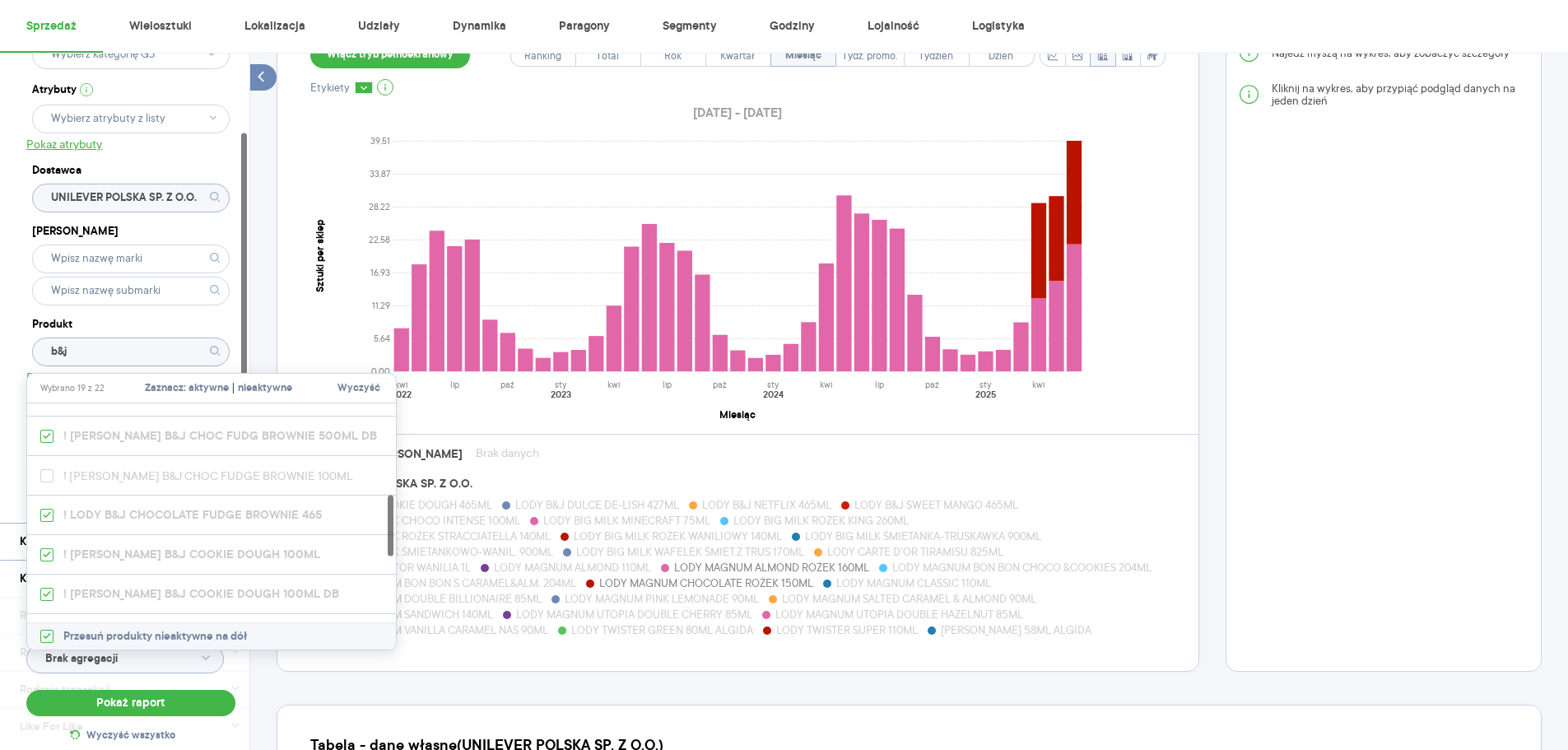 click 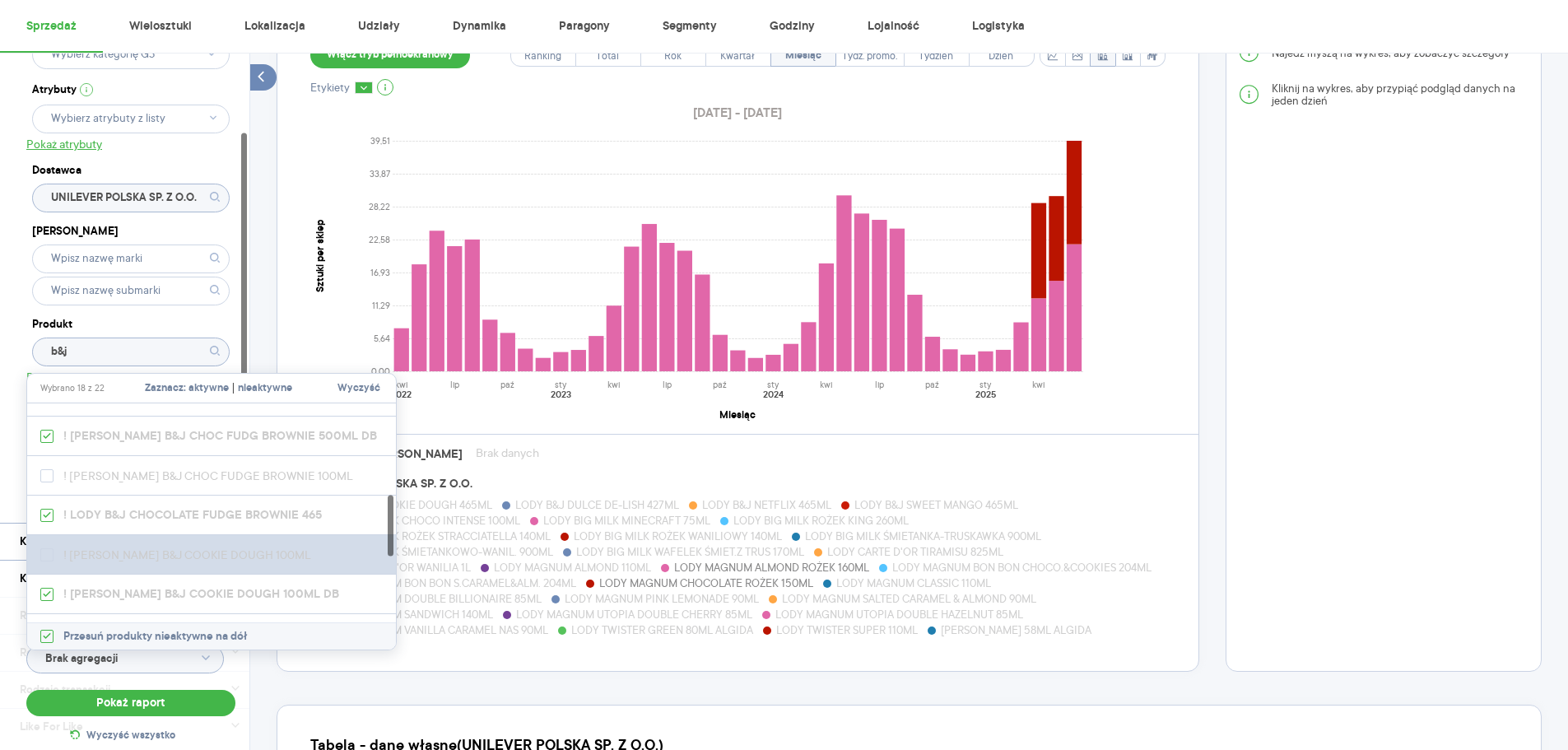 scroll, scrollTop: 439, scrollLeft: 0, axis: vertical 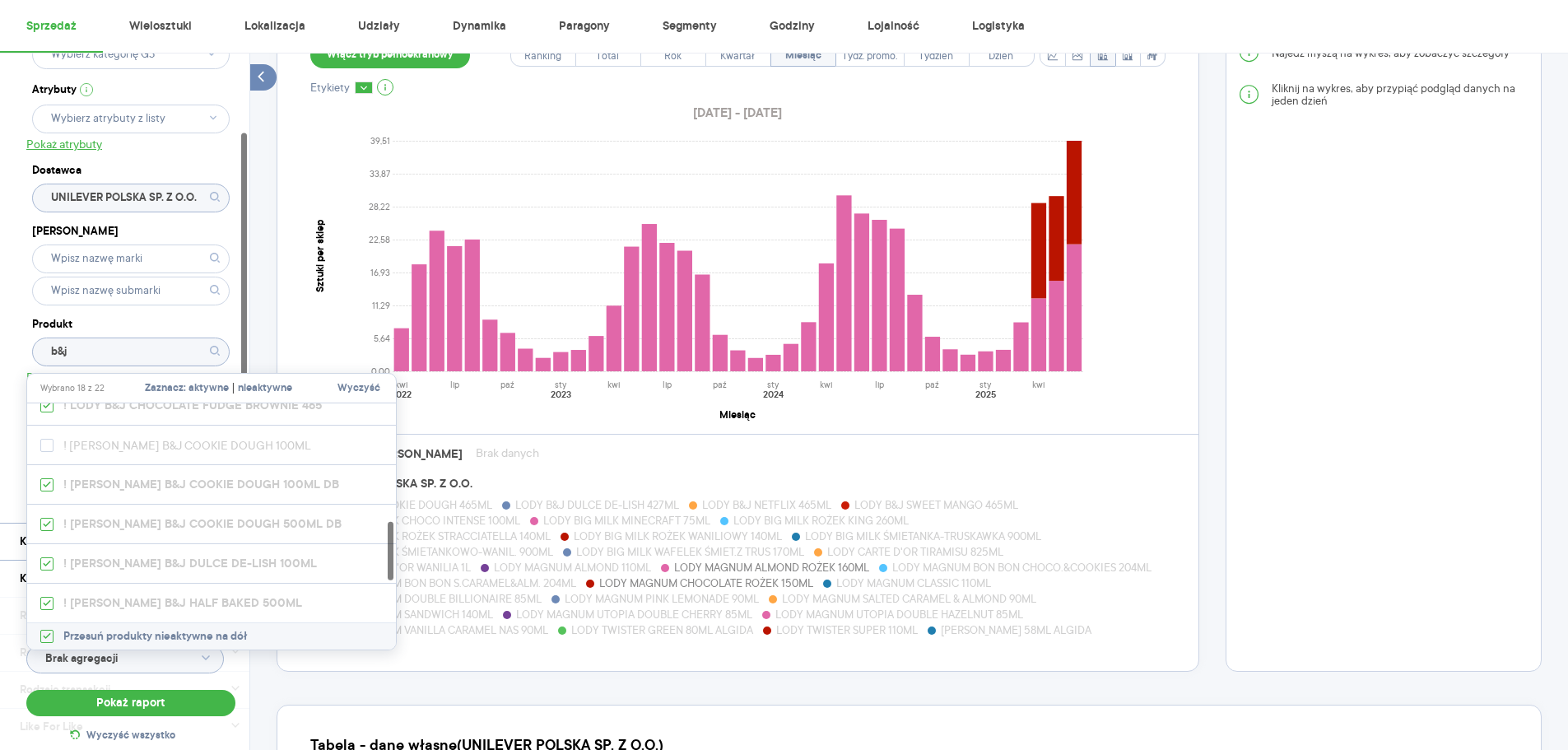click 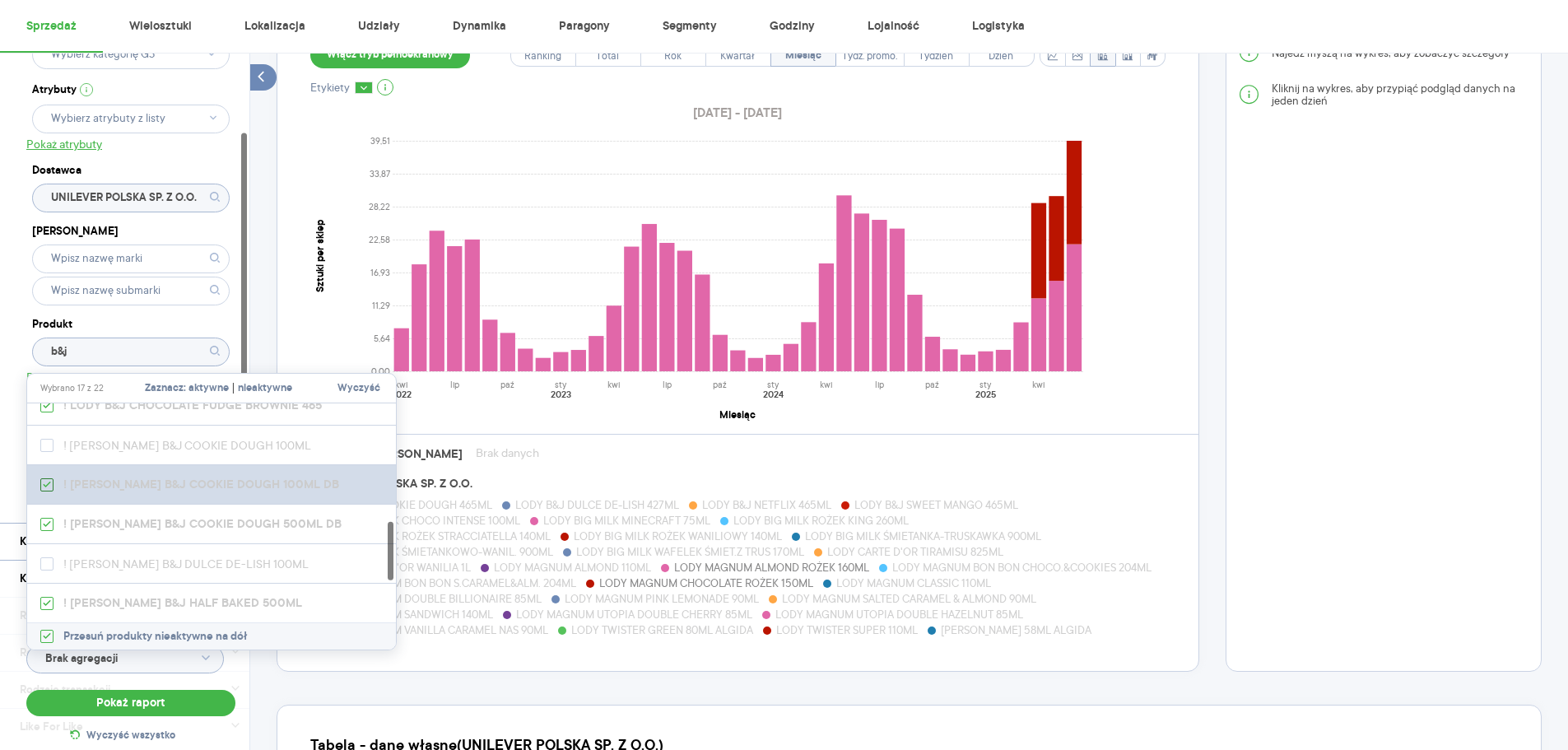 click 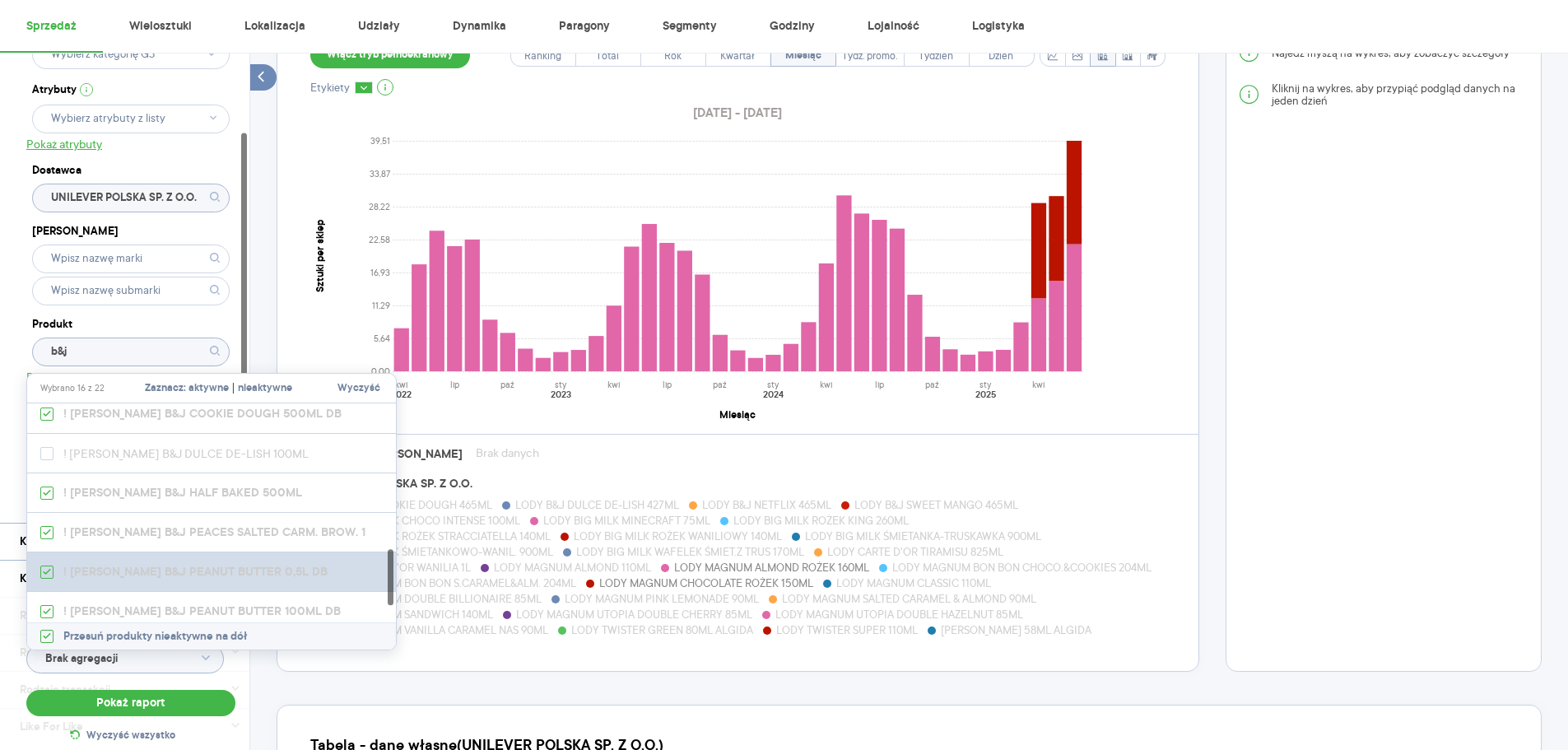 scroll, scrollTop: 637, scrollLeft: 0, axis: vertical 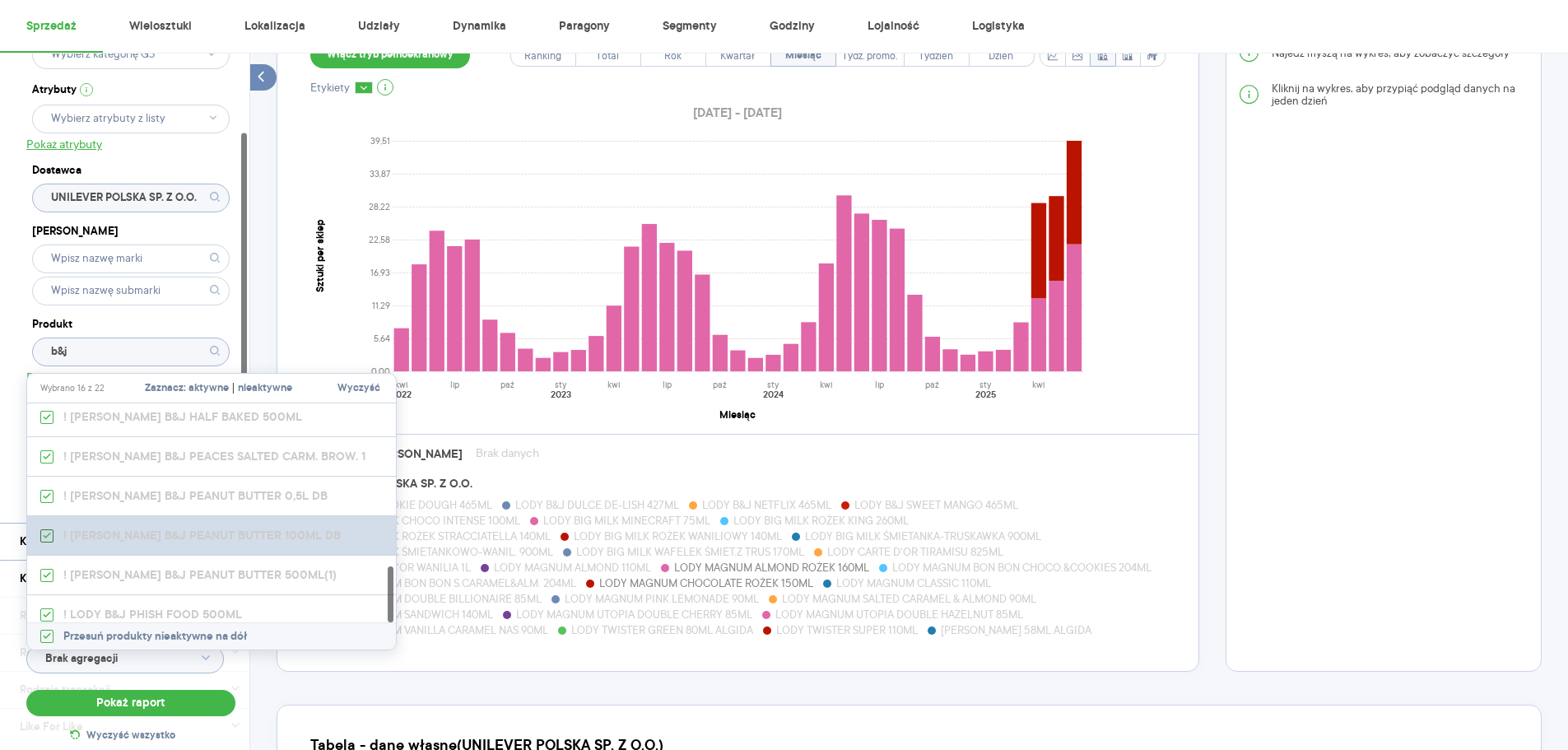 click at bounding box center [47, 536] 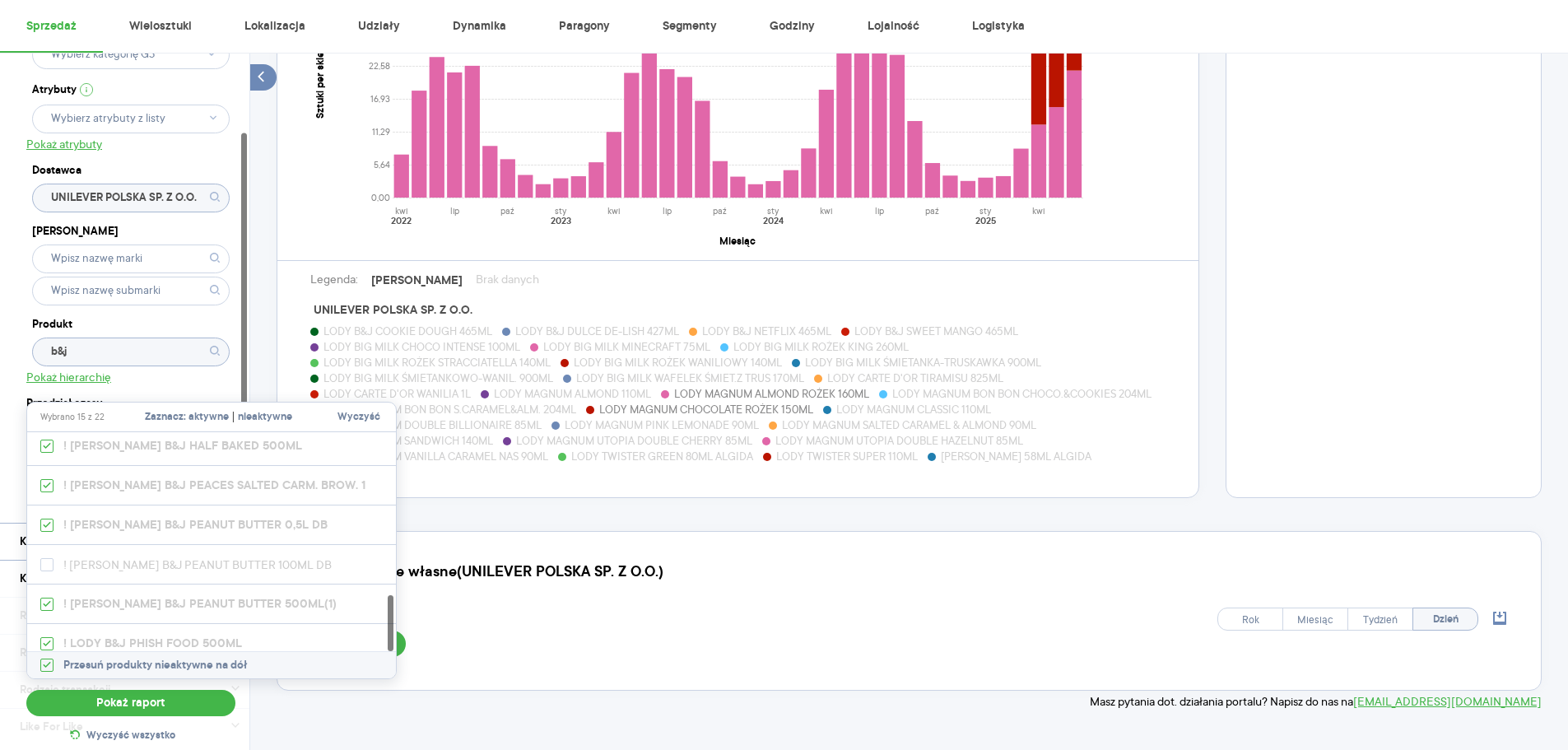 scroll, scrollTop: 757, scrollLeft: 0, axis: vertical 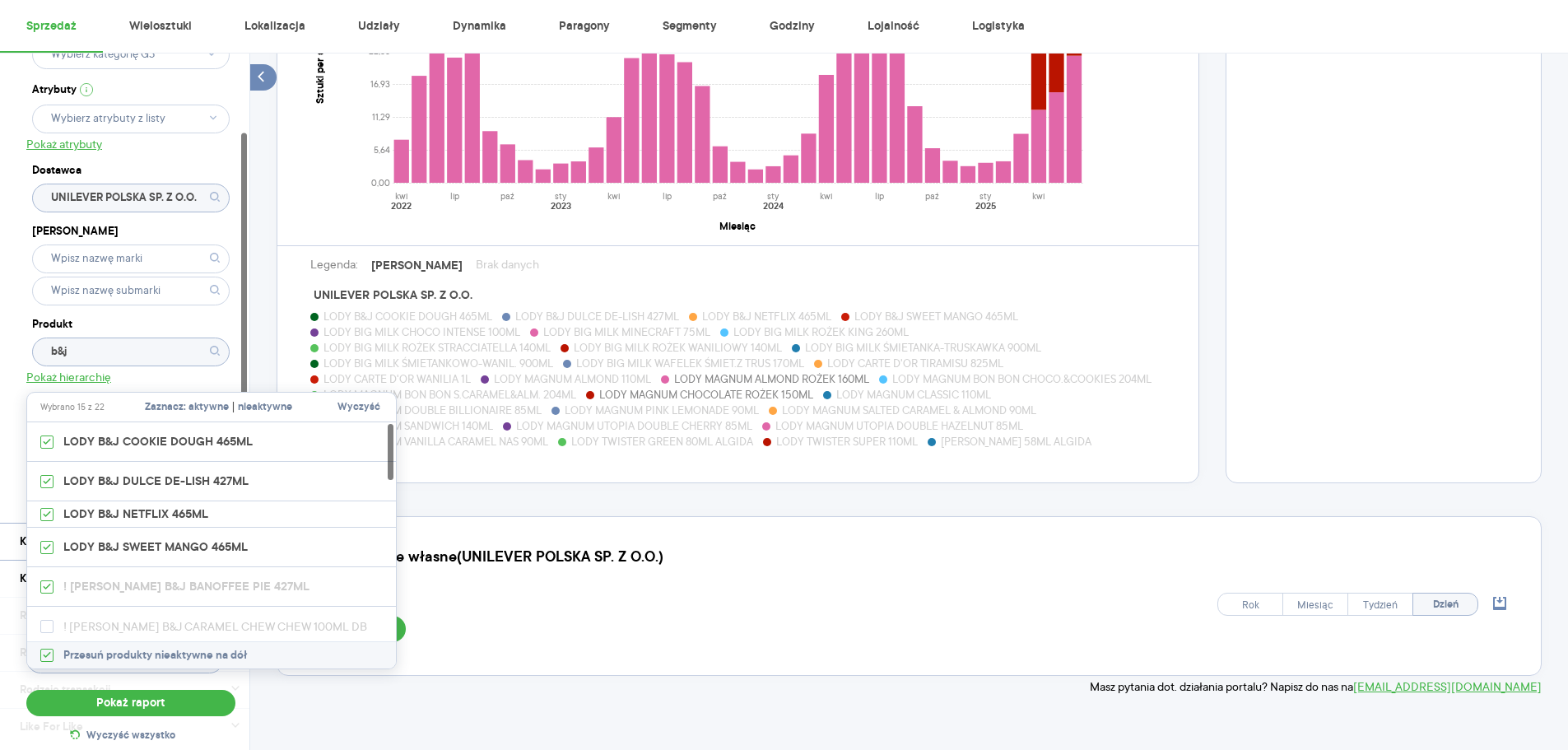 click on "Kategoria * Lody Atrybuty Pokaż atrybuty Dostawca UNILEVER POLSKA SP. Z O.O. Marka Produkt b&j Pokaż hierarchię Przedział czasu [DATE] - [DATE] Agregacja czasowa miesiąc" at bounding box center (131, 233) 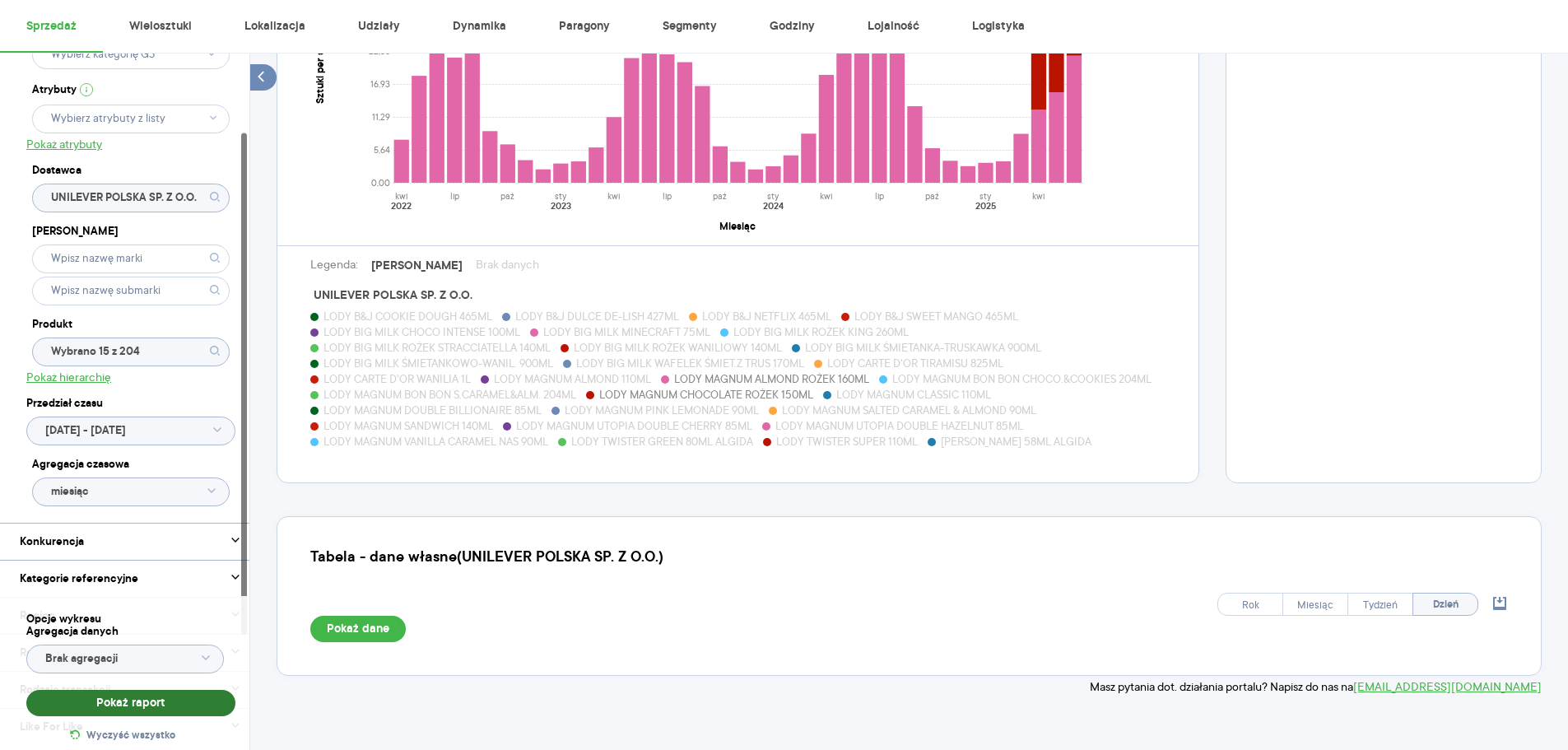 click on "Pokaż raport" at bounding box center [131, 703] 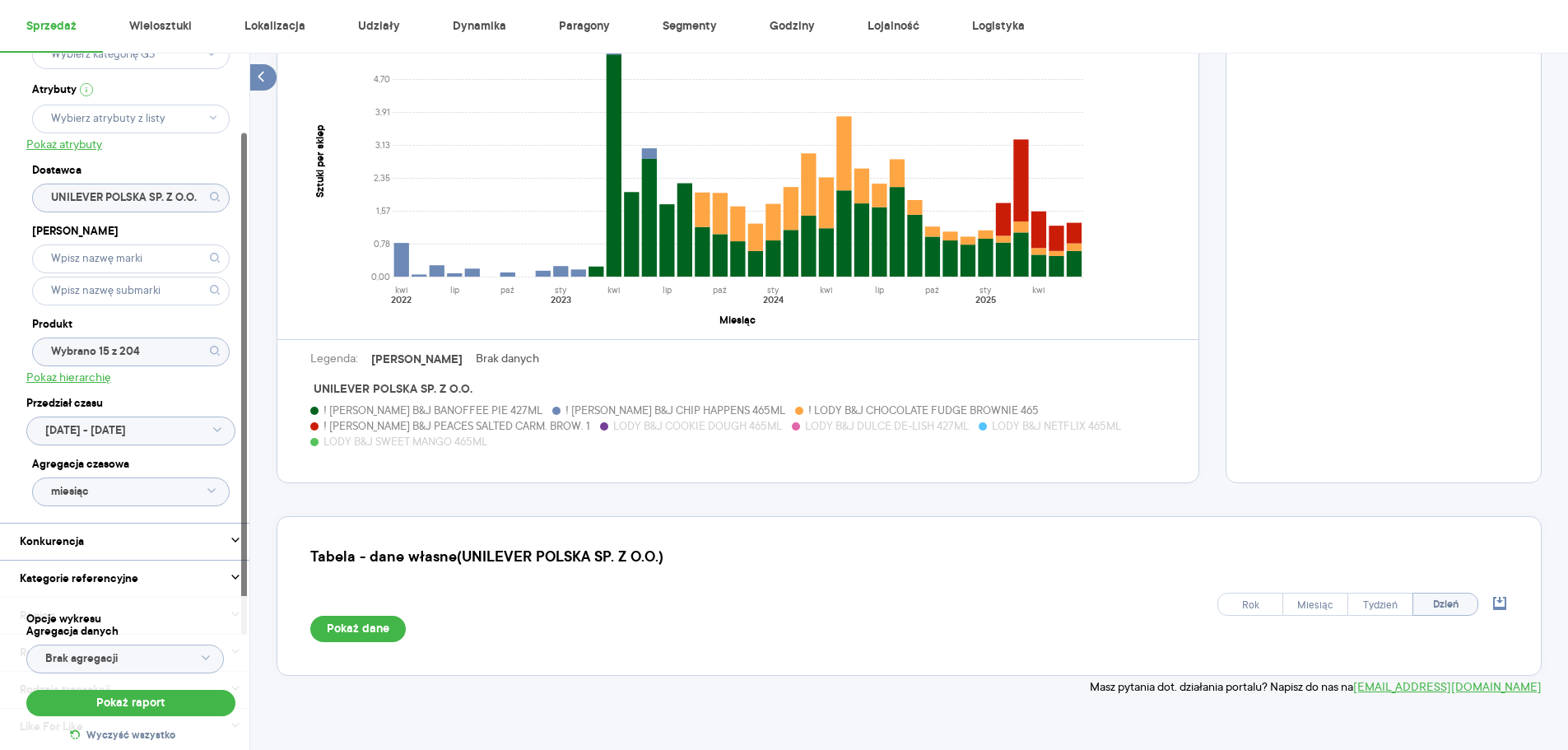 scroll, scrollTop: 538, scrollLeft: 0, axis: vertical 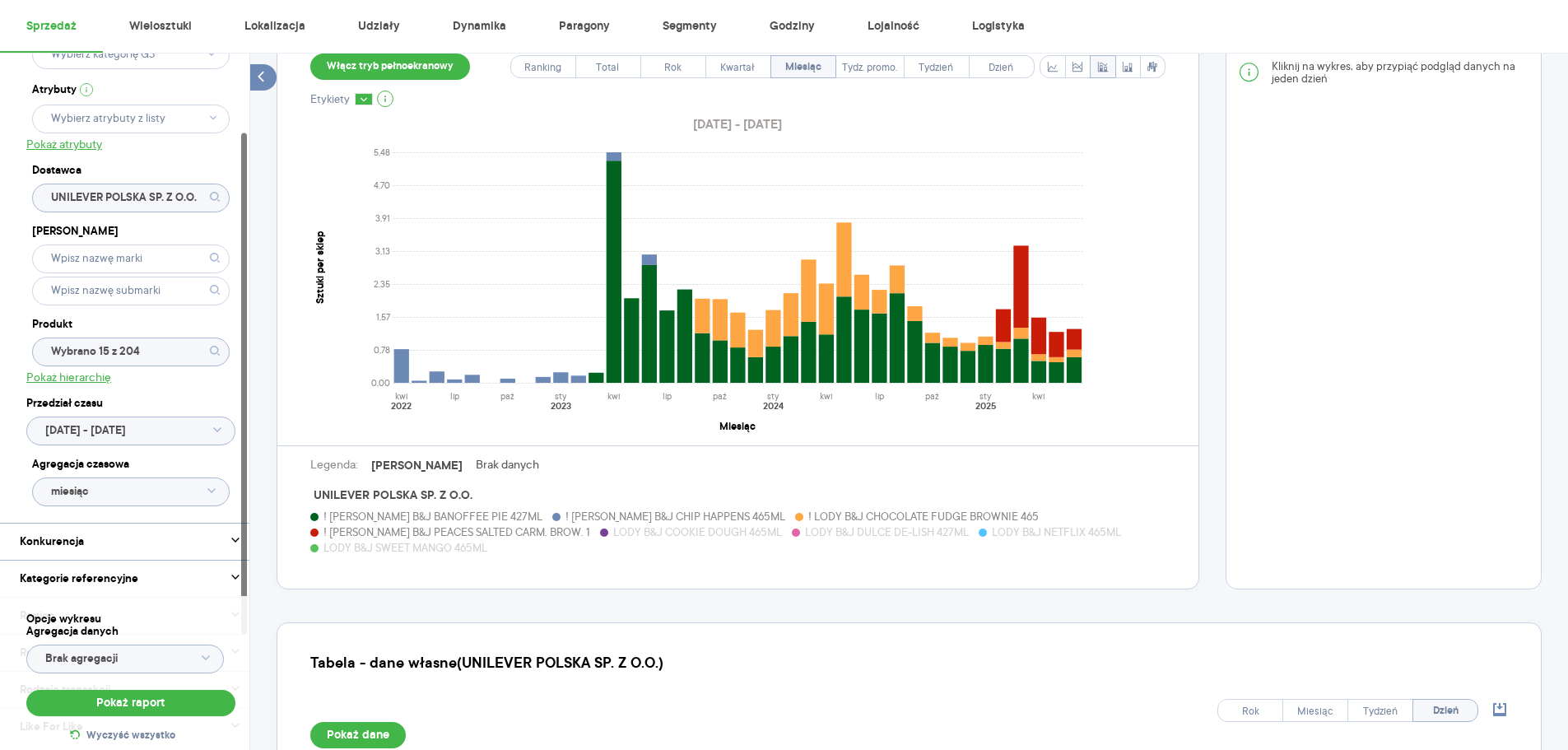 click on "UNILEVER POLSKA SP. Z O.O." at bounding box center [393, 496] 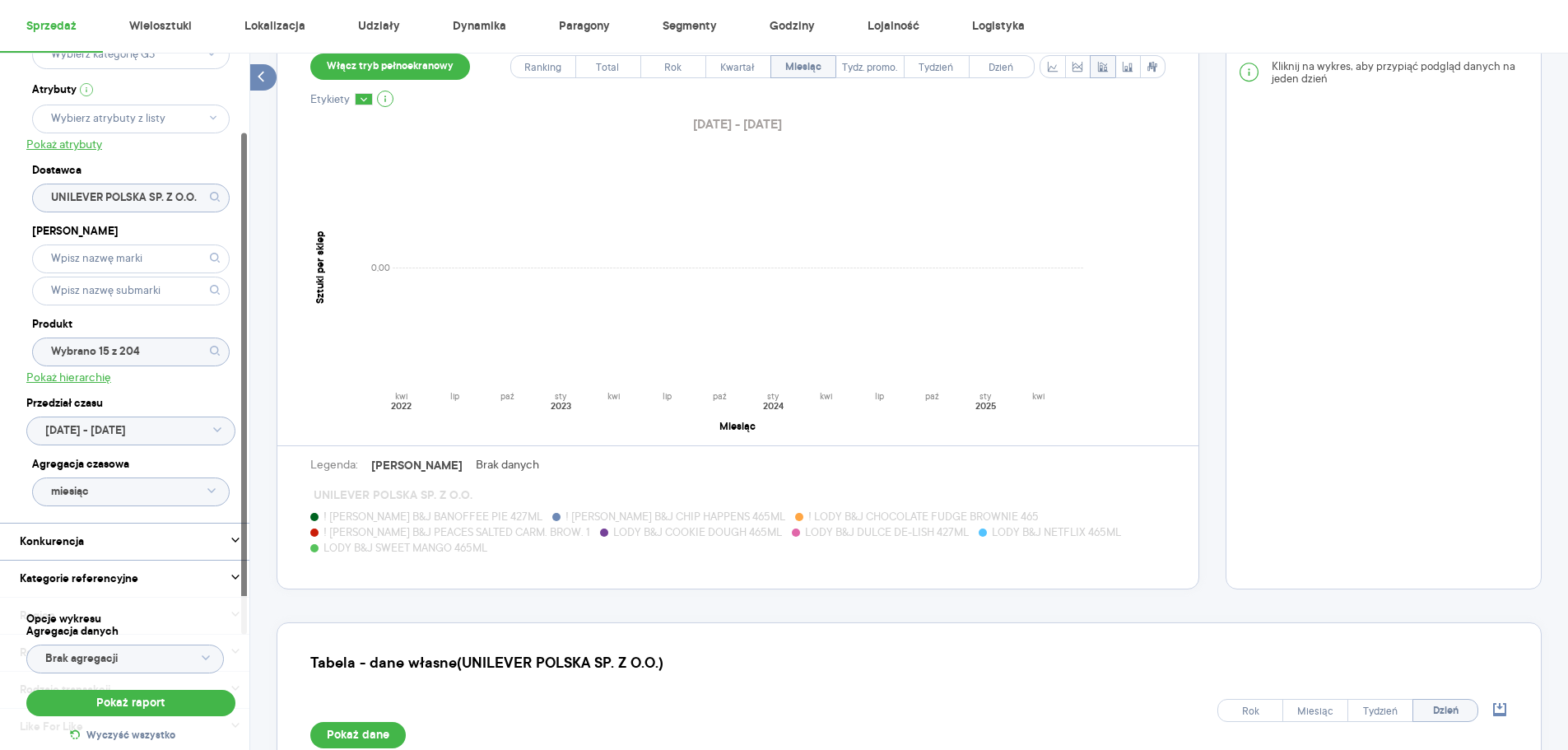 click on "UNILEVER POLSKA SP. Z O.O." at bounding box center (393, 496) 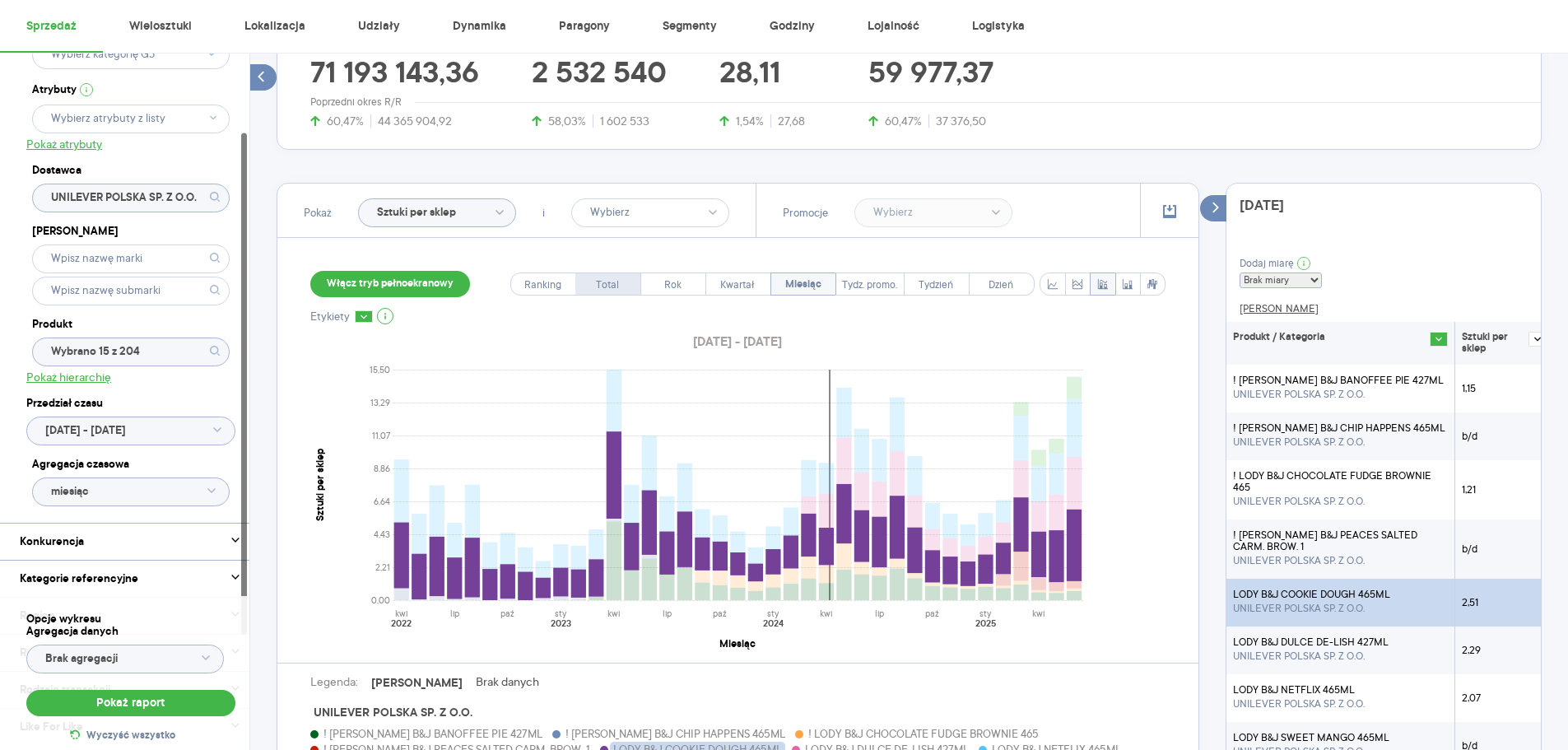 scroll, scrollTop: 344, scrollLeft: 0, axis: vertical 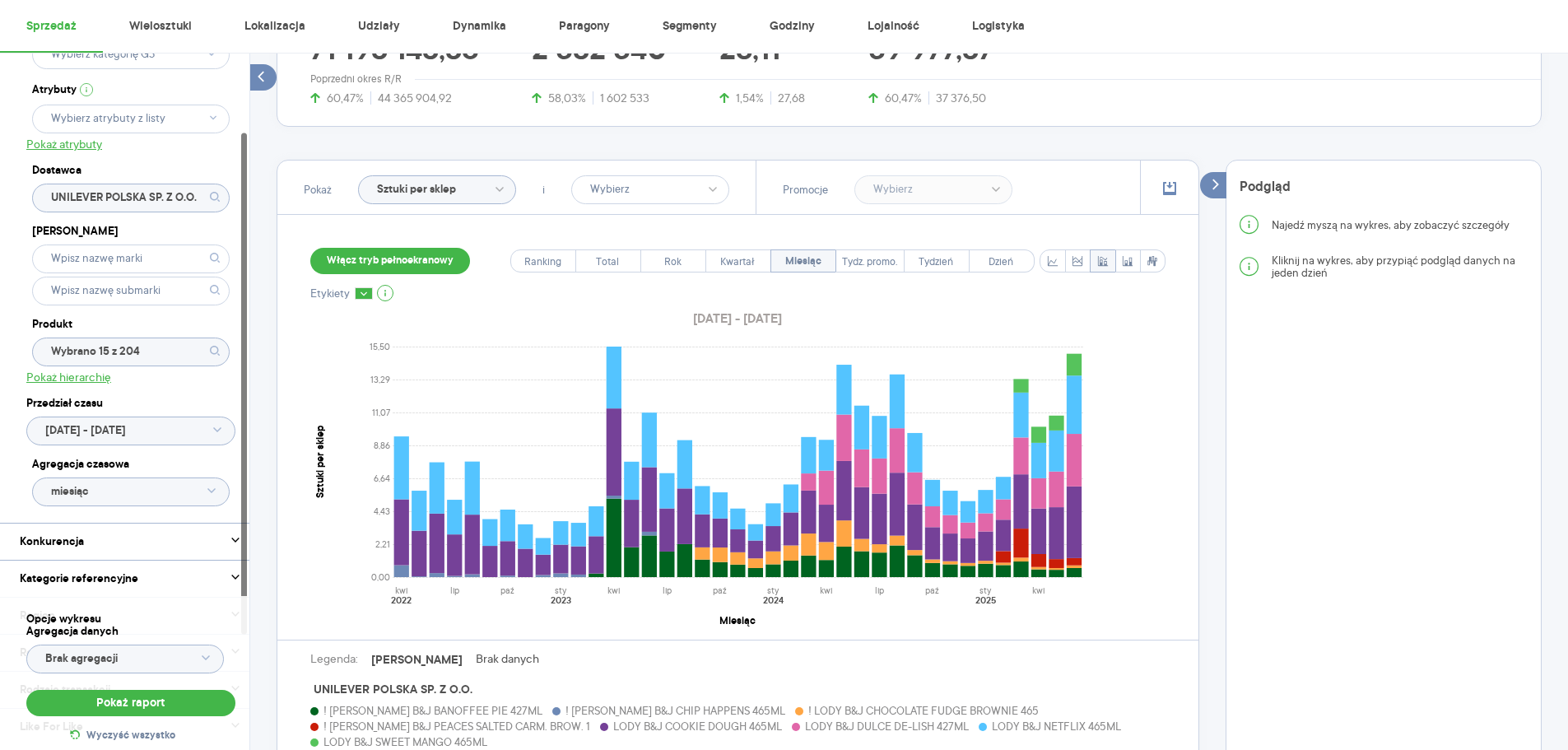 click 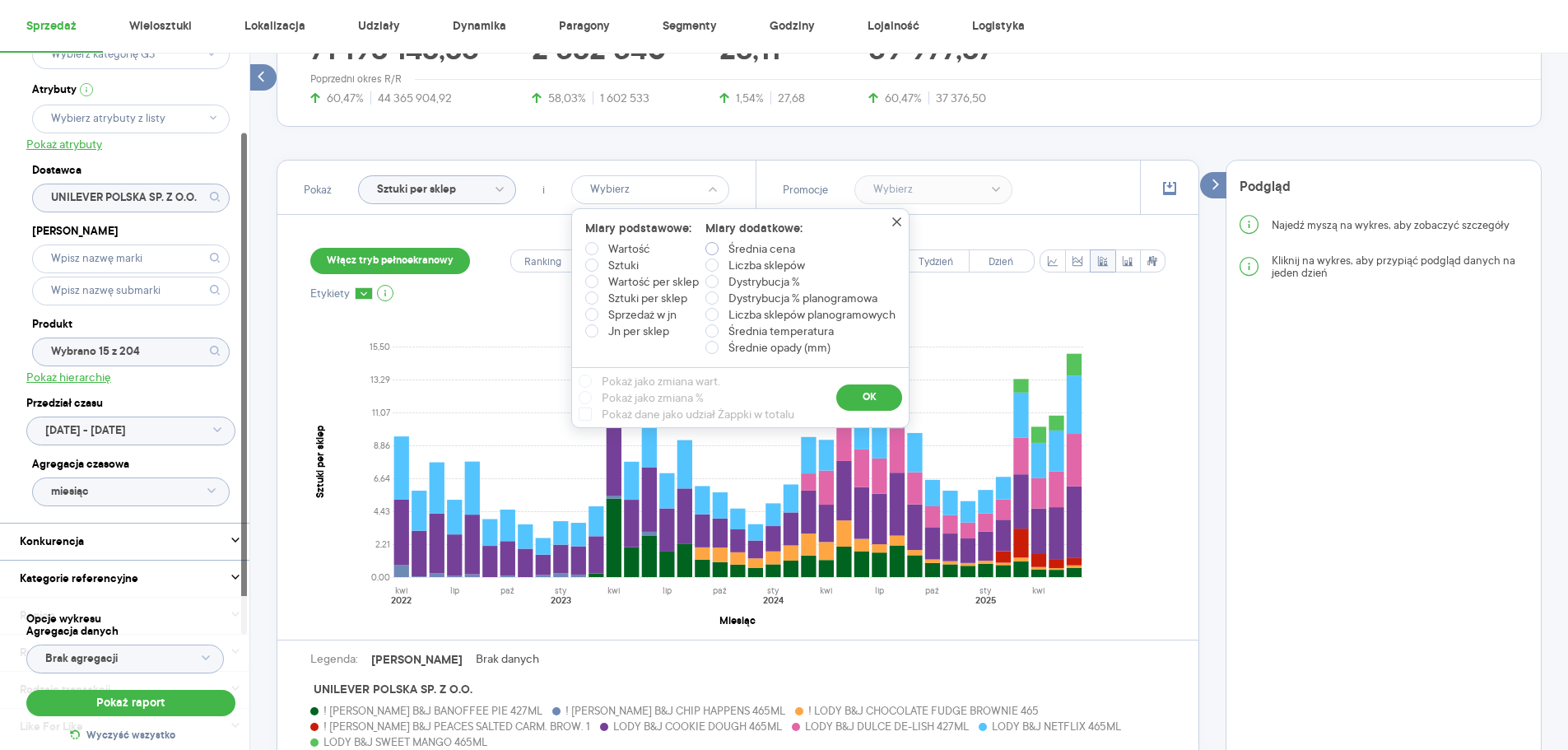 click on "Średnia cena" at bounding box center [761, 249] 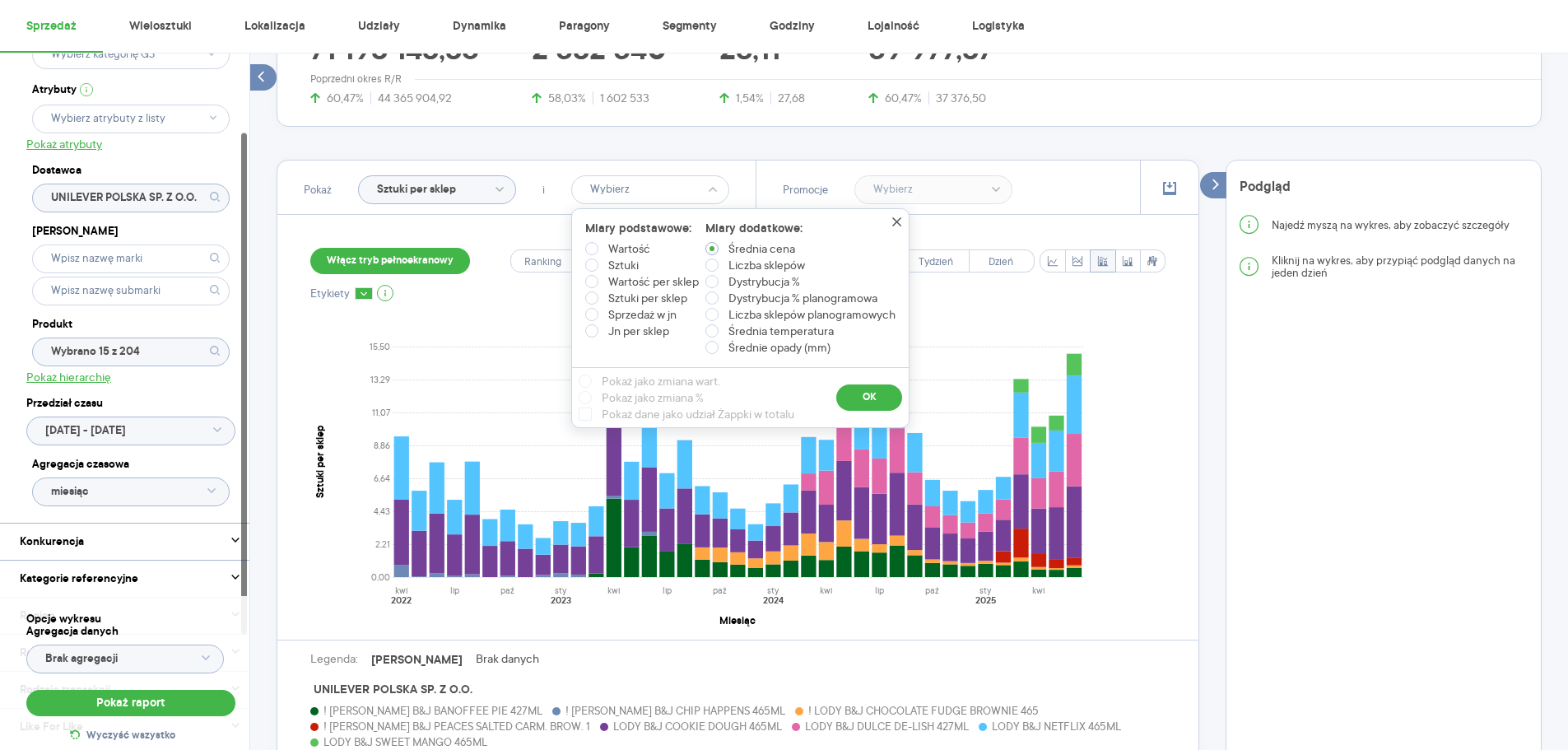 radio on "true" 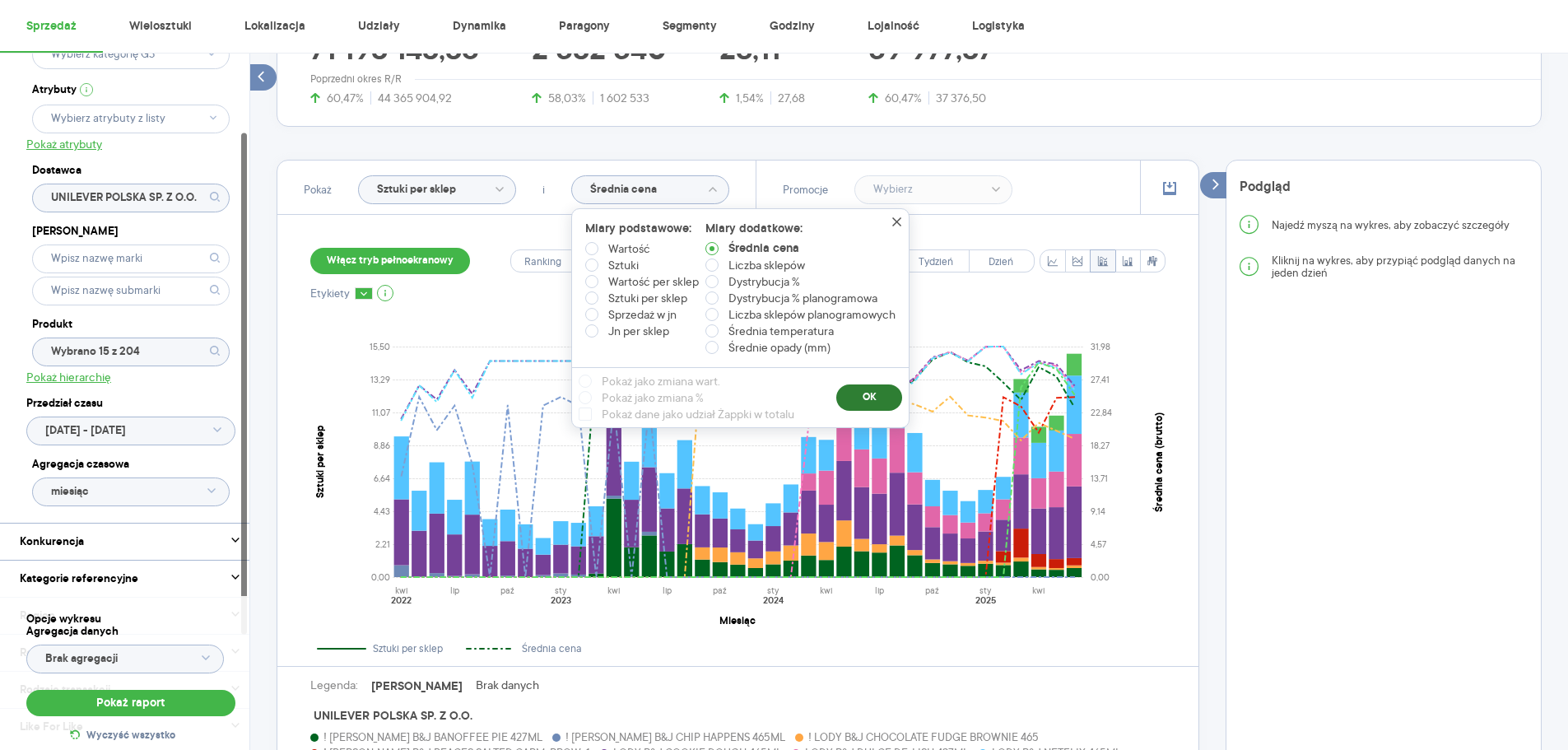 click on "OK" at bounding box center (869, 398) 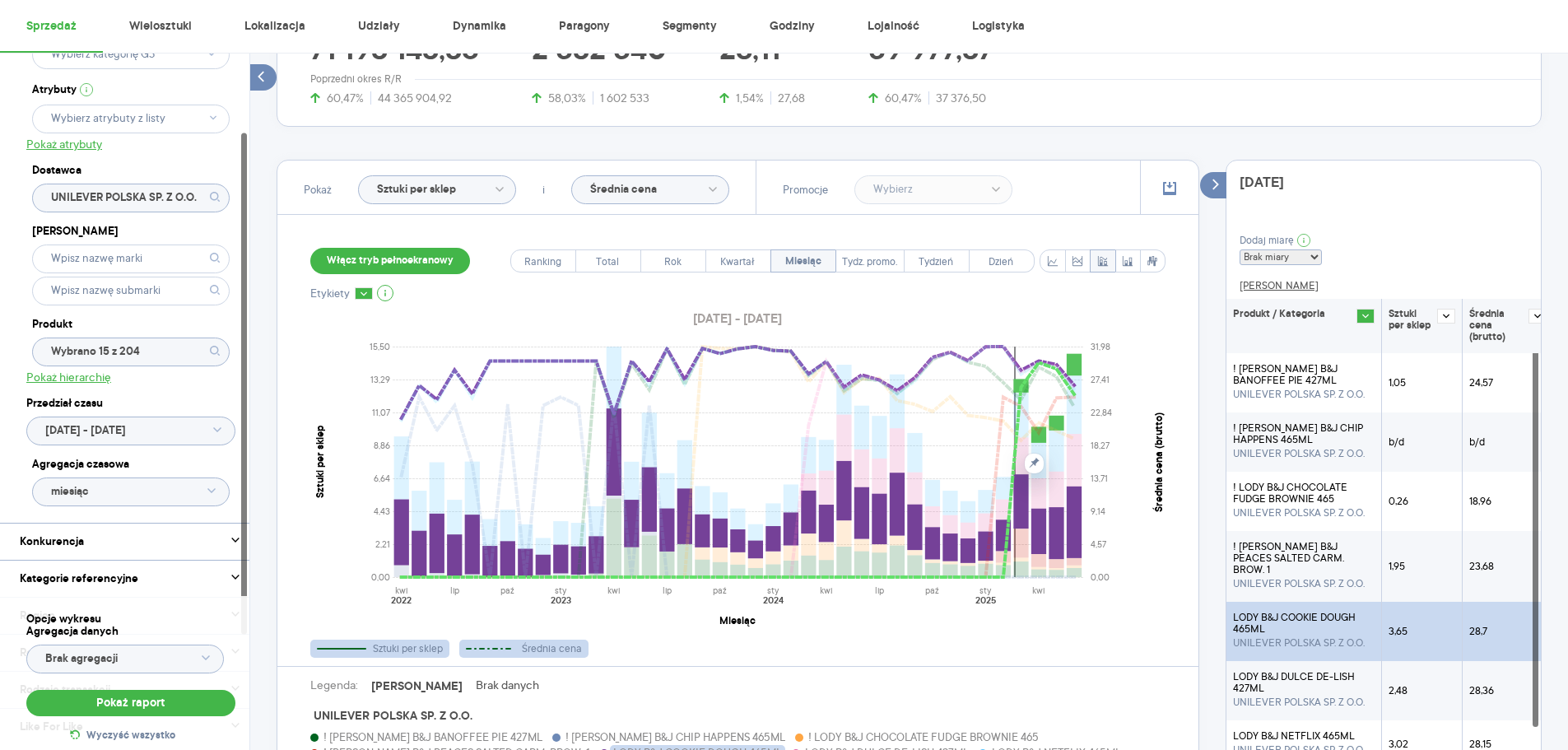 scroll, scrollTop: 406, scrollLeft: 0, axis: vertical 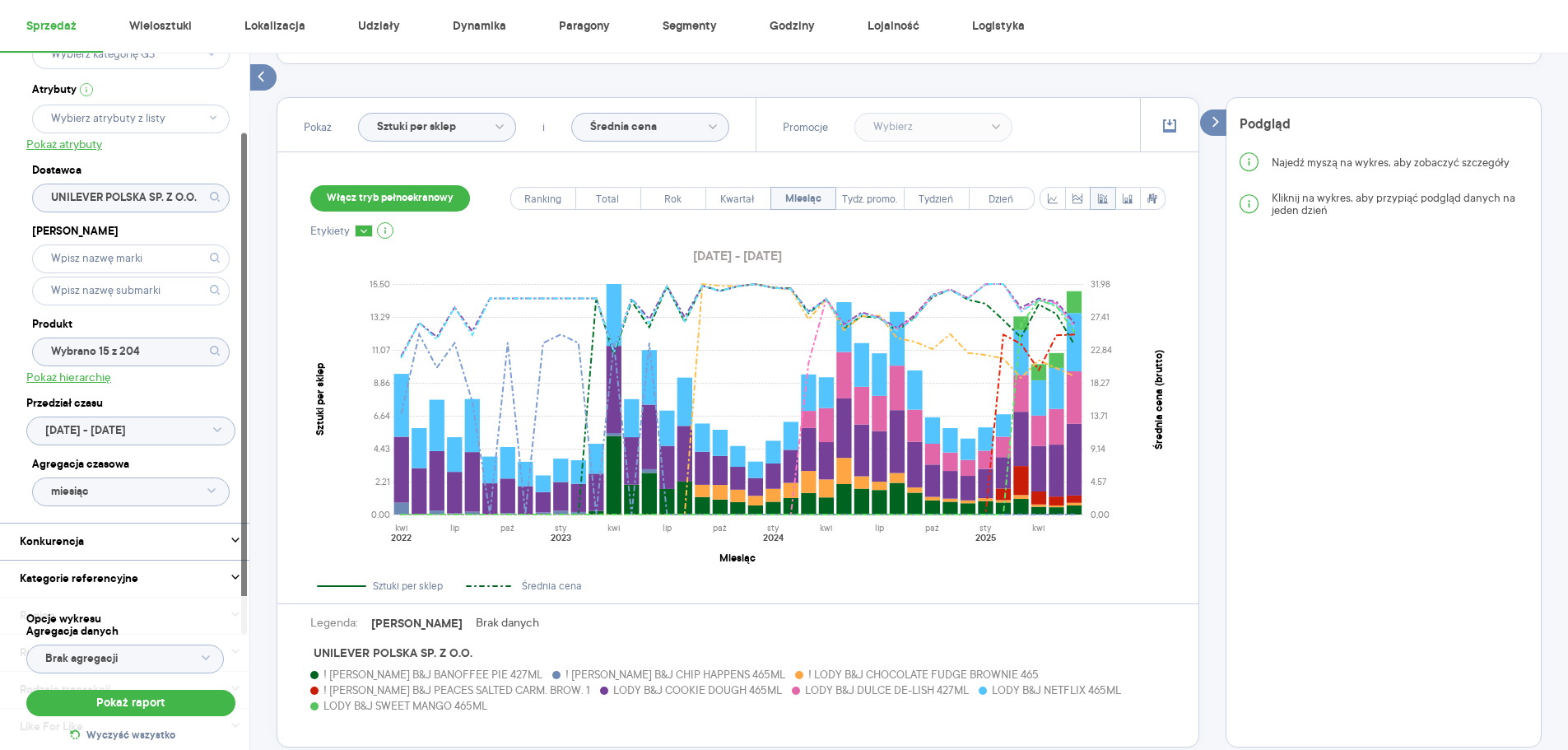 click on "Włącz tryb pełnoekranowy Ranking Total Rok Kwartał Miesiąc Tydz. promo. Tydzień Dzień Etykiety [DATE] - [DATE] 0,00 2,21 4,43 6,64 8,86 11,07 13,29 15,50 Sztuki per sklep kwi lip paź sty kwi lip paź sty kwi lip paź sty [DATE] 2023 2024 2025 Miesiąc 0,00 4,57 9,14 13,71 18,27 22,84 27,41 31,98 Średnia cena (brutto) Sztuki per sklep Średnia cena Legenda: Dane Brak danych UNILEVER POLSKA SP. Z O.O. ! [PERSON_NAME] B&J BANOFFEE PIE 427ML ! [PERSON_NAME] B&J CHIP HAPPENS 465ML ! LODY B&J CHOCOLATE FUDGE BROWNIE 465 ! [PERSON_NAME] B&J PEACES SALTED CARM. BROW. 1 [PERSON_NAME] B&J COOKIE DOUGH 465ML [PERSON_NAME] B&J DULCE DE-LISH 427ML [PERSON_NAME] B&J NETFLIX 465ML LODY B&J SWEET MANGO 465ML" at bounding box center (737, 450) 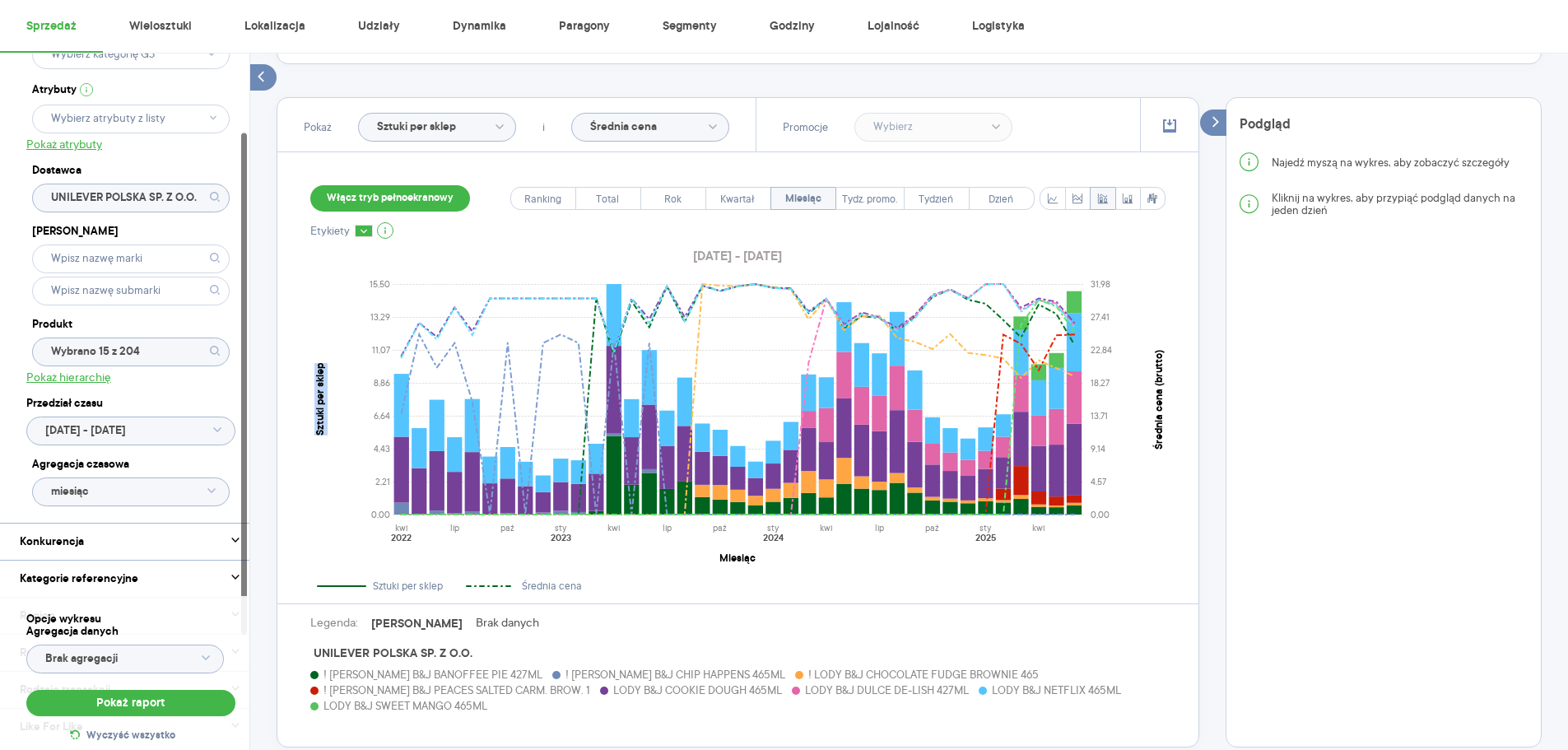 drag, startPoint x: 314, startPoint y: 356, endPoint x: 340, endPoint y: 471, distance: 117.9025 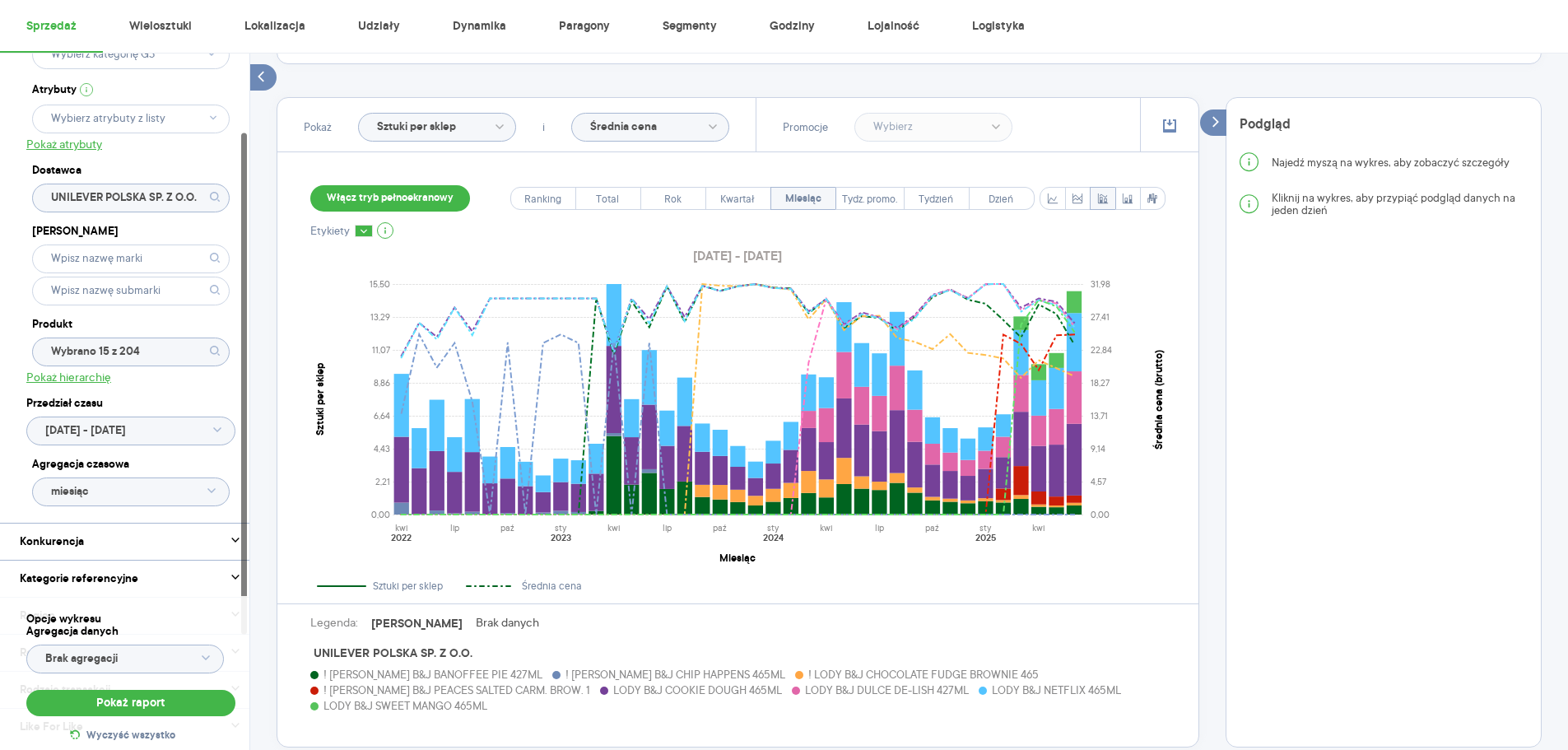 click on "Włącz tryb pełnoekranowy Ranking Total Rok Kwartał Miesiąc Tydz. promo. Tydzień Dzień Etykiety [DATE] - [DATE] 0,00 2,21 4,43 6,64 8,86 11,07 13,29 15,50 Sztuki per sklep kwi lip paź sty kwi lip paź sty kwi lip paź sty [DATE] 2023 2024 2025 Miesiąc 0,00 4,57 9,14 13,71 18,27 22,84 27,41 31,98 Średnia cena (brutto) Sztuki per sklep Średnia cena Legenda: Dane Brak danych UNILEVER POLSKA SP. Z O.O. ! [PERSON_NAME] B&J BANOFFEE PIE 427ML ! [PERSON_NAME] B&J CHIP HAPPENS 465ML ! LODY B&J CHOCOLATE FUDGE BROWNIE 465 ! [PERSON_NAME] B&J PEACES SALTED CARM. BROW. 1 [PERSON_NAME] B&J COOKIE DOUGH 465ML [PERSON_NAME] B&J DULCE DE-LISH 427ML [PERSON_NAME] B&J NETFLIX 465ML LODY B&J SWEET MANGO 465ML" at bounding box center (737, 450) 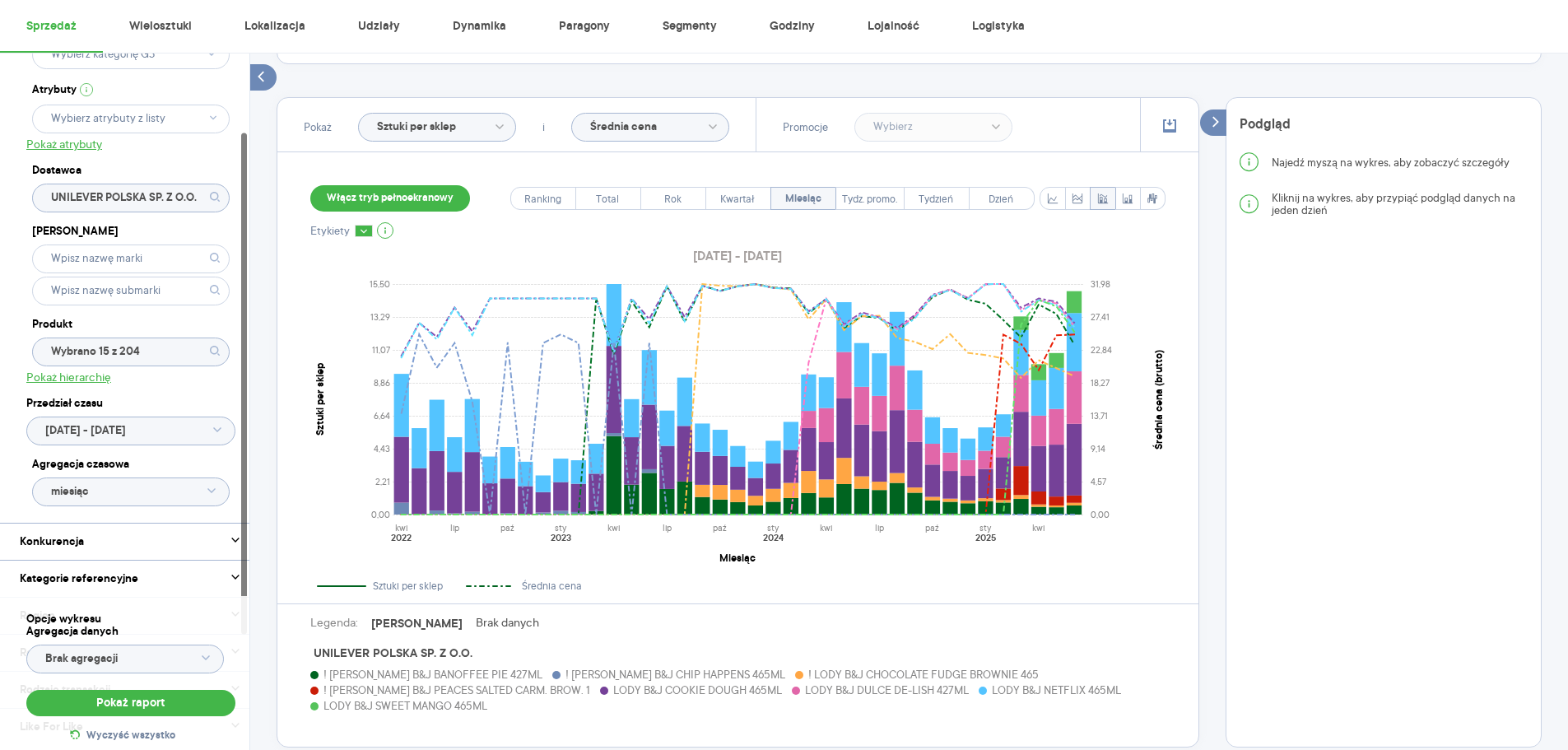scroll, scrollTop: 0, scrollLeft: 0, axis: both 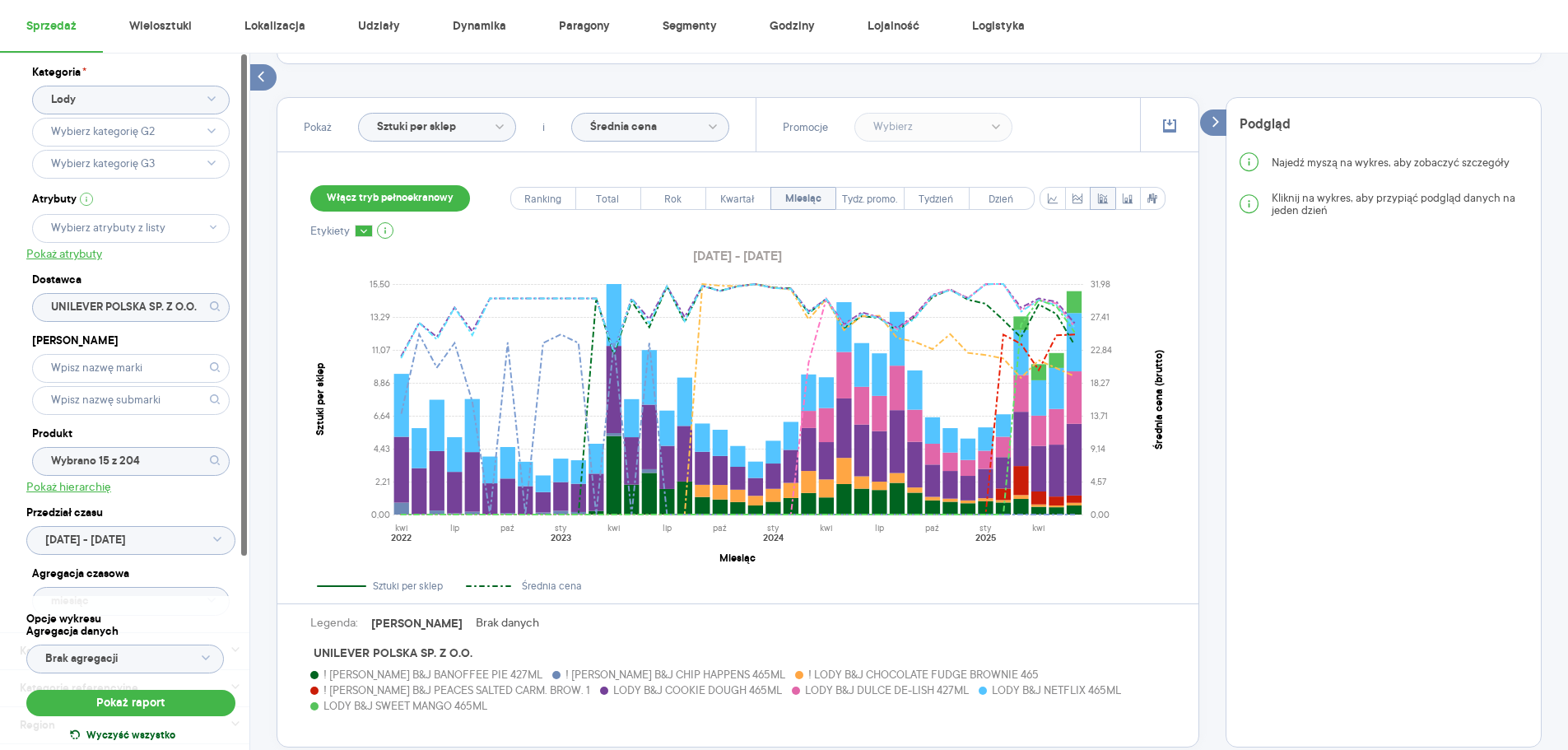 click on "Wyczyść wszystko" at bounding box center [131, 736] 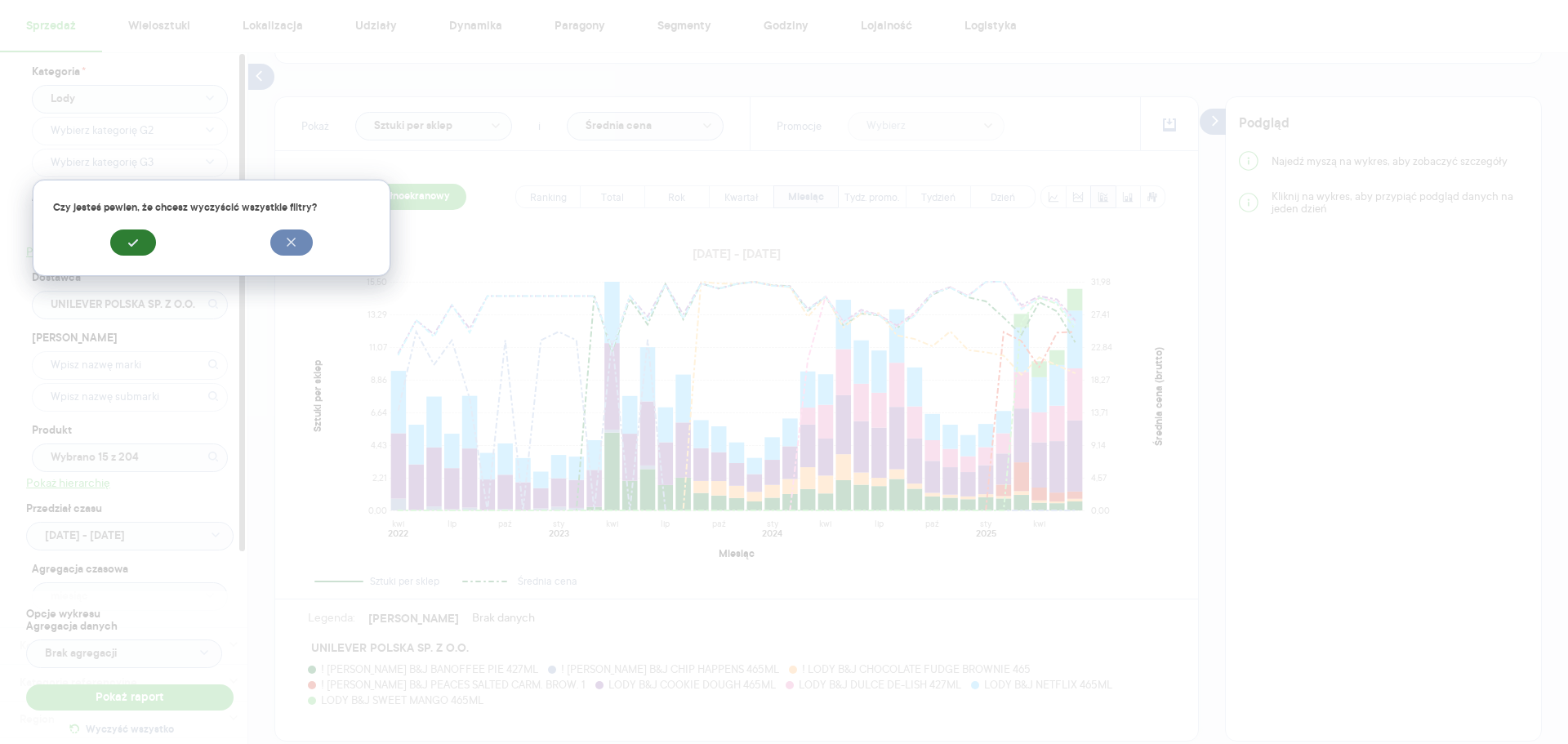click 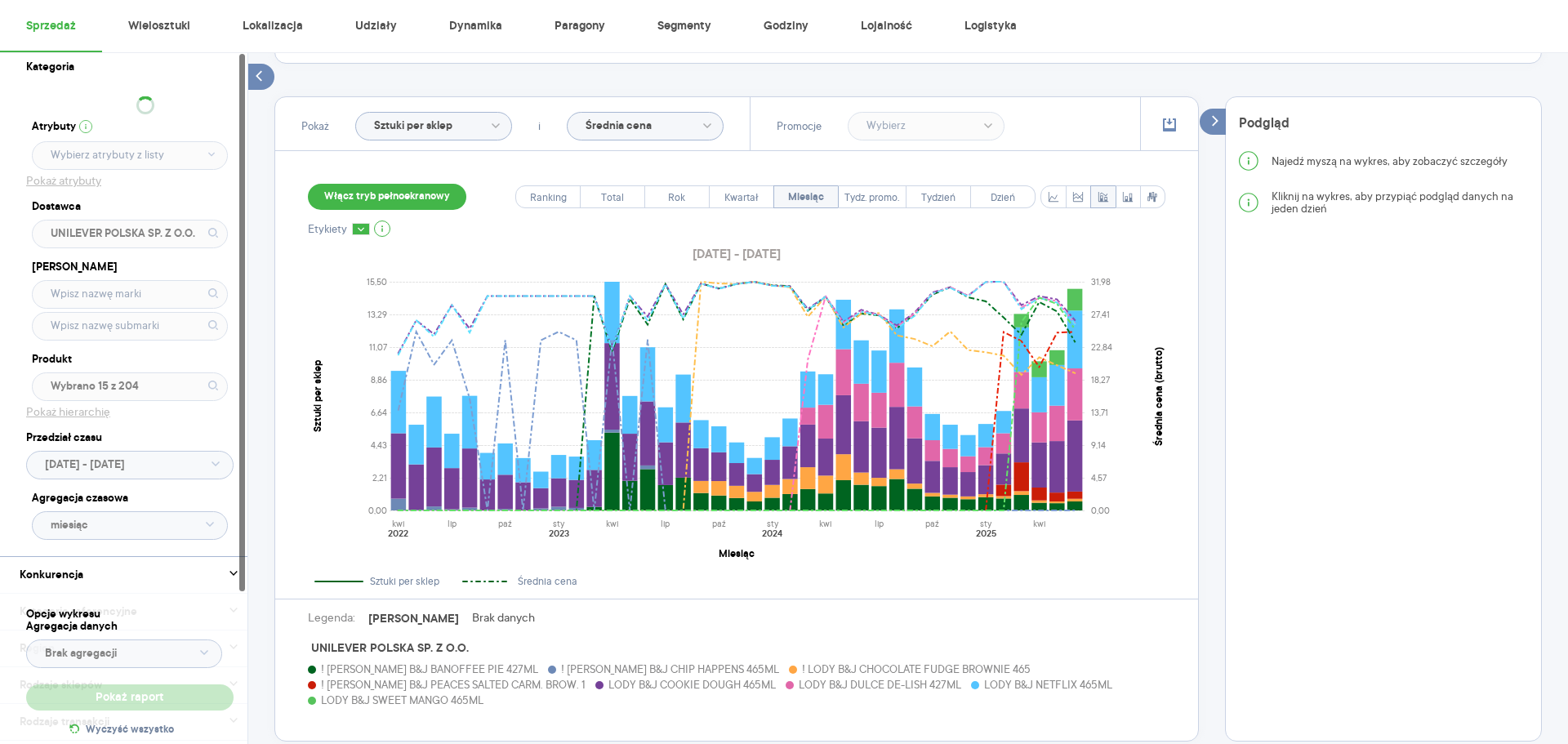 type 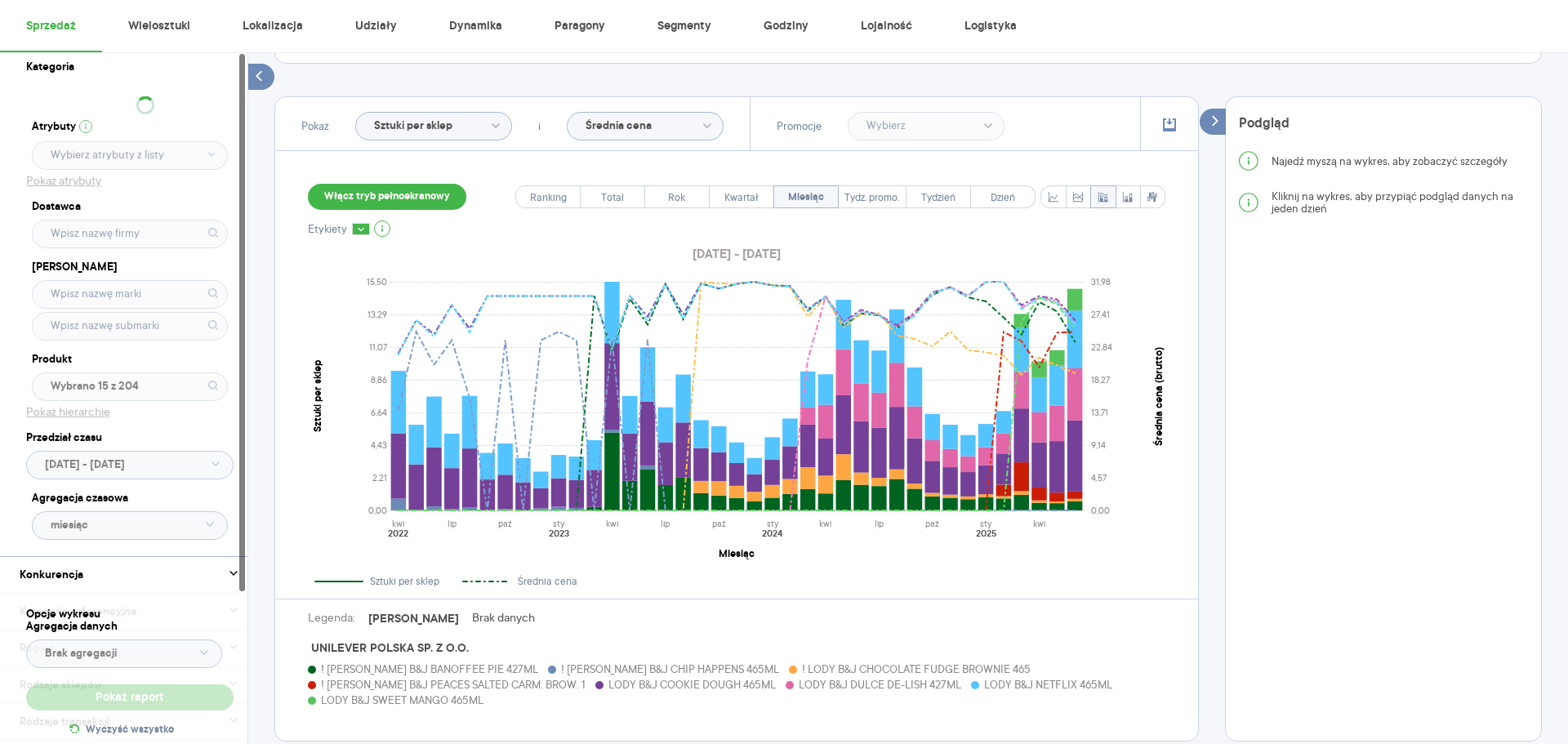 type 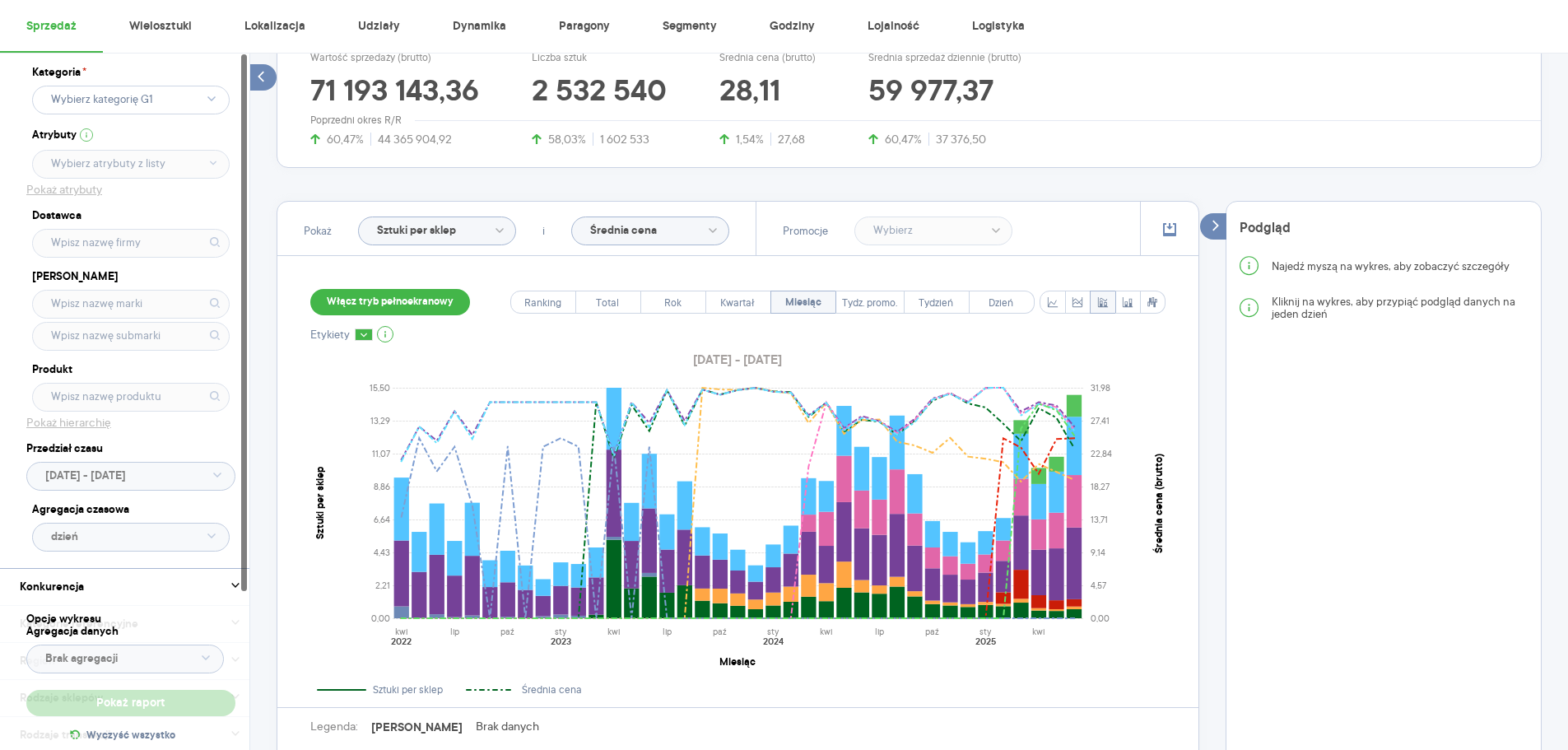 scroll, scrollTop: 187, scrollLeft: 0, axis: vertical 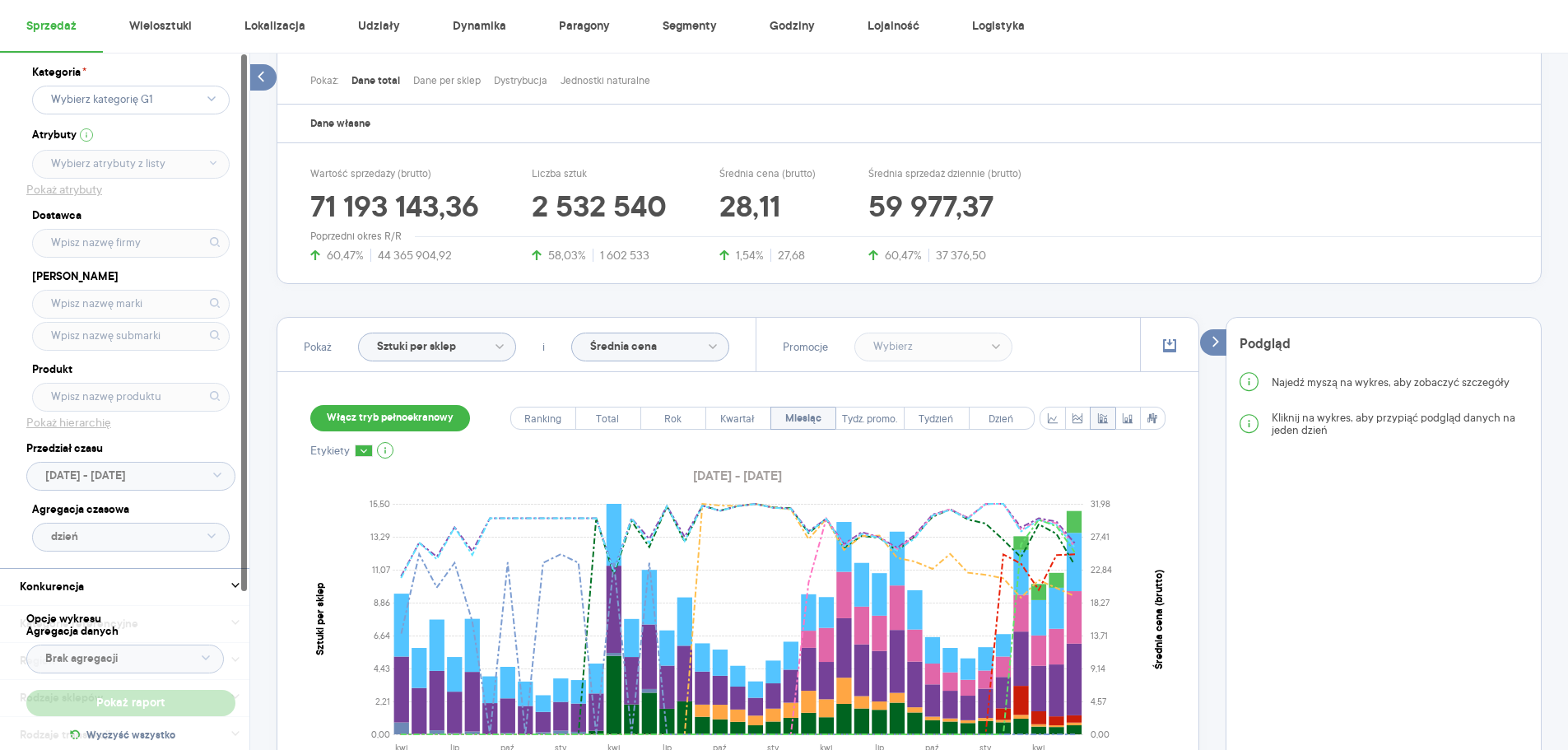 click 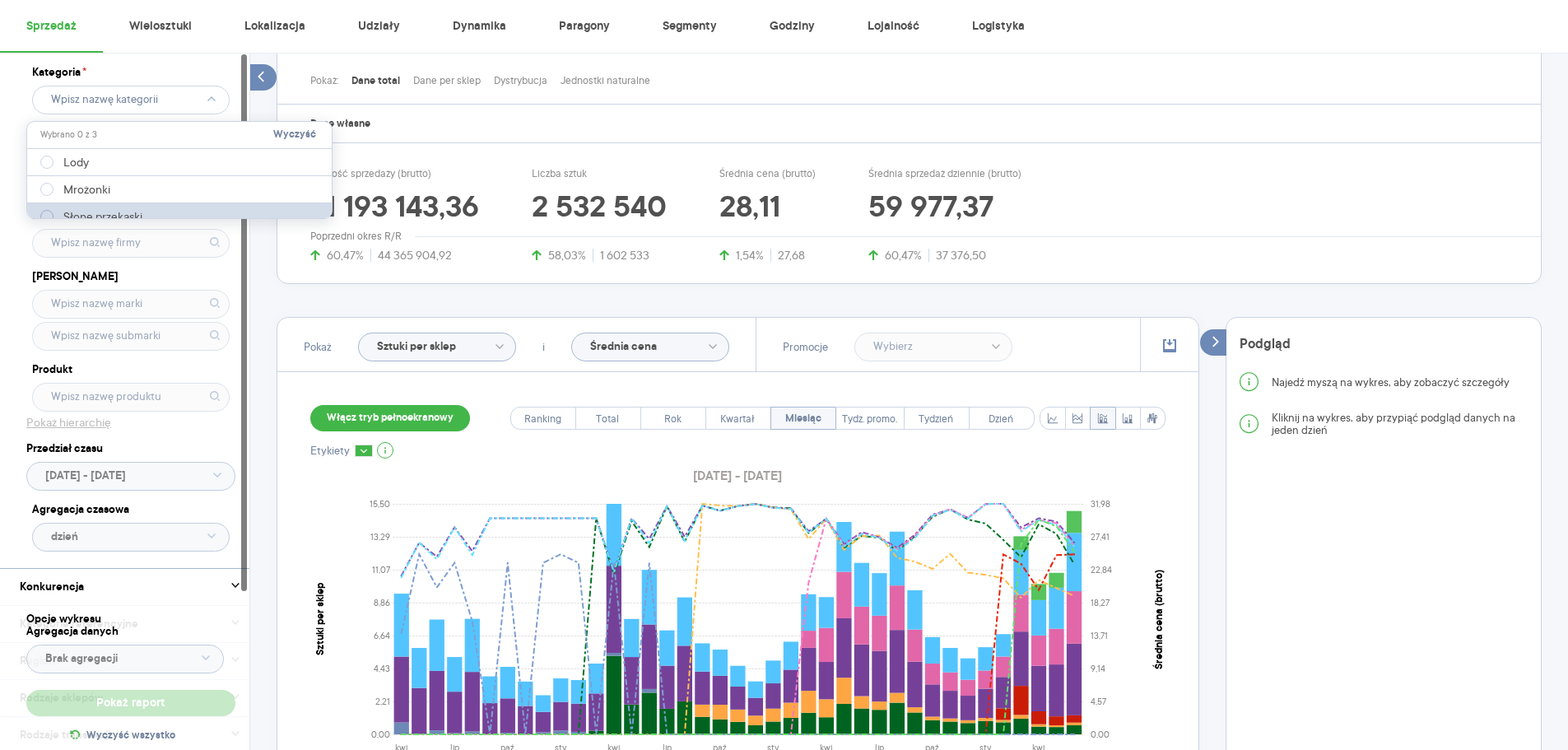click on "Słone przekąski" at bounding box center (103, 217) 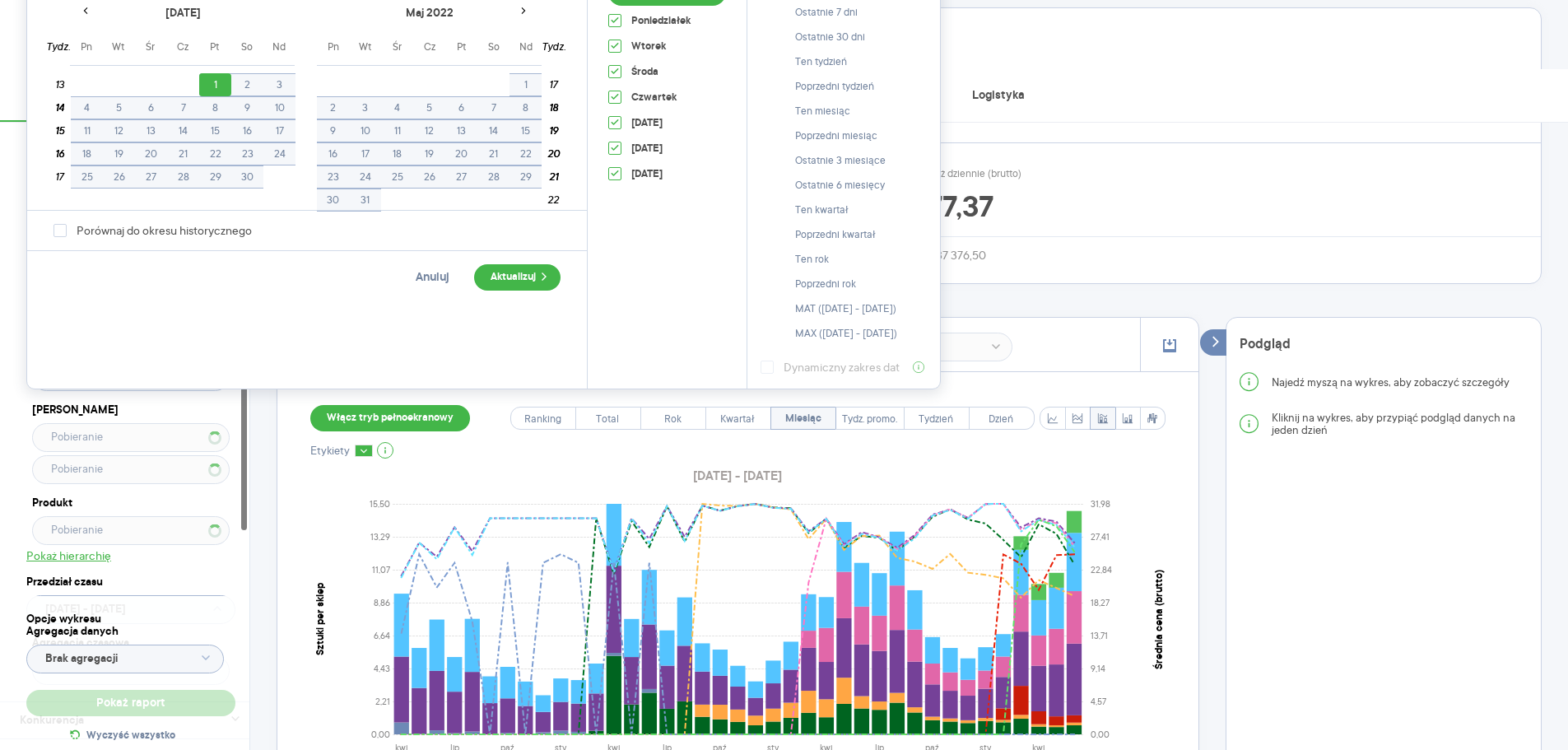 click on "Raporty Nowe Insights Eksport danych Nowość Baza wiedzy Nowość Aktualności [PERSON_NAME][EMAIL_ADDRESS][DOMAIN_NAME] Wyloguj Sprzedaż Wielosztuki Lokalizacja Udziały Dynamika Paragony Segmenty Godziny Lojalność Logistyka Kategoria * Słone przekąski Atrybuty Pobieranie Pokaż atrybuty Dostawca Pobieranie Marka Produkt Pokaż hierarchię Przedział czasu [DATE] - [DATE] Agregacja czasowa dzień Konkurencja Pokaż dane konkurencji z opóźnieniem Dostawca Marka Produkt Kategorie referencyjne Pobieranie Region Rodzaje sklepów Rodzaje transakcji Wszystkie Like For Like Uwzględnij LFL Opcje wykresu Agregacja danych Brak agregacji Pokaż raport Wyczyść wszystko Sprzedaż Podsumowanie - dane własne  (UNILEVER POLSKA SP. Z O.O.) Pokaż: Dane total Dane per sklep Dystrybucja Jednostki naturalne Dane własne Wartość sprzedaży (brutto) 71 193 143,36 60,47% 44 365 904,92 Liczba sztuk 2 532 540 58,03% 1 602 533 Średnia cena (brutto) 28,11 1,54% 27,68 Średnia sprzedaż dziennie (brutto) 59 977,37 60,47% i Rok" at bounding box center [784, 188] 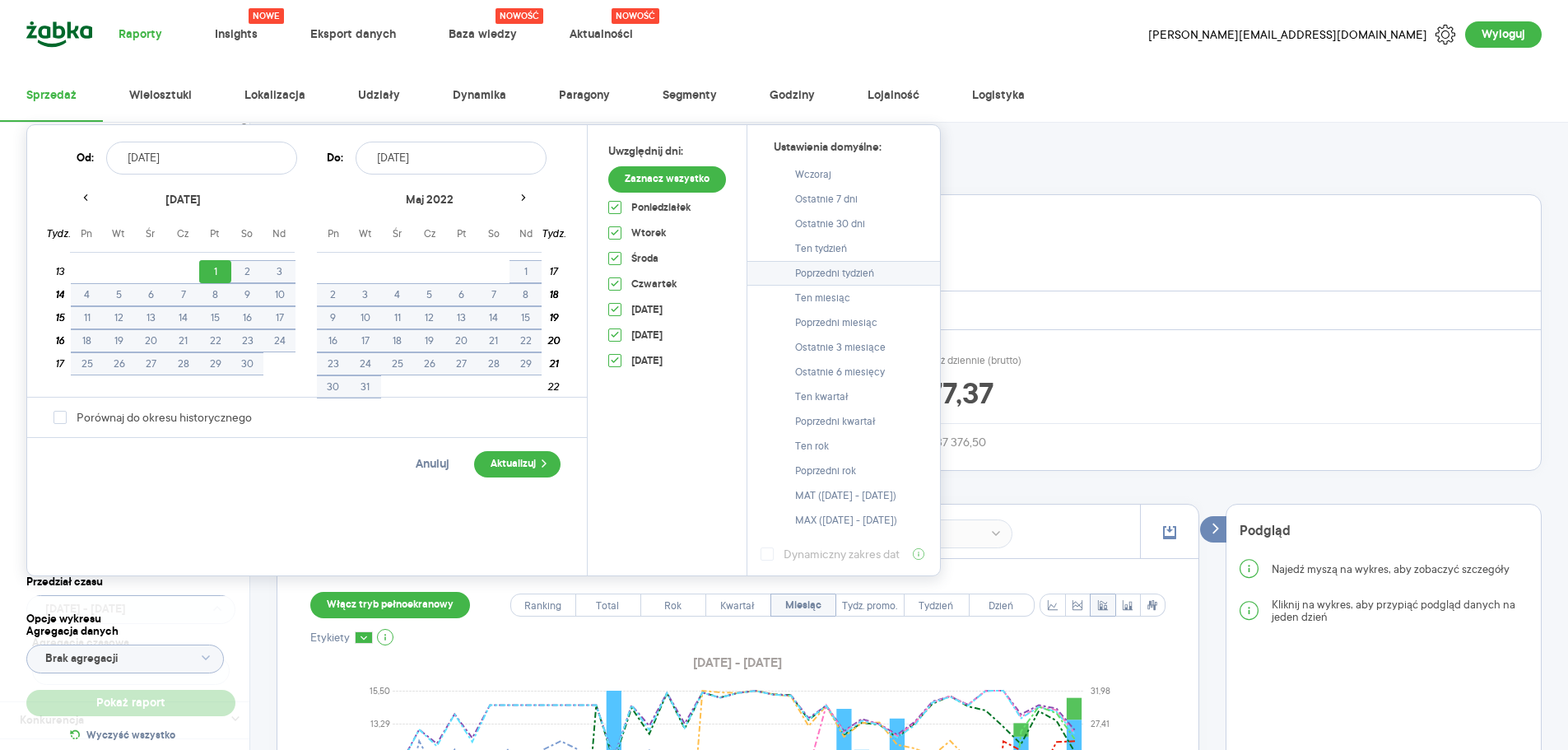 type 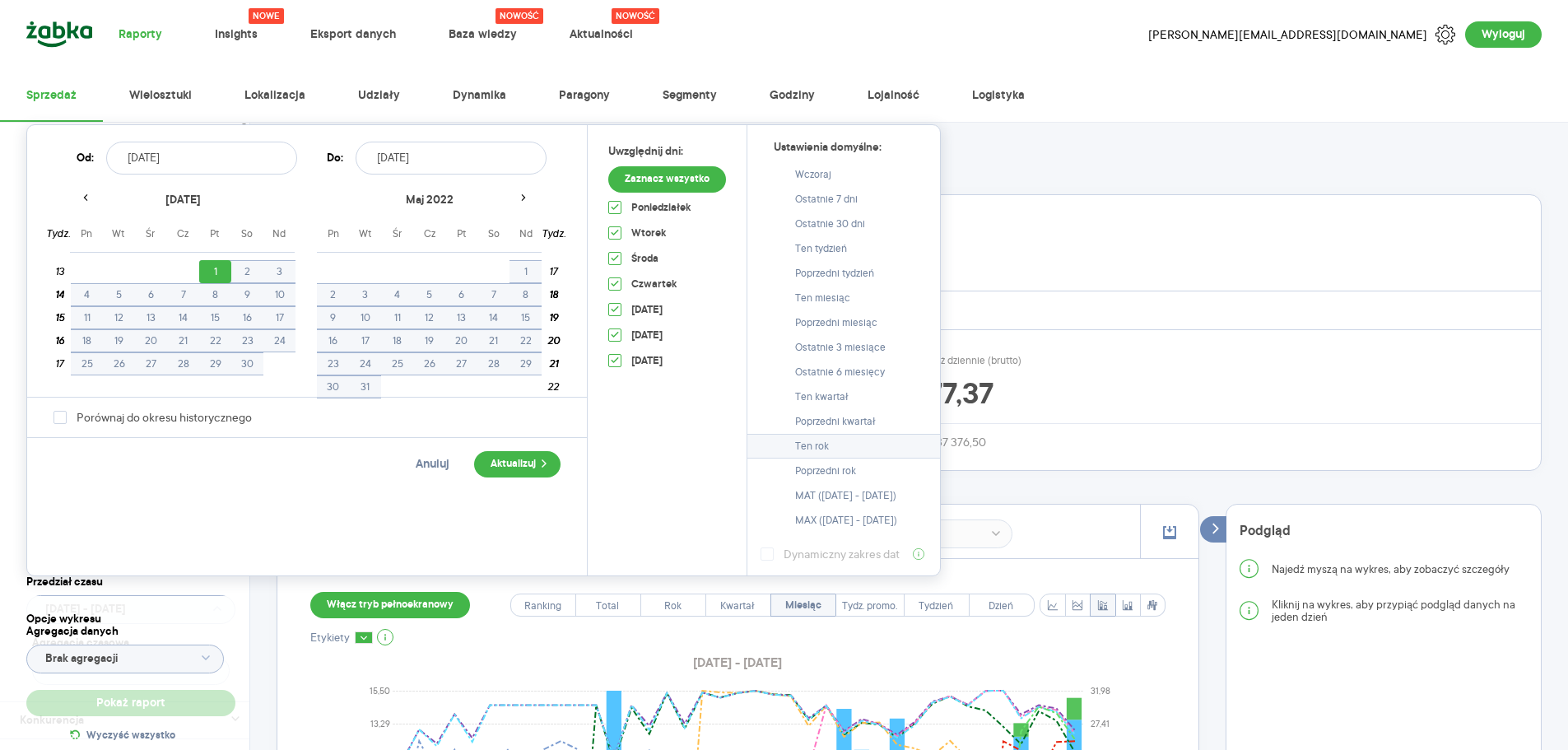 click on "Ten rok" at bounding box center [844, 446] 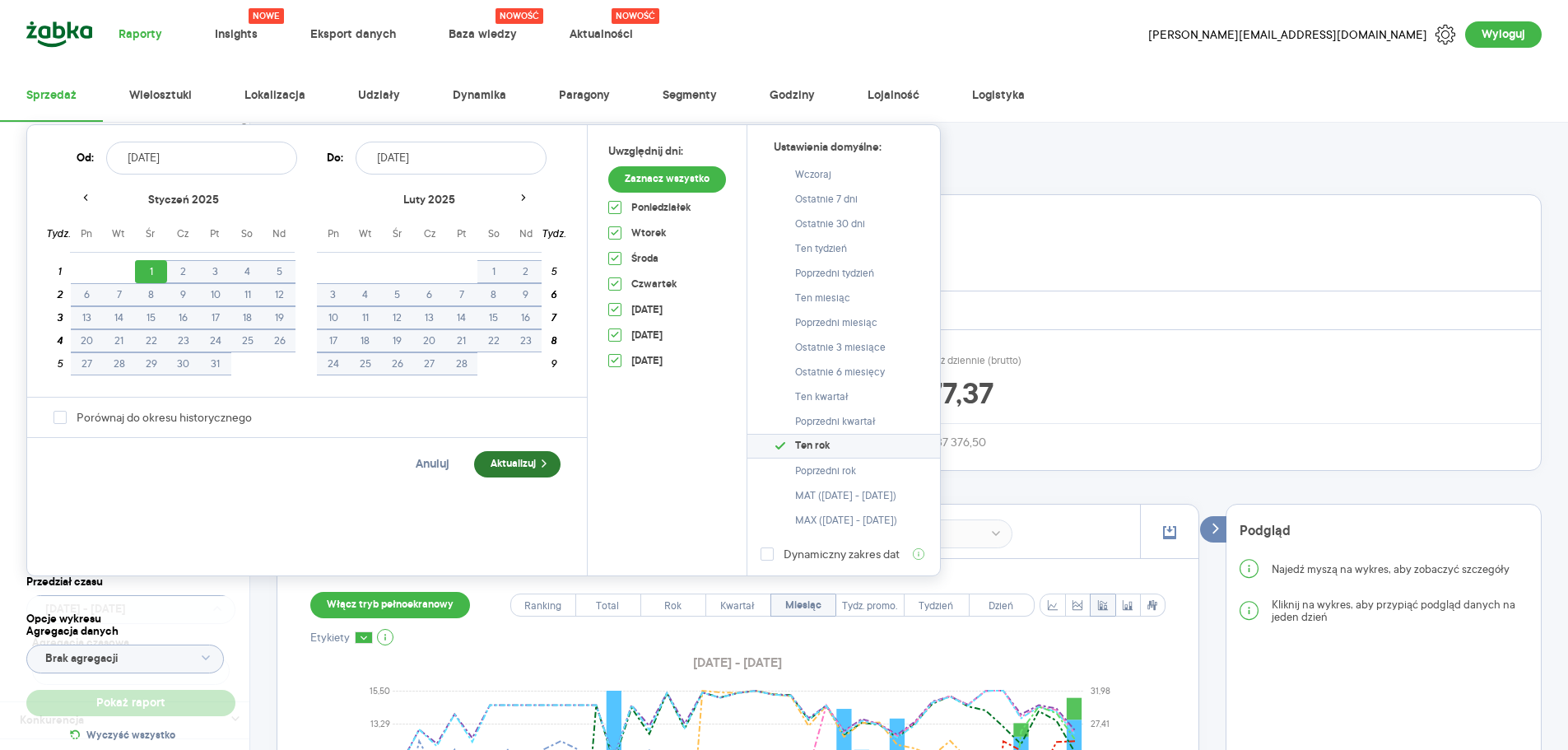 click on "Aktualizuj" at bounding box center [517, 464] 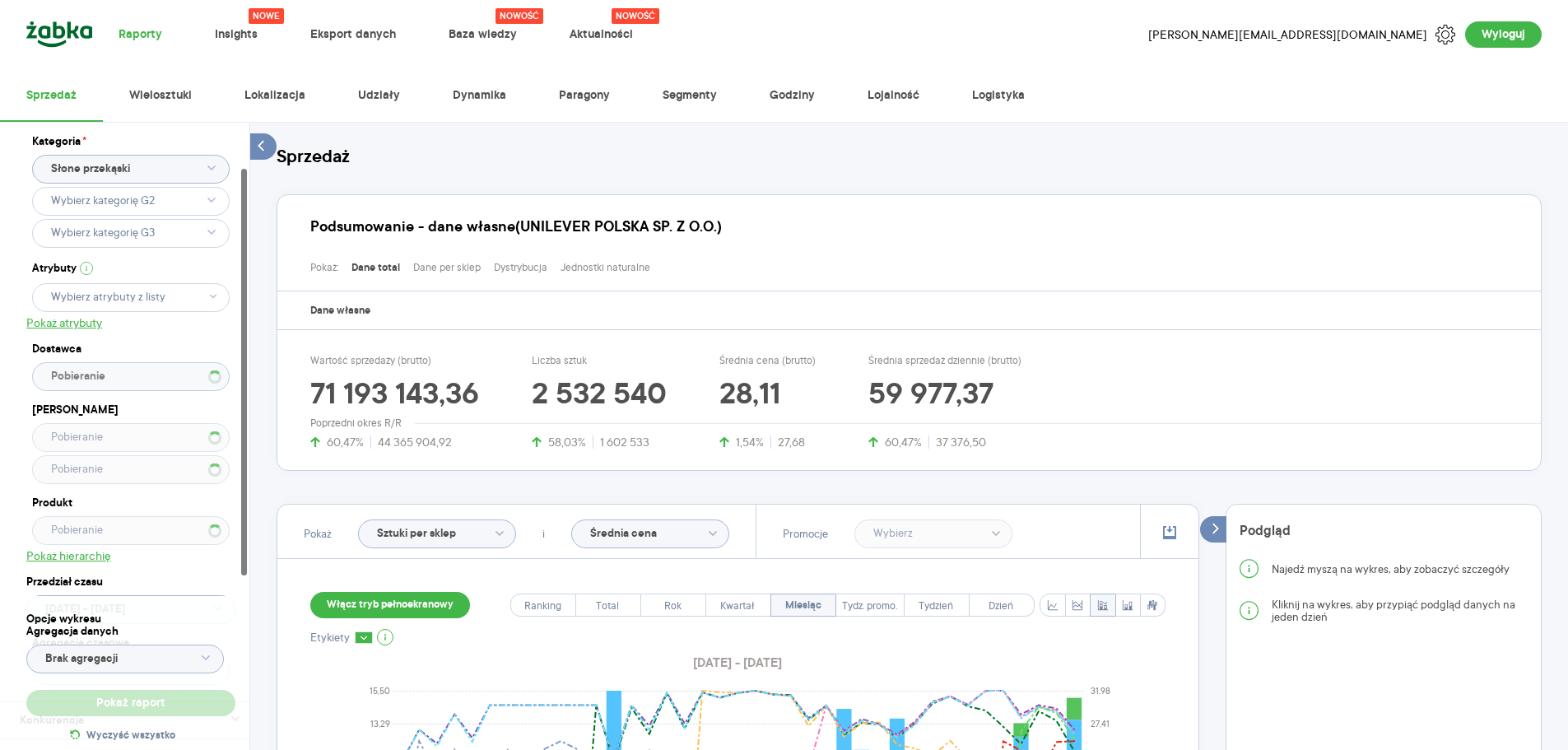 scroll, scrollTop: 220, scrollLeft: 0, axis: vertical 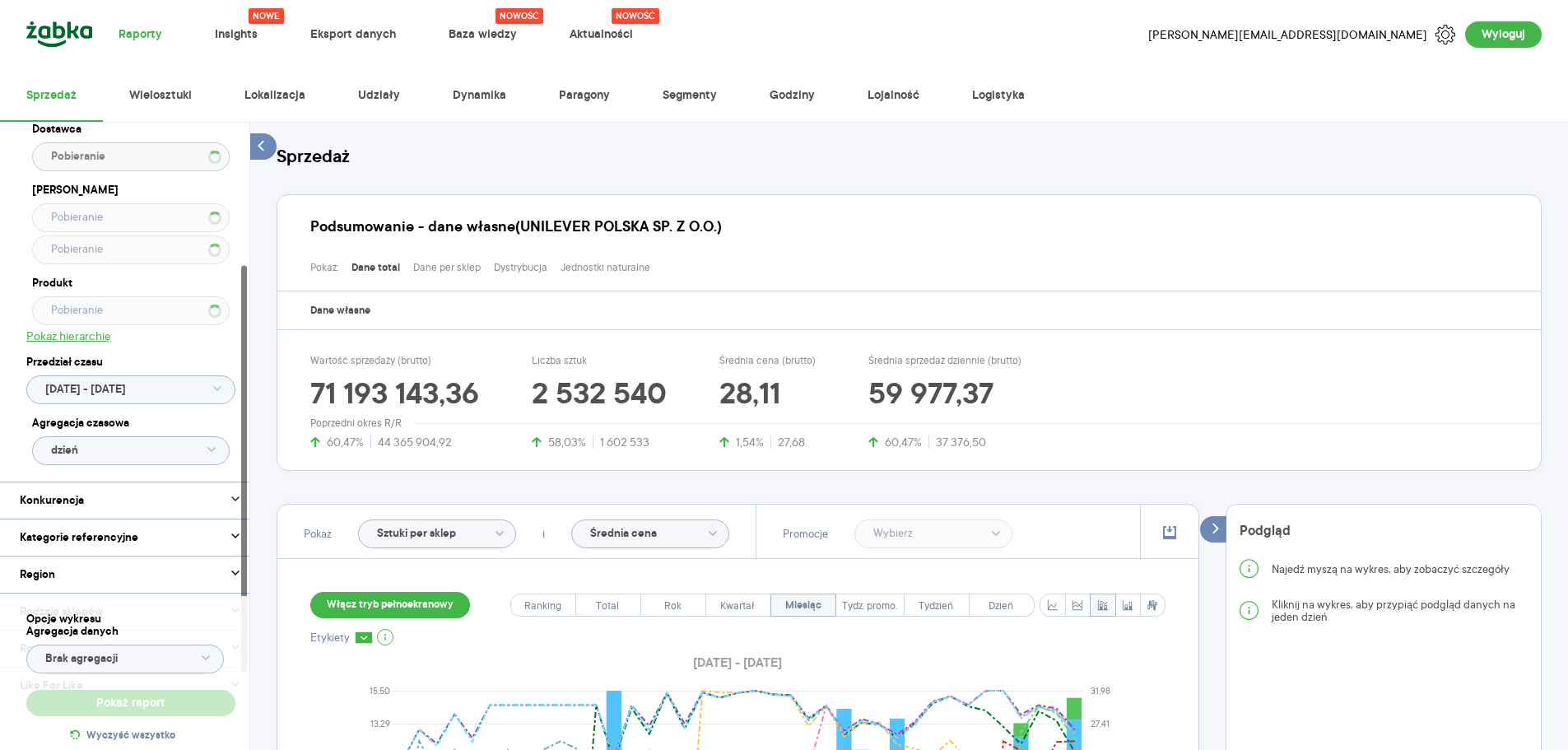 click on "Raporty Nowe Insights Eksport danych Nowość Baza wiedzy Nowość Aktualności [PERSON_NAME][EMAIL_ADDRESS][DOMAIN_NAME] Wyloguj Sprzedaż Wielosztuki Lokalizacja Udziały Dynamika Paragony Segmenty Godziny Lojalność Logistyka Kategoria * Słone przekąski Atrybuty Pokaż atrybuty Dostawca Pobieranie Marka Produkt Pokaż hierarchię Przedział czasu [DATE] - [DATE] Agregacja czasowa dzień Konkurencja Pokaż dane konkurencji z opóźnieniem Dostawca Marka Produkt Kategorie referencyjne Pobieranie Region Rodzaje sklepów Rodzaje transakcji Wszystkie Like For Like Uwzględnij LFL Opcje wykresu Agregacja danych Brak agregacji Pokaż raport Wyczyść wszystko Sprzedaż Podsumowanie - dane własne  (UNILEVER POLSKA SP. Z O.O.) Pokaż: Dane total Dane per sklep Dystrybucja Jednostki naturalne Dane własne Wartość sprzedaży (brutto) 71 193 143,36 60,47% 44 365 904,92 Liczba sztuk 2 532 540 58,03% 1 602 533 Średnia cena (brutto) 28,11 1,54% 27,68 Średnia sprzedaż dziennie (brutto) 59 977,37 60,47% 37 376,50 Pokaż" at bounding box center [784, 375] 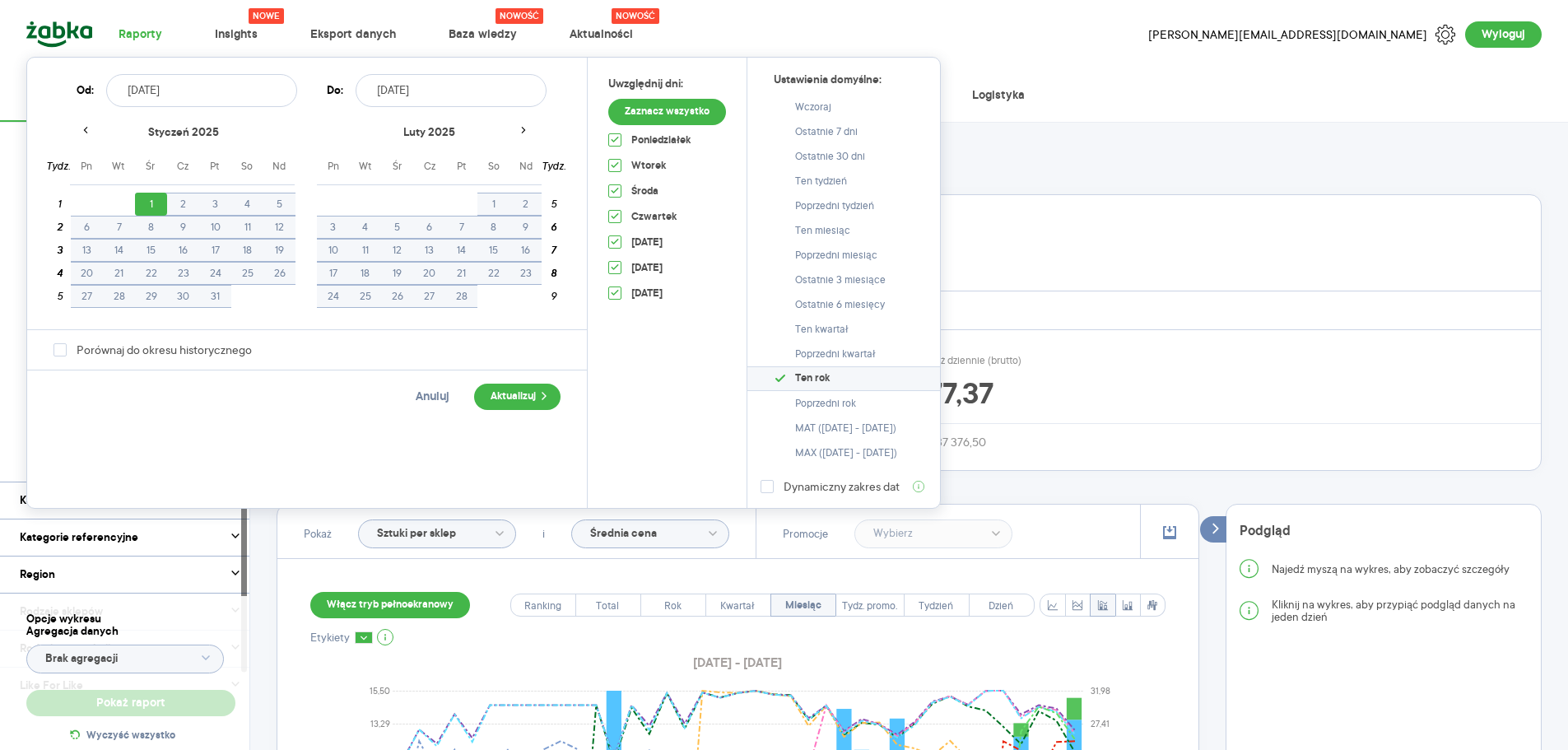 click 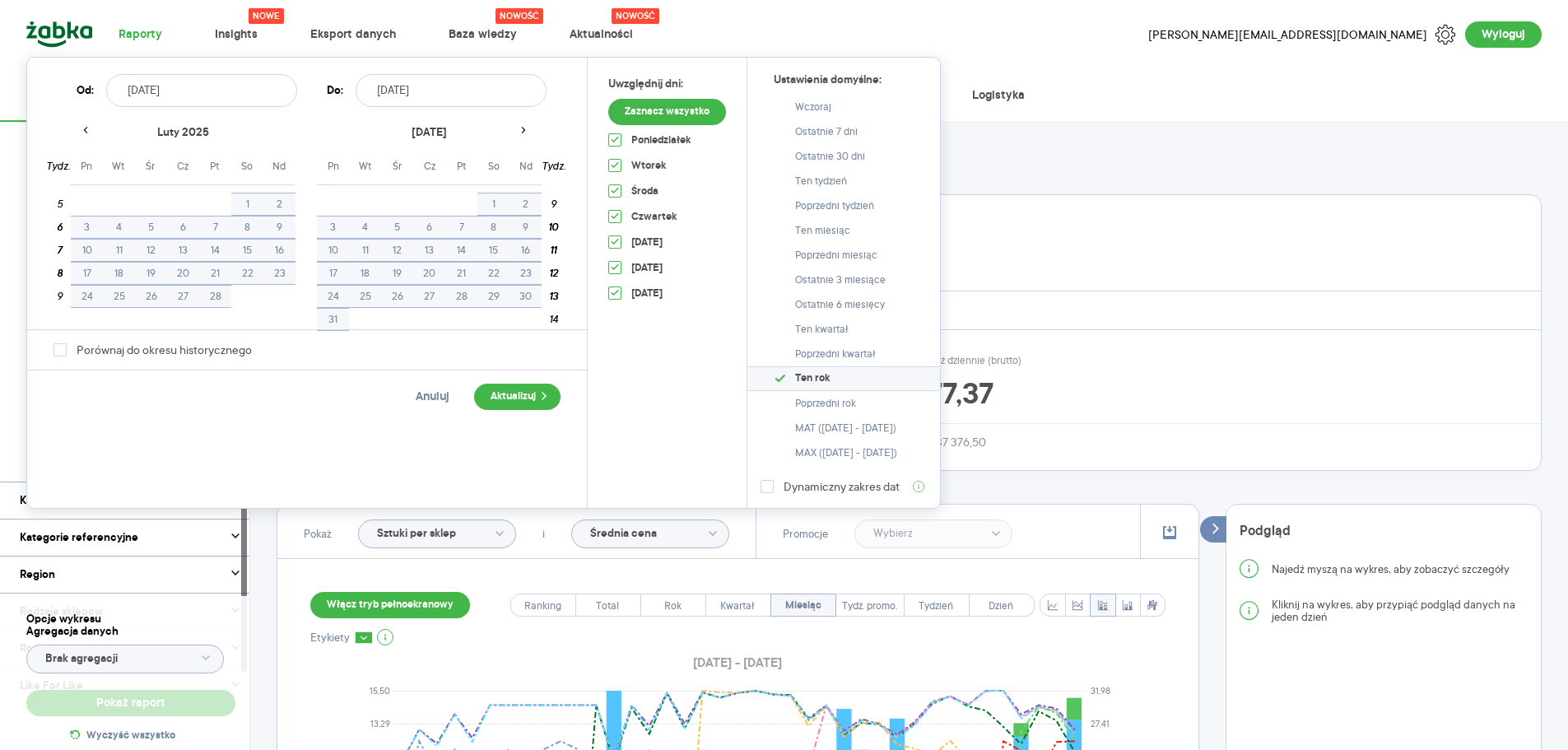 click 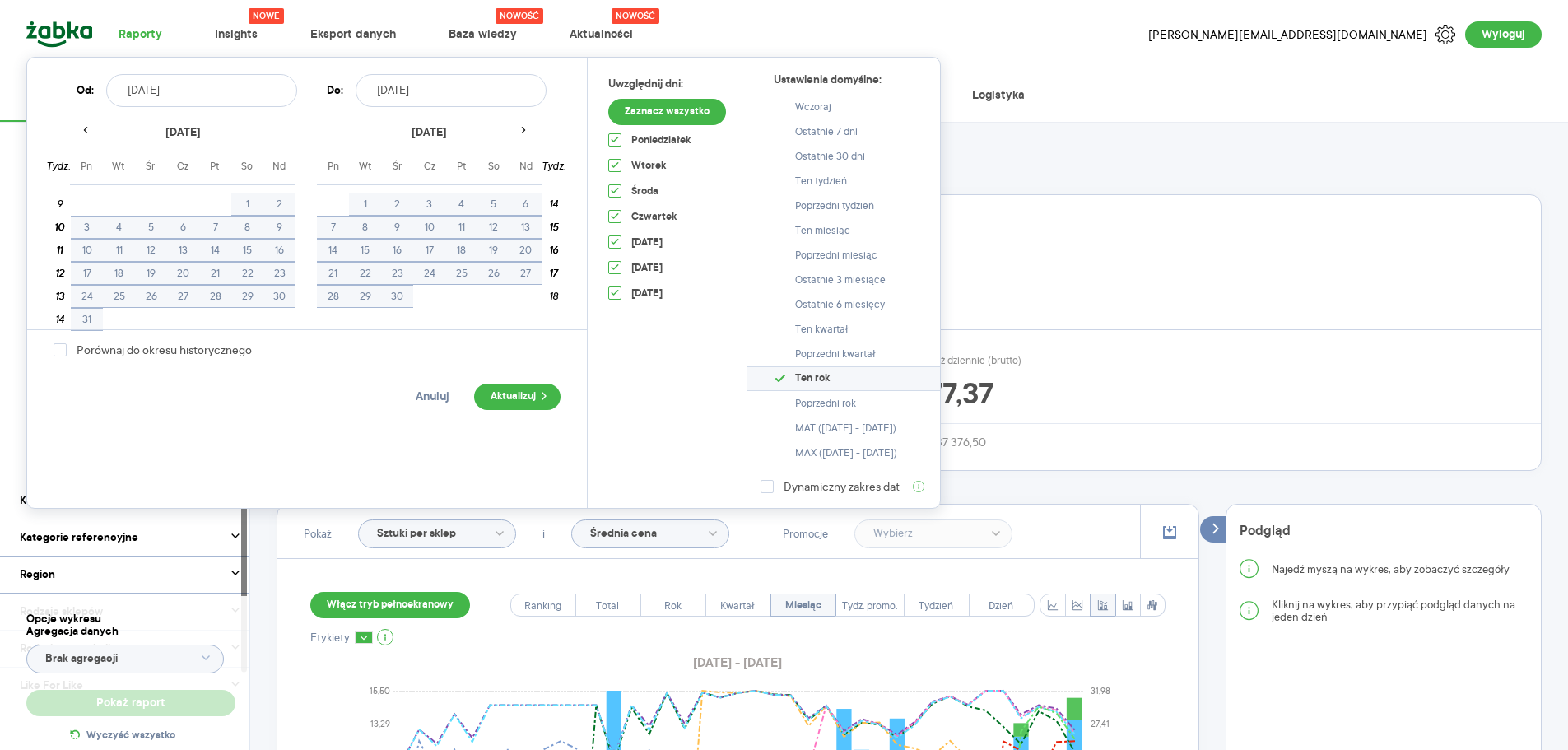 click 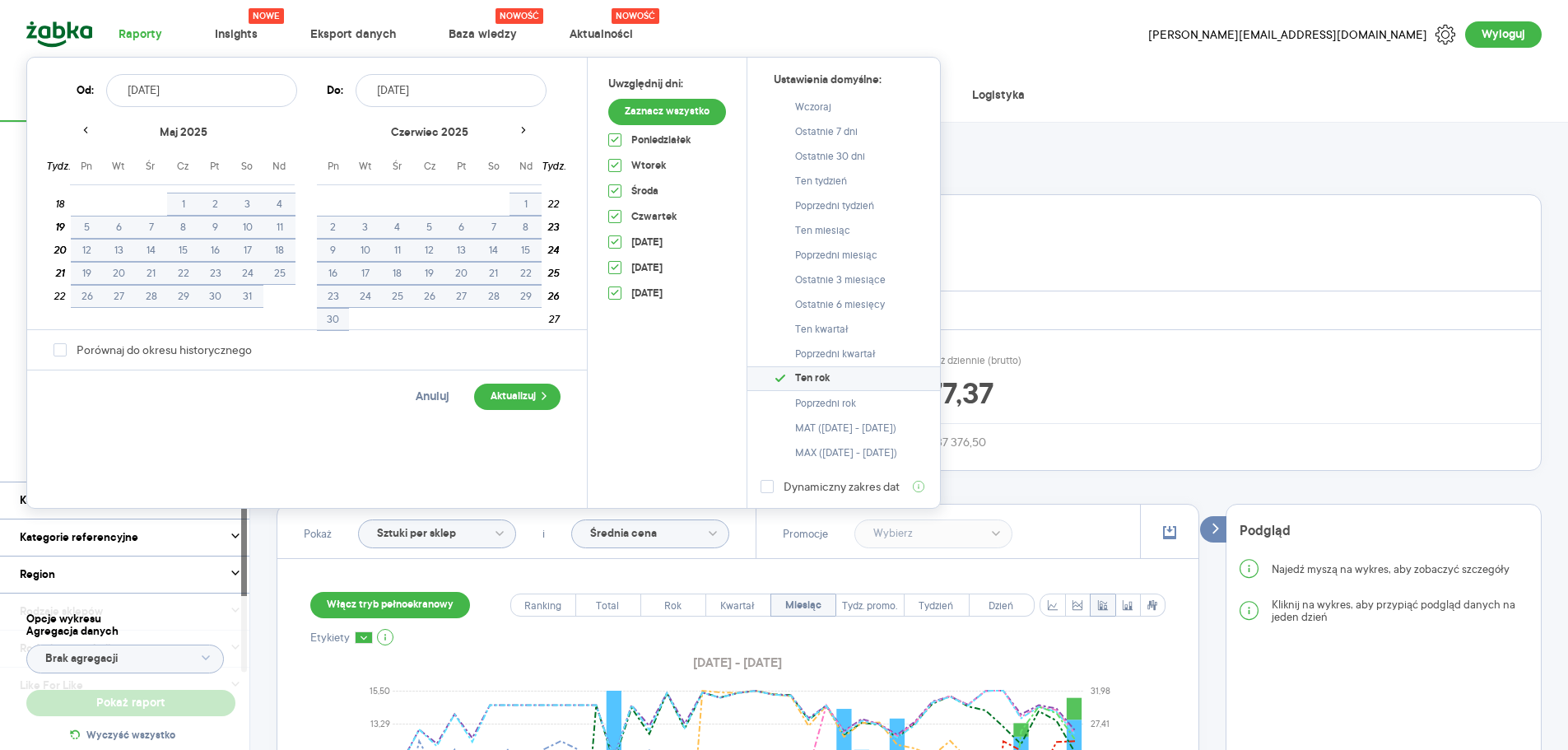 click 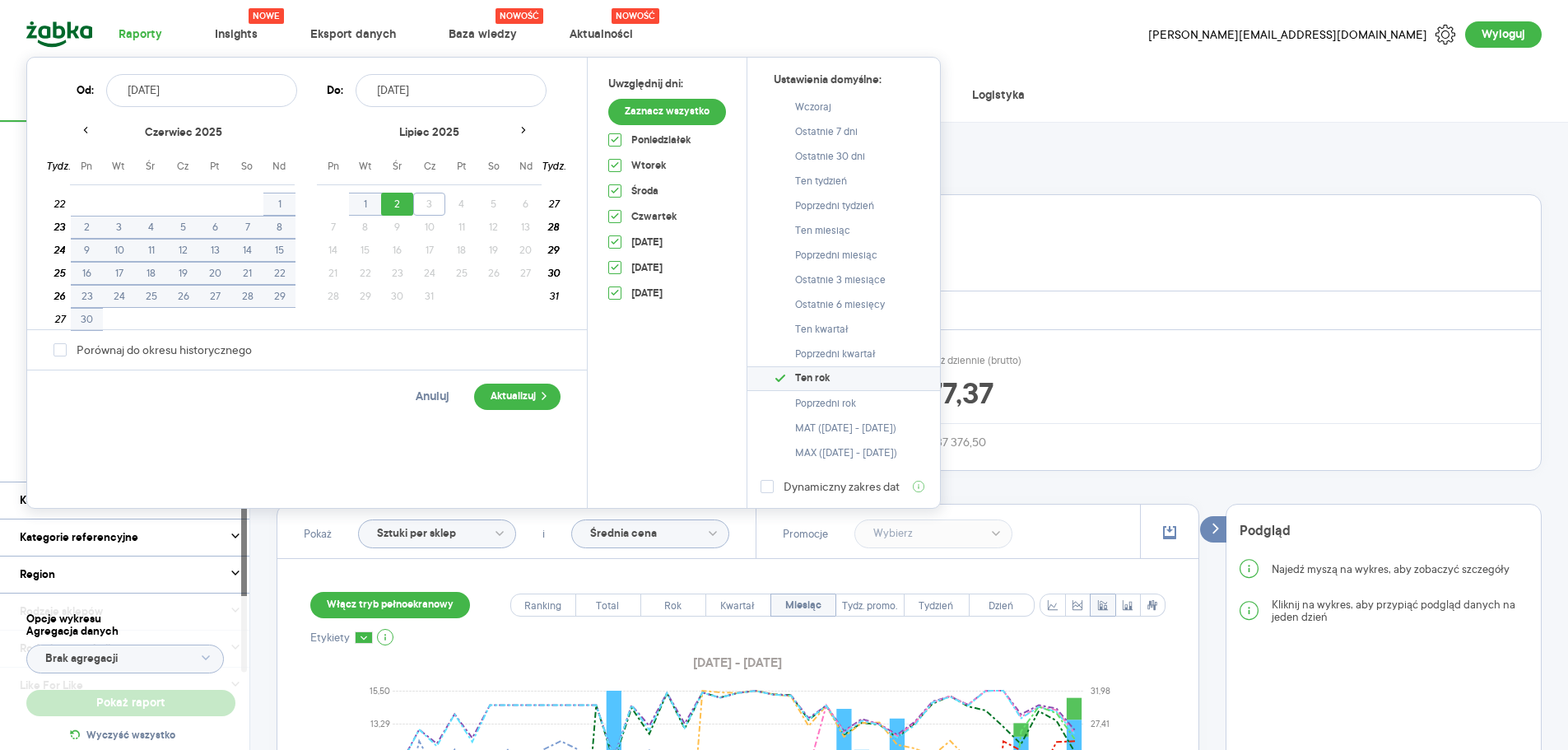 click 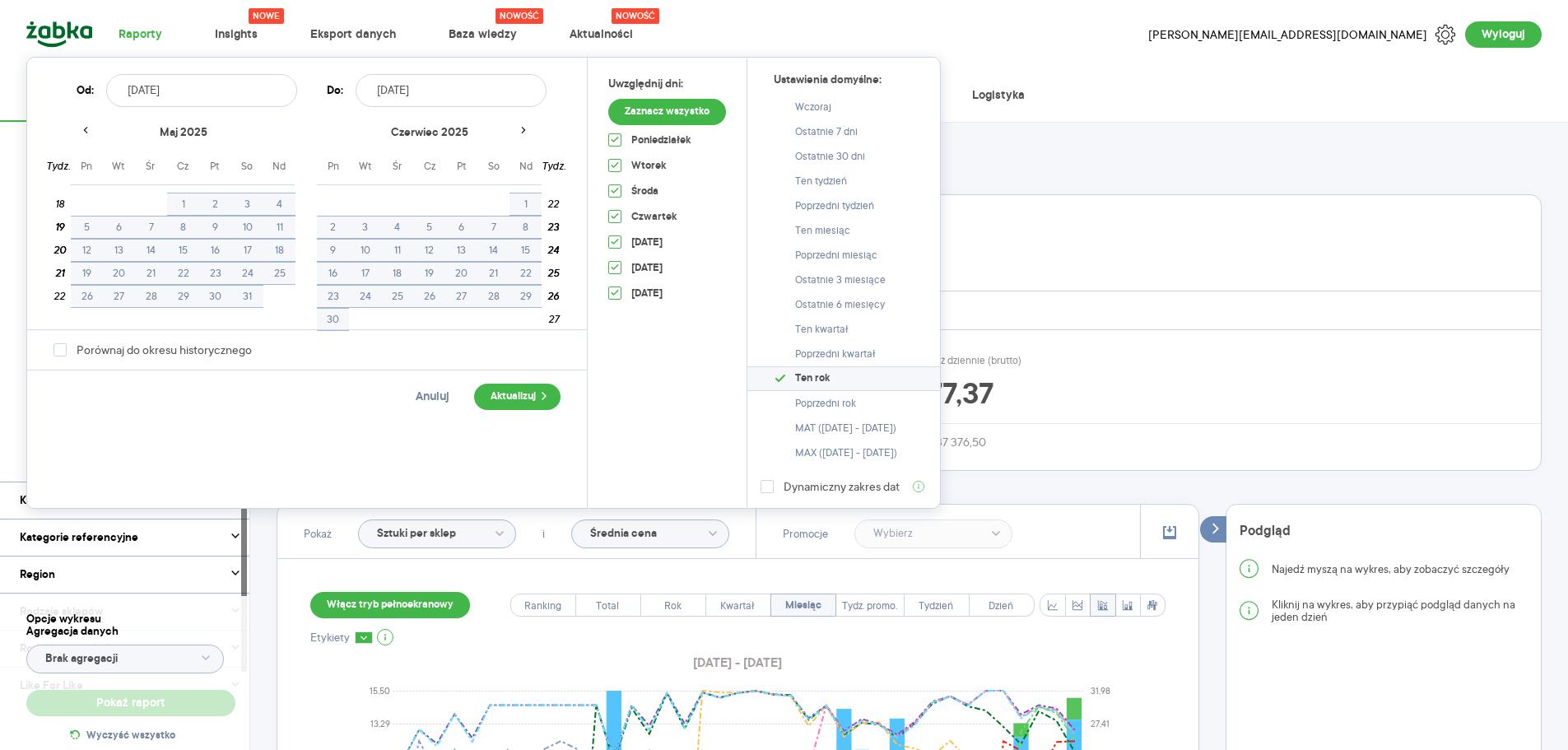 click on "30" at bounding box center [333, 319] 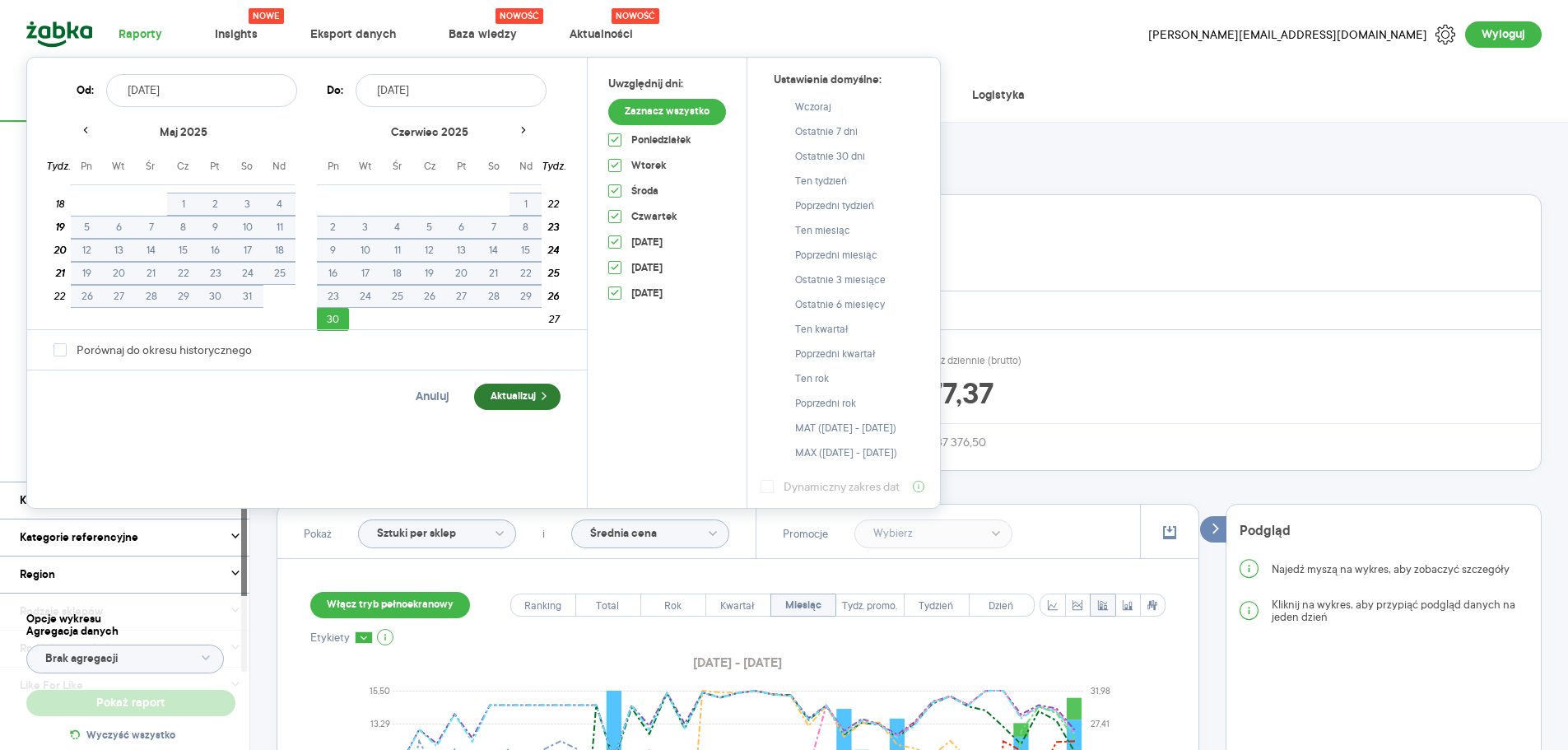 click on "Aktualizuj" at bounding box center [517, 397] 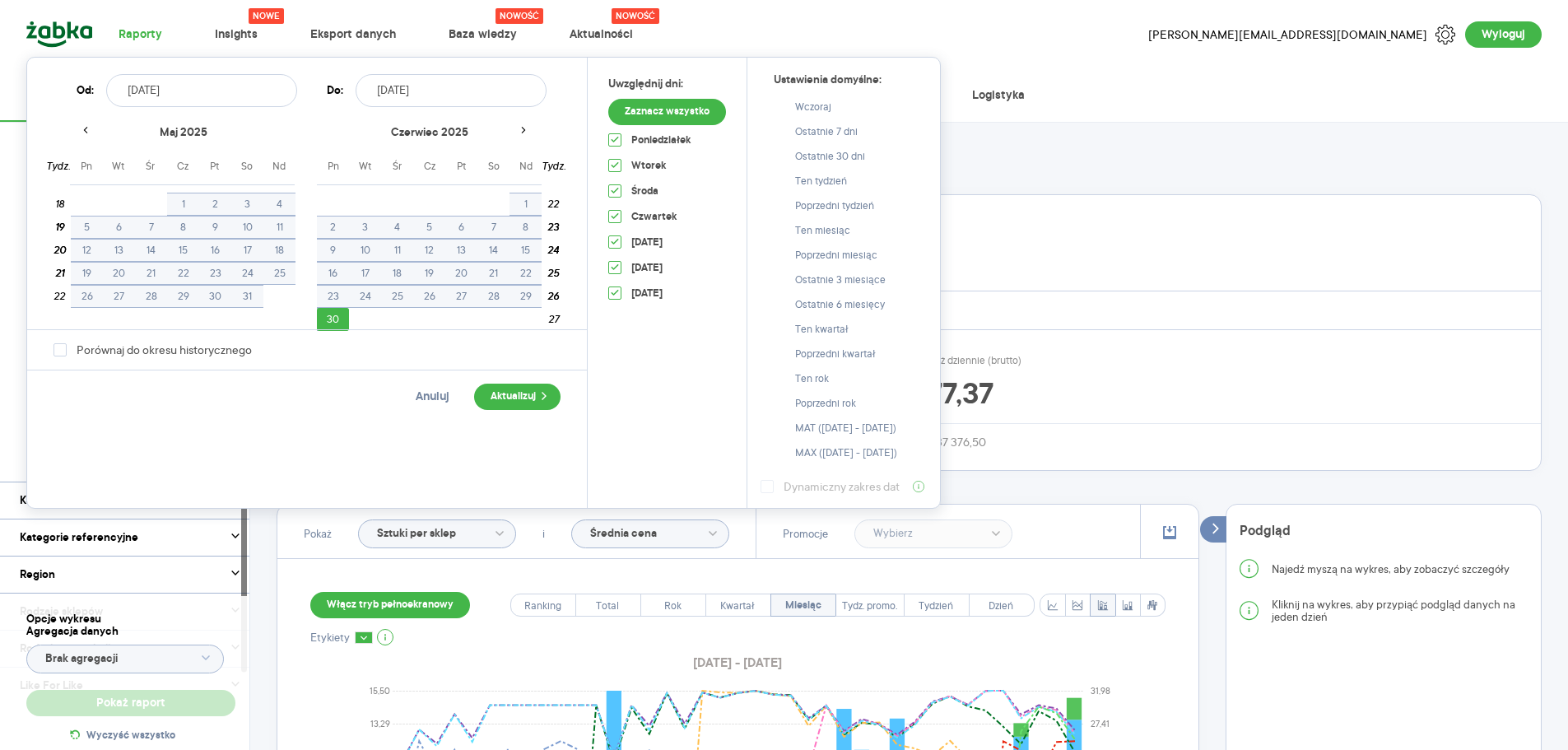 type on "[DATE] - [DATE]" 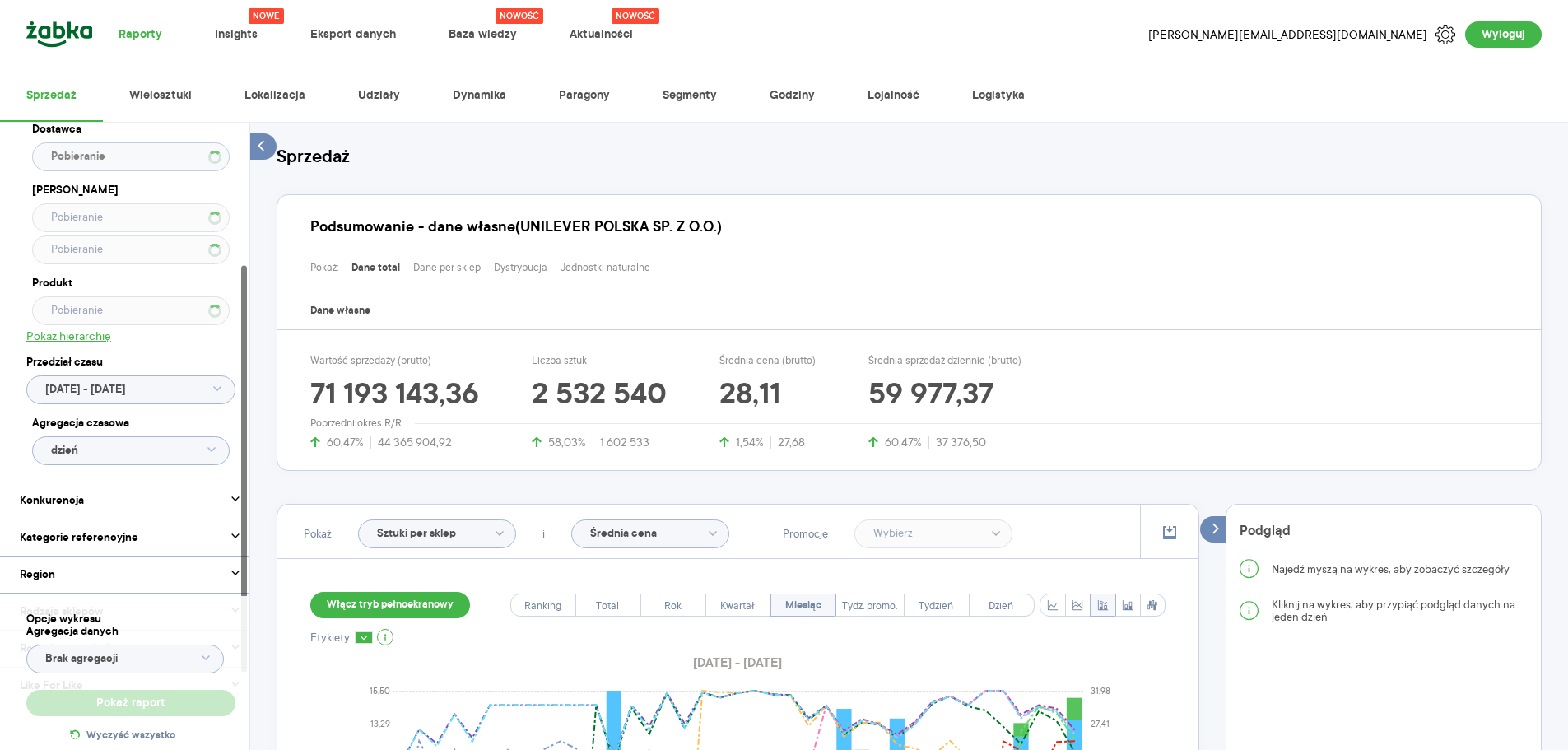 click 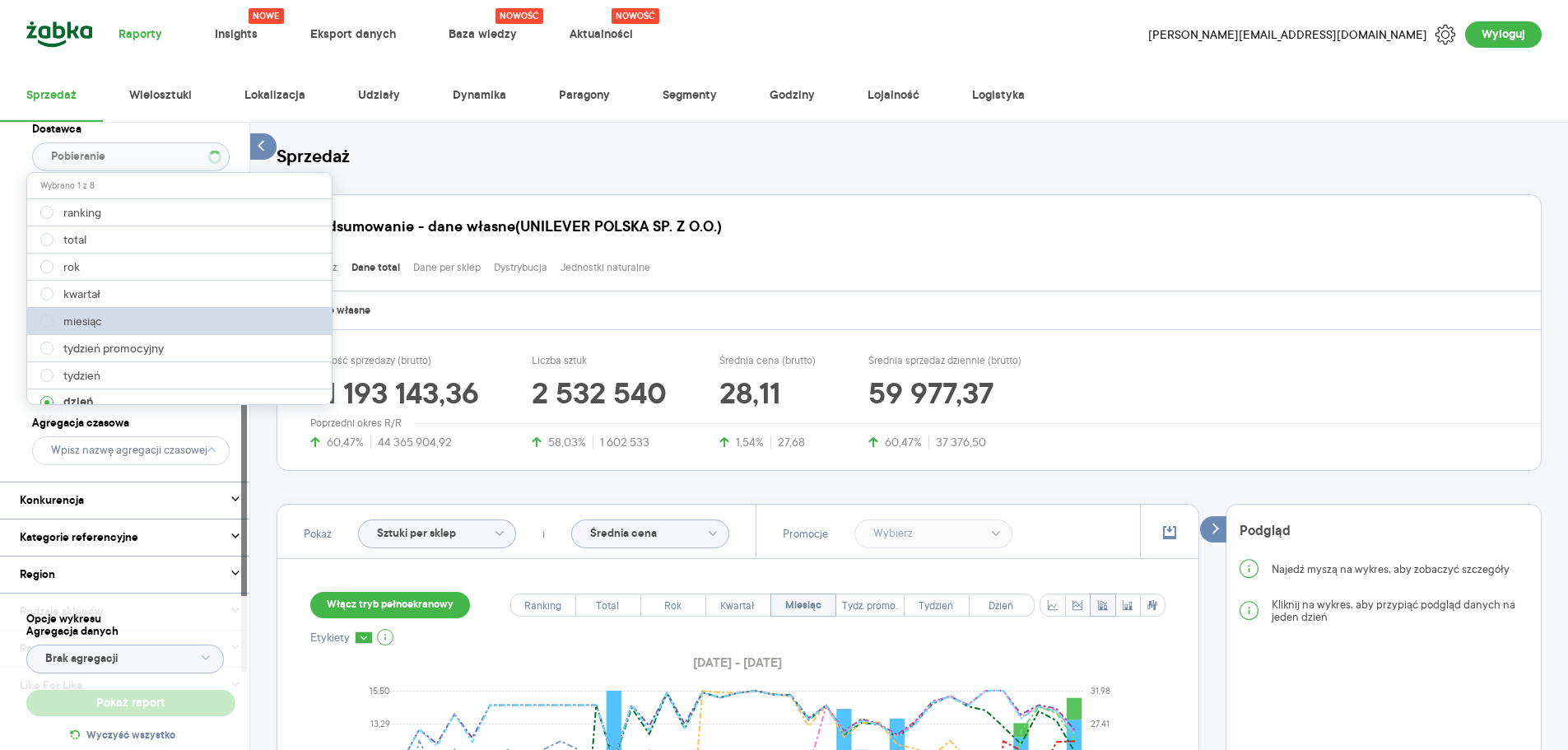 click on "miesiąc" at bounding box center [180, 321] 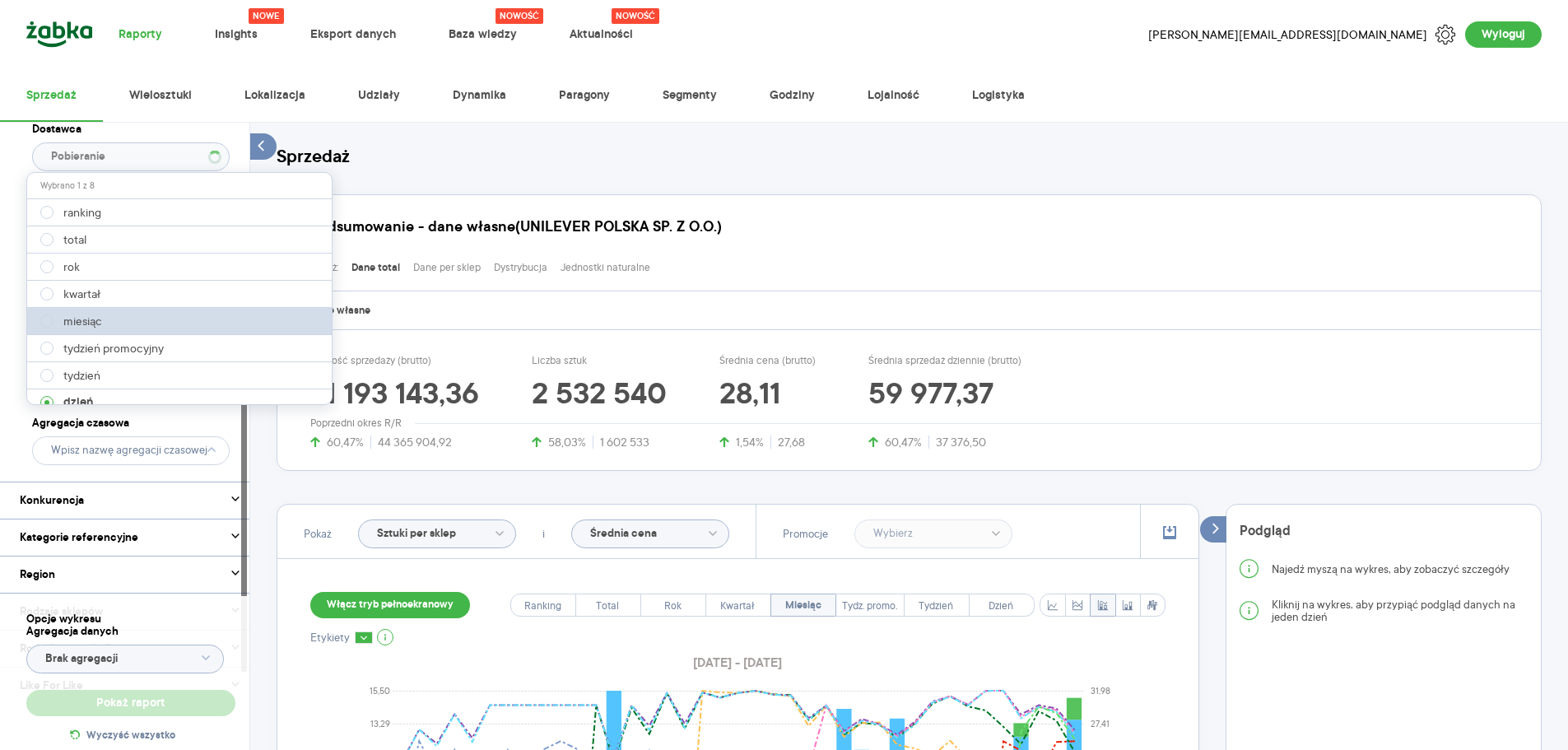 type on "miesiąc" 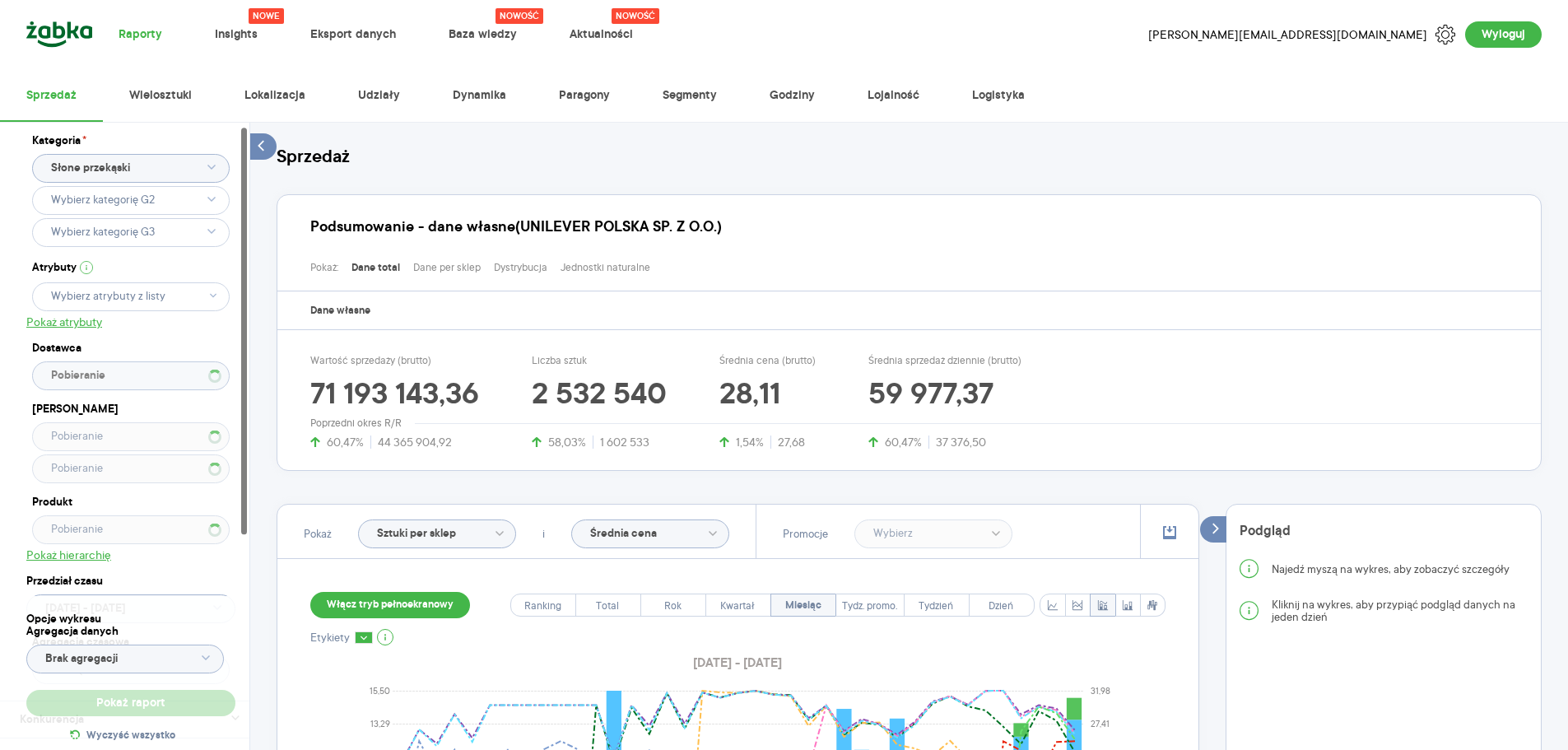 scroll, scrollTop: 0, scrollLeft: 0, axis: both 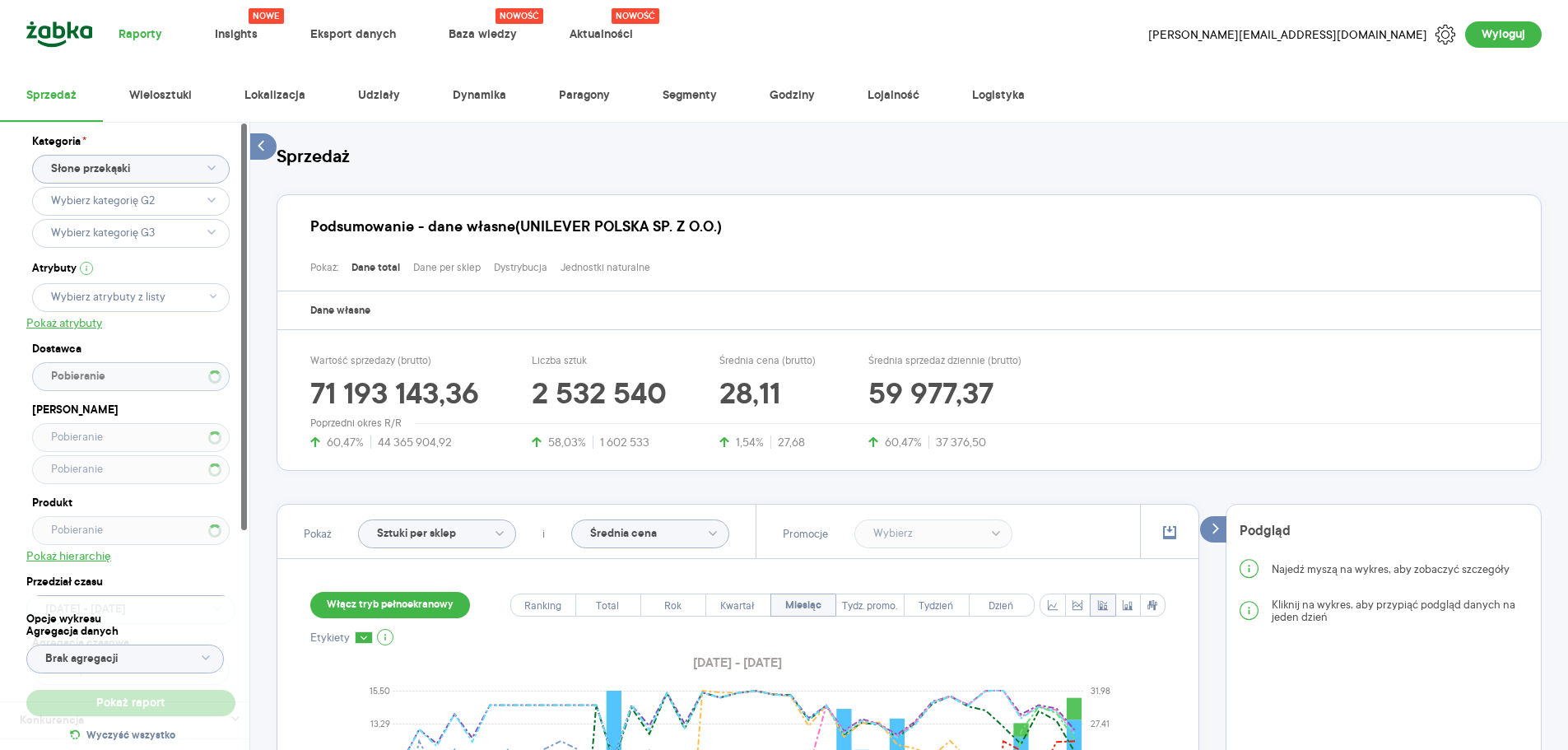 click 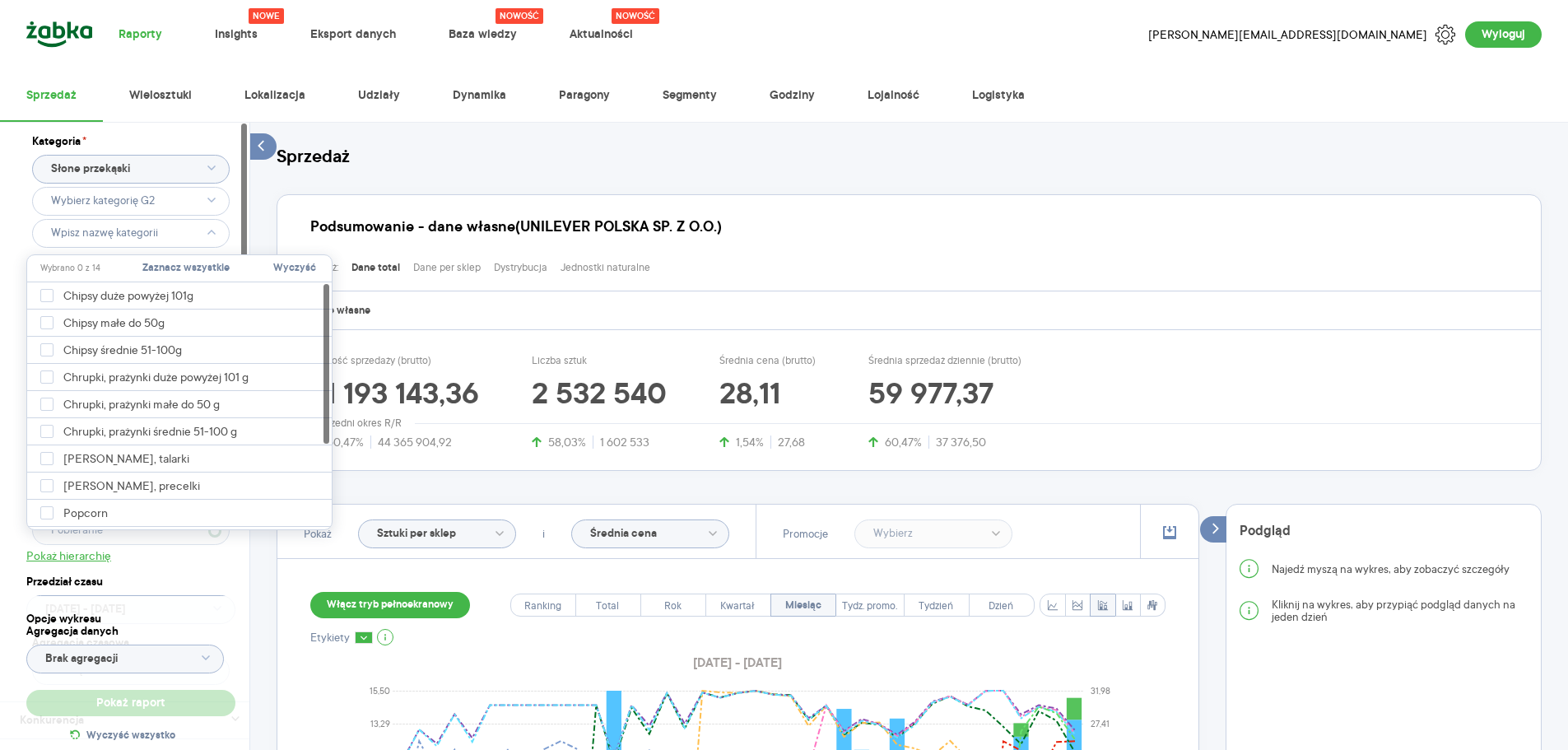 click on "Kategoria * Słone przekąski Atrybuty Pokaż atrybuty Dostawca Pobieranie Marka Produkt Pokaż hierarchię Przedział czasu [DATE] - [DATE] Agregacja czasowa miesiąc" at bounding box center [131, 412] 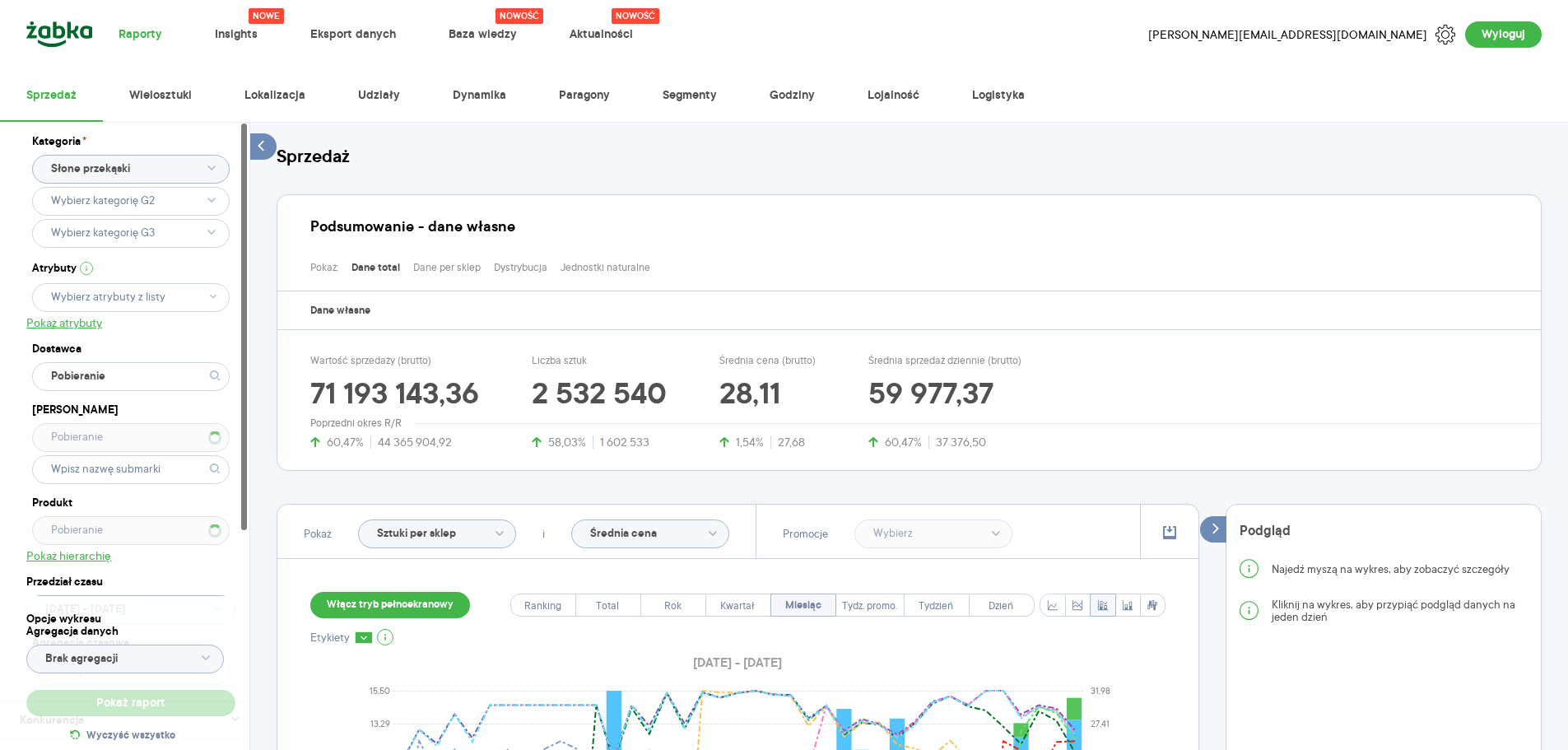 type 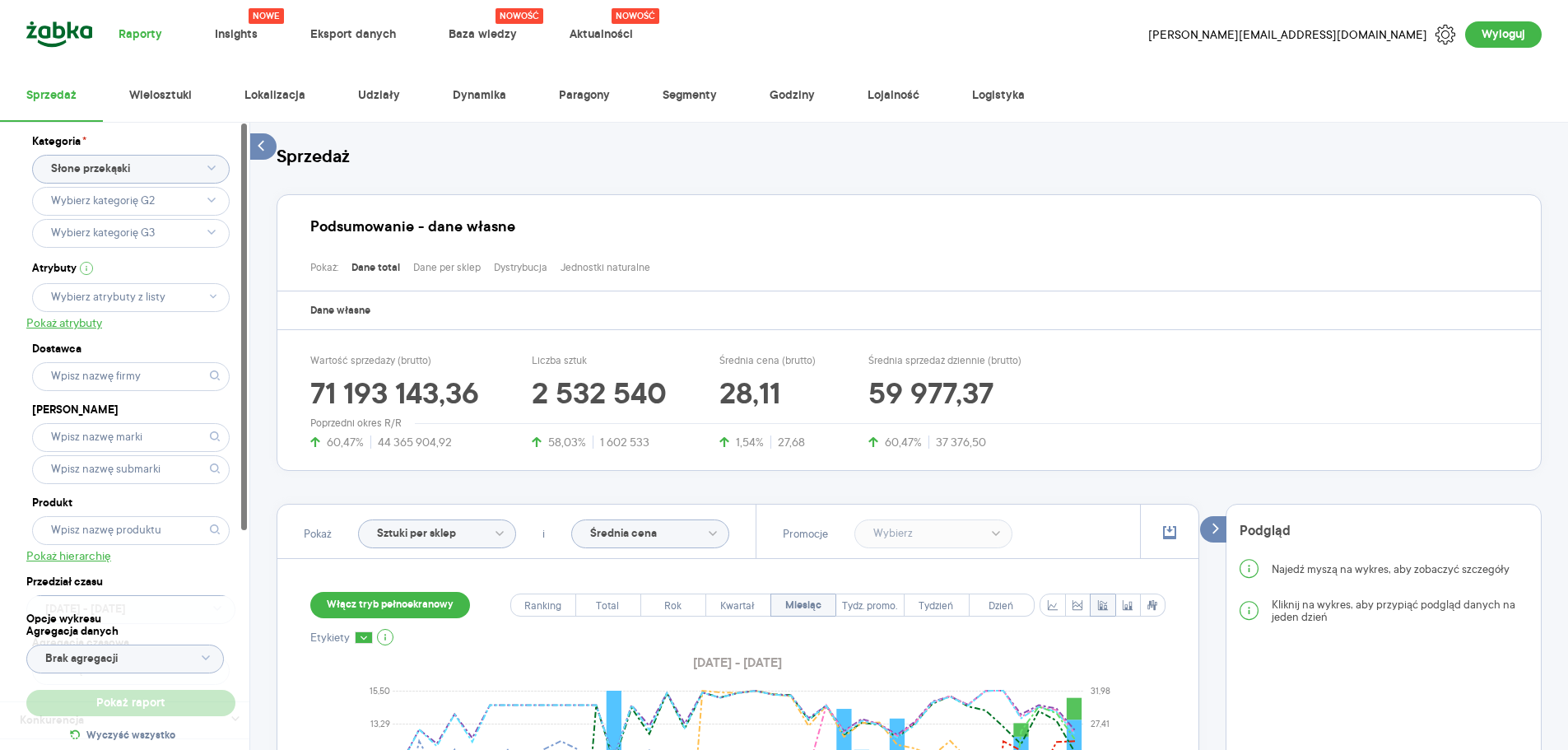 type 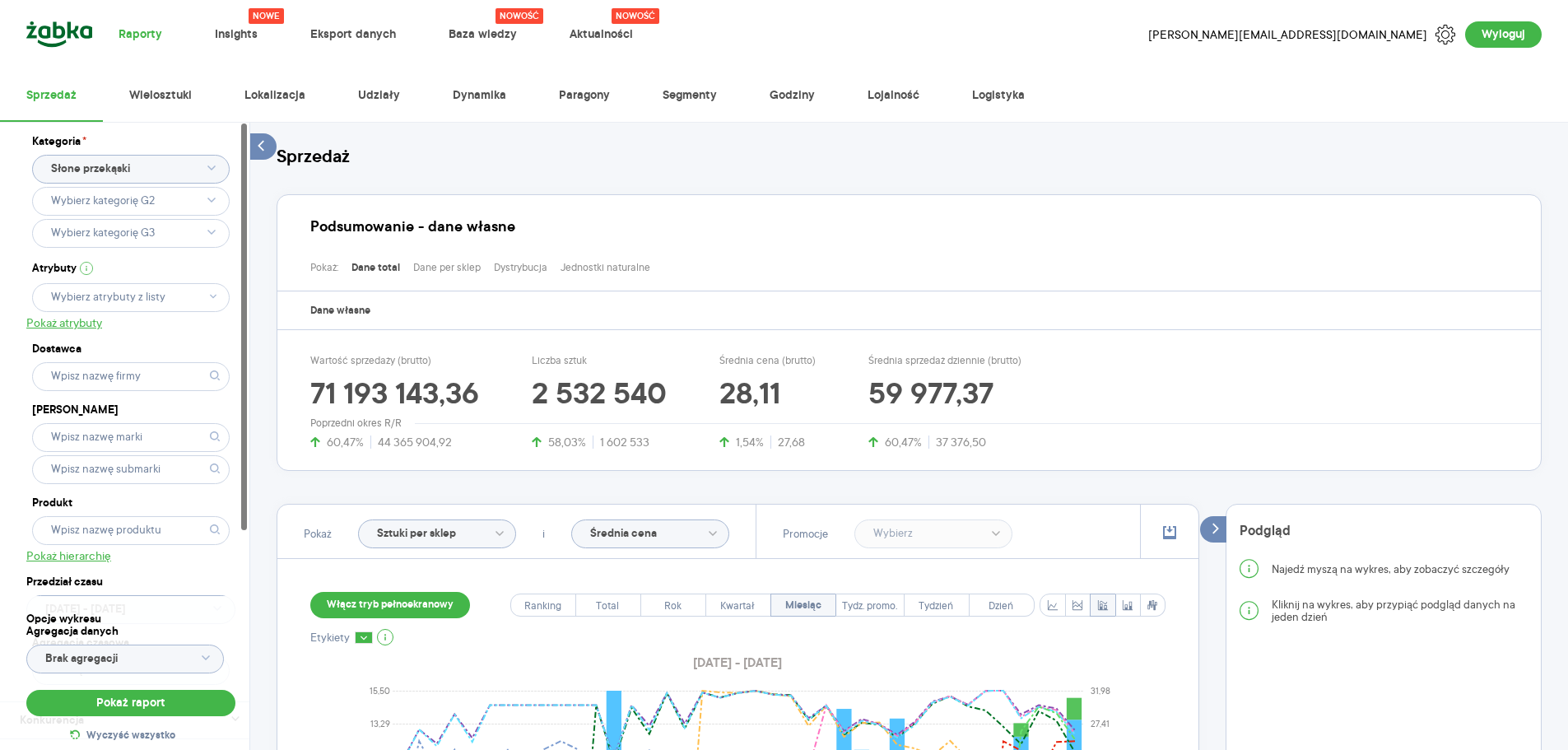 click 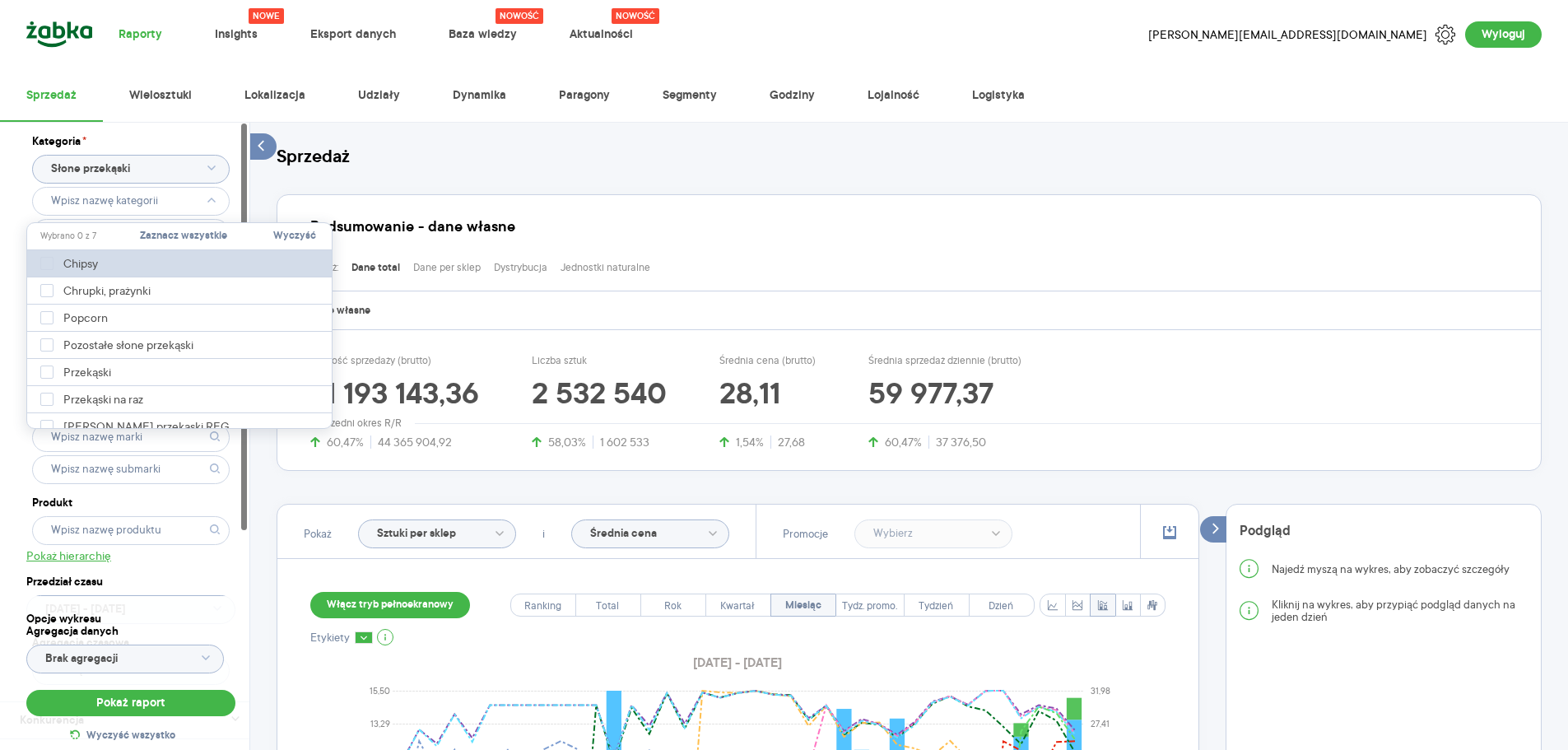 click on "Chipsy" at bounding box center [180, 263] 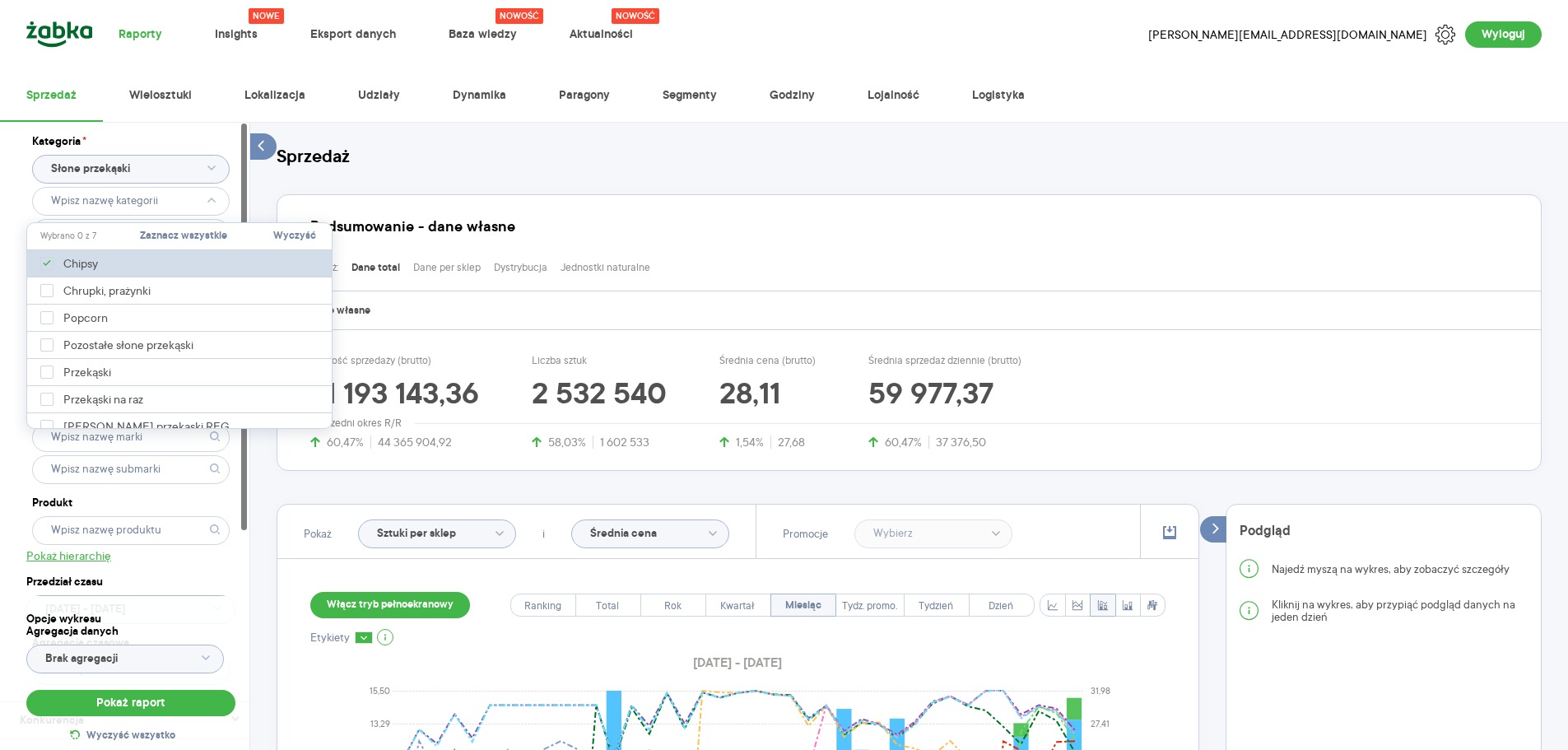 type on "Pobieranie" 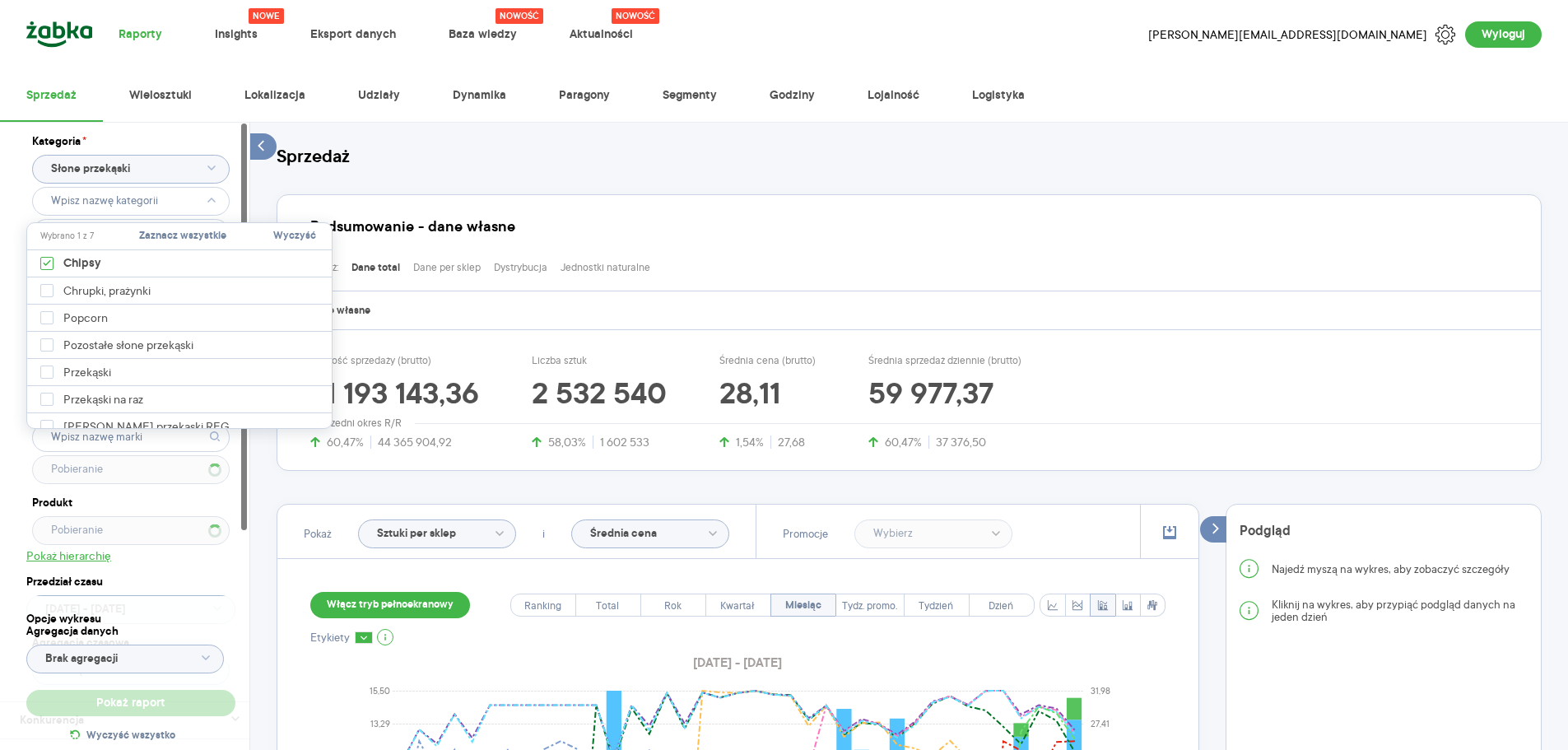 type 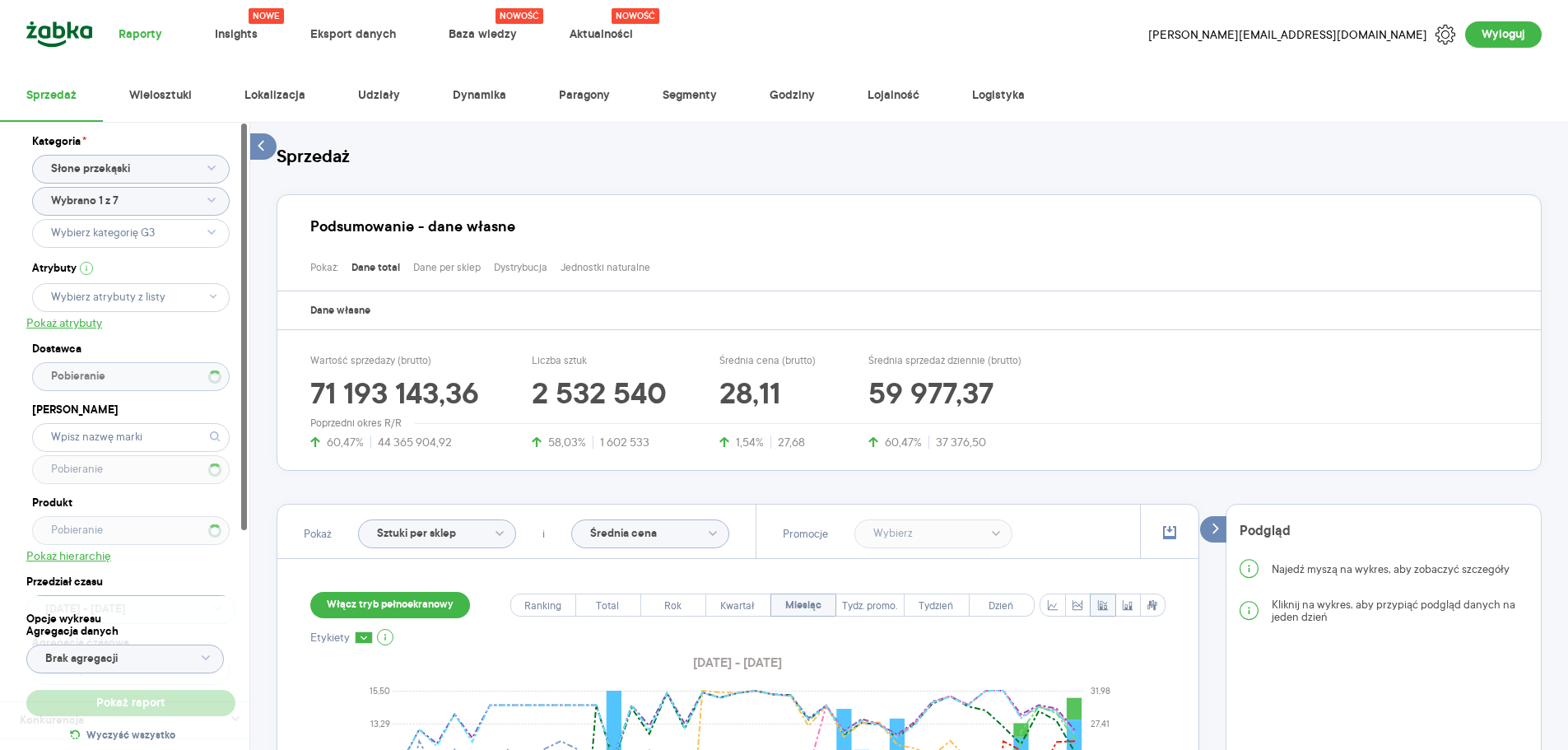 type 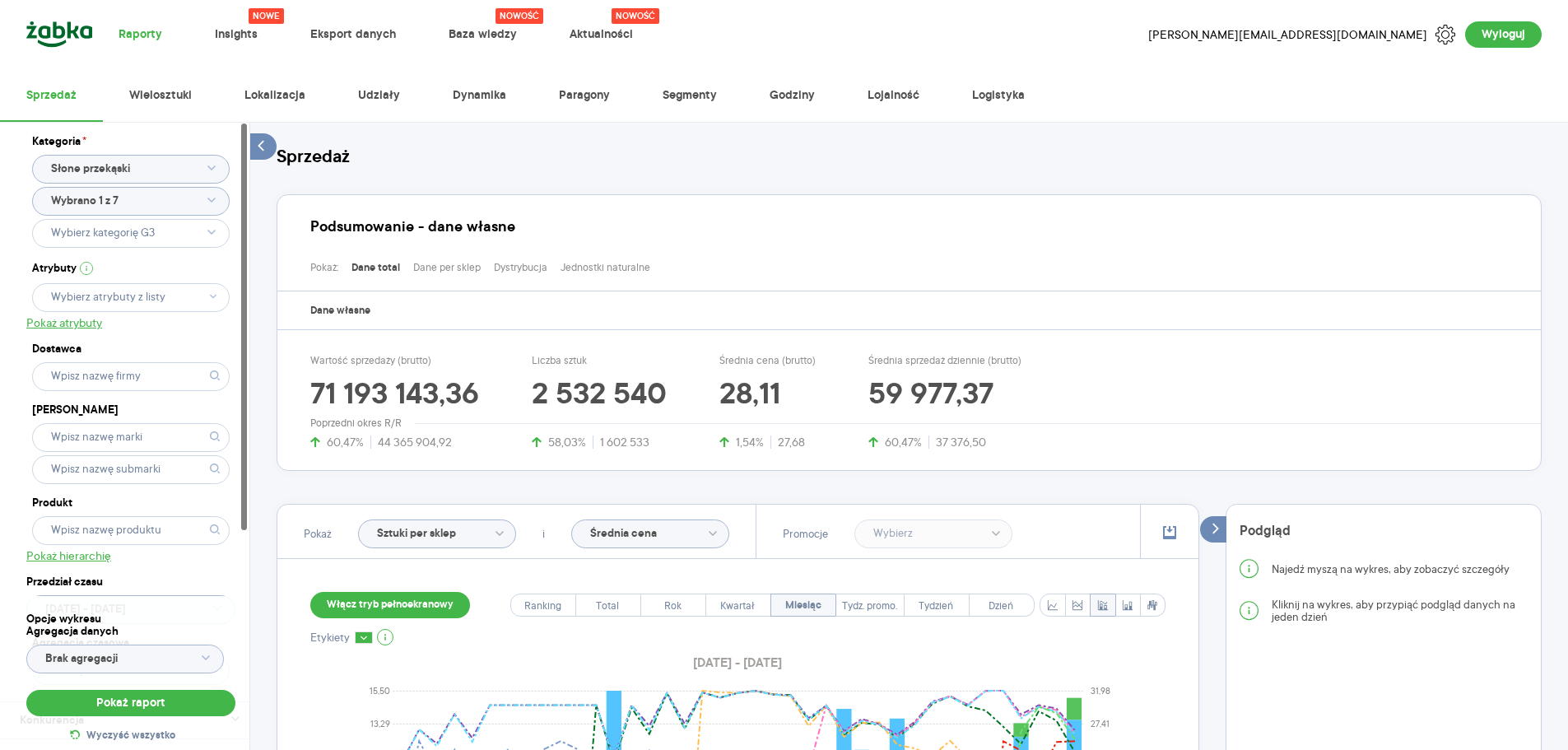 click 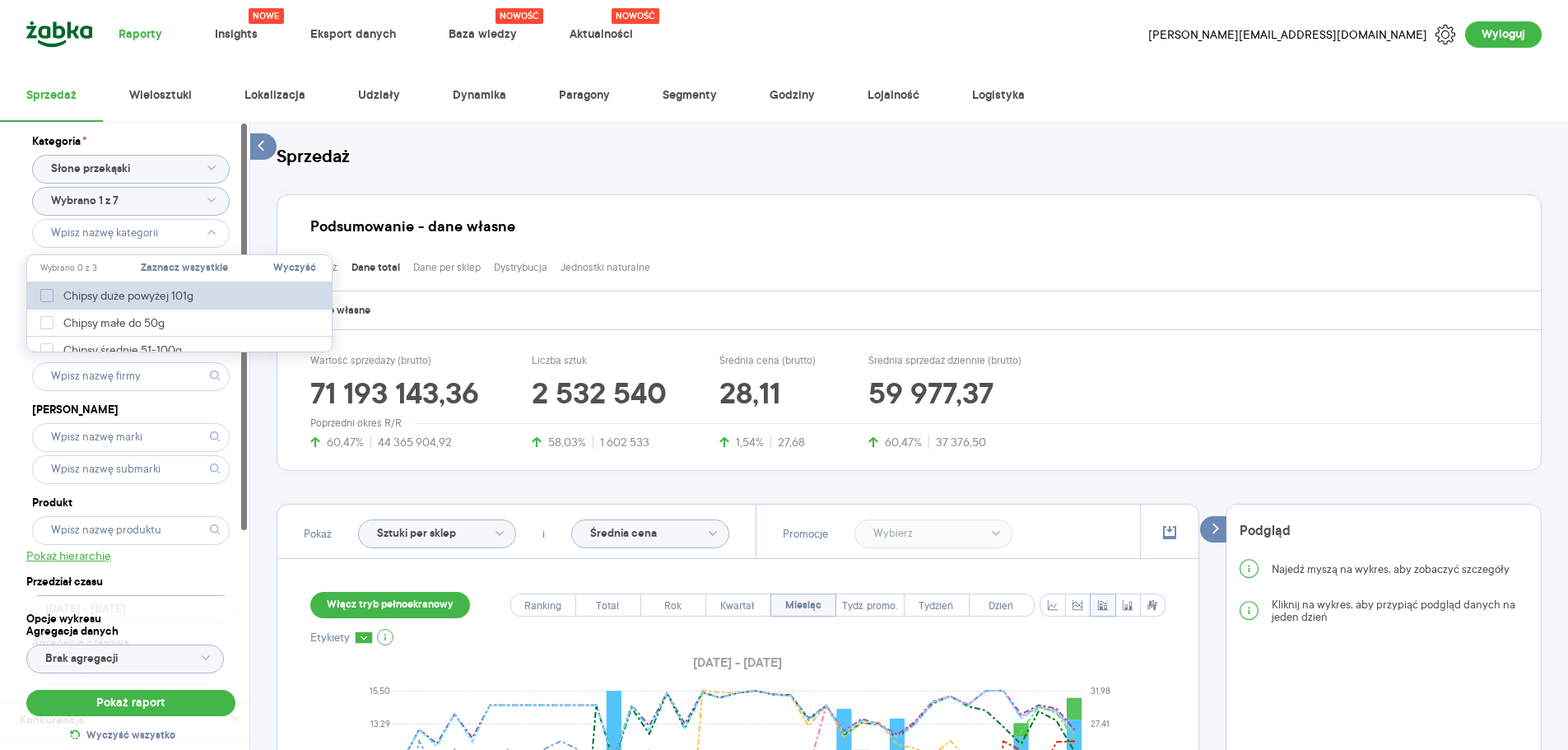 click on "Chipsy duże powyżej 101g" at bounding box center [134, 296] 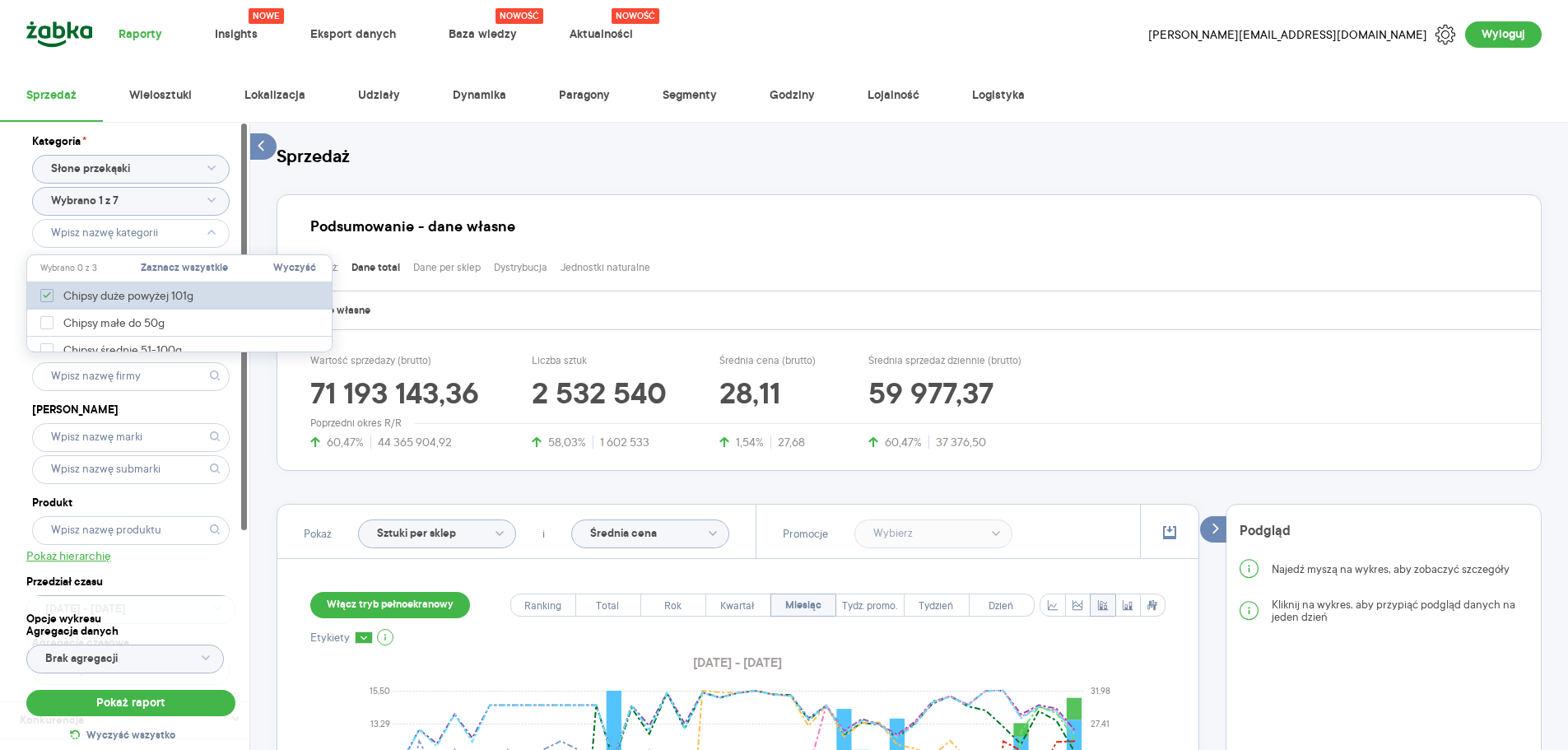 type on "Pobieranie" 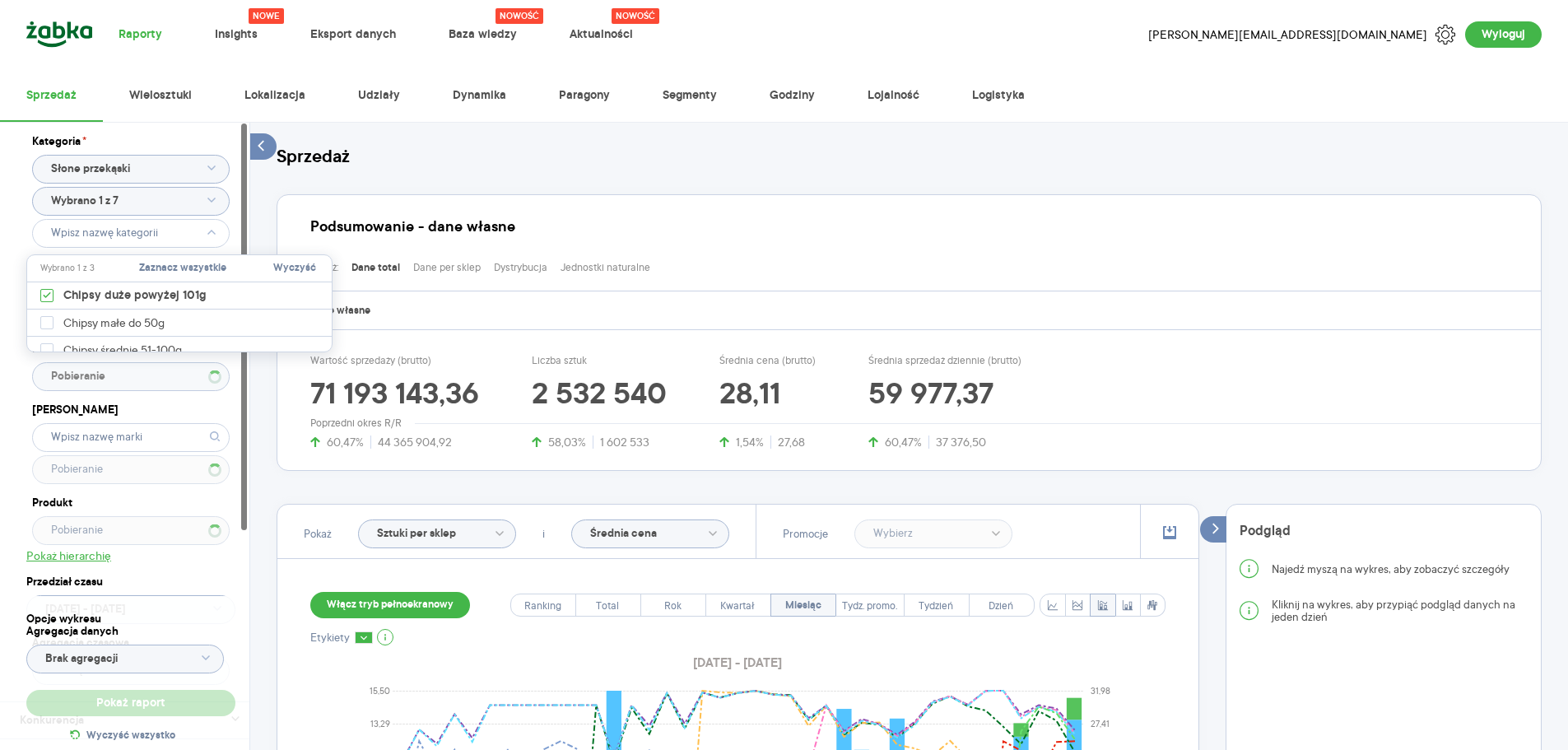 type 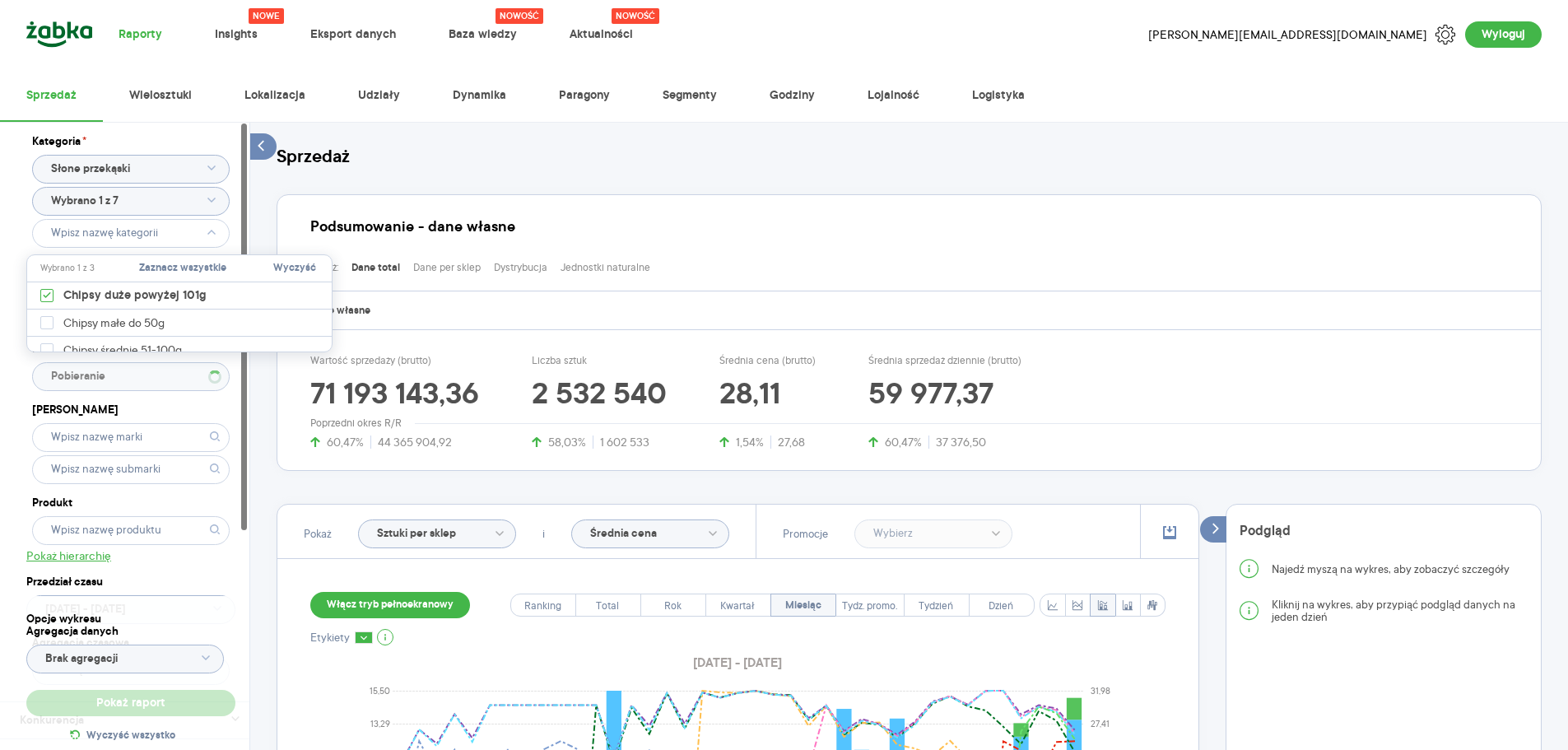 click on "Kategoria * Słone przekąski Wybrano 1 z 7 Atrybuty Pokaż atrybuty Dostawca Pobieranie Marka Produkt Pokaż hierarchię Przedział czasu [DATE] - [DATE] Agregacja czasowa miesiąc" at bounding box center (131, 412) 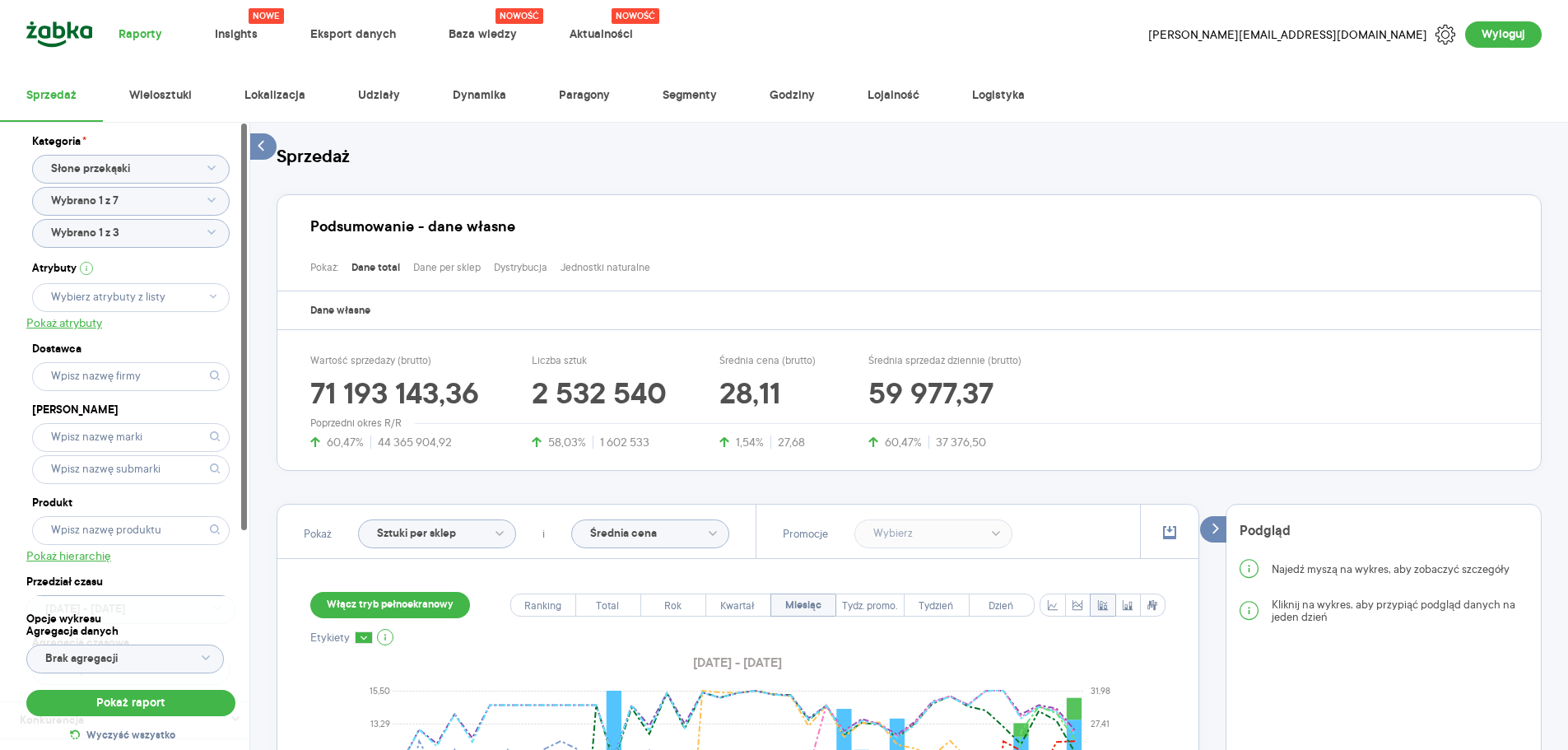 click 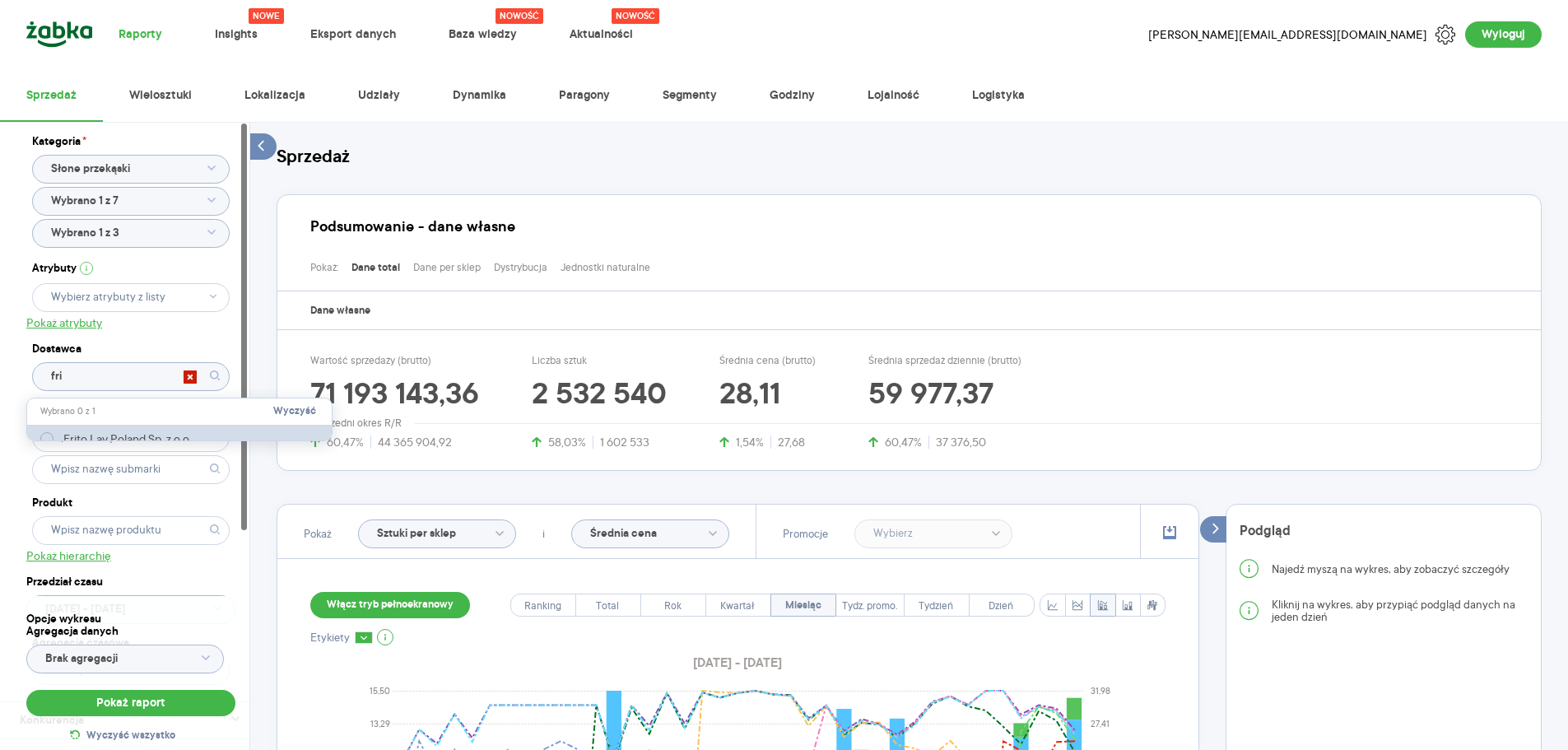 click on "Frito Lay Poland Sp. z o.o." at bounding box center (128, 439) 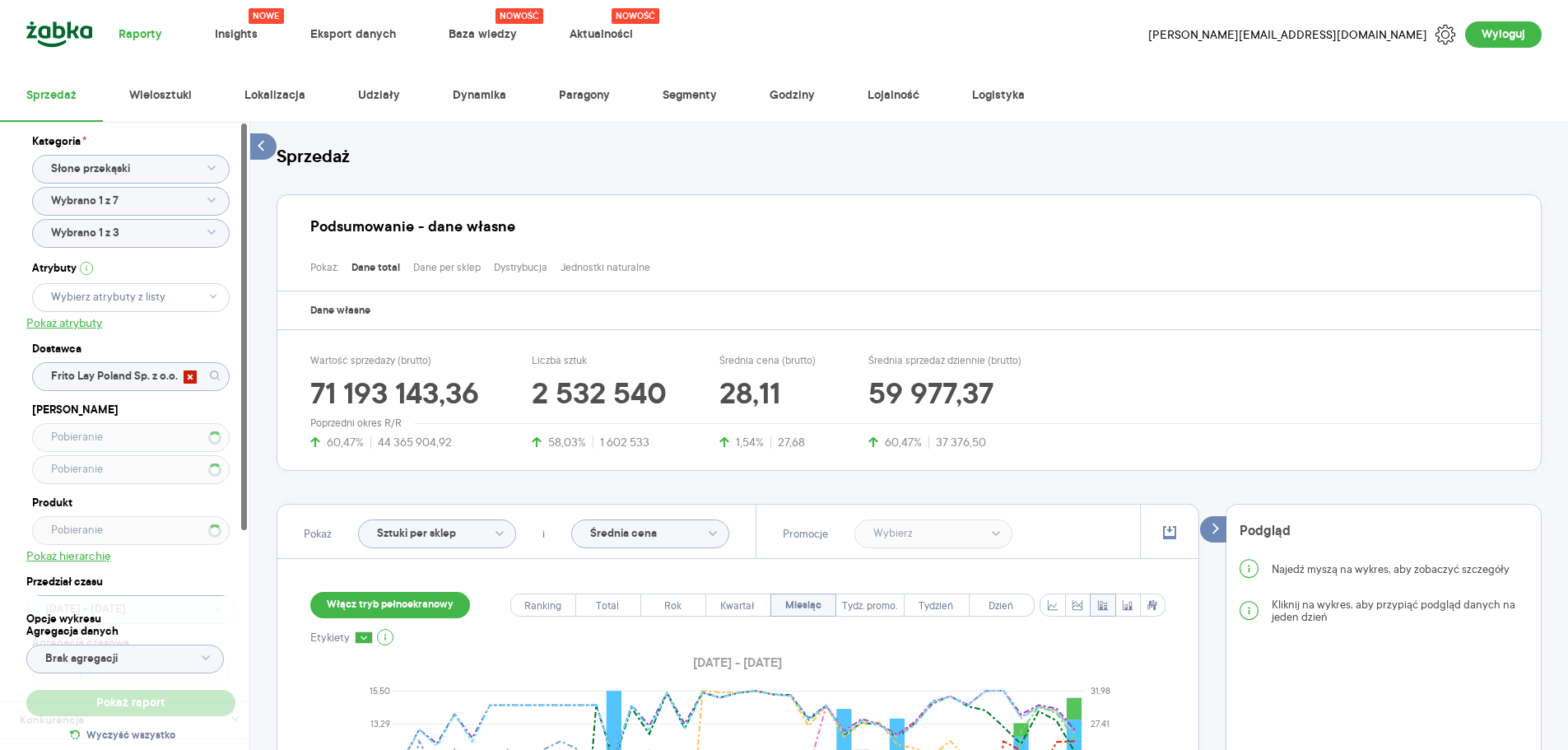 type on "Frito Lay Poland Sp. z o.o." 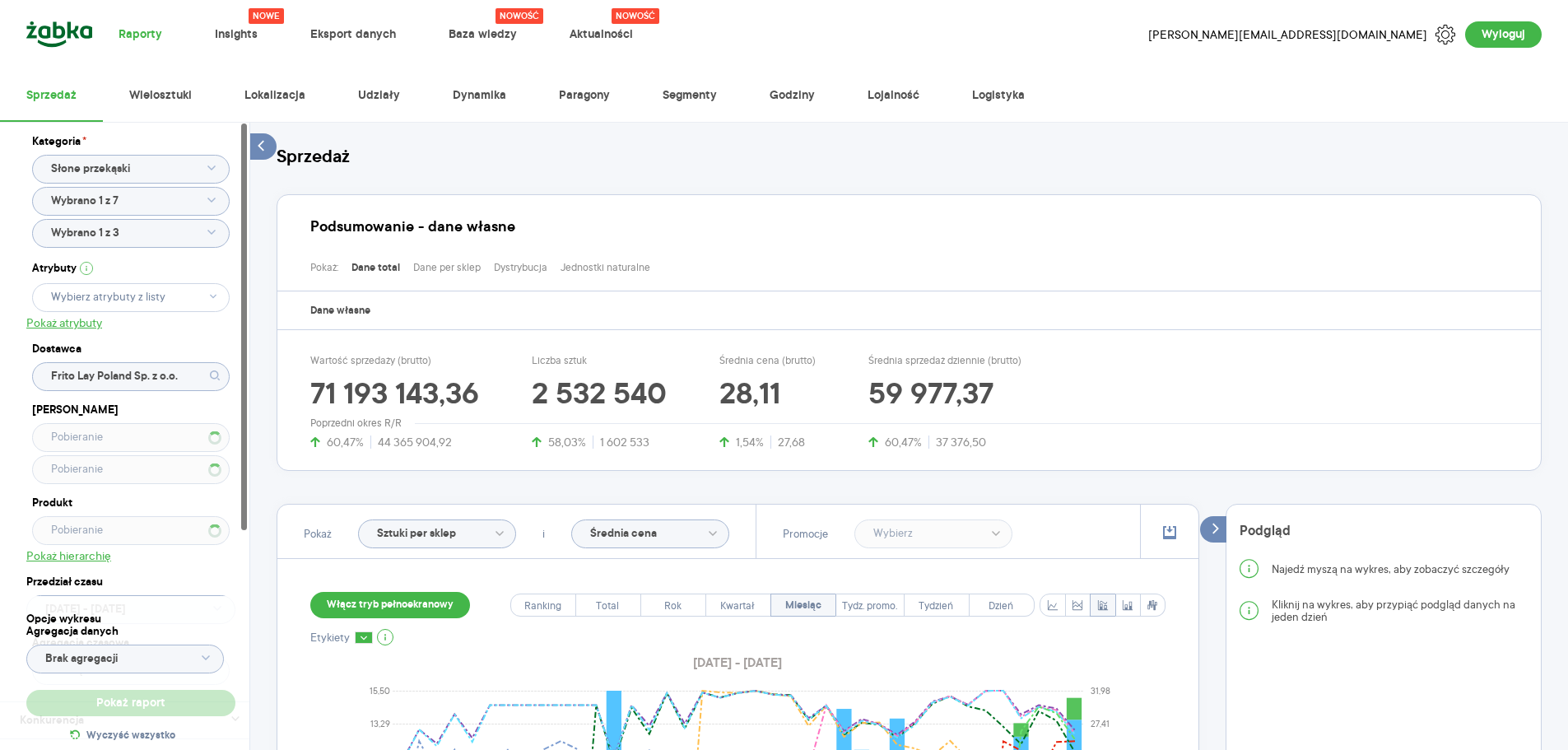 click on "Kategoria * Słone przekąski Wybrano 1 z 7 Wybrano 1 z 3 Atrybuty Pokaż atrybuty Dostawca Frito Lay Poland Sp. z o.o. Marka Produkt Pokaż hierarchię Przedział czasu [DATE] - [DATE] Agregacja czasowa miesiąc" at bounding box center [131, 412] 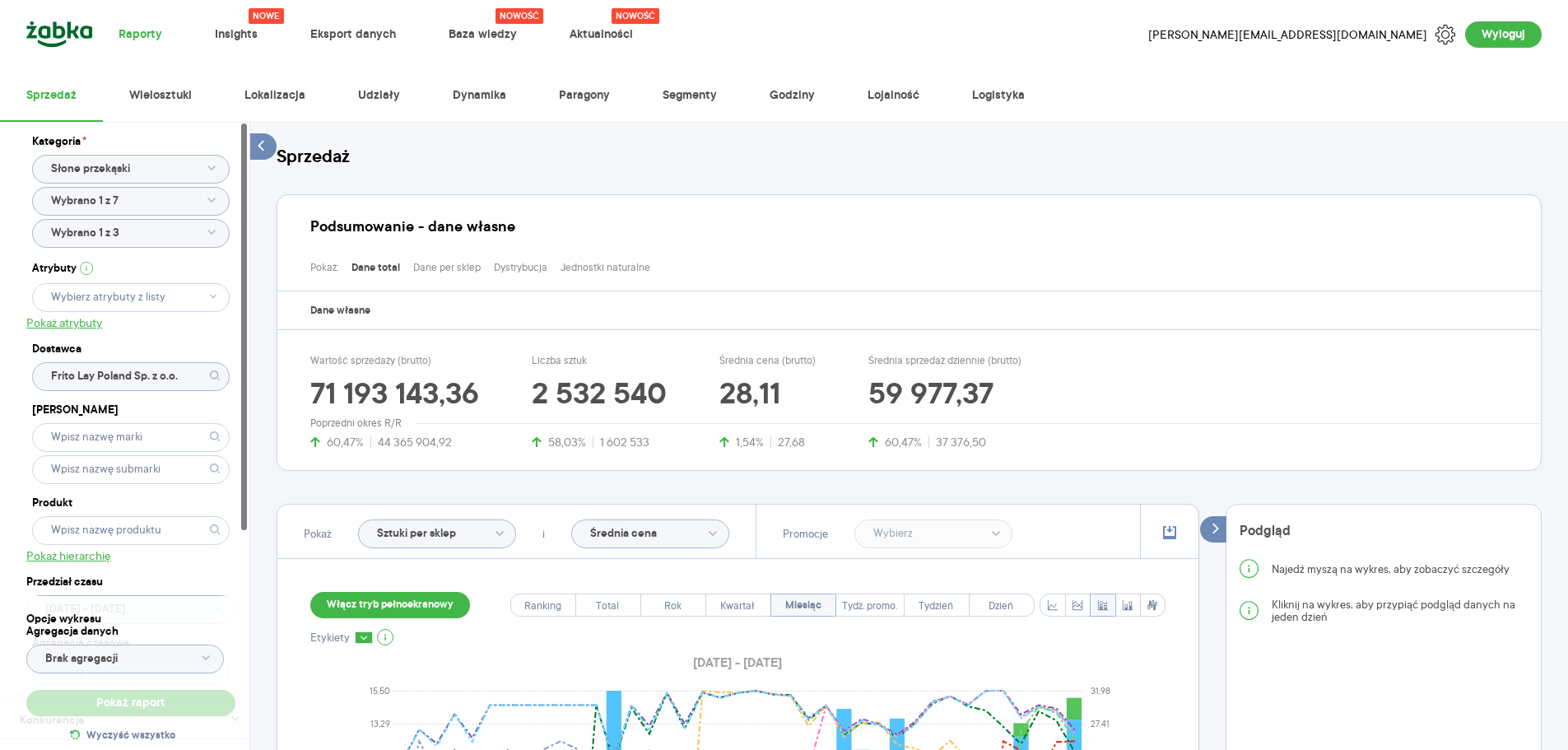type 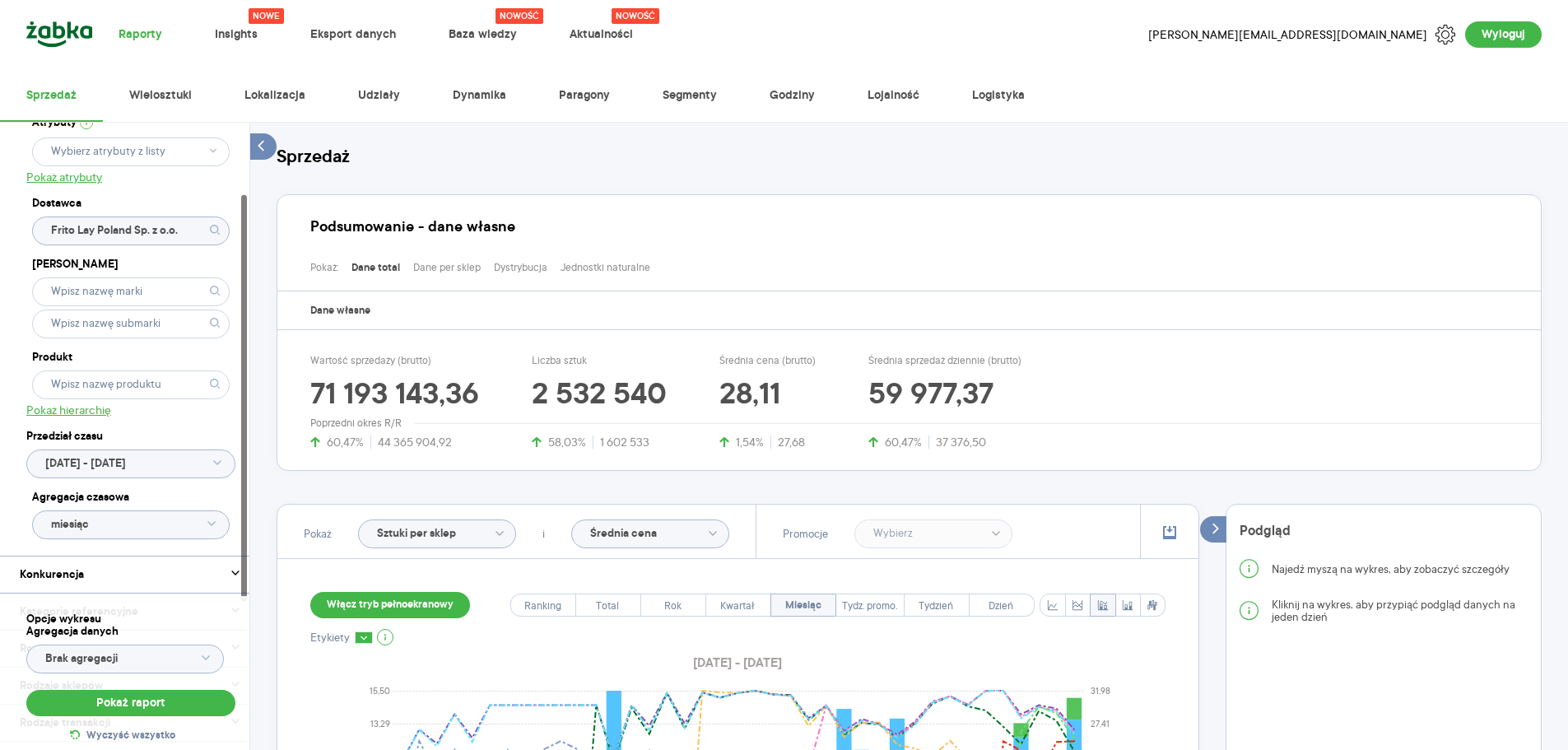 scroll, scrollTop: 109, scrollLeft: 0, axis: vertical 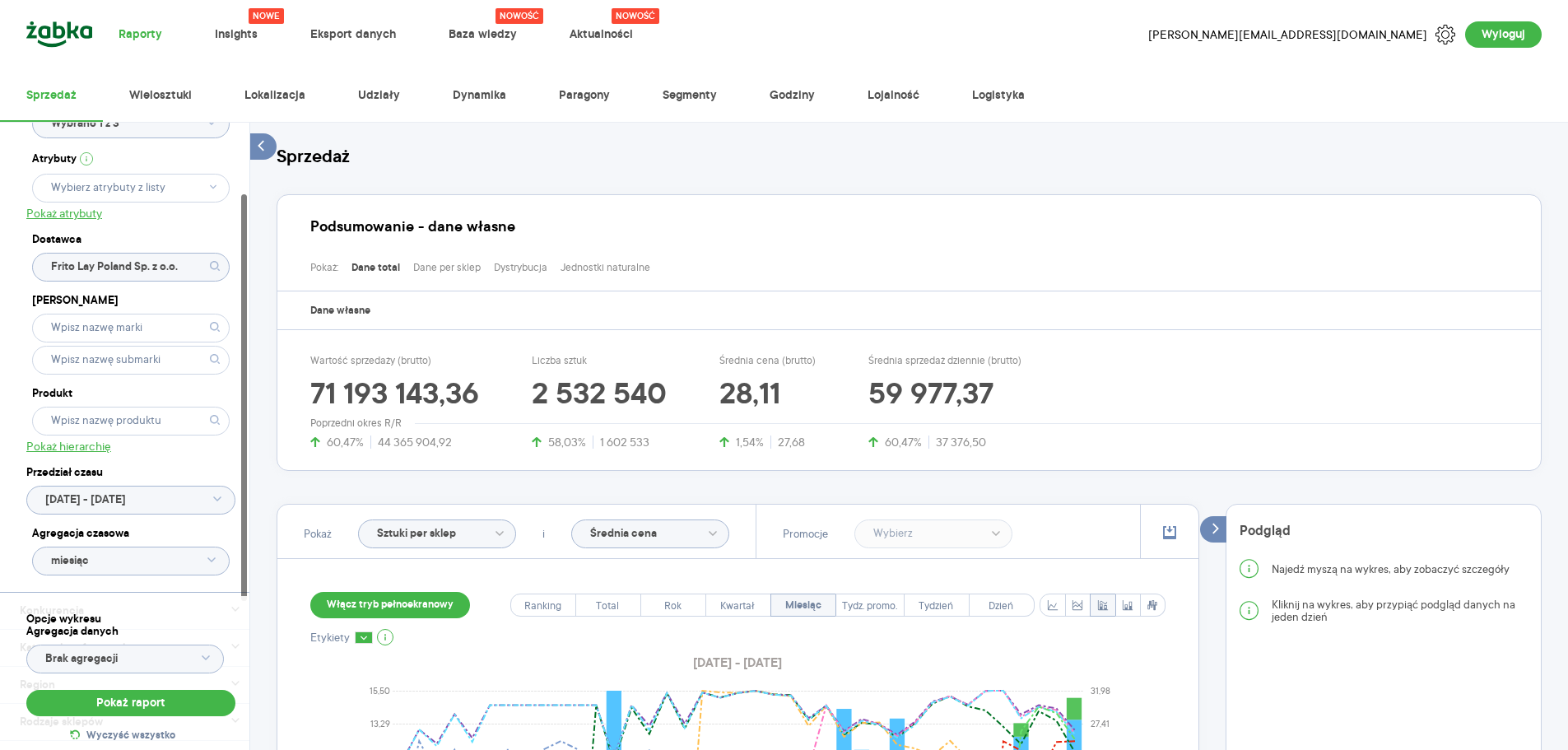 click 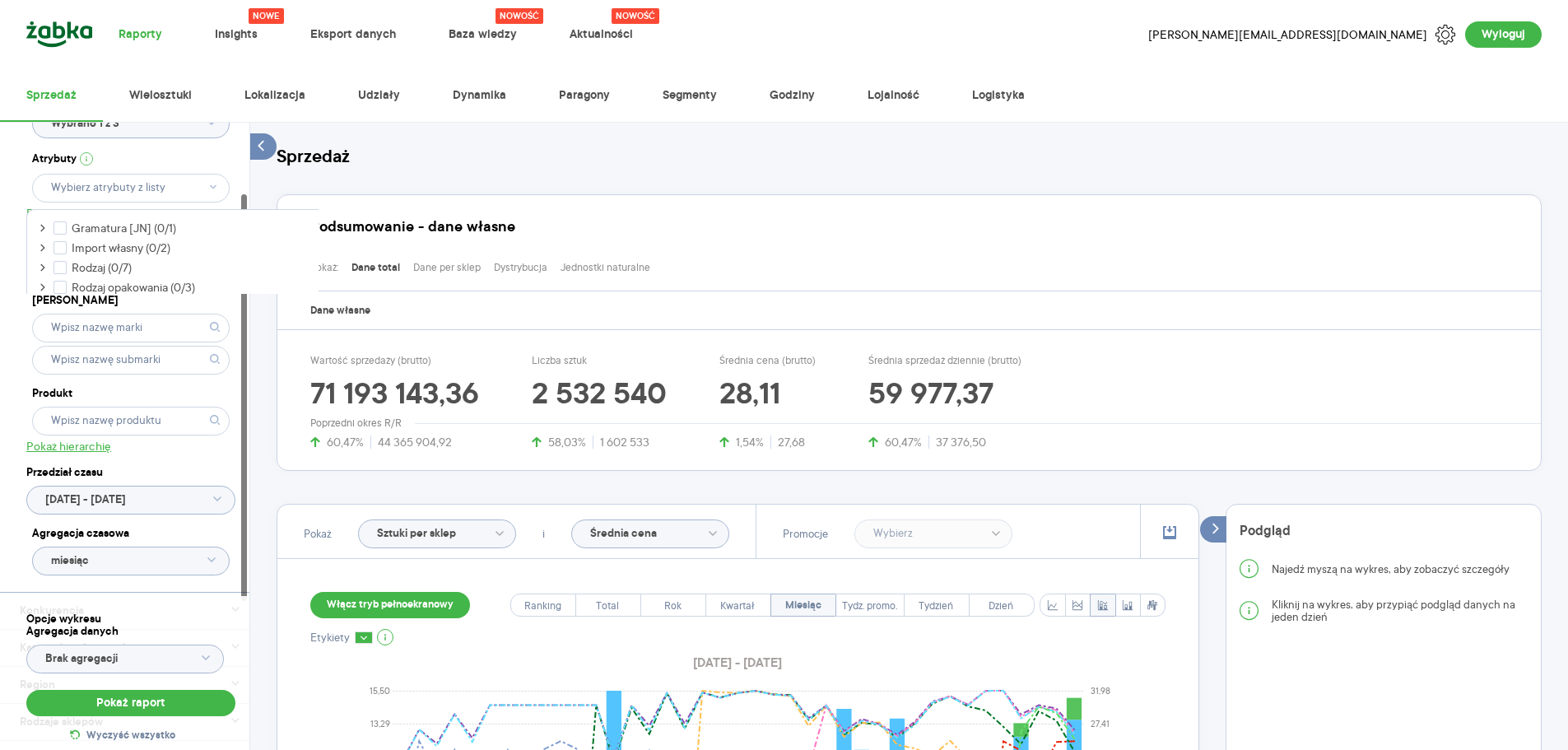 click 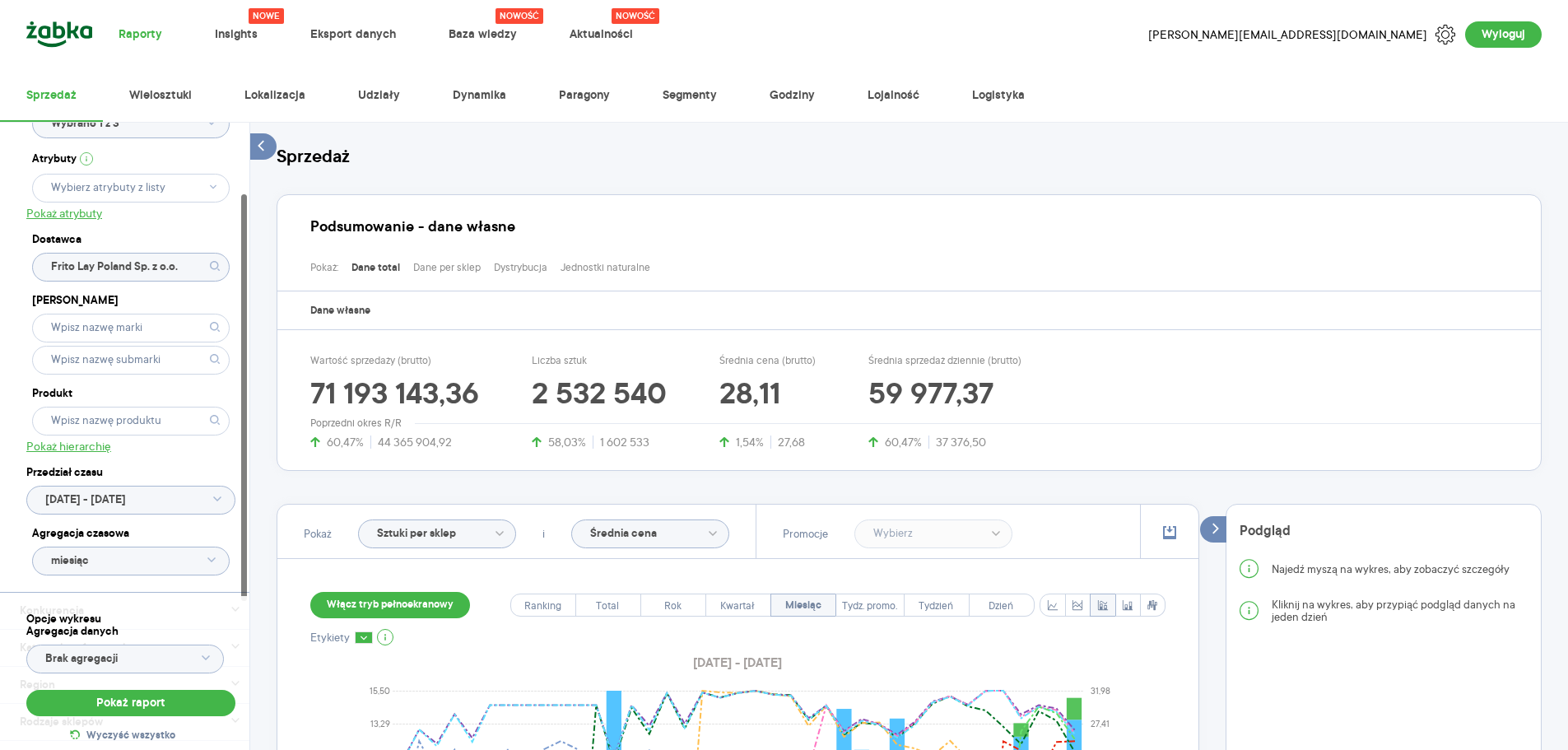 click 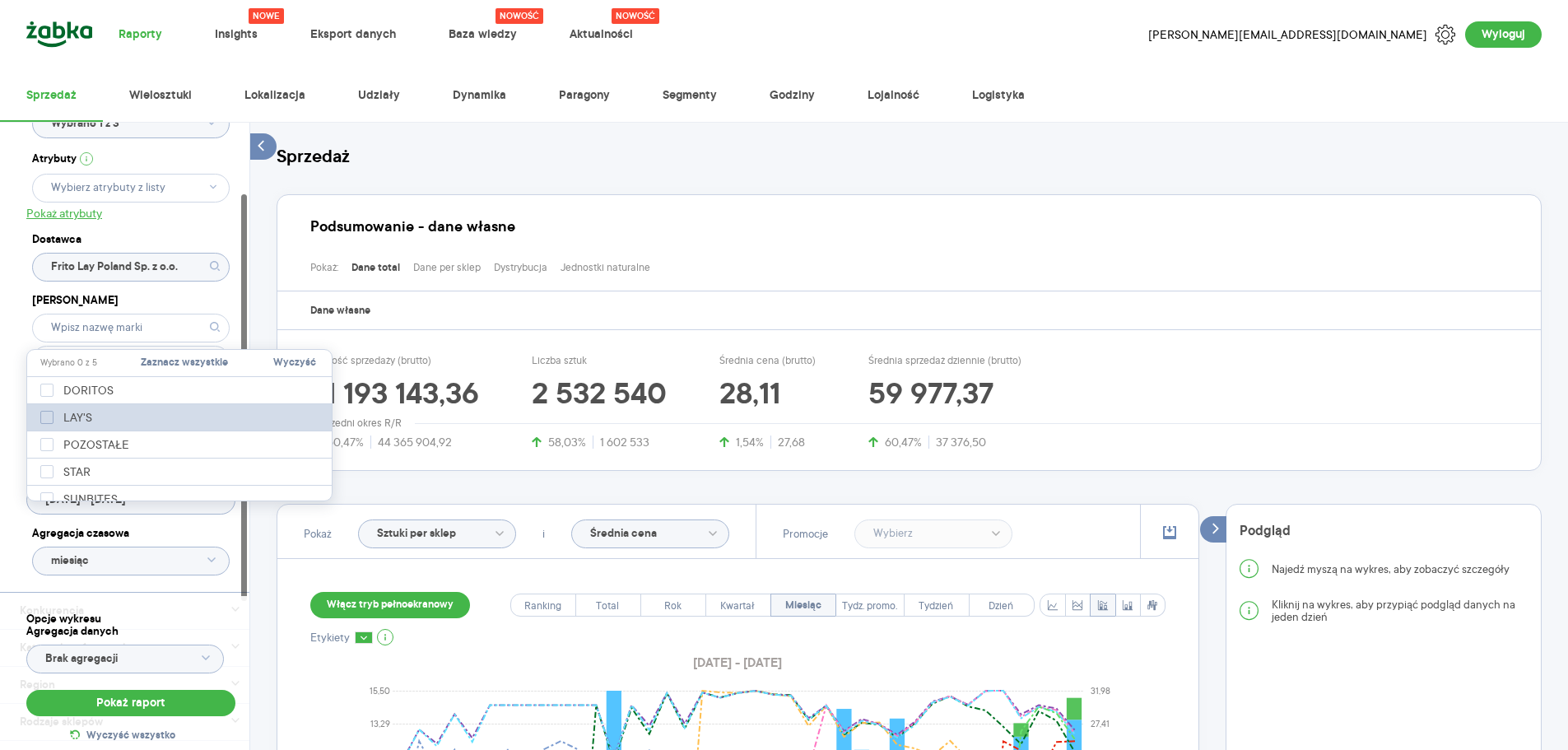 click on "LAY'S" at bounding box center [78, 417] 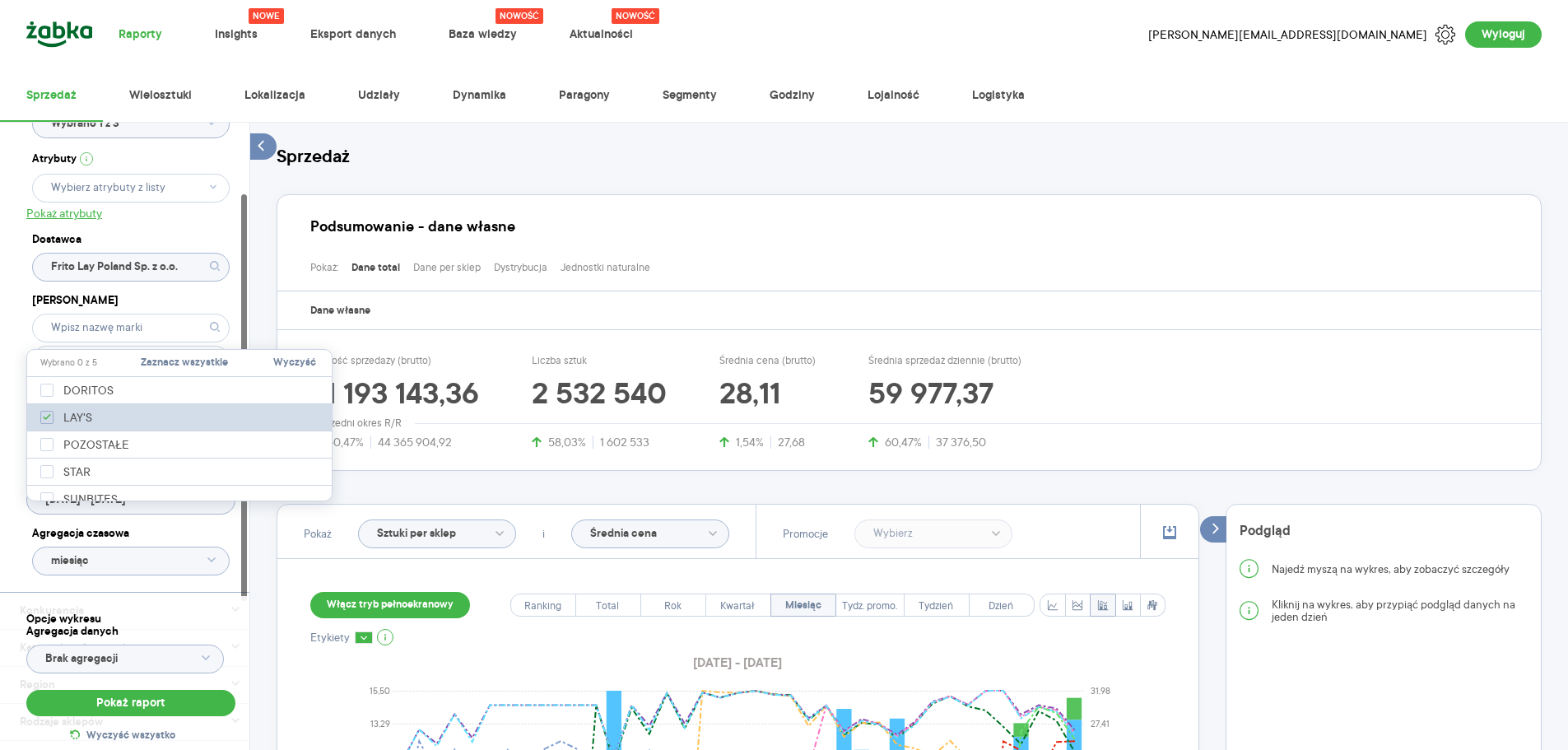 checkbox on "true" 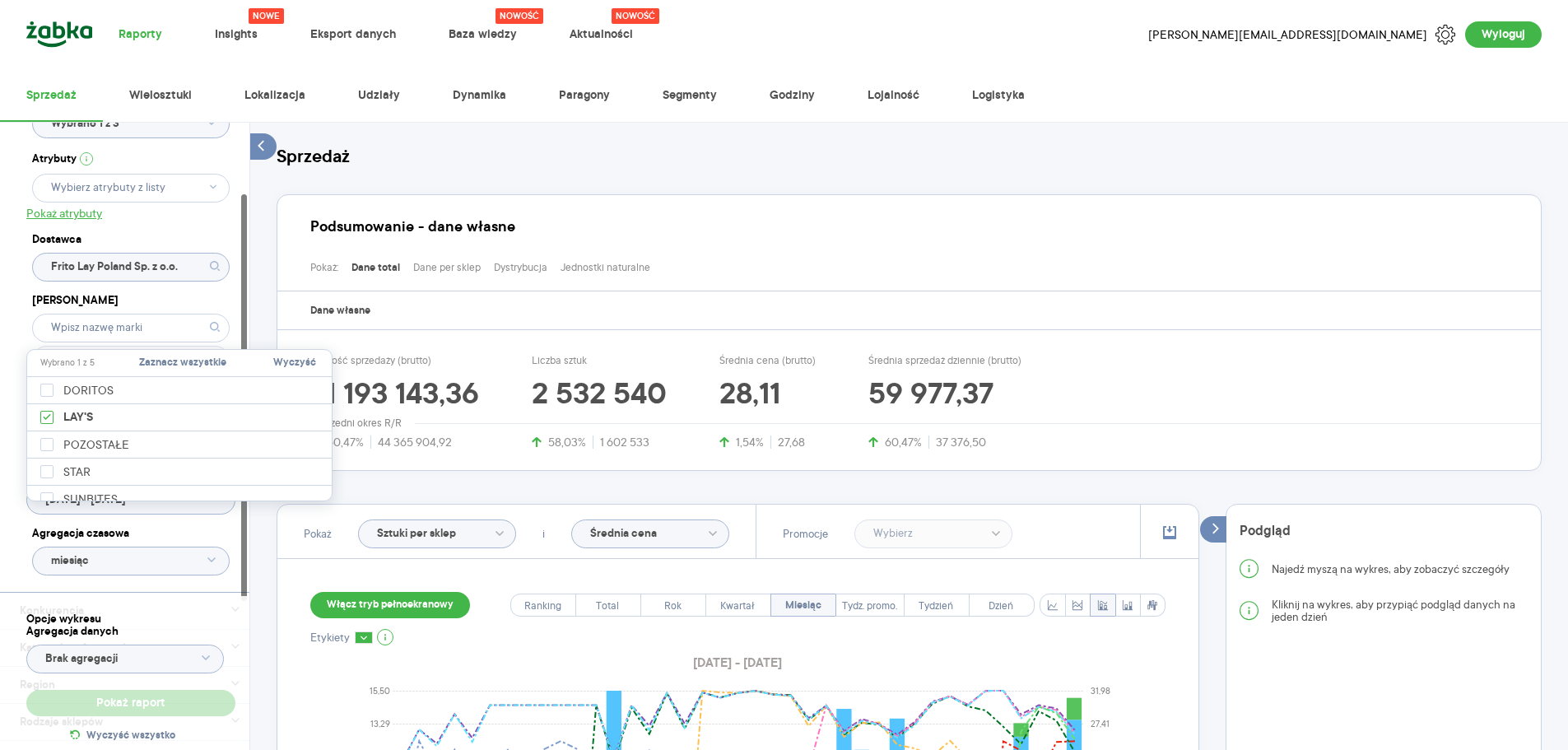 click on "Kategoria * Słone przekąski Wybrano 1 z 7 Wybrano 1 z 3 Atrybuty Pokaż atrybuty Dostawca Frito Lay Poland Sp. z o.o. Marka Produkt Pokaż hierarchię Przedział czasu [DATE] - [DATE] Agregacja czasowa miesiąc" at bounding box center (131, 302) 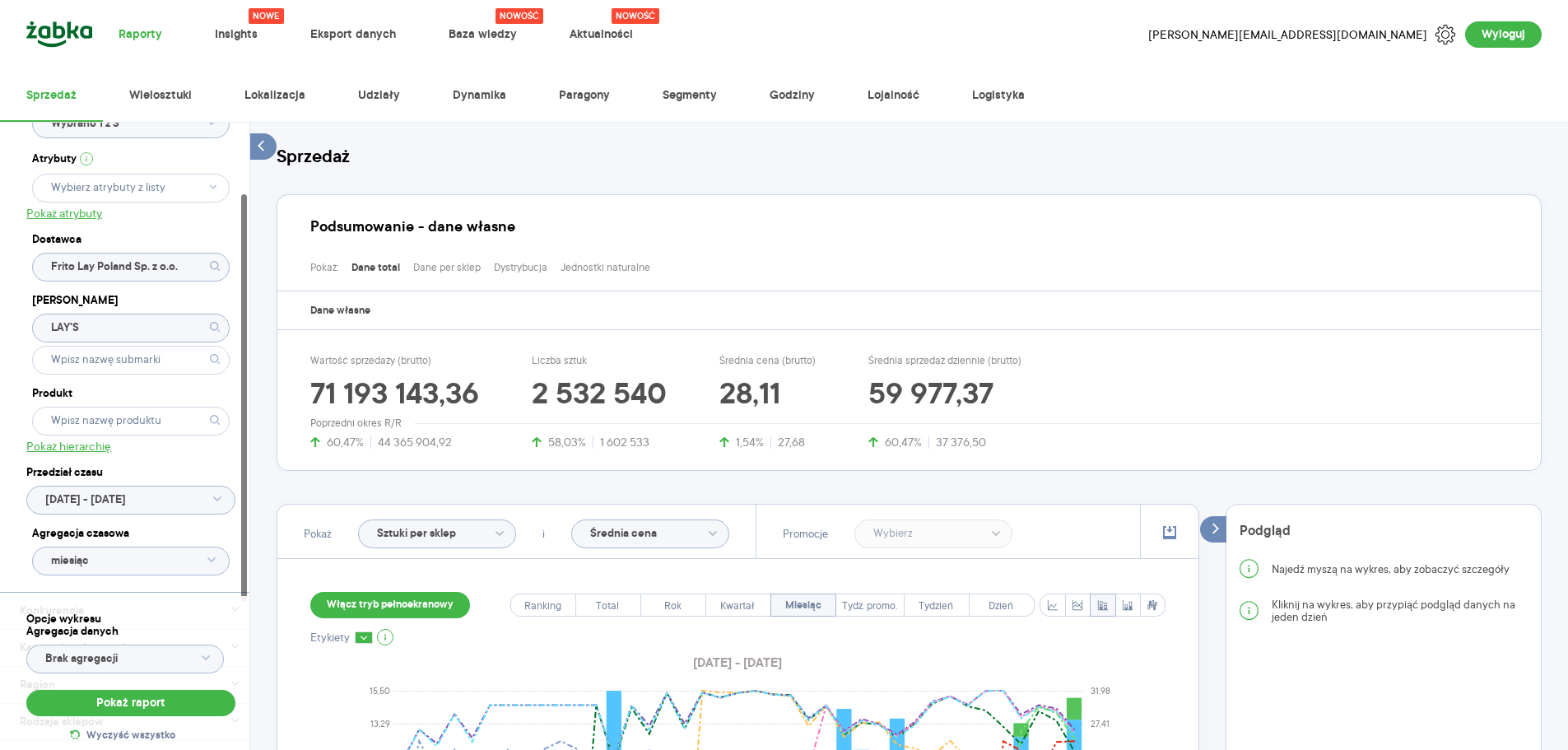 click 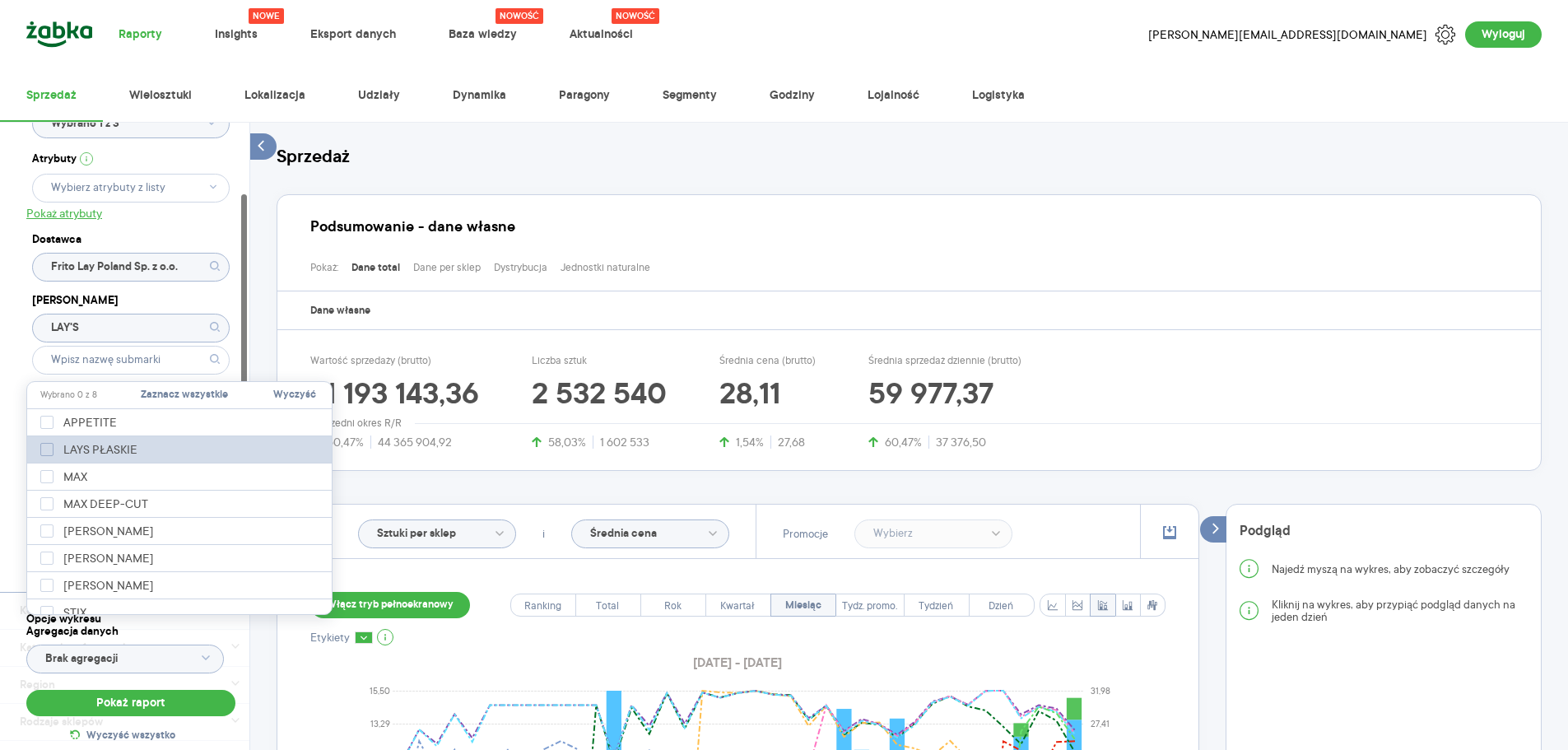 click on "LAYS PŁASKIE" at bounding box center [101, 450] 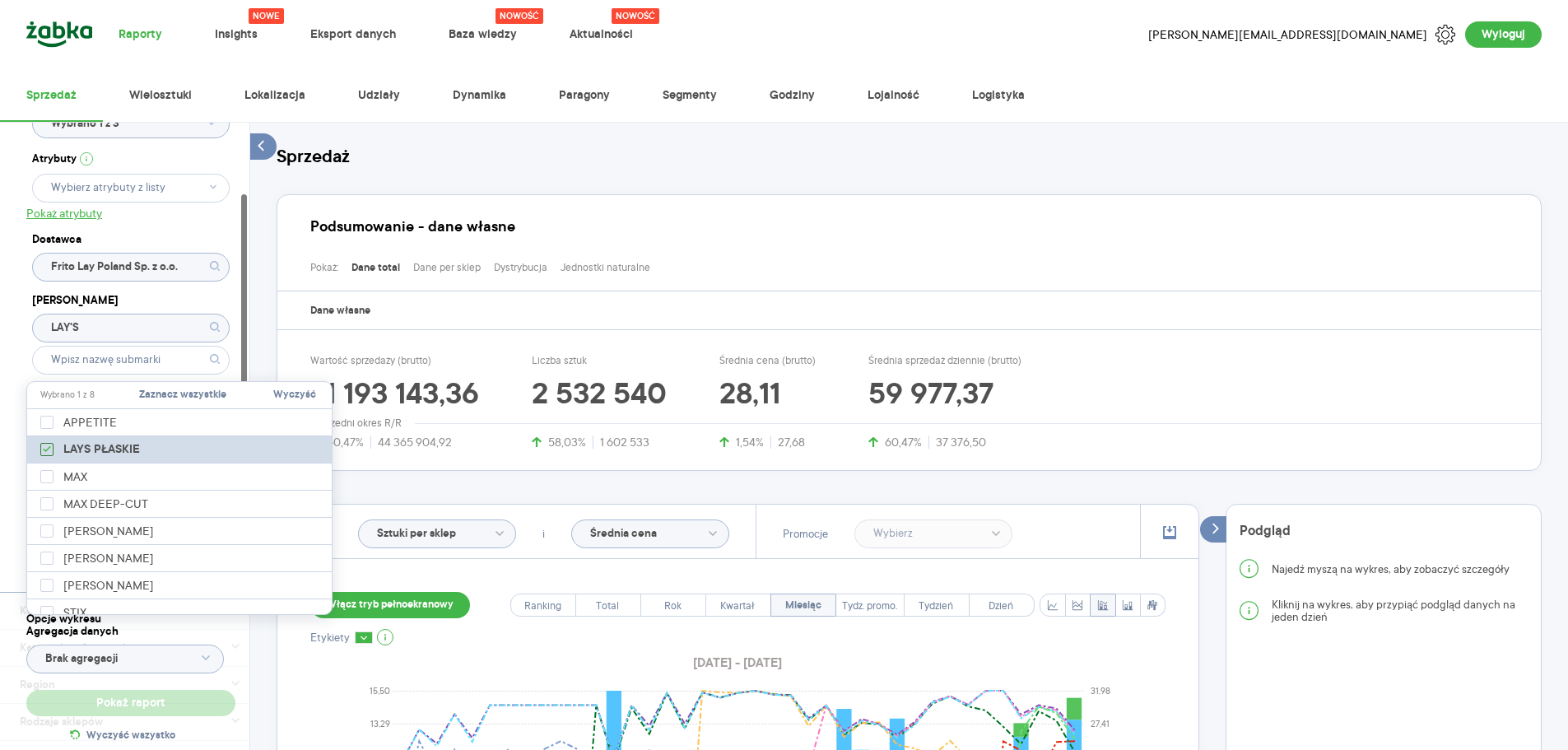 checkbox on "true" 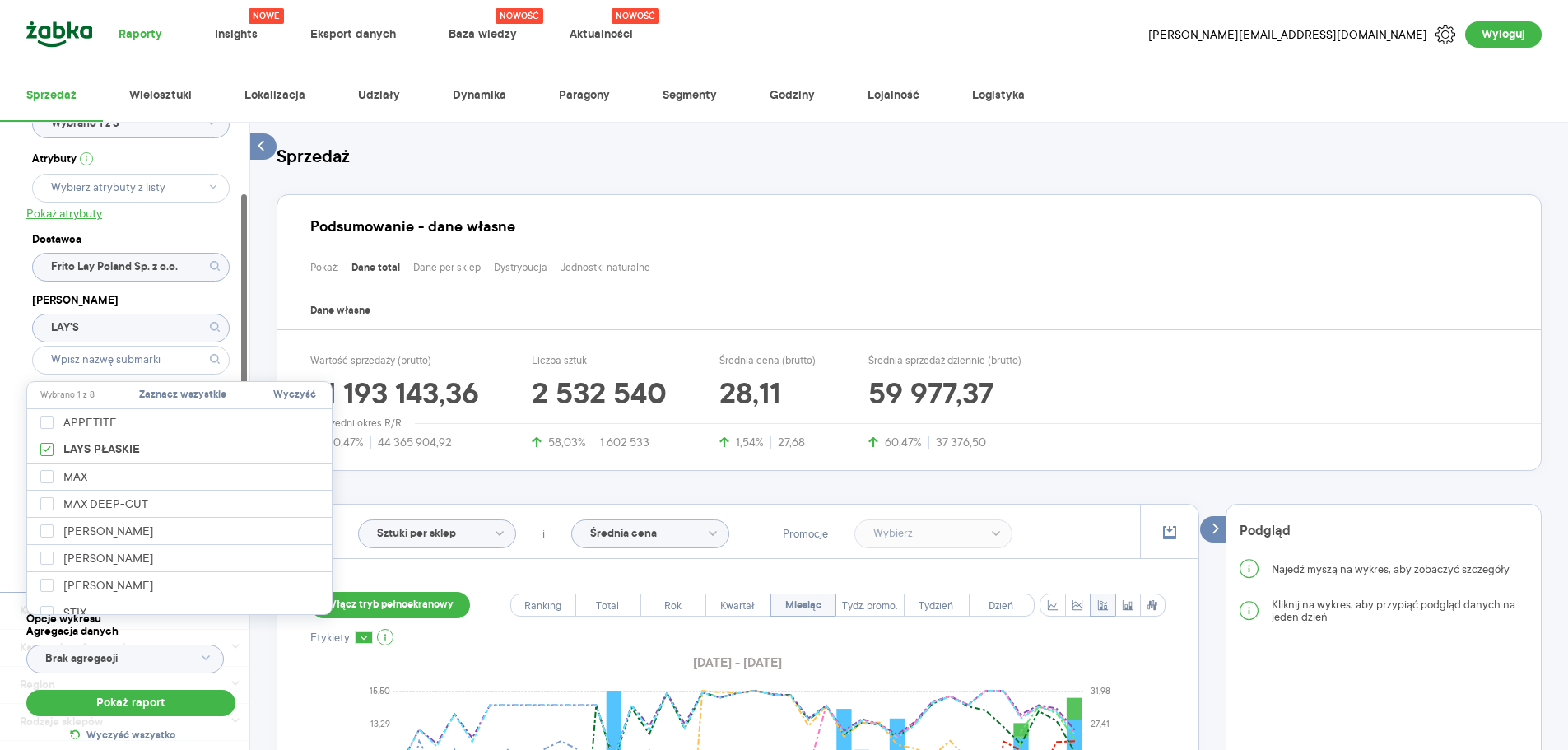 click on "[PERSON_NAME]" at bounding box center (131, 300) 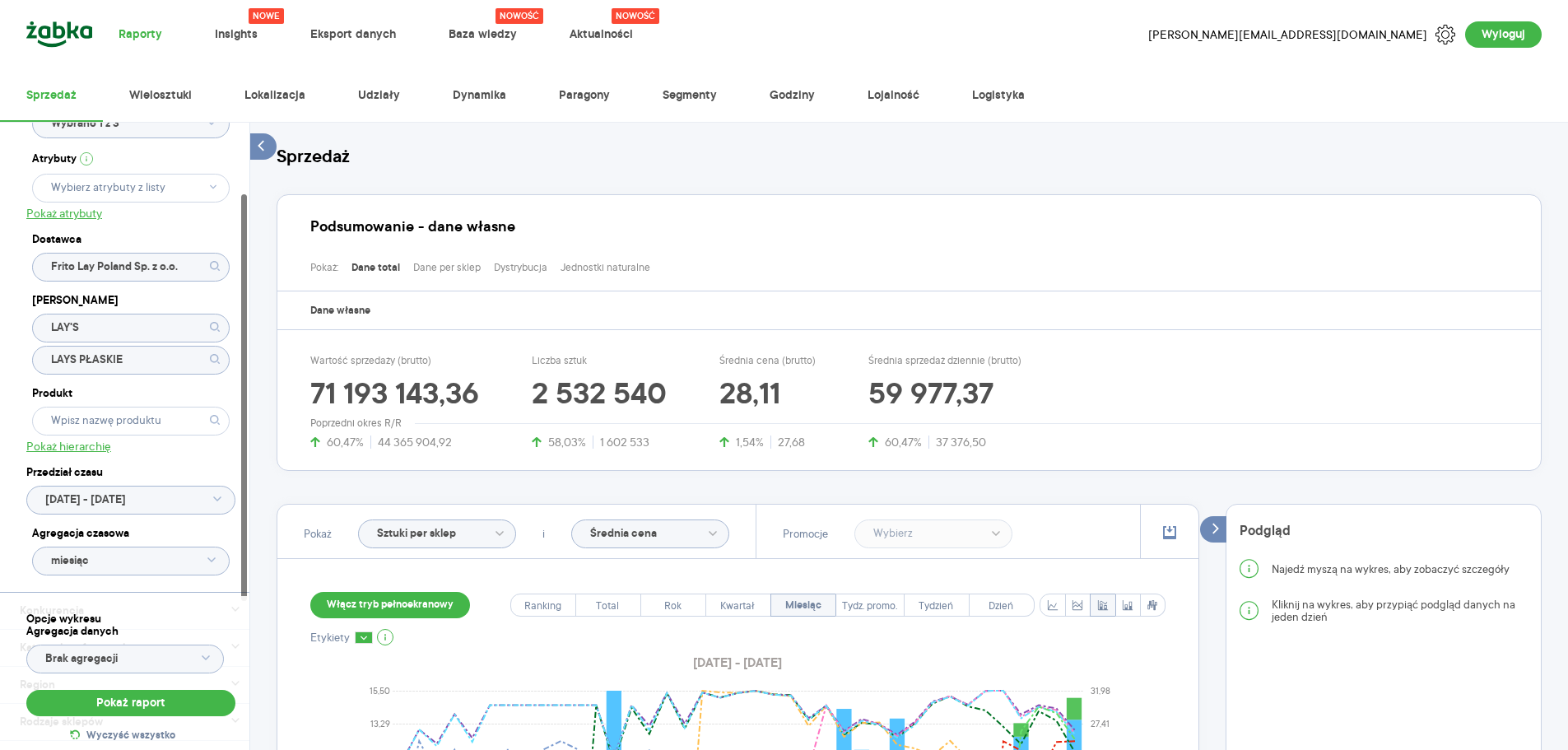 click 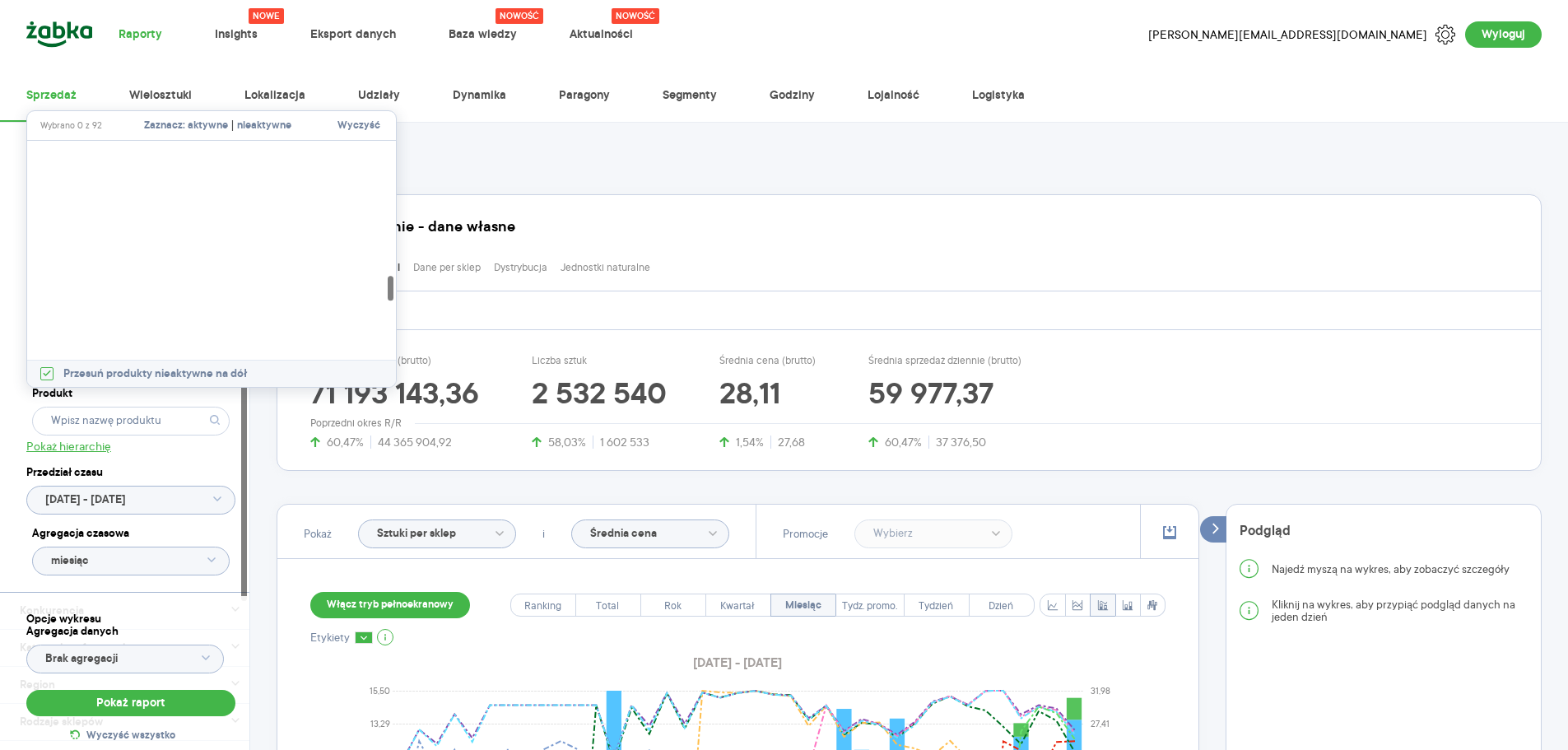 scroll, scrollTop: 1866, scrollLeft: 0, axis: vertical 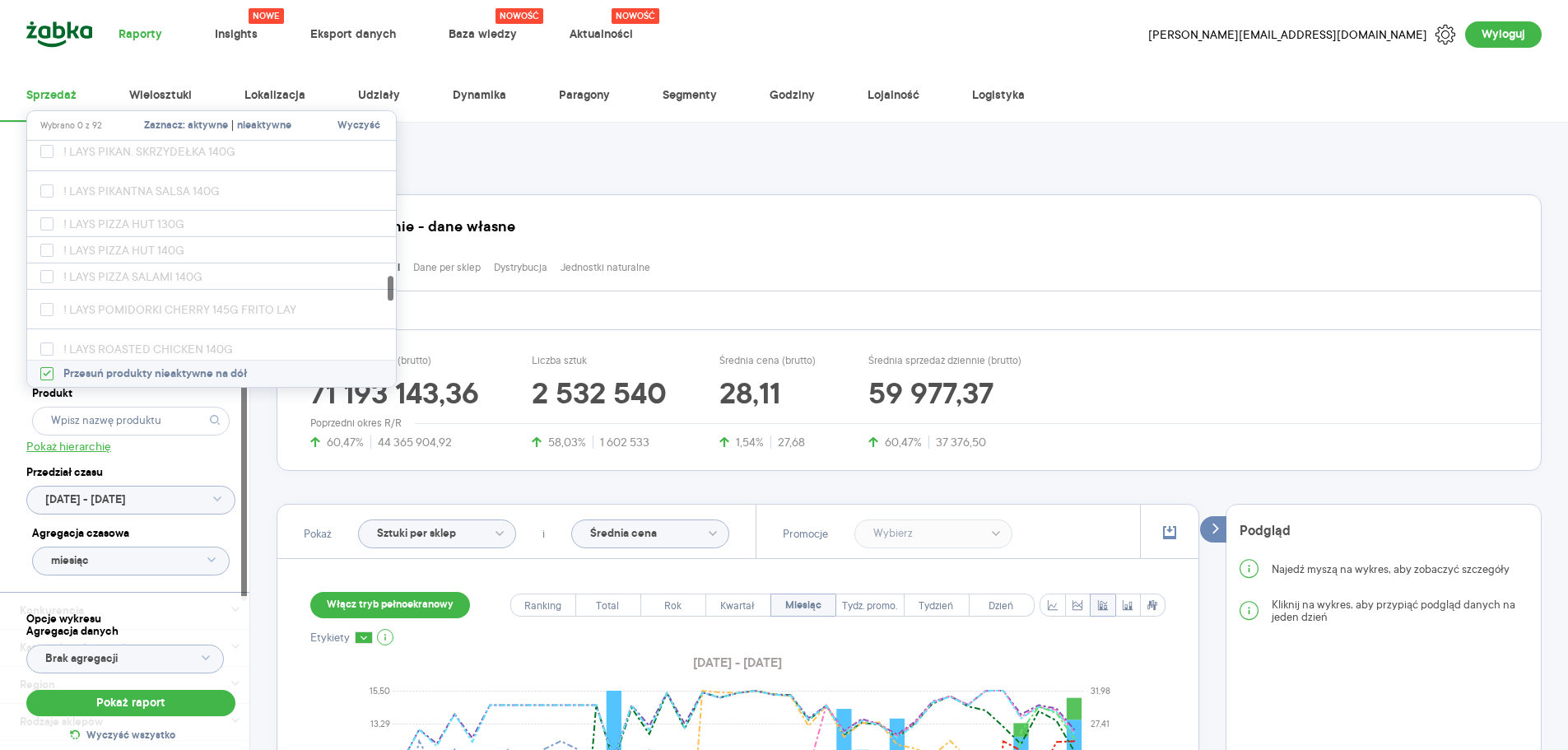 click on "Kategoria * Słone przekąski Wybrano 1 z 7 Wybrano 1 z 3 Atrybuty Pokaż atrybuty Dostawca Frito Lay Poland Sp. z o.o. Marka LAY'S LAYS PŁASKIE Produkt Pokaż hierarchię Przedział czasu [DATE] - [DATE] Agregacja czasowa miesiąc" at bounding box center [131, 302] 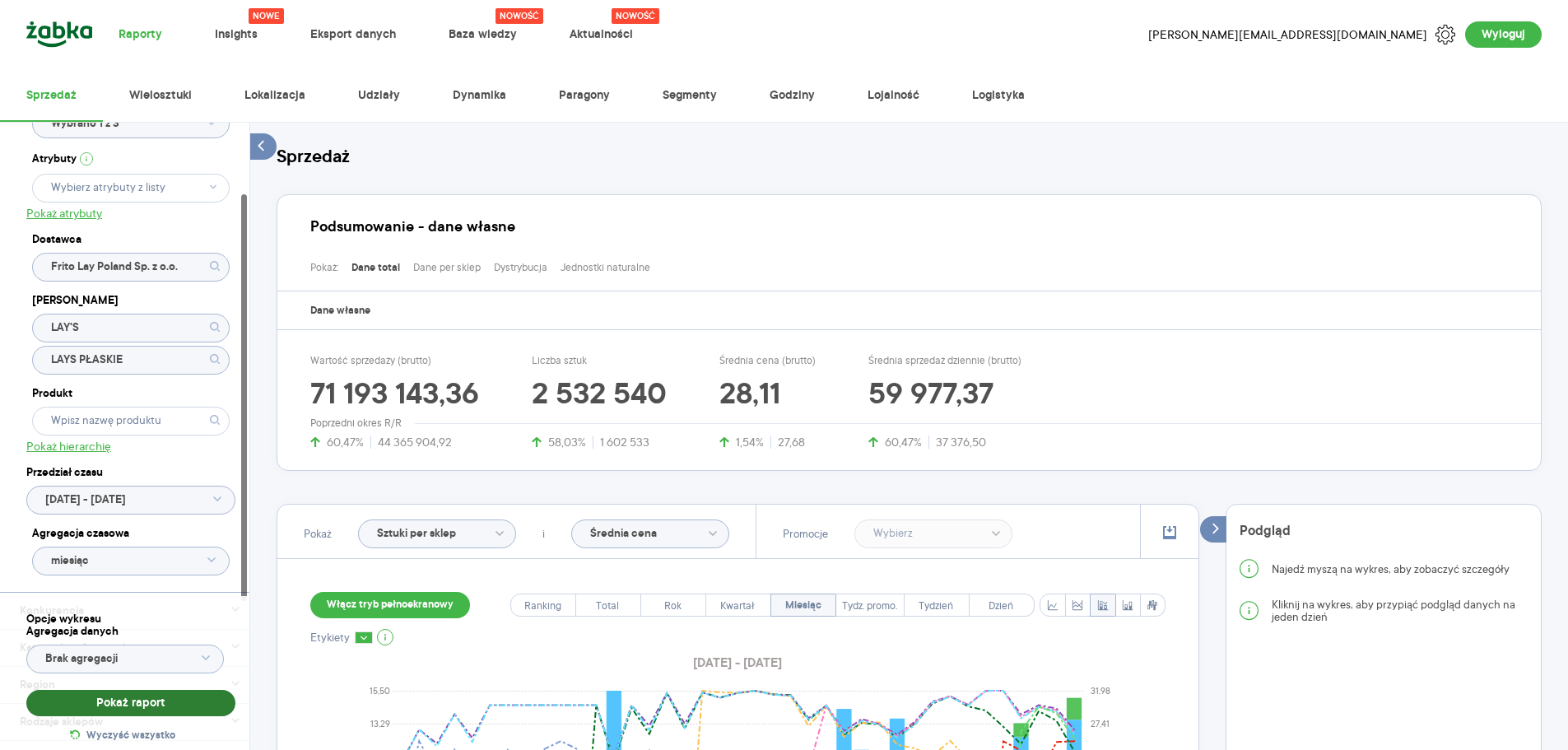 click on "Pokaż raport" at bounding box center [131, 703] 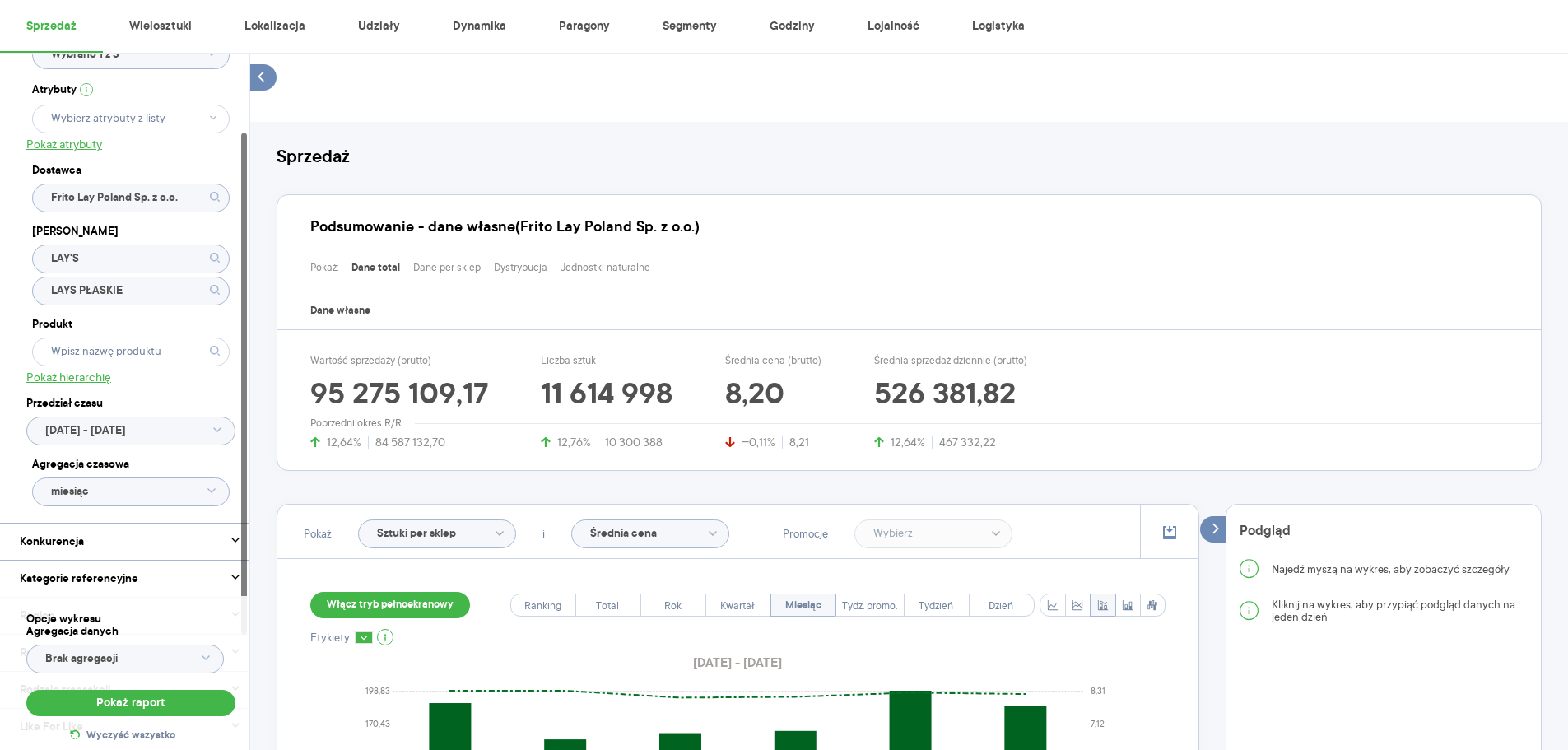 scroll, scrollTop: 329, scrollLeft: 0, axis: vertical 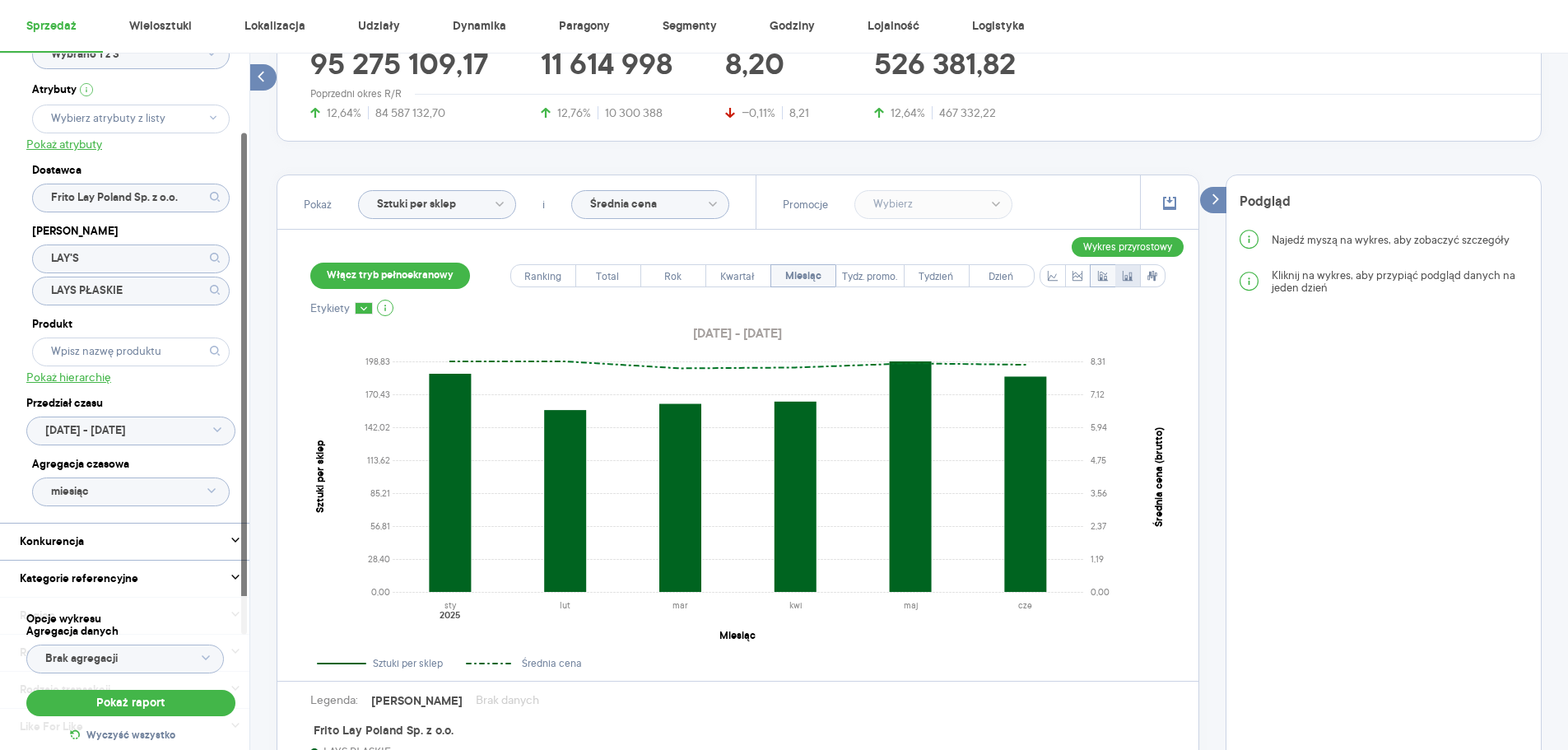 click 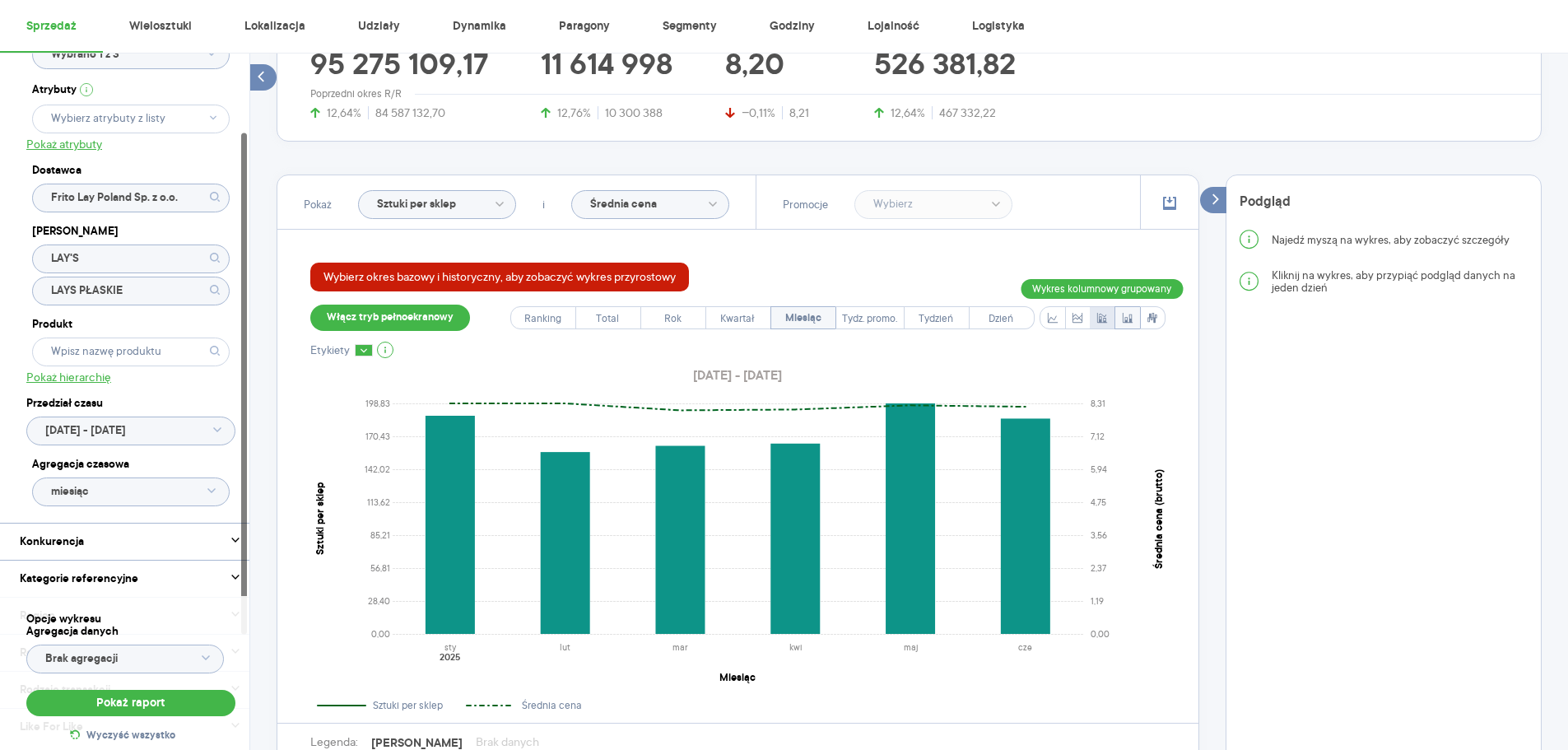 click 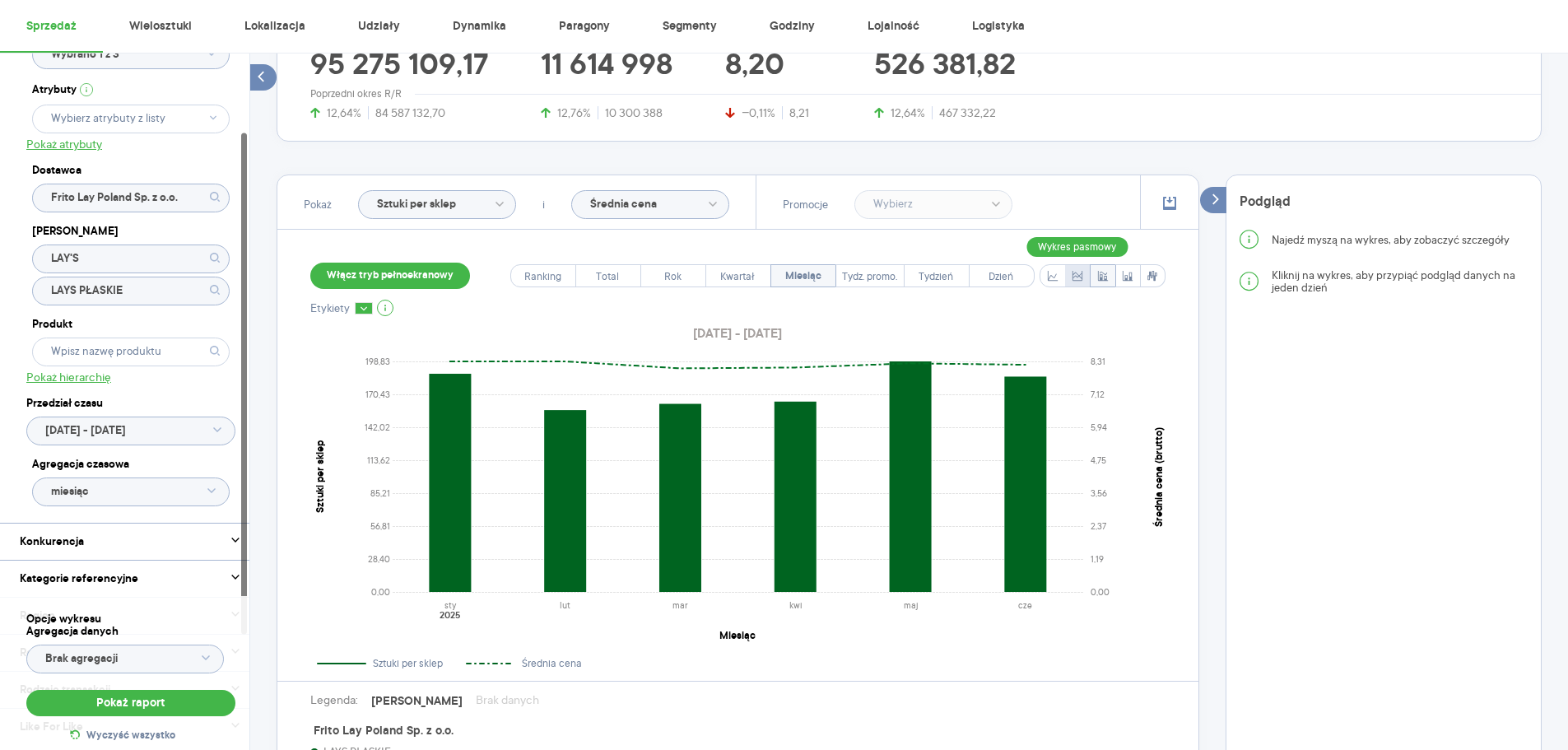 click 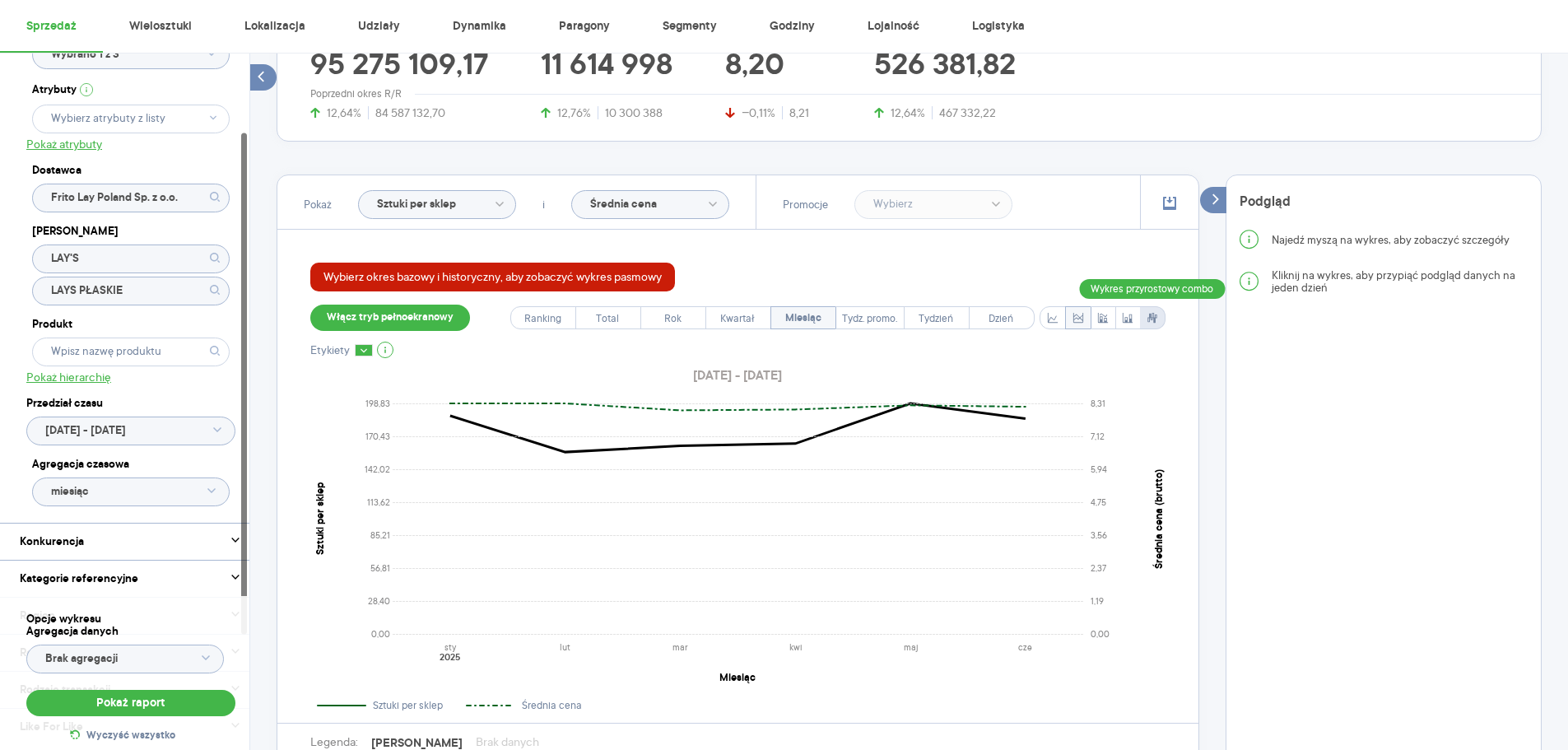 click 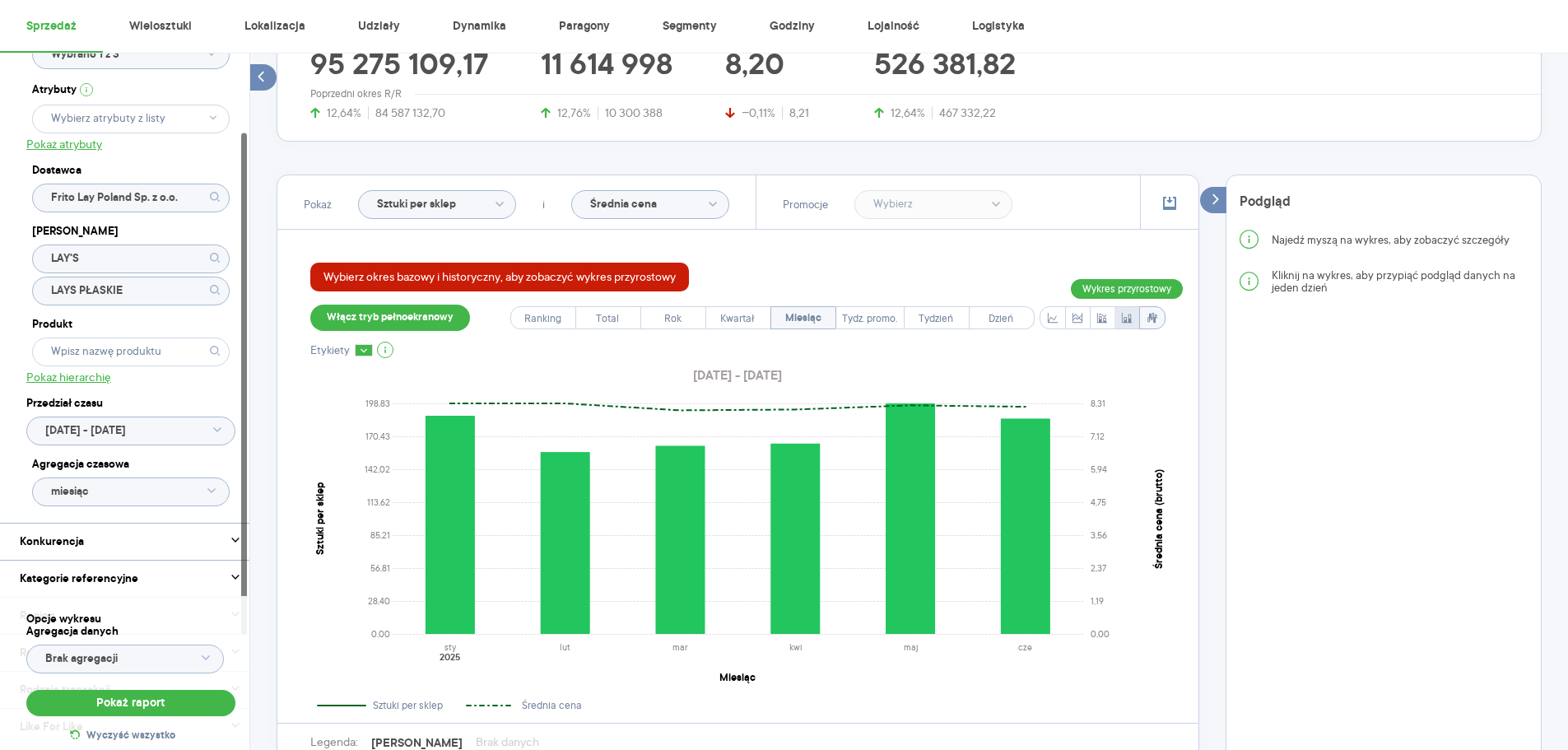 click 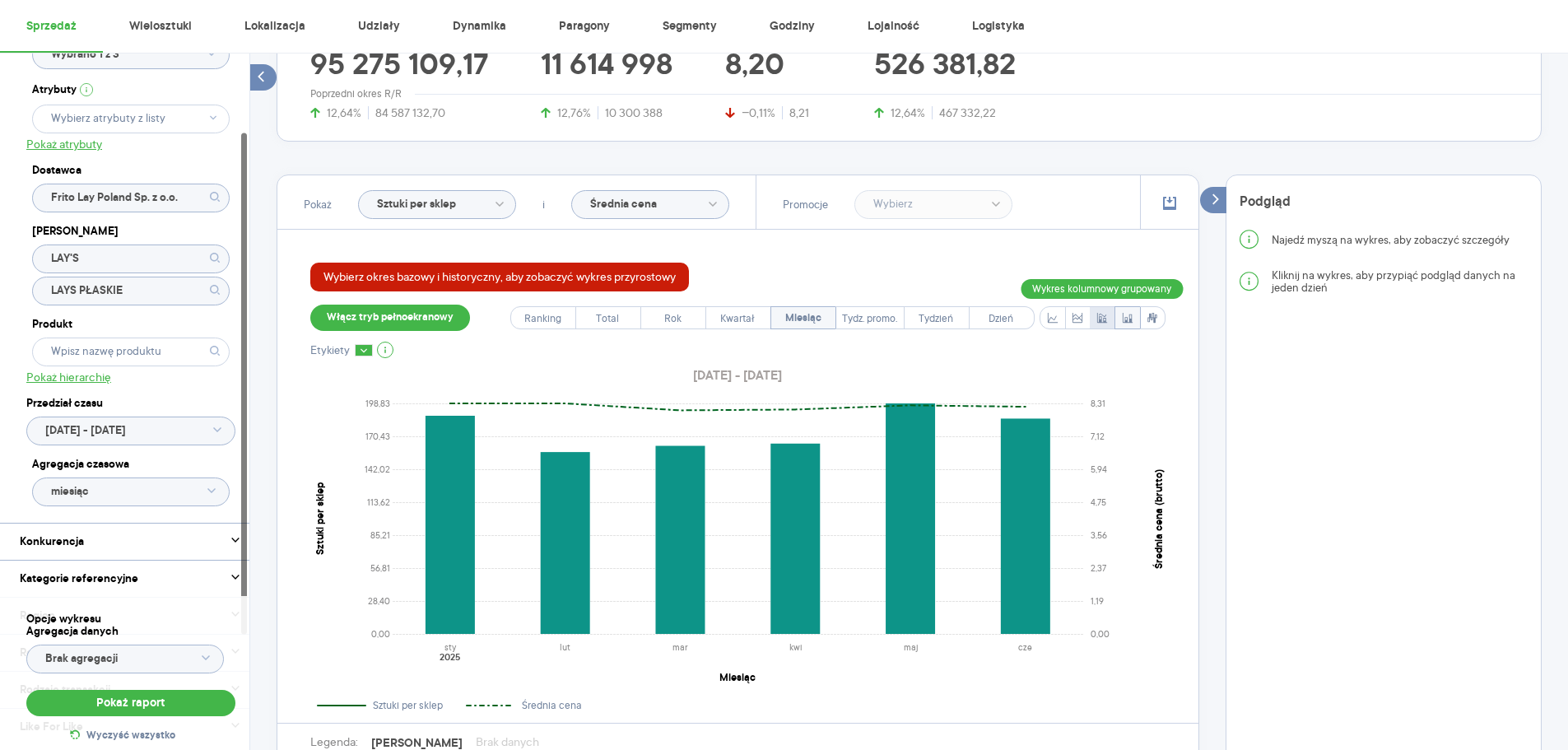 click 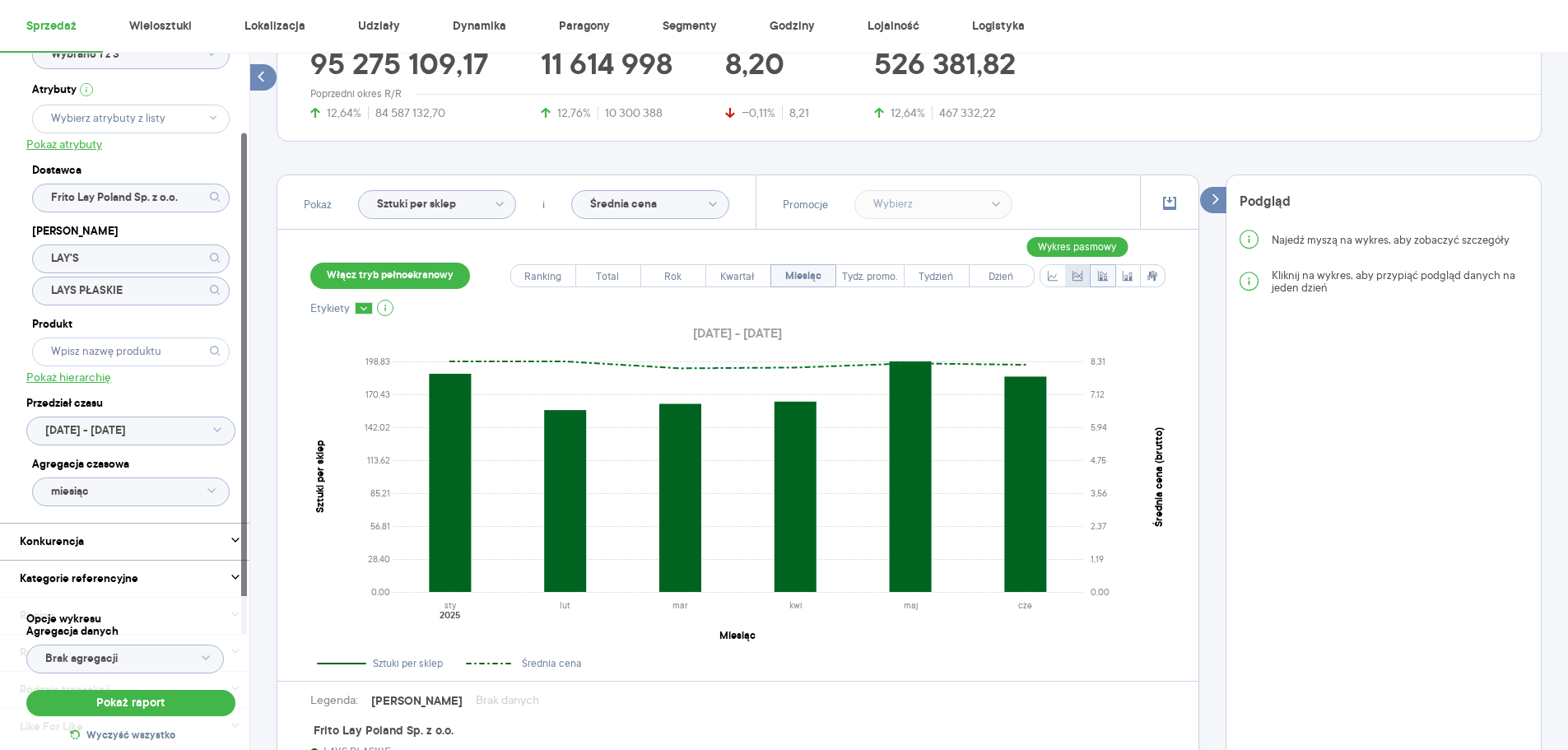 click at bounding box center [1077, 276] 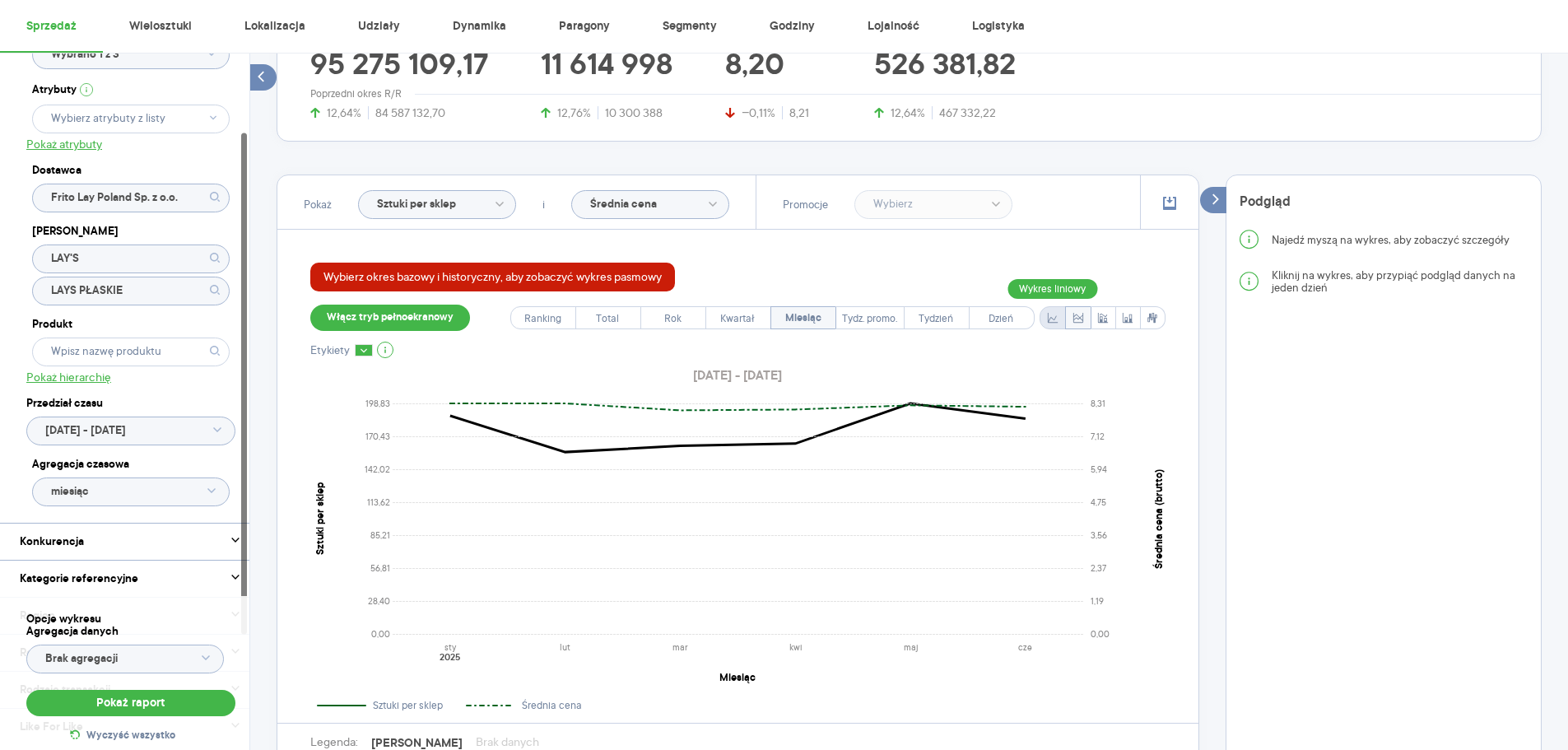 click 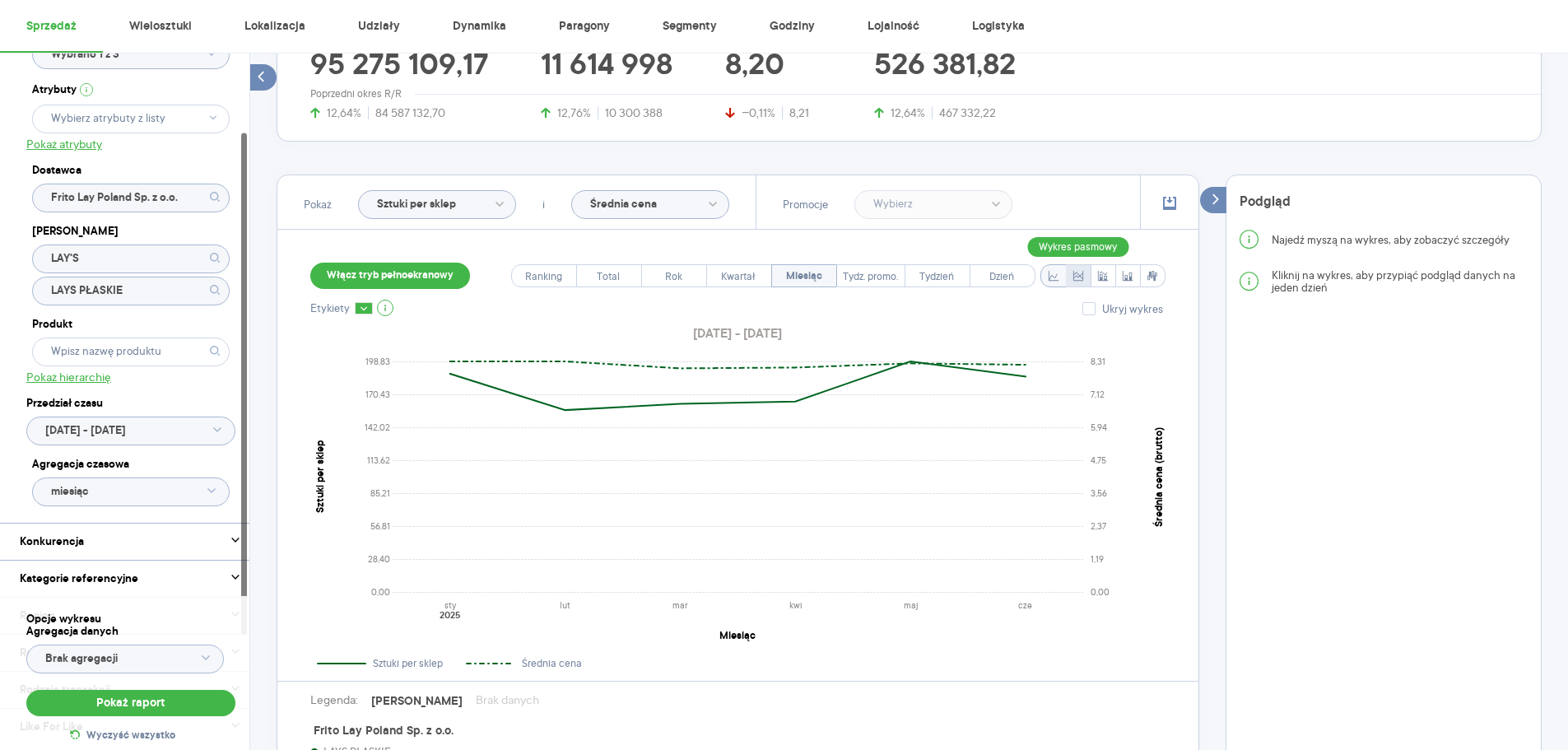 click at bounding box center (1078, 276) 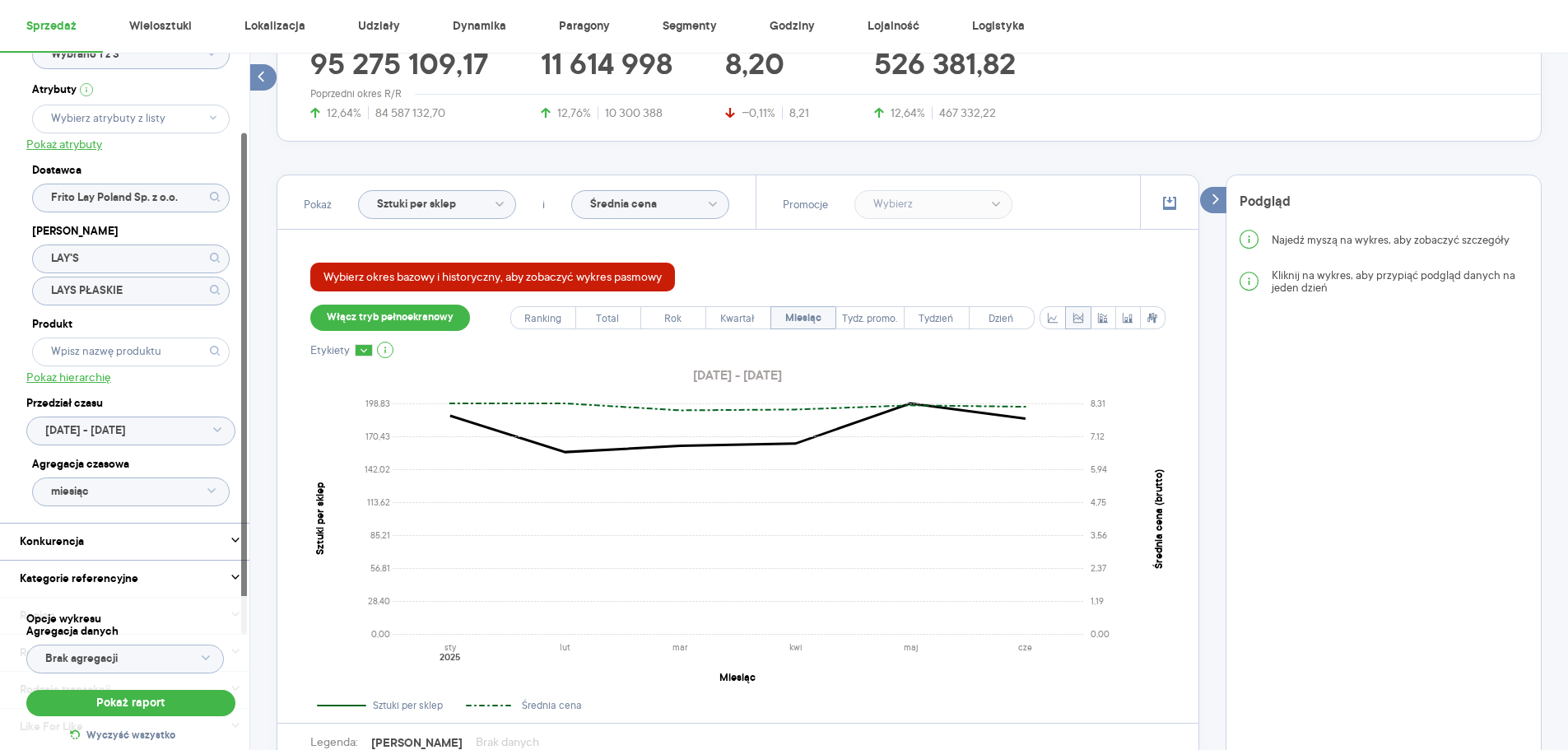 click 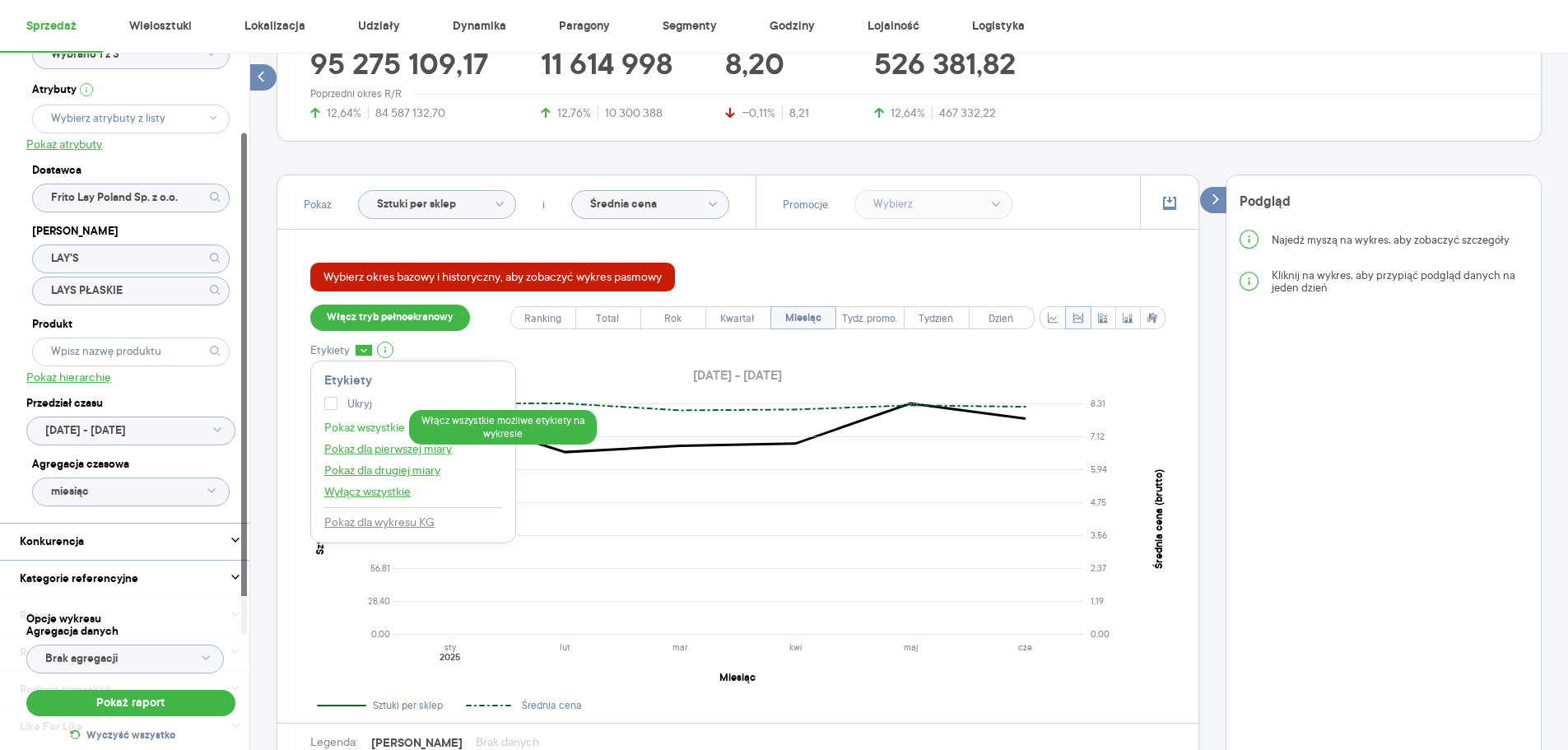 click on "Pokaż wszystkie" at bounding box center [365, 427] 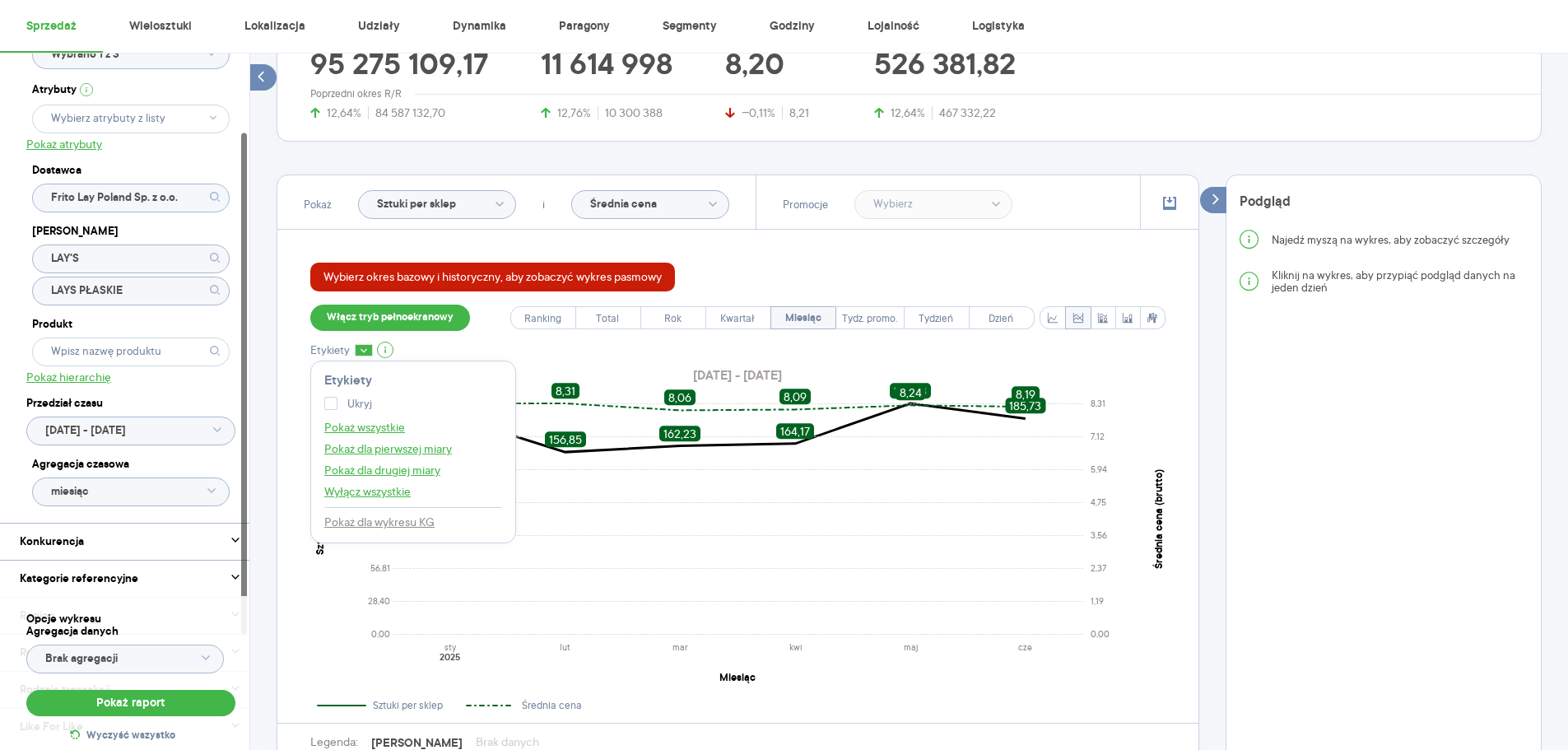 click on "Wybierz okres bazowy i historyczny, aby zobaczyć wykres pasmowy" at bounding box center [737, 277] 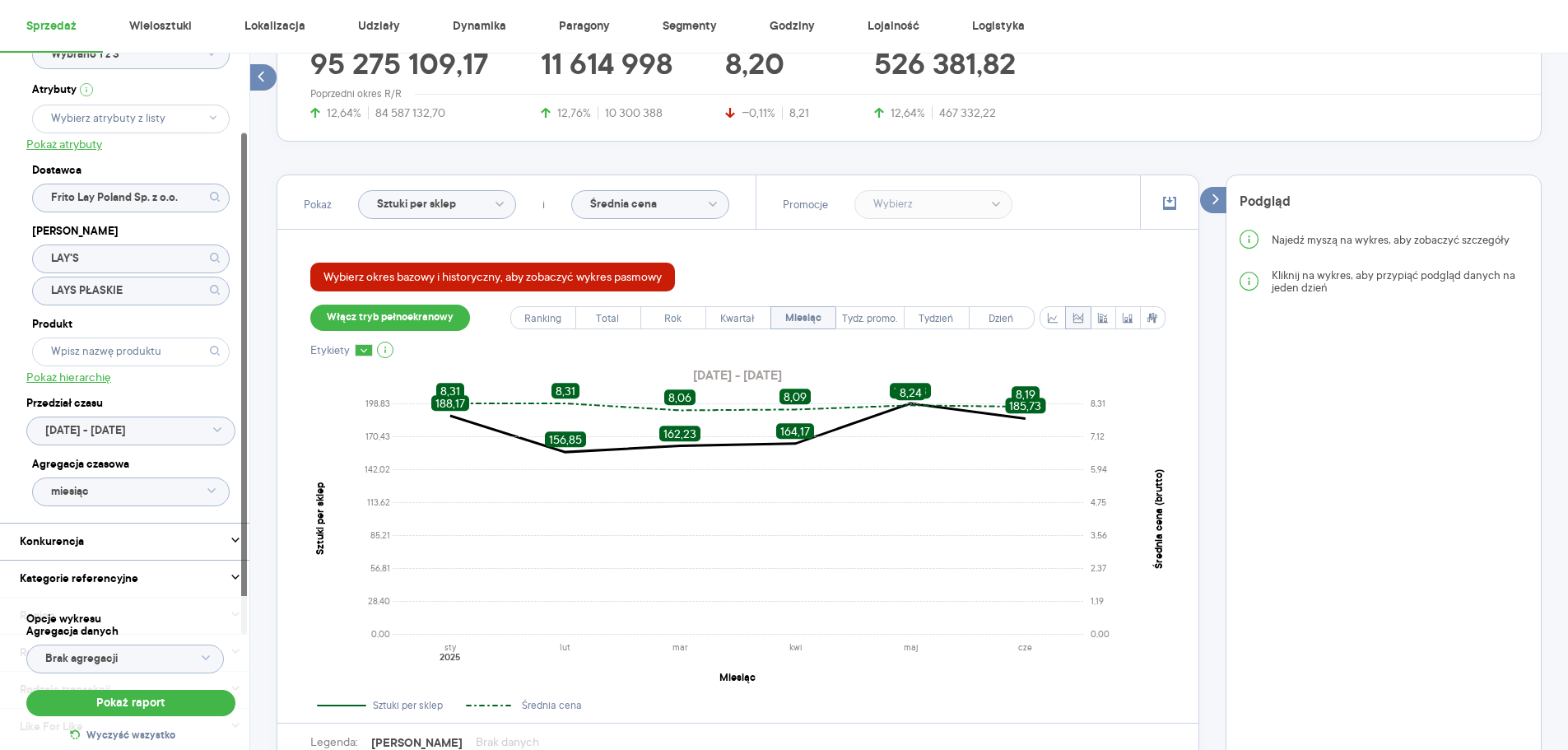 click on "Średnia cena" 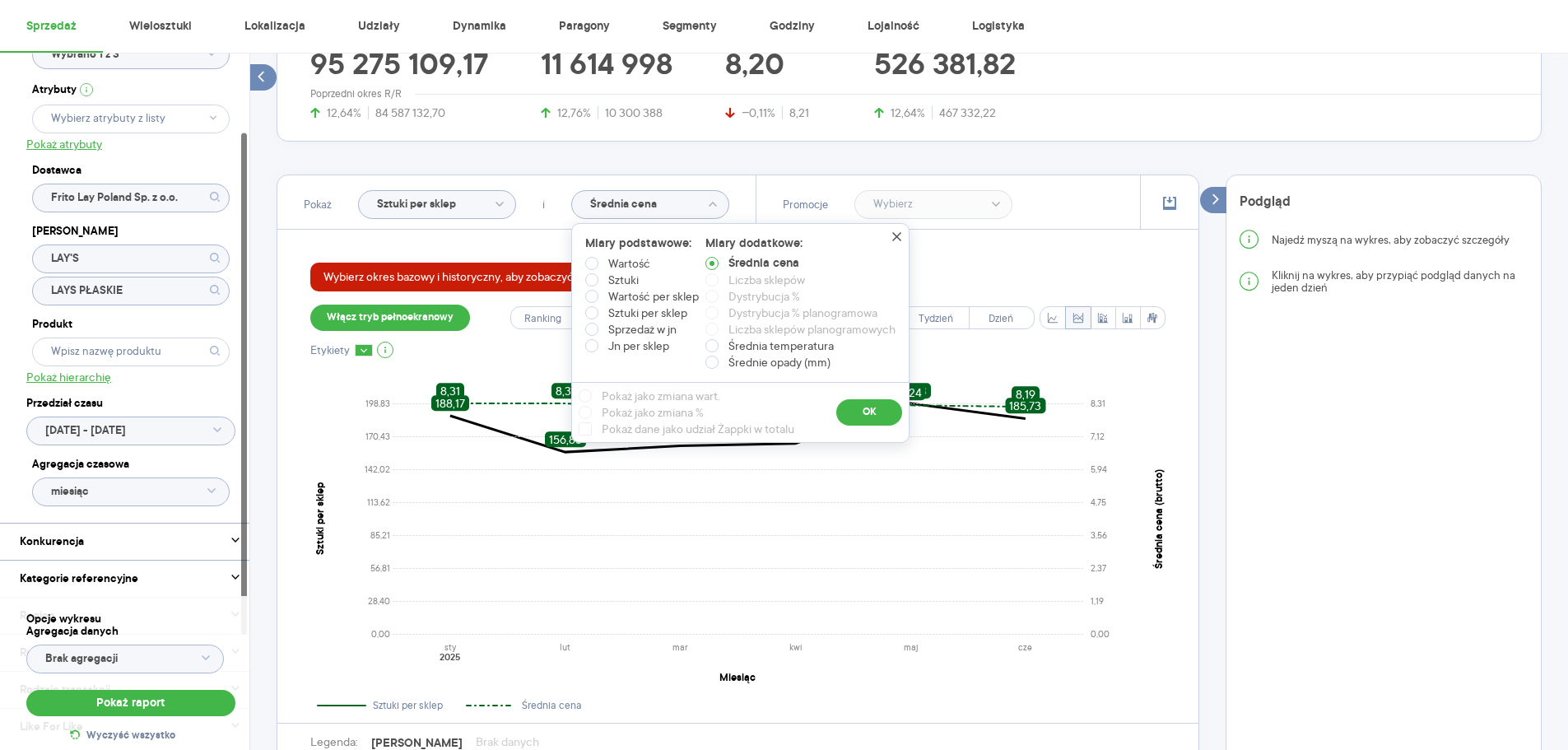 click on "Średnia cena" 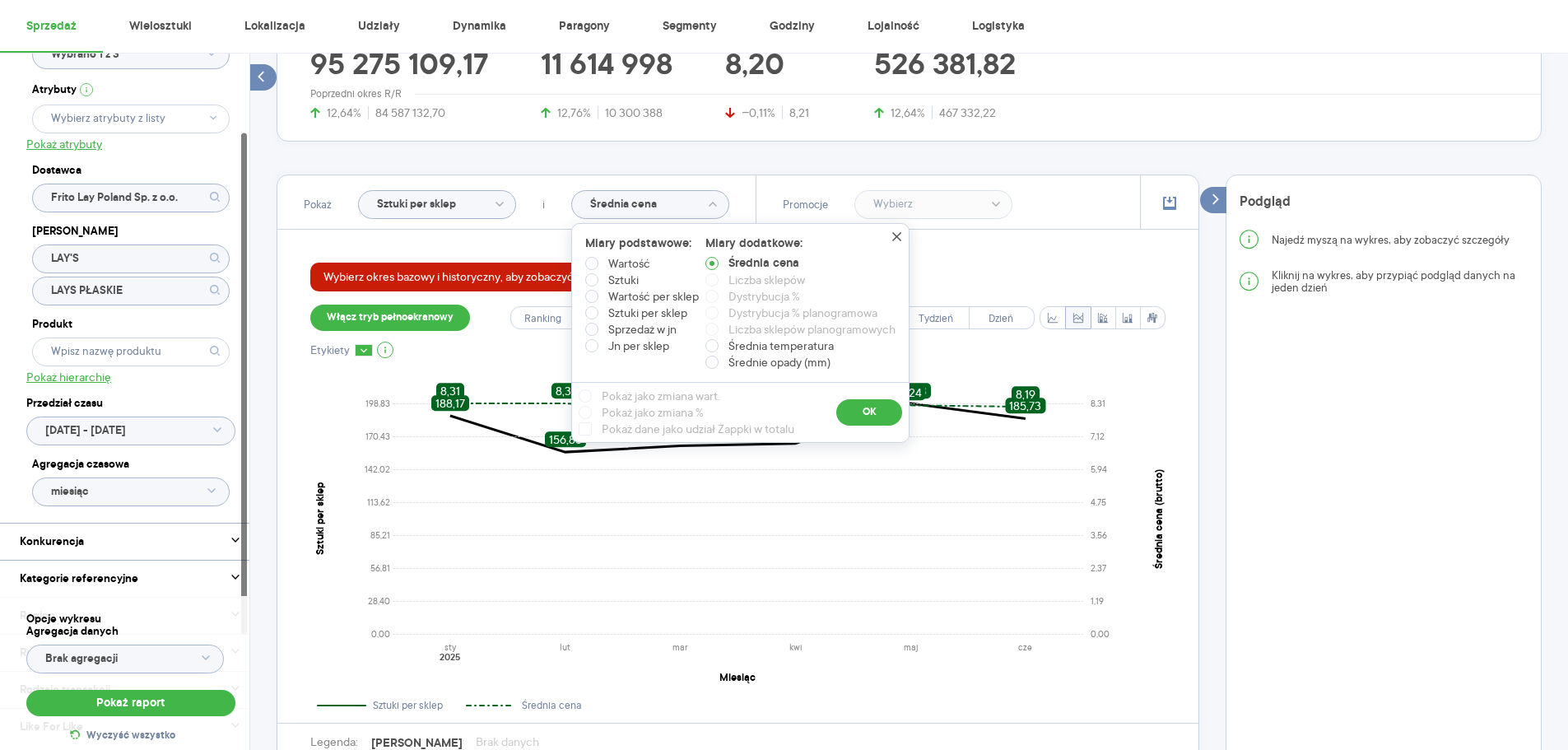 click on "Wybierz okres bazowy i historyczny, aby zobaczyć wykres pasmowy Włącz tryb pełnoekranowy Ranking Total Rok Kwartał Miesiąc Tydz. promo. Tydzień Dzień Etykiety [DATE] - [DATE] 0,00 28,40 56,81 85,21 113,62 142,02 170,43 198,83 Sztuki per sklep sty lut mar kwi maj [DATE] Miesiąc 0,00 1,19 2,37 3,56 4,75 5,94 7,12 8,31 Średnia cena (brutto) 188,17 8,31 156,85 8,31 162,23 8,06 164,17 8,09 198,83 8,24 185,73 8,19 Sztuki per sklep Średnia cena Legenda: Dane Brak danych Frito Lay Poland Sp. z o.o. LAYS PŁASKIE" at bounding box center (737, 532) 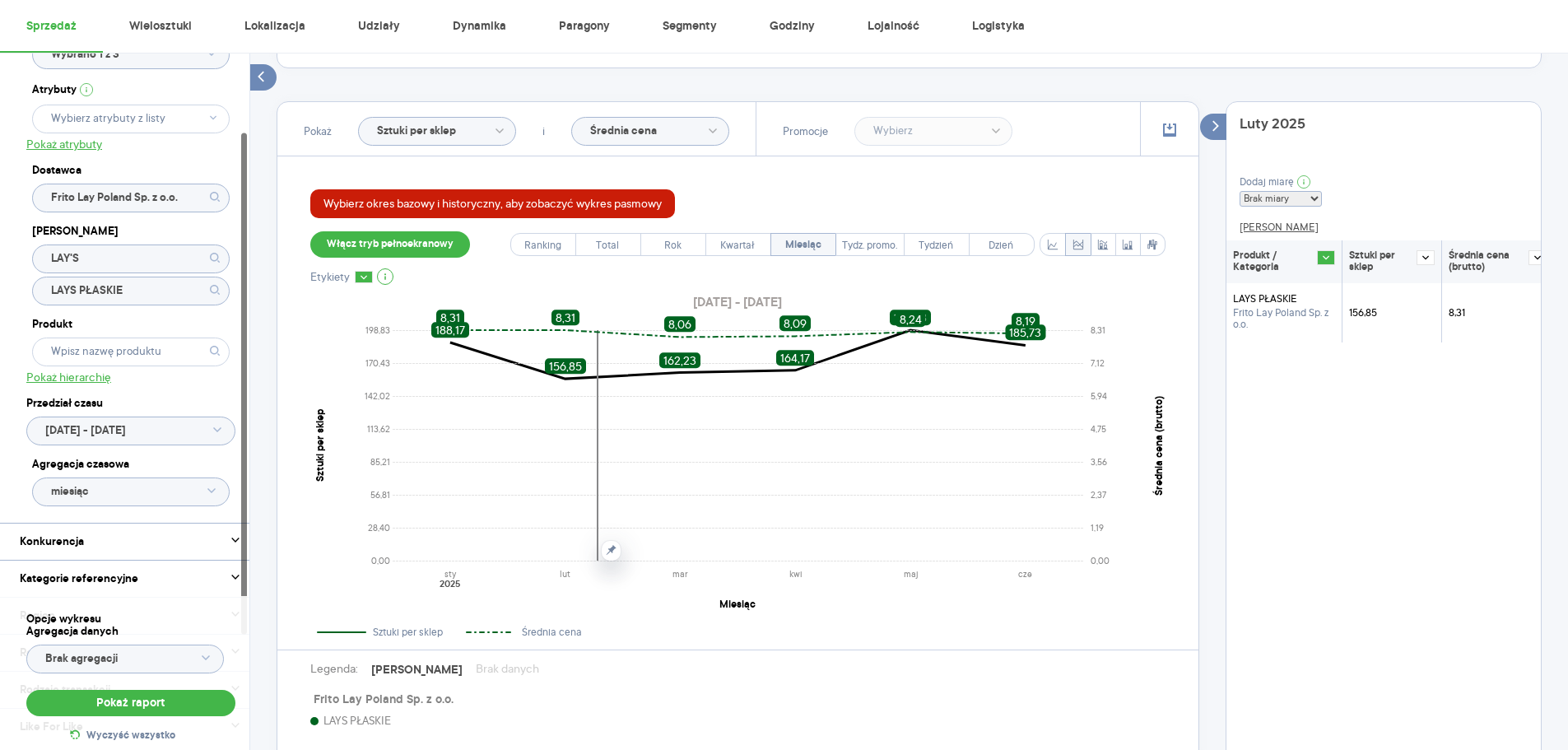 scroll, scrollTop: 440, scrollLeft: 0, axis: vertical 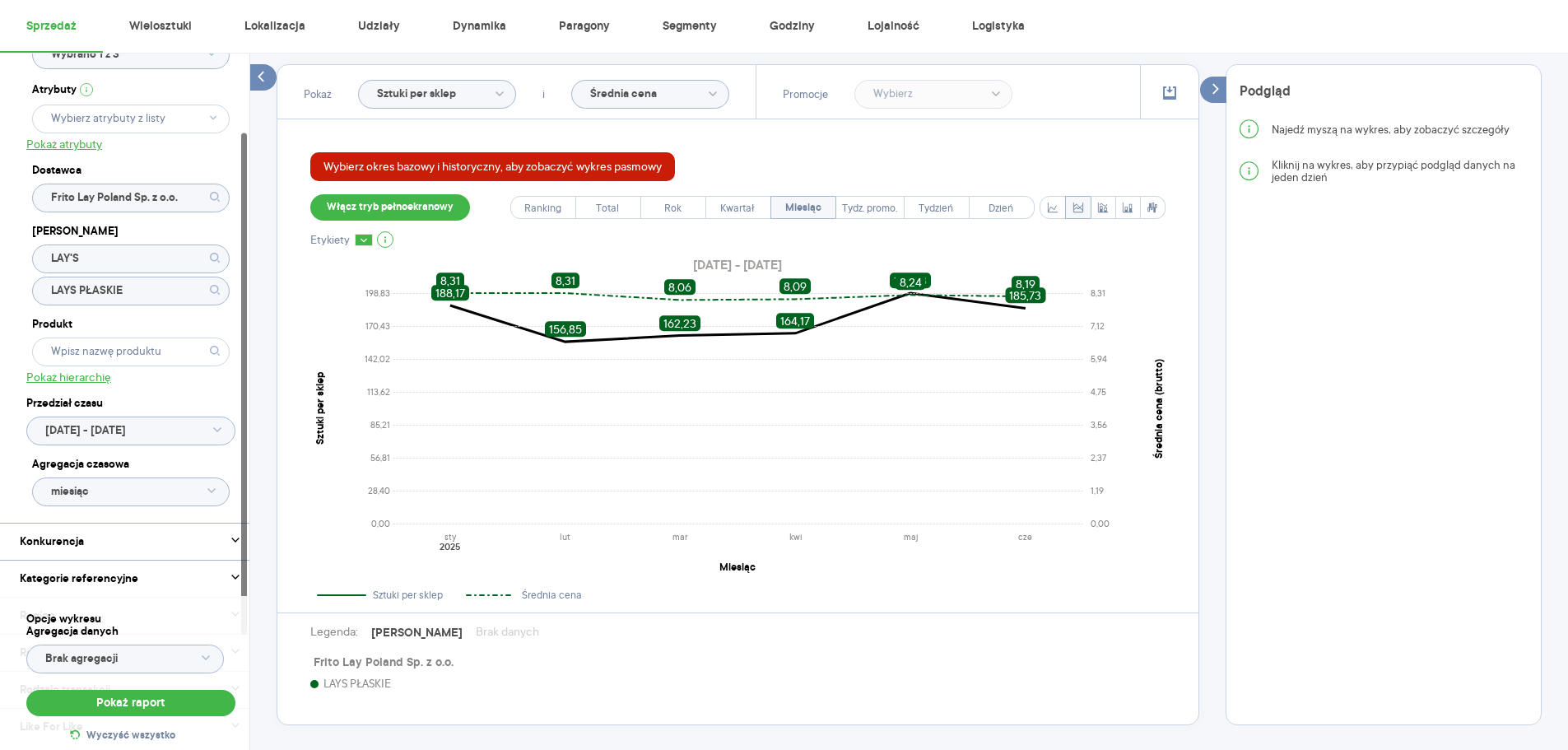click 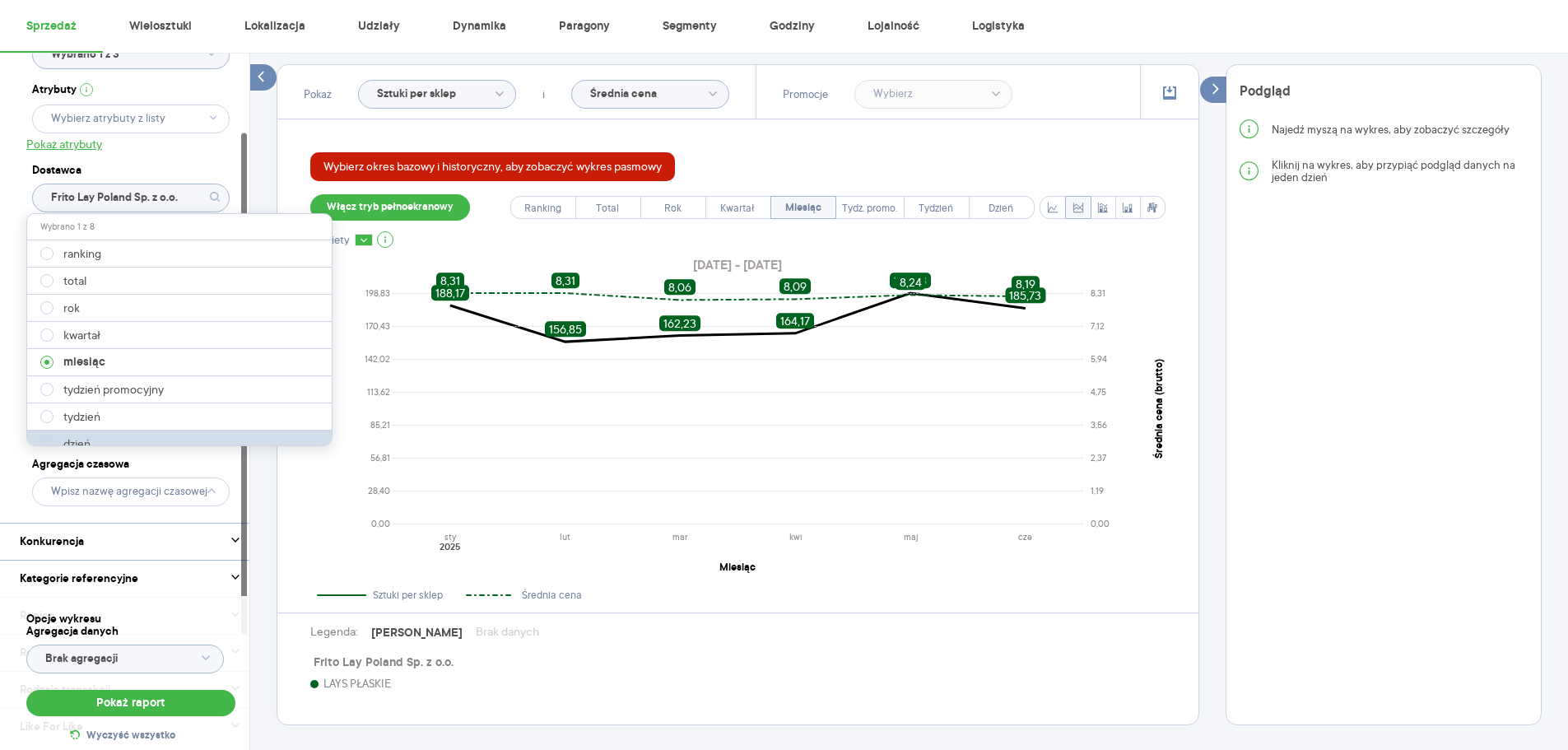 click on "dzień" at bounding box center [180, 444] 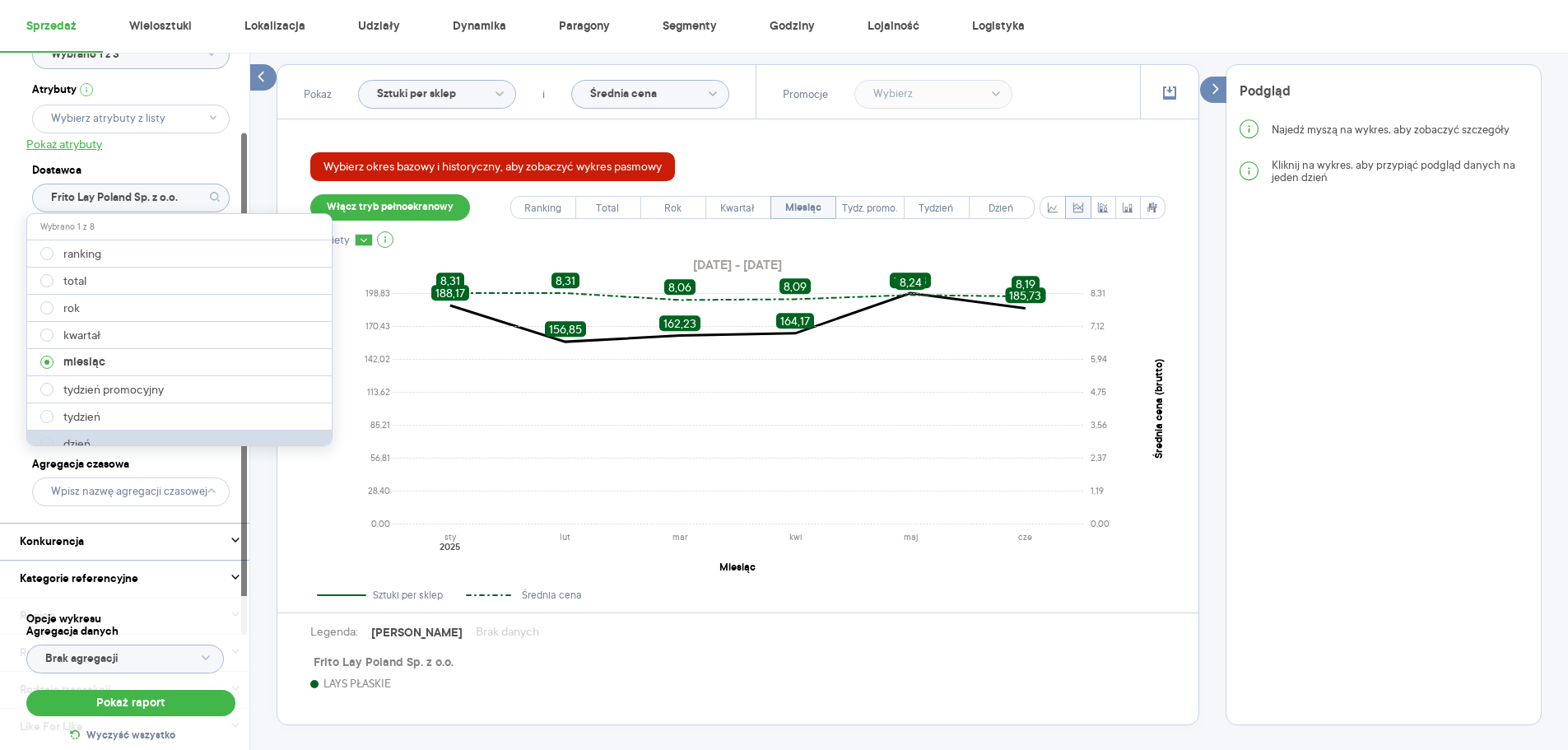 type on "dzień" 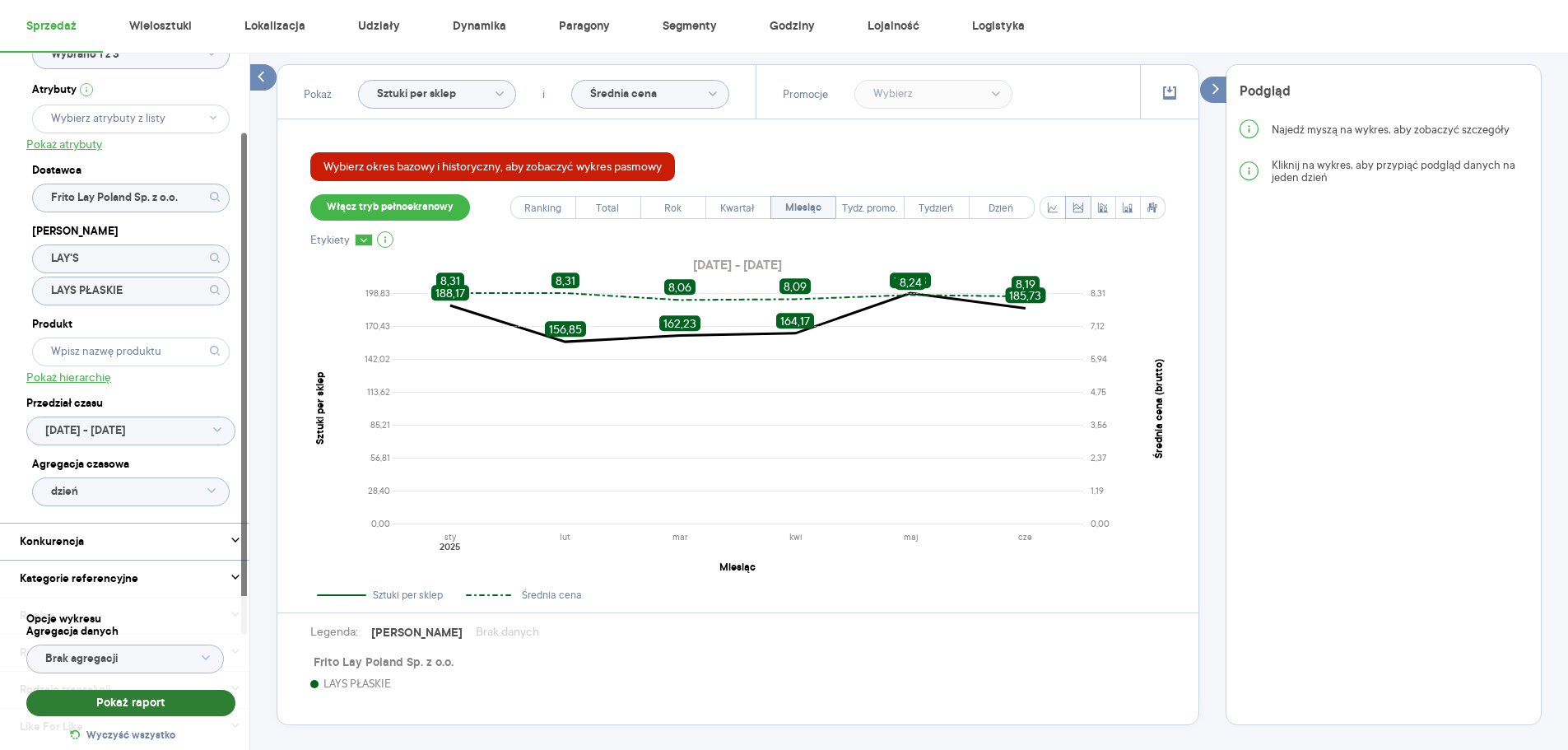 click on "Pokaż raport" at bounding box center [131, 703] 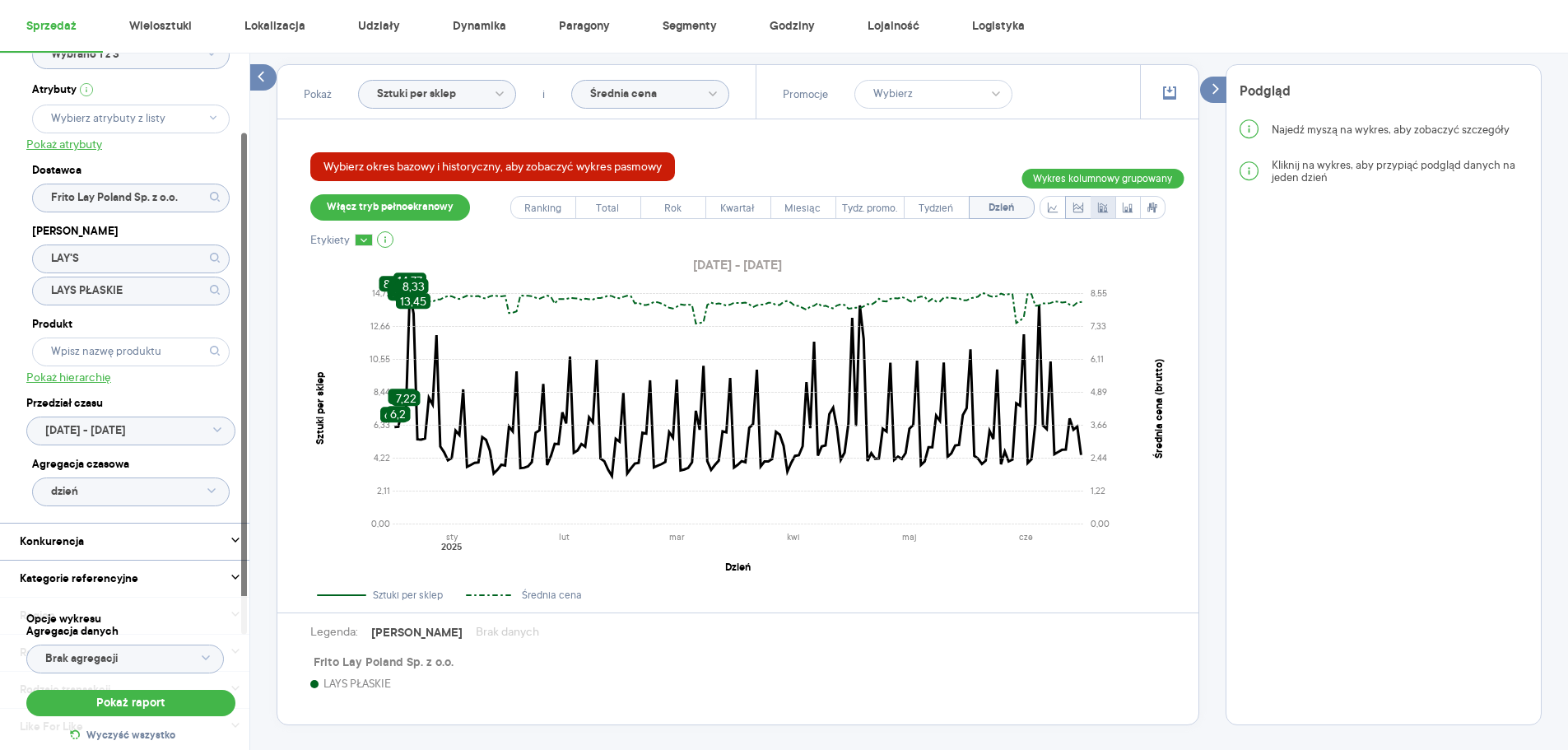 click 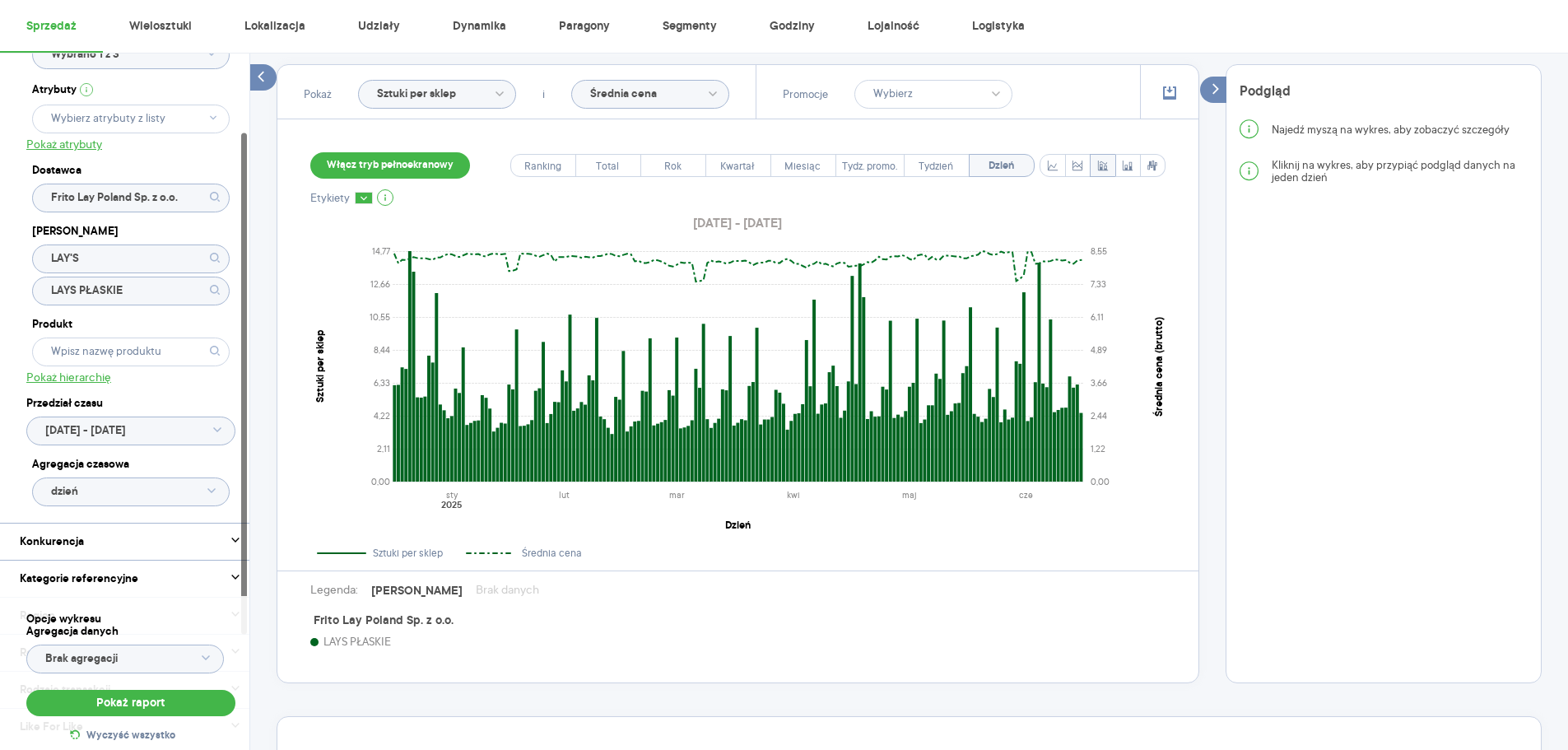 click on "Sztuki per sklep" 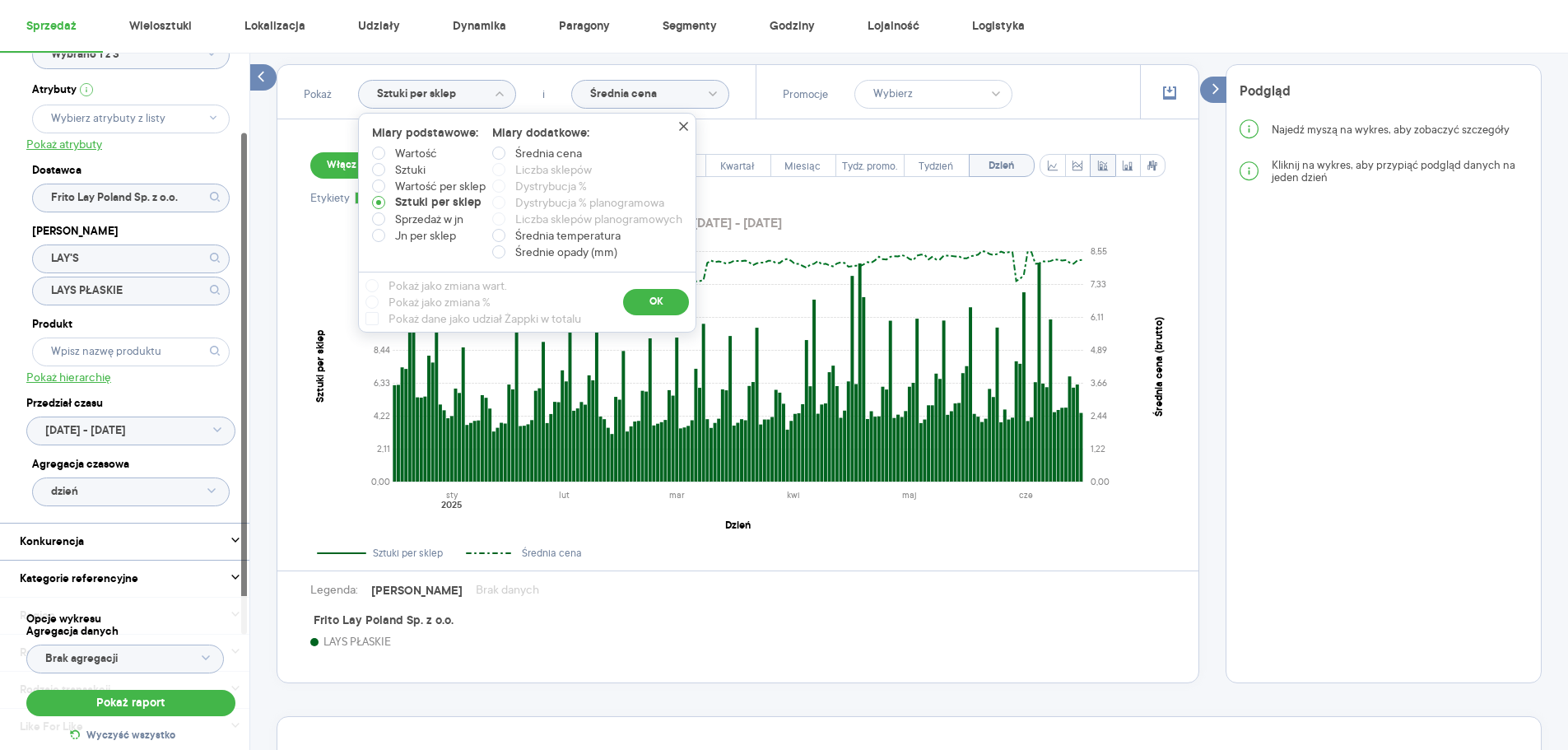 click on "Średnia cena" 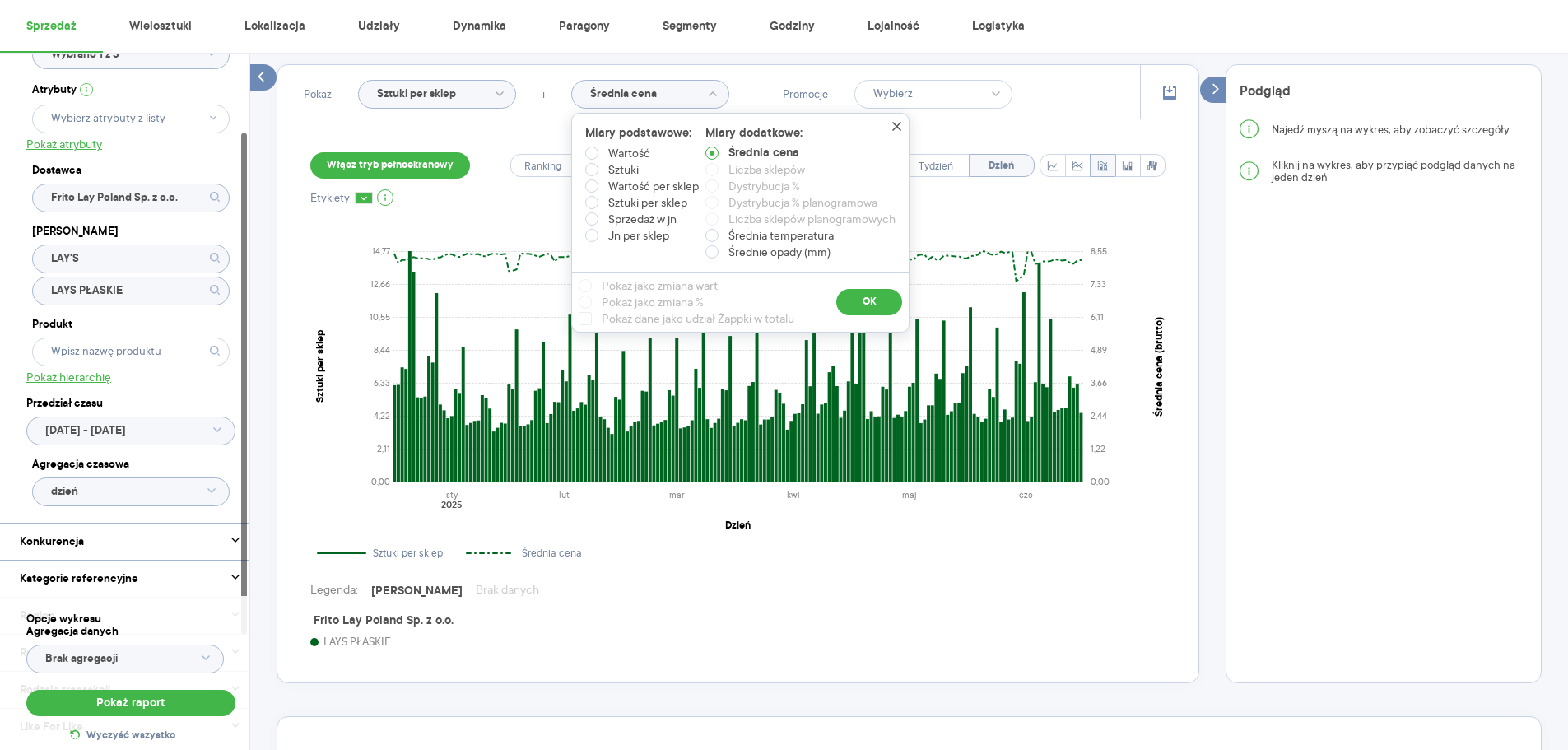 click 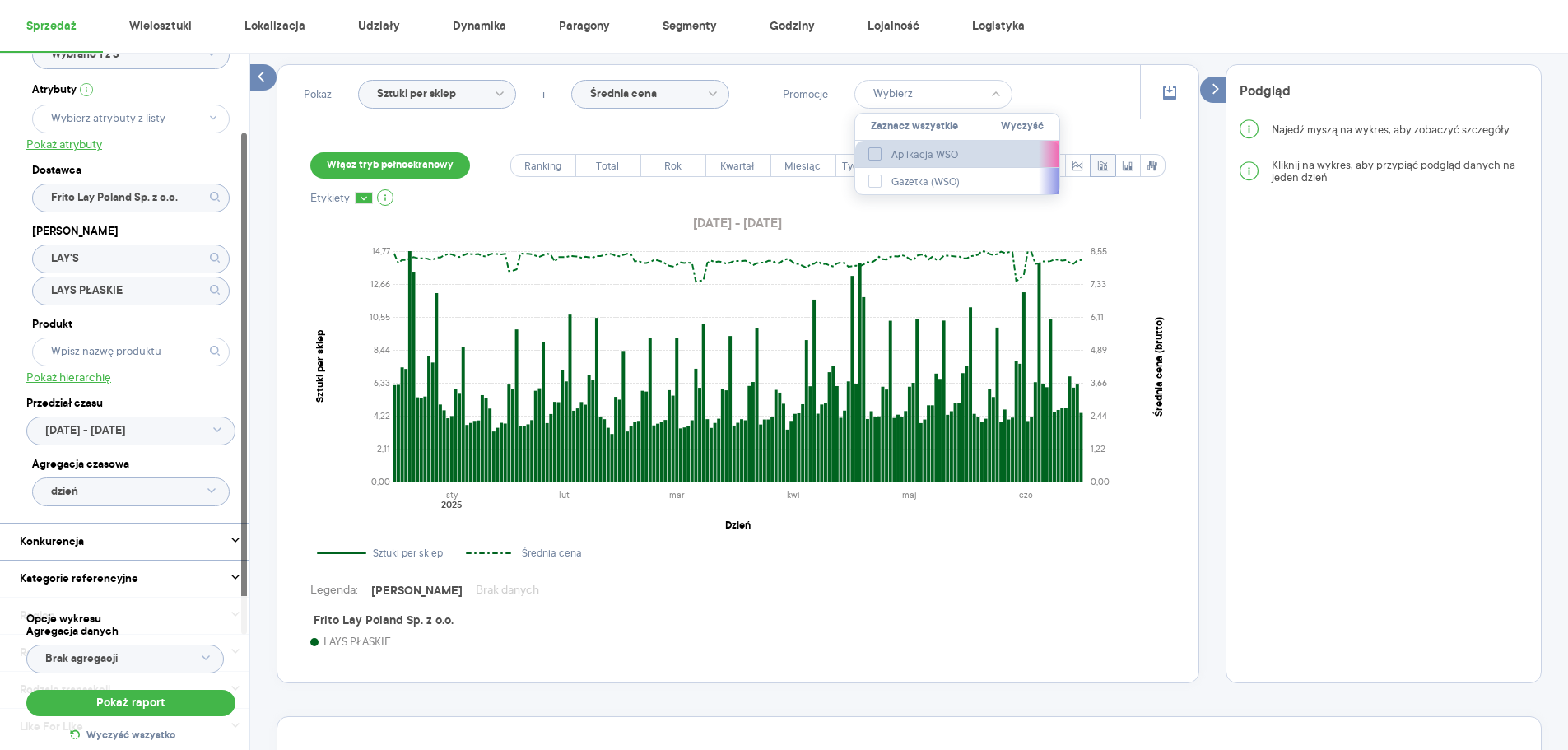 click on "Aplikacja WSO" at bounding box center [957, 154] 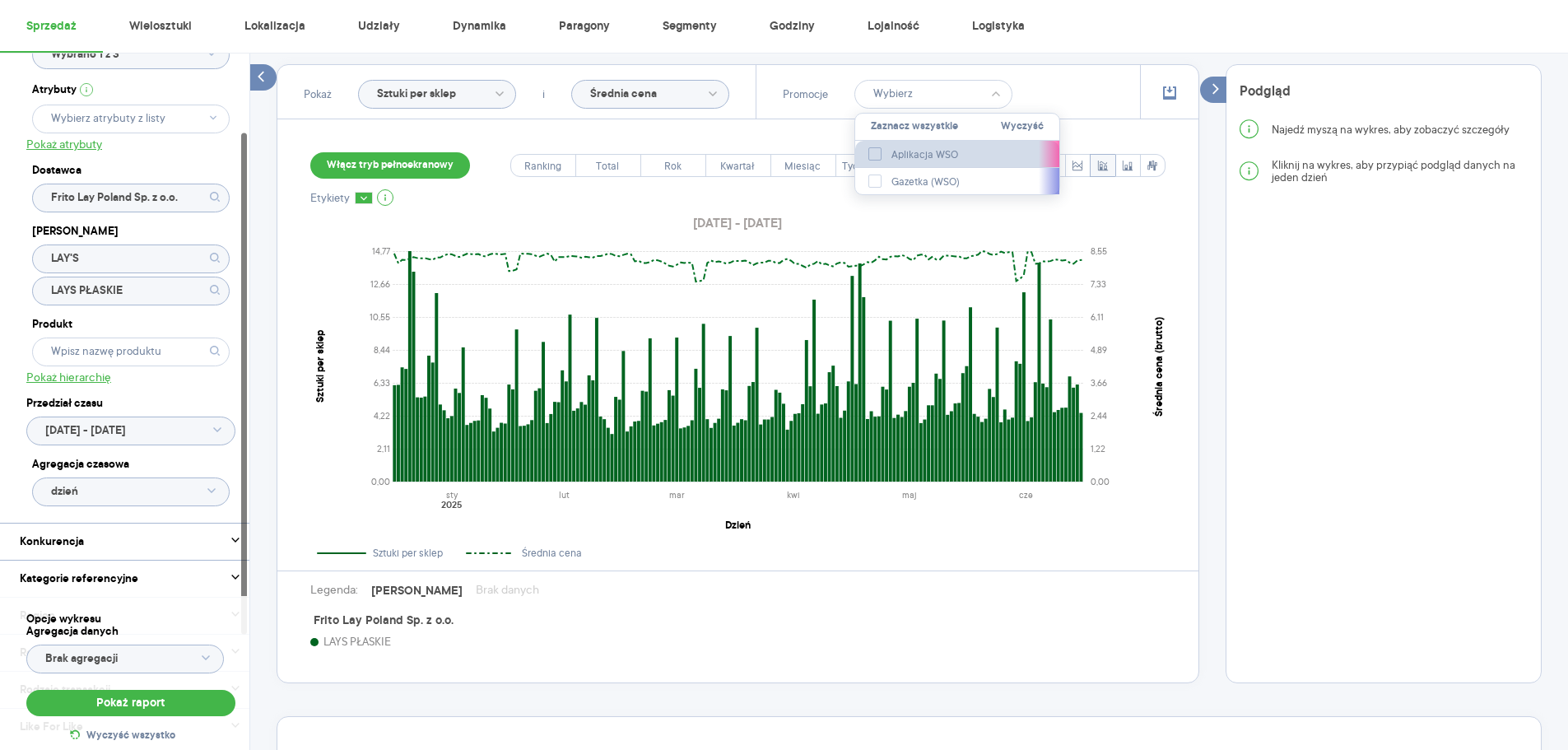 click on "Aplikacja WSO" at bounding box center [877, 156] 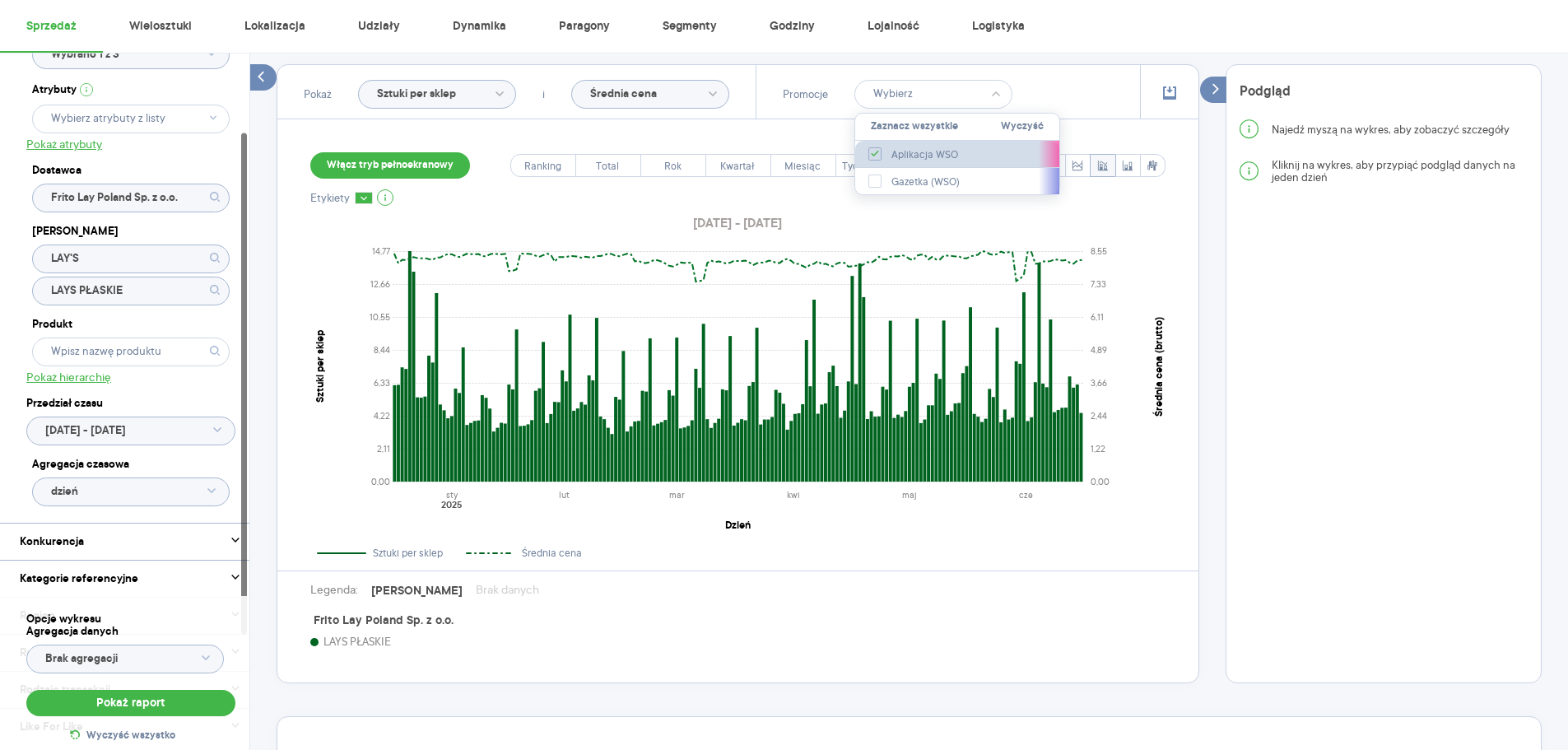 checkbox on "true" 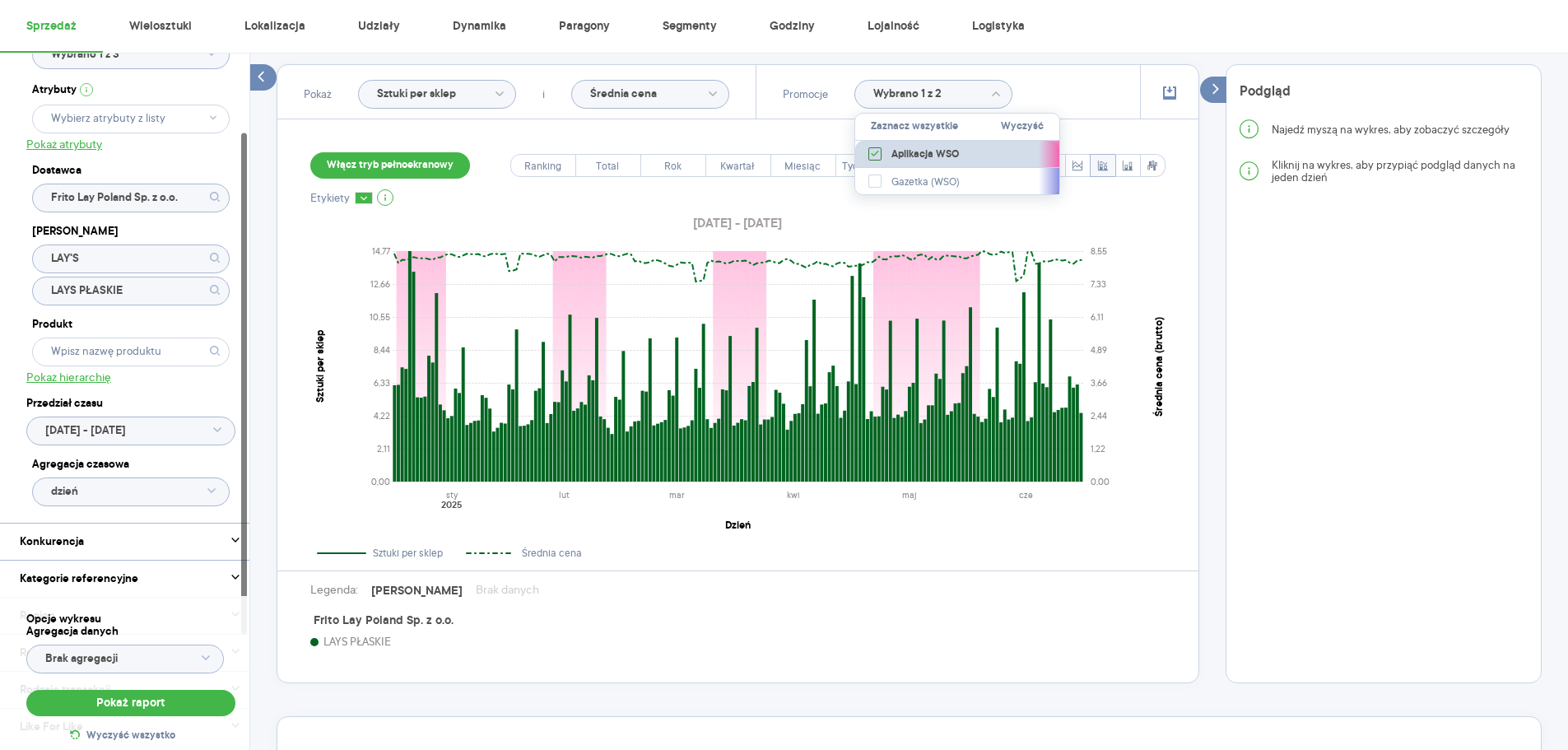click on "Aplikacja WSO" at bounding box center (957, 154) 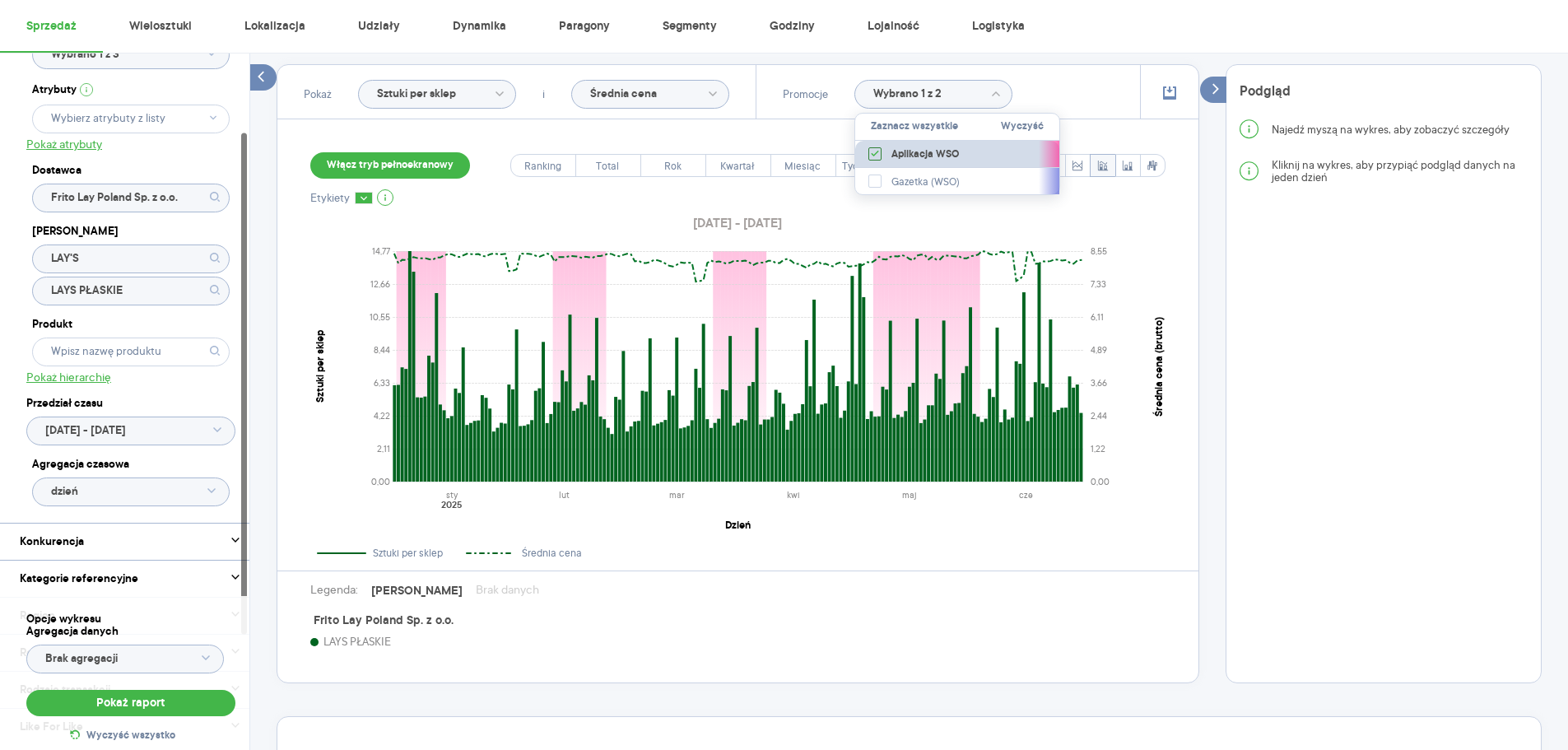 click on "Aplikacja WSO" at bounding box center [877, 156] 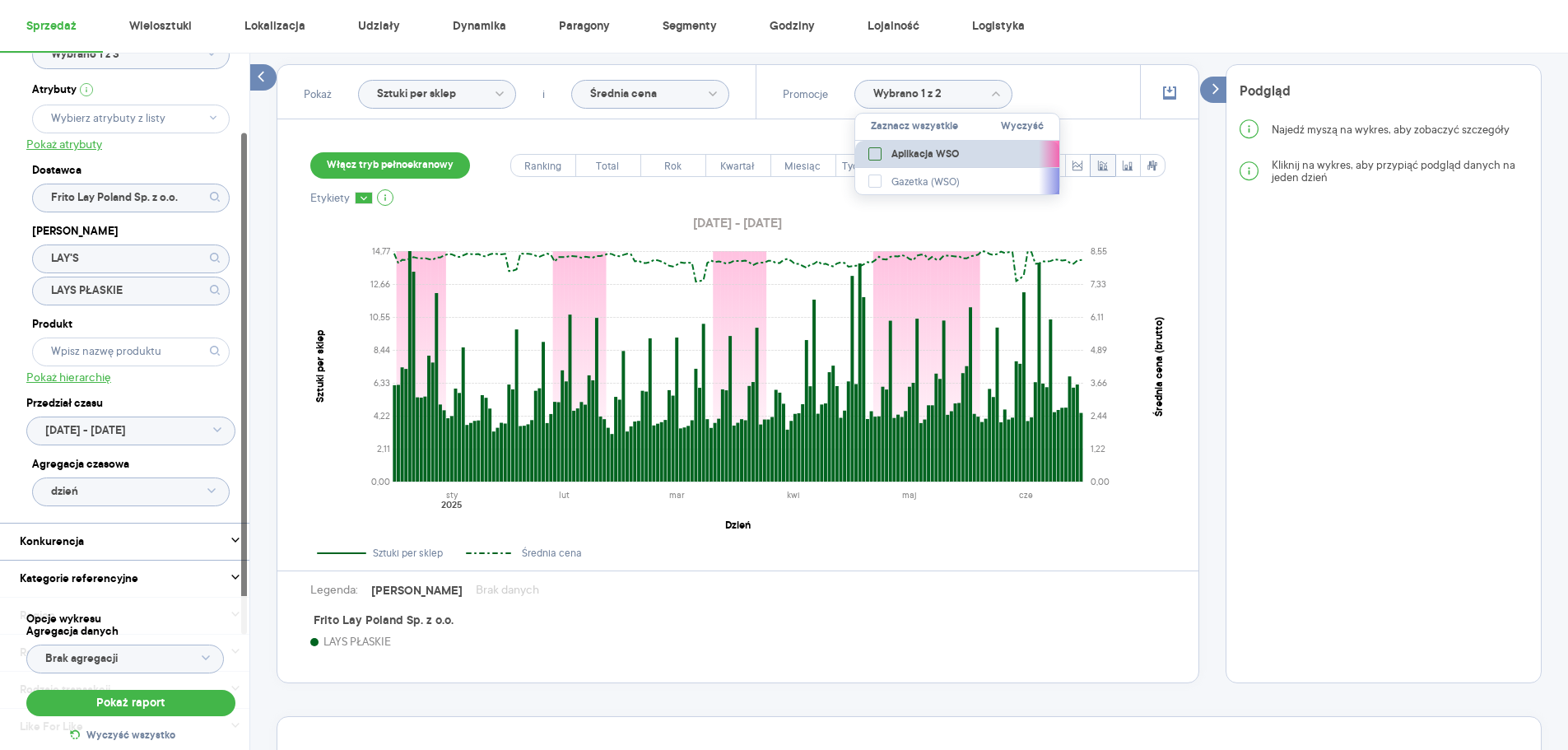 checkbox on "false" 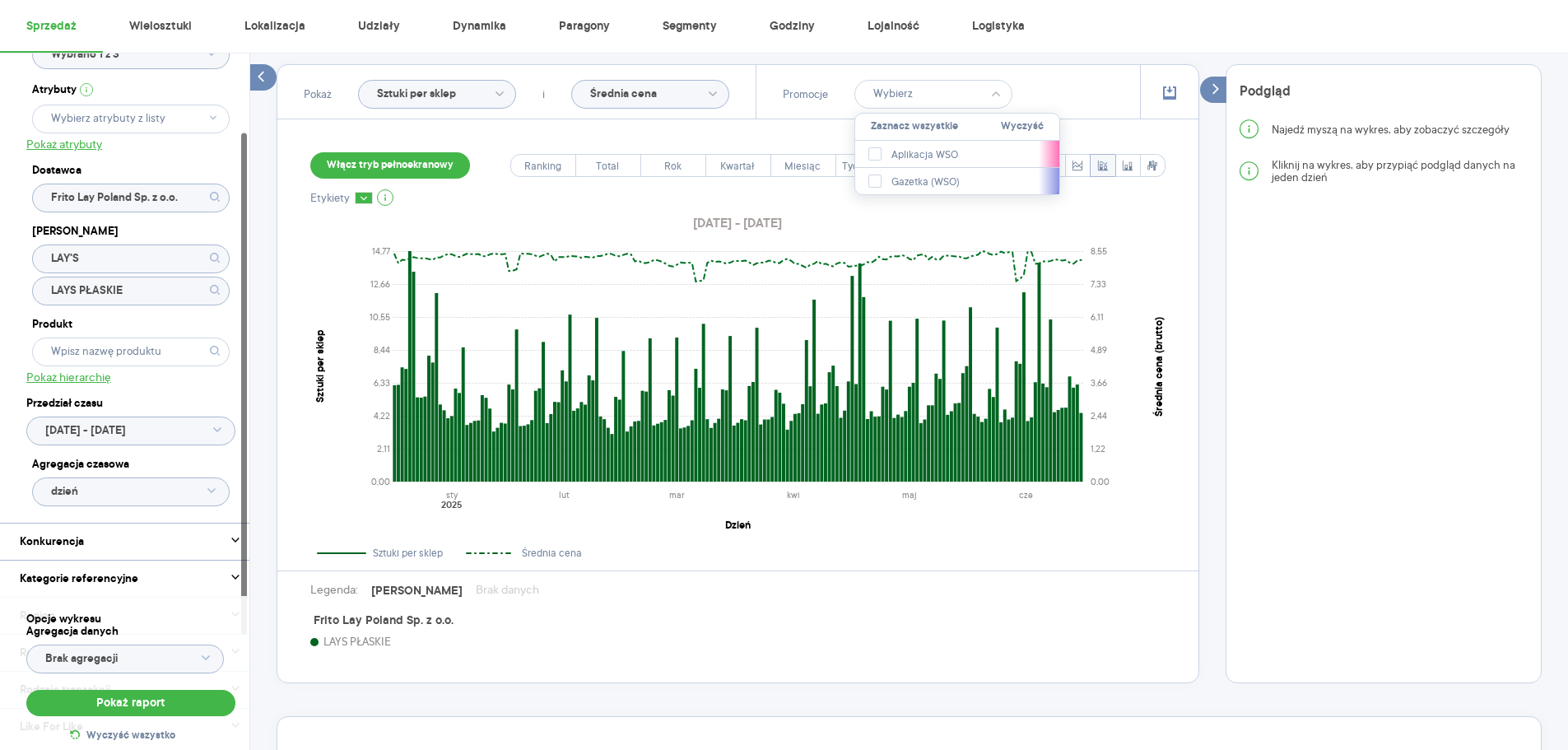 click on "Pokaż Sztuki per sklep i Średnia cena Promocje Zaznacz wszystkie Wyczyść Aplikacja WSO Gazetka (WSO)" at bounding box center [737, 92] 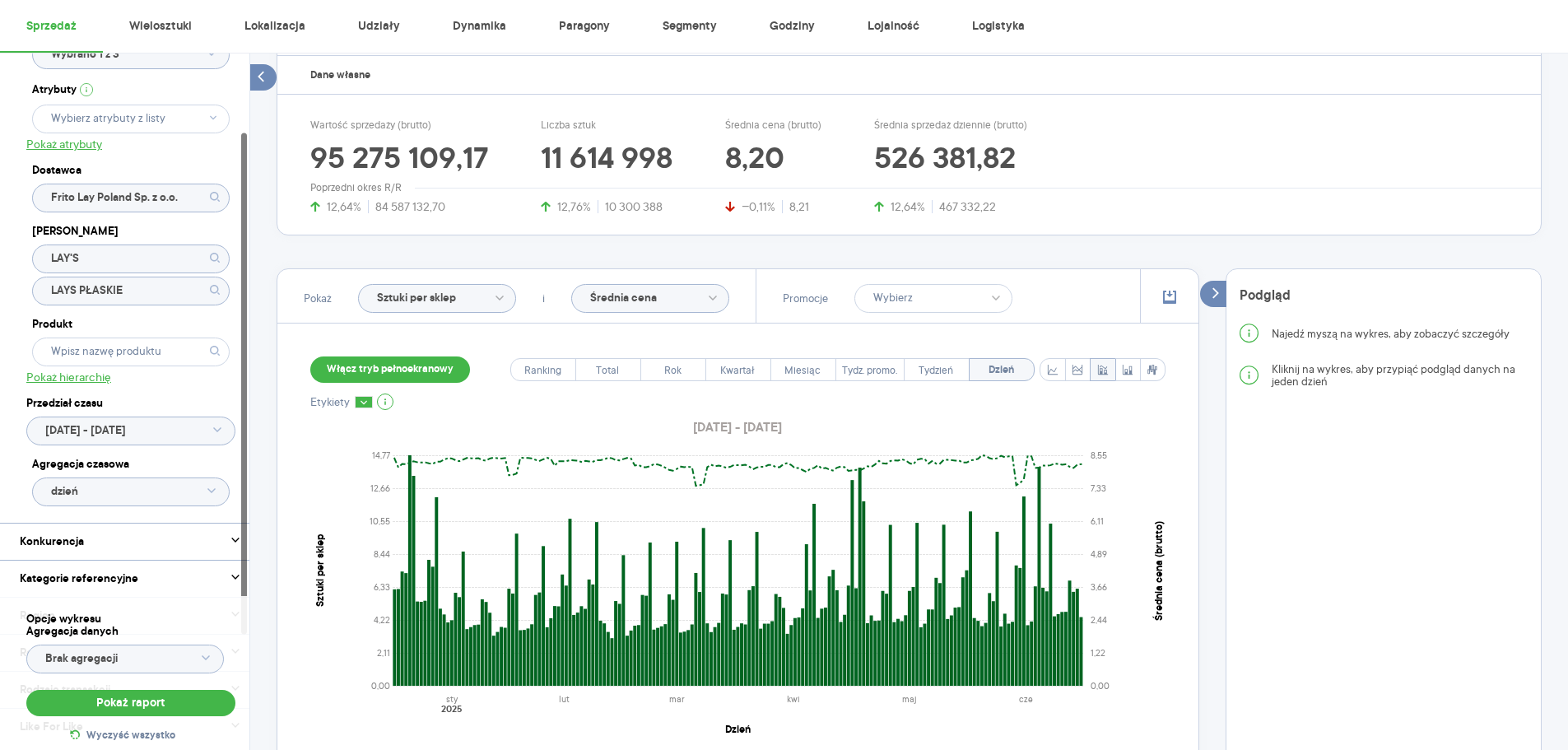 scroll, scrollTop: 220, scrollLeft: 0, axis: vertical 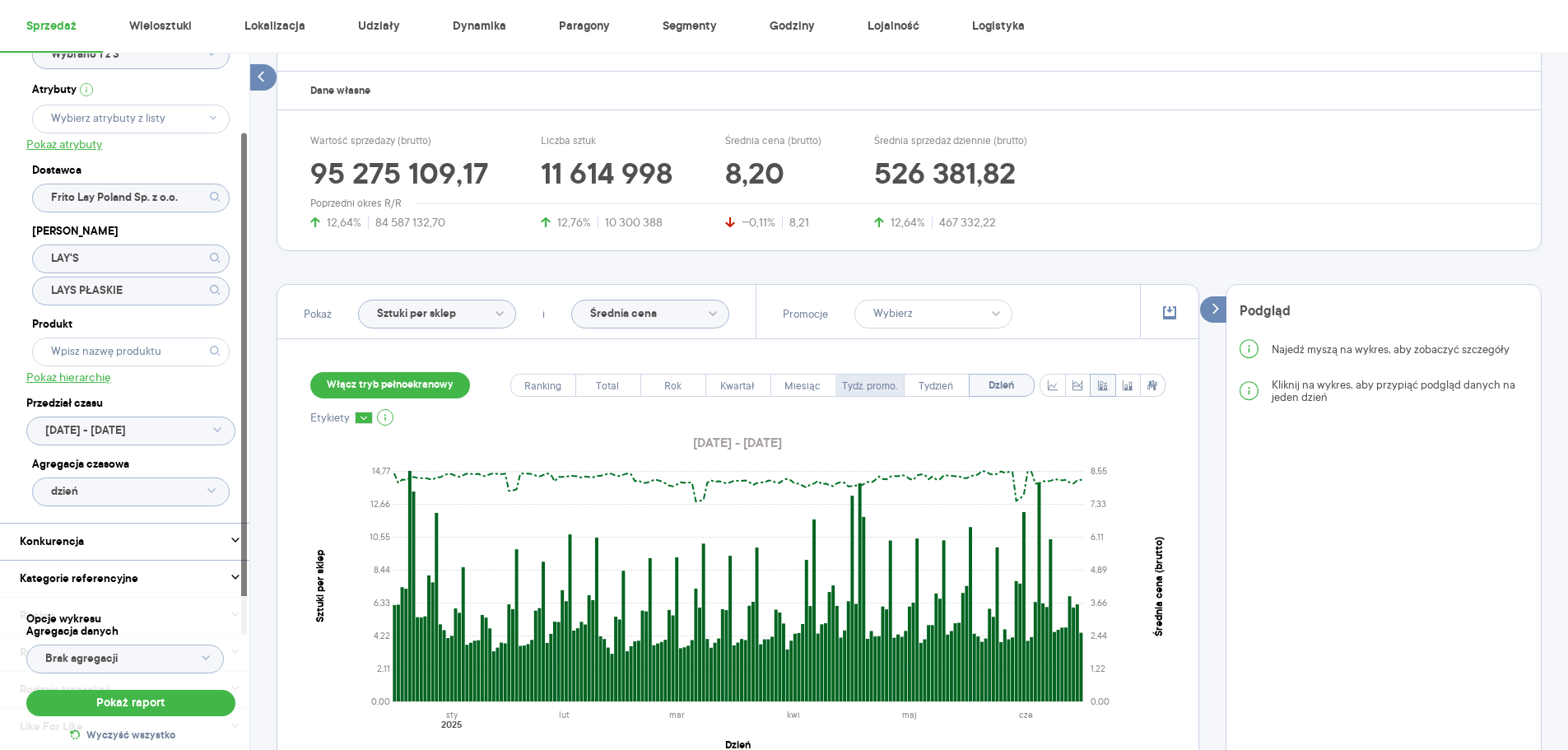 click on "Tydz. promo." at bounding box center (869, 386) 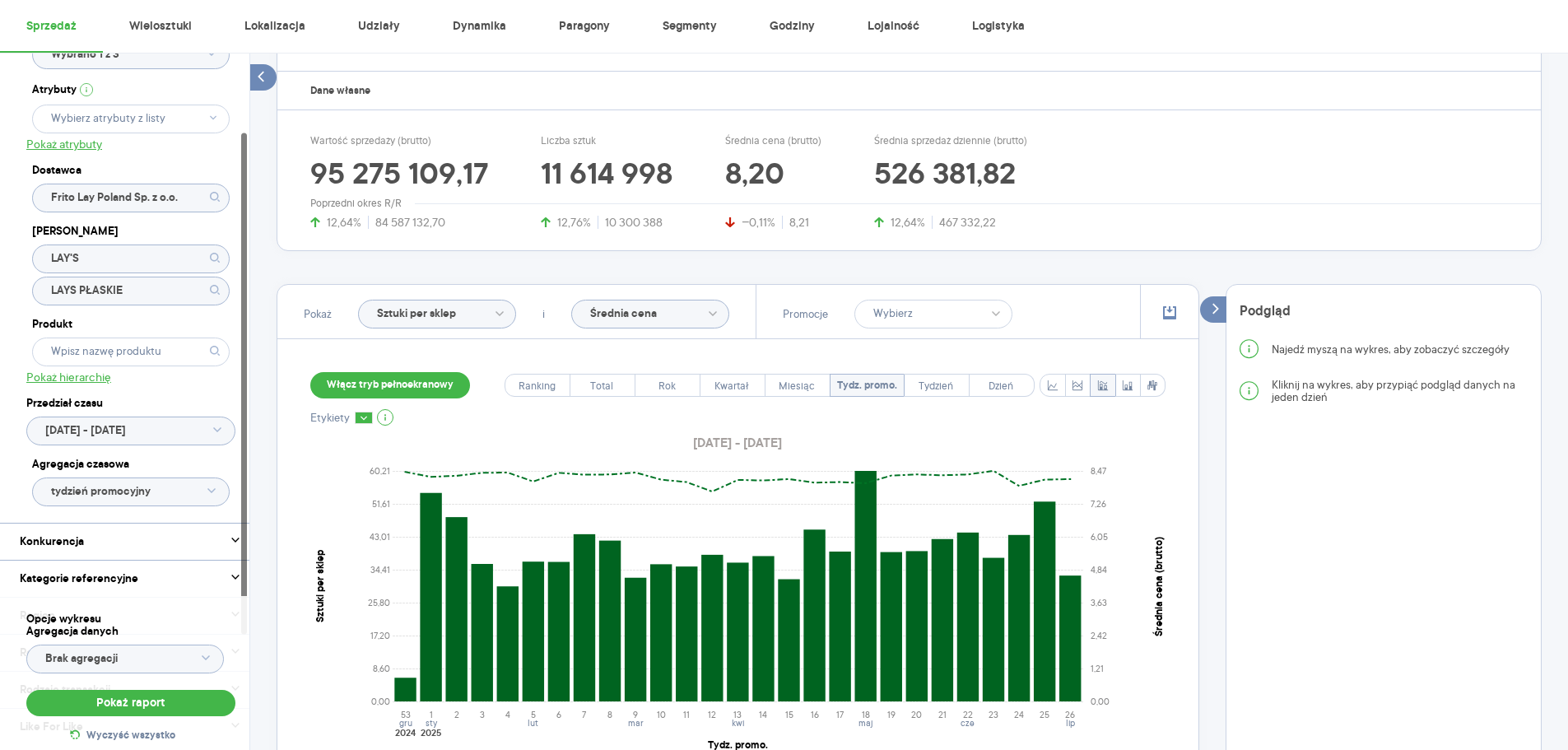 click 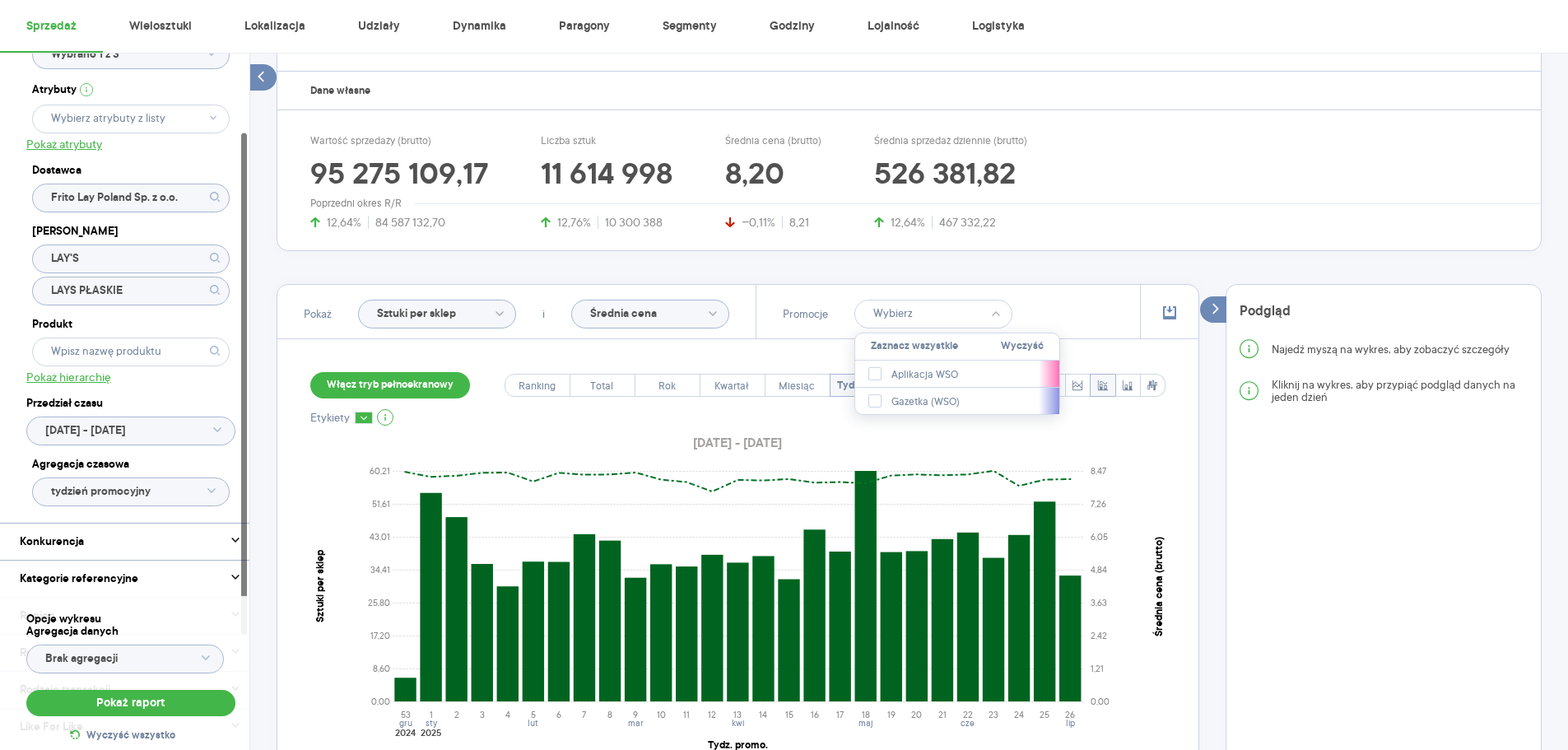 click 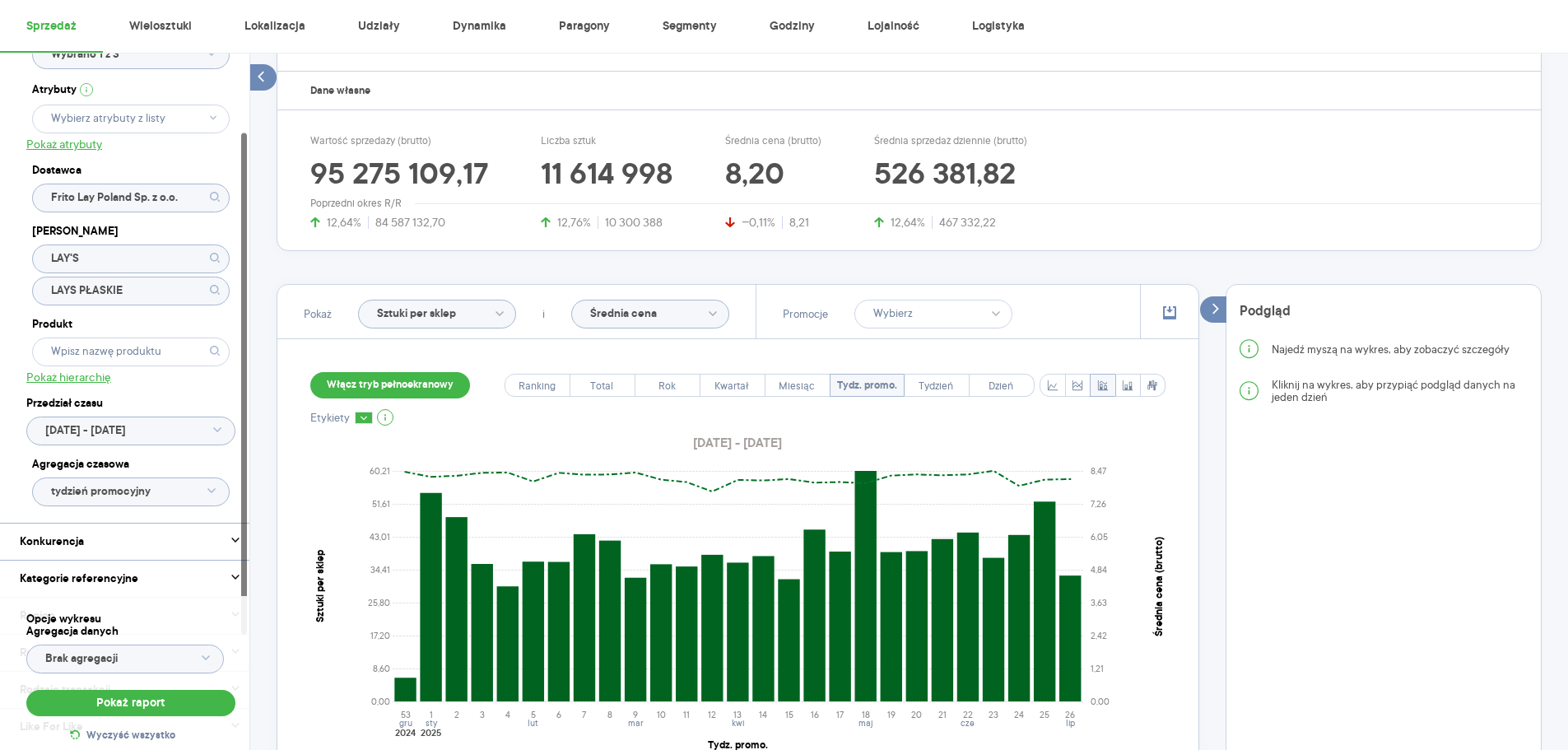 click on "Pokaż Sztuki per sklep i Średnia cena Promocje" at bounding box center (737, 312) 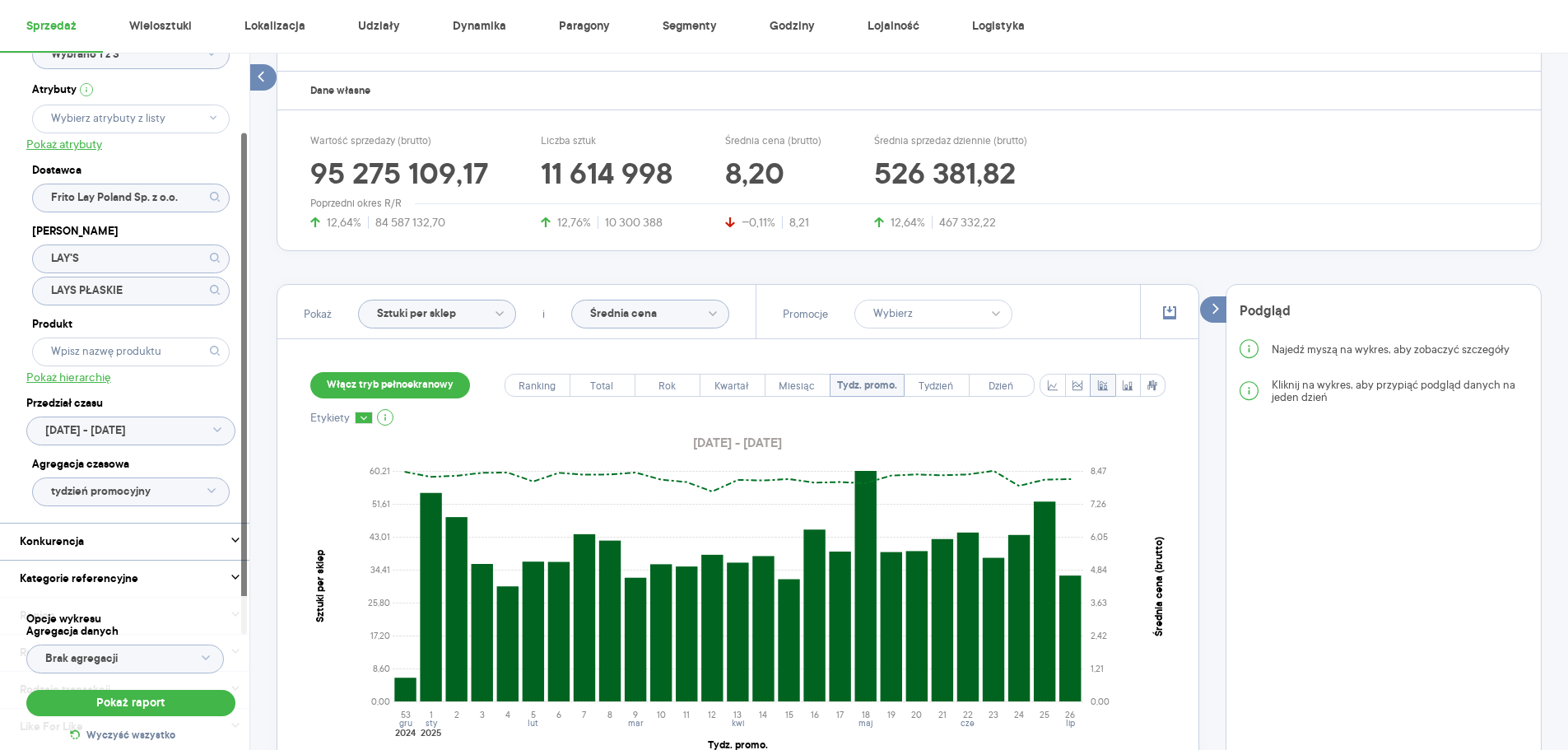 click on "Raporty Nowe Insights Eksport danych Nowość Baza wiedzy Nowość Aktualności [PERSON_NAME][EMAIL_ADDRESS][DOMAIN_NAME] Wyloguj Sprzedaż Wielosztuki Lokalizacja Udziały Dynamika Paragony Segmenty Godziny Lojalność Logistyka Kategoria * Słone przekąski Wybrano 1 z 7 Wybrano 1 z 3 Atrybuty Pokaż atrybuty Dostawca Frito Lay Poland Sp. z o.o. Marka LAY'S LAYS PŁASKIE Produkt Pokaż hierarchię Przedział czasu [DATE] - [DATE] Agregacja czasowa tydzień promocyjny Konkurencja Pokaż dane konkurencji z opóźnieniem Dostawca Marka Produkt Kategorie referencyjne Region Rodzaje sklepów Rodzaje transakcji Wszystkie Like For Like Uwzględnij LFL Opcje wykresu Agregacja danych Brak agregacji Pokaż raport Wyczyść wszystko Sprzedaż Podsumowanie - dane własne  (Frito Lay Poland Sp. z o.o.) Pokaż: Dane total Dane per sklep Dystrybucja Jednostki naturalne Dane własne Wartość sprzedaży (brutto) 95 275 109,17 12,64% 84 587 132,70 Liczba sztuk 11 614 998 12,76% 10 300 388 Średnia cena (brutto) 8,20 −0,11% 8,21" at bounding box center (784, 155) 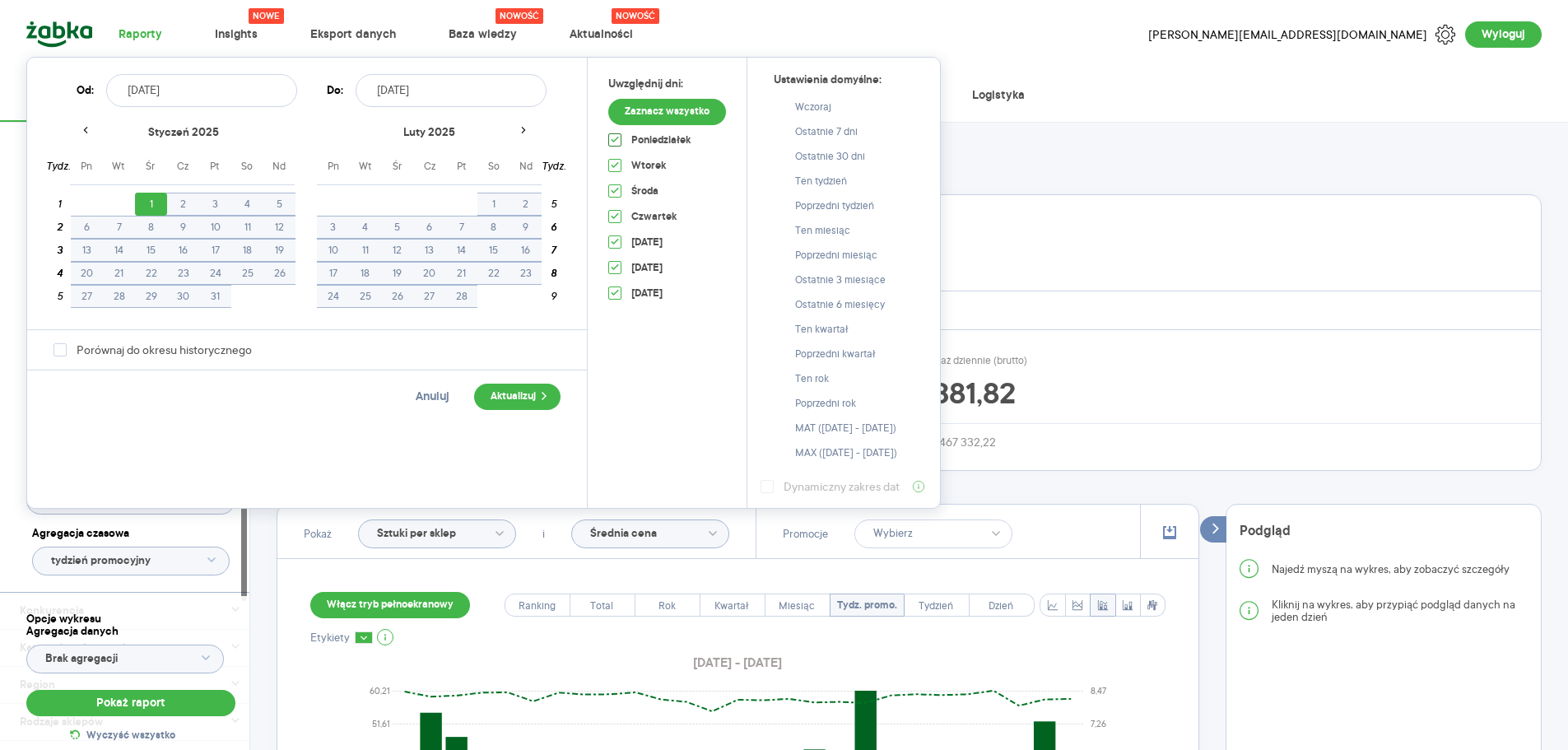 click 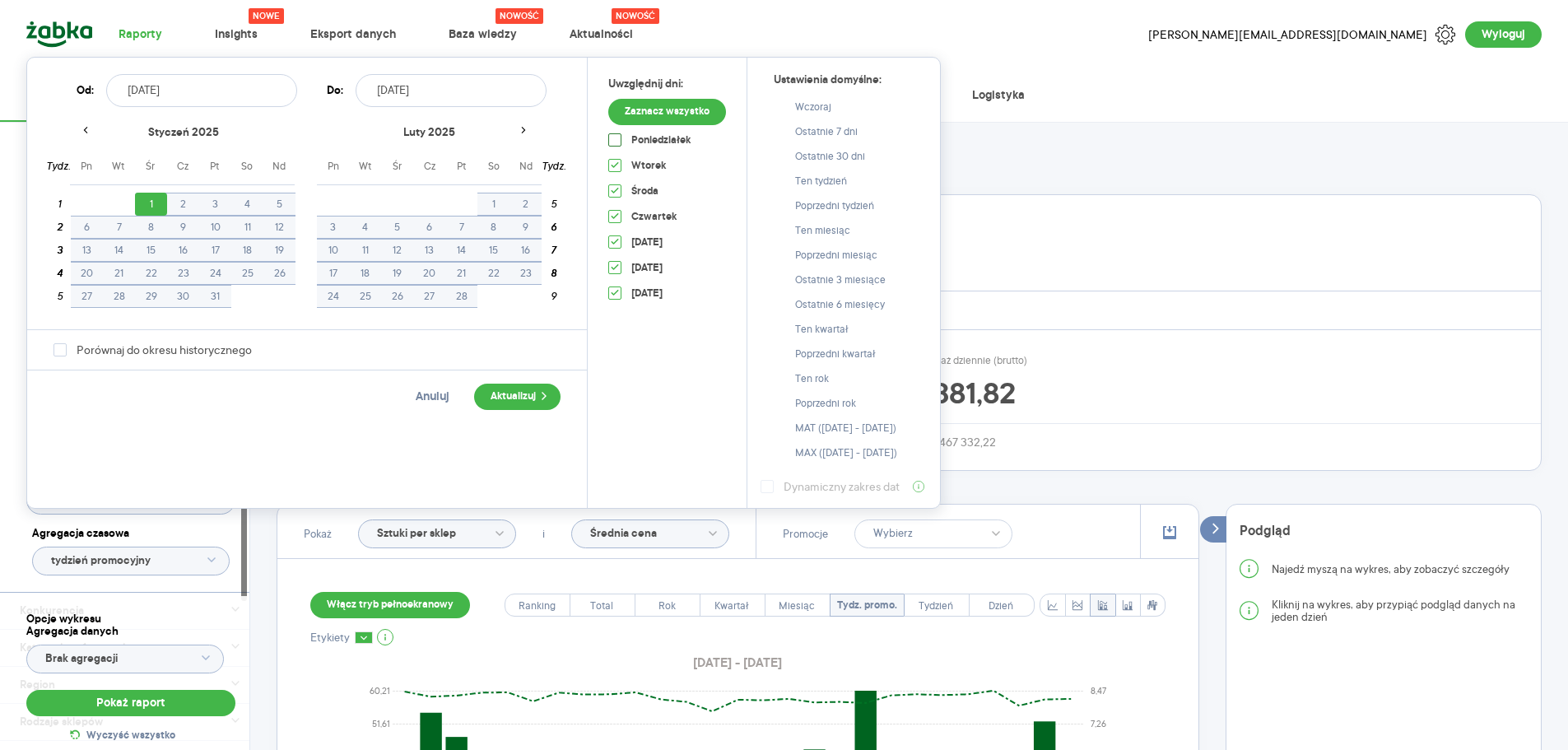 checkbox on "false" 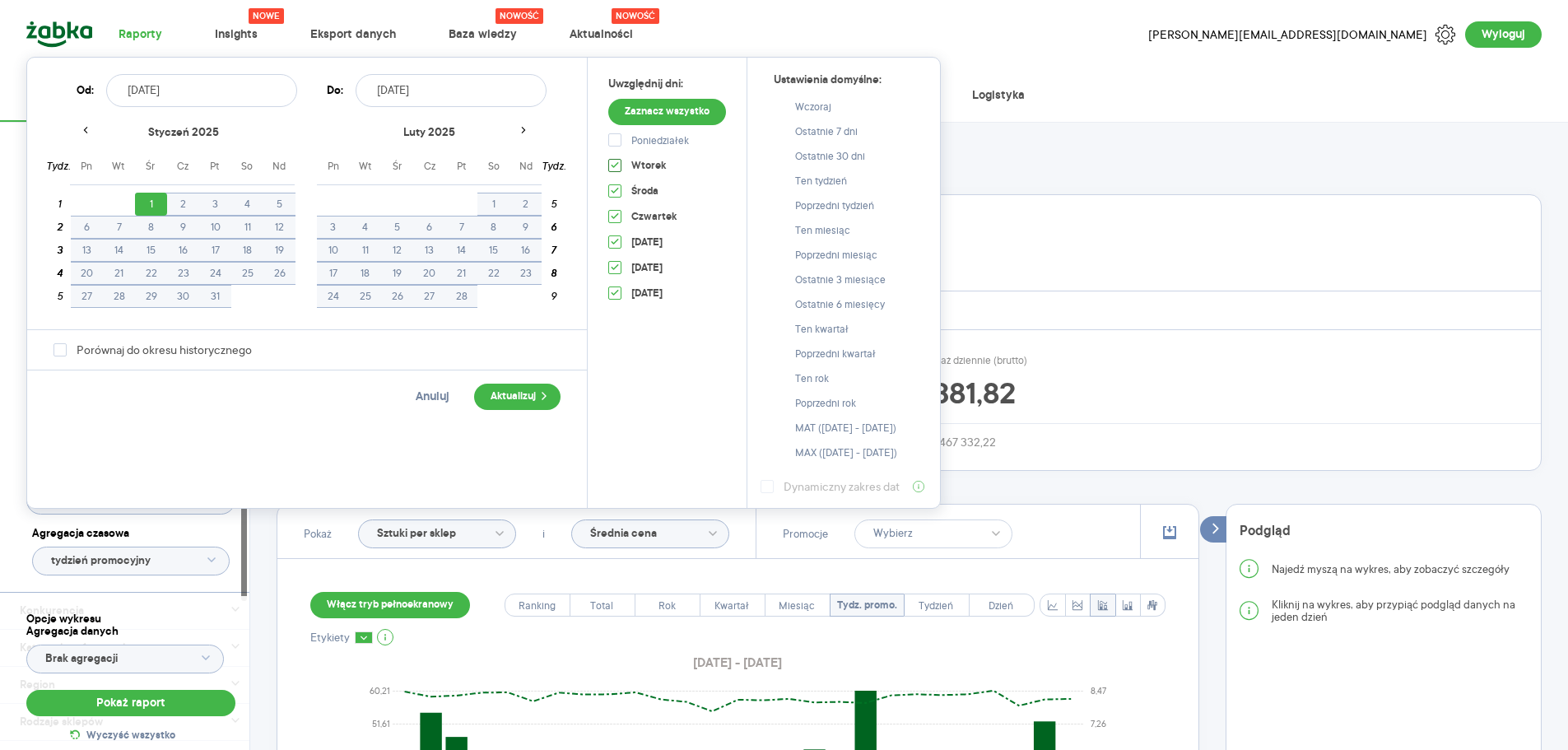 click 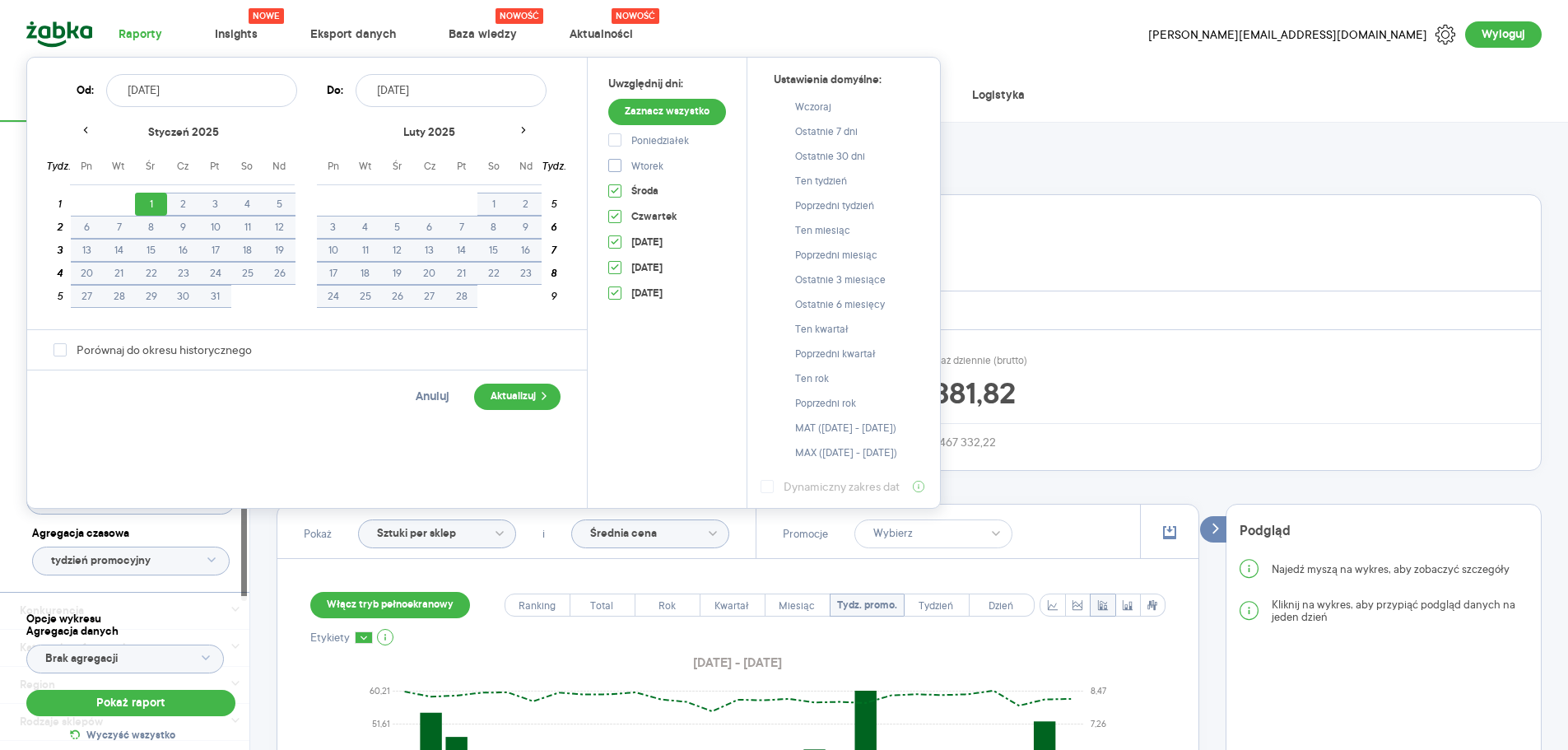 click on "Wtorek" at bounding box center (667, 171) 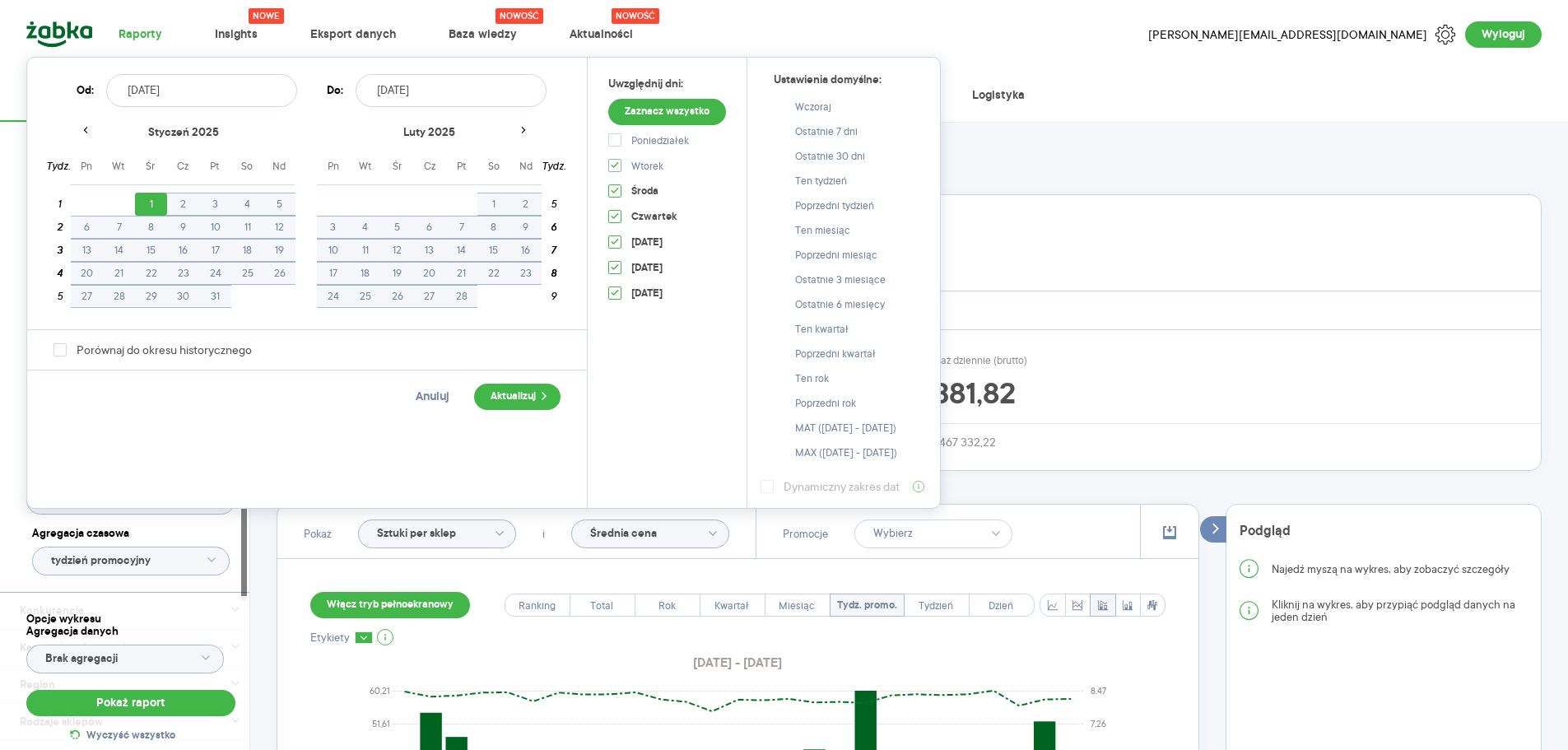 checkbox on "true" 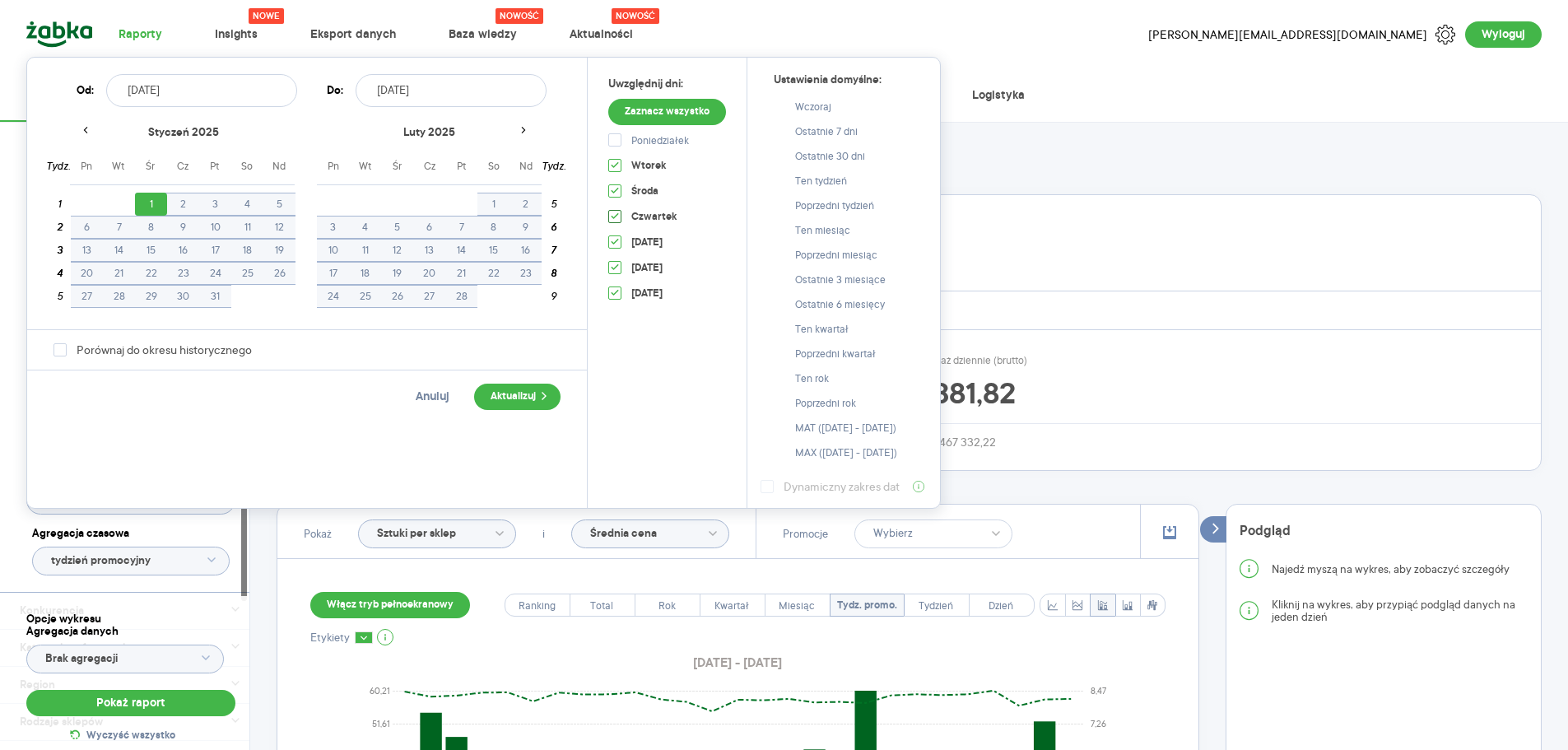 click 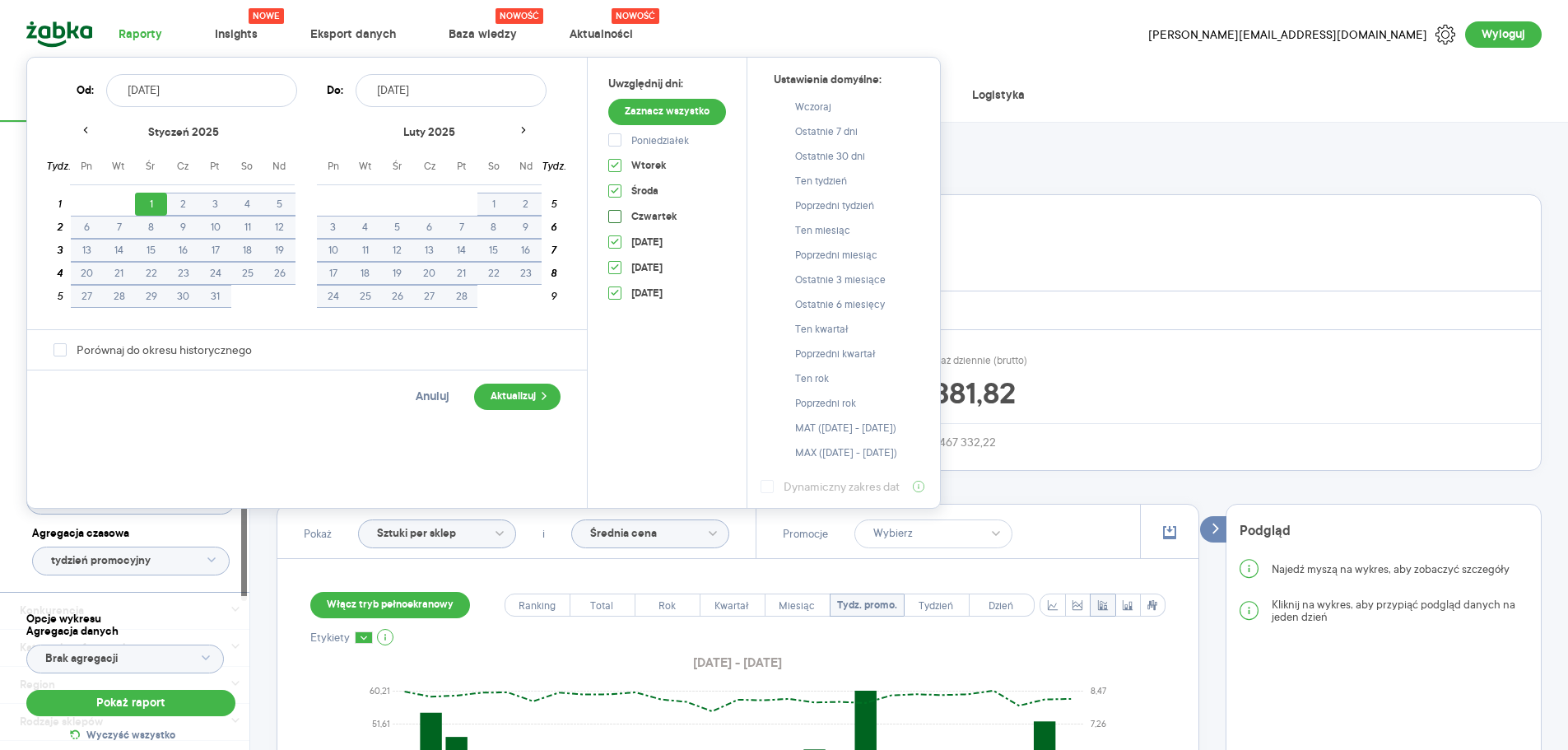 checkbox on "false" 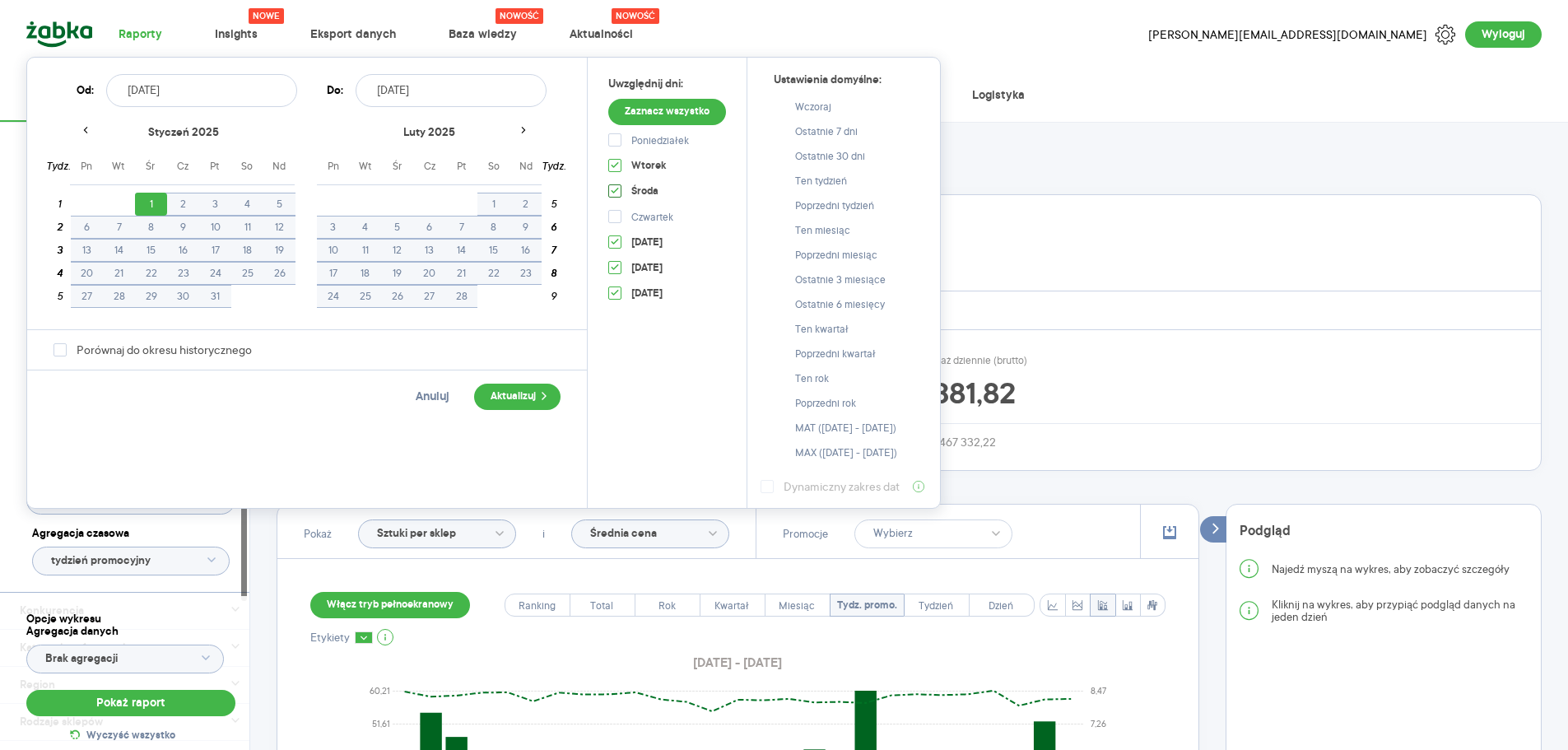 click 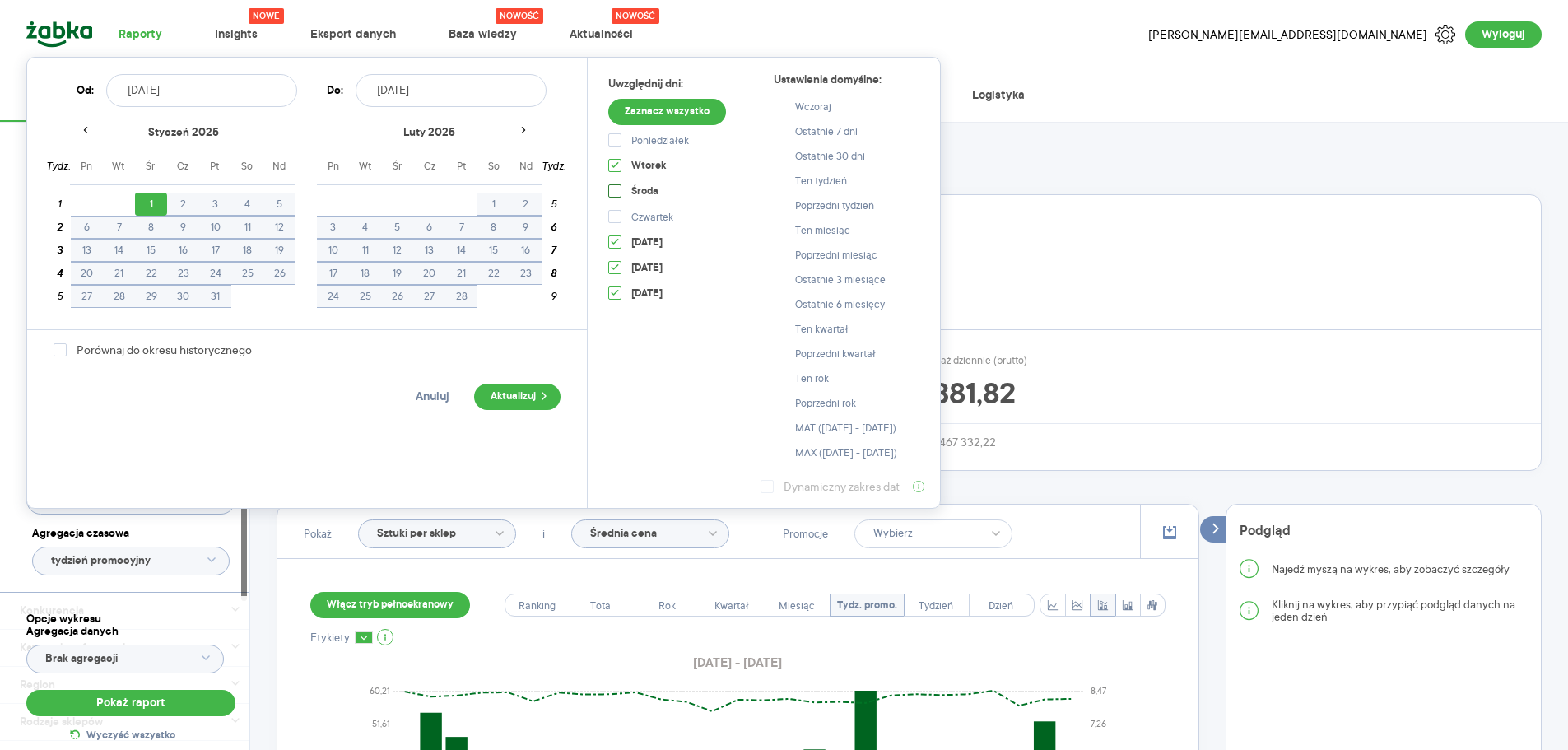 checkbox on "false" 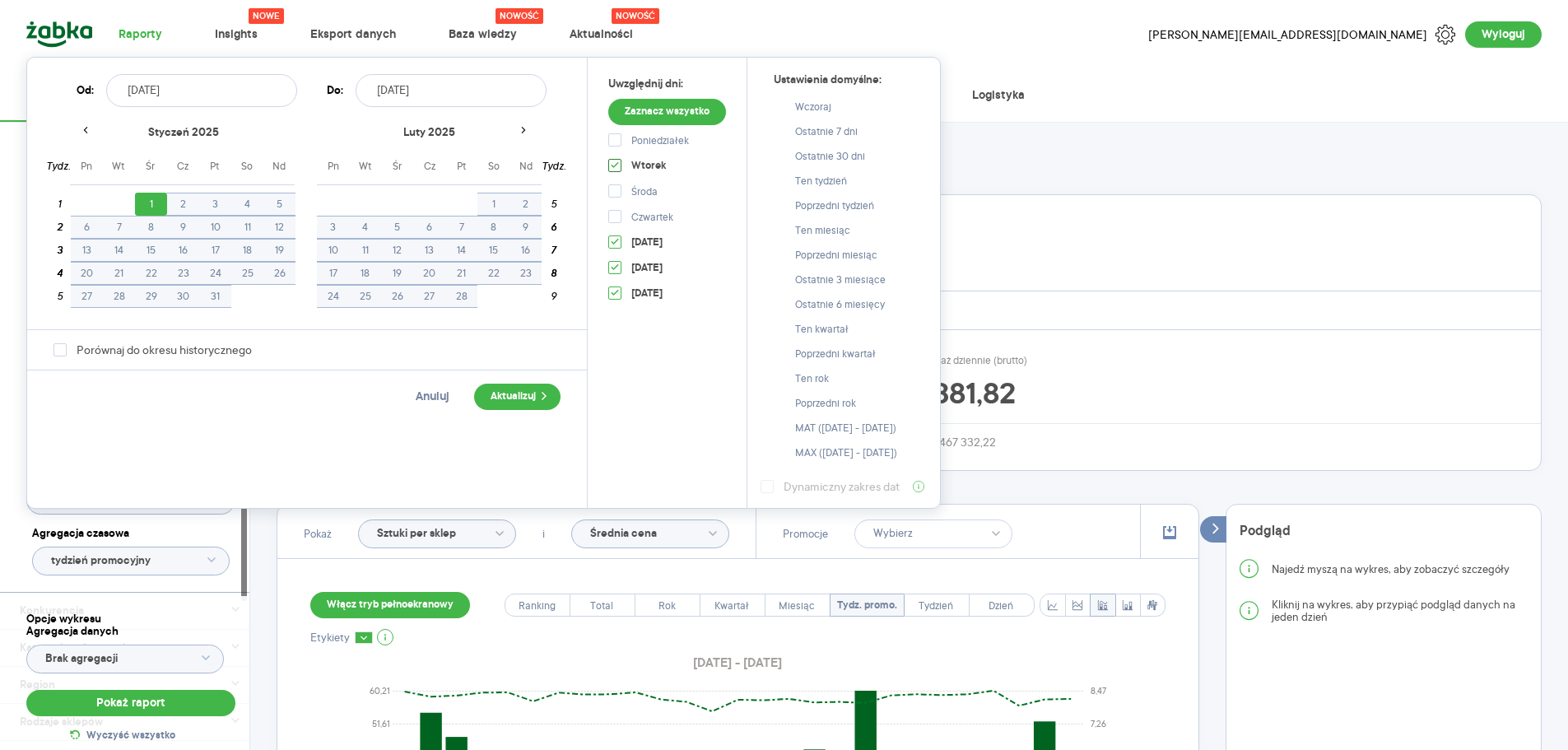 click 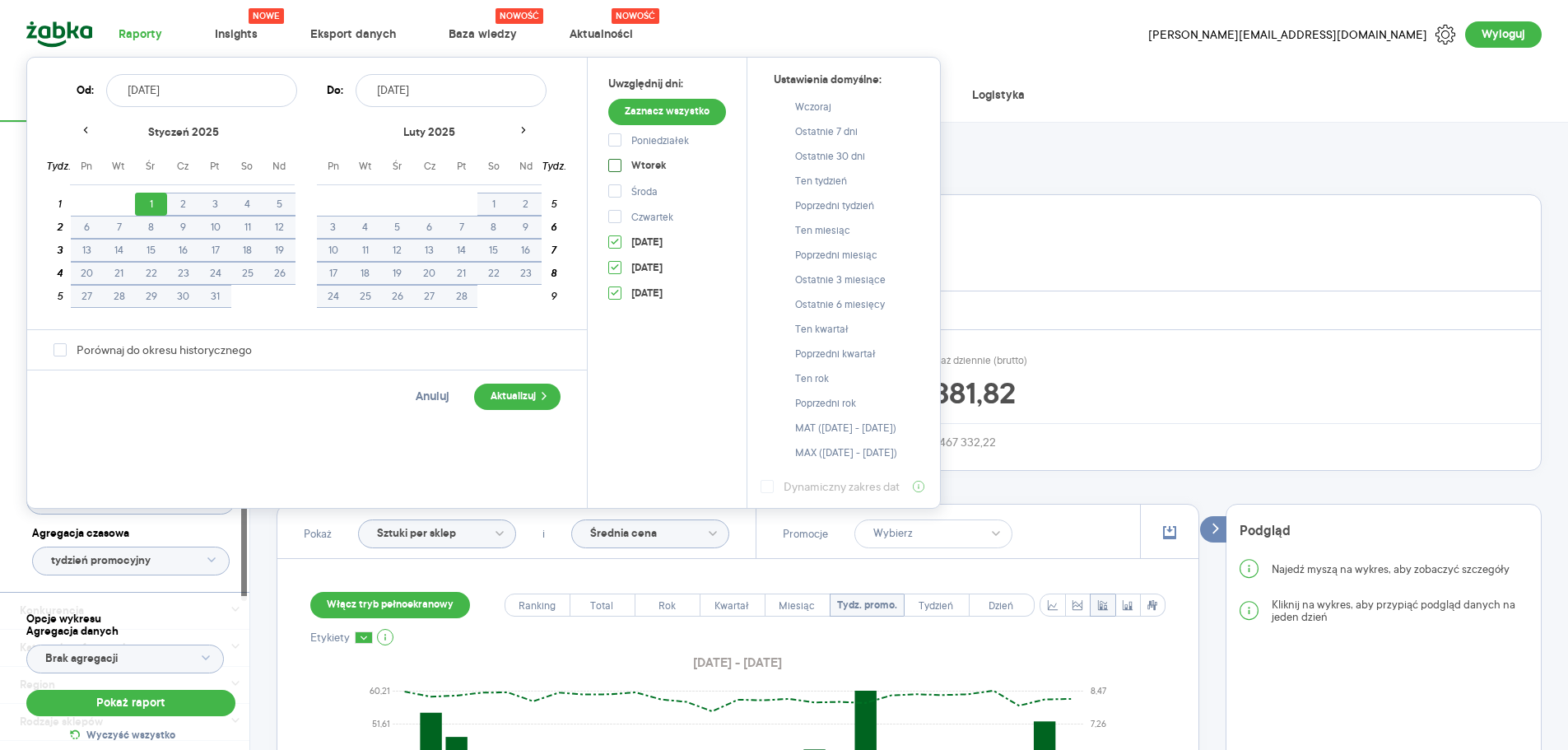 checkbox on "false" 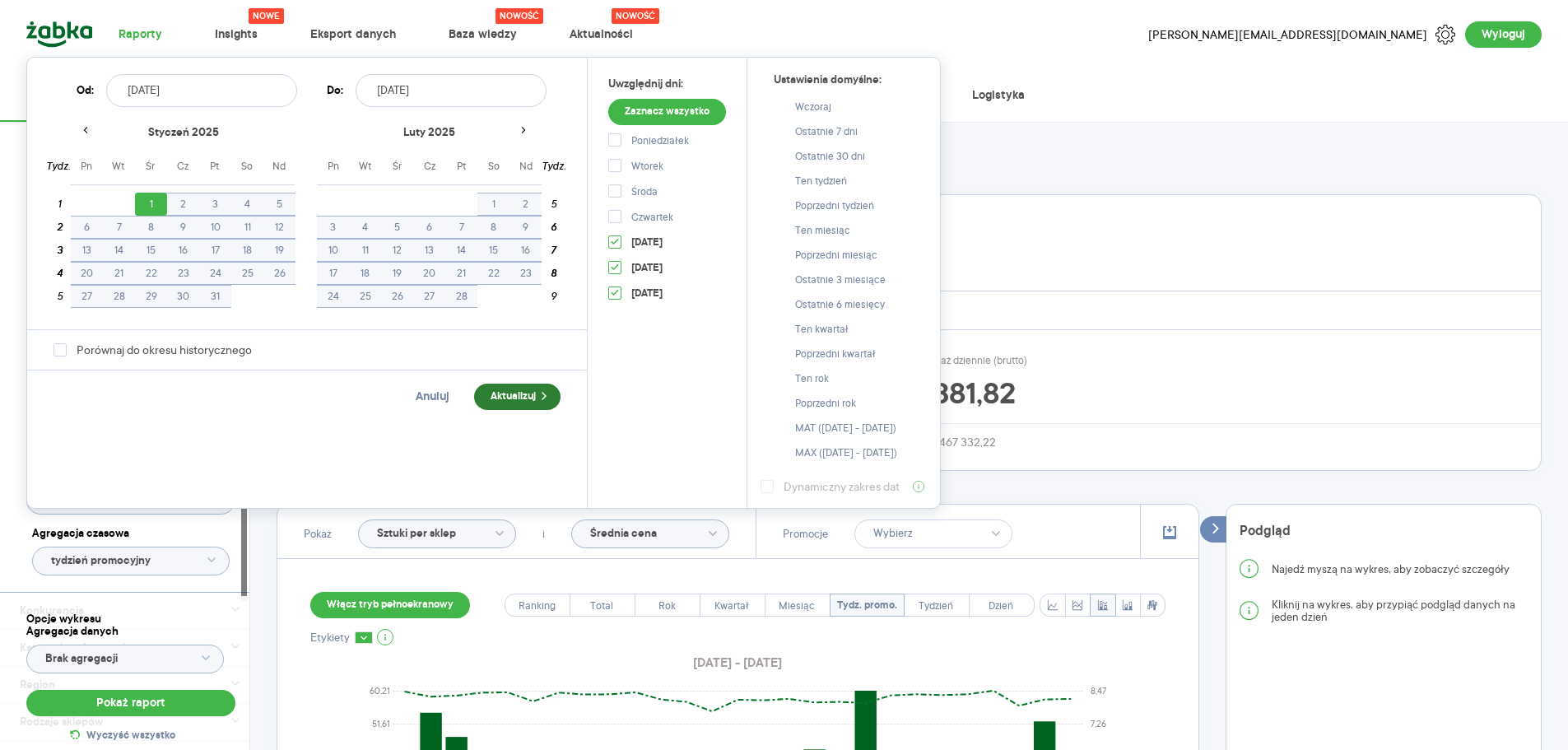 click on "Aktualizuj" at bounding box center (517, 397) 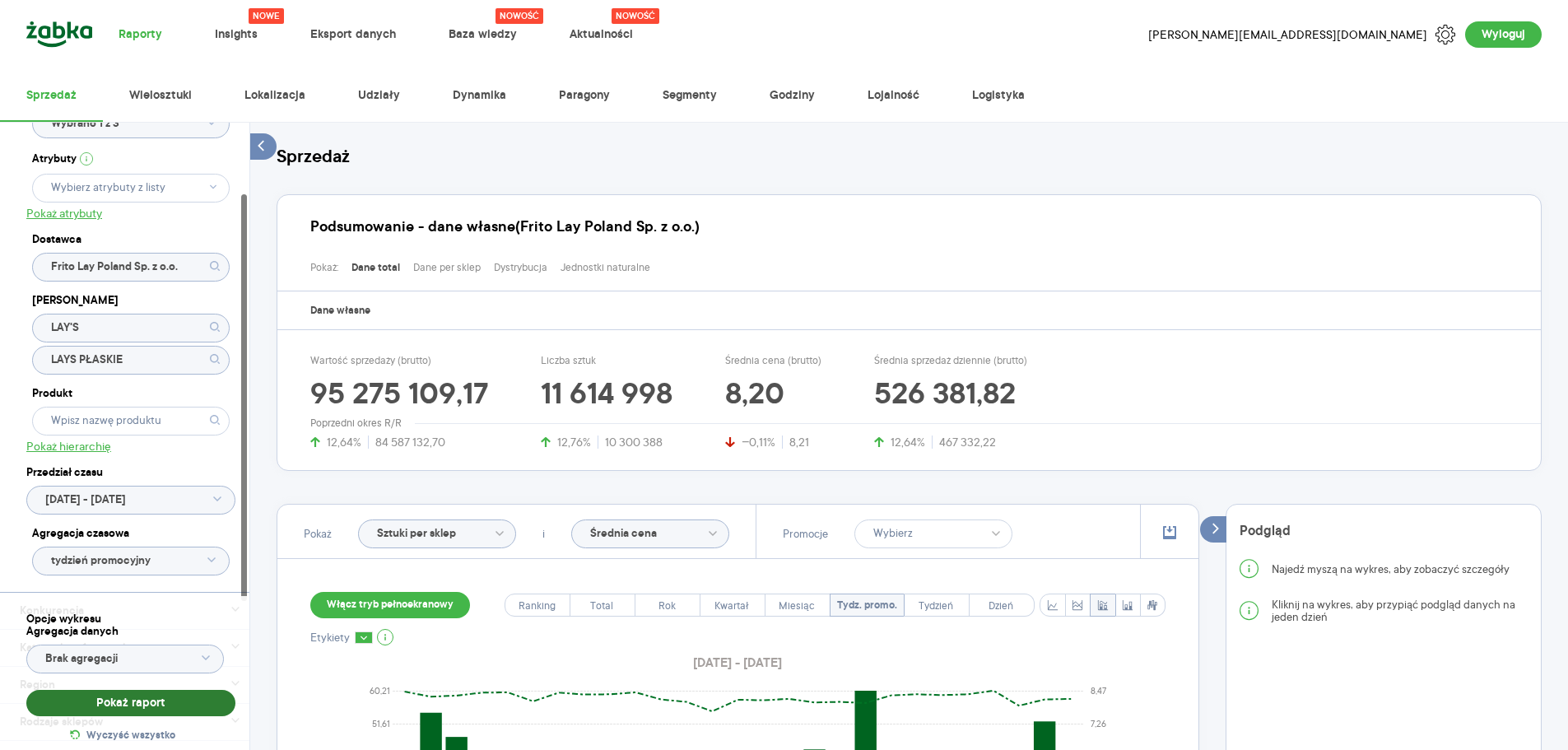 click on "Pokaż raport" at bounding box center [131, 703] 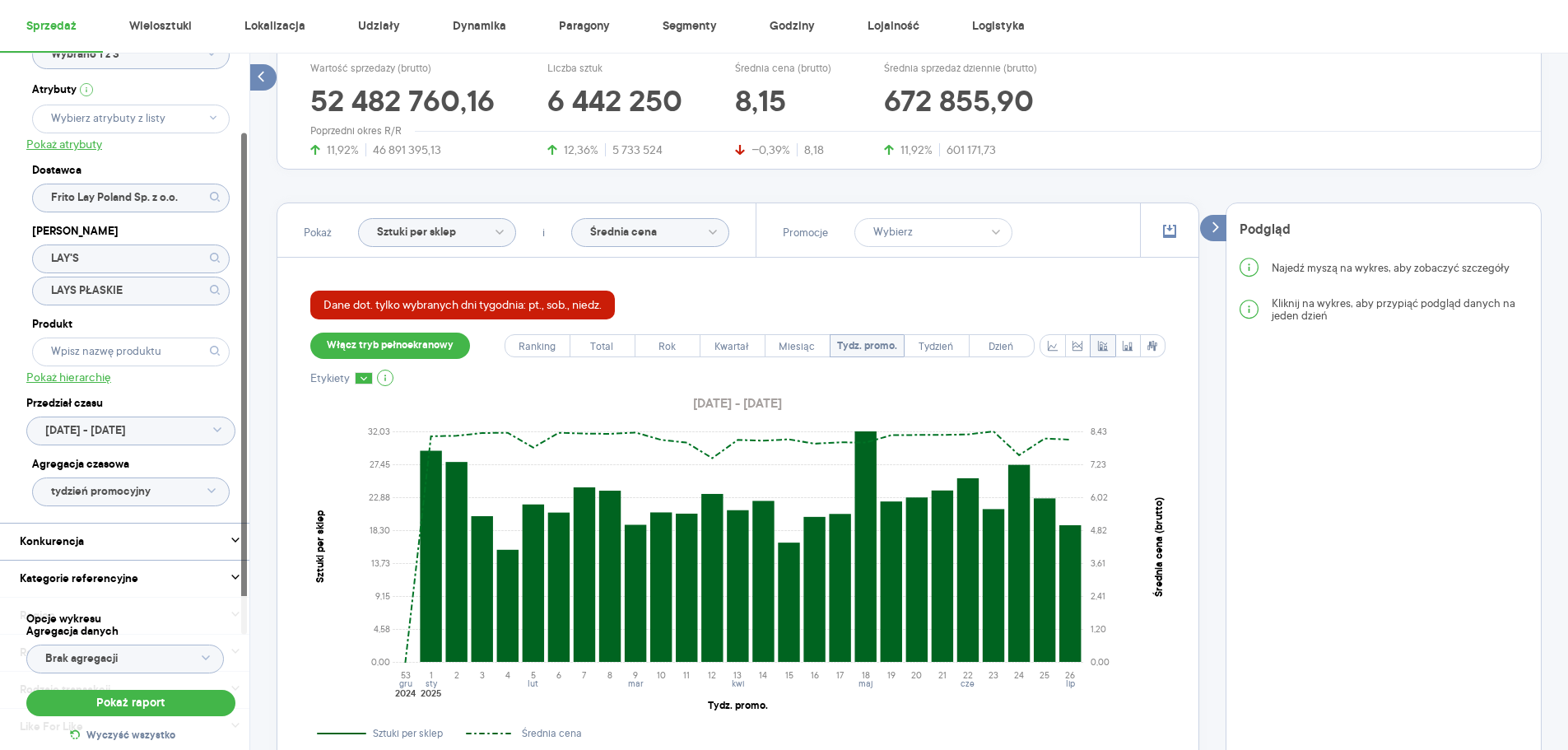 scroll, scrollTop: 329, scrollLeft: 0, axis: vertical 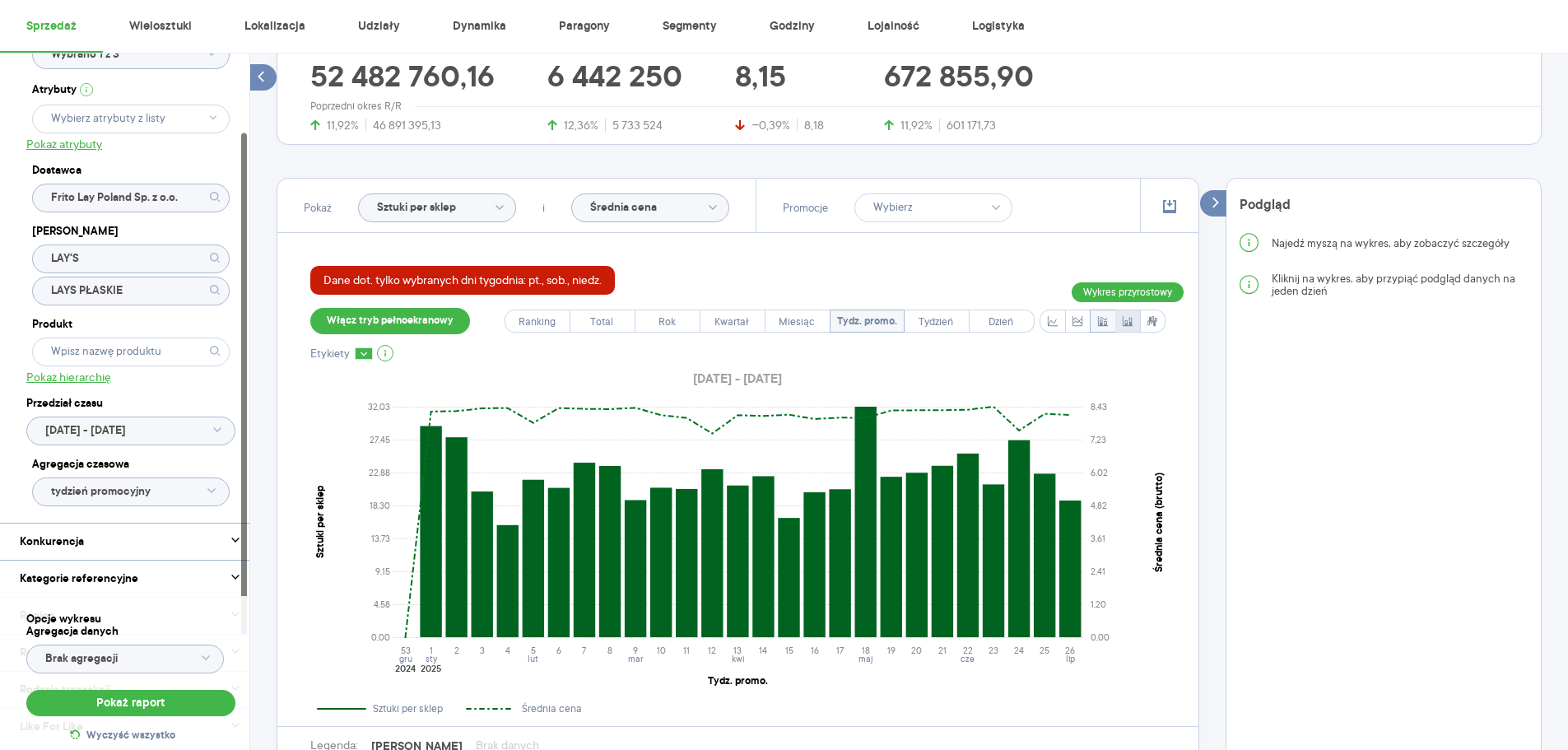 click at bounding box center [1128, 321] 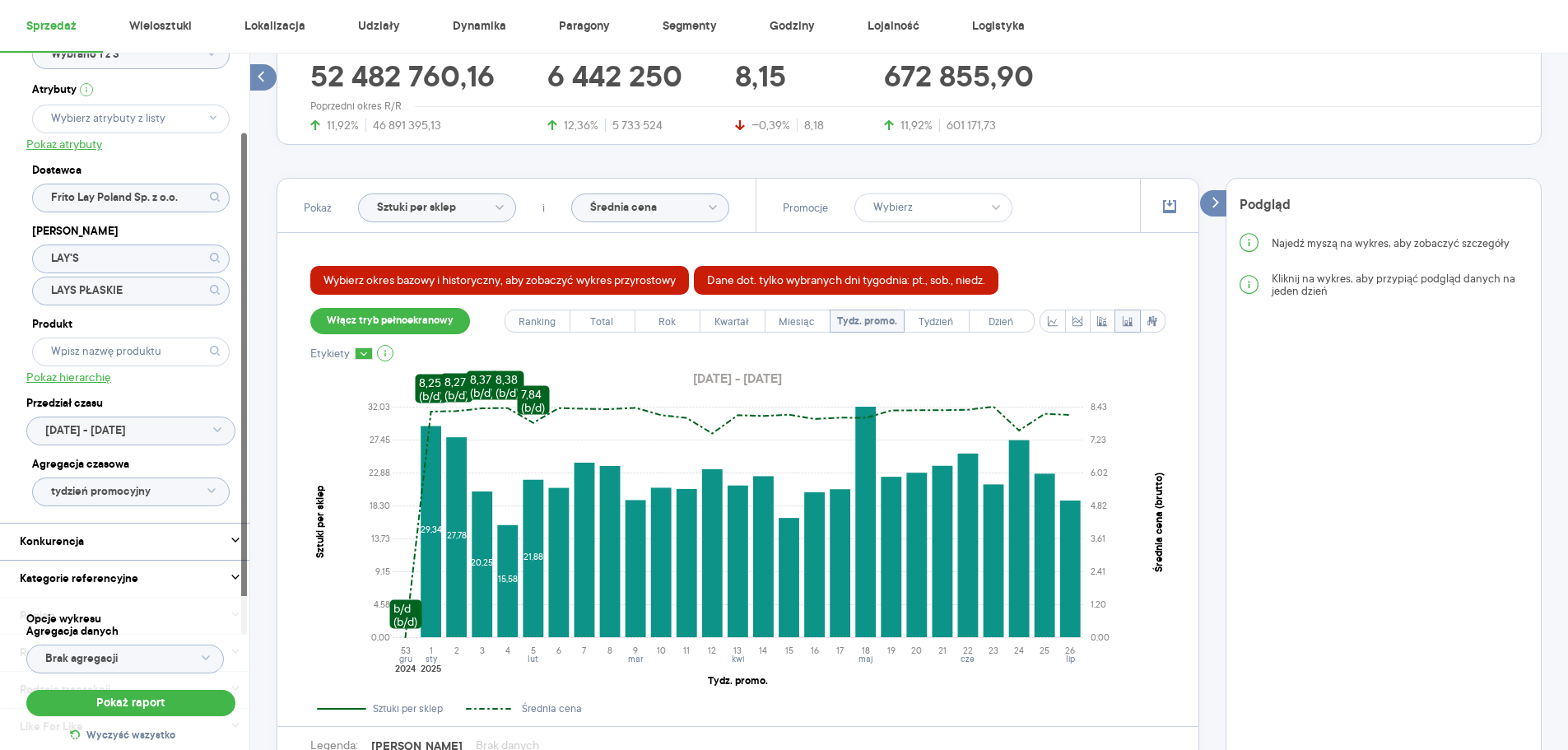 click on "Sztuki per sklep" 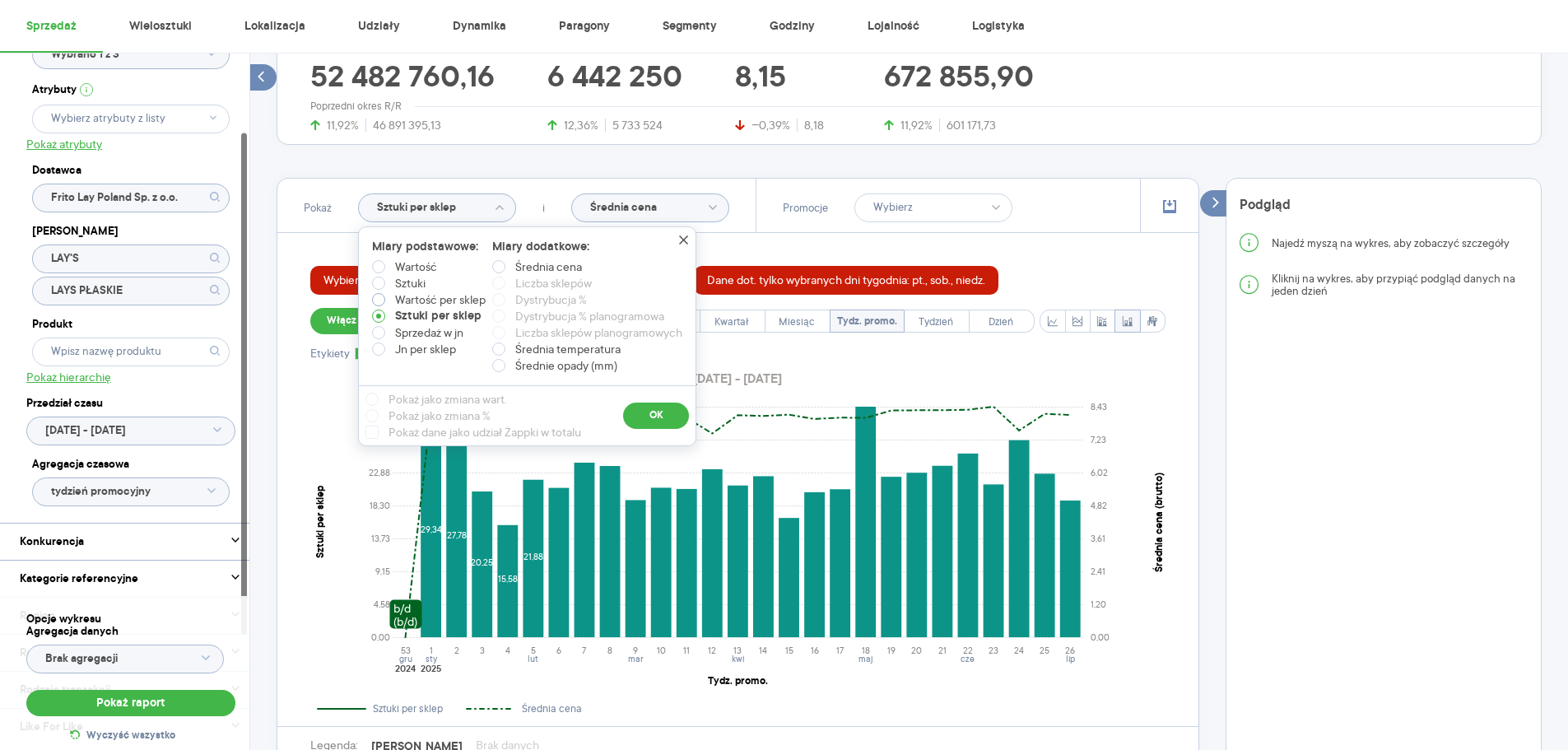 click on "Wartość per sklep" at bounding box center [440, 300] 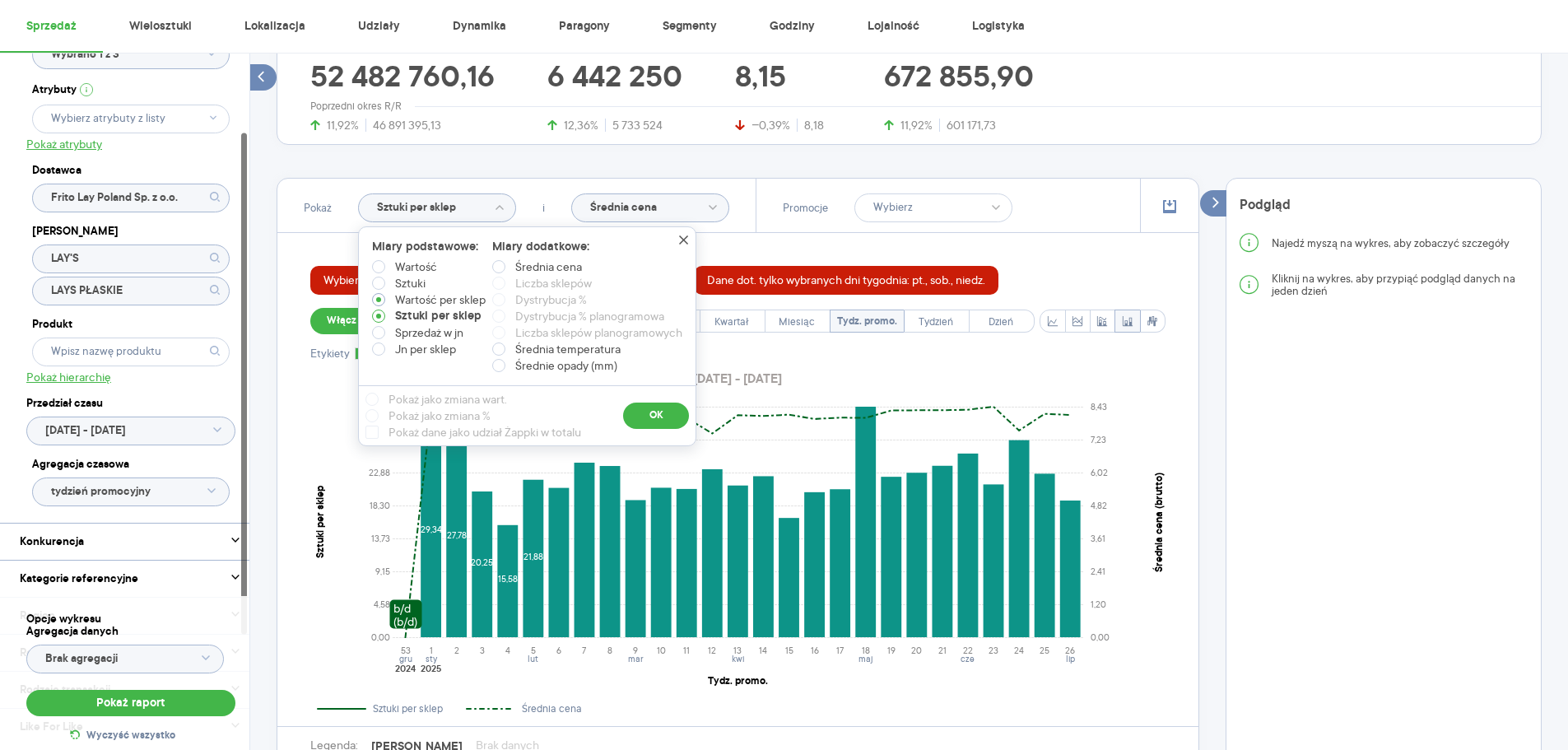 radio on "true" 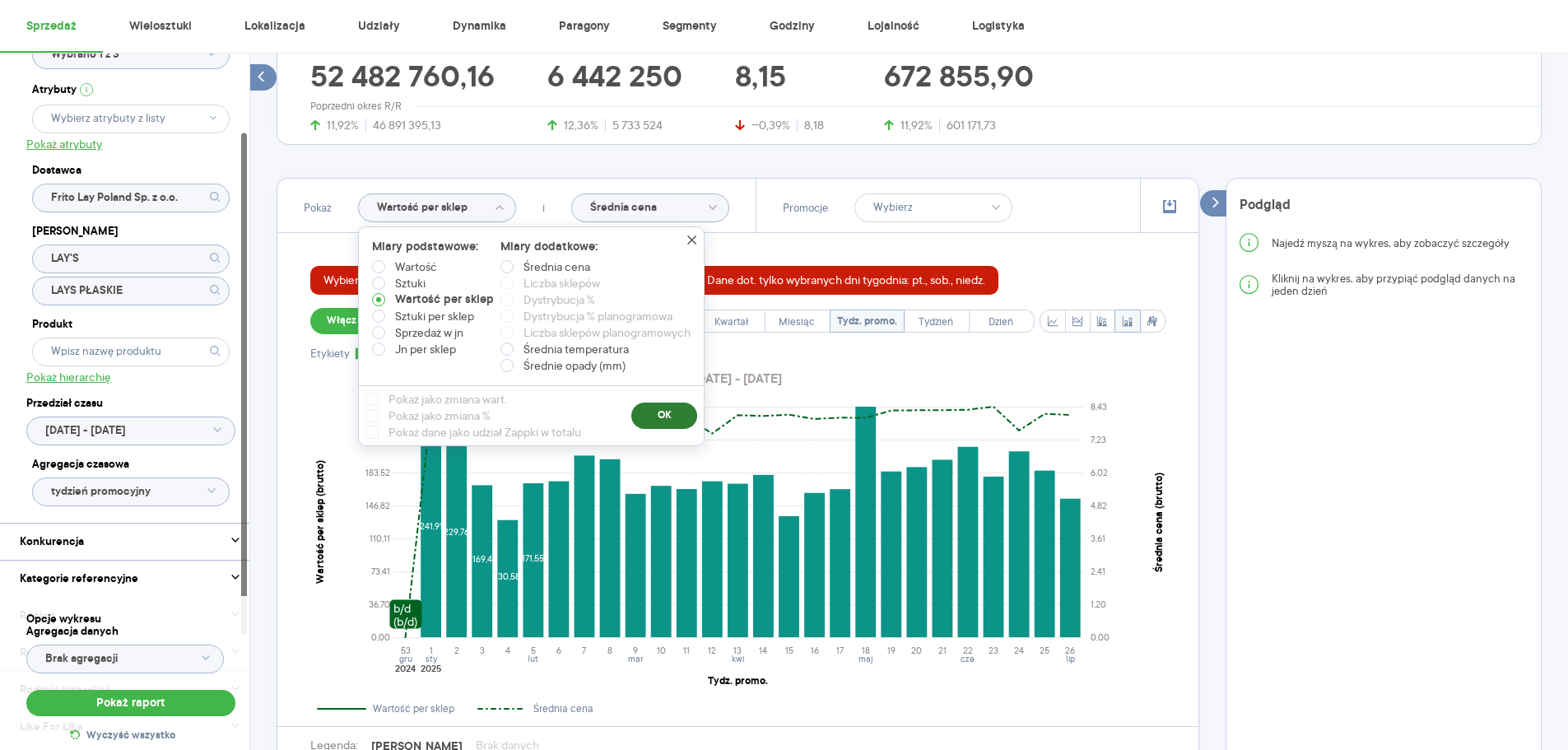 click on "OK" at bounding box center (664, 416) 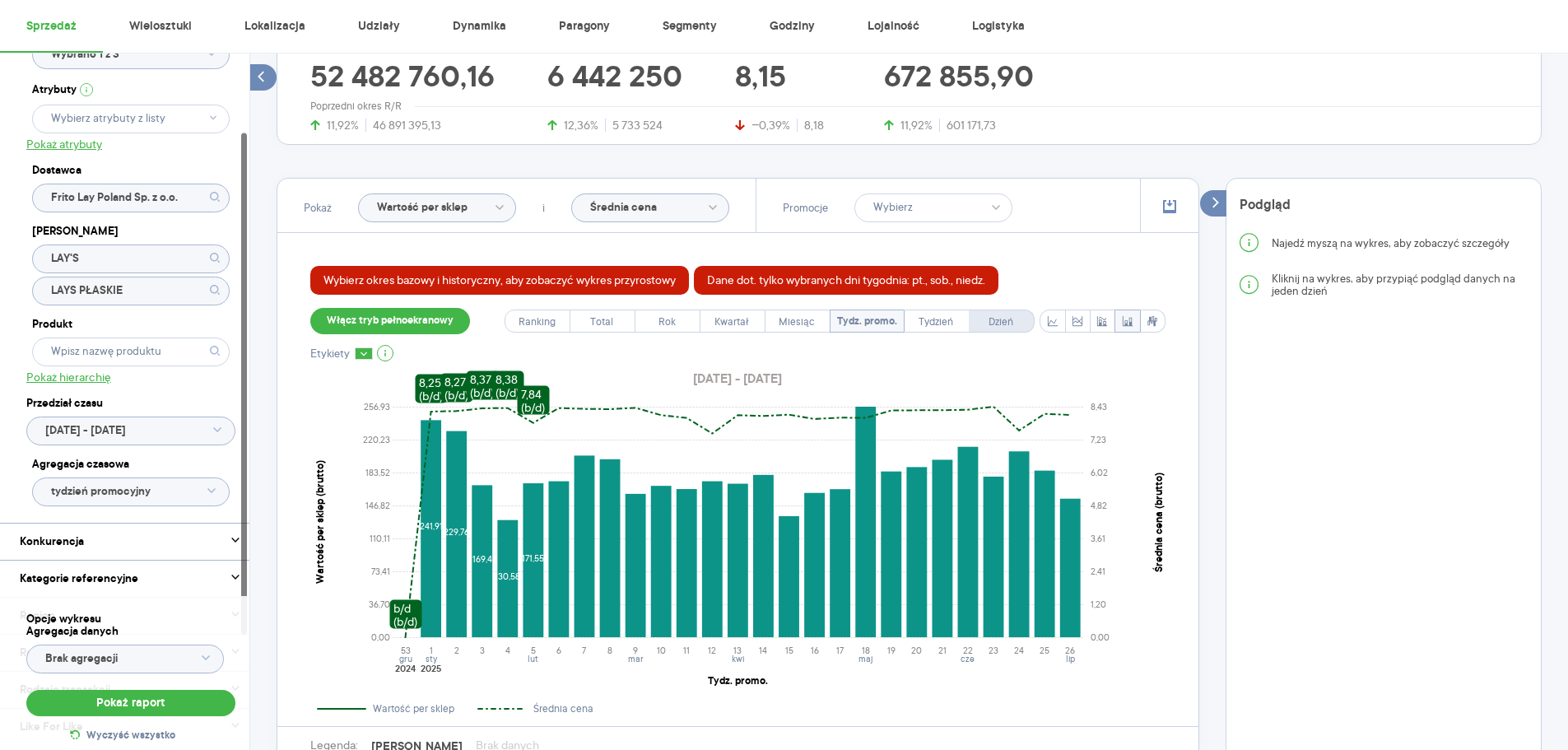 click on "Dzień" at bounding box center (1001, 322) 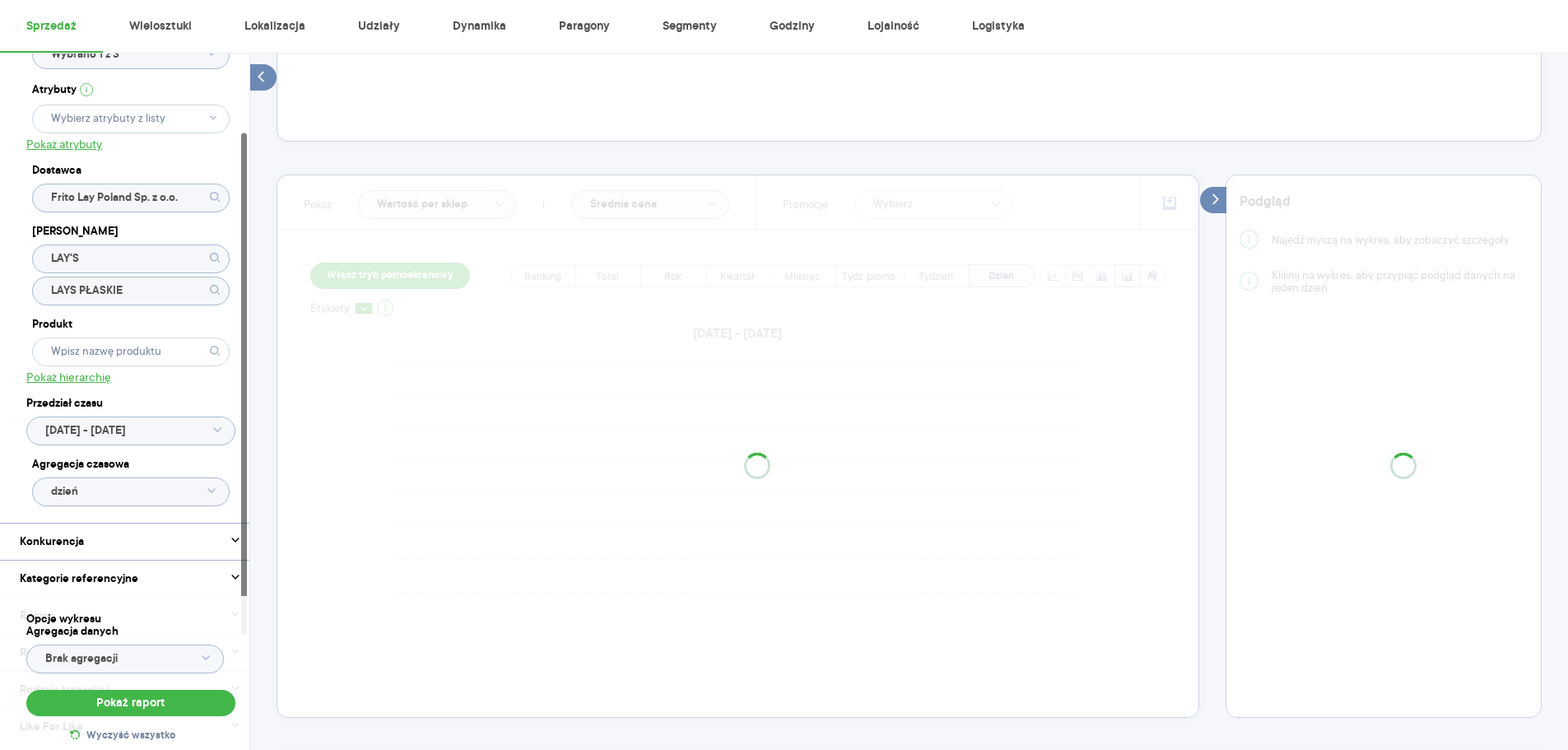 click at bounding box center (737, 446) 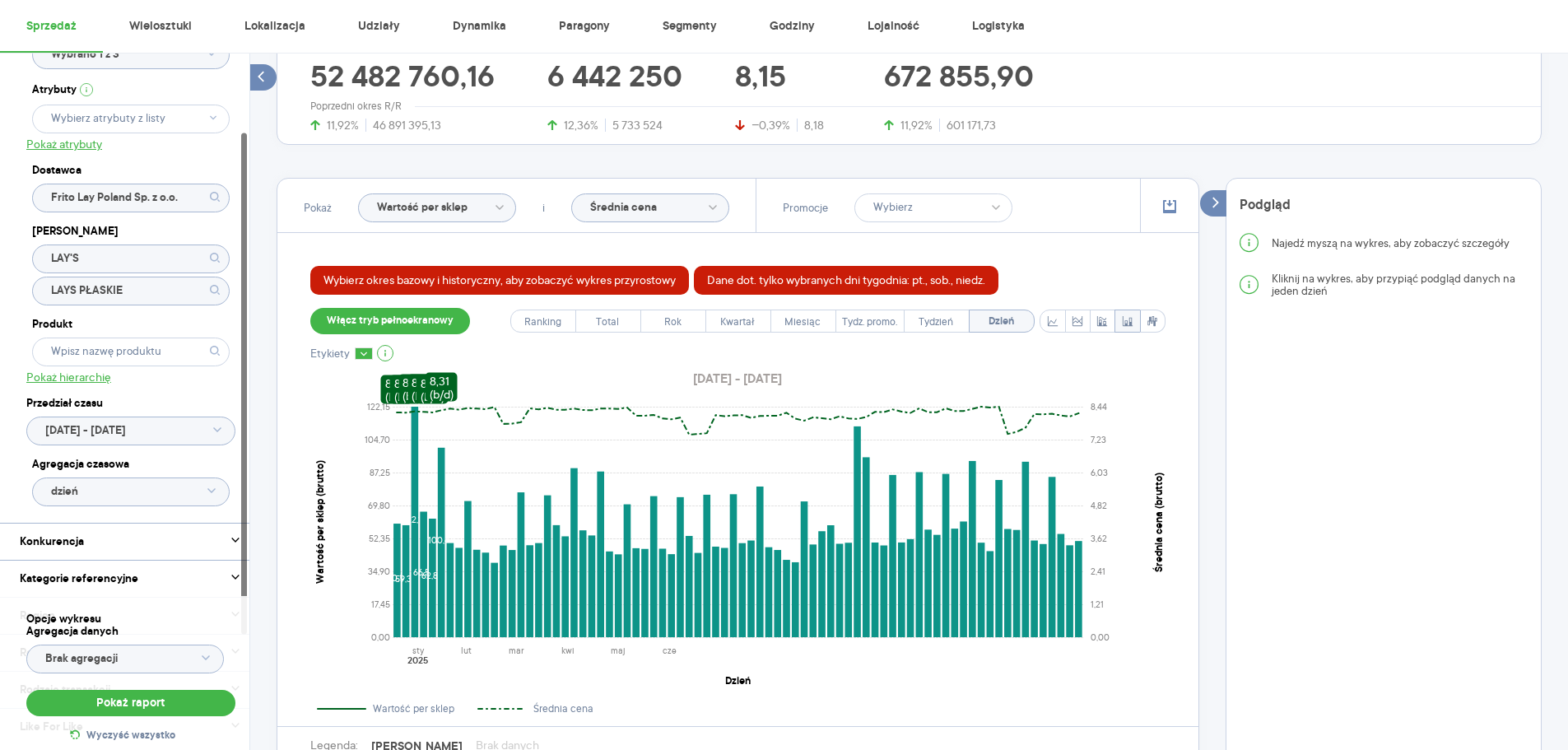 scroll, scrollTop: 342, scrollLeft: 0, axis: vertical 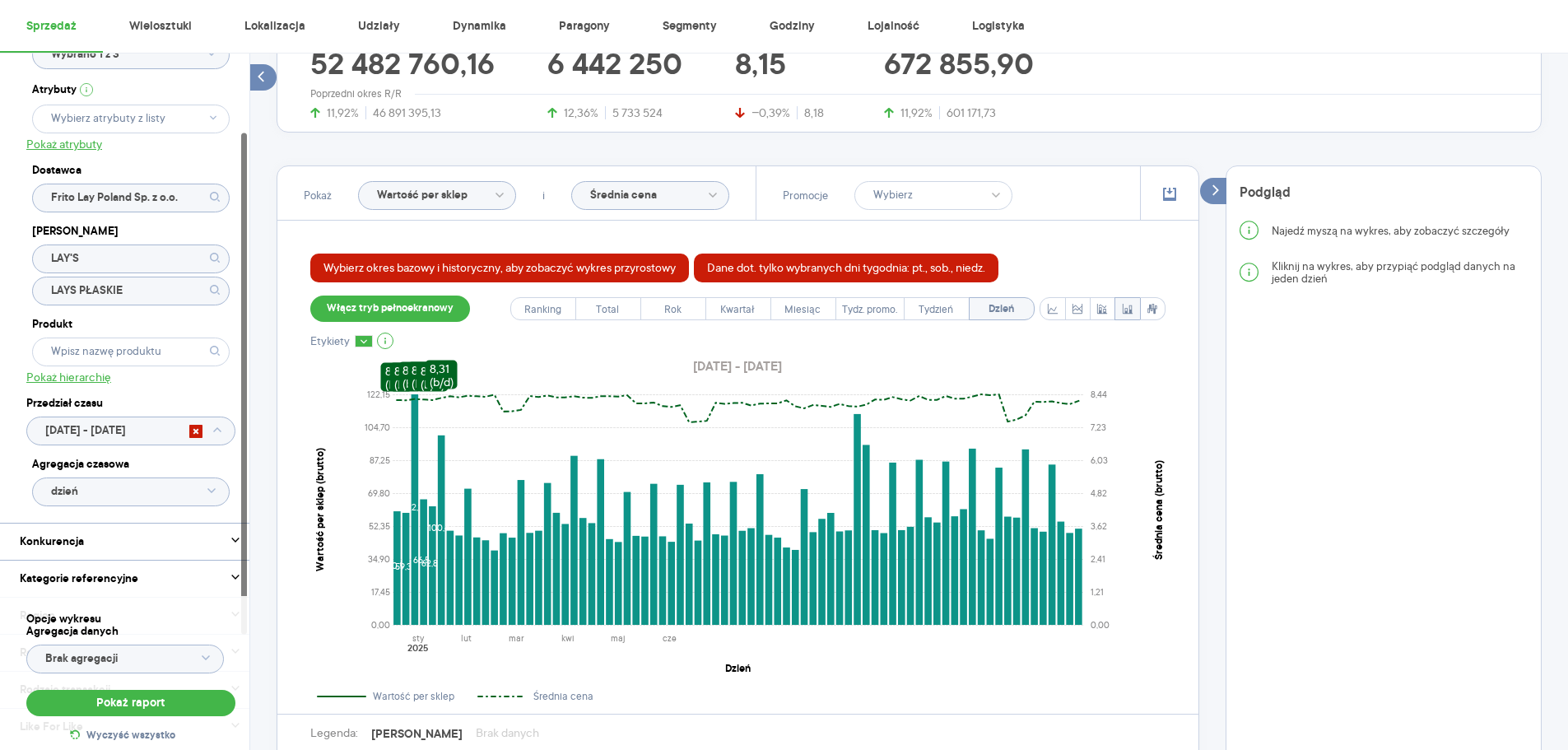 click on "Raporty Nowe Insights Eksport danych Nowość Baza wiedzy Nowość Aktualności [PERSON_NAME][EMAIL_ADDRESS][DOMAIN_NAME] Wyloguj Sprzedaż Wielosztuki Lokalizacja Udziały Dynamika Paragony Segmenty Godziny Lojalność Logistyka Kategoria * Słone przekąski Wybrano 1 z 7 Wybrano 1 z 3 Atrybuty Pokaż atrybuty Dostawca Frito Lay Poland Sp. z o.o. Marka LAY'S LAYS PŁASKIE Produkt Pokaż hierarchię Przedział czasu [DATE] - [DATE] Agregacja czasowa dzień Konkurencja Pokaż dane konkurencji z opóźnieniem Dostawca Marka Produkt Kategorie referencyjne Region Rodzaje sklepów Rodzaje transakcji Wszystkie Like For Like Uwzględnij LFL Opcje wykresu Agregacja danych Brak agregacji Pokaż raport Wyczyść wszystko Sprzedaż Podsumowanie - dane własne  (Frito Lay Poland Sp. z o.o.) Dane dot. tylko wybranych dni tygodnia: pt., sob., niedz. Pokaż: Dane total Dane per sklep Dystrybucja Jednostki naturalne Dane własne Wartość sprzedaży (brutto) 52 482 760,16 11,92% 46 891 395,13 Liczba sztuk 6 442 250 12,36% 8,15 i (" at bounding box center (784, 33) 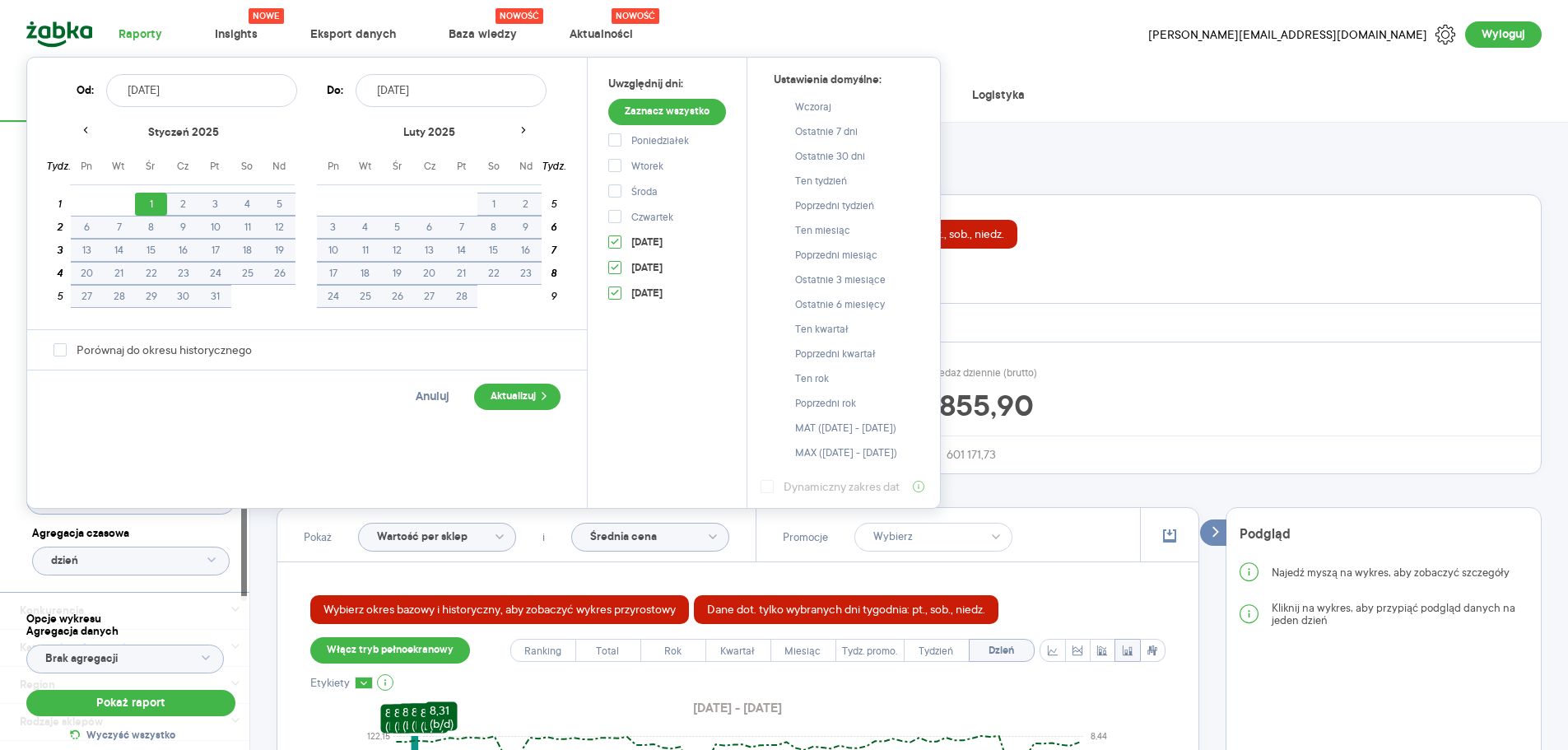 click on "Podsumowanie - dane własne  (Frito Lay Poland Sp. z o.o.) Dane dot. tylko wybranych dni tygodnia: pt., sob., niedz." at bounding box center (915, 221) 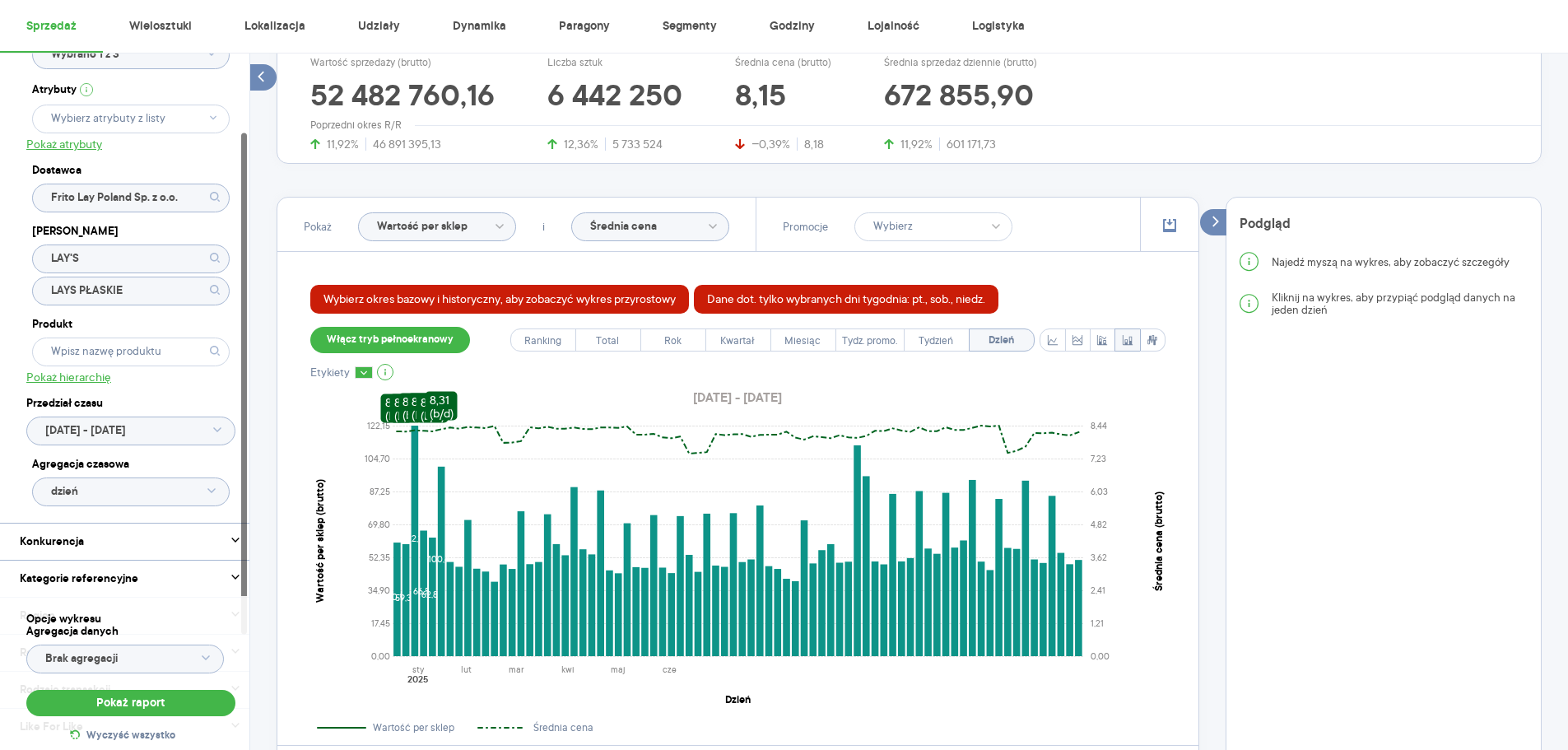 scroll, scrollTop: 439, scrollLeft: 0, axis: vertical 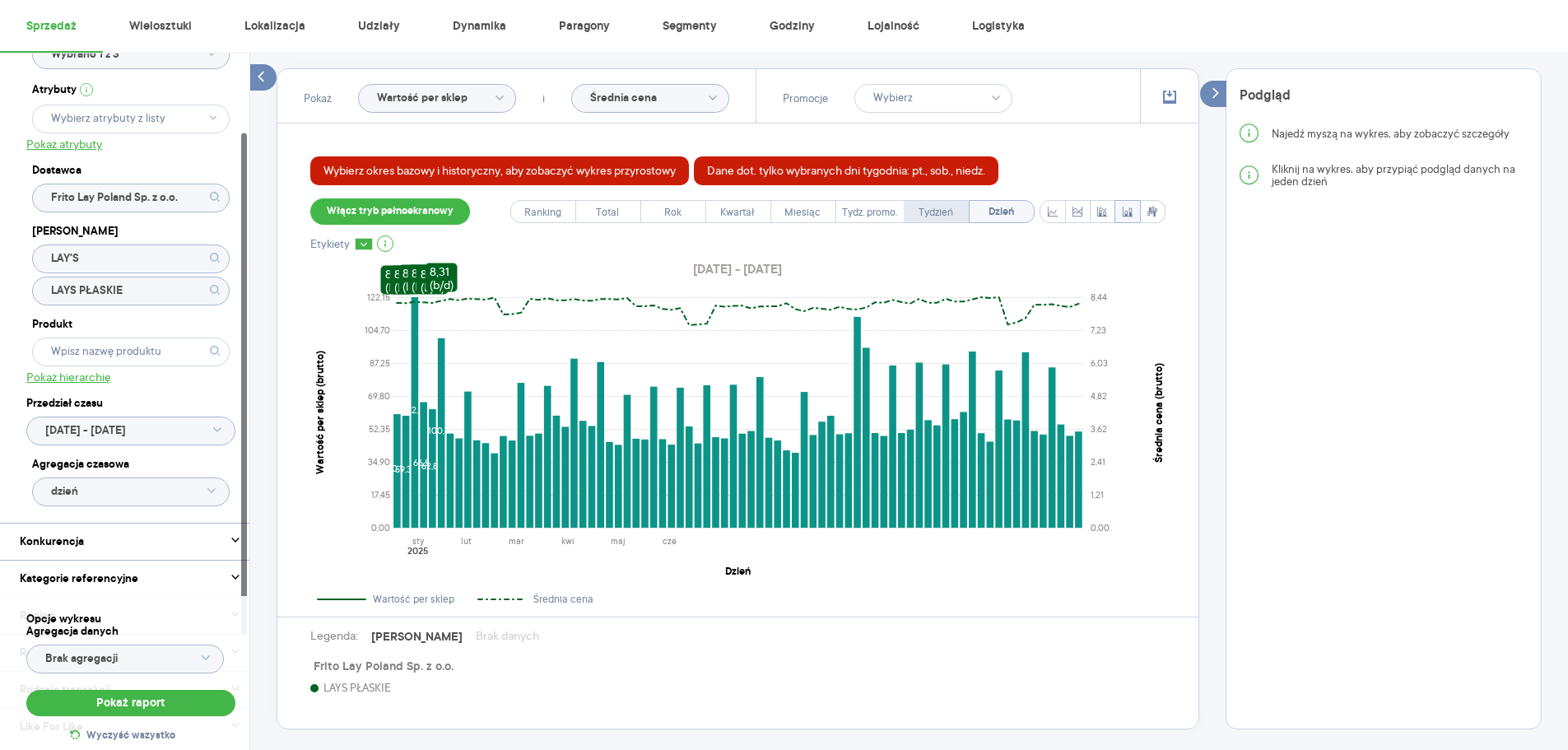 click on "Tydzień" at bounding box center [936, 212] 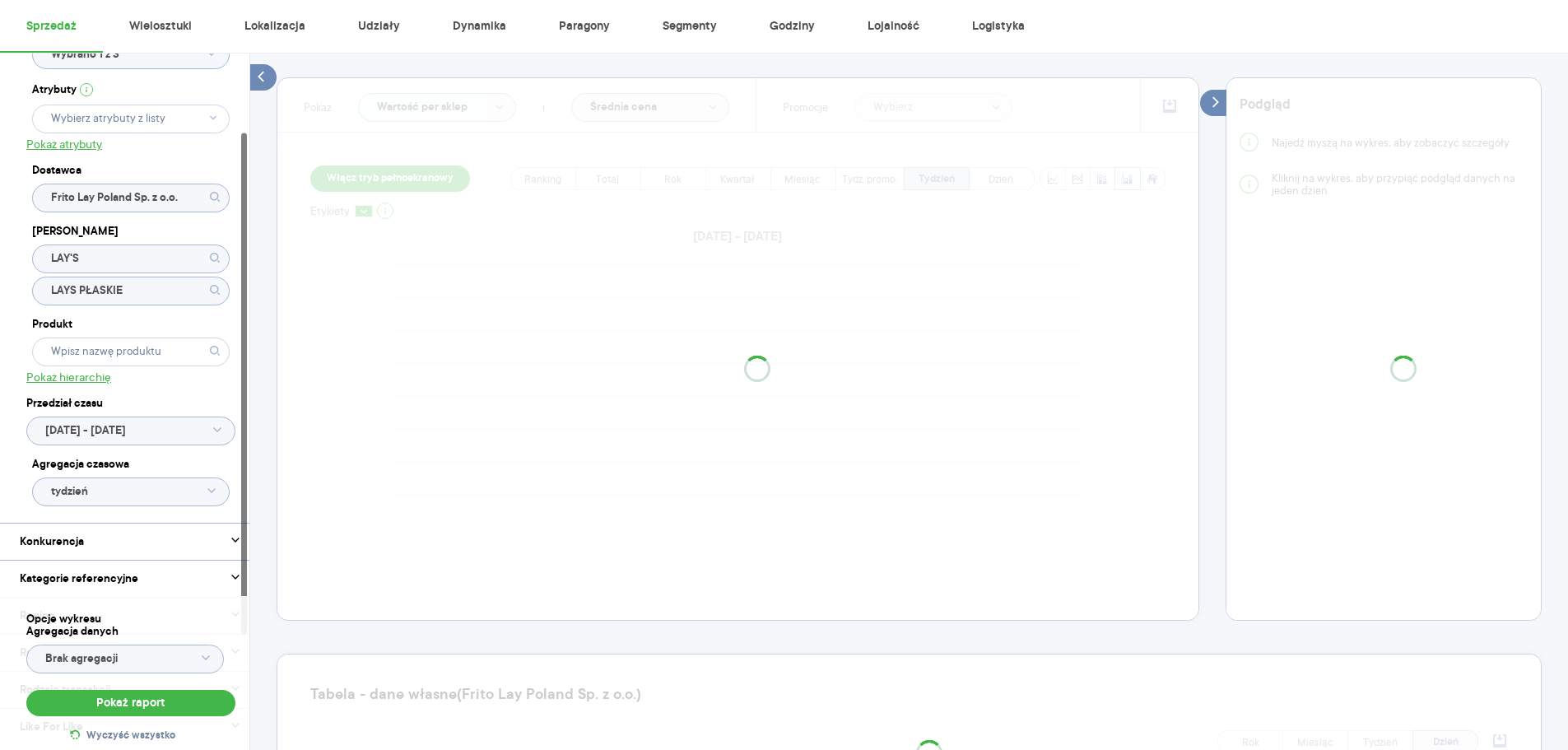 scroll, scrollTop: 439, scrollLeft: 0, axis: vertical 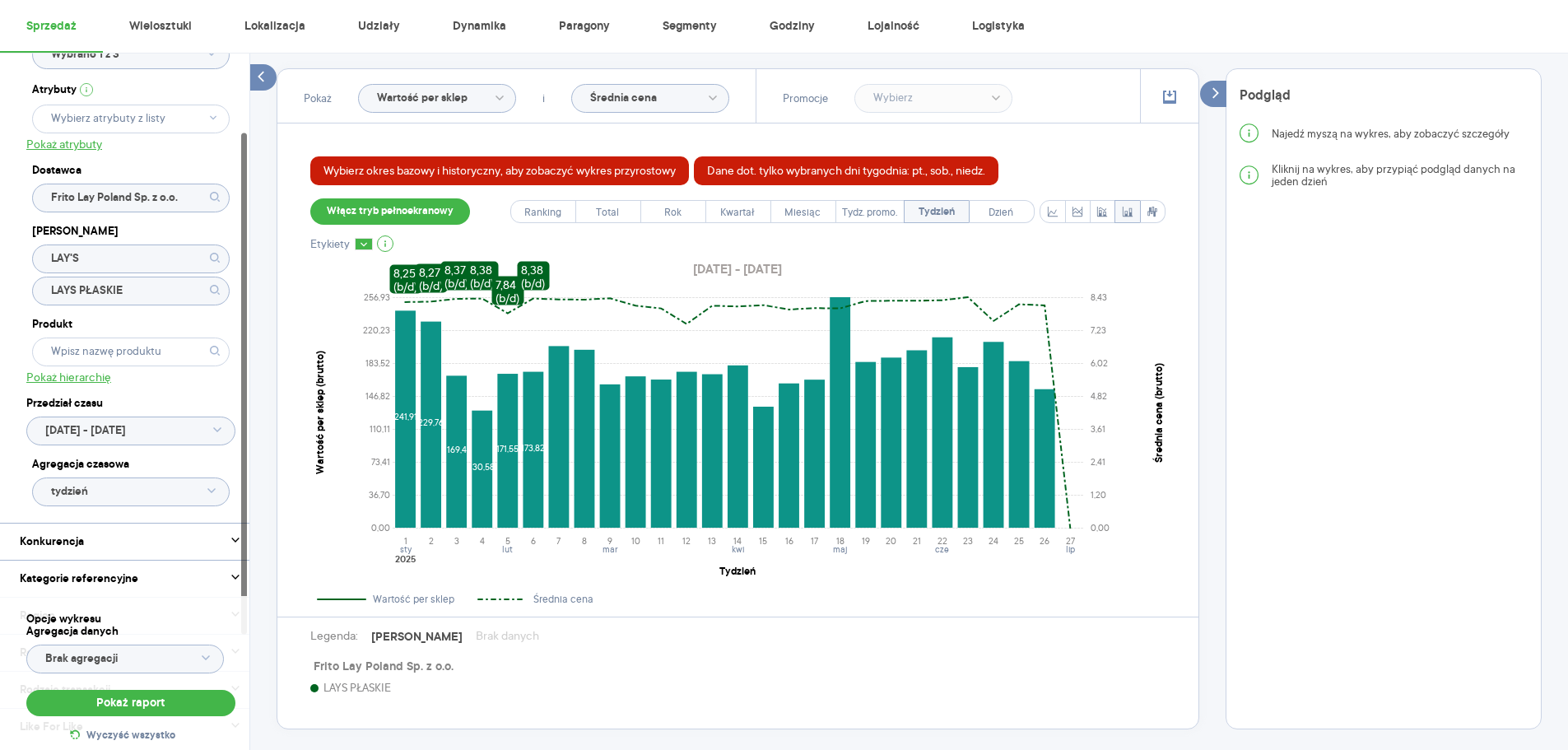 click 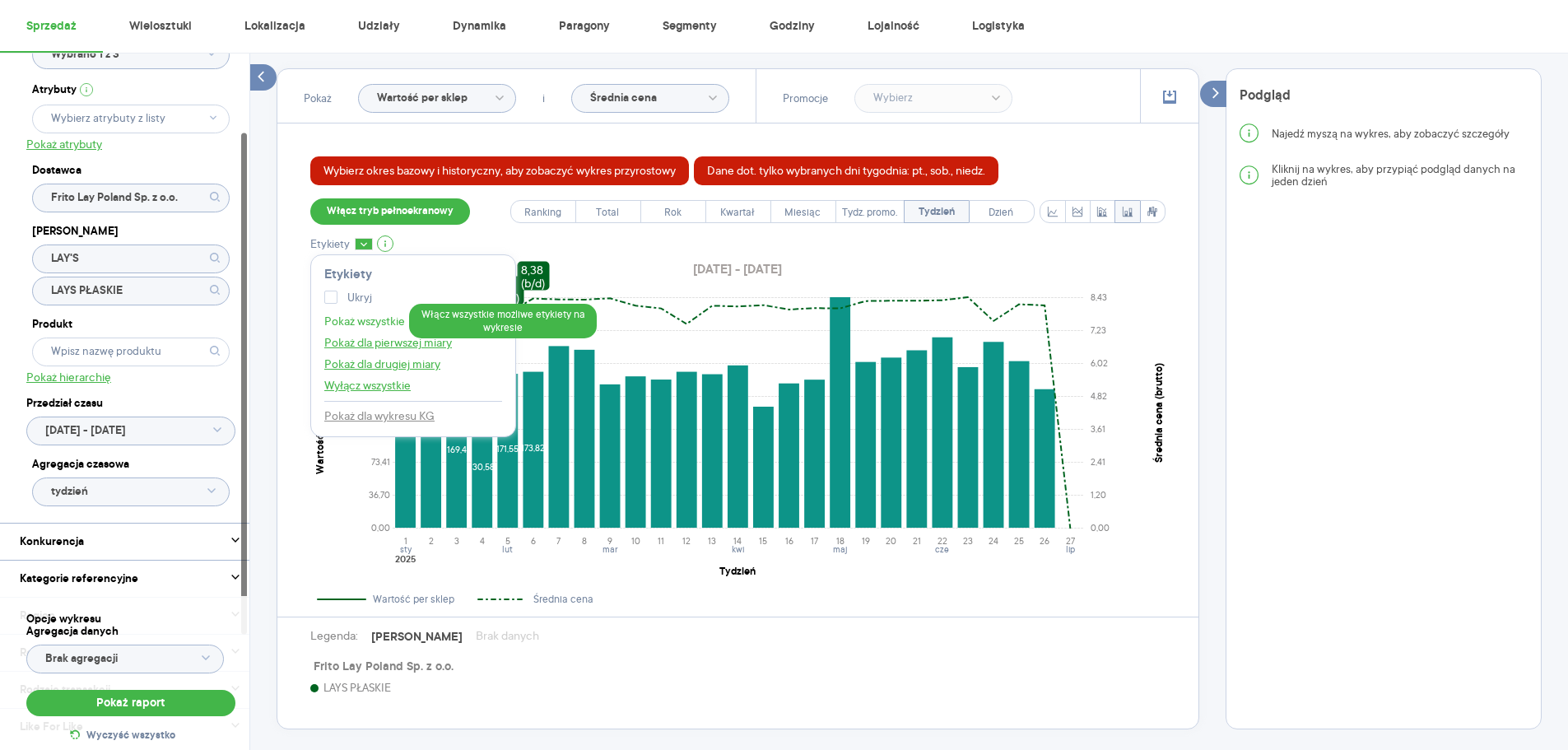 click on "Pokaż wszystkie" at bounding box center (365, 321) 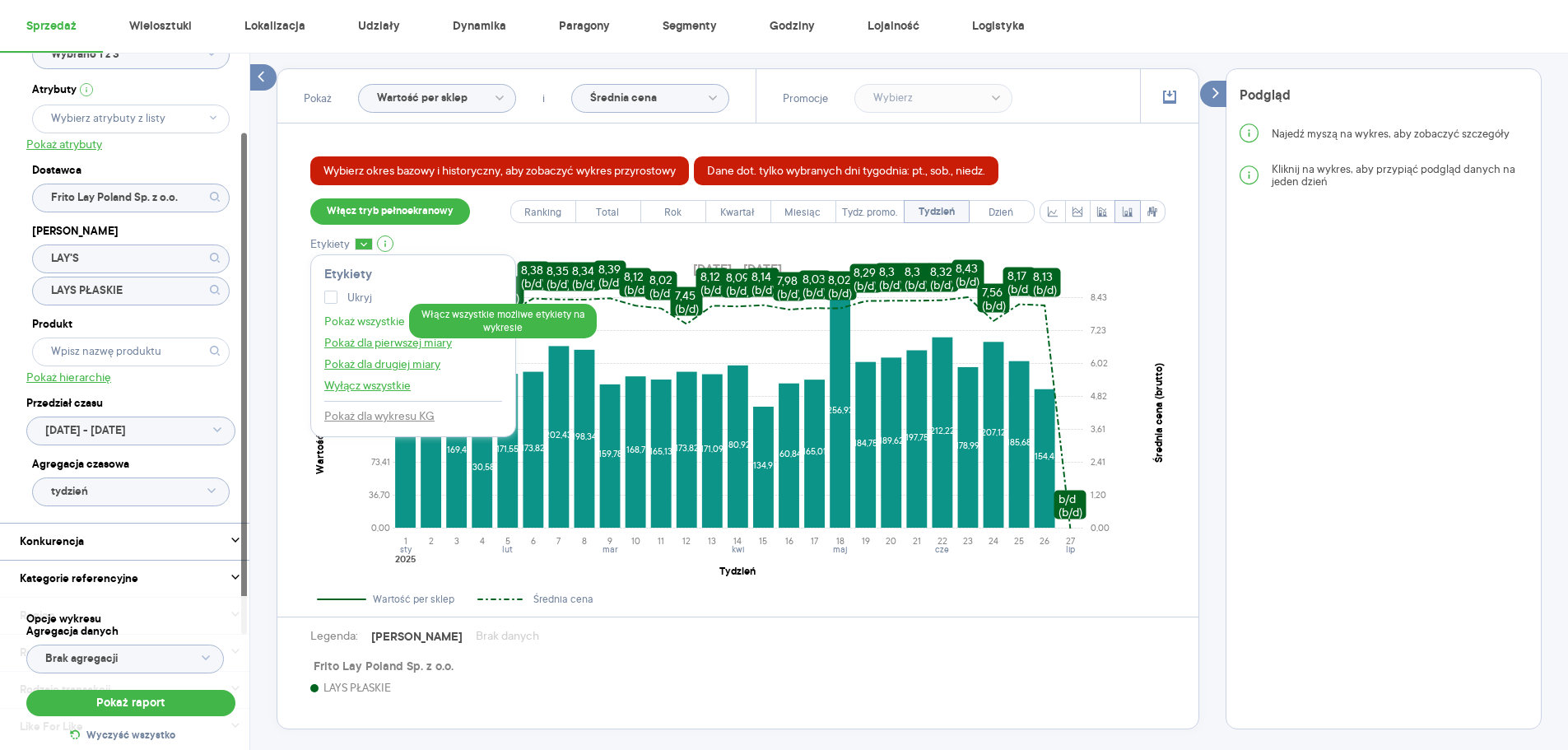click on "Pokaż wszystkie" at bounding box center [365, 321] 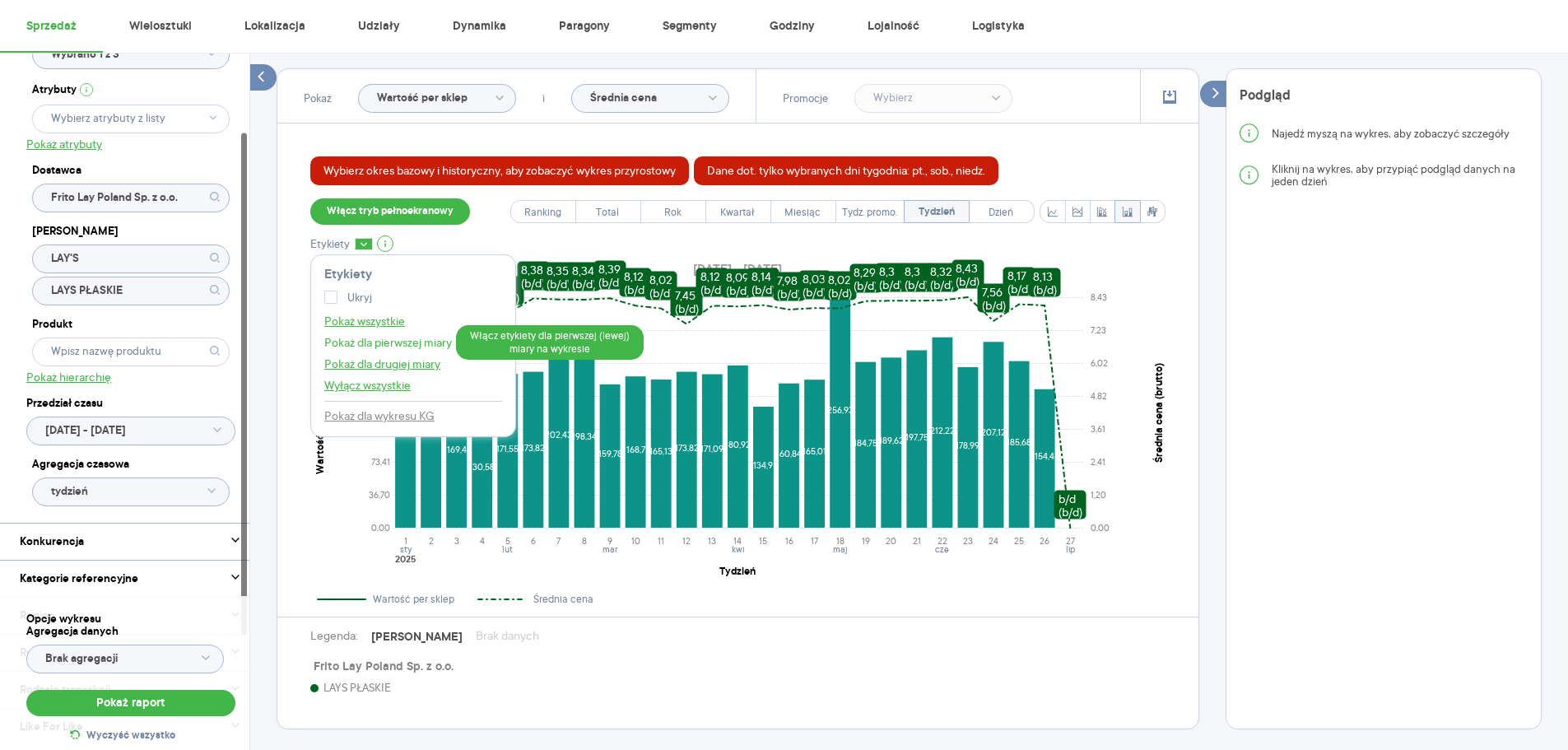 click on "Pokaż dla pierwszej miary" at bounding box center (388, 342) 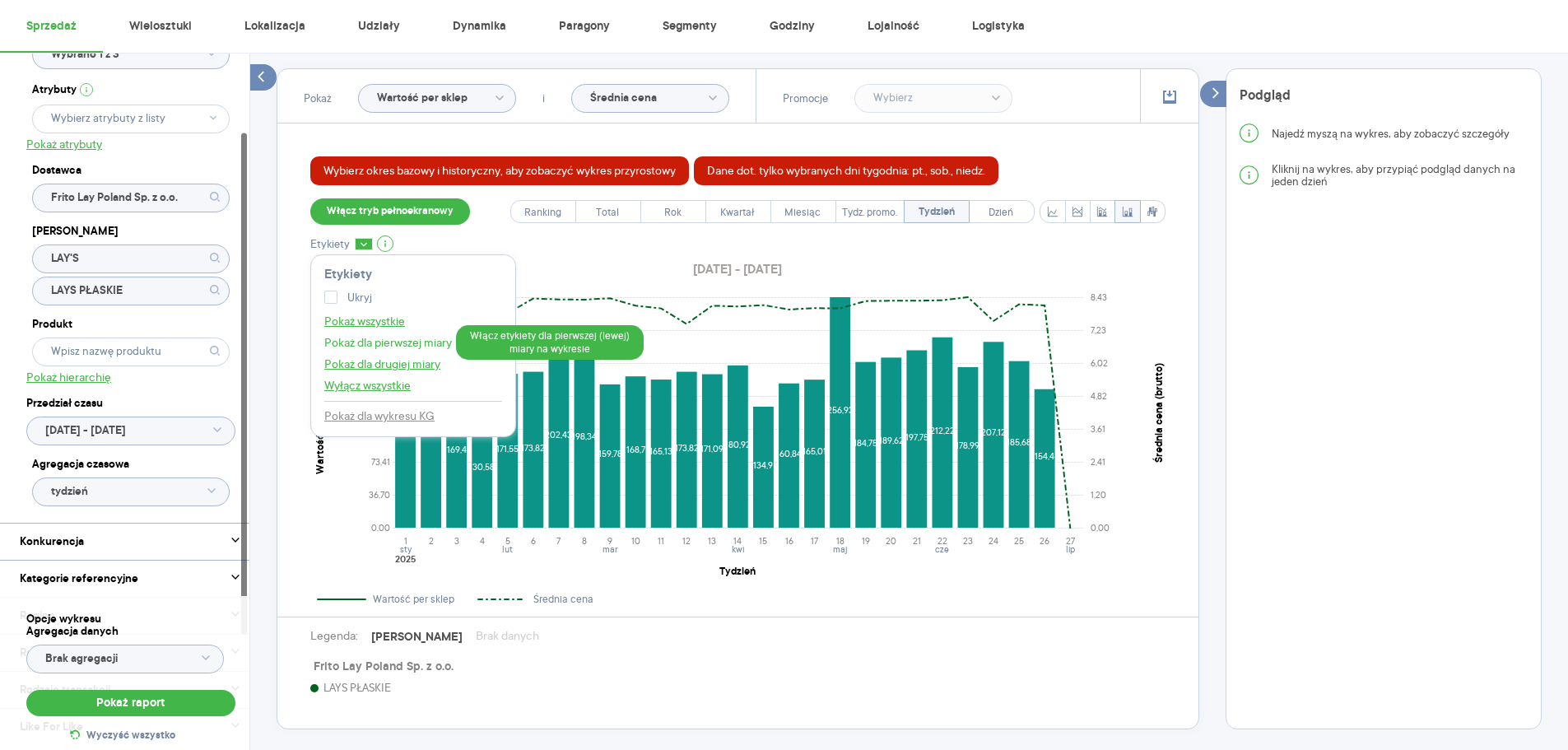 click on "Pokaż dla pierwszej miary" at bounding box center (388, 342) 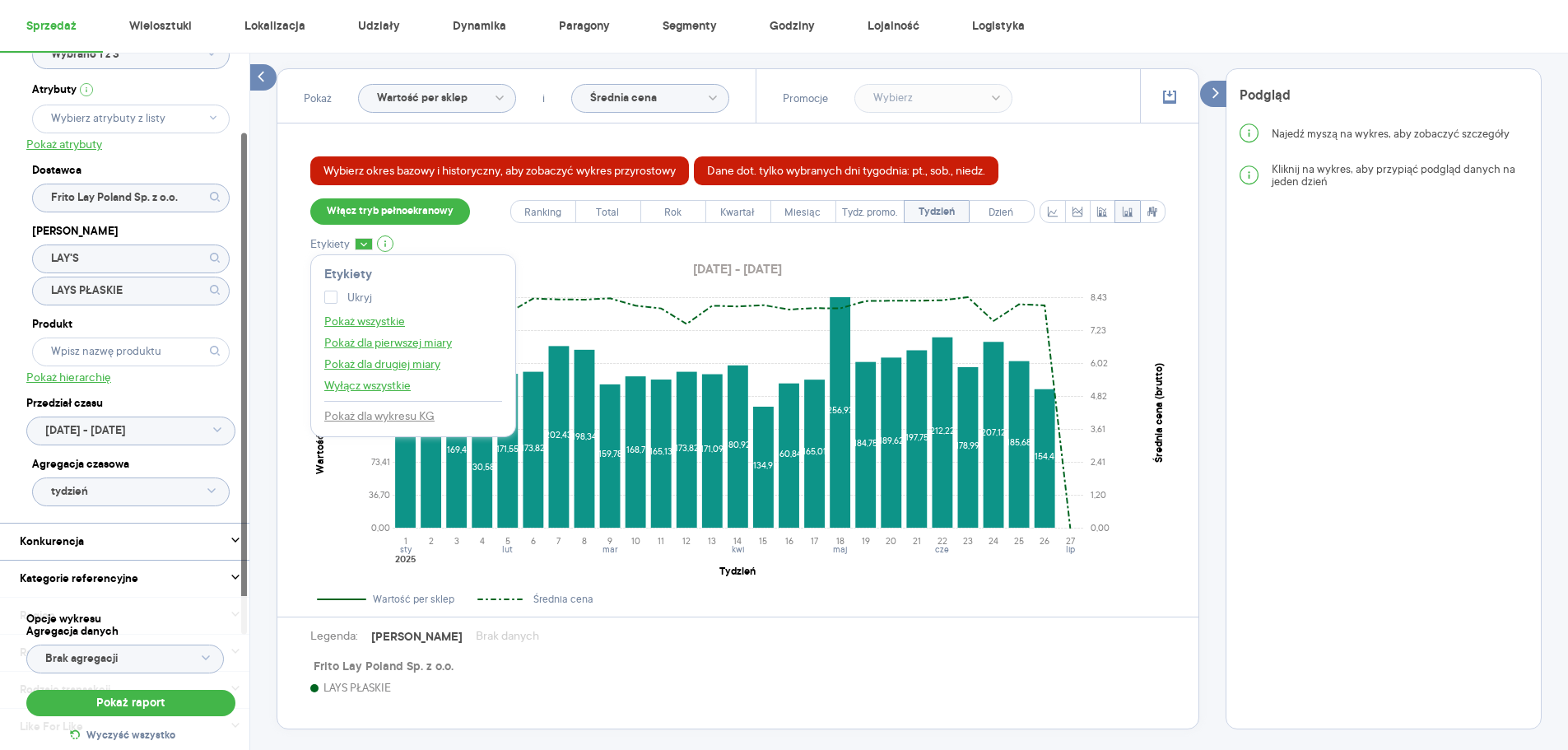 click on "Etykiety Etykiety Ukryj Pokaż wszystkie Pokaż dla pierwszej miary Pokaż dla drugiej miary Wyłącz wszystkie Pokaż dla wykresu KG" at bounding box center [737, 245] 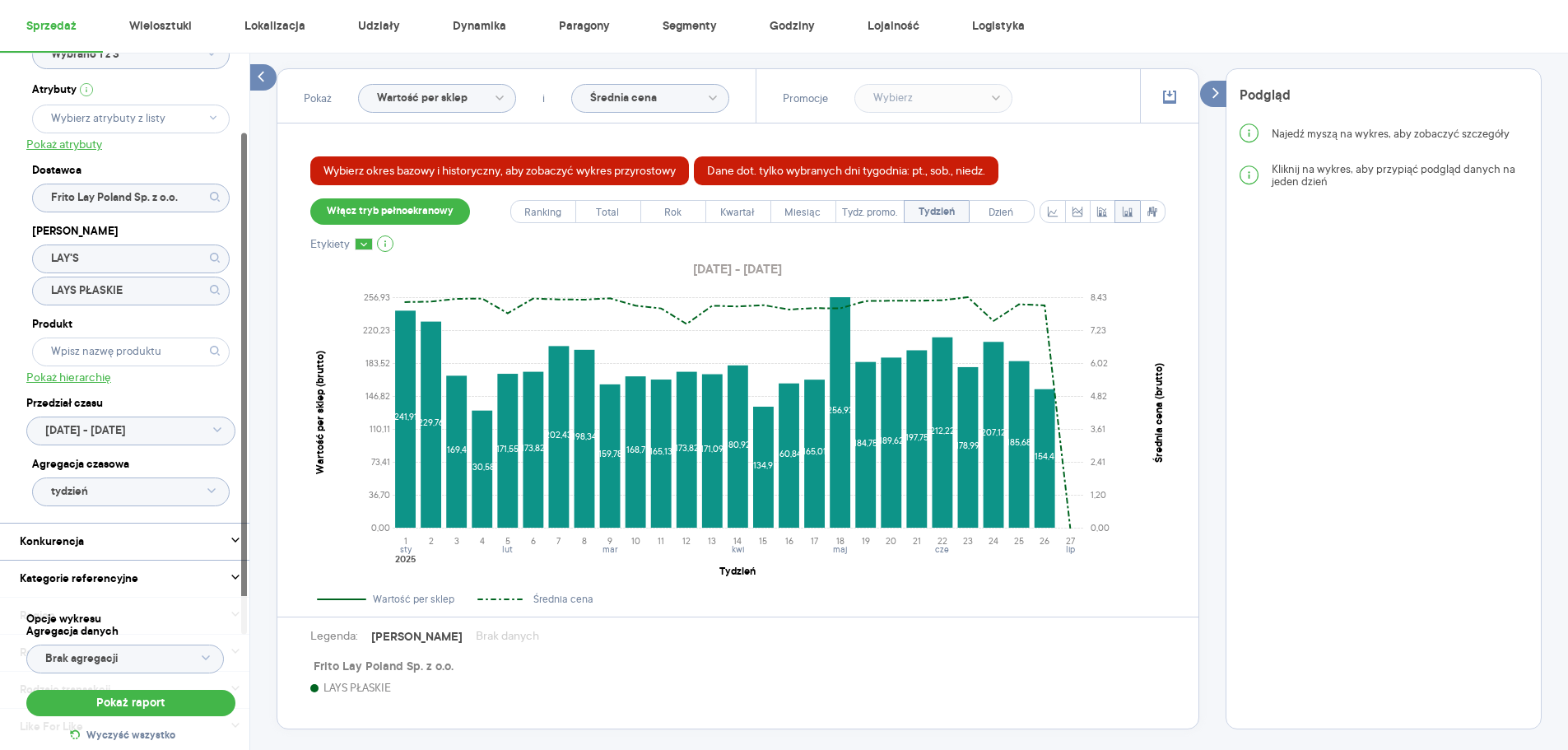 click on "Włącz tryb pełnoekranowy Ranking Total Rok Kwartał Miesiąc Tydz. promo. Tydzień Dzień" at bounding box center (737, 212) 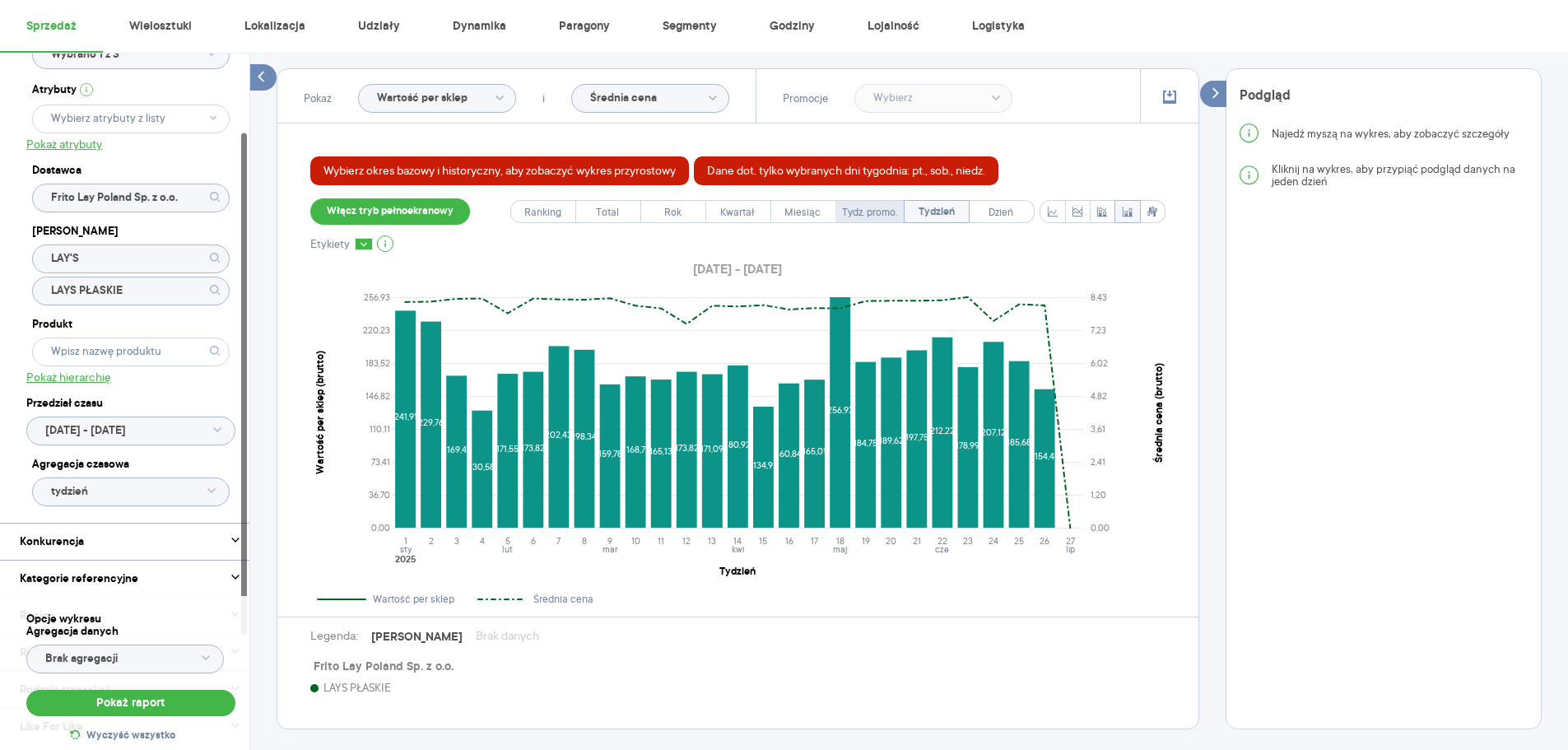 click on "Tydz. promo." at bounding box center [869, 212] 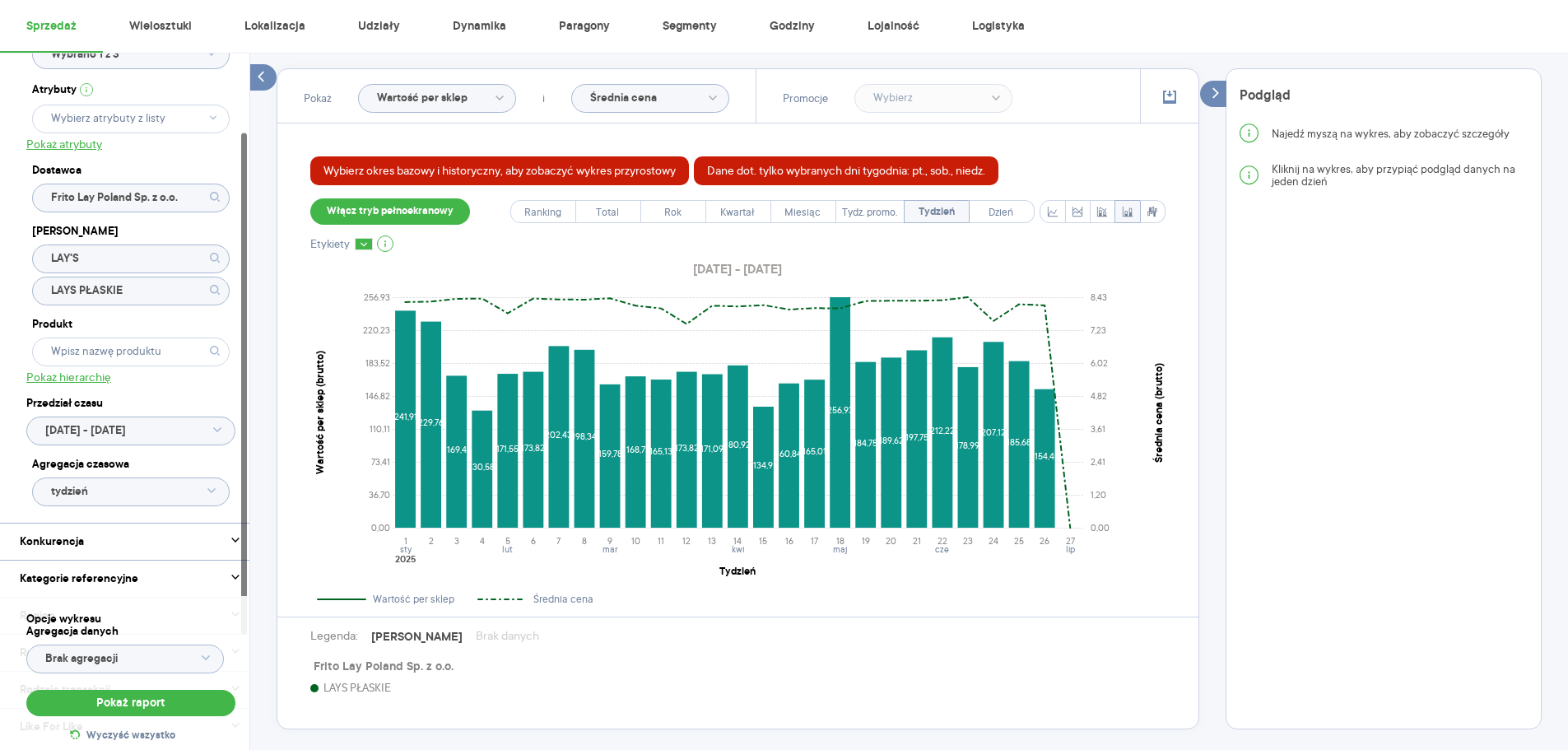 type on "tydzień promocyjny" 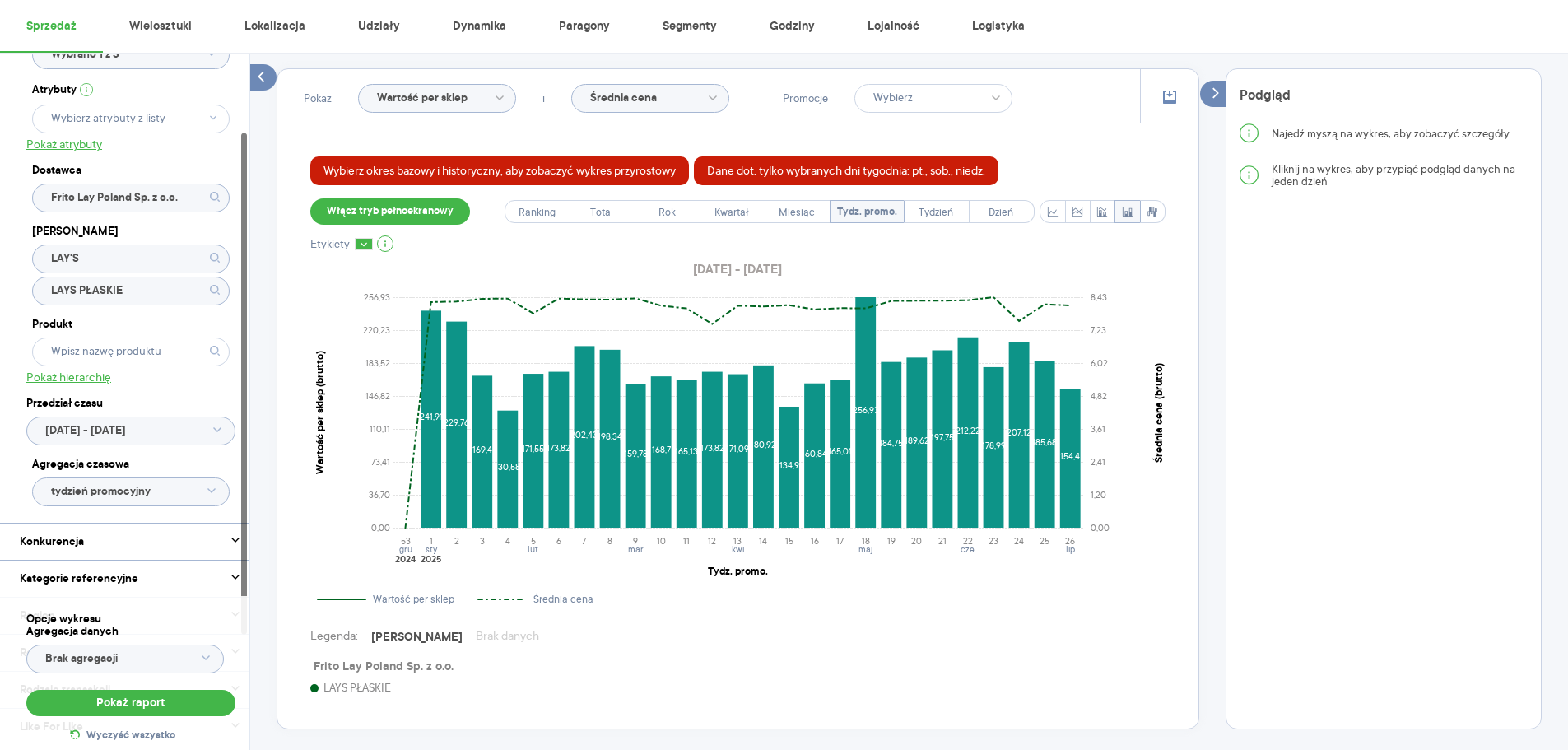 click 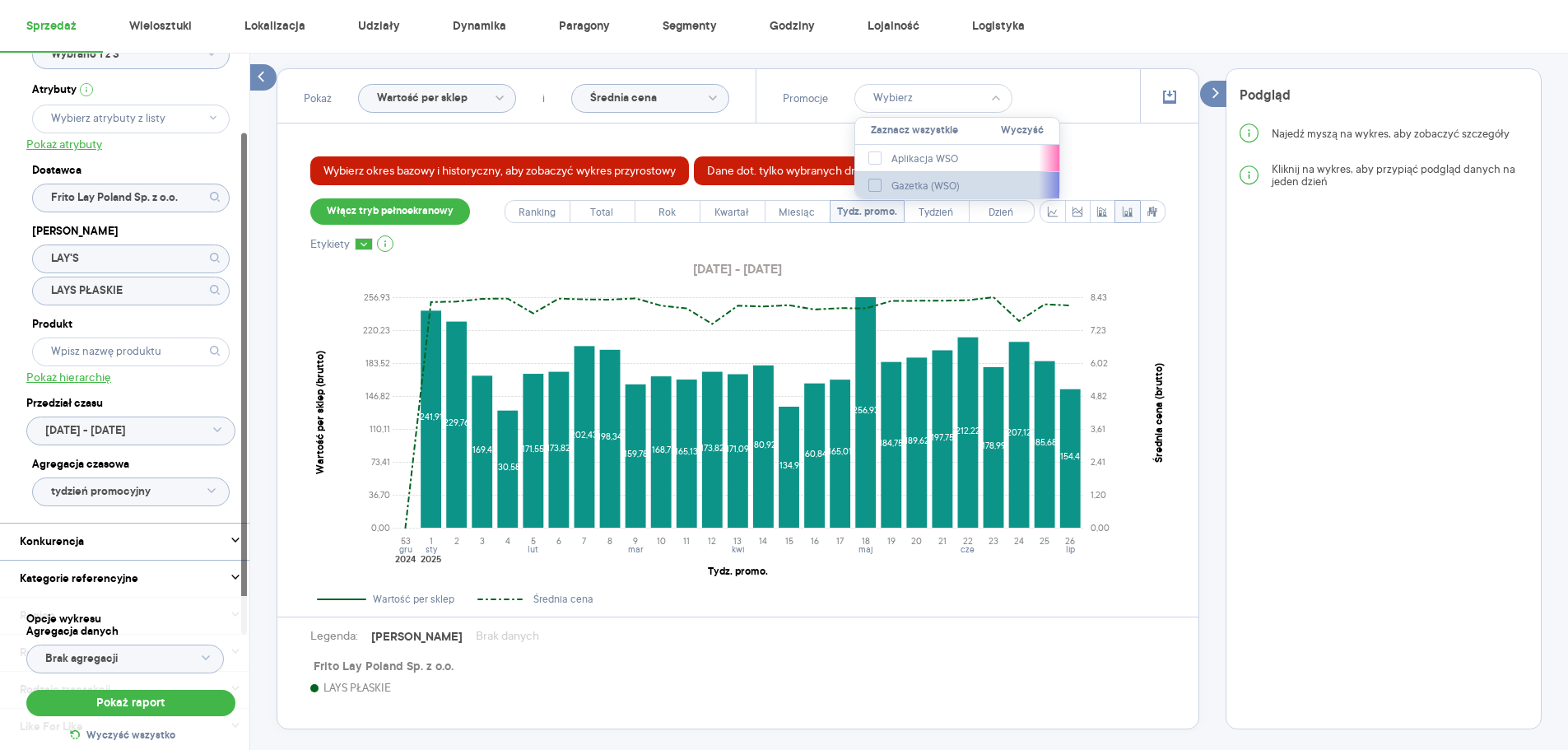 click on "Gazetka (WSO)" at bounding box center (927, 186) 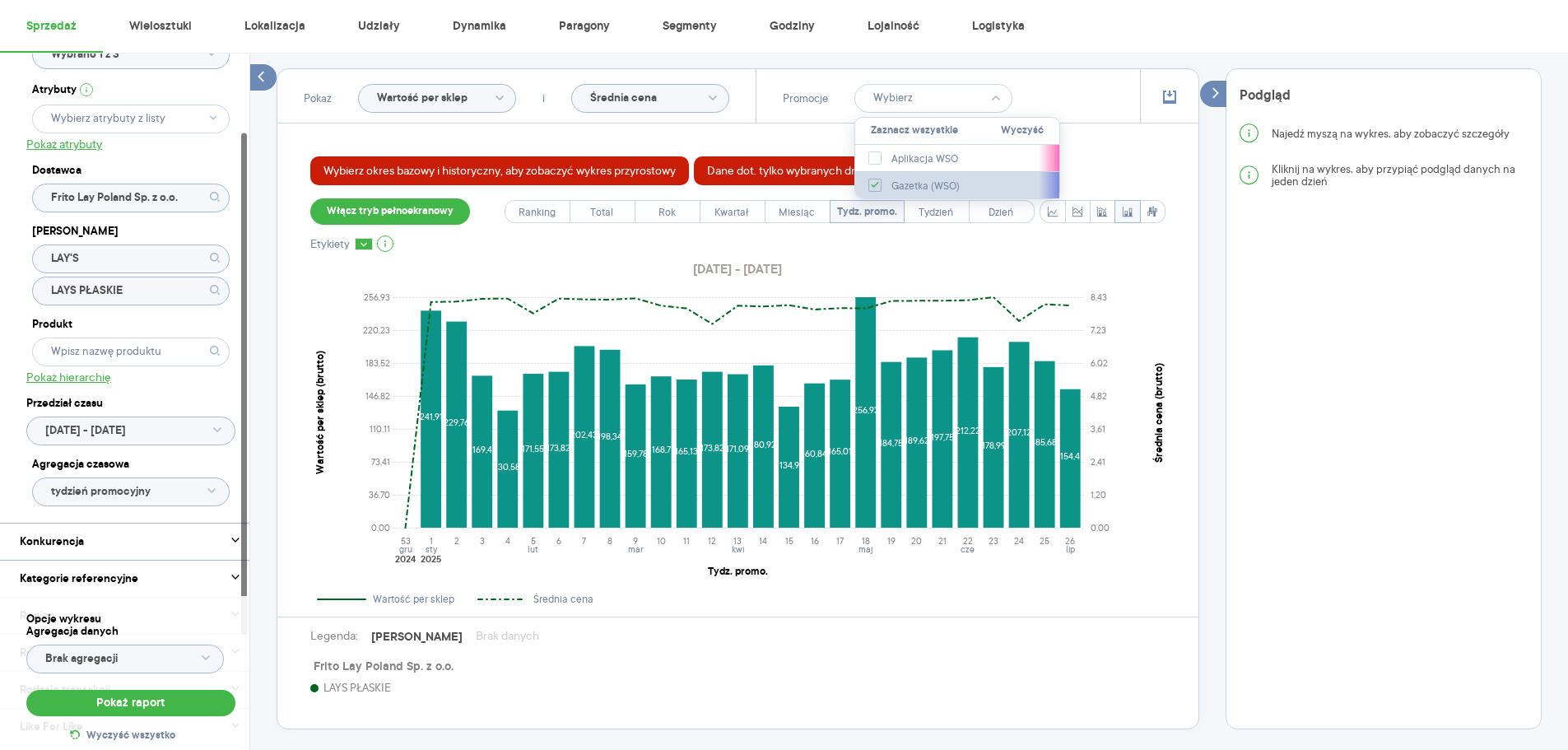 checkbox on "true" 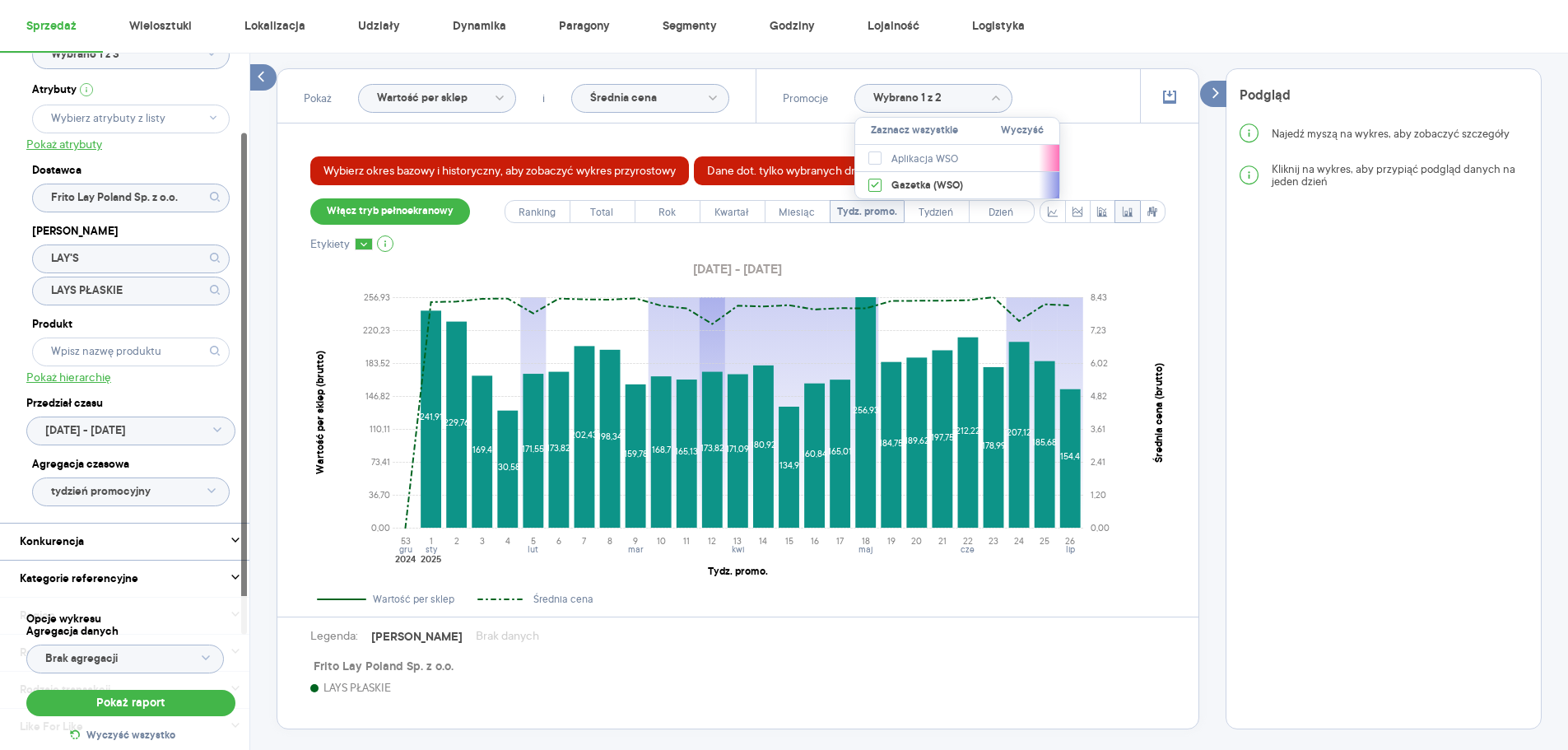 click on "Wybierz okres bazowy i historyczny, aby zobaczyć wykres przyrostowy Dane dot. tylko wybranych dni tygodnia: pt., sob., niedz. Włącz tryb pełnoekranowy Ranking Total Rok Kwartał Miesiąc Tydz. promo. Tydzień Dzień Etykiety [DATE] - [DATE] 0,00 36,70 73,41 110,11 146,82 183,52 220,23 256,93 Wartość per sklep (brutto) 53 1 2 3 4 5 6 7 8 9 10 11 12 13 14 15 16 17 18 19 20 21 22 23 24 25 [DATE] sty lut mar kwi maj cze [DATE] 2025 [GEOGRAPHIC_DATA] promo. 0 241,91 229,76 169,4 130,58 171,55 173,82 202,43 198,34 159,78 168,7 165,13 173,82 171,09 180,92 134,9 160,84 165,01 256,93 184,75 189,62 197,75 212,22 178,99 207,12 185,68 154,4 0,00 1,20 2,41 3,61 4,82 6,02 7,23 8,43 Średnia cena (brutto) Wartość per sklep Średnia cena Legenda: [PERSON_NAME] danych Frito Lay Poland Sp. z o.o. LAYS PŁASKIE" at bounding box center (737, 426) 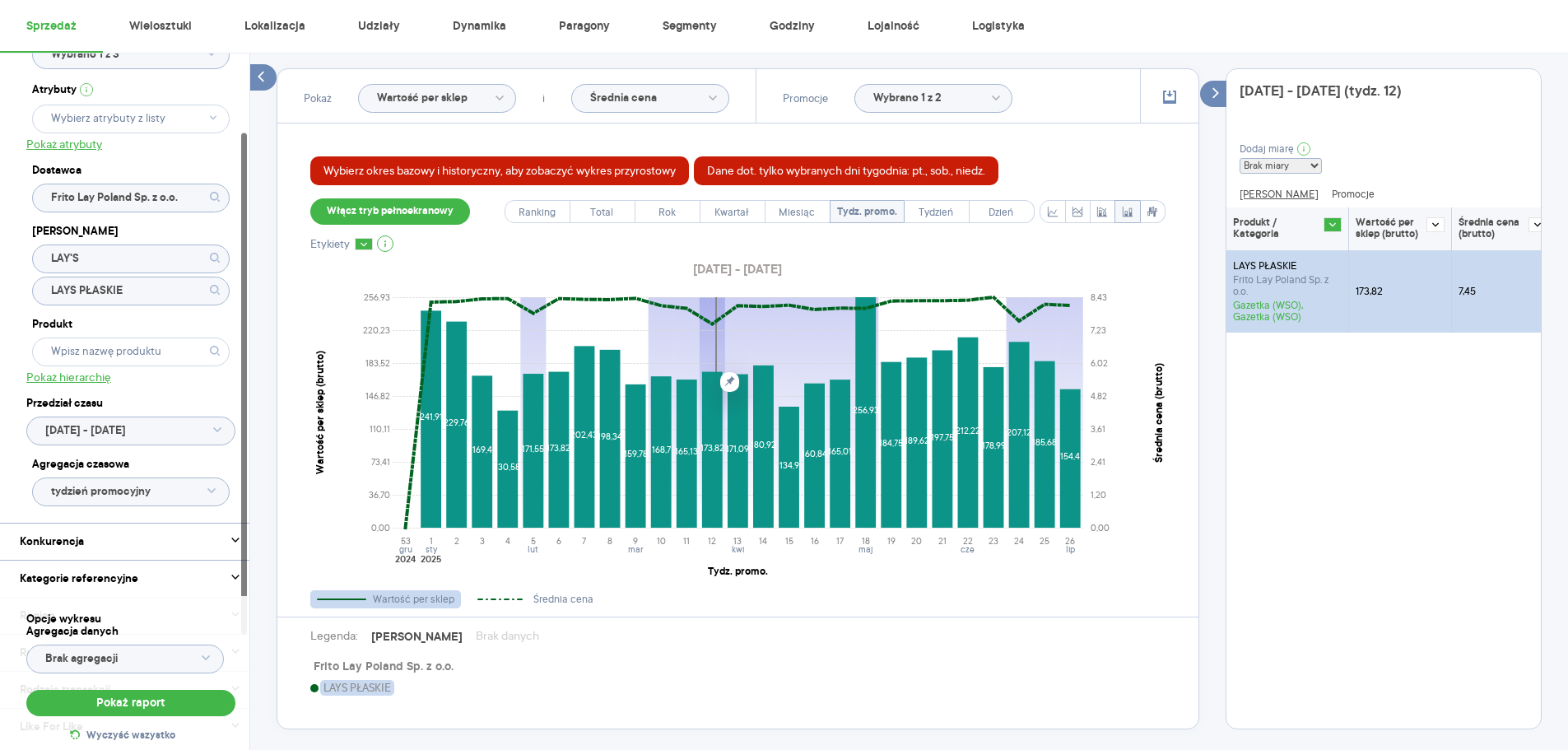 click 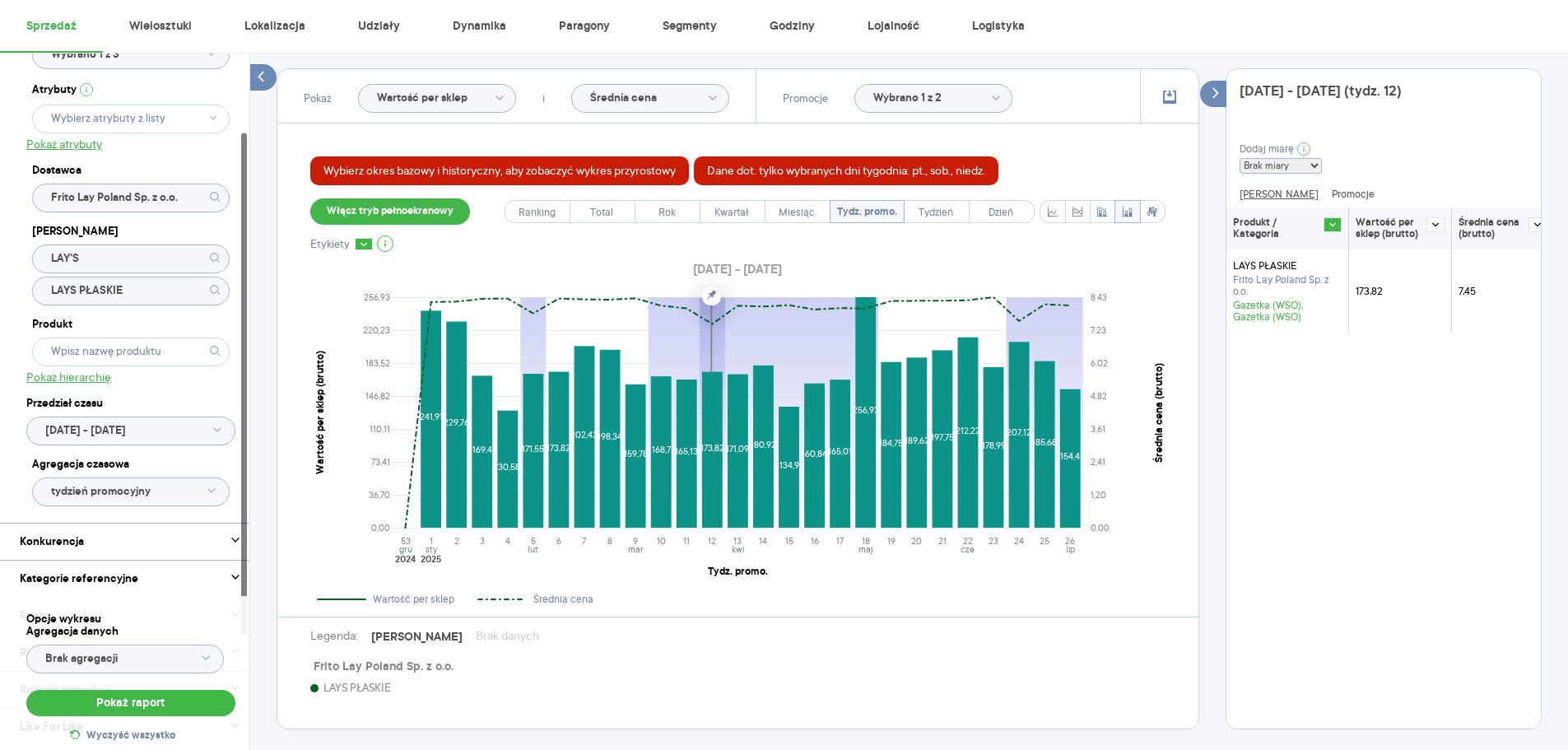 click on "Promocje" at bounding box center (1353, 194) 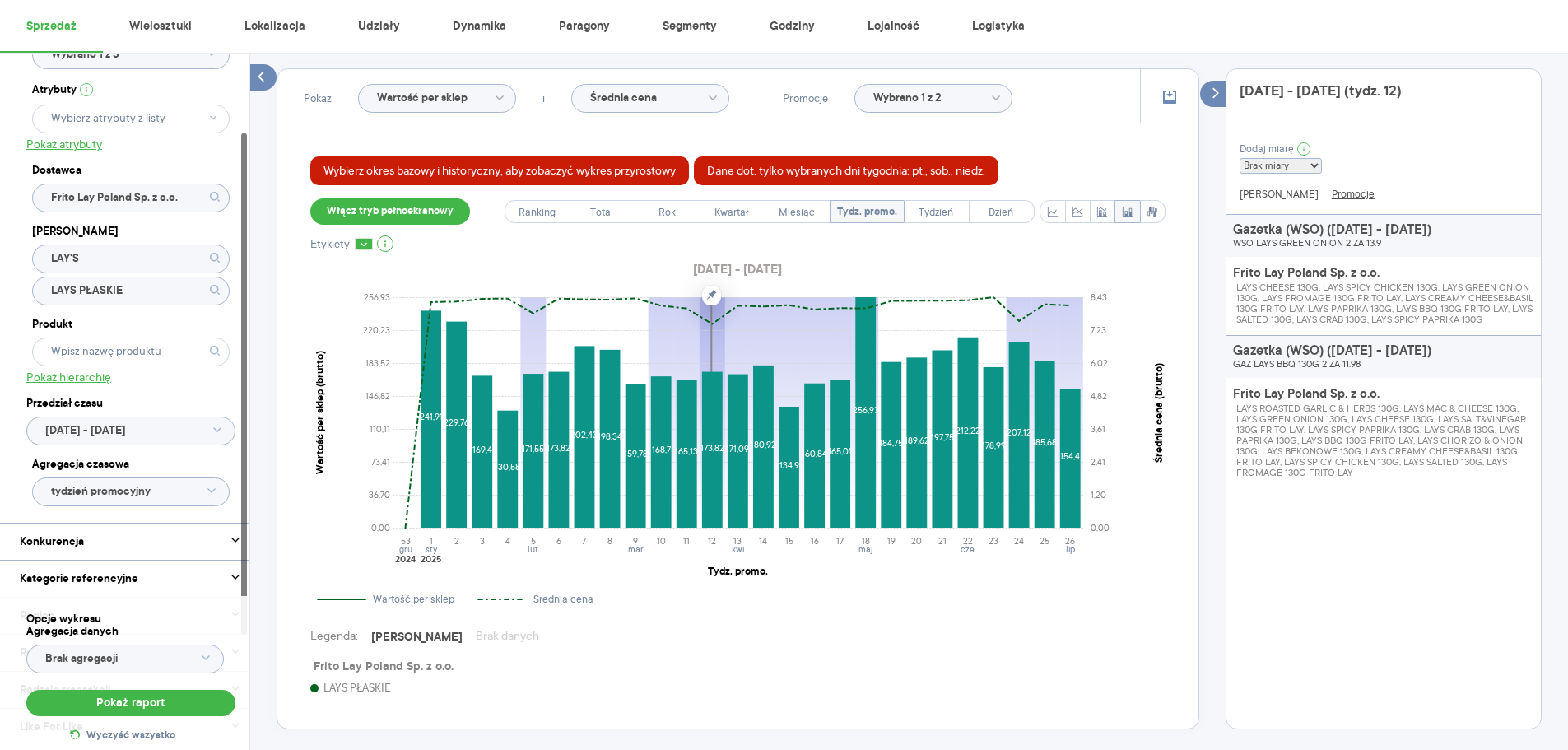 click on "Wybrano 1 z 2" 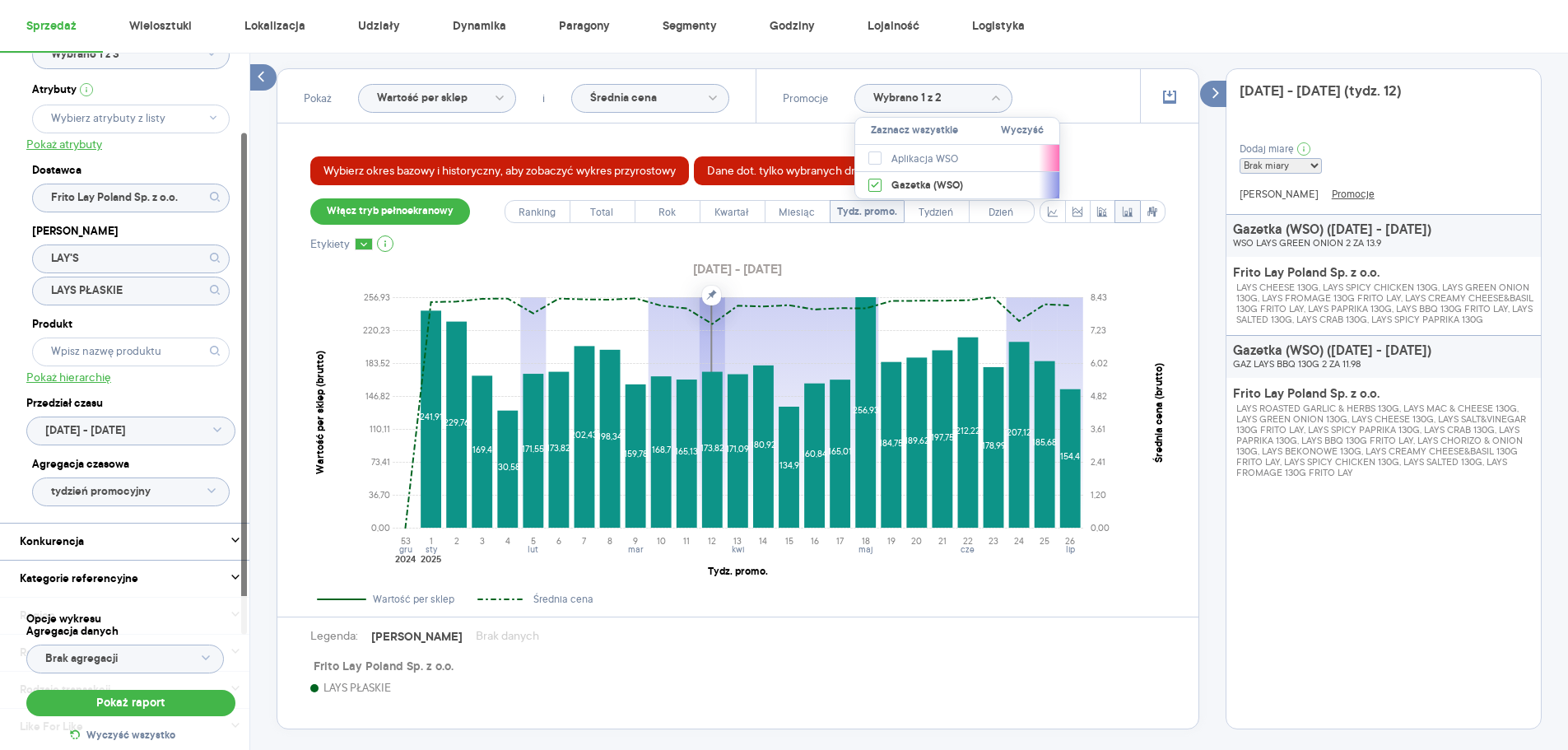drag, startPoint x: 1346, startPoint y: 372, endPoint x: 1501, endPoint y: 377, distance: 155.08062 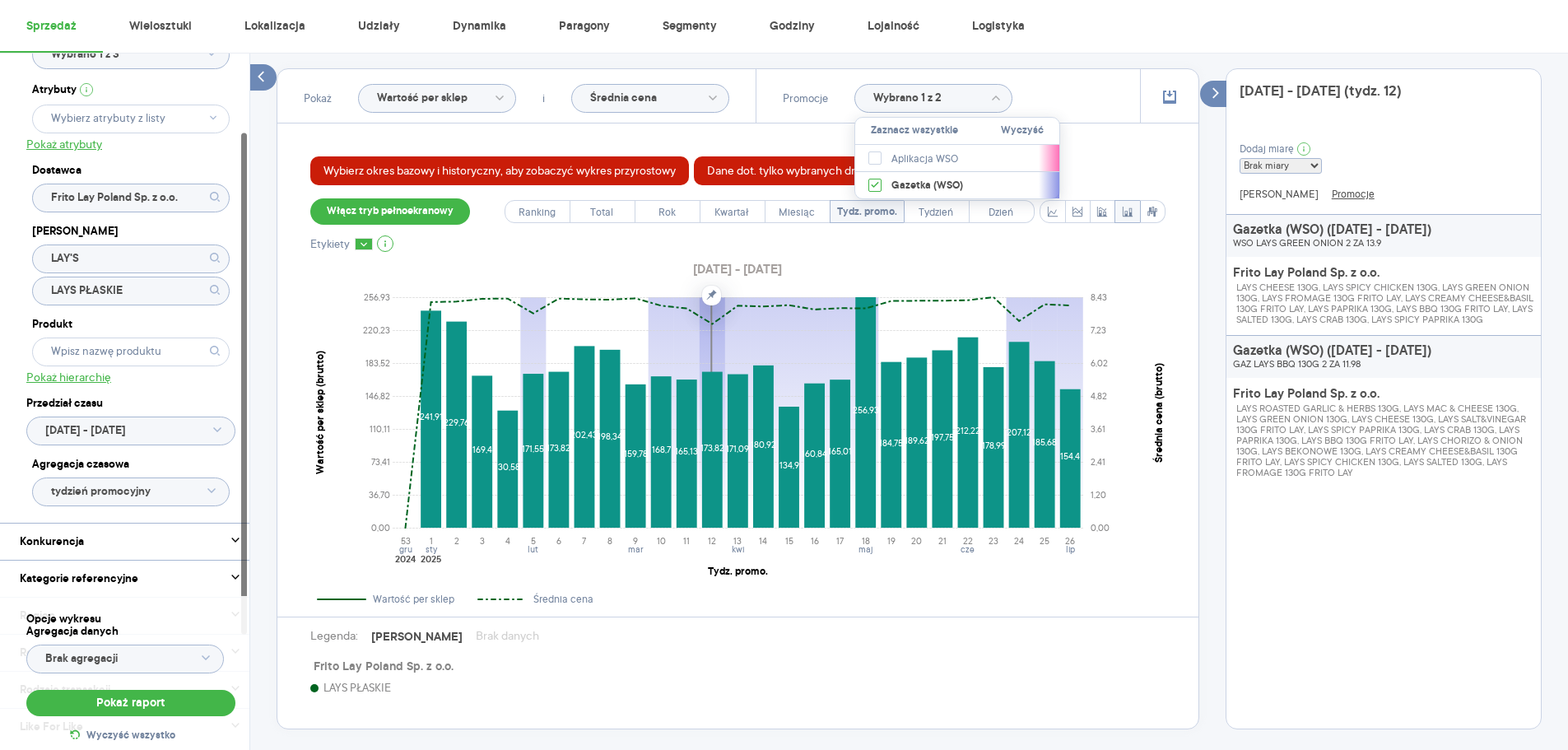 click on "Gazetka (WSO) ([DATE] - [DATE])" at bounding box center (1393, 352) 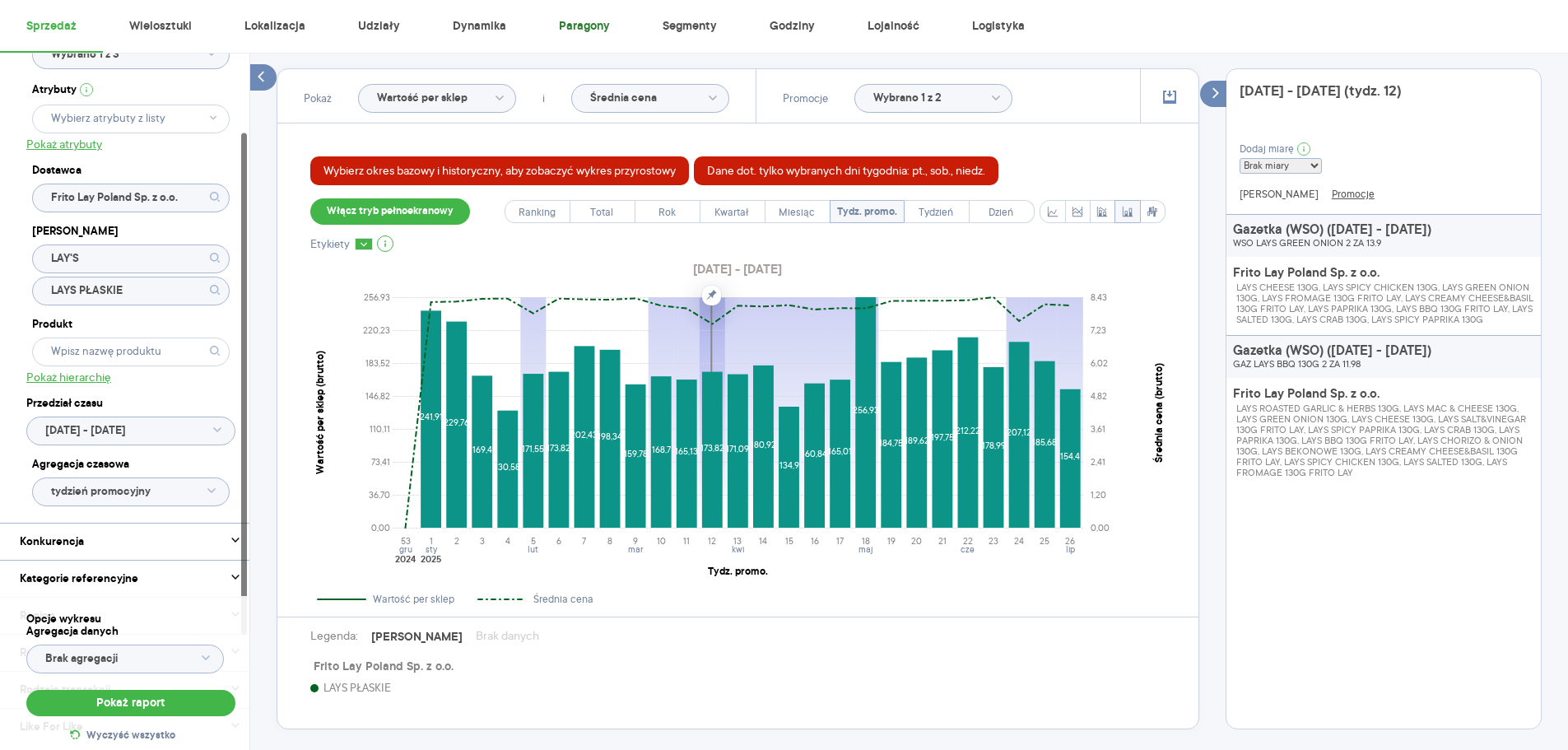 scroll, scrollTop: 438, scrollLeft: 0, axis: vertical 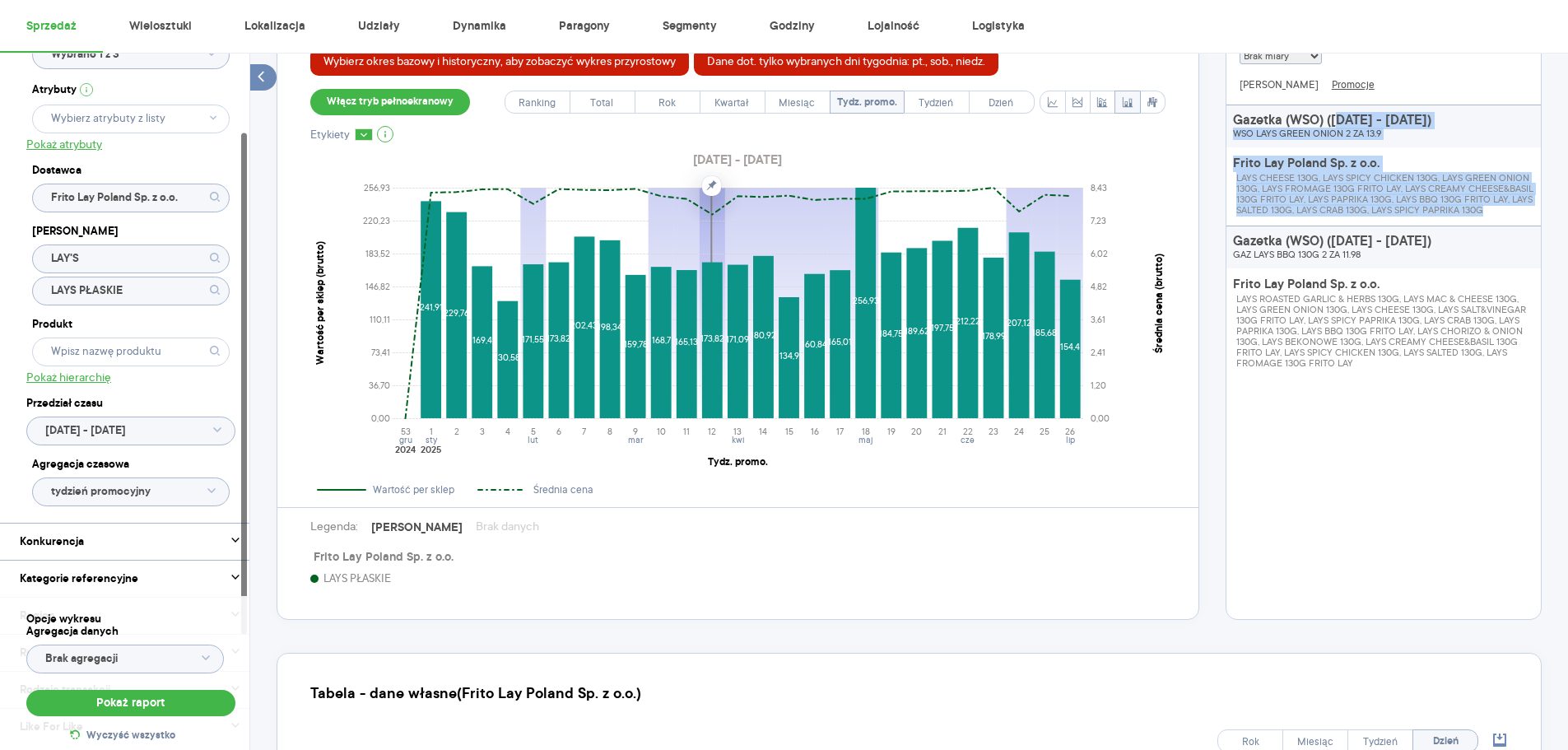 drag, startPoint x: 1338, startPoint y: 133, endPoint x: 1493, endPoint y: 245, distance: 191.23023 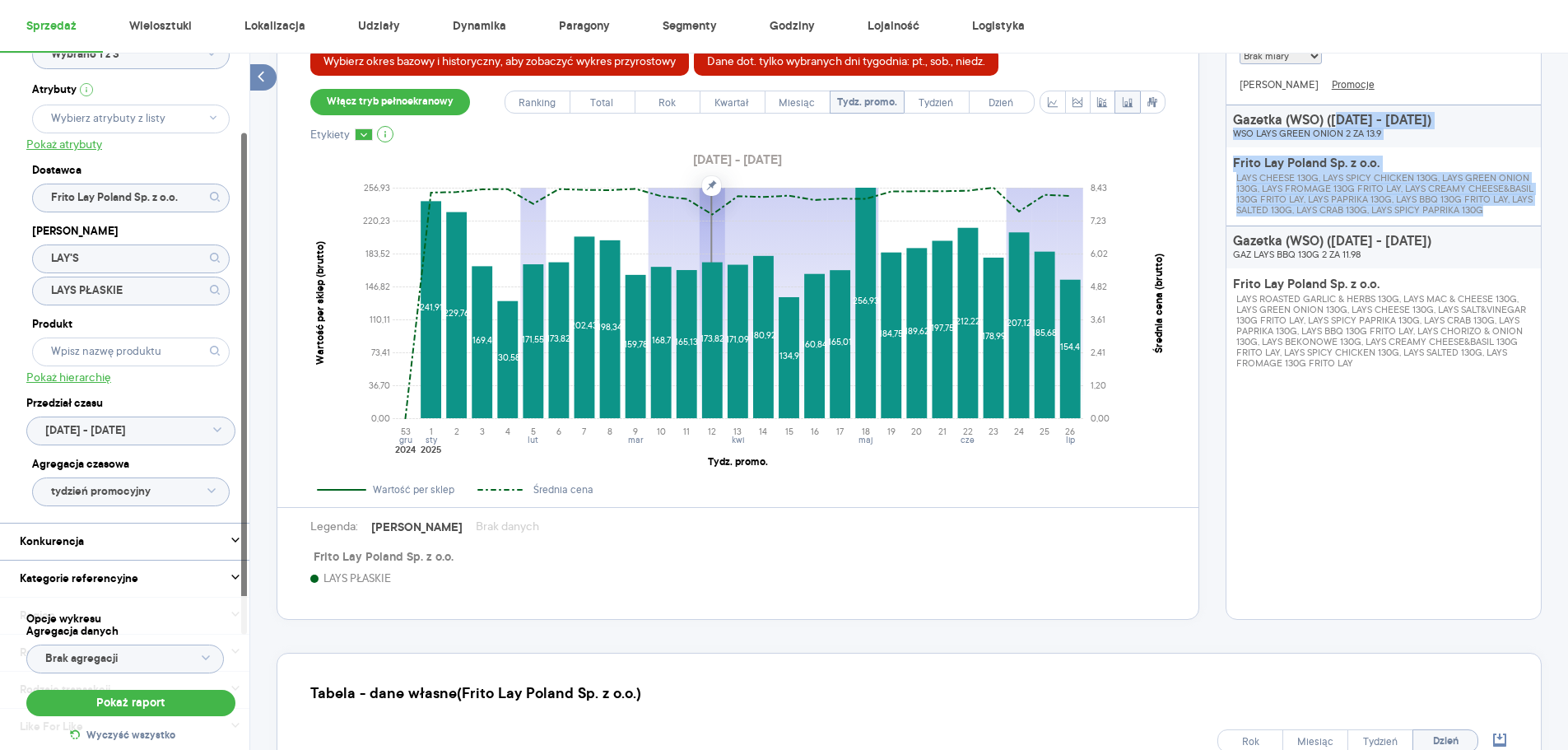 click on "Gazetka (WSO) ([DATE] - [DATE]) WSO LAYS GREEN ONION 2 ZA 13.9 Frito Lay Poland Sp. z o.o. LAYS CHEESE 130G, LAYS SPICY CHICKEN 130G, LAYS GREEN ONION 130G, LAYS FROMAGE 130G FRITO LAY, LAYS CREAMY CHEESE&BASIL 130G FRITO LAY, LAYS PAPRIKA 130G, LAYS BBQ 130G FRITO LAY, LAYS SALTED 130G, LAYS CRAB 130G, LAYS SPICY PAPRIKA 130G" at bounding box center [1389, 165] 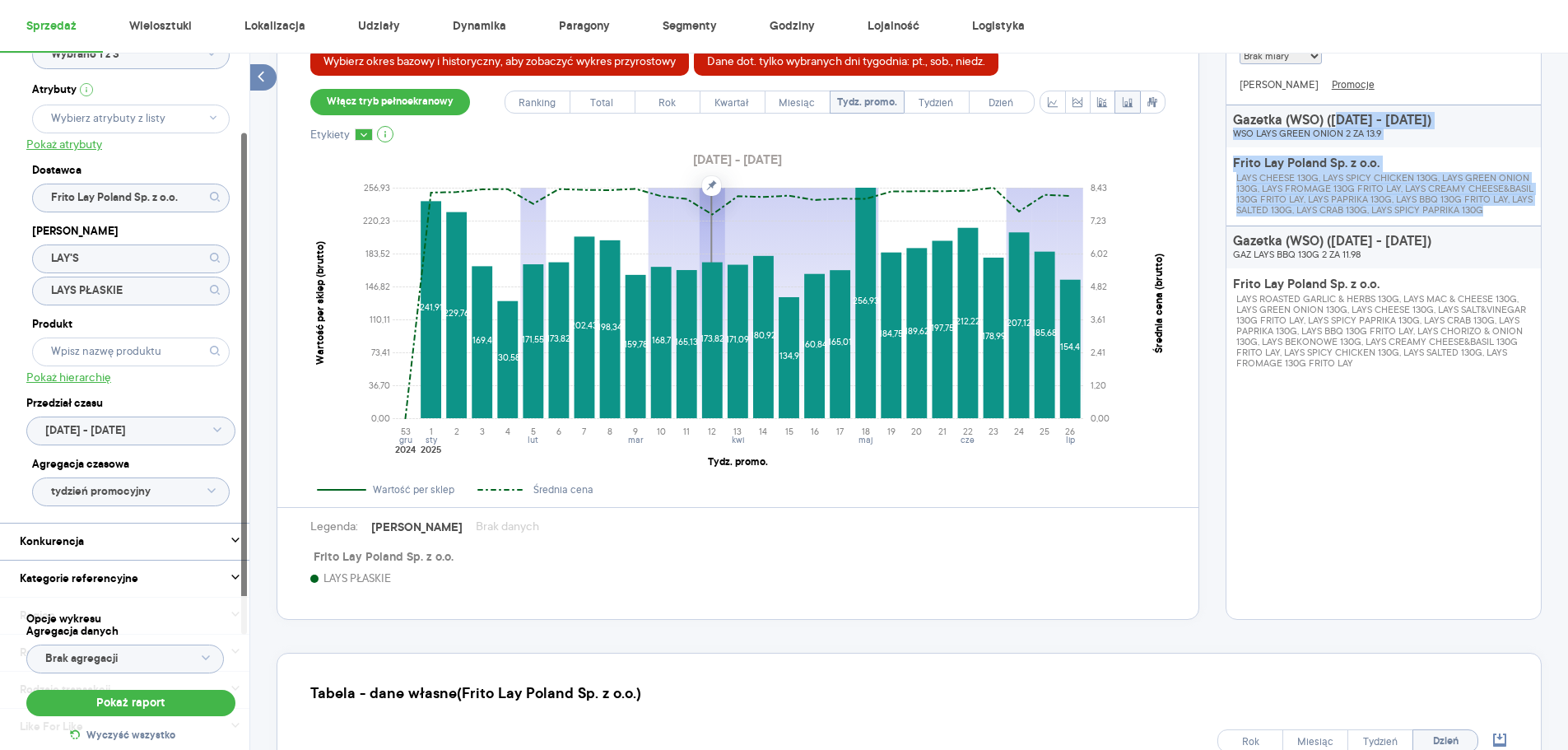 click on "Gazetka (WSO) ([DATE] - [DATE])" at bounding box center (1393, 121) 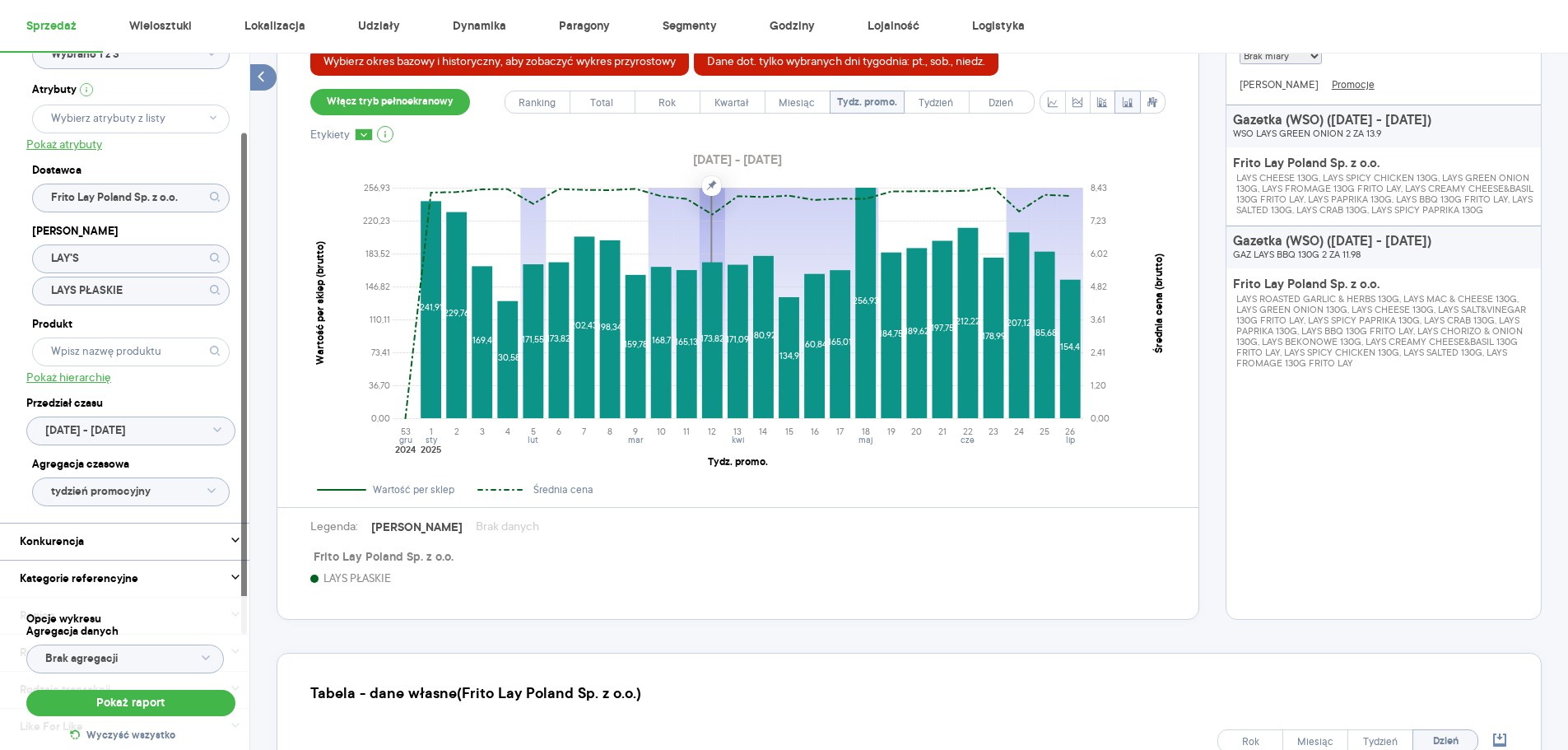 drag, startPoint x: 1333, startPoint y: 128, endPoint x: 1494, endPoint y: 131, distance: 161.02795 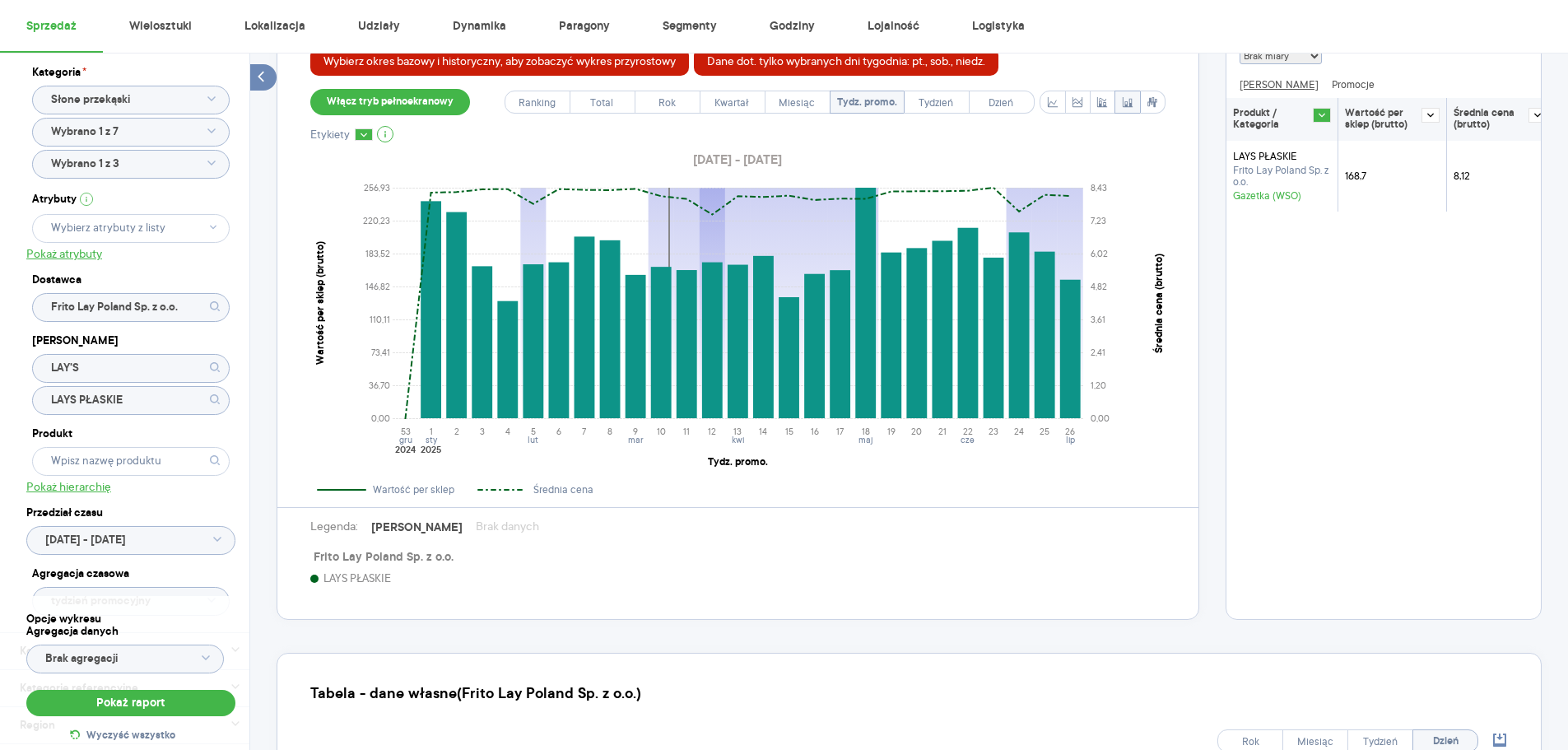 scroll, scrollTop: 548, scrollLeft: 0, axis: vertical 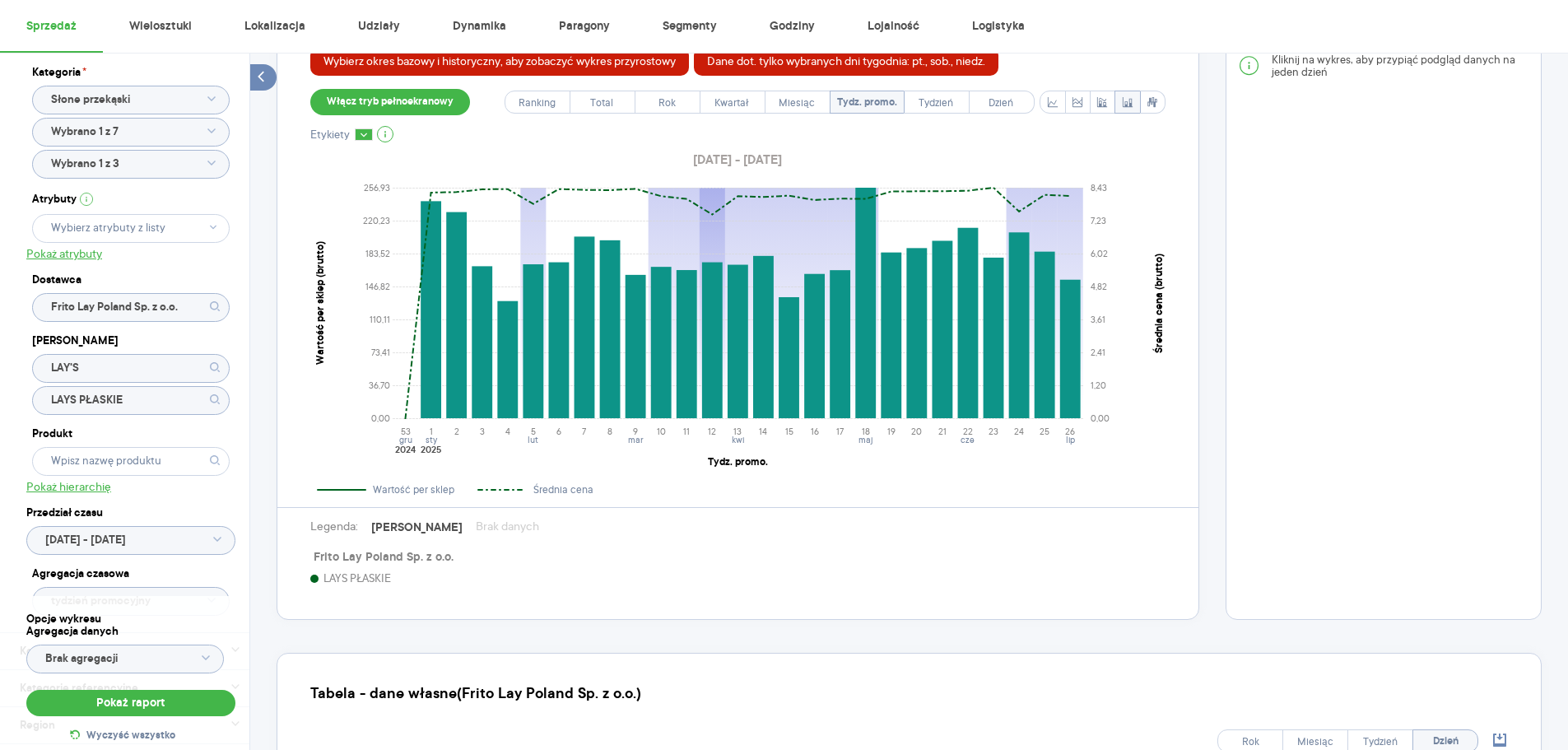 click on "Raporty Nowe Insights Eksport danych Nowość Baza wiedzy Nowość Aktualności kwiatkowski.adrian@zabka.pl Wyloguj Sprzedaż Wielosztuki Lokalizacja Udziały Dynamika Paragony Segmenty Godziny Lojalność Logistyka Kategoria * Słone przekąski Wybrano 1 z 7 Wybrano 1 z 3 Atrybuty Pokaż atrybuty Dostawca Frito Lay Poland Sp. z o.o. Marka LAY'S LAYS PŁASKIE Produkt Pokaż hierarchię Przedział czasu 2025.01.01 - 2025.06.30 Agregacja czasowa tydzień promocyjny Konkurencja Pokaż dane konkurencji z opóźnieniem Dostawca Marka Produkt Kategorie referencyjne Region Rodzaje sklepów Rodzaje transakcji Wszystkie Like For Like Uwzględnij LFL Opcje wykresu Agregacja danych Brak agregacji Pokaż raport Wyczyść wszystko Sprzedaż Podsumowanie - dane własne  (Frito Lay Poland Sp. z o.o.) Dane dot. tylko wybranych dni tygodnia: pt., sob., niedz. Pokaż: Dane total Dane per sklep Dystrybucja Jednostki naturalne Dane własne Wartość sprzedaży (brutto) 52 482 760,16 11,92% 46 891 395,13 Liczba sztuk 6 442 250 i" at bounding box center (784, -174) 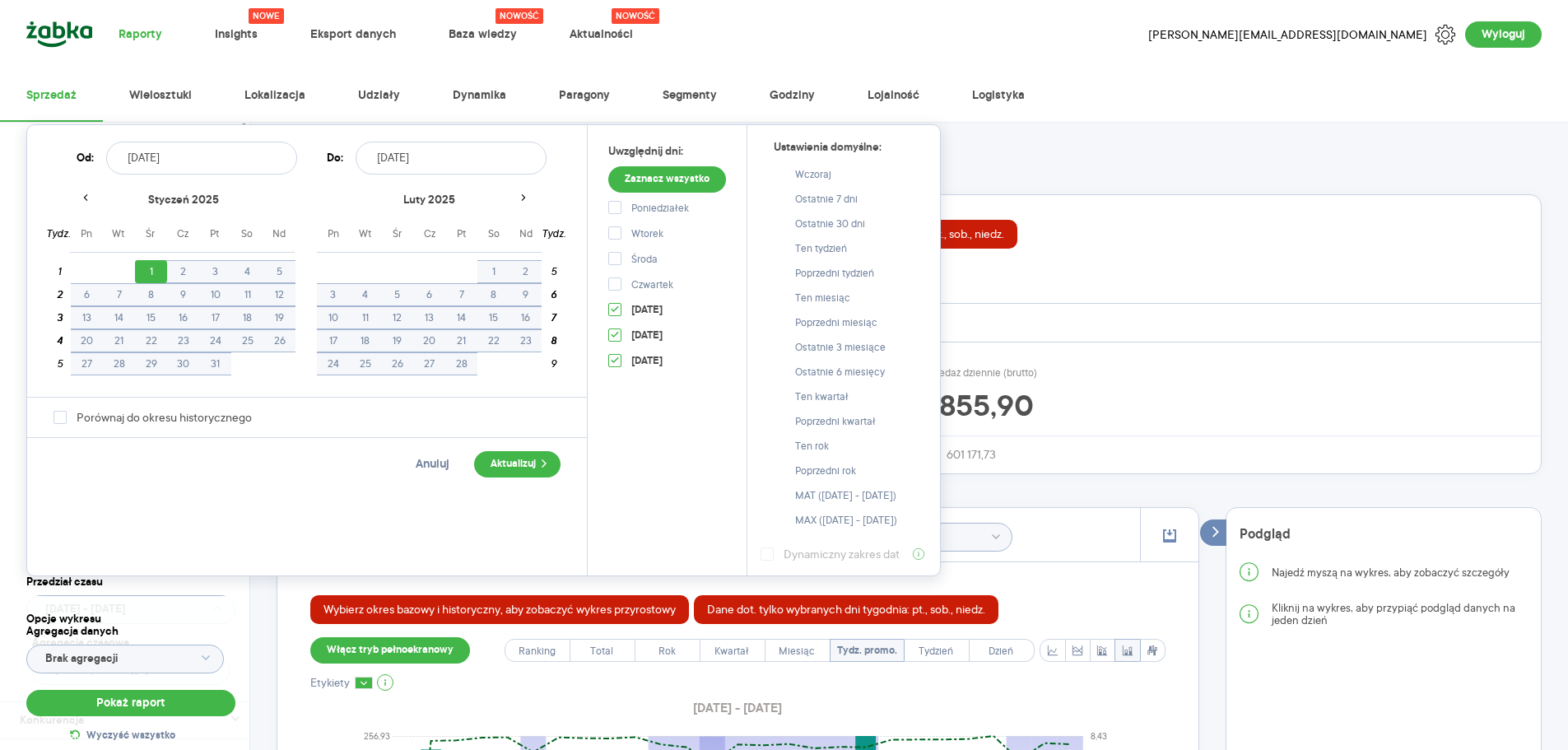 click 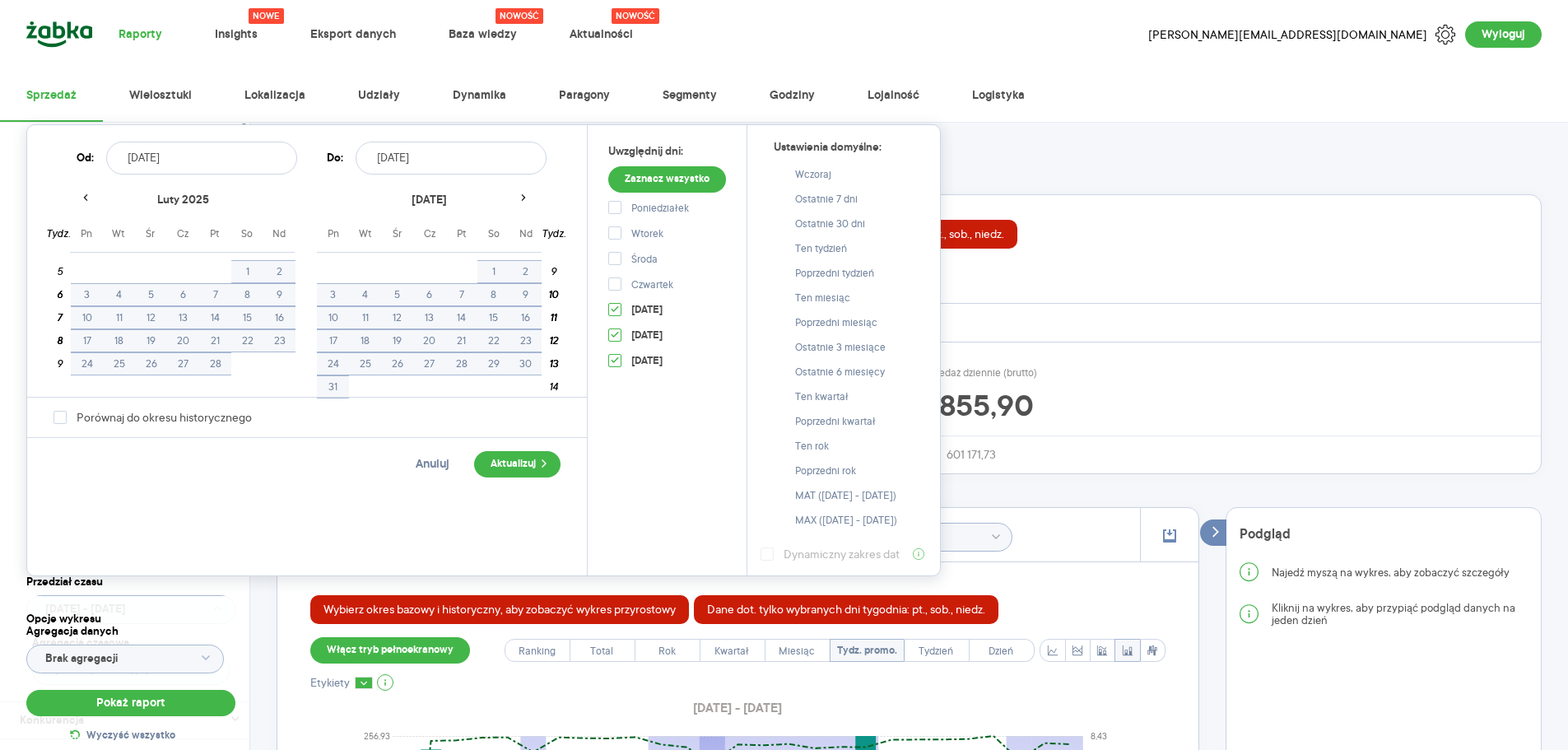 click 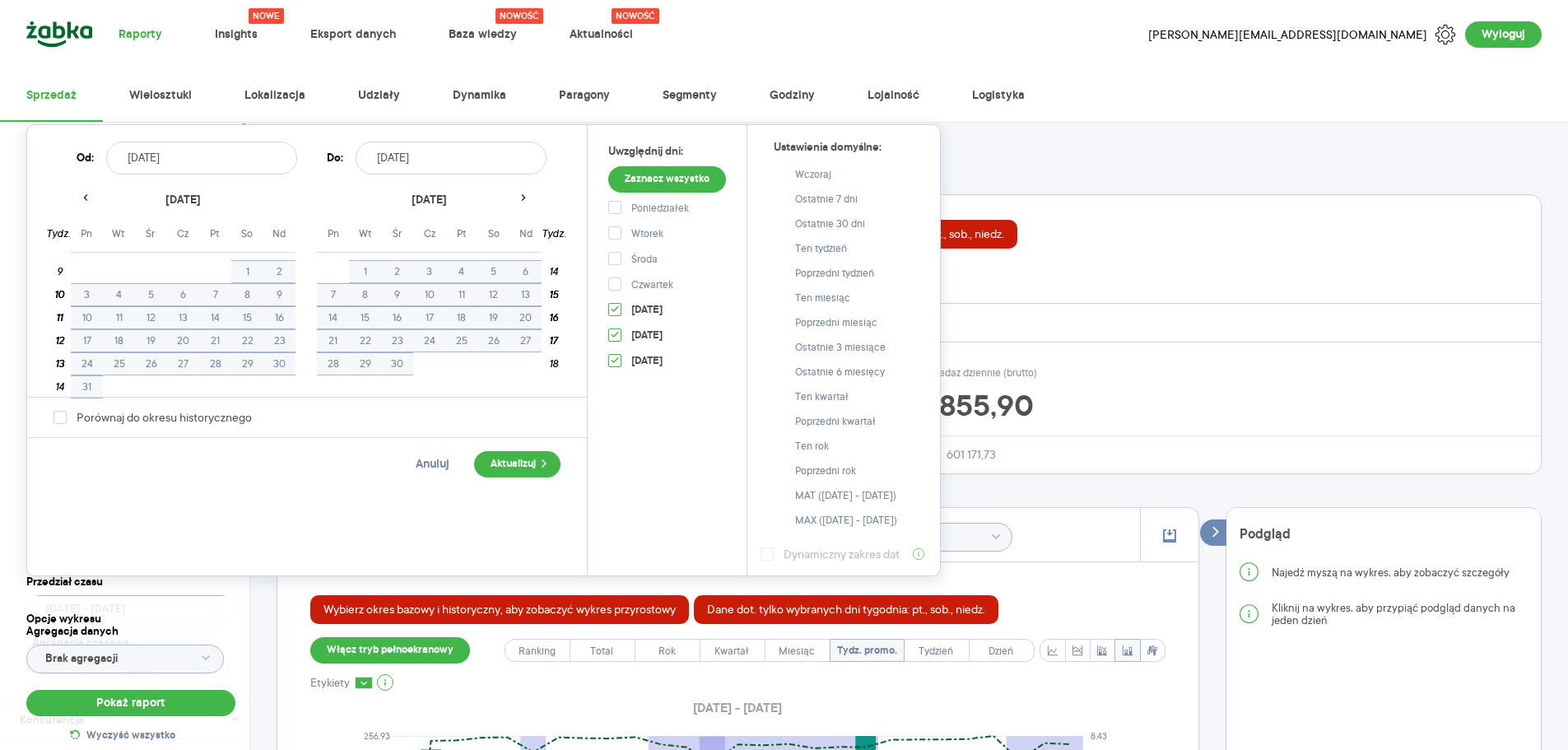 click on "[DATE]" at bounding box center (202, 158) 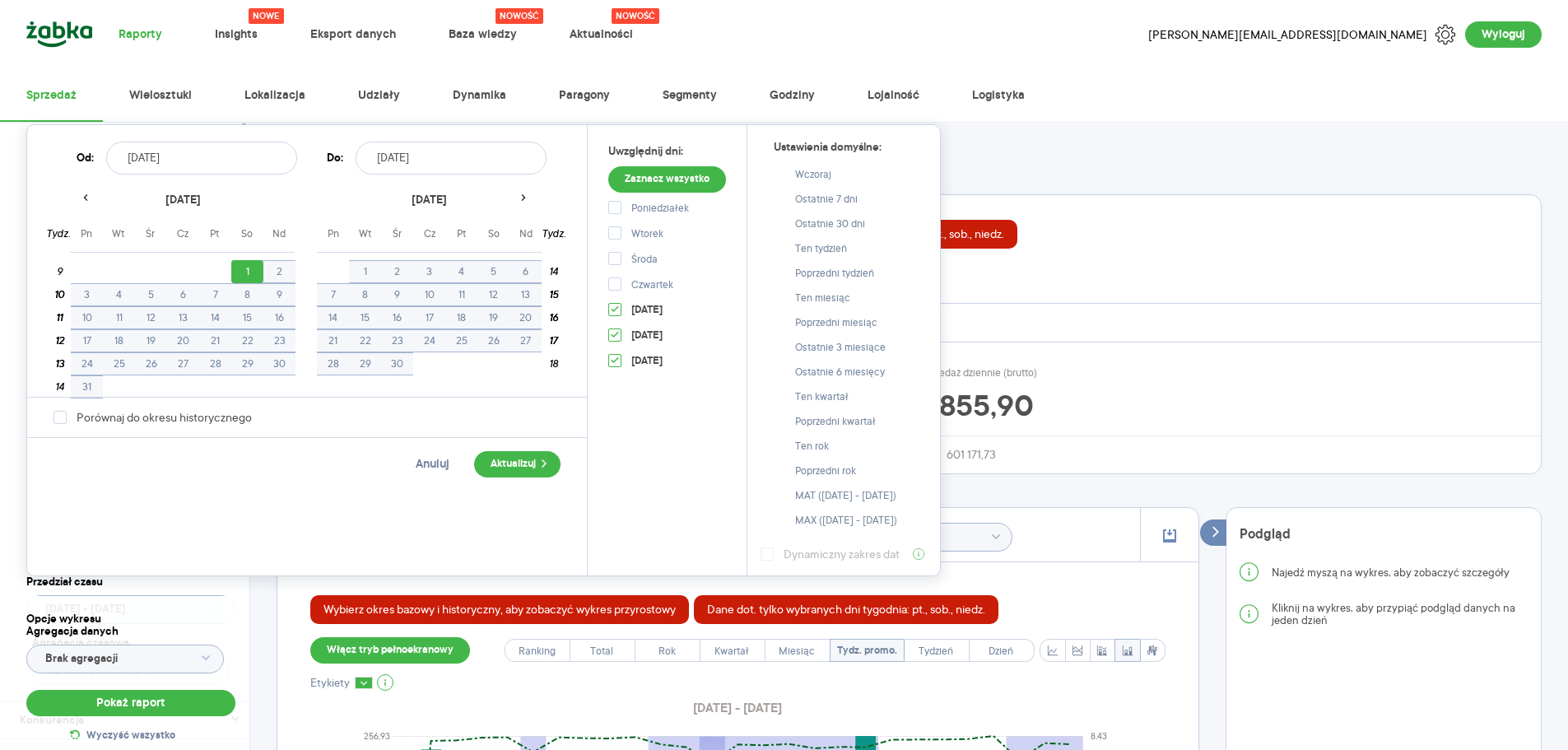 click on "[DATE]" at bounding box center (451, 158) 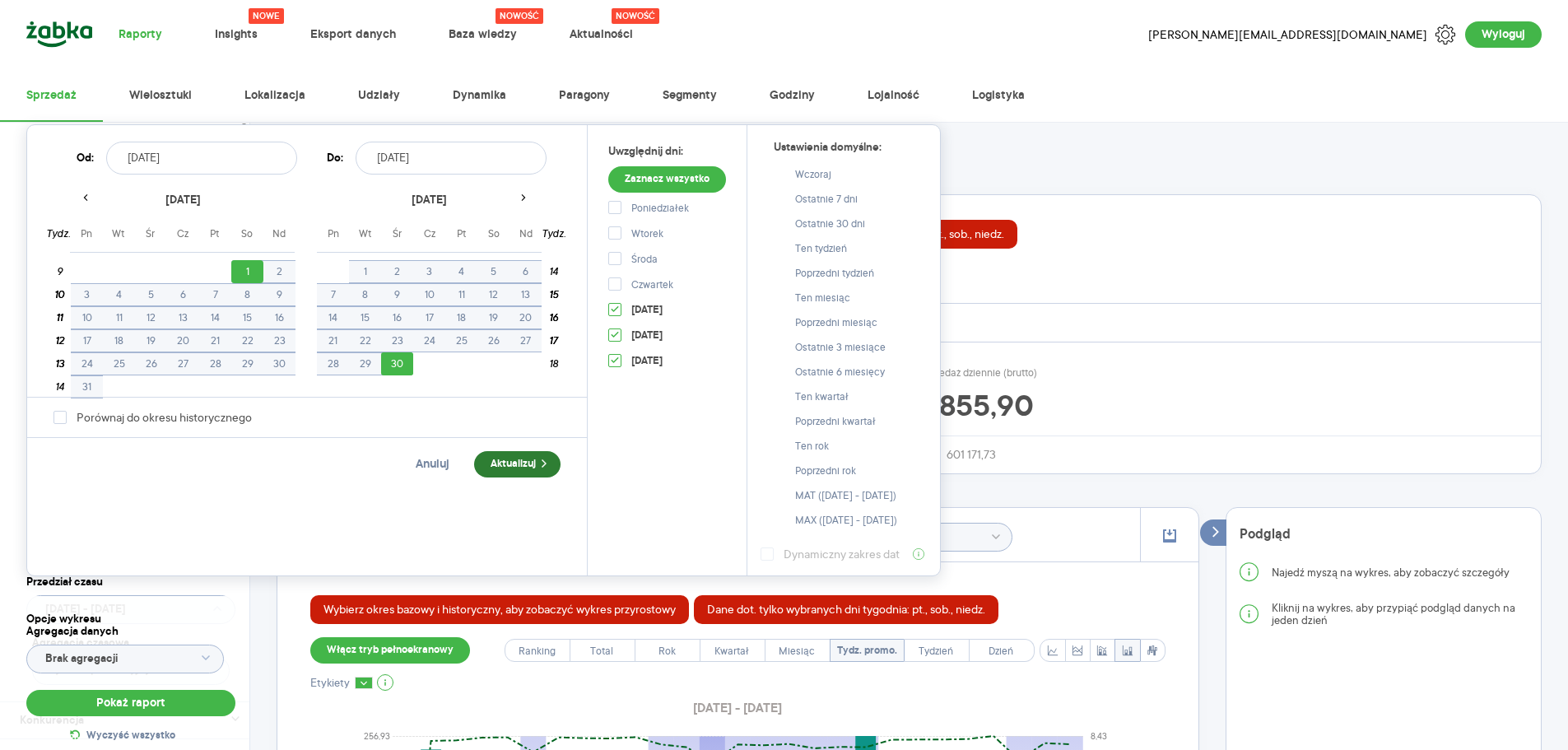click on "Aktualizuj" at bounding box center [517, 464] 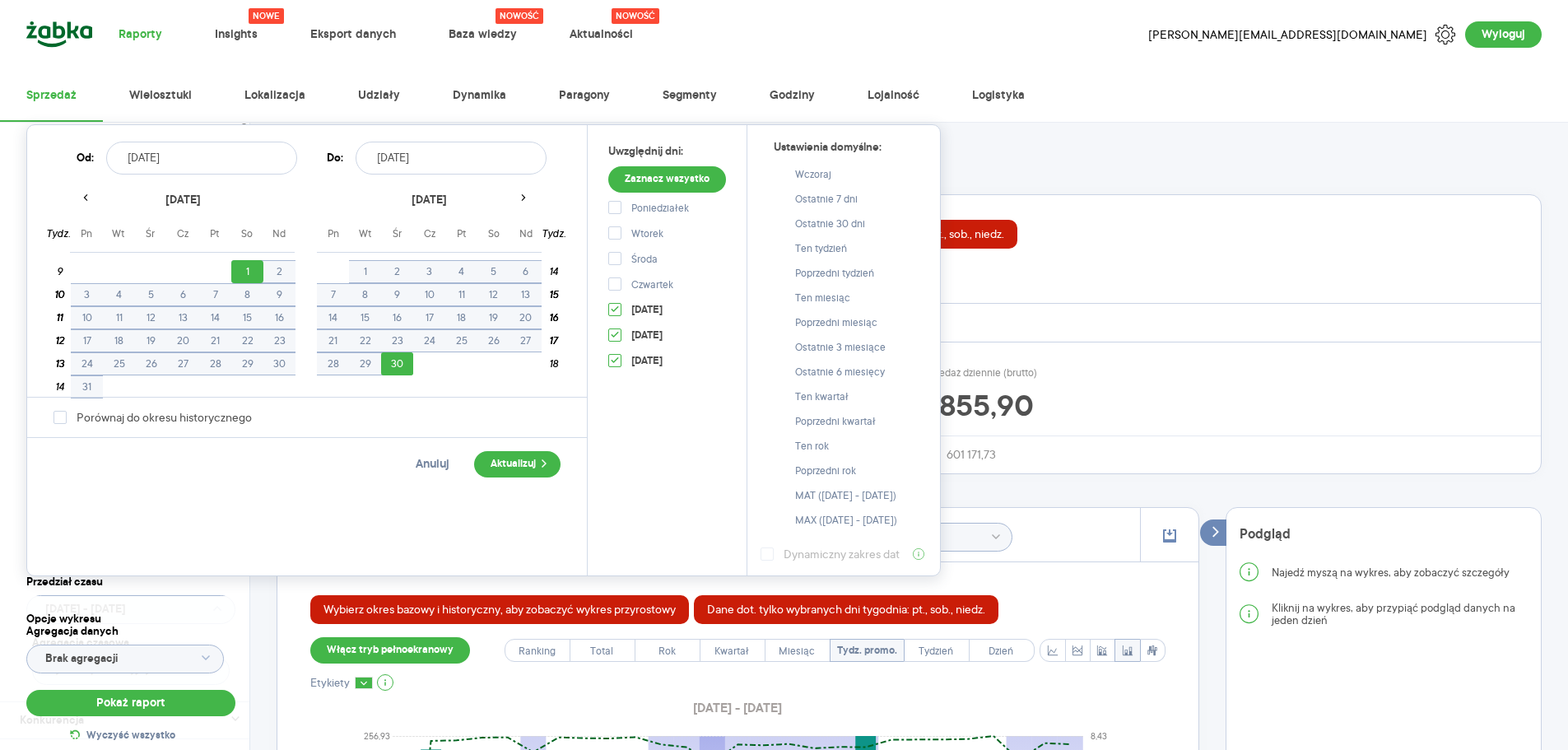 type on "2025.03.01 - 2025.04.30" 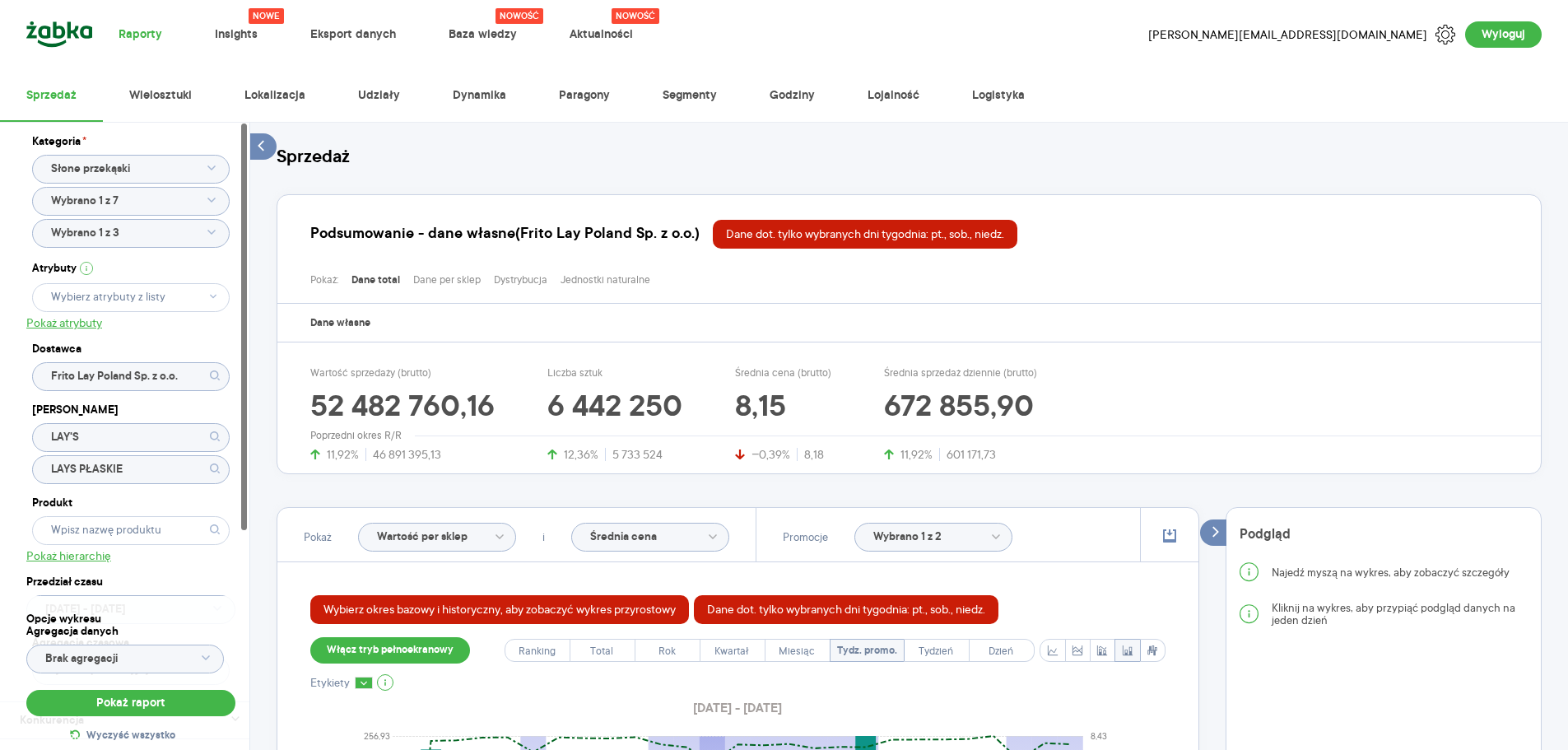 click 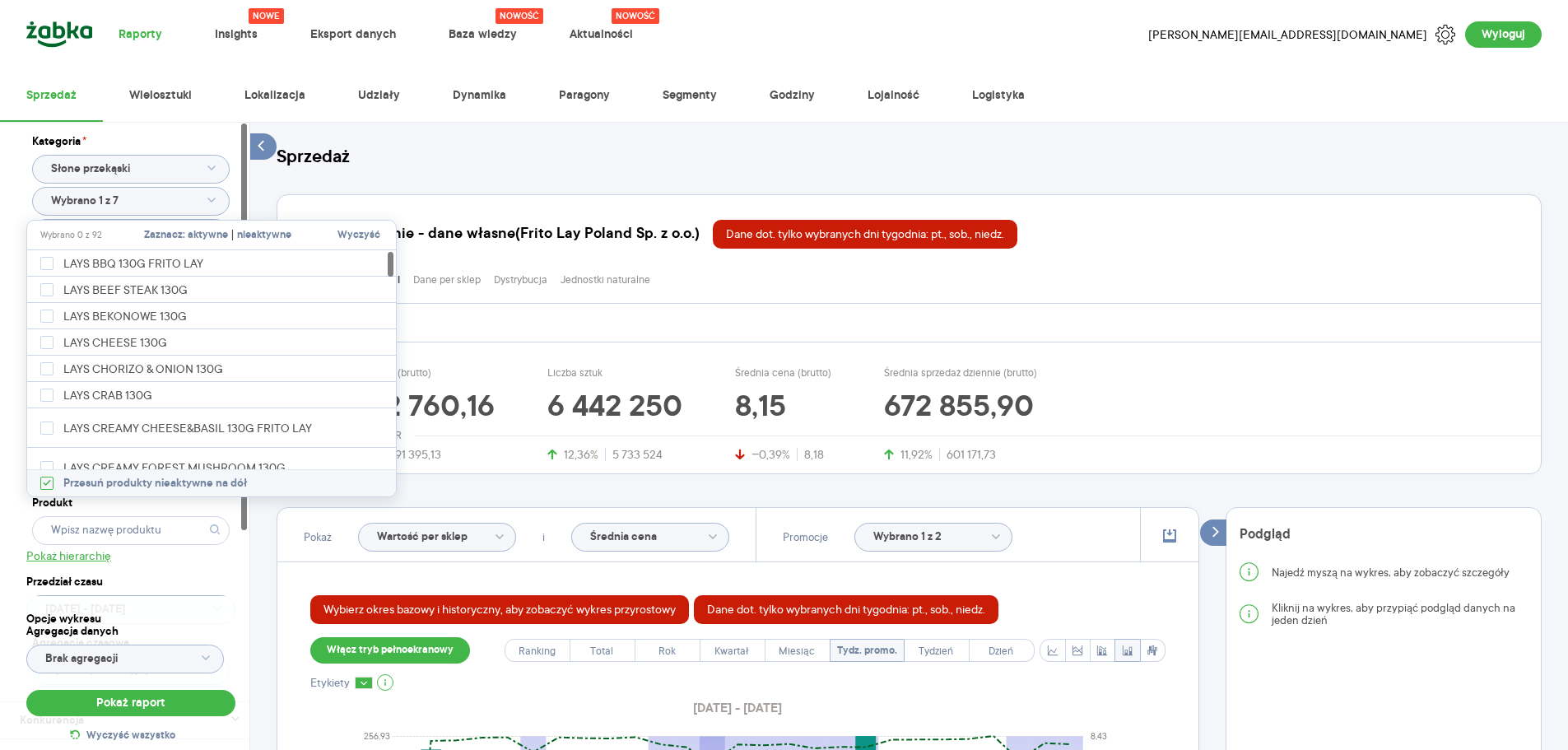 click at bounding box center [244, 436] 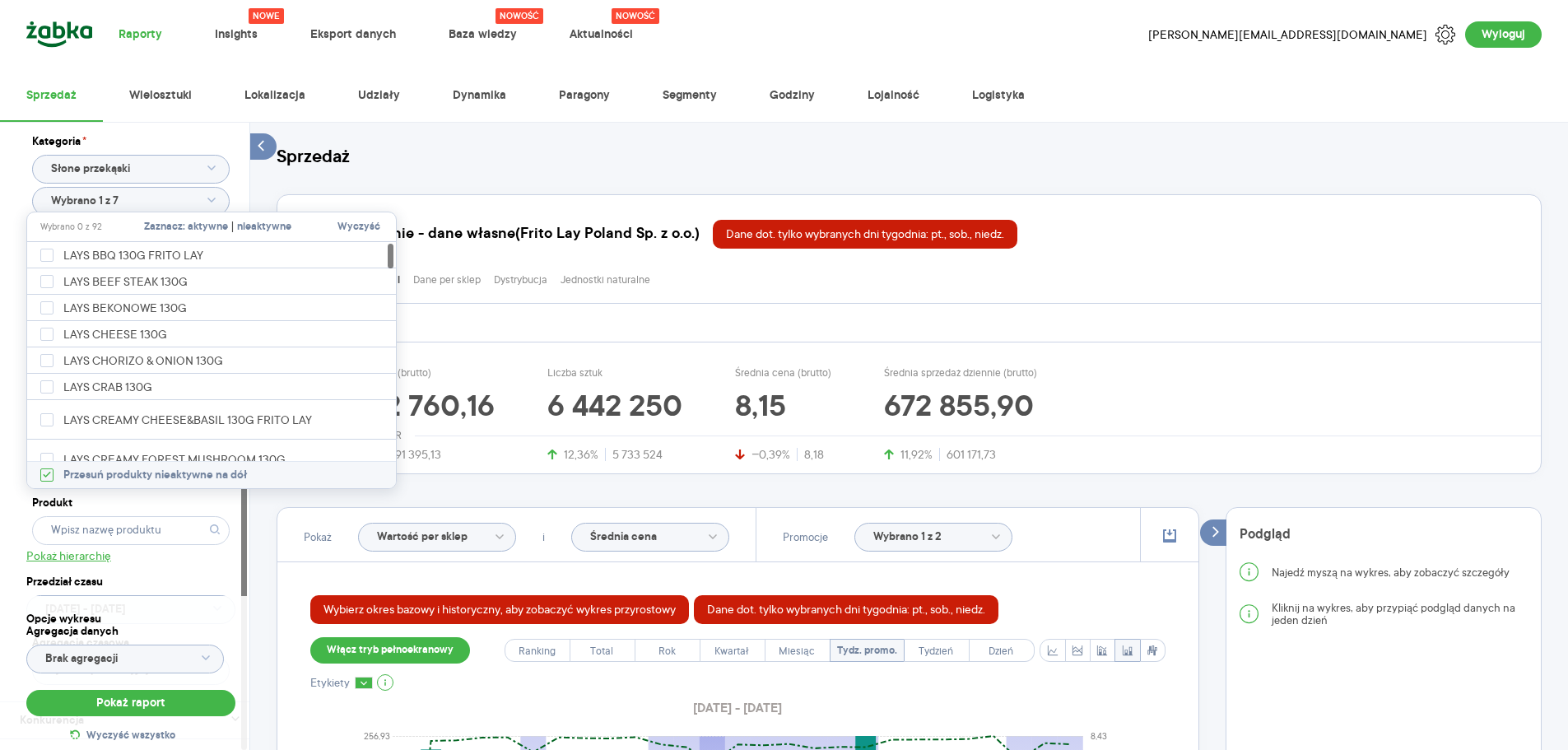scroll, scrollTop: 340, scrollLeft: 0, axis: vertical 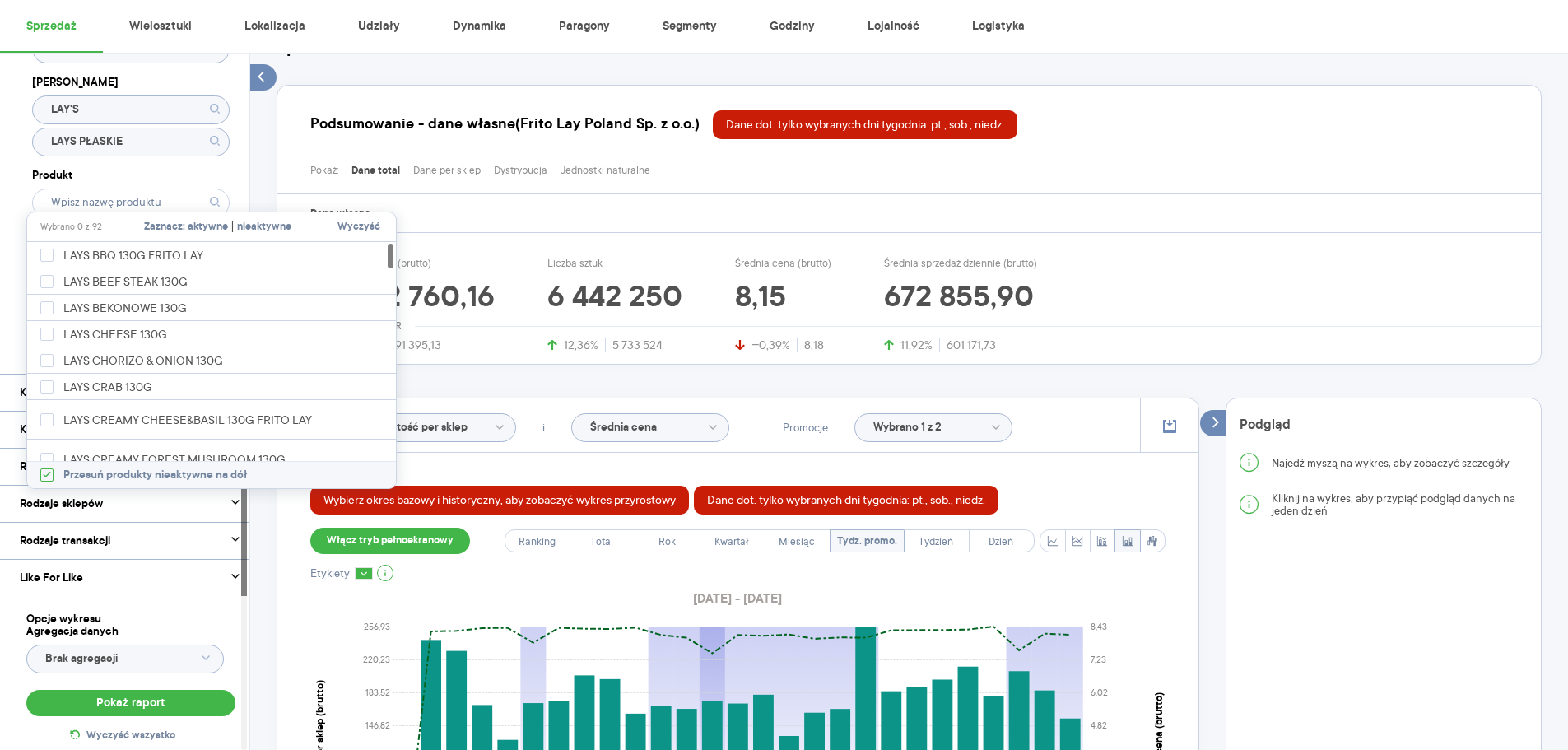 click on "Kategoria * Słone przekąski Wybrano 1 z 7 Wybrano 1 z 3 Atrybuty Pokaż atrybuty Dostawca Frito Lay Poland Sp. z o.o. Marka LAY'S LAYS PŁASKIE Produkt Pokaż hierarchię Przedział czasu 2025.03.01 - 2025.04.30 Agregacja czasowa tydzień promocyjny Konkurencja Pokaż dane konkurencji z opóźnieniem Dostawca Marka Produkt Kategorie referencyjne Region Rodzaje sklepów Rodzaje transakcji Wszystkie Like For Like Uwzględnij LFL Opcje wykresu Agregacja danych Brak agregacji Pokaż raport Wyczyść wszystko Sprzedaż Podsumowanie - dane własne  (Frito Lay Poland Sp. z o.o.) Dane dot. tylko wybranych dni tygodnia: pt., sob., niedz. Pokaż: Dane total Dane per sklep Dystrybucja Jednostki naturalne Dane własne Wartość sprzedaży (brutto) 52 482 760,16 11,92% 46 891 395,13 Liczba sztuk 6 442 250 12,36% 5 733 524 Średnia cena (brutto) 8,15 −0,39% 8,18 Średnia sprzedaż dziennie (brutto) 672 855,90 11,92% 601 171,73 Poprzedni okres R/R Pokaż Wartość per sklep i Średnia cena Promocje Wybrano 1 z 2 Ranking" at bounding box center [909, 668] 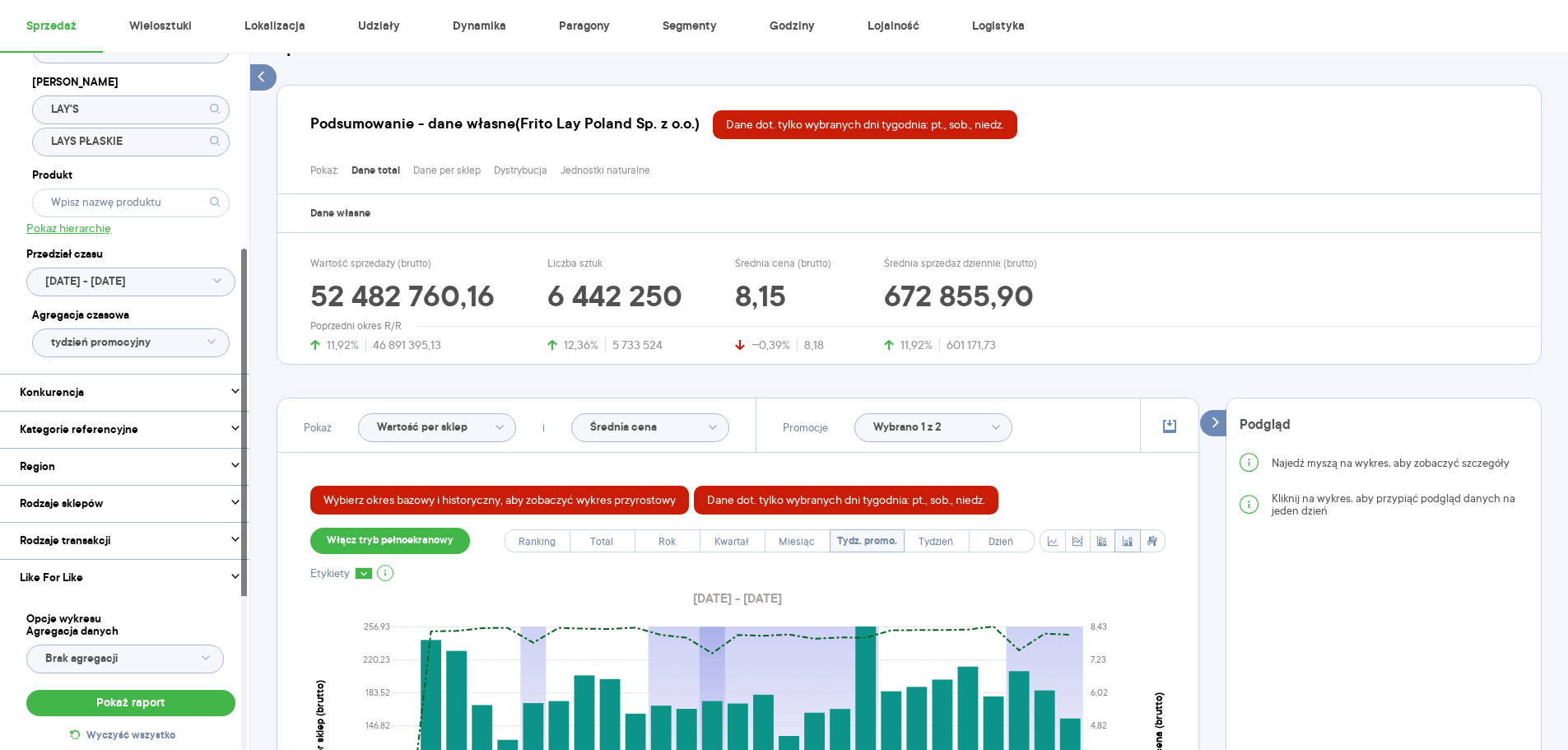 click on "tydzień promocyjny" 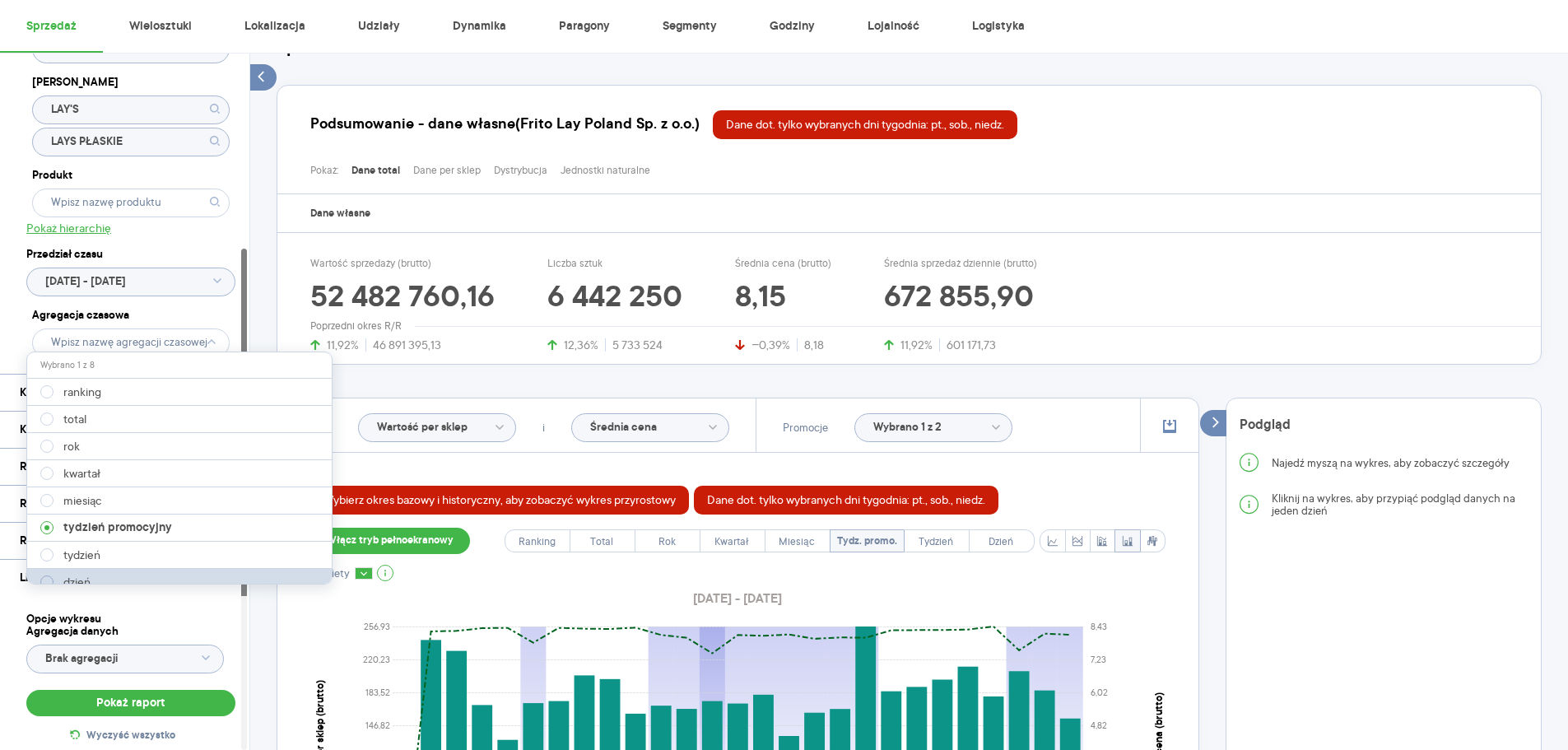 click on "dzień" at bounding box center [77, 582] 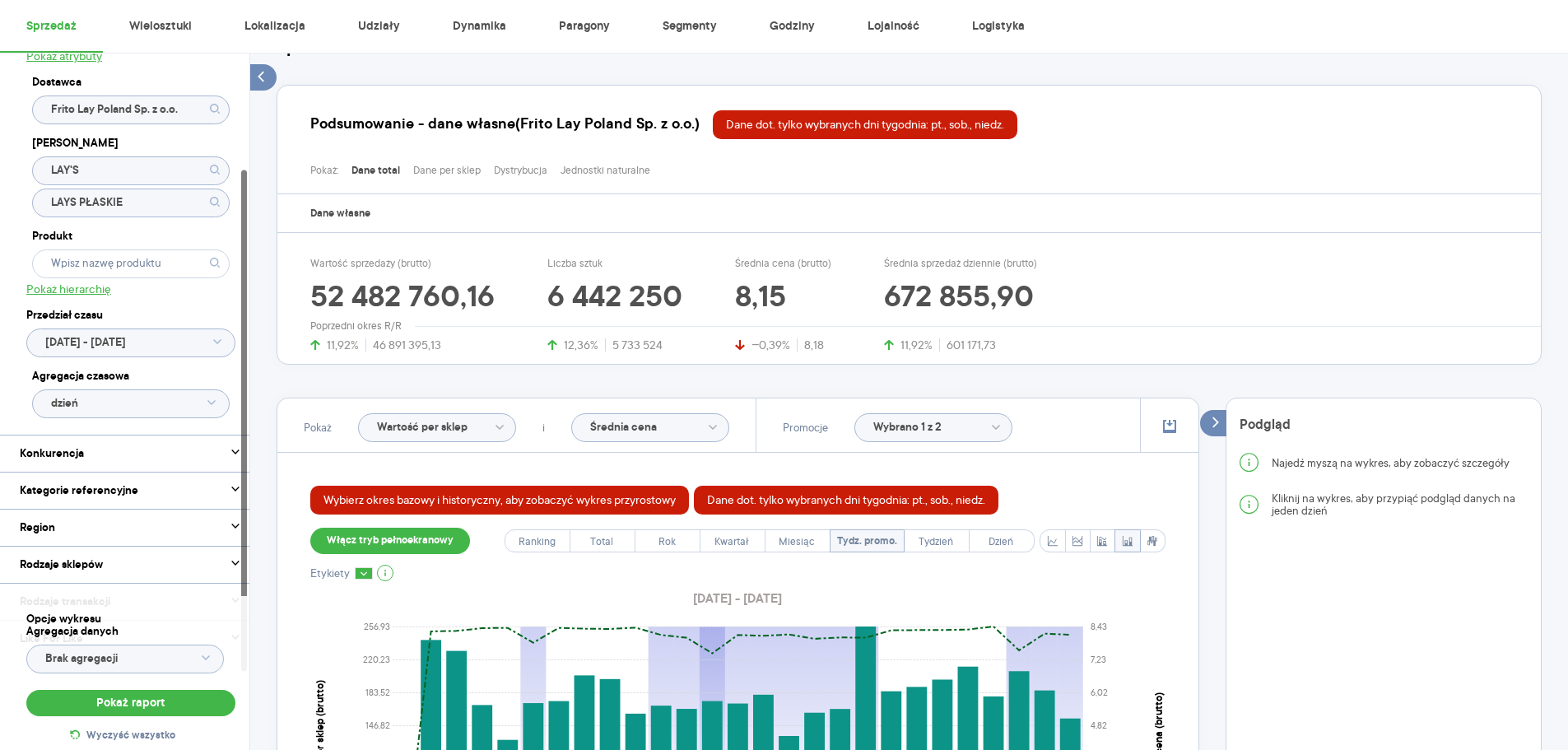 scroll, scrollTop: 161, scrollLeft: 0, axis: vertical 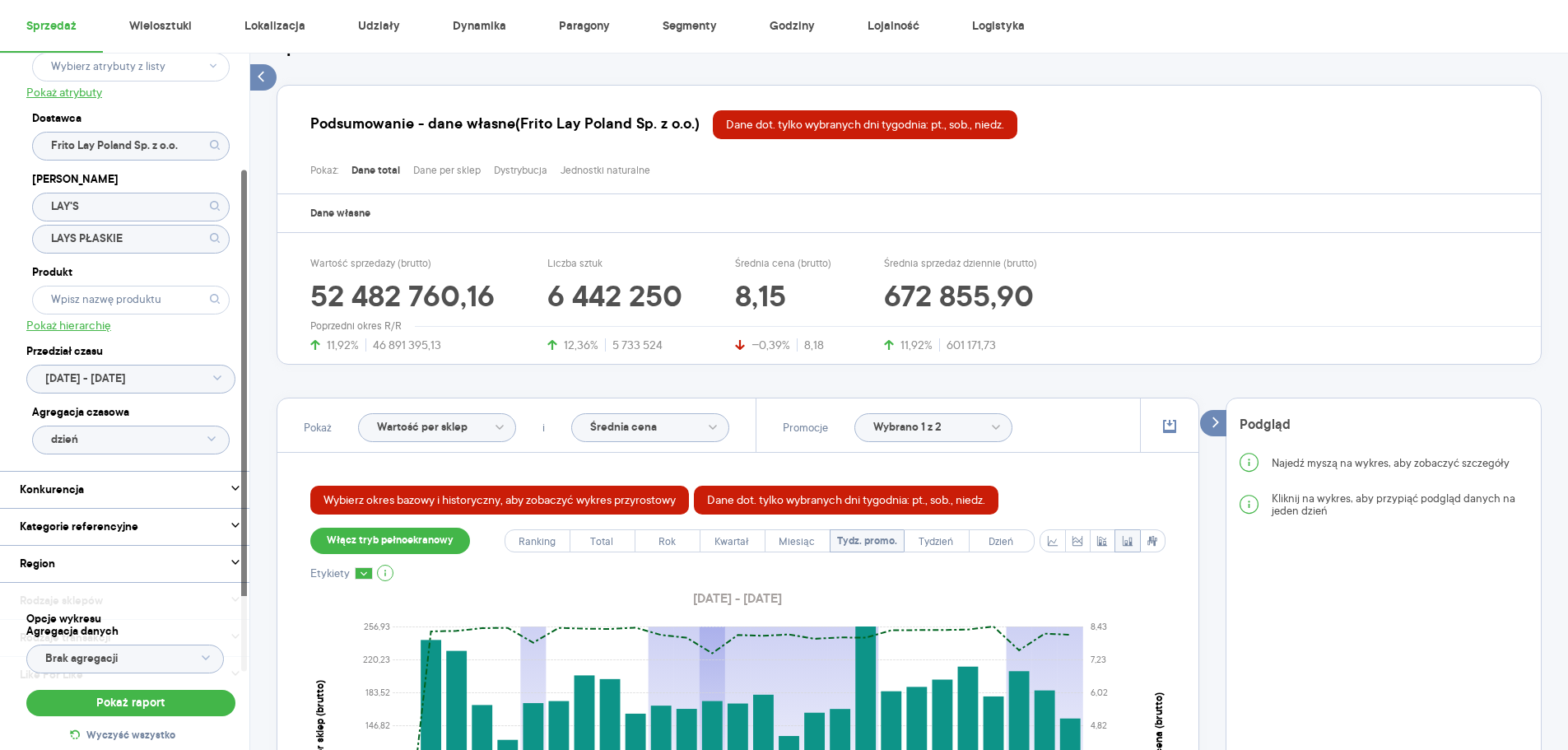 click 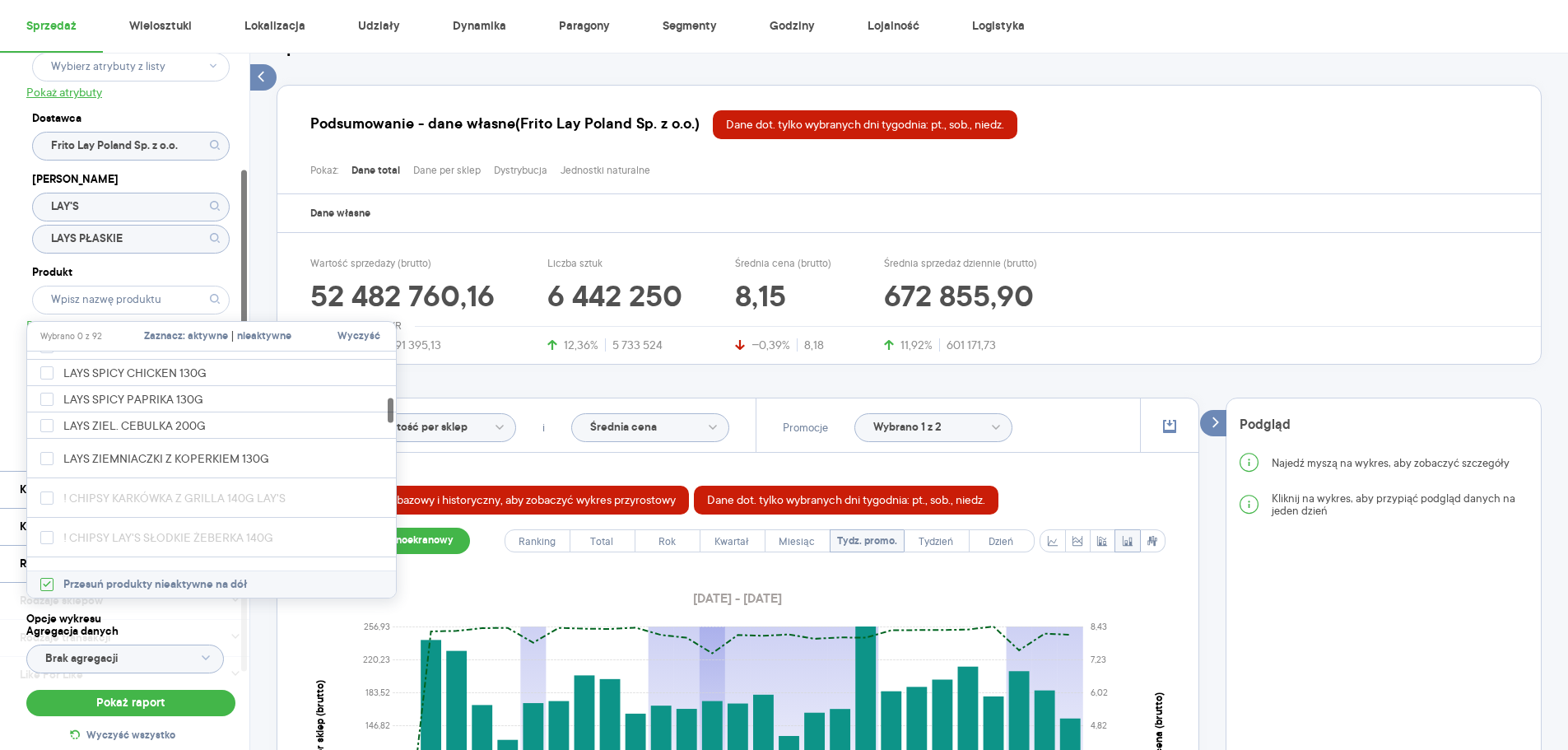 scroll, scrollTop: 549, scrollLeft: 0, axis: vertical 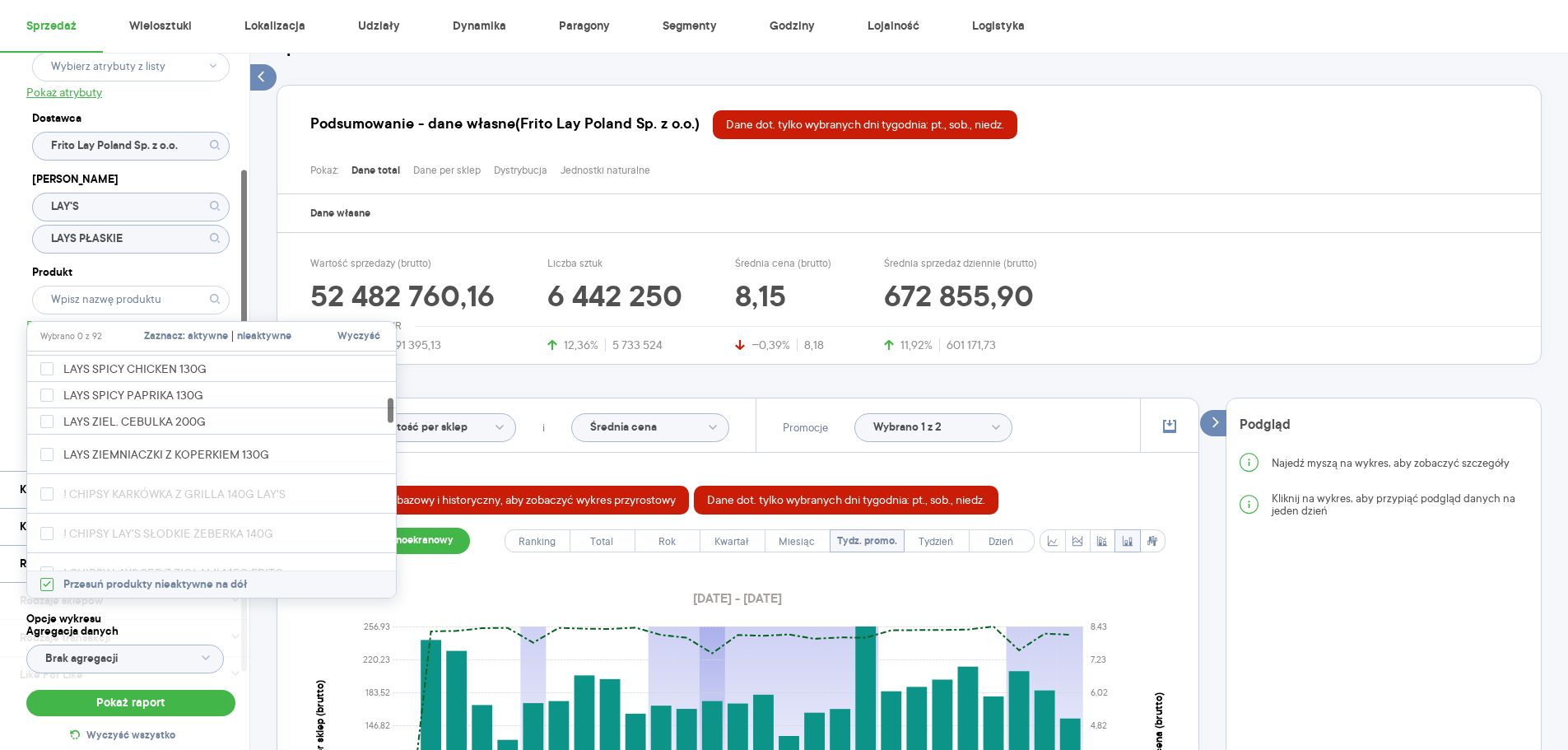 click on "Kategoria * Słone przekąski Wybrano 1 z 7 Wybrano 1 z 3 Atrybuty Pokaż atrybuty Dostawca Frito Lay Poland Sp. z o.o. Marka LAY'S LAYS PŁASKIE Produkt Pokaż hierarchię Przedział czasu 2025.03.01 - 2025.04.30 Agregacja czasowa dzień Konkurencja Pokaż dane konkurencji z opóźnieniem Dostawca Marka Produkt Kategorie referencyjne Region Rodzaje sklepów Rodzaje transakcji Wszystkie Like For Like Uwzględnij LFL Opcje wykresu Agregacja danych Brak agregacji Pokaż raport Wyczyść wszystko Sprzedaż Podsumowanie - dane własne  (Frito Lay Poland Sp. z o.o.) Dane dot. tylko wybranych dni tygodnia: pt., sob., niedz. Pokaż: Dane total Dane per sklep Dystrybucja Jednostki naturalne Dane własne Wartość sprzedaży (brutto) 52 482 760,16 11,92% 46 891 395,13 Liczba sztuk 6 442 250 12,36% 5 733 524 Średnia cena (brutto) 8,15 −0,39% 8,18 Średnia sprzedaż dziennie (brutto) 672 855,90 11,92% 601 171,73 Poprzedni okres R/R Pokaż Wartość per sklep i Średnia cena Promocje Wybrano 1 z 2 Ranking Total Rok 53" at bounding box center [909, 668] 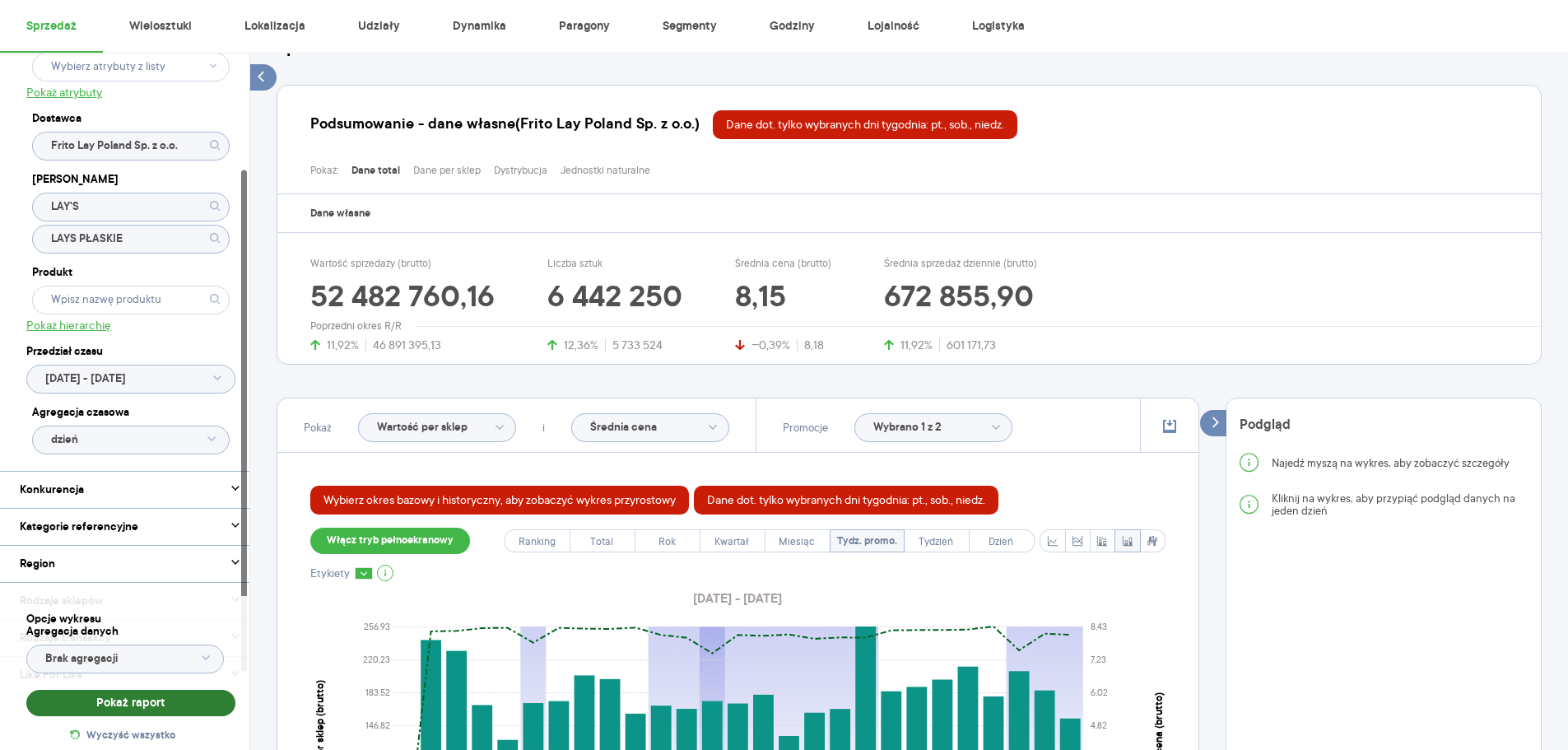 click on "Pokaż raport" at bounding box center [131, 703] 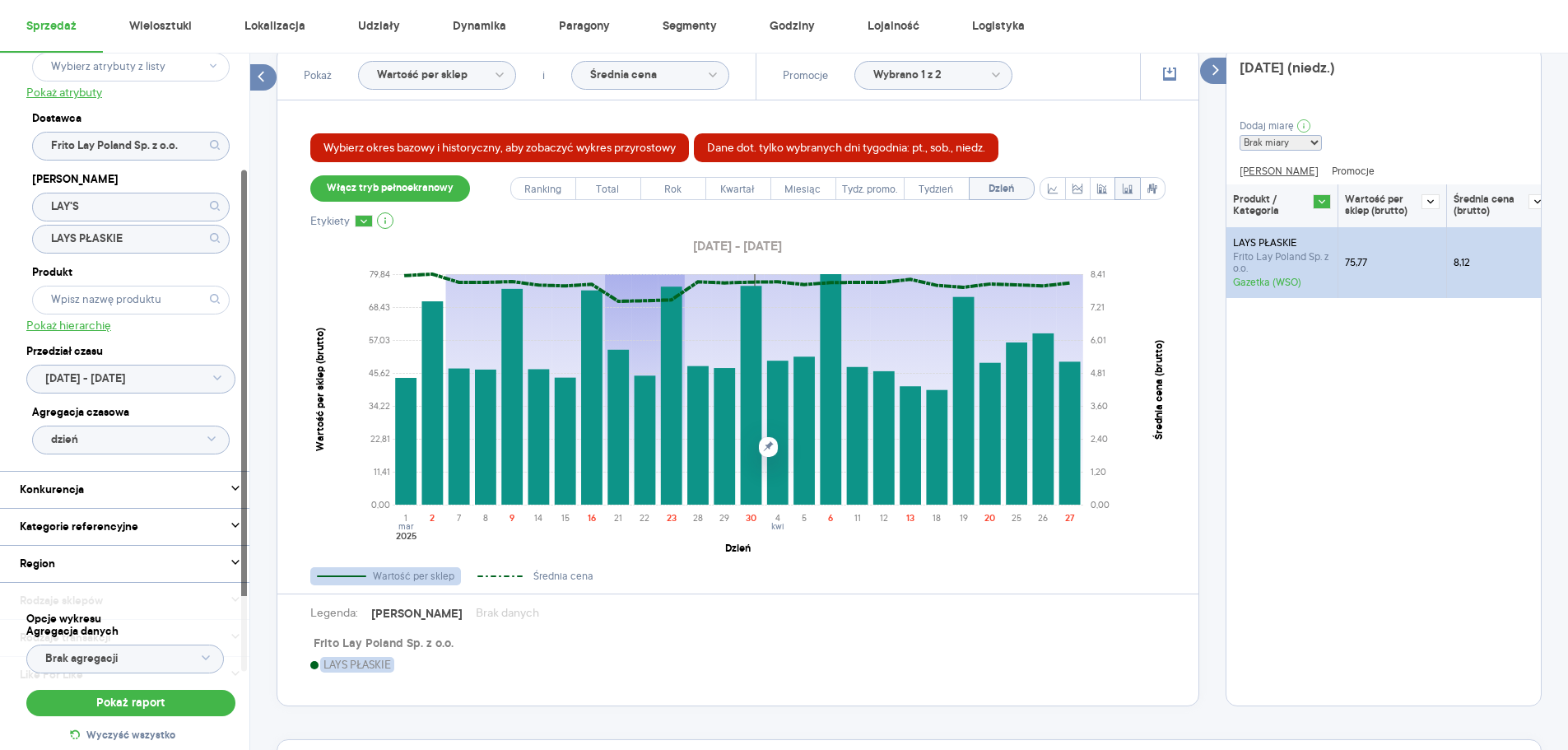 scroll, scrollTop: 329, scrollLeft: 0, axis: vertical 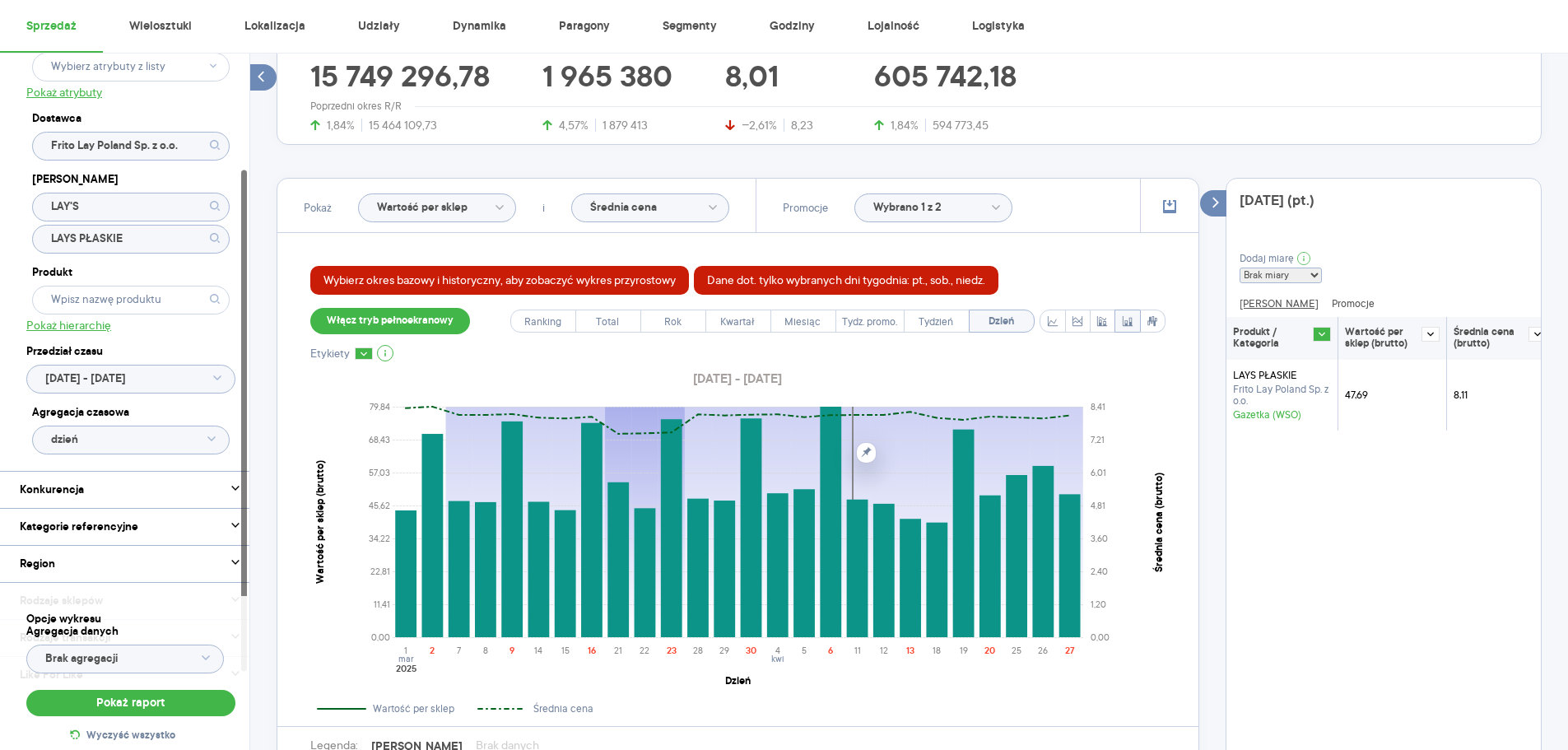 click 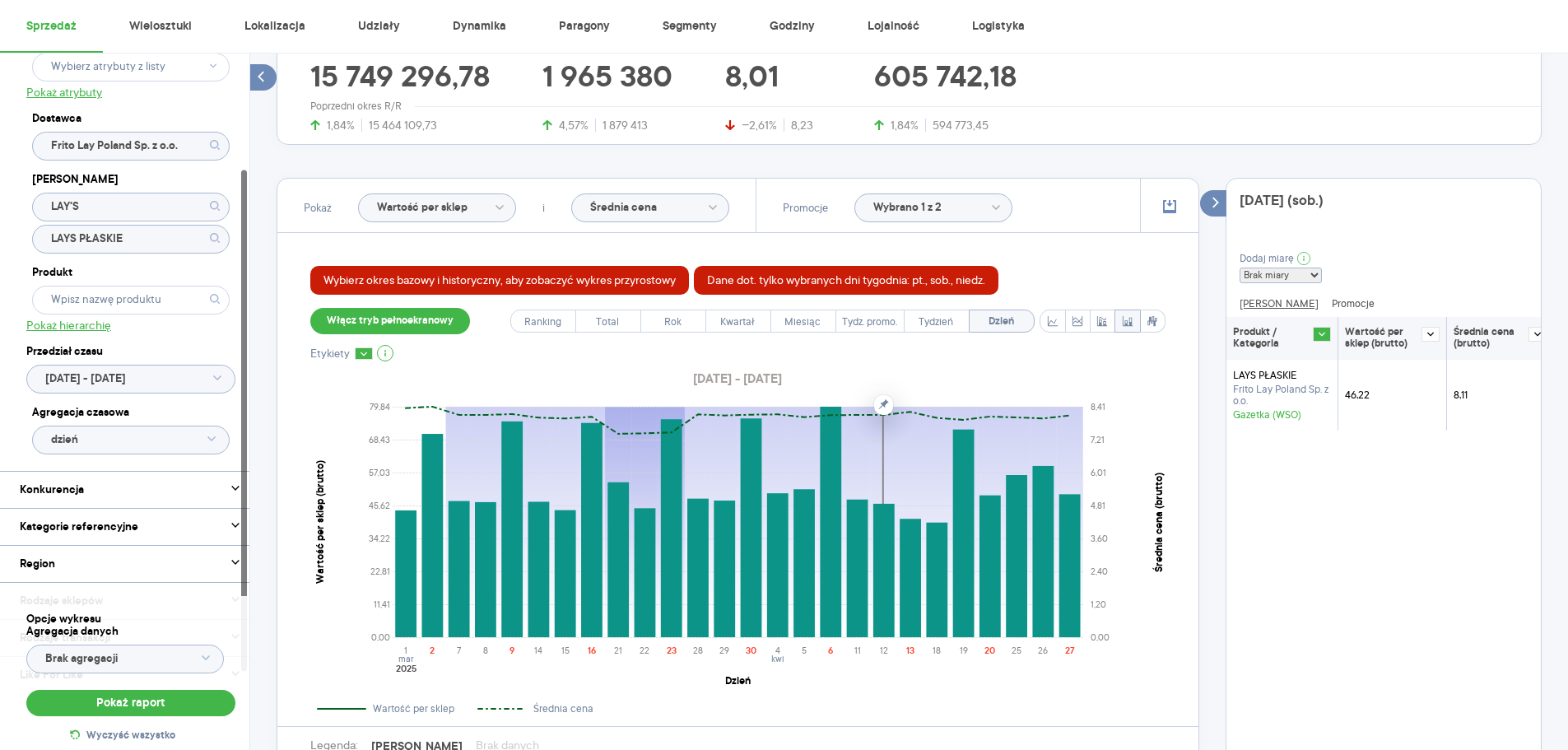 click on "Promocje" at bounding box center (1353, 304) 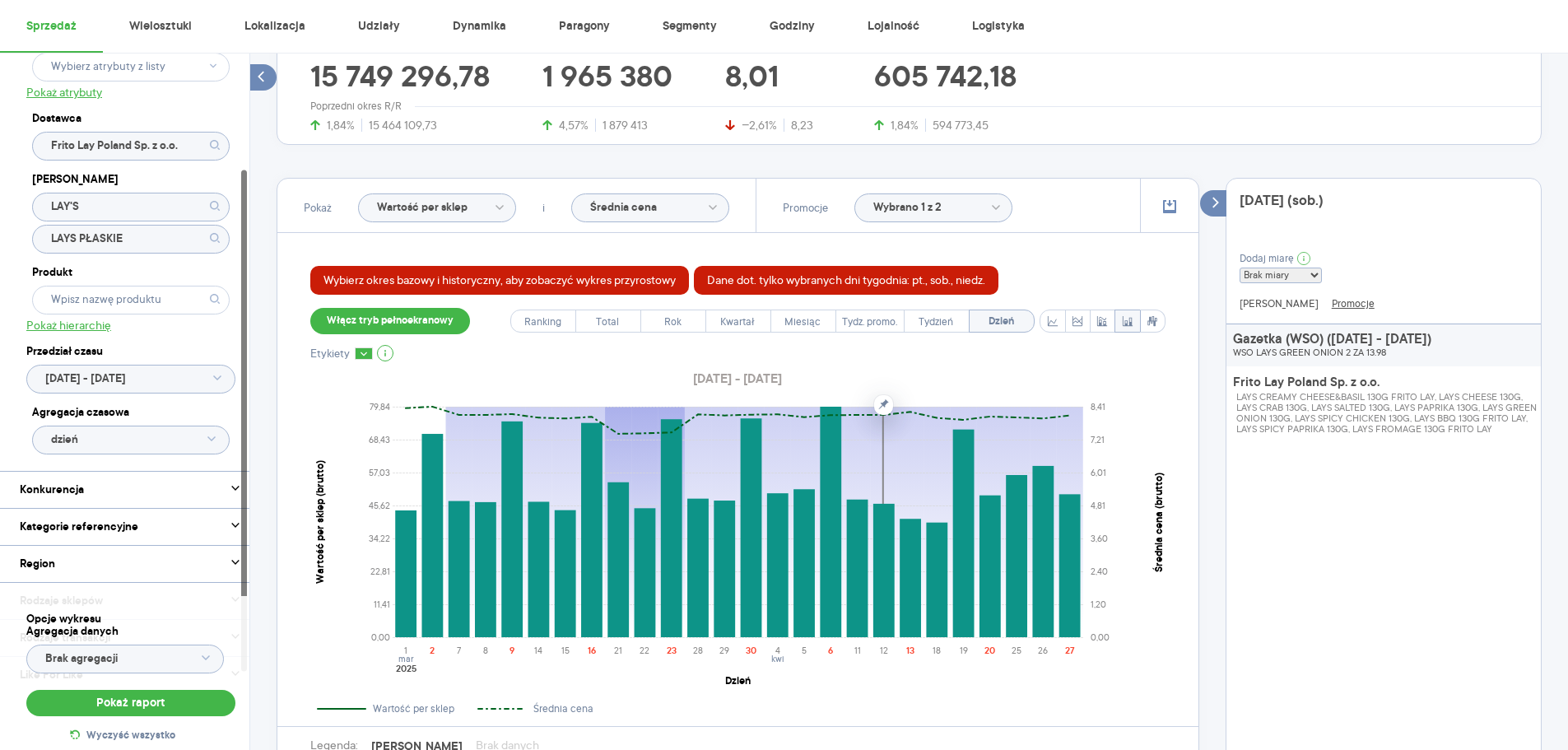 click 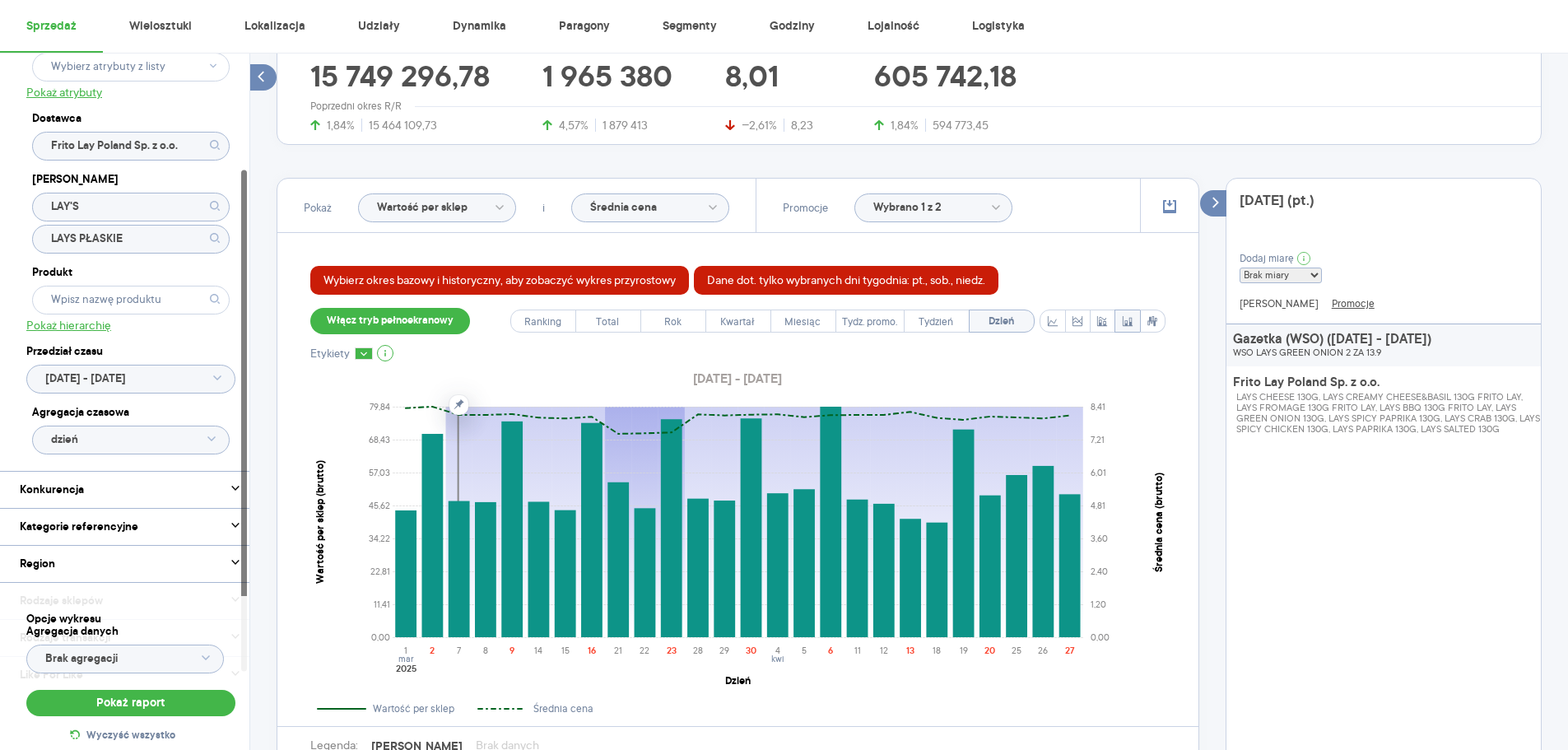 click 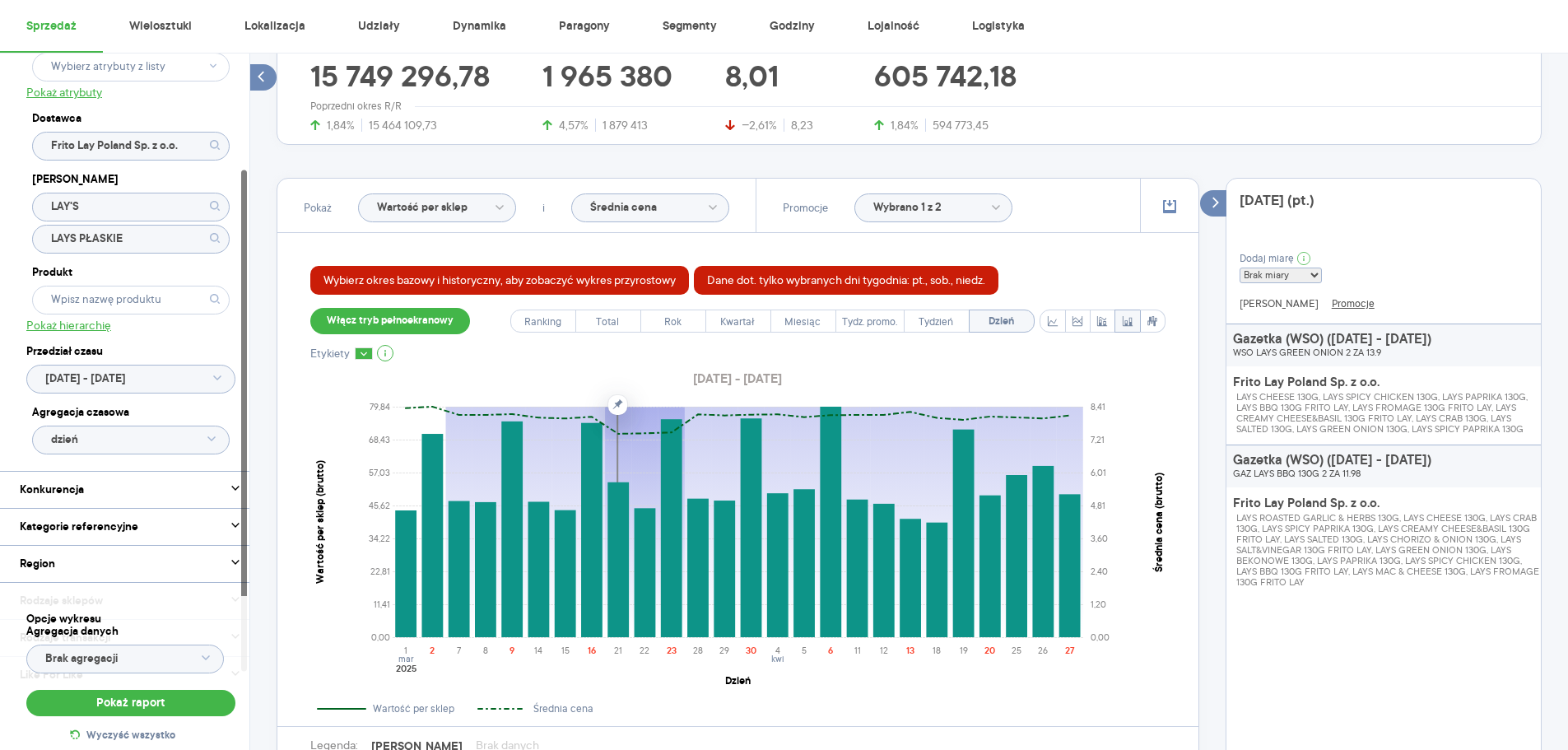 click 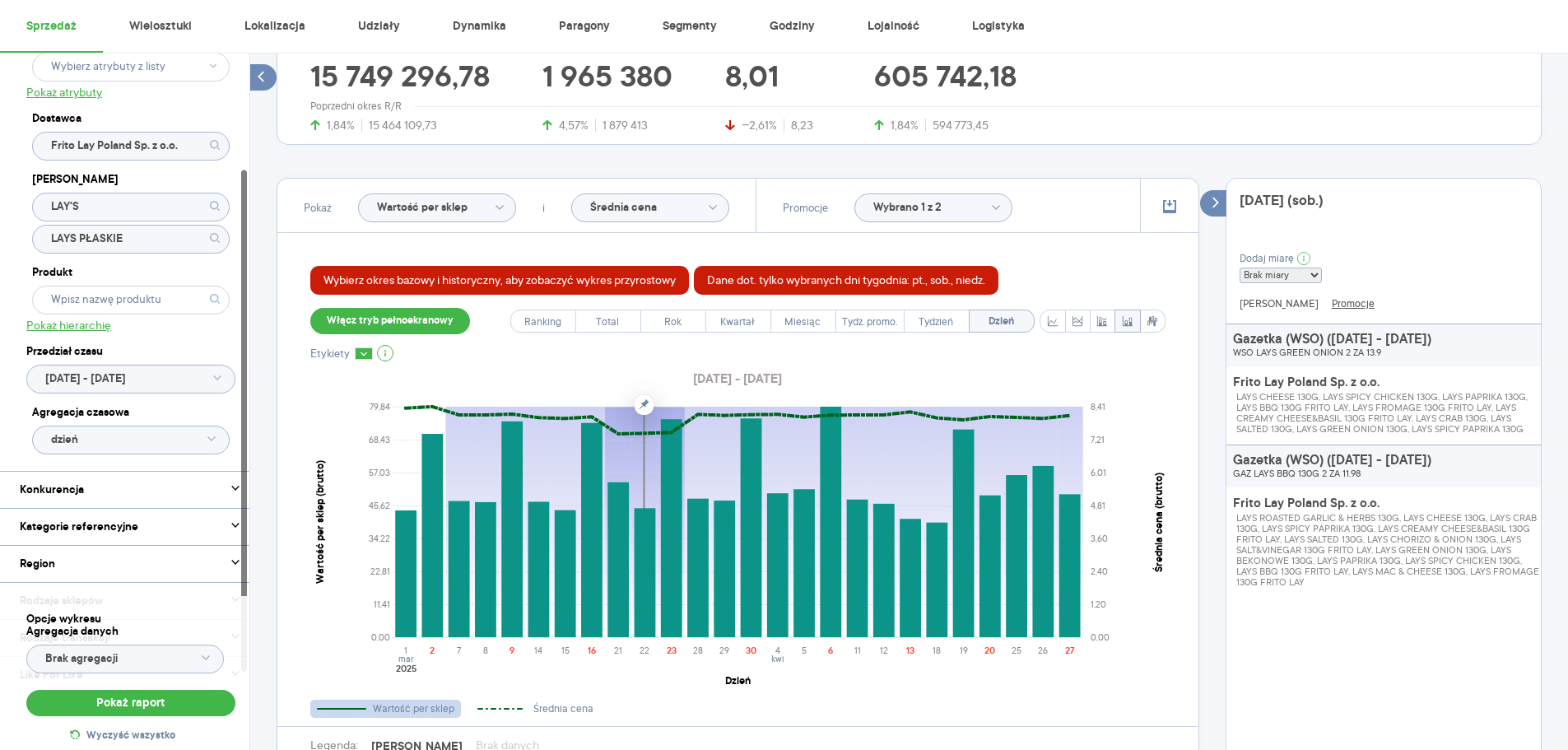click 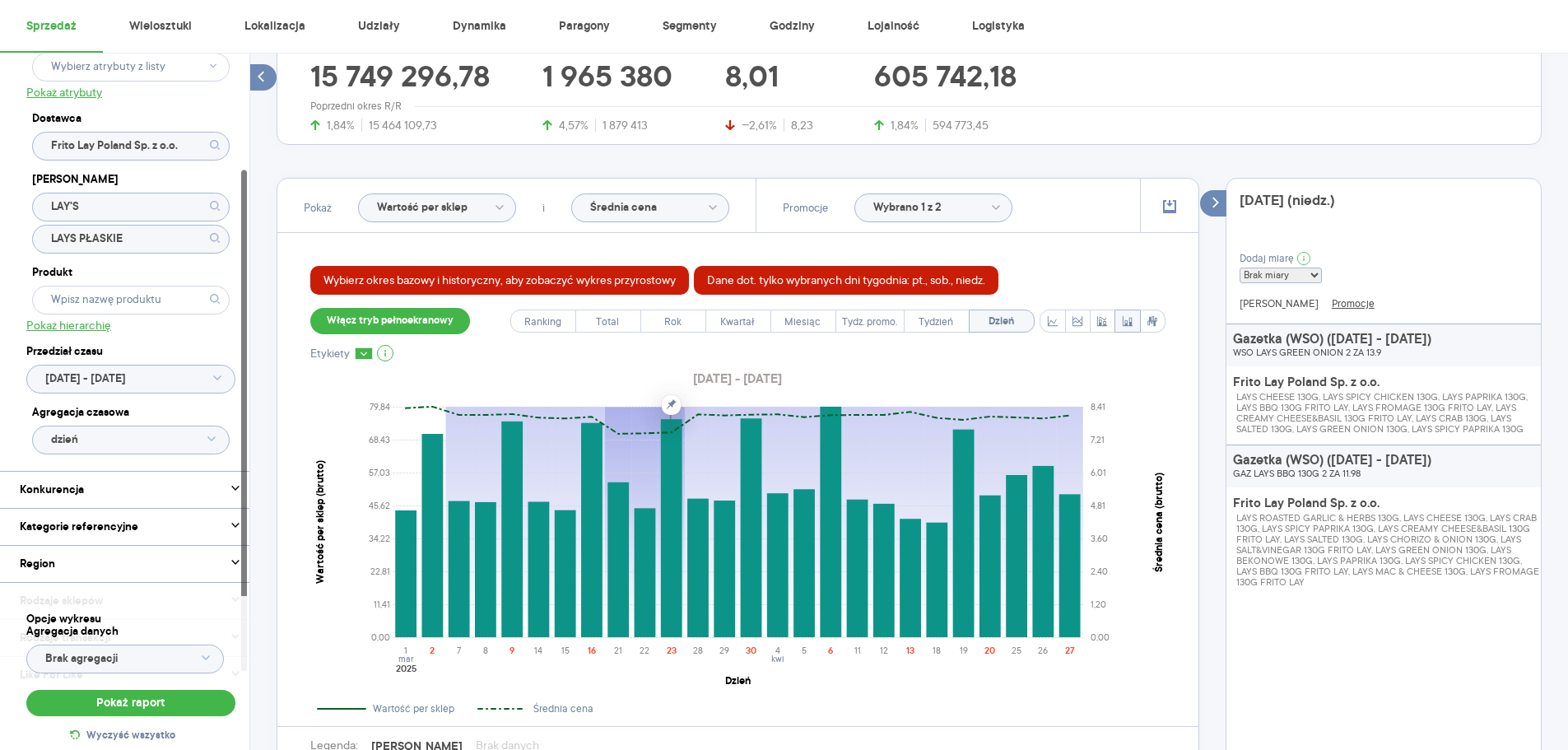 click 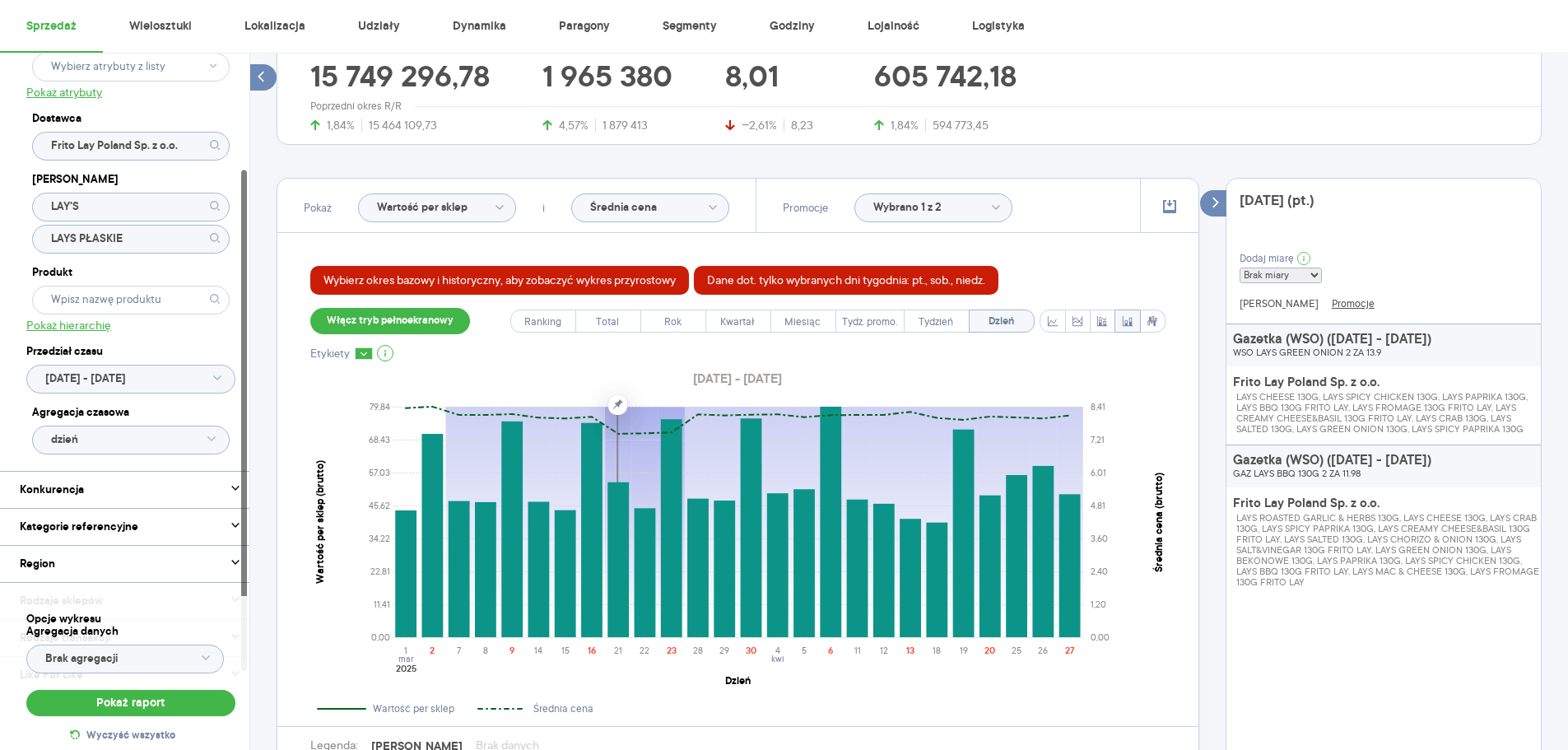 click on "Wybrano 1 z 2" 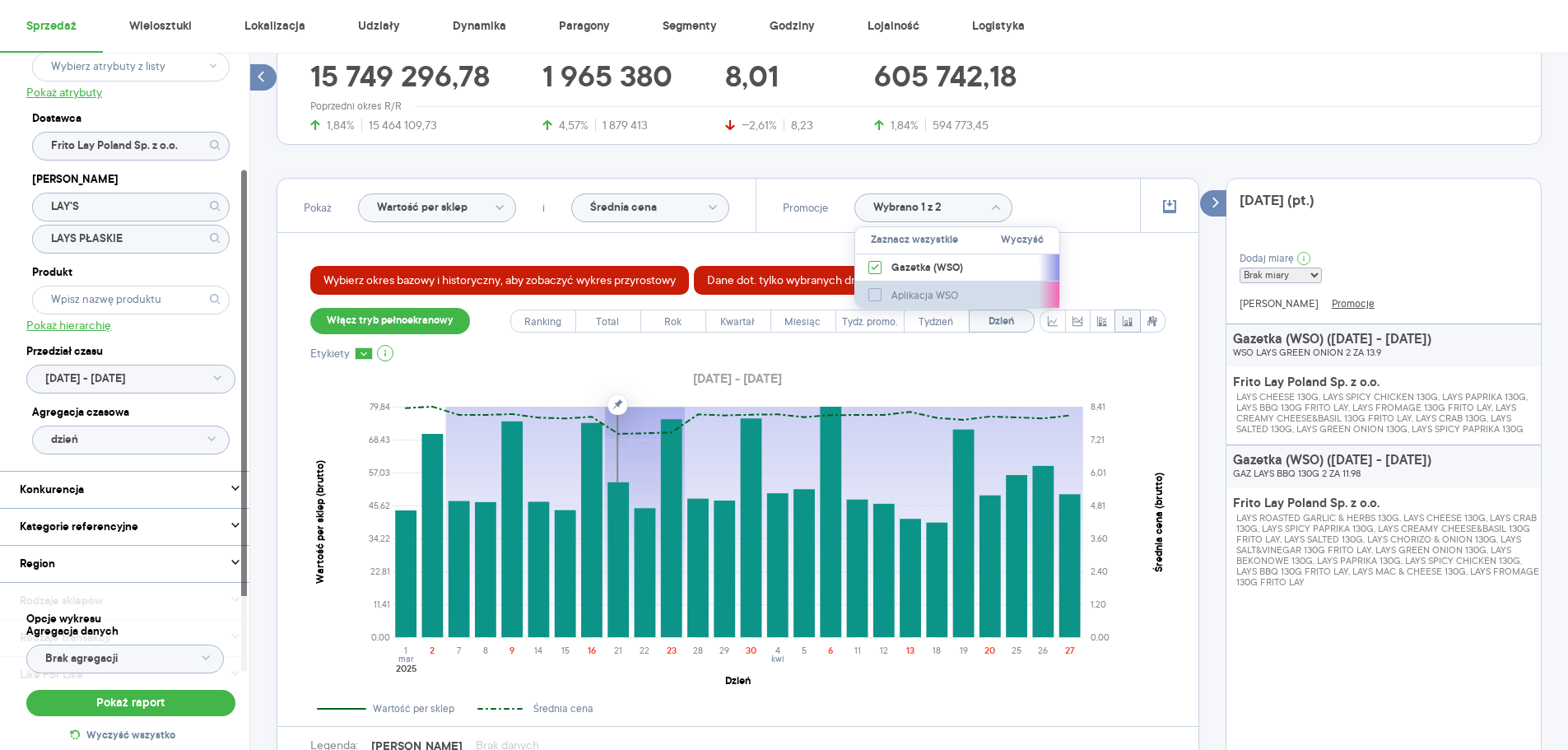 click on "Aplikacja WSO" at bounding box center [925, 296] 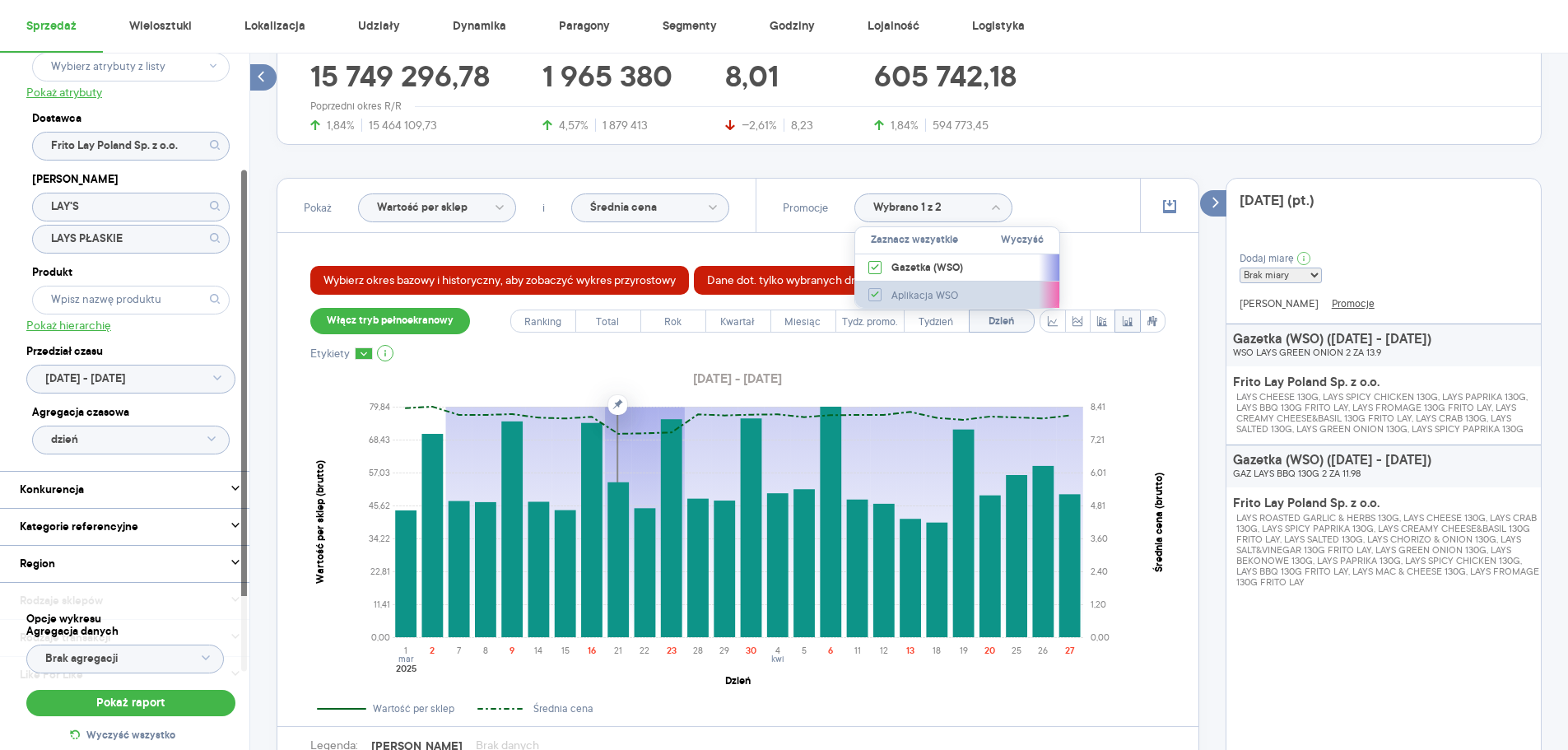 checkbox on "true" 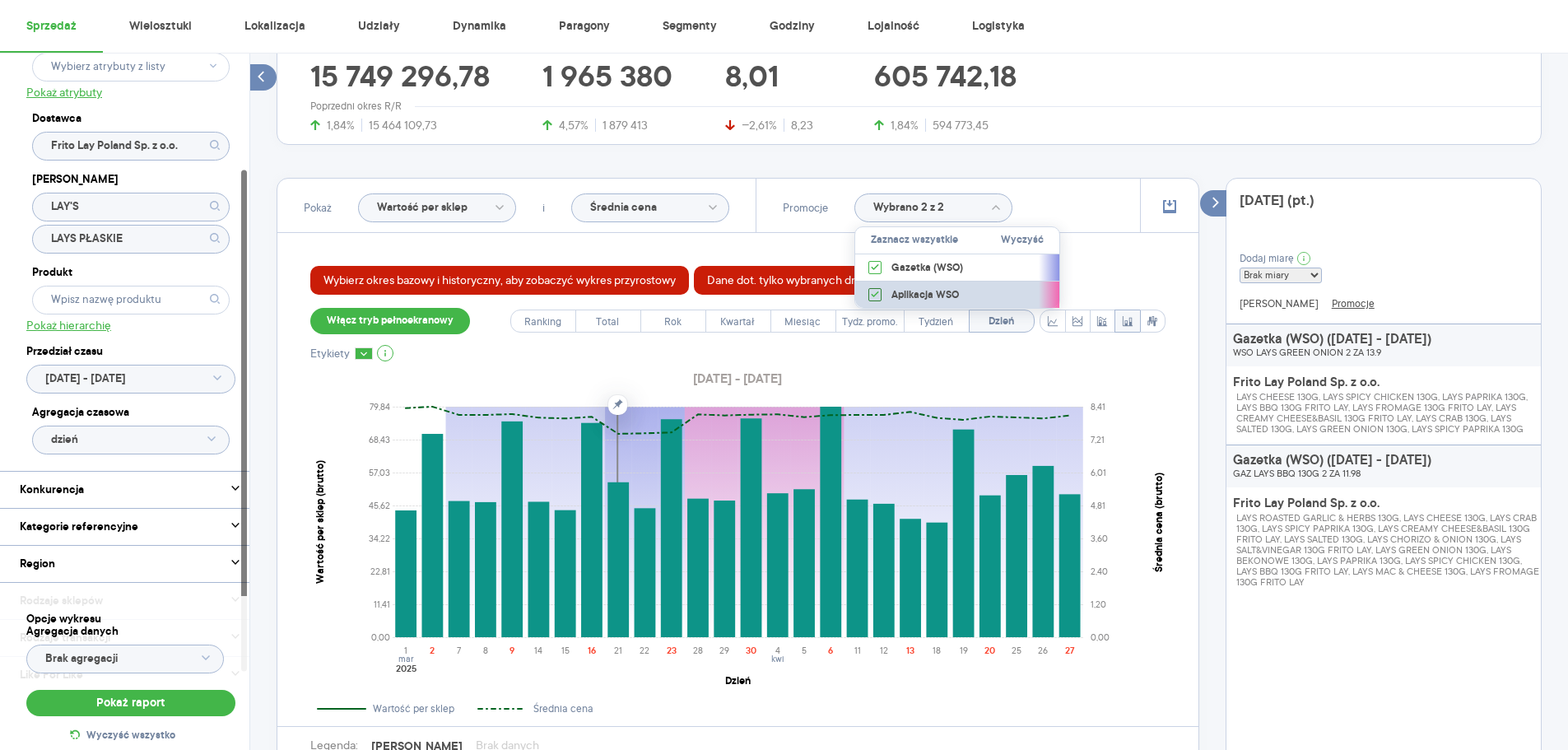 click on "Aplikacja WSO" at bounding box center [925, 296] 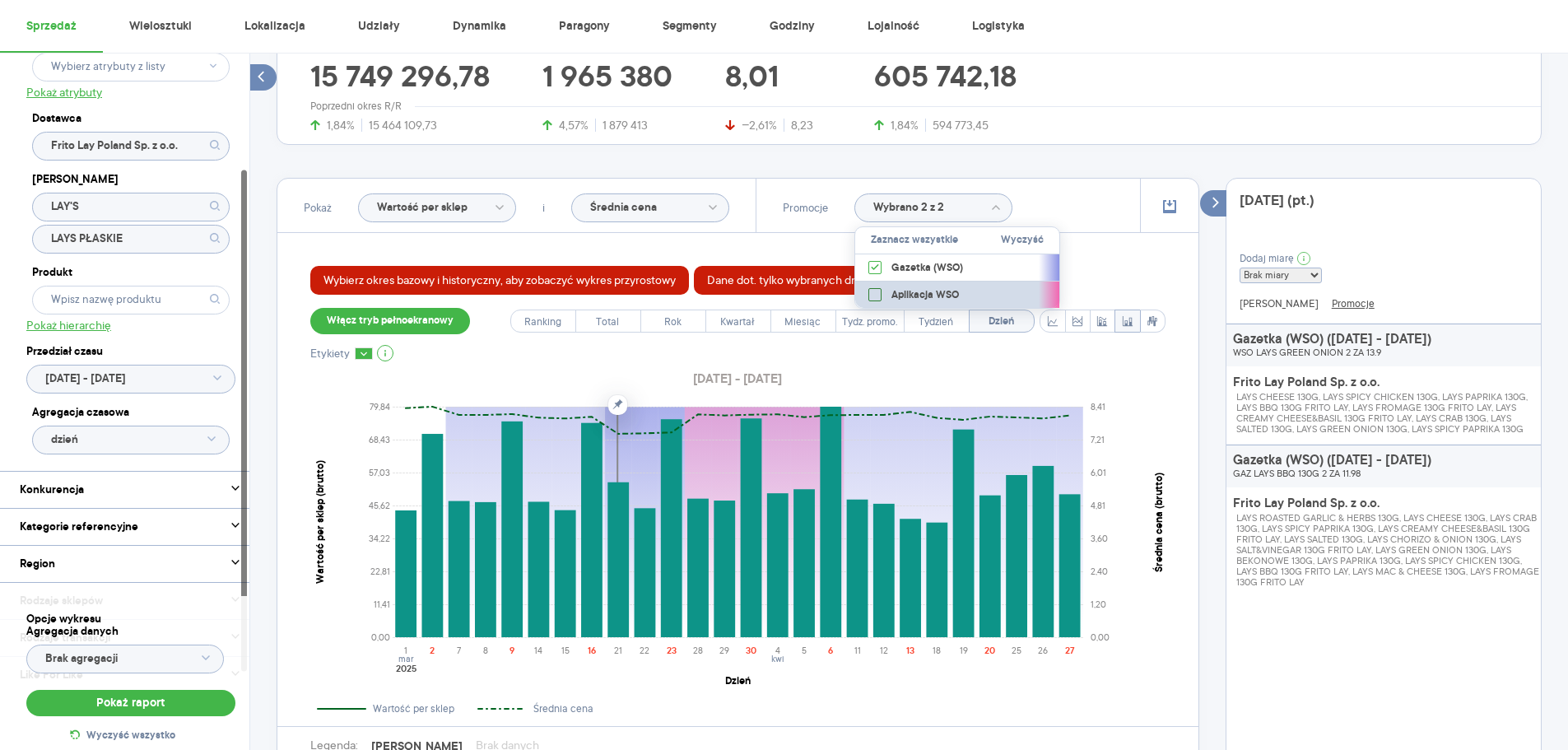 checkbox on "false" 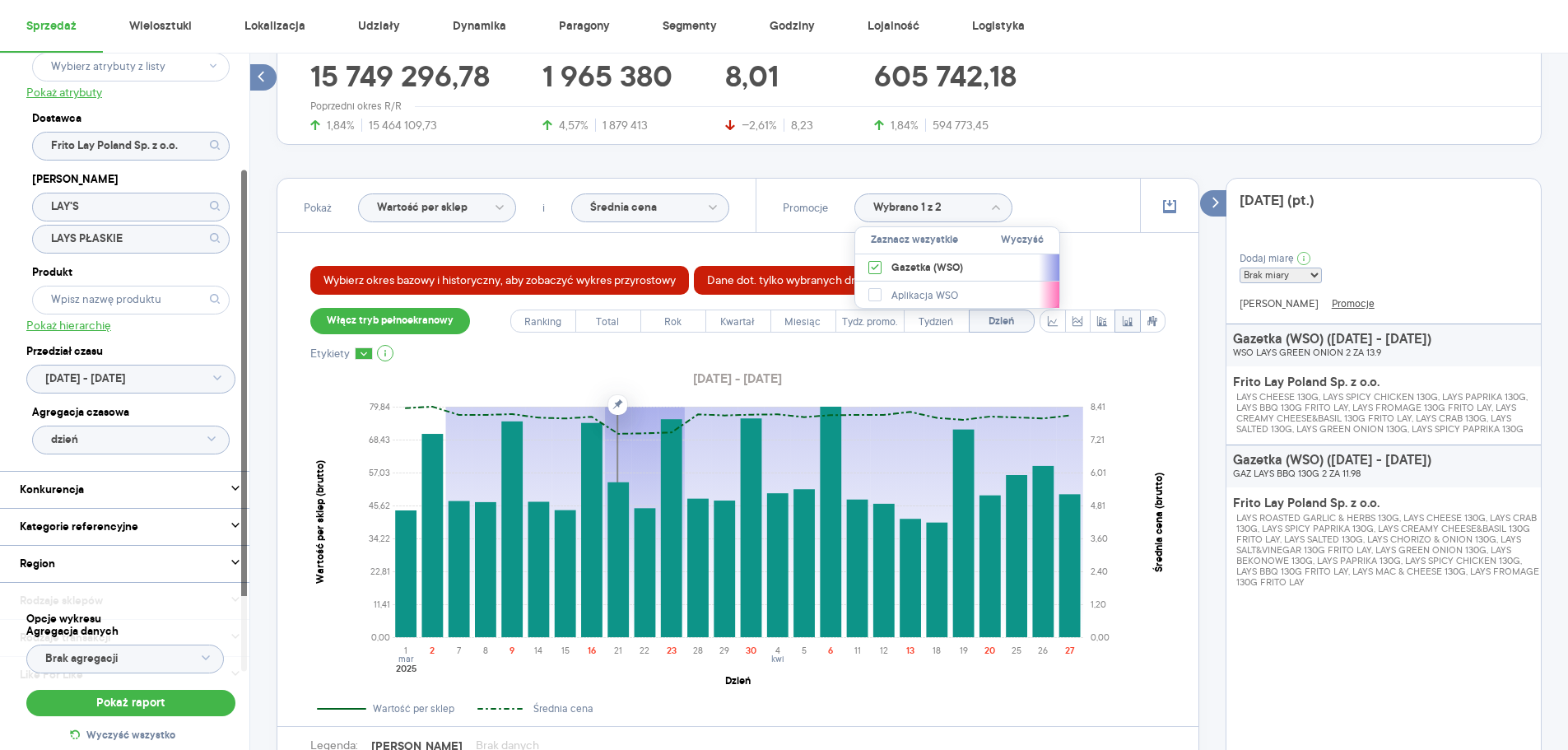click on "Wybierz okres bazowy i historyczny, aby zobaczyć wykres przyrostowy Dane dot. tylko wybranych dni tygodnia: pt., sob., niedz. Włącz tryb pełnoekranowy Ranking Total Rok Kwartał Miesiąc Tydz. promo. Tydzień Dzień Etykiety 2025.03.01 - 2025.04.30 0,00 11,41 22,81 34,22 45,62 57,03 68,43 79,84 Wartość per sklep (brutto) 1 2 7 8 9 14 15 16 21 22 23 28 29 30 4 5 6 11 12 13 18 19 20 25 26 27 mar kwi 2025 Dzień 0,00 1,20 2,40 3,60 4,81 6,01 7,21 8,41 Średnia cena (brutto) Wartość per sklep Średnia cena Legenda: Dane Brak danych Frito Lay Poland Sp. z o.o. LAYS PŁASKIE" at bounding box center [737, 535] 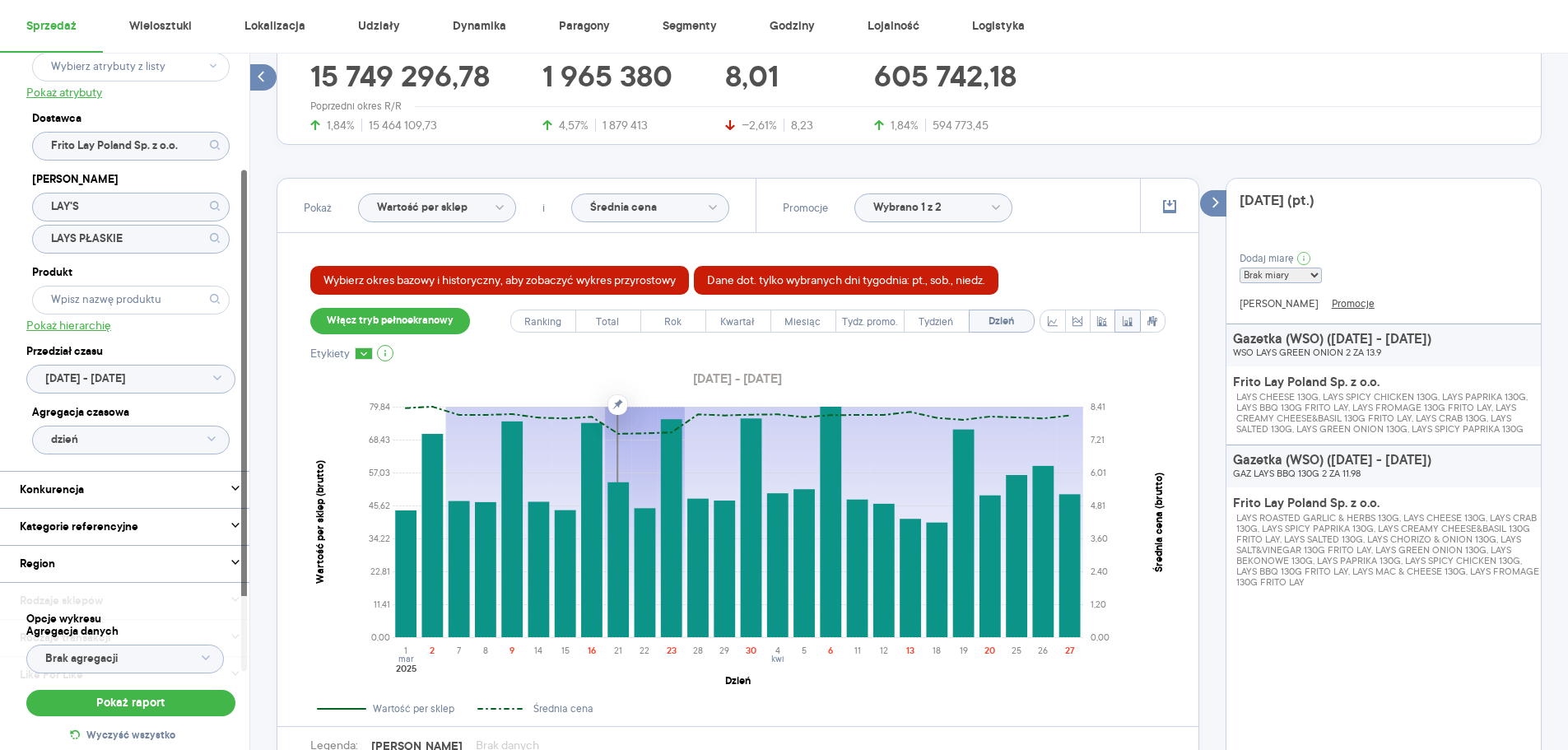 click on "Raporty Nowe Insights Eksport danych Nowość Baza wiedzy Nowość Aktualności kwiatkowski.adrian@zabka.pl Wyloguj Sprzedaż Wielosztuki Lokalizacja Udziały Dynamika Paragony Segmenty Godziny Lojalność Logistyka Kategoria * Słone przekąski Wybrano 1 z 7 Wybrano 1 z 3 Atrybuty Pokaż atrybuty Dostawca Frito Lay Poland Sp. z o.o. Marka LAY'S LAYS PŁASKIE Produkt Pokaż hierarchię Przedział czasu 2025.03.01 - 2025.04.30 Agregacja czasowa dzień Konkurencja Pokaż dane konkurencji z opóźnieniem Dostawca Marka Produkt Kategorie referencyjne Region Rodzaje sklepów Rodzaje transakcji Wszystkie Like For Like Uwzględnij LFL Opcje wykresu Agregacja danych Brak agregacji Pokaż raport Wyczyść wszystko Sprzedaż Podsumowanie - dane własne  (Frito Lay Poland Sp. z o.o.) Dane dot. tylko wybranych dni tygodnia: pt., sob., niedz. Pokaż: Dane total Dane per sklep Dystrybucja Jednostki naturalne Dane własne Wartość sprzedaży (brutto) 15 749 296,78 1,84% 15 464 109,73 Liczba sztuk 1 965 380 4,57% 1 879 413" at bounding box center [784, 45] 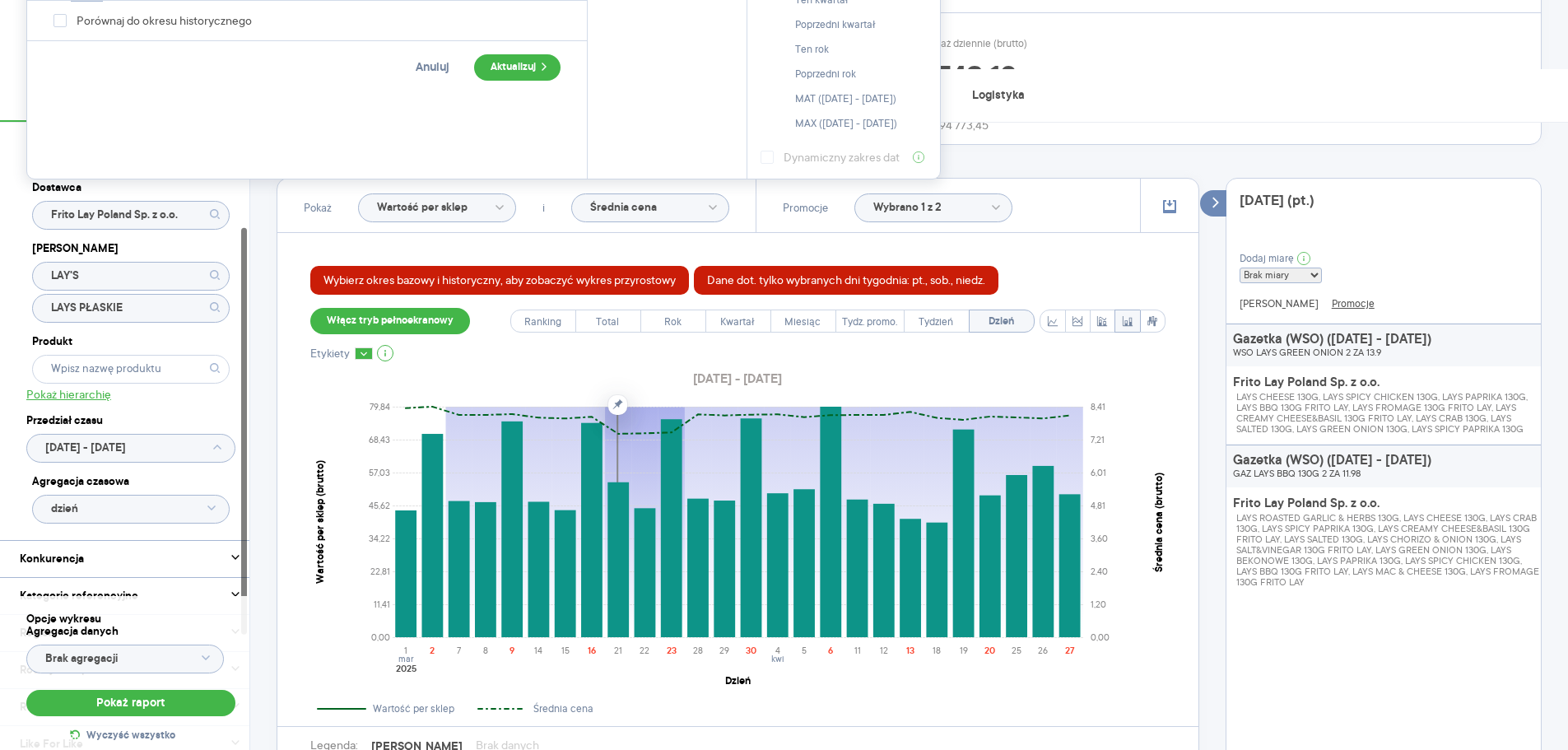 scroll, scrollTop: 0, scrollLeft: 0, axis: both 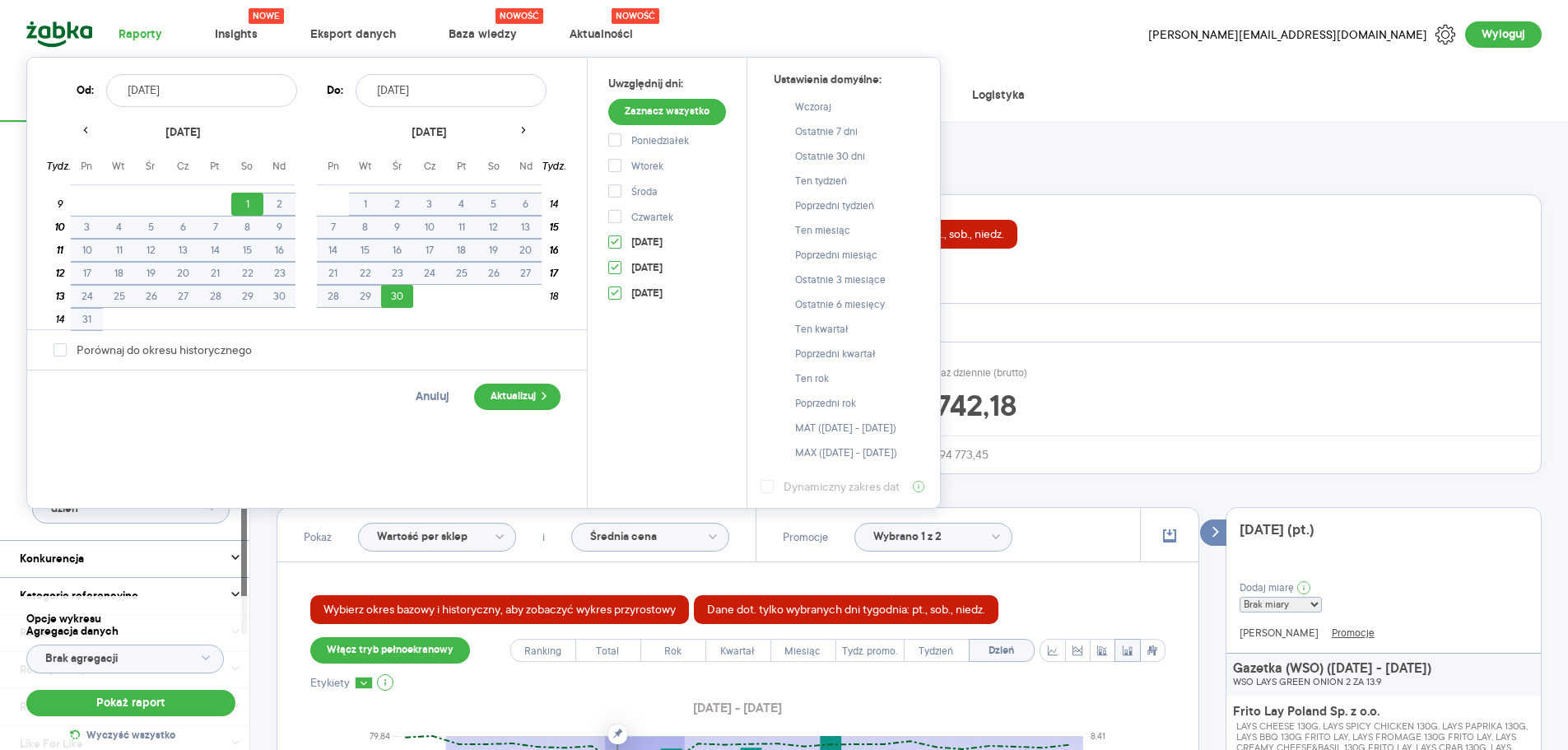 click at bounding box center (523, 133) 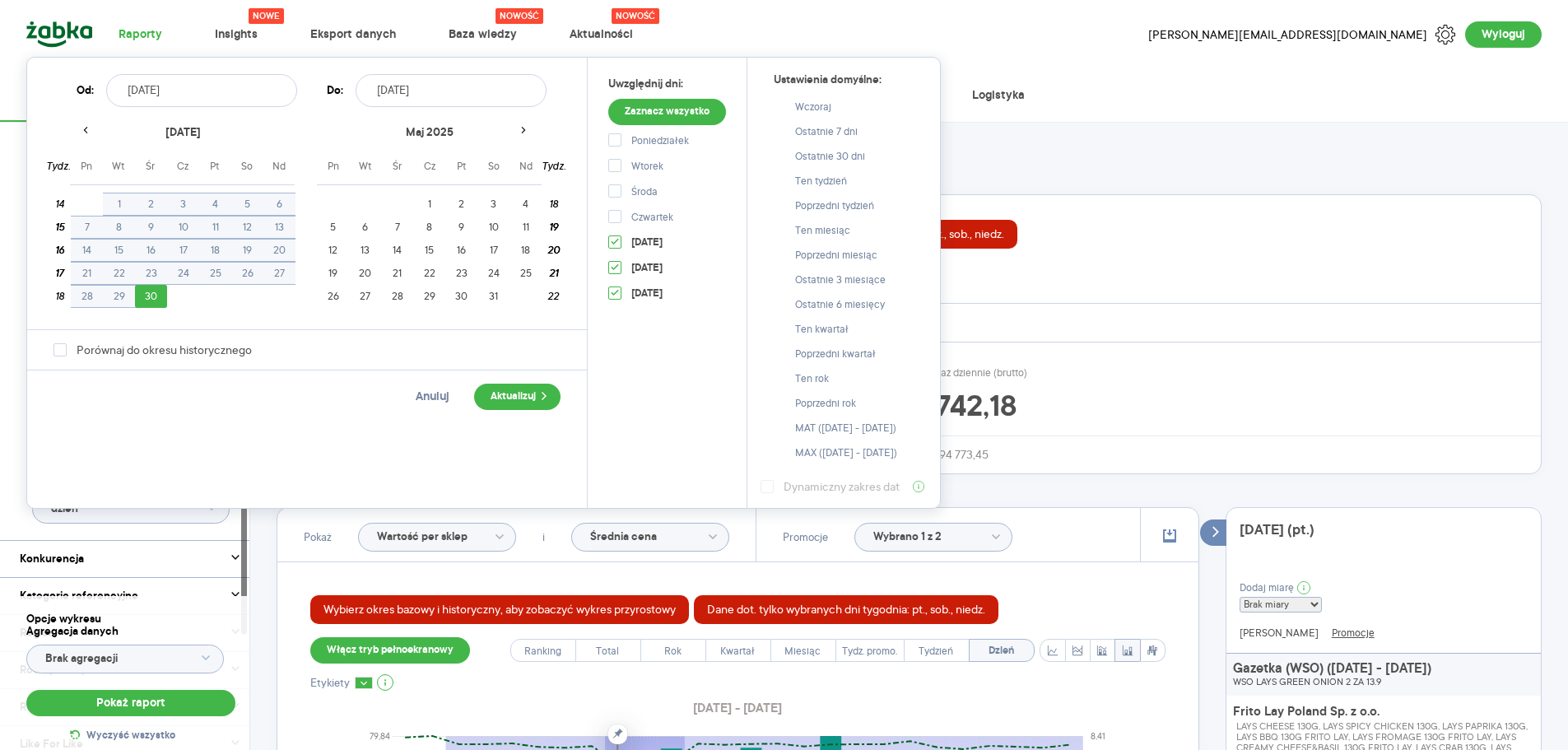 click on "2025.04.30" at bounding box center (451, 91) 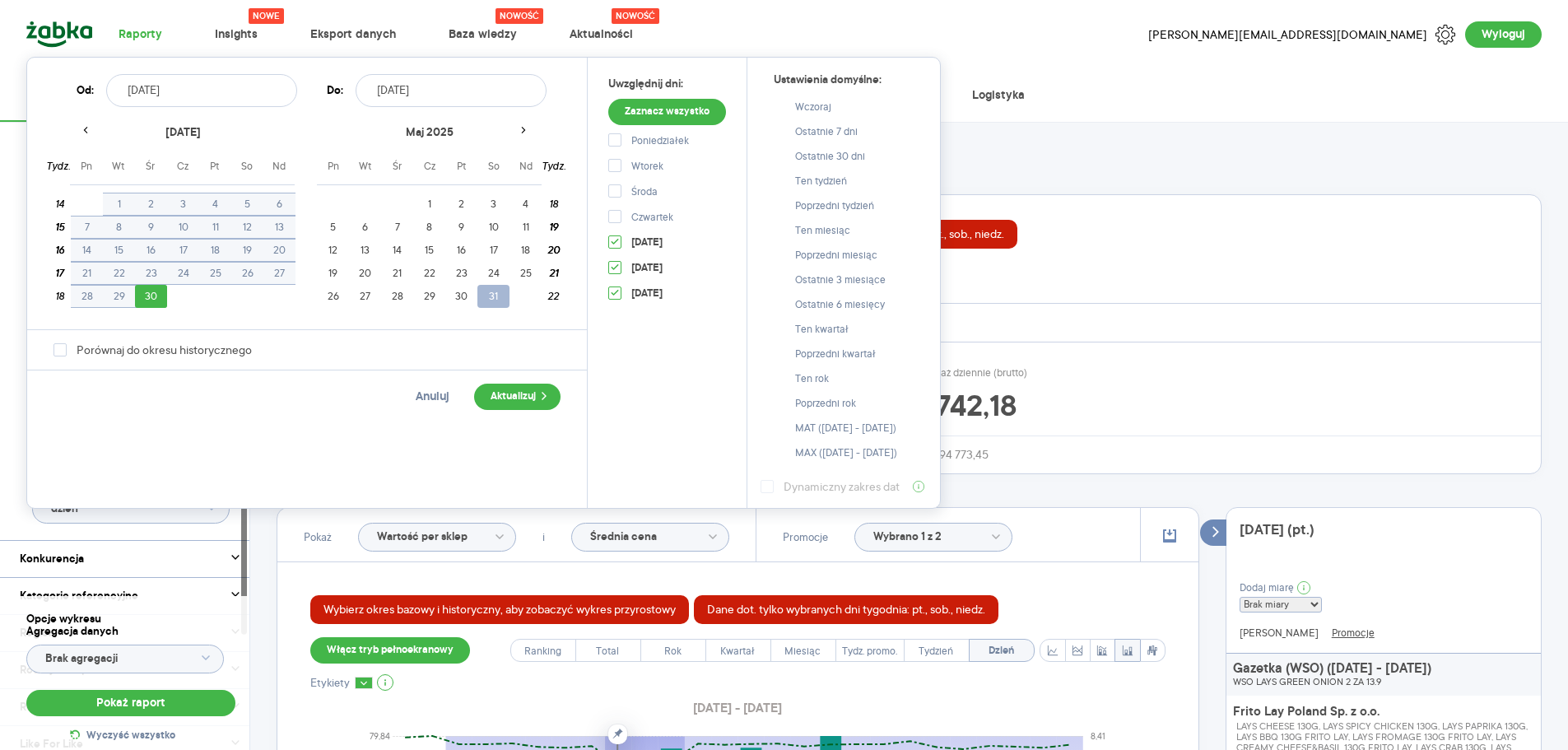 click on "31" at bounding box center [493, 296] 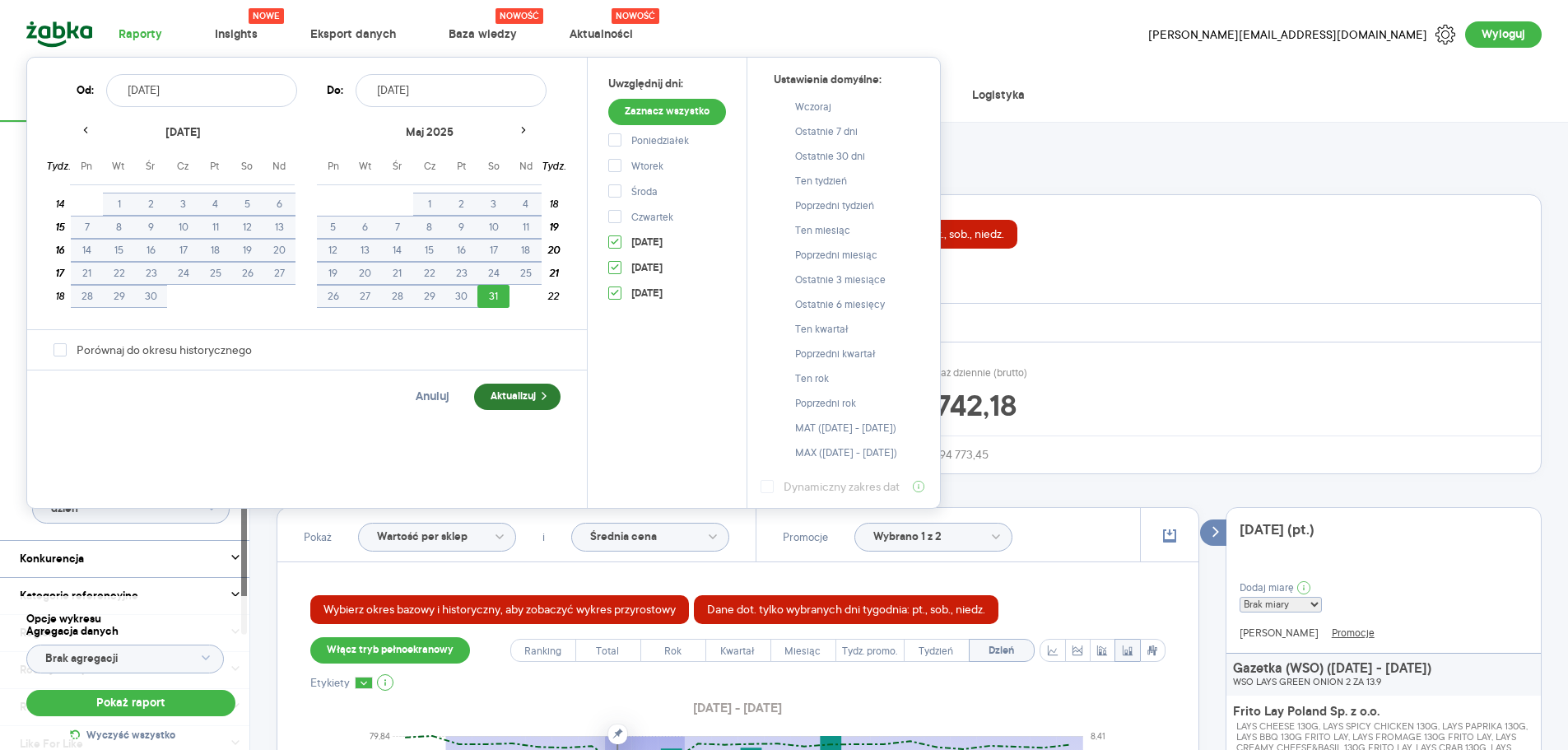 click on "Aktualizuj" at bounding box center [517, 397] 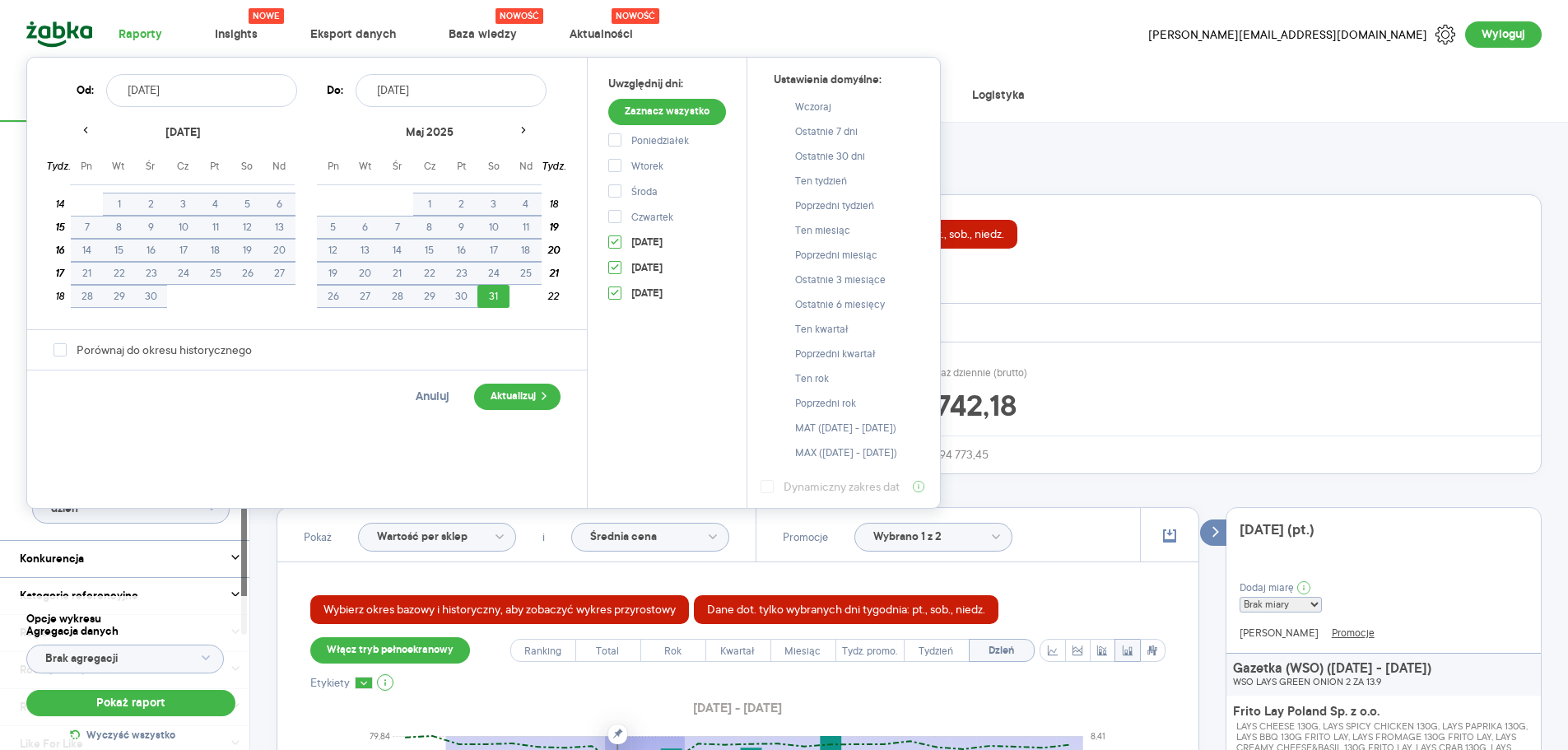type on "2025.03.01 - 2025.05.31" 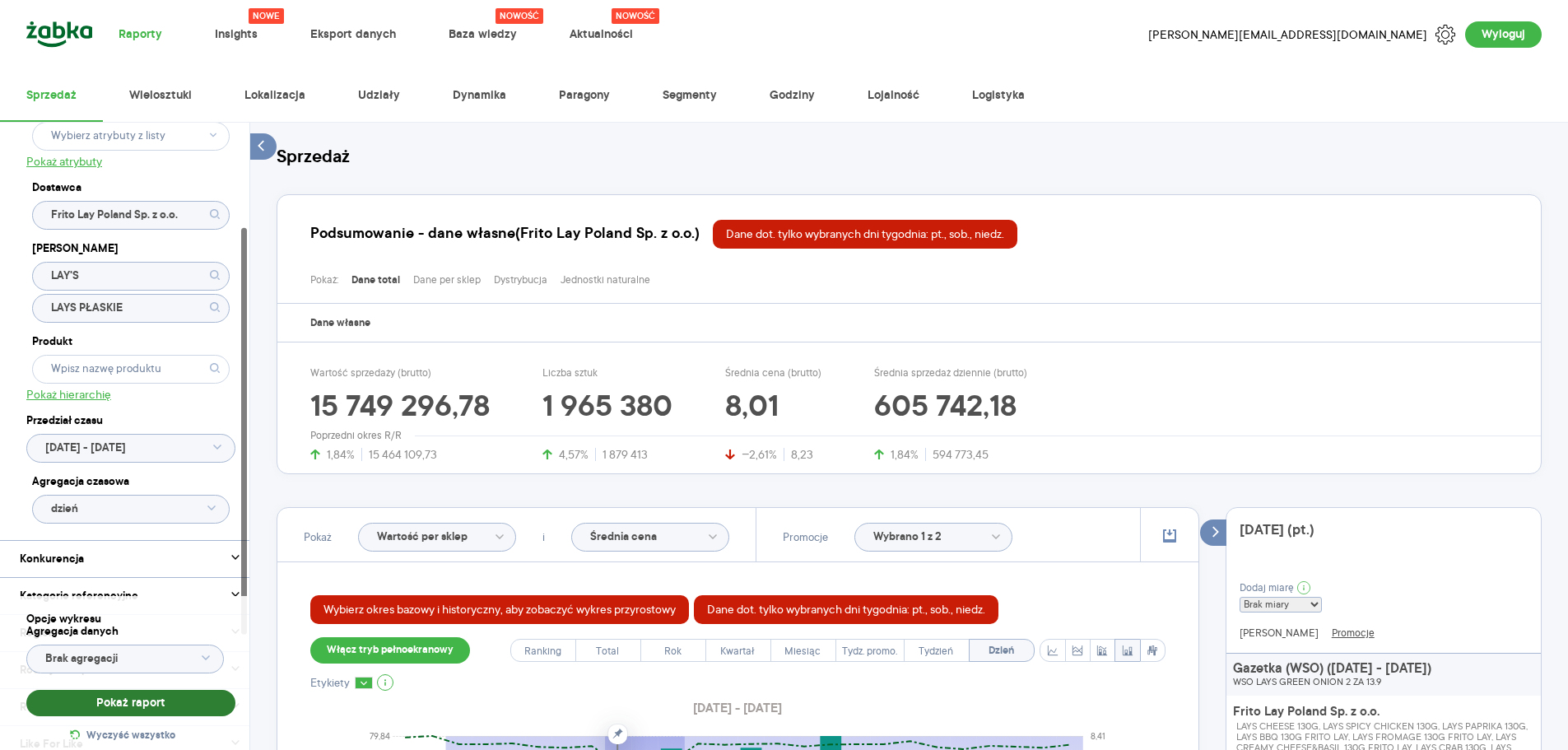 click on "Pokaż raport" at bounding box center (131, 703) 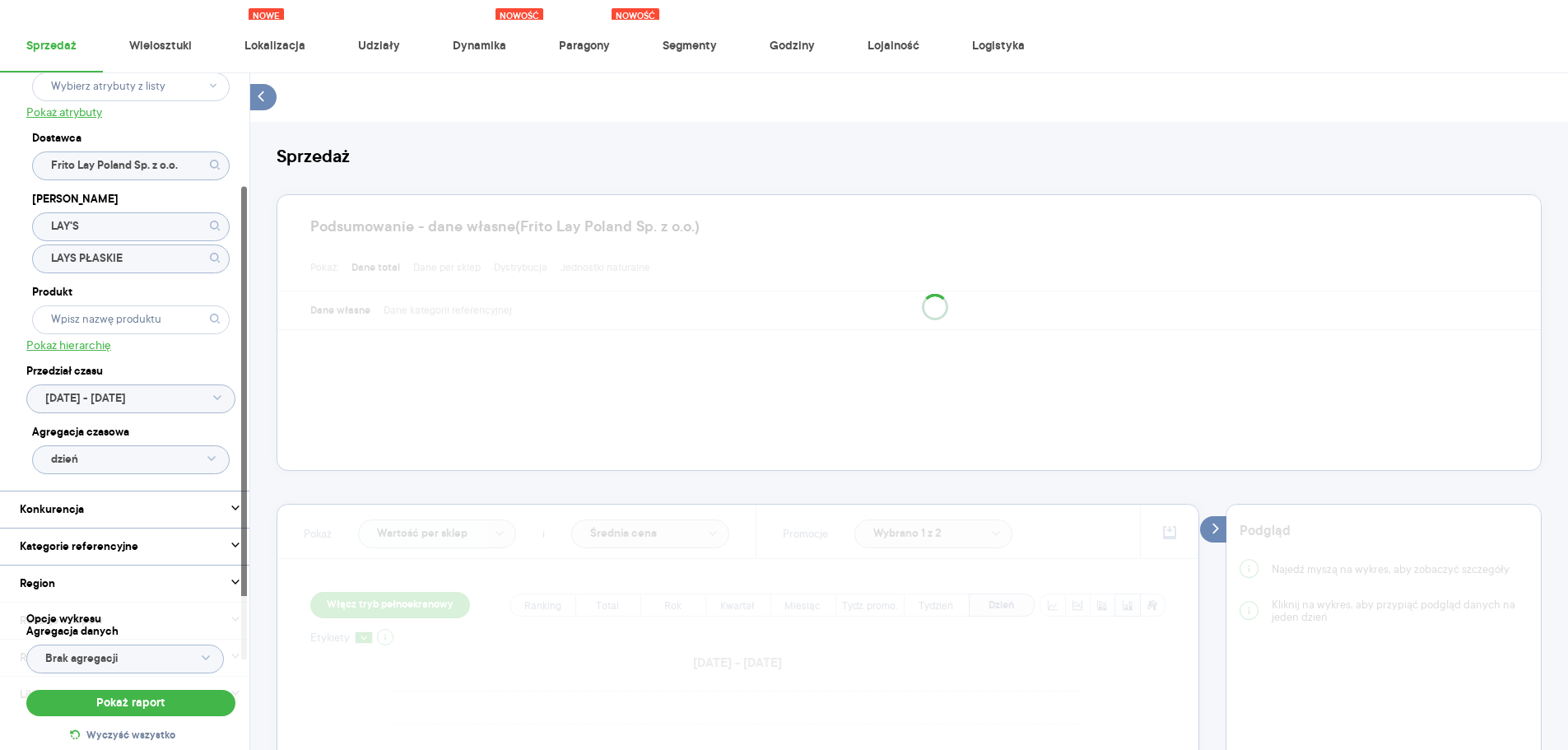 scroll, scrollTop: 329, scrollLeft: 0, axis: vertical 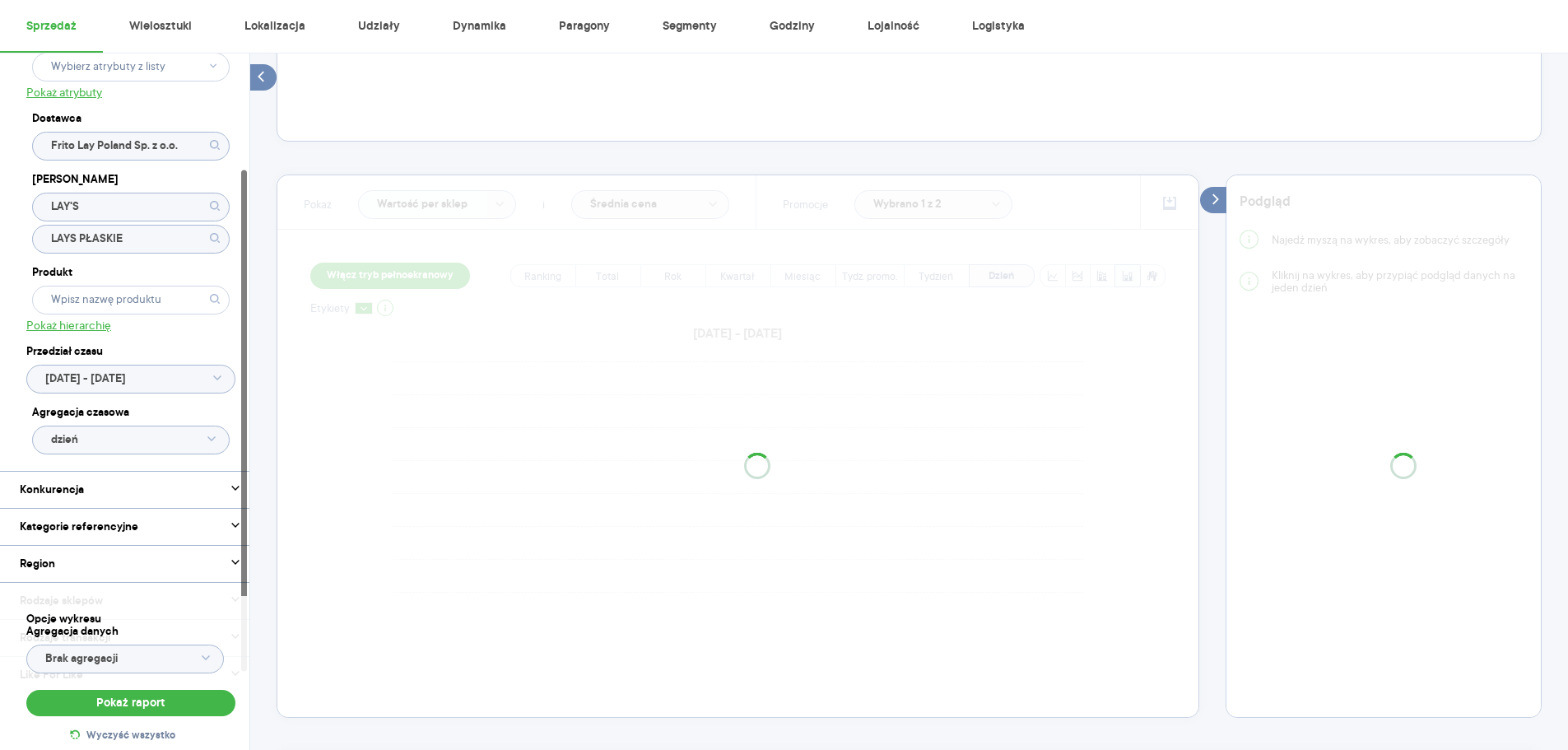 click 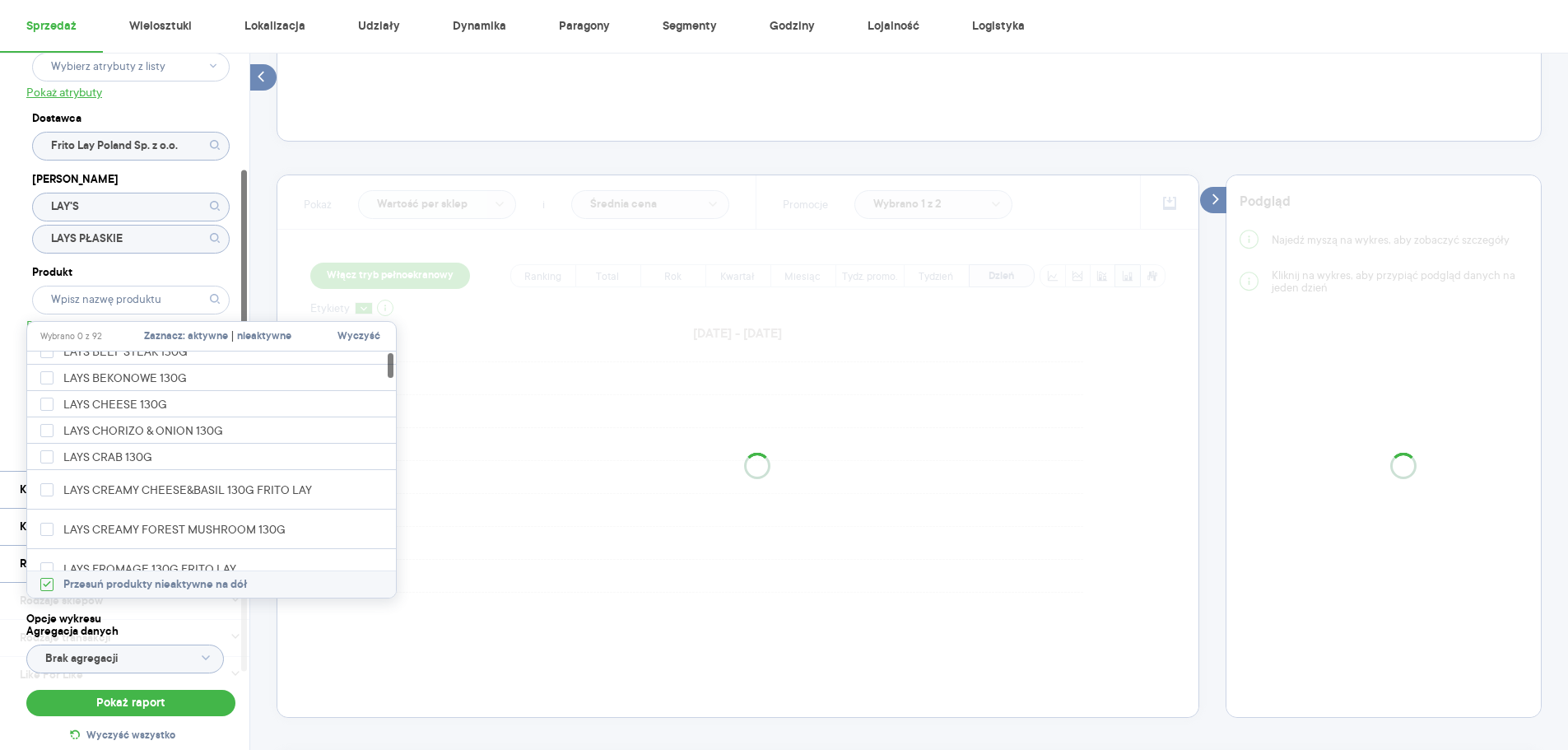 scroll, scrollTop: 0, scrollLeft: 0, axis: both 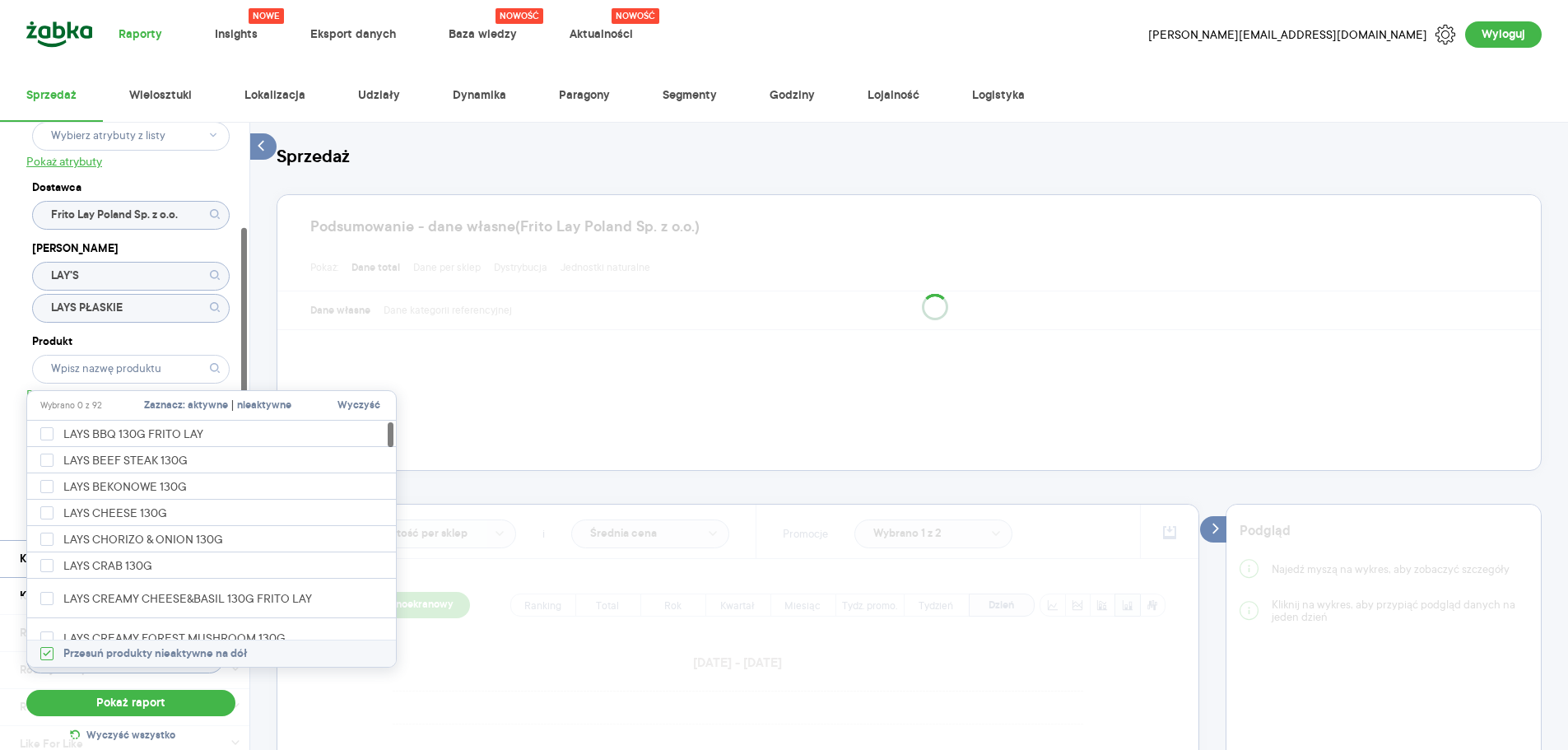 click on "Kategoria * Słone przekąski Wybrano 1 z 7 Wybrano 1 z 3 Atrybuty Pokaż atrybuty Dostawca Frito Lay Poland Sp. z o.o. Marka LAY'S LAYS PŁASKIE Produkt Pokaż hierarchię Przedział czasu 2025.03.01 - 2025.05.31 Agregacja czasowa dzień Konkurencja Pokaż dane konkurencji z opóźnieniem Dostawca Marka Produkt Kategorie referencyjne Region Rodzaje sklepów Rodzaje transakcji Wszystkie Like For Like Uwzględnij LFL Opcje wykresu Agregacja danych Brak agregacji Pokaż raport Wyczyść wszystko Sprzedaż Podsumowanie - dane własne  (Frito Lay Poland Sp. z o.o.) Pokaż: Dane total Dane per sklep Dystrybucja Jednostki naturalne Dane własne Dane kategorii referencyjnej Pokaż Wartość per sklep i Średnia cena Promocje Wybrano 1 z 2 Włącz tryb pełnoekranowy Ranking Total Rok Kwartał Miesiąc Tydz. promo. Tydzień Dzień Etykiety 2025.03.01 - 2025.05.31 Podgląd Najedź myszą na wykres, aby zobaczyć szczegóły Kliknij na wykres, aby przypiąć podgląd danych na jeden dzień Tabela - dane własne  Rok" at bounding box center (909, 718) 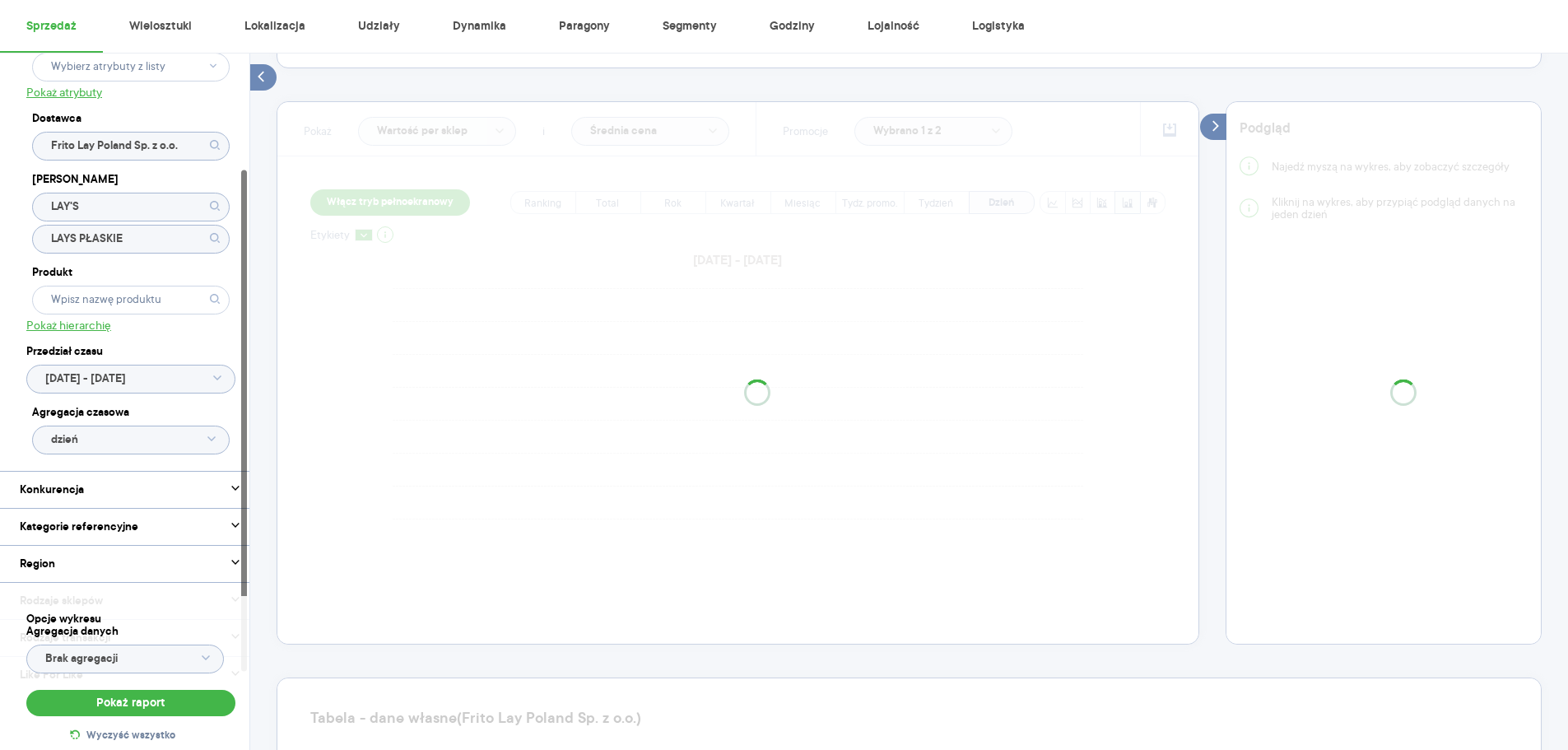 scroll, scrollTop: 439, scrollLeft: 0, axis: vertical 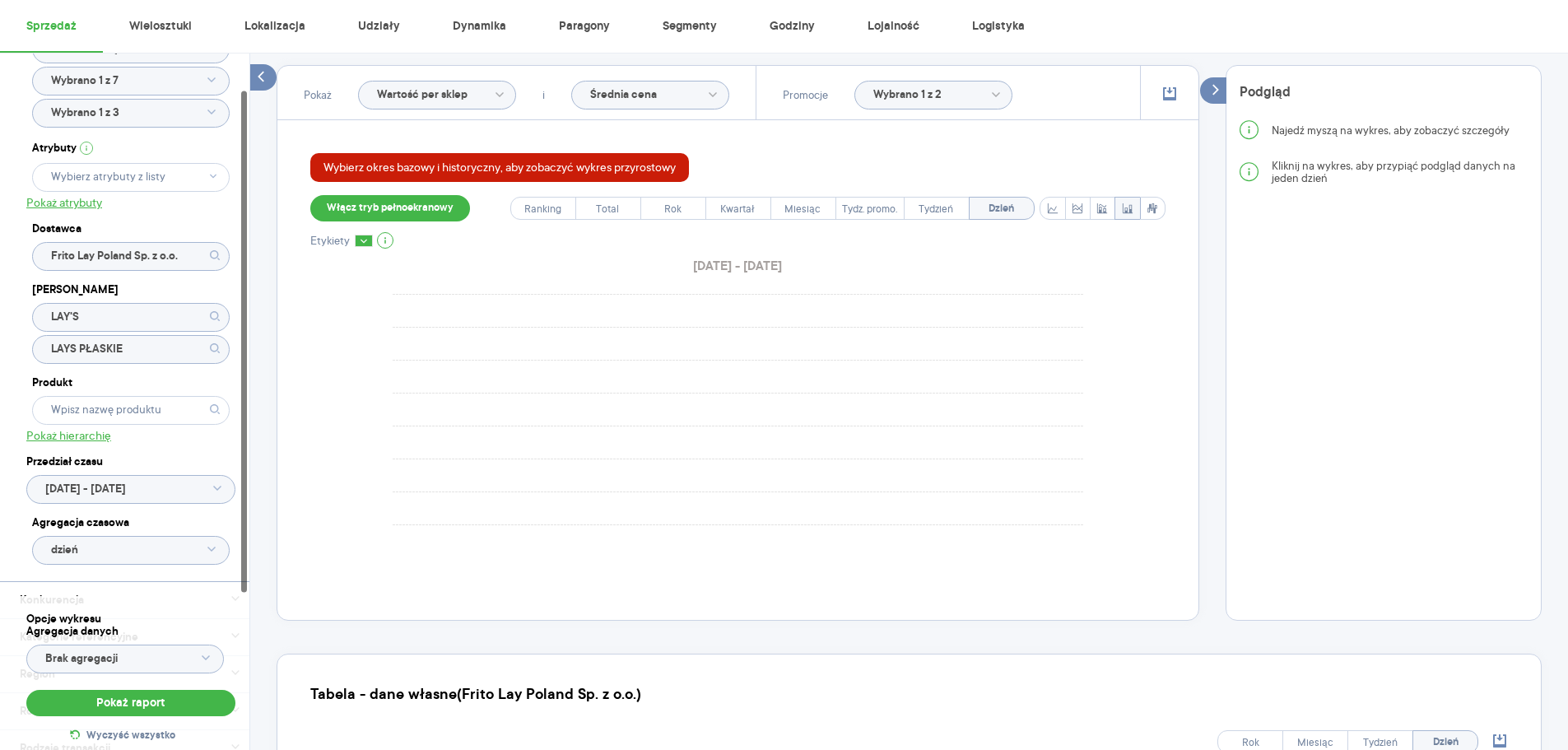 click on "[PERSON_NAME]" at bounding box center (131, 290) 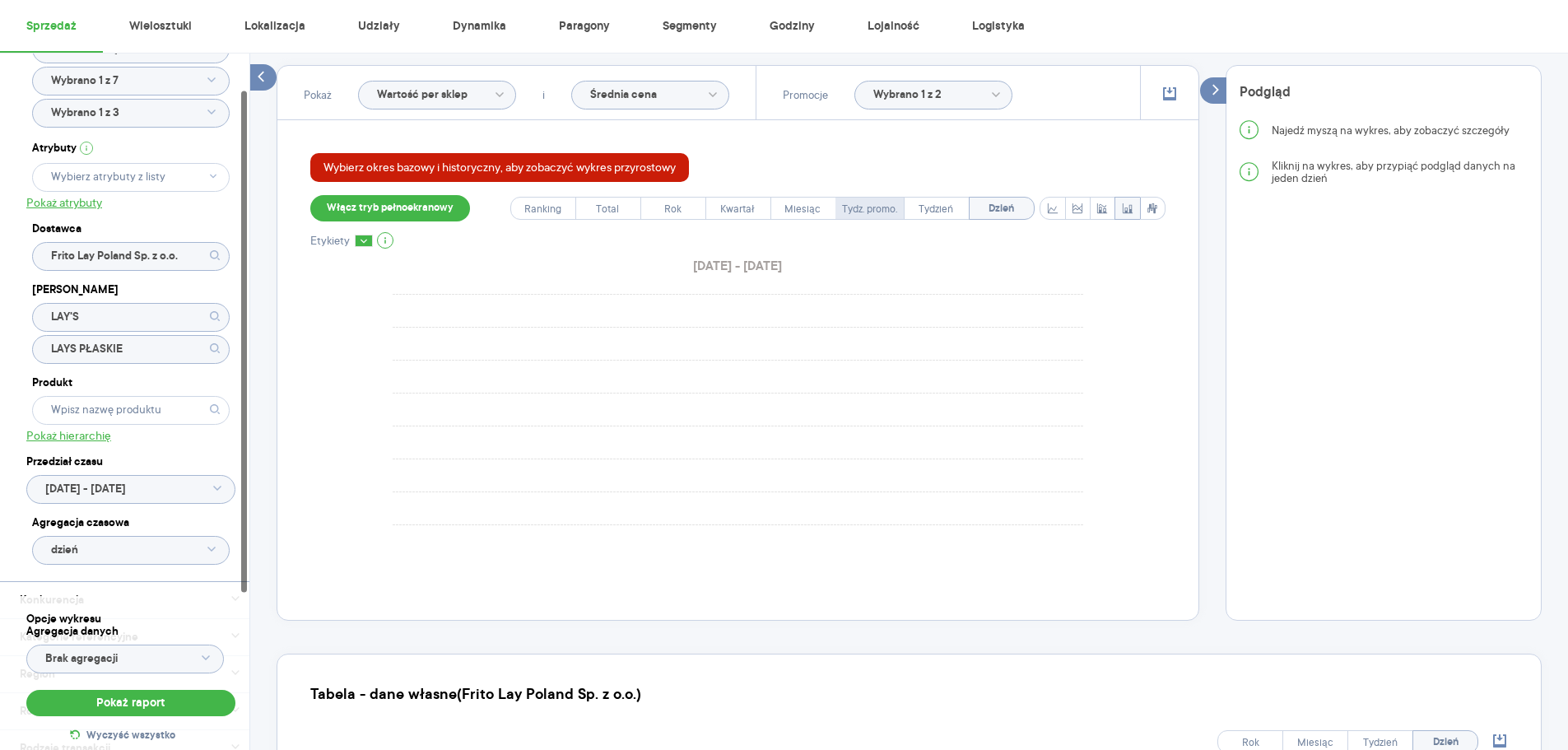 click on "Tydz. promo." at bounding box center [870, 208] 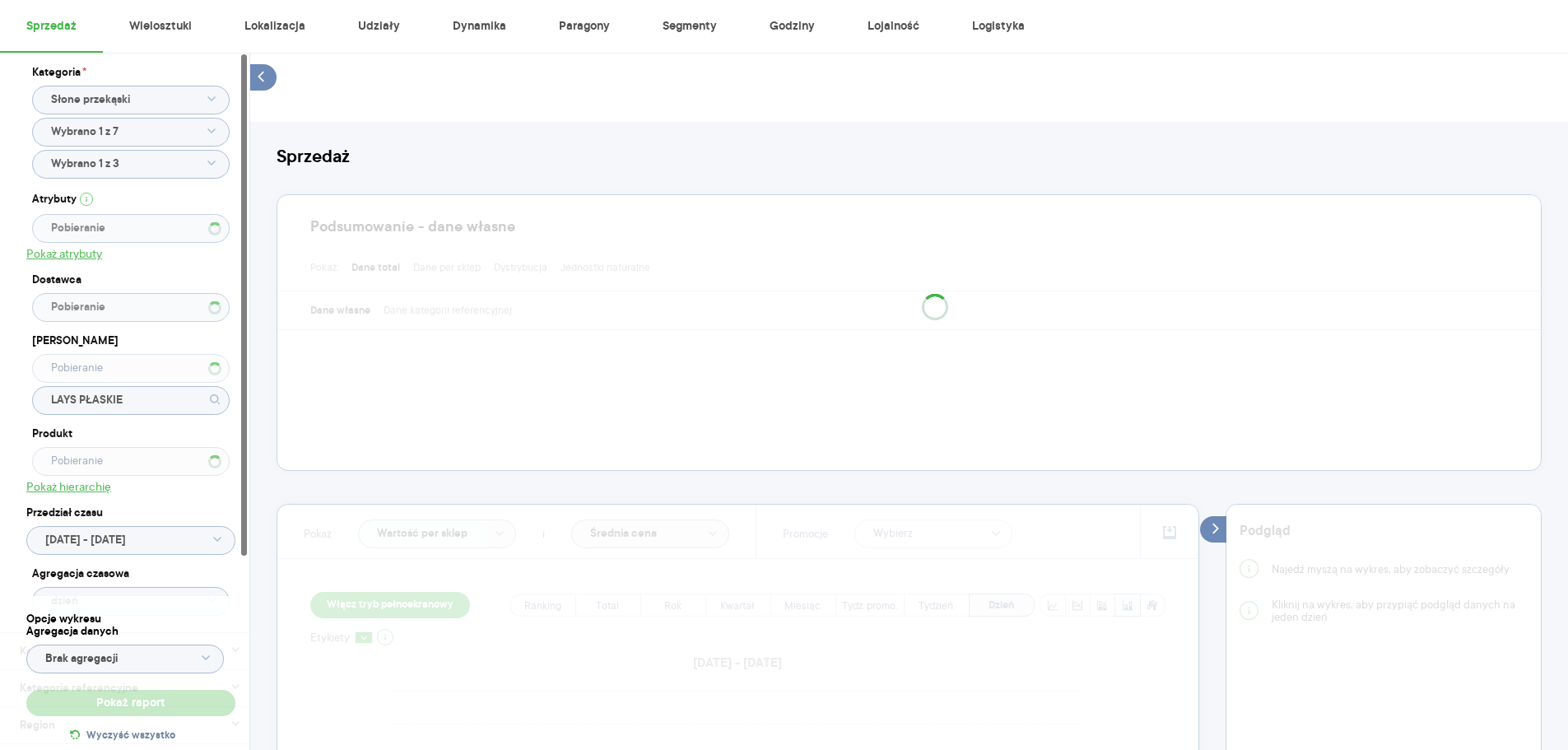 type on "Wybrano 1 z 2" 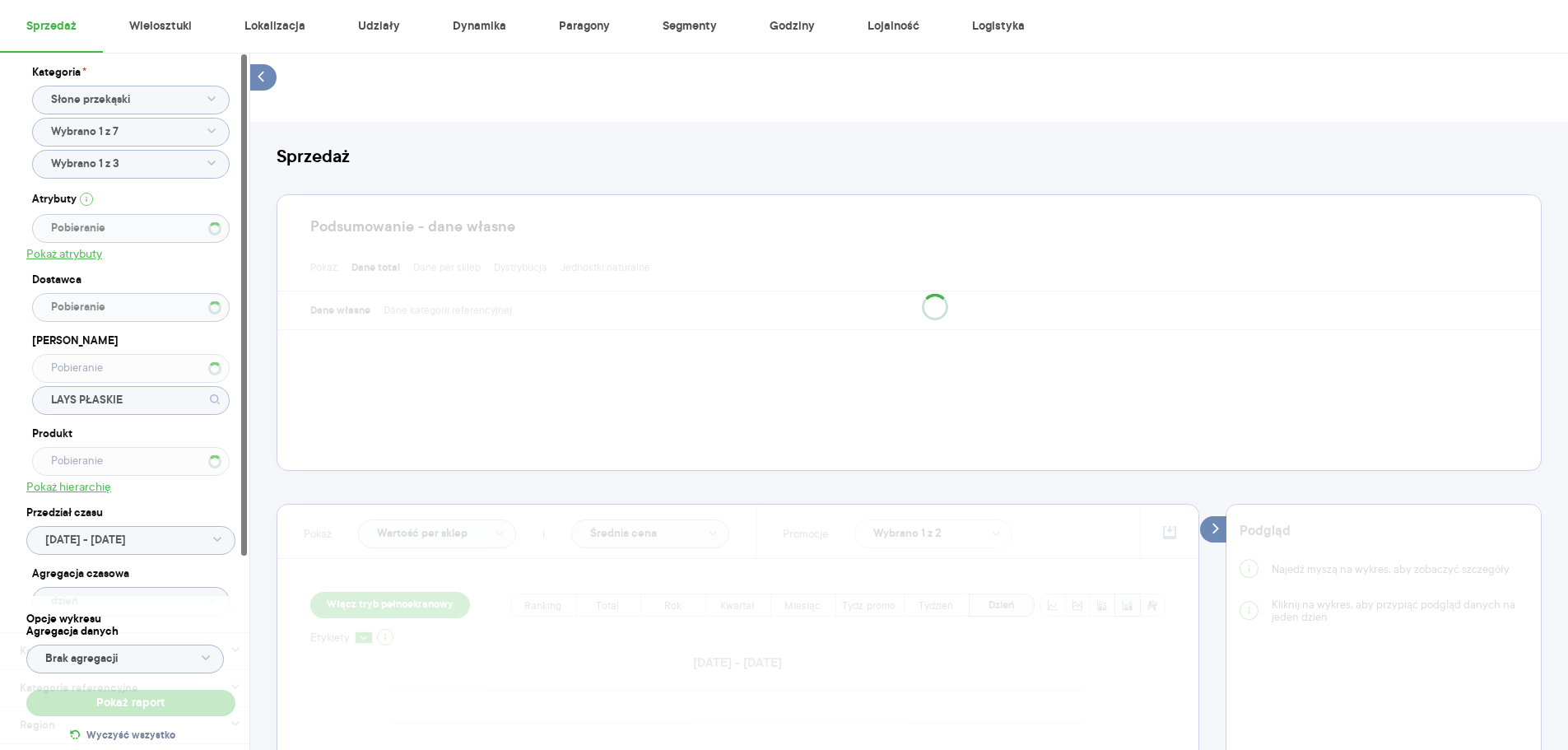 scroll, scrollTop: 439, scrollLeft: 0, axis: vertical 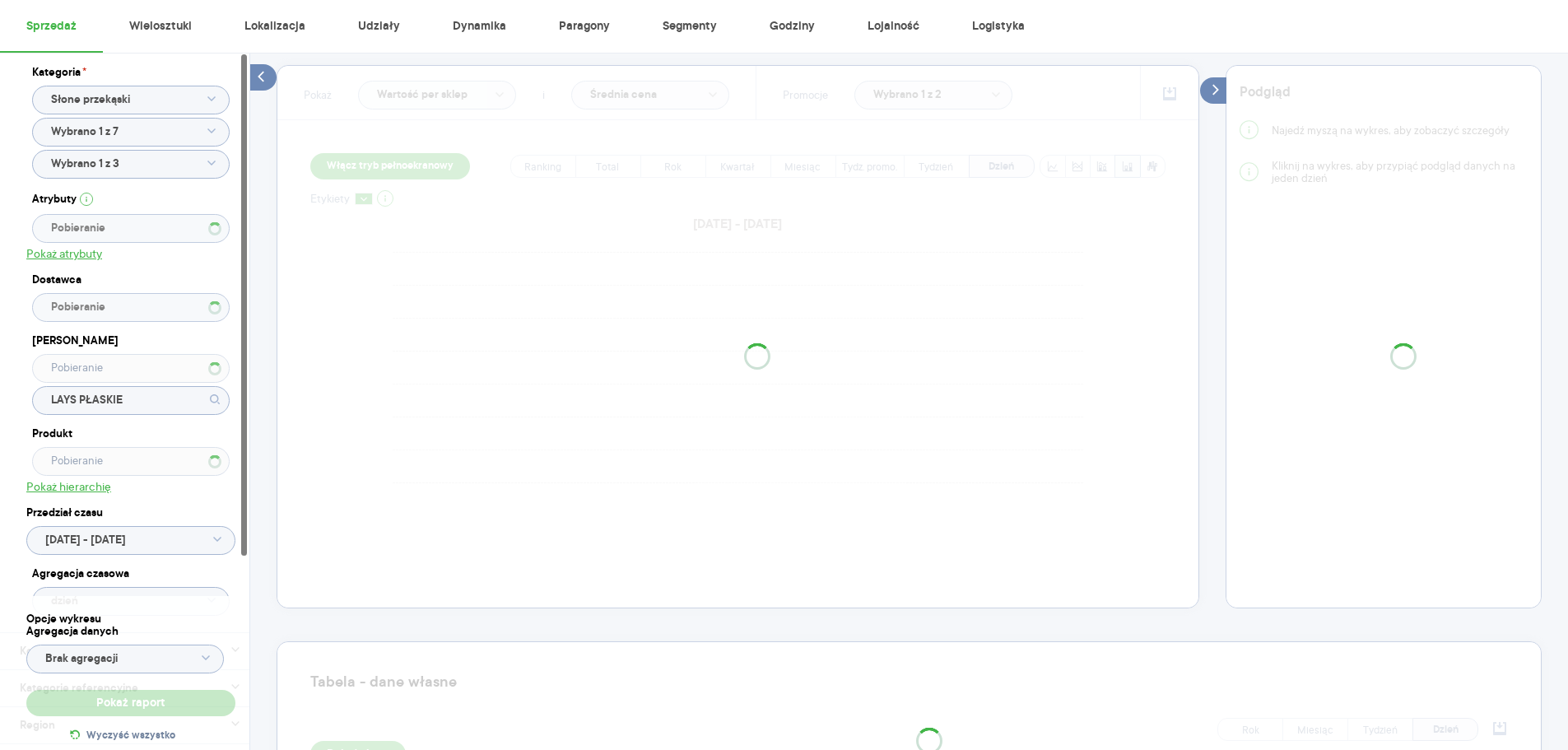 type 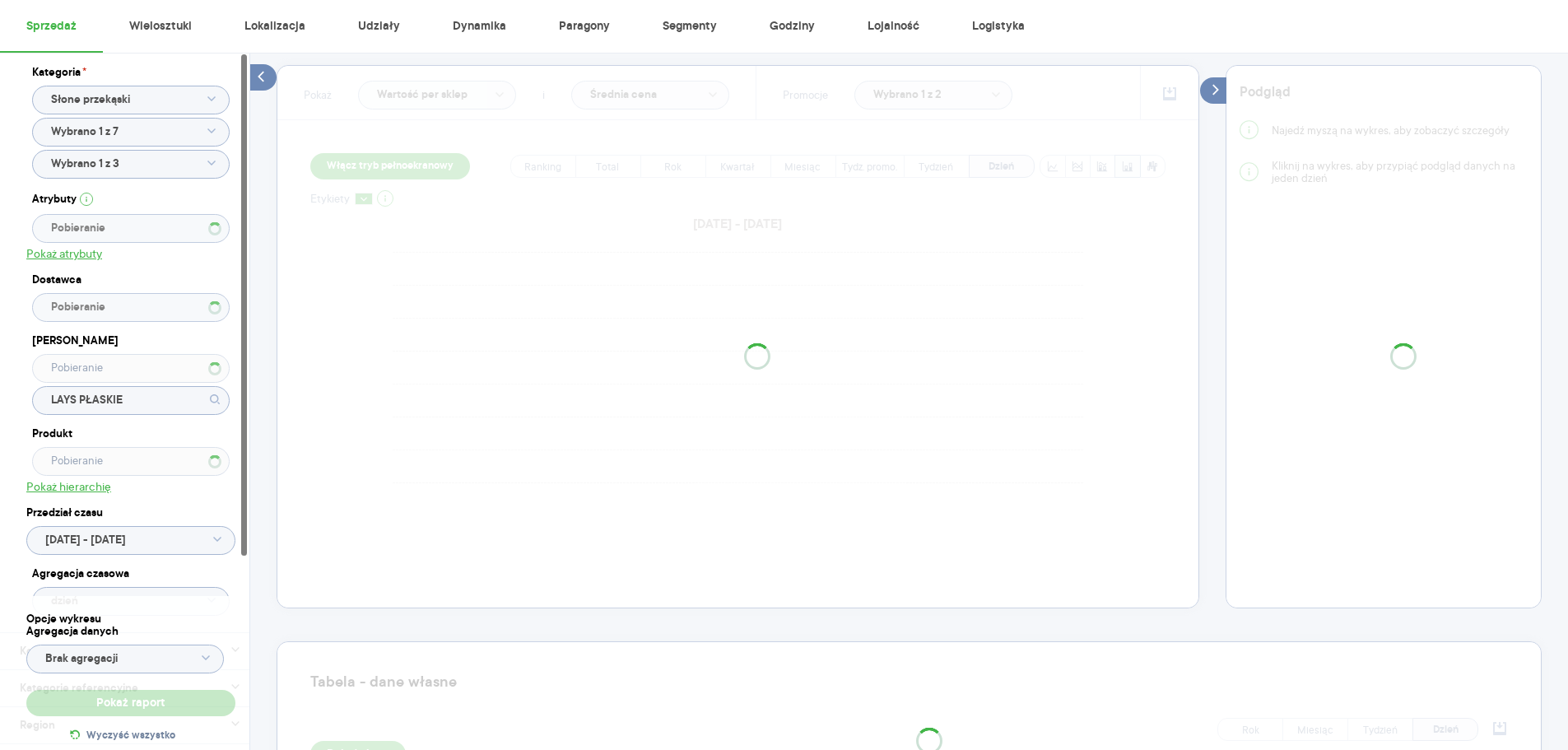 type on "Frito Lay Poland Sp. z o.o." 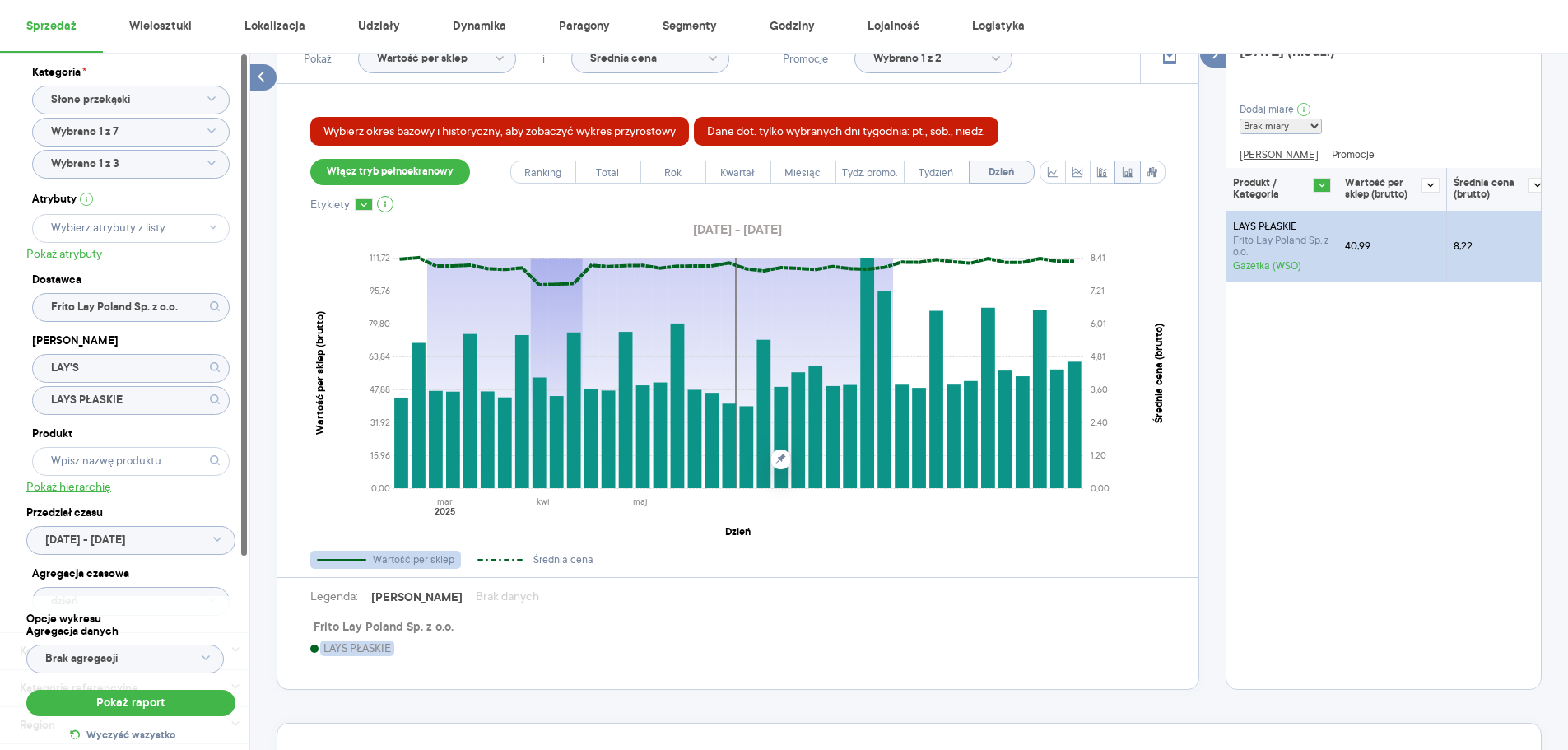 scroll, scrollTop: 477, scrollLeft: 0, axis: vertical 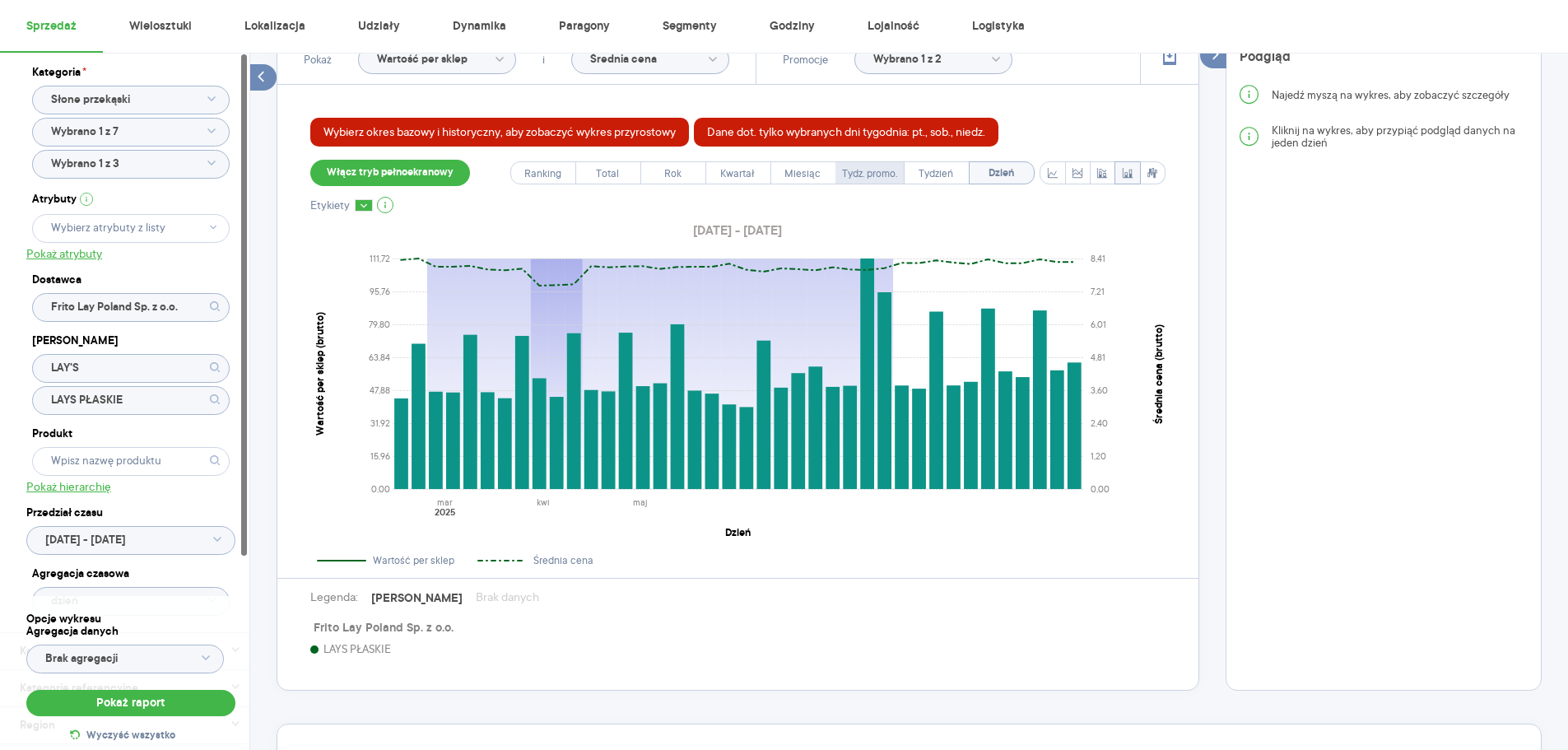 click on "Tydz. promo." at bounding box center (869, 174) 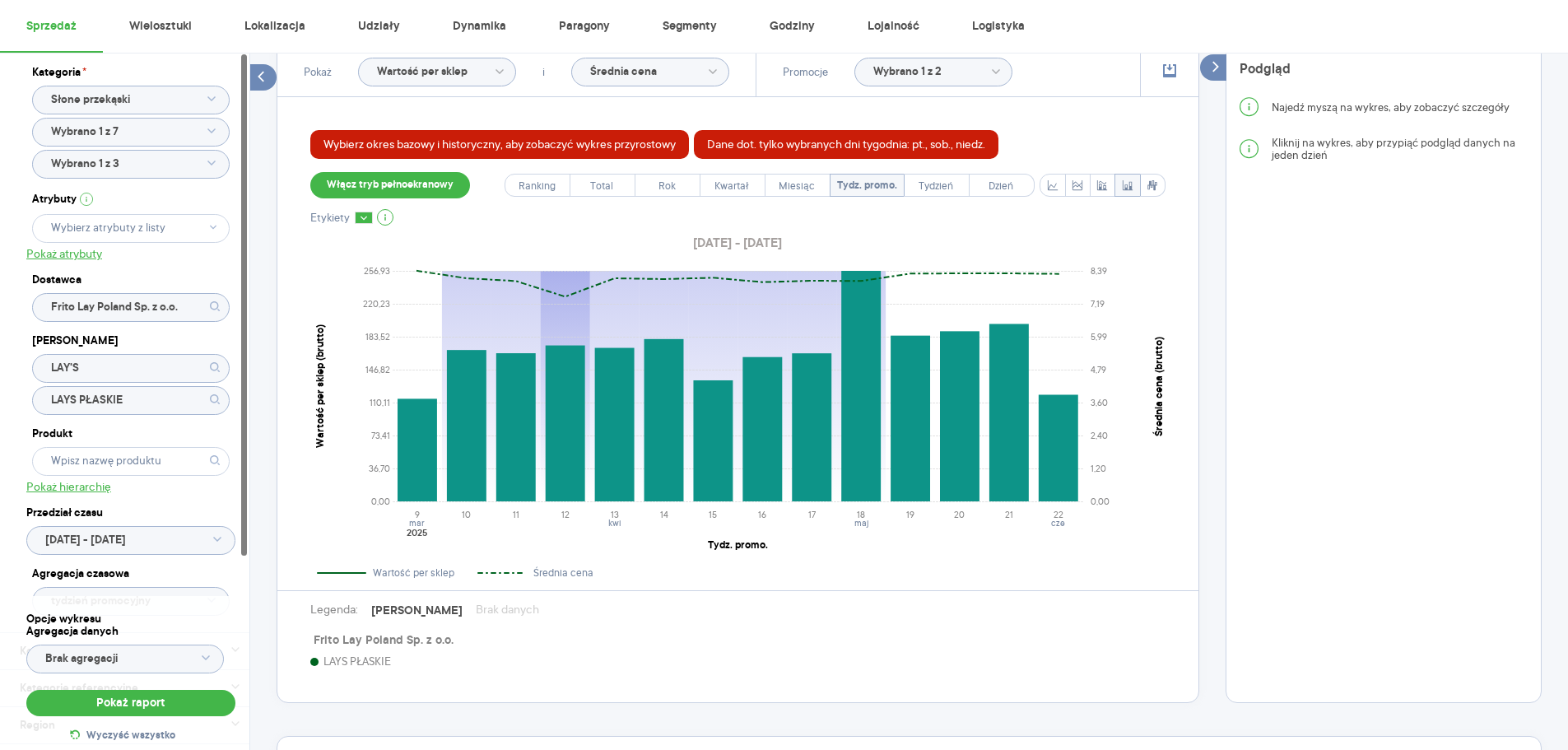 scroll, scrollTop: 477, scrollLeft: 0, axis: vertical 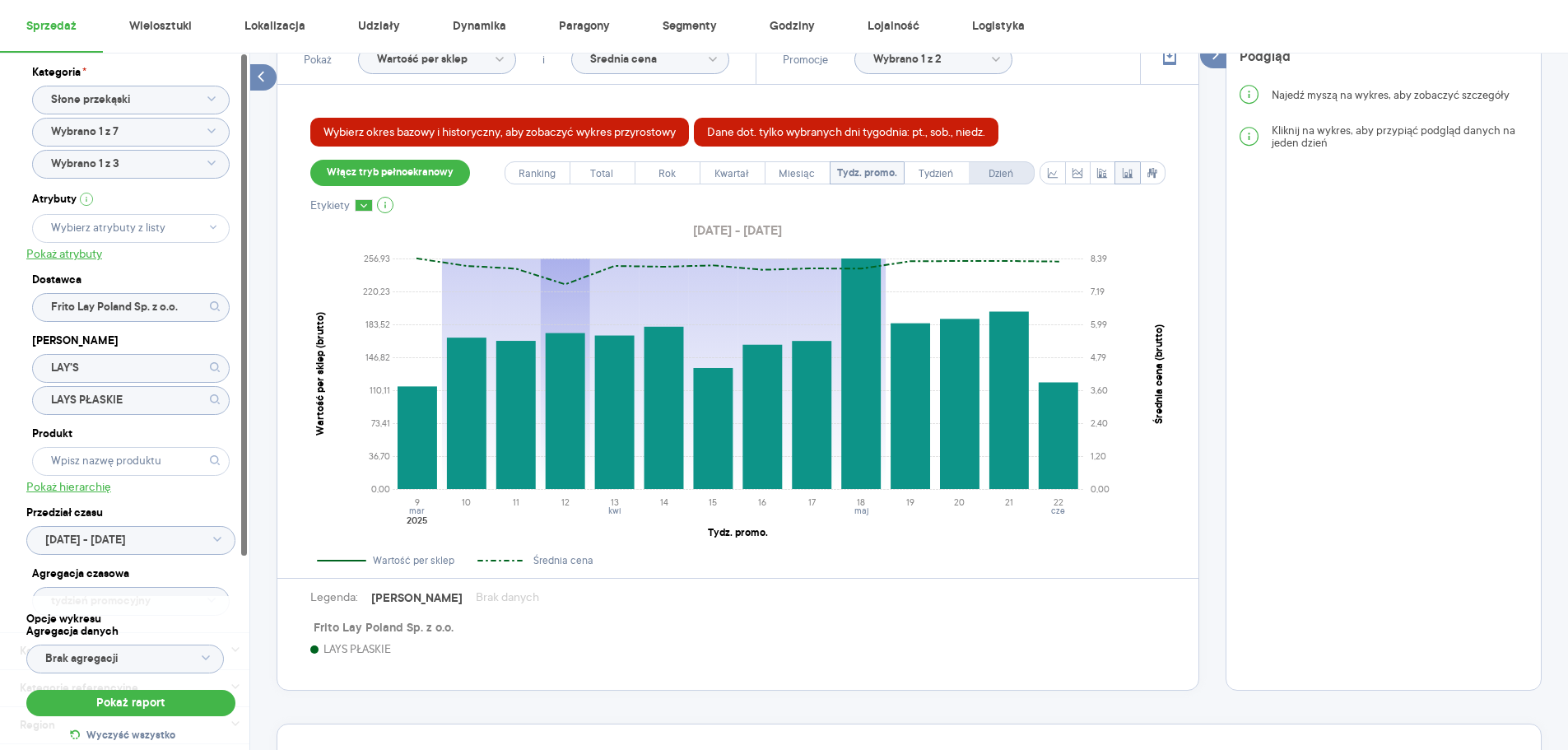 click on "Dzień" at bounding box center [1001, 174] 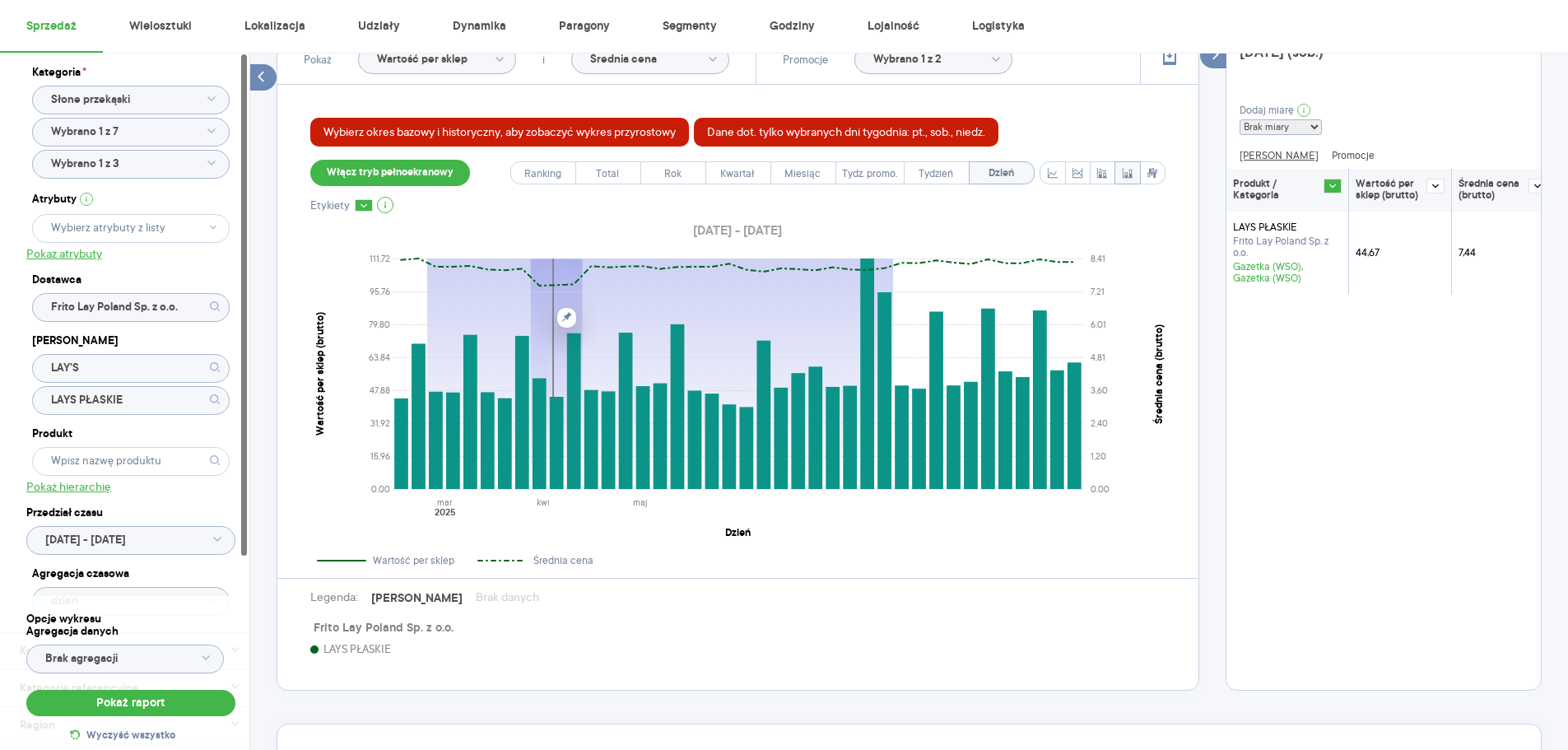 click 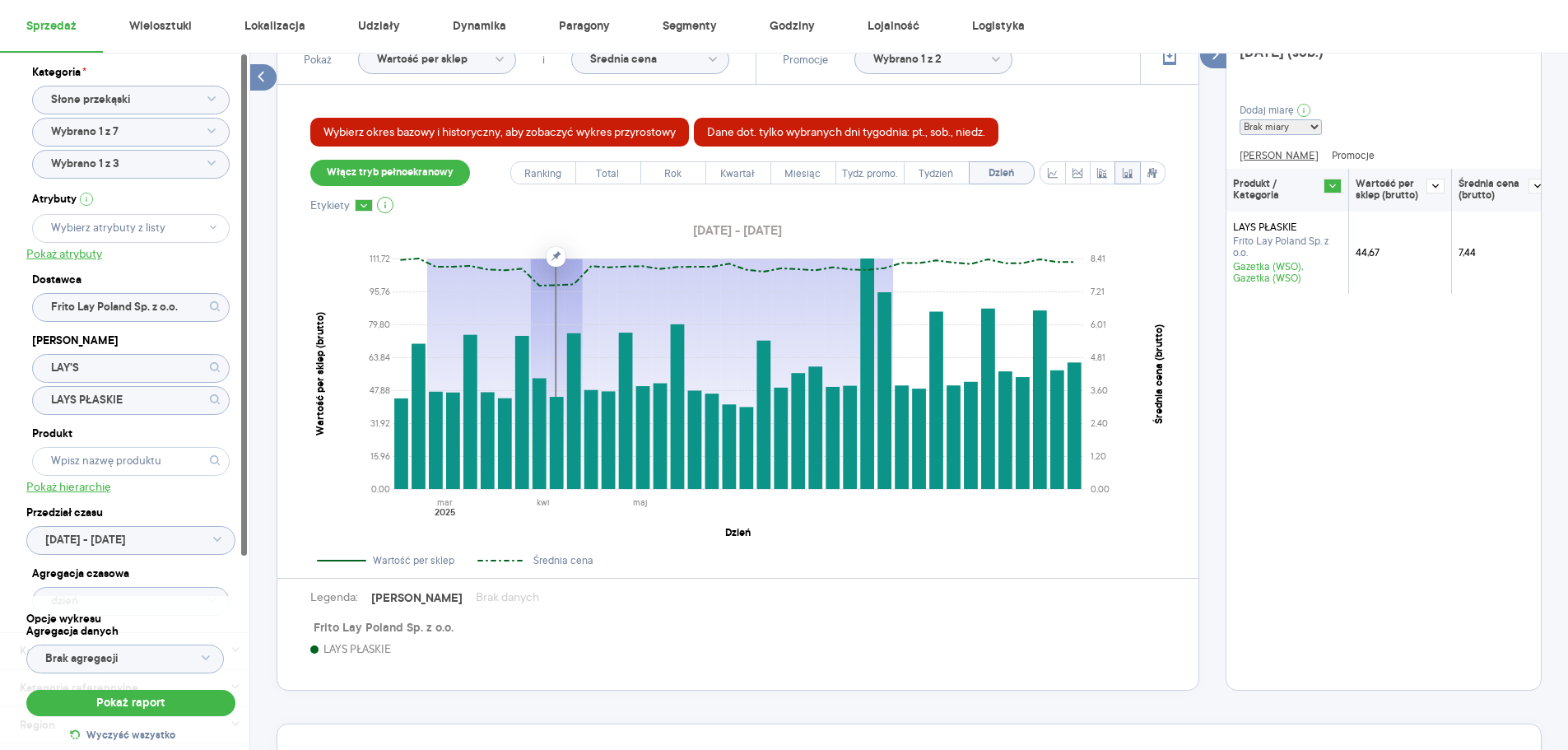 click 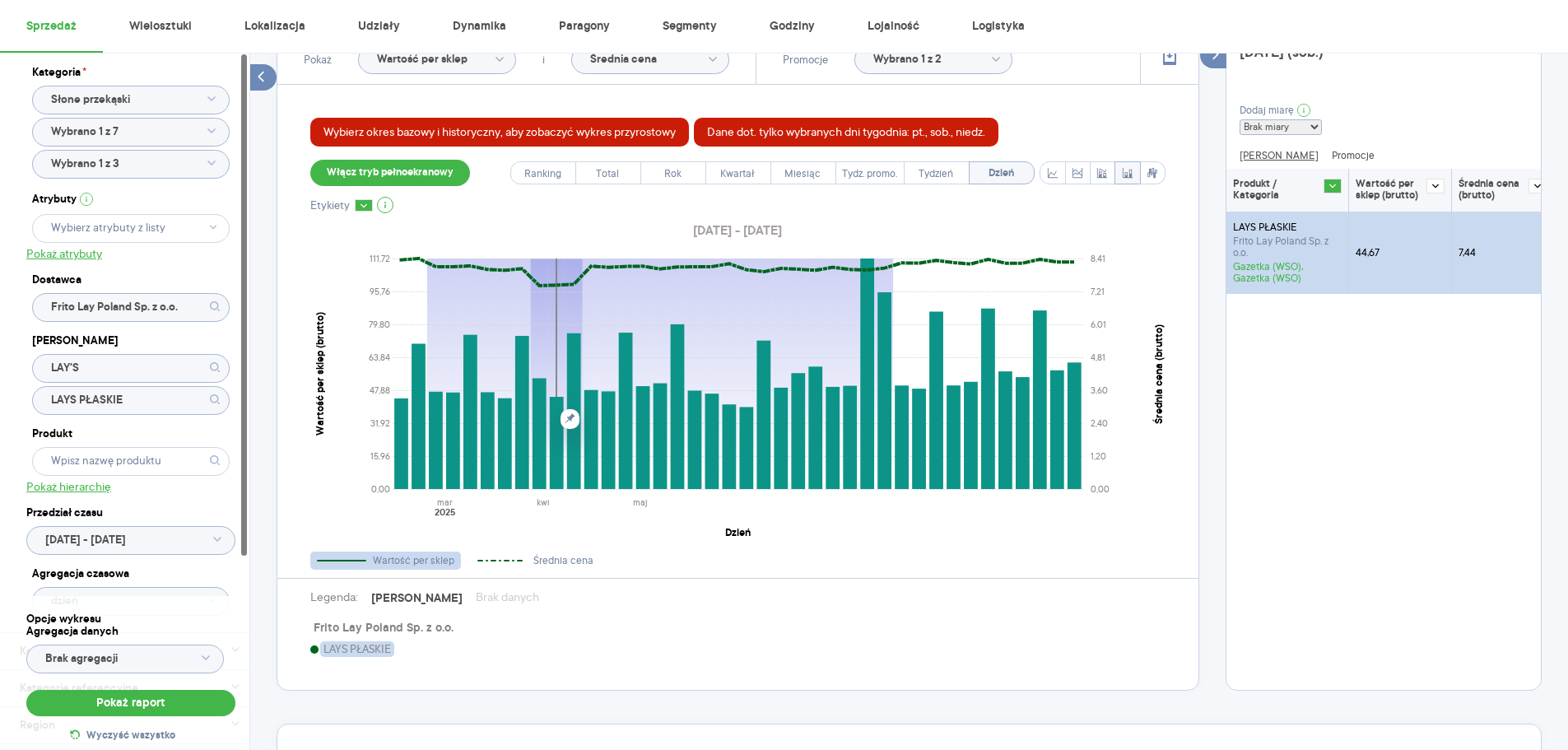 click 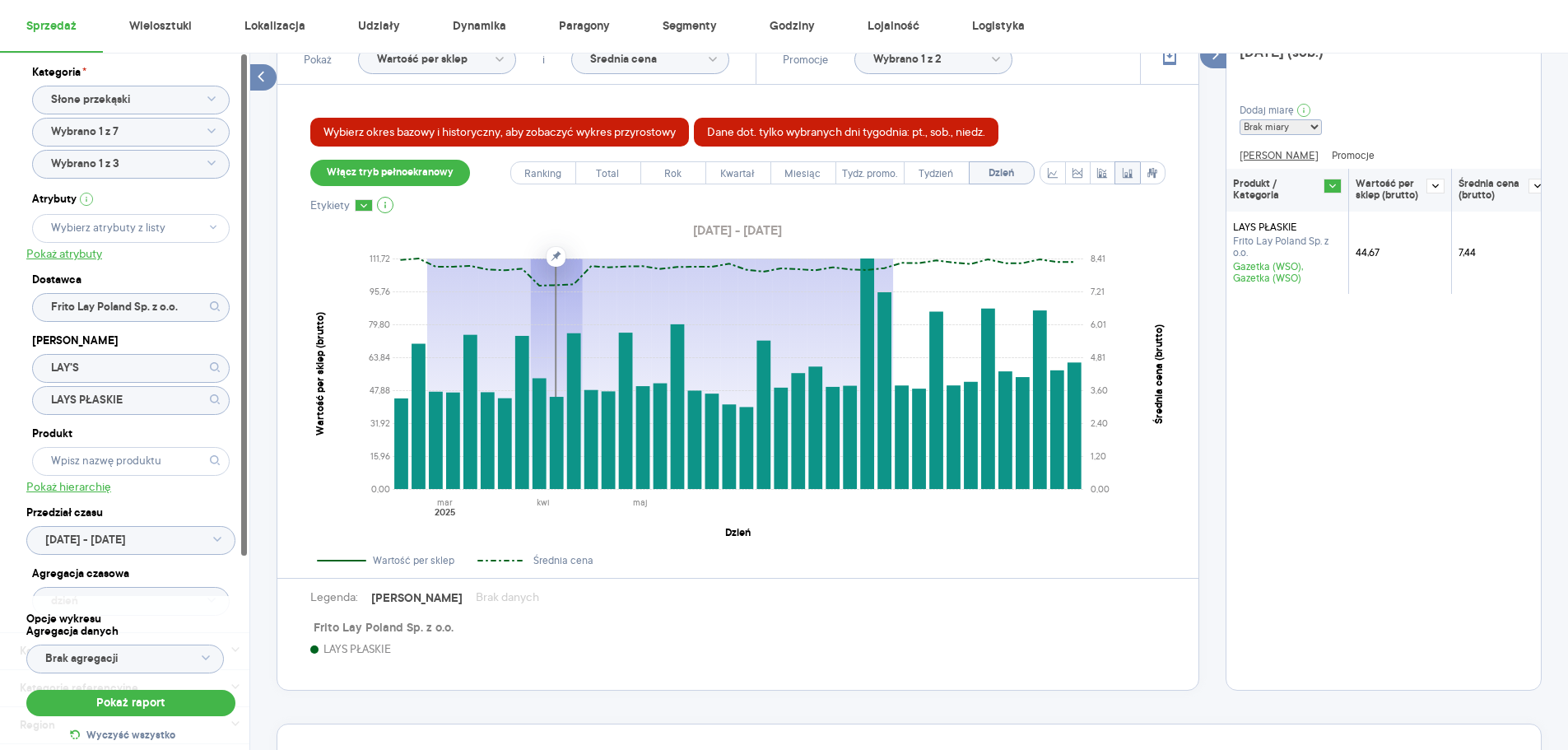 click on "Promocje" at bounding box center [1353, 156] 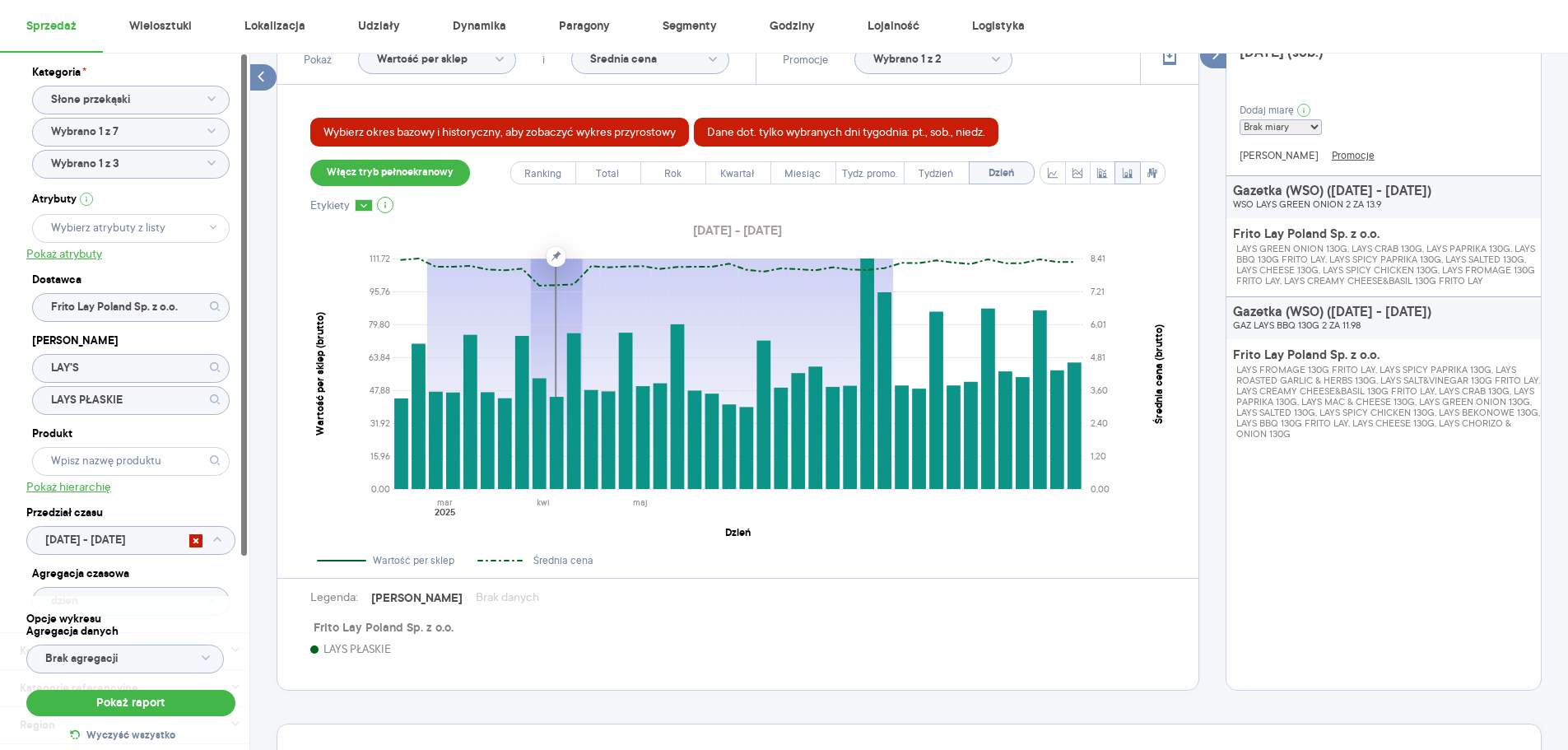 click on "Raporty Nowe Insights Eksport danych Nowość Baza wiedzy Nowość Aktualności kwiatkowski.adrian@zabka.pl Wyloguj Sprzedaż Wielosztuki Lokalizacja Udziały Dynamika Paragony Segmenty Godziny Lojalność Logistyka Kategoria * Słone przekąski Wybrano 1 z 7 Wybrano 1 z 3 Atrybuty Pokaż atrybuty Dostawca Frito Lay Poland Sp. z o.o. Marka LAY'S LAYS PŁASKIE Produkt Pokaż hierarchię Przedział czasu 2025.03.01 - 2025.05.31 Agregacja czasowa dzień Konkurencja Pokaż dane konkurencji z opóźnieniem Dostawca Marka Produkt Kategorie referencyjne Region Rodzaje sklepów Rodzaje transakcji Wszystkie Like For Like Uwzględnij LFL Opcje wykresu Agregacja danych Brak agregacji Pokaż raport Wyczyść wszystko Sprzedaż Podsumowanie - dane własne  (Frito Lay Poland Sp. z o.o.) Dane dot. tylko wybranych dni tygodnia: pt., sob., niedz. Pokaż: Dane total Dane per sklep Dystrybucja Jednostki naturalne Dane własne Wartość sprzedaży (brutto) 26 344 468,42 10,99% 23 736 500,64 Liczba sztuk 3 254 523 13,08% 8,09 i" at bounding box center [784, -103] 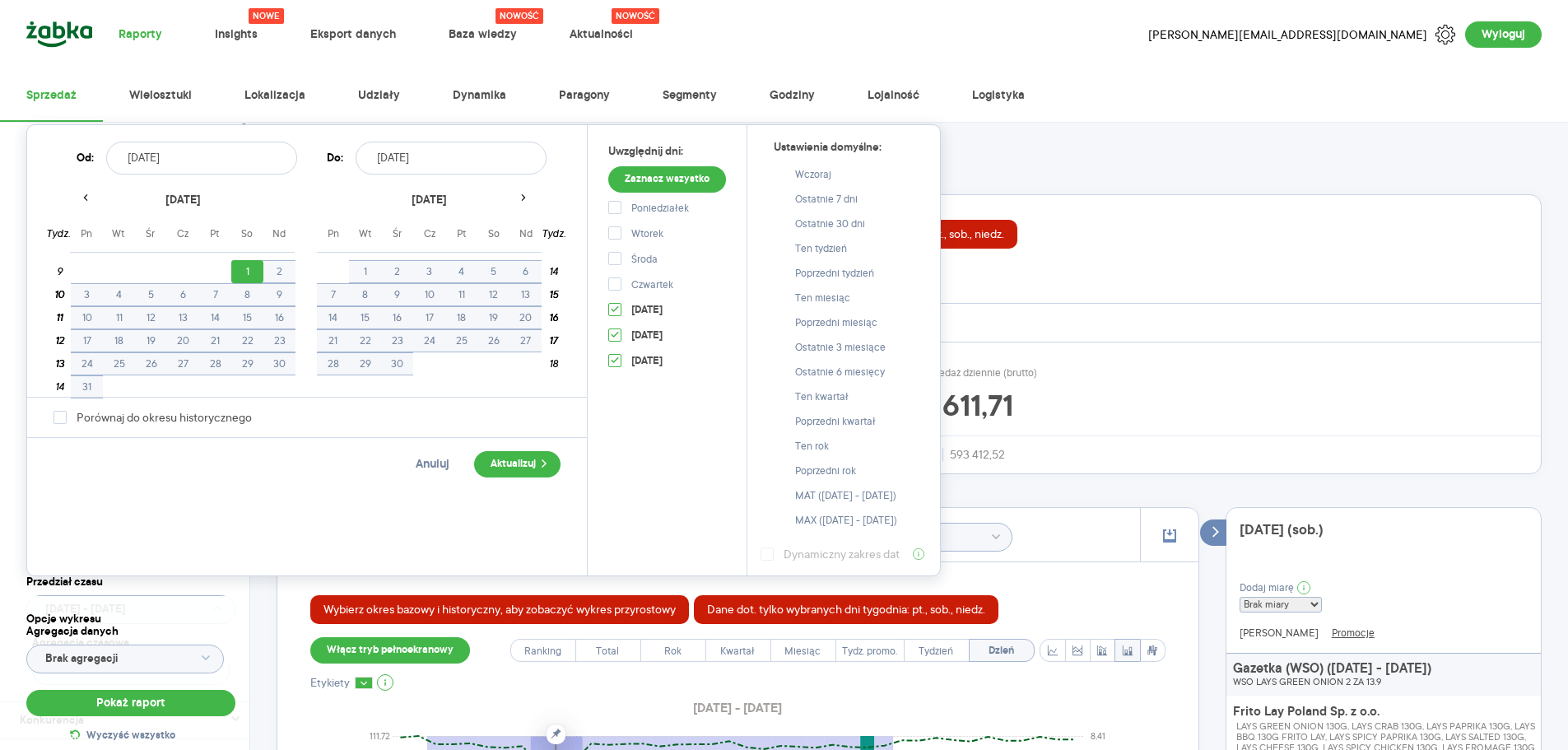 click on "Podsumowanie - dane własne  (Frito Lay Poland Sp. z o.o.) Dane dot. tylko wybranych dni tygodnia: pt., sob., niedz." at bounding box center [915, 221] 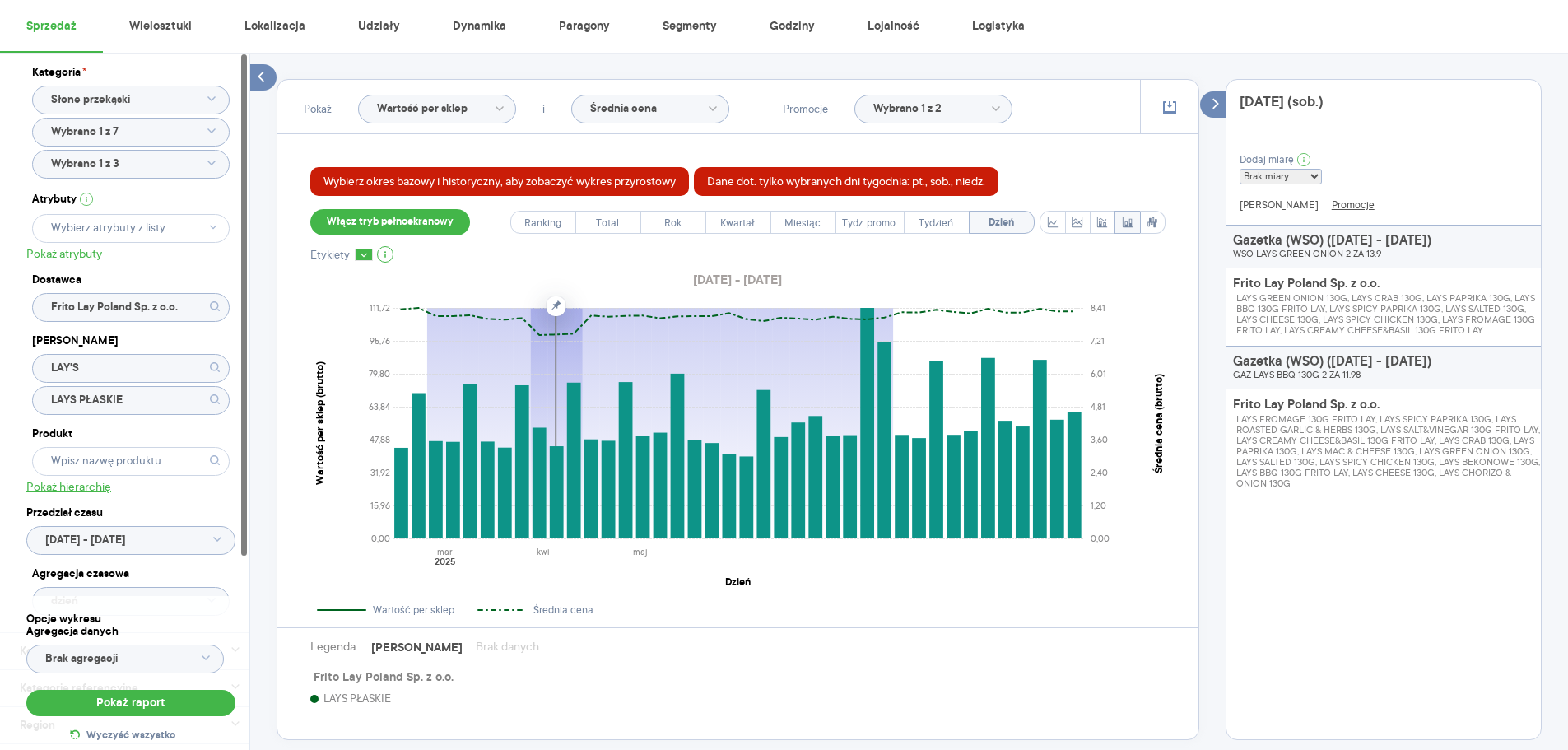scroll, scrollTop: 440, scrollLeft: 0, axis: vertical 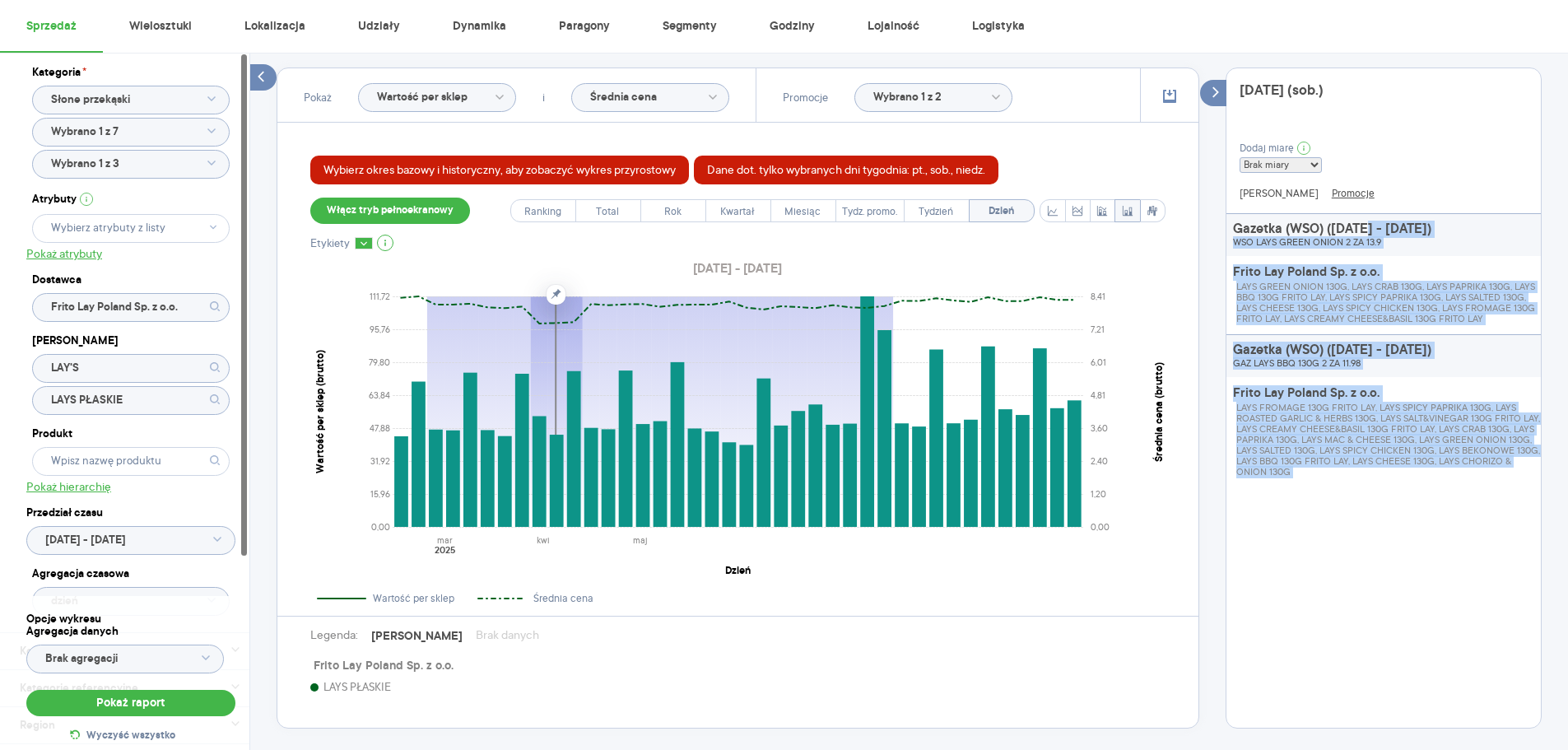 drag, startPoint x: 1370, startPoint y: 243, endPoint x: 1533, endPoint y: 245, distance: 163.01227 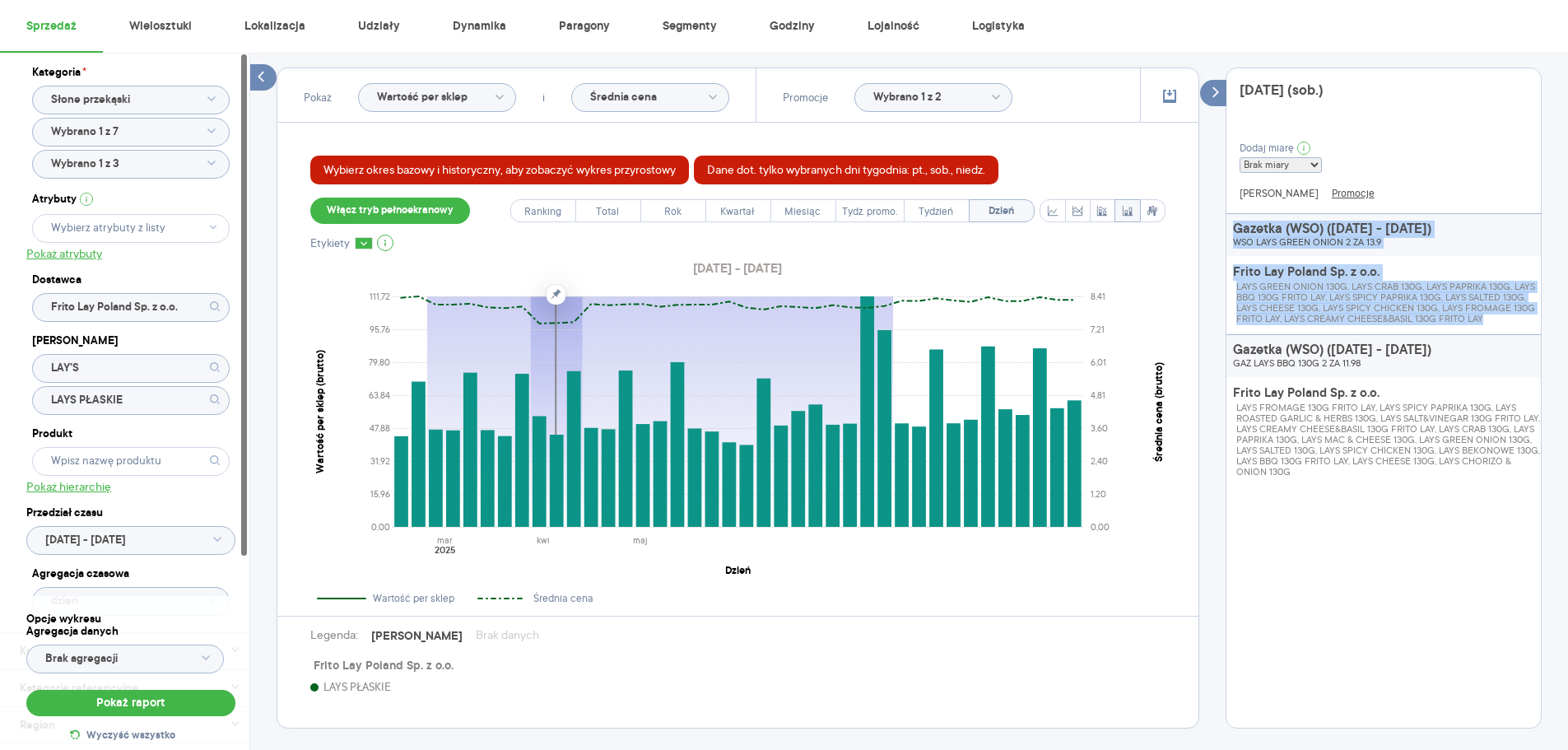 drag, startPoint x: 1416, startPoint y: 342, endPoint x: 1232, endPoint y: 244, distance: 208.47062 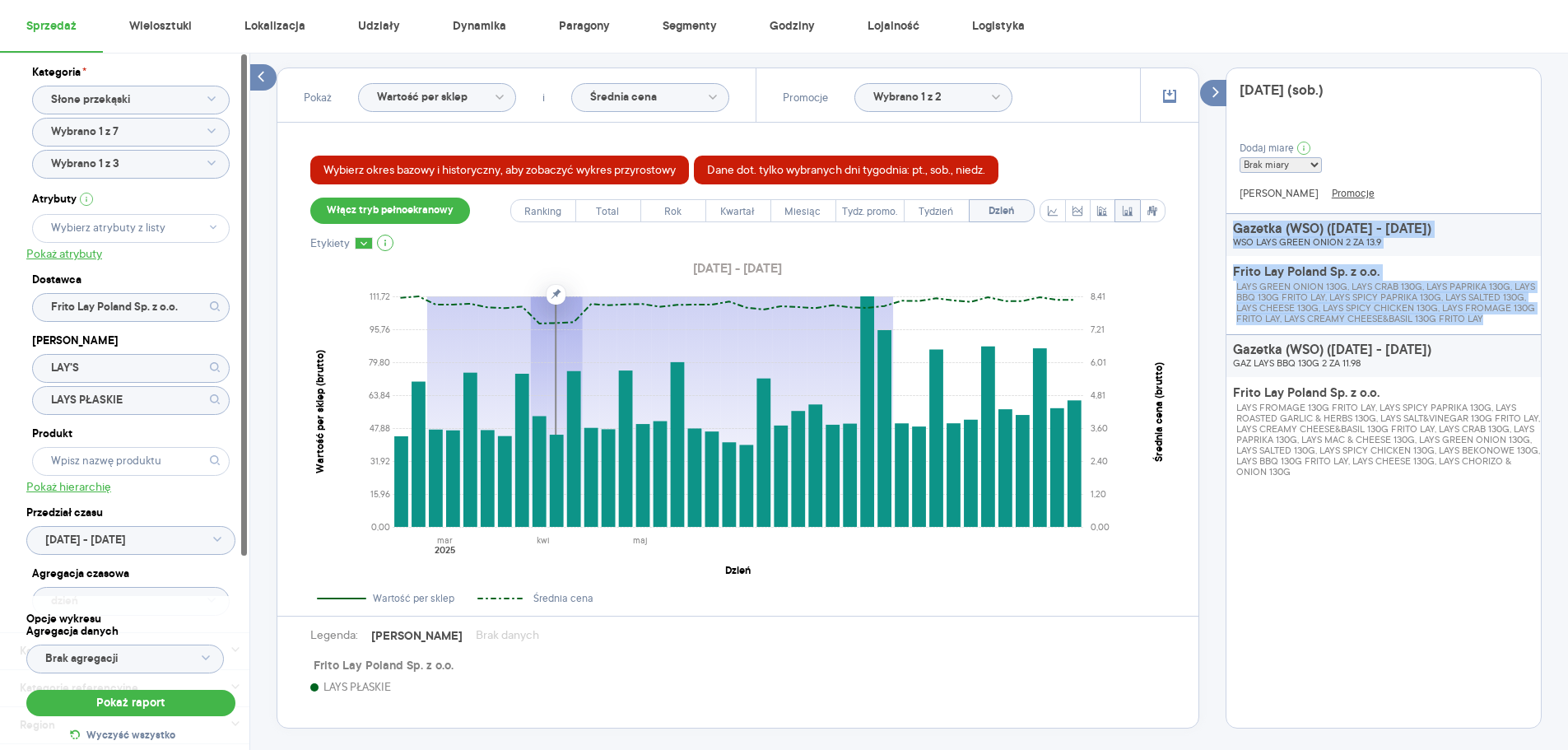 click on "Gazetka (WSO) (2025-03-12 - 2025-03-25) WSO LAYS GREEN ONION 2 ZA 13.9 Frito Lay Poland Sp. z o.o. LAYS GREEN ONION 130G, LAYS CRAB 130G, LAYS PAPRIKA 130G, LAYS BBQ 130G FRITO LAY, LAYS SPICY PAPRIKA 130G, LAYS SALTED 130G, LAYS CHEESE 130G, LAYS SPICY CHICKEN 130G, LAYS FROMAGE 130G FRITO LAY, LAYS CREAMY CHEESE&BASIL 130G FRITO LAY" at bounding box center [1389, 273] 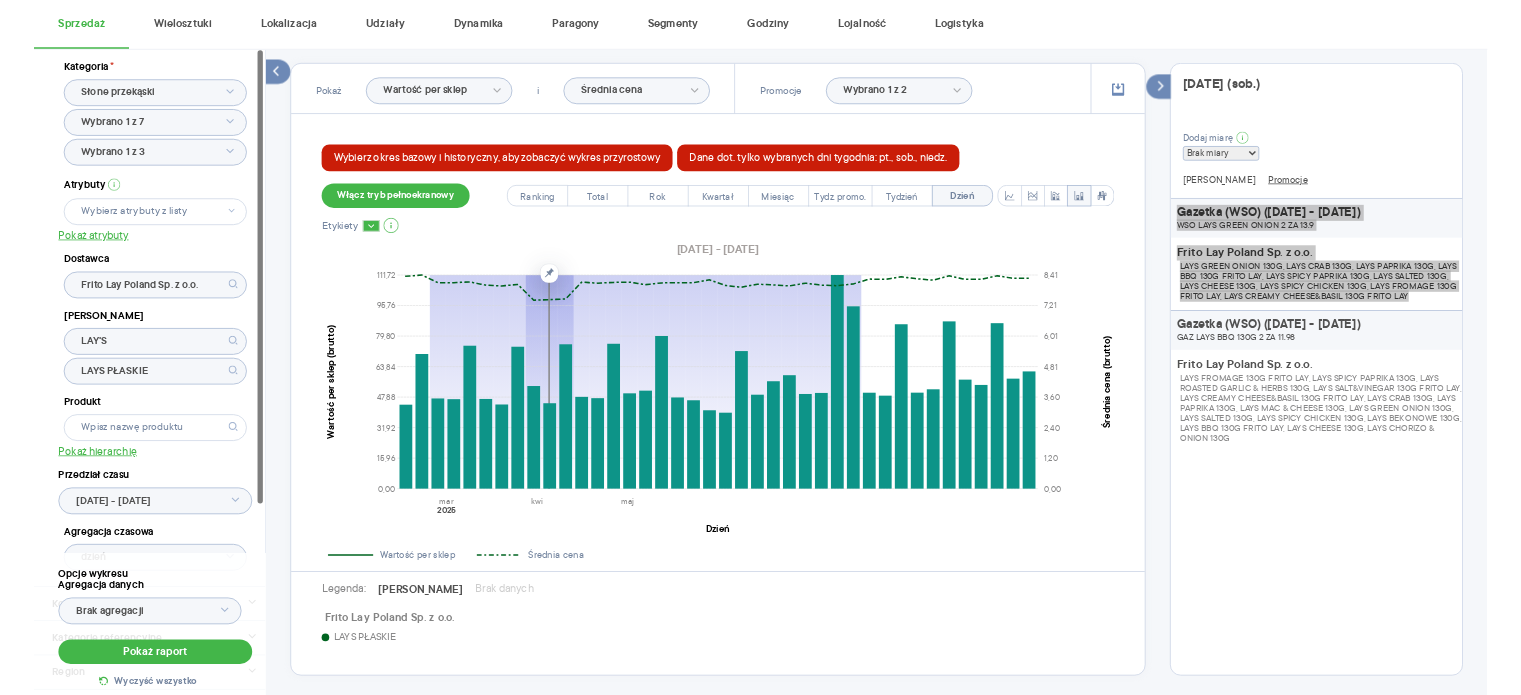 scroll, scrollTop: 534, scrollLeft: 0, axis: vertical 